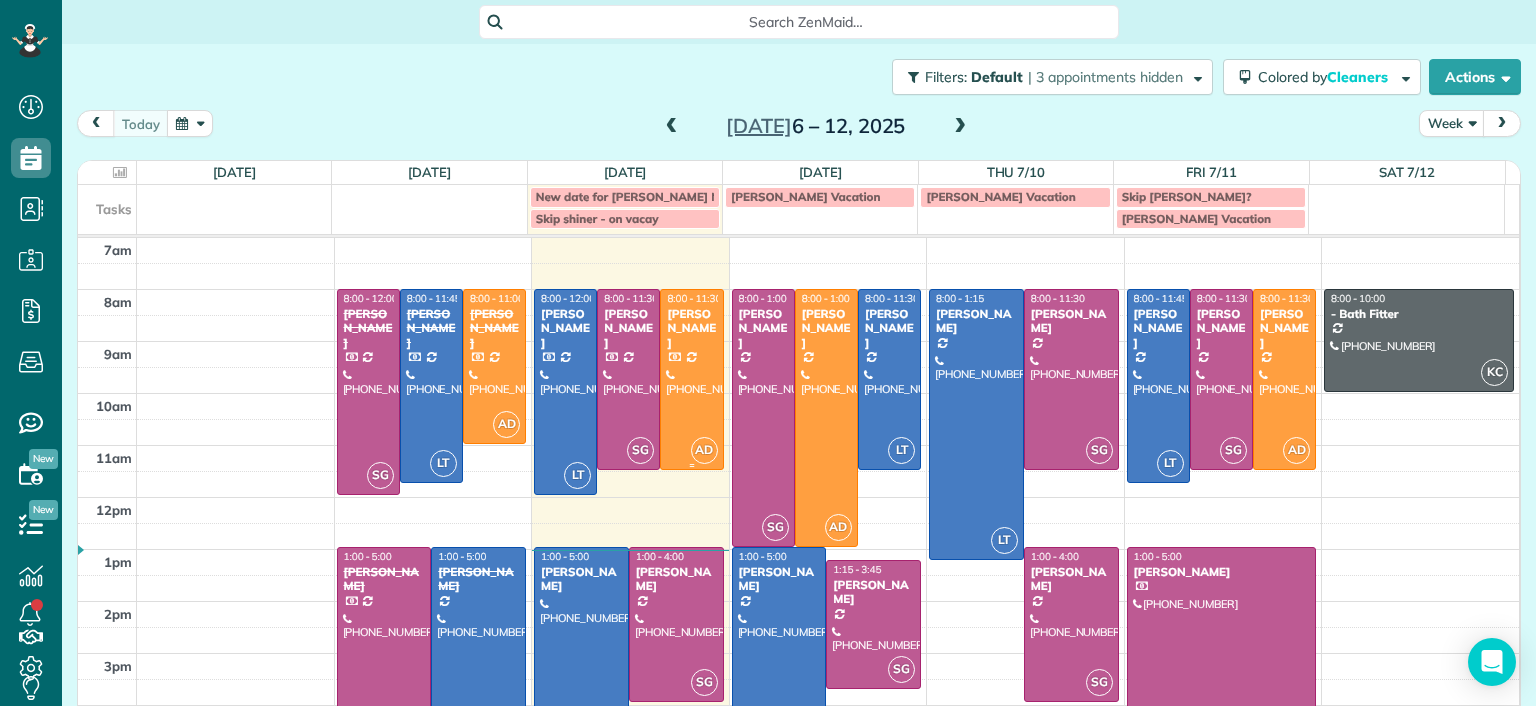 scroll, scrollTop: 0, scrollLeft: 0, axis: both 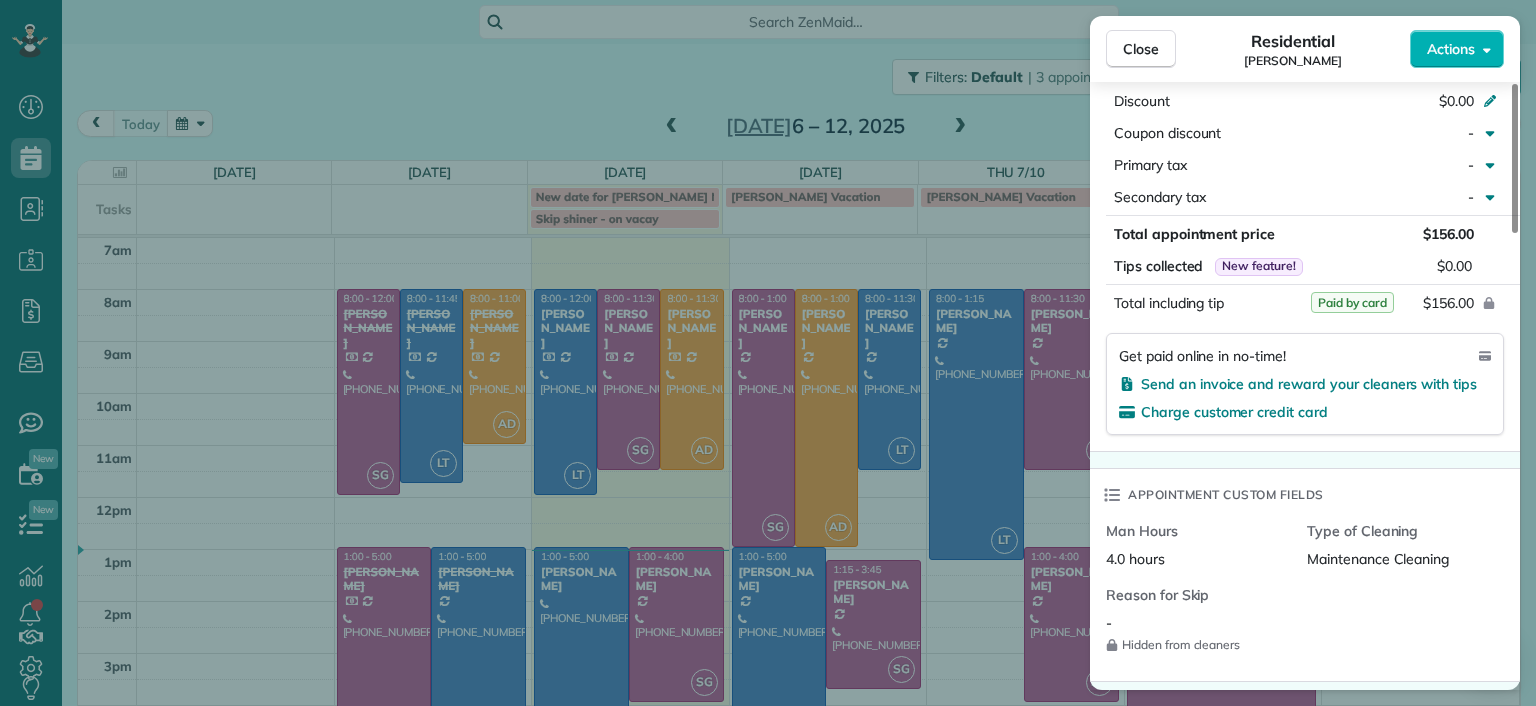 click on "Close Residential Molly Szkotak Actions Status Active Molly Szkotak · Open profile Mobile (718) 501-4015 Copy mollyszkotak@gmail.com Copy View Details Residential Tuesday, July 08, 2025 ( today ) 8:00 AM 11:30 AM 3 hours and 30 minutes Repeats every 2 weeks Edit recurring service Previous (Jun 24) Next (Jul 22) 3506 Hanover Avenue Richmond VA 23221 Service was not rated yet Setup ratings Cleaners Time in and out Assign Invite Cleaners Ashley   Davis 8:00 AM 11:30 AM Checklist Try Now Keep this appointment up to your standards. Stay on top of every detail, keep your cleaners organised, and your client happy. Assign a checklist Watch a 5 min demo Billing Billing actions Price $156.00 Overcharge $0.00 Discount $0.00 Coupon discount - Primary tax - Secondary tax - Total appointment price $156.00 Tips collected New feature! $0.00 Paid by card Total including tip $156.00 Get paid online in no-time! Send an invoice and reward your cleaners with tips Charge customer credit card Appointment custom fields Man Hours -" at bounding box center (768, 353) 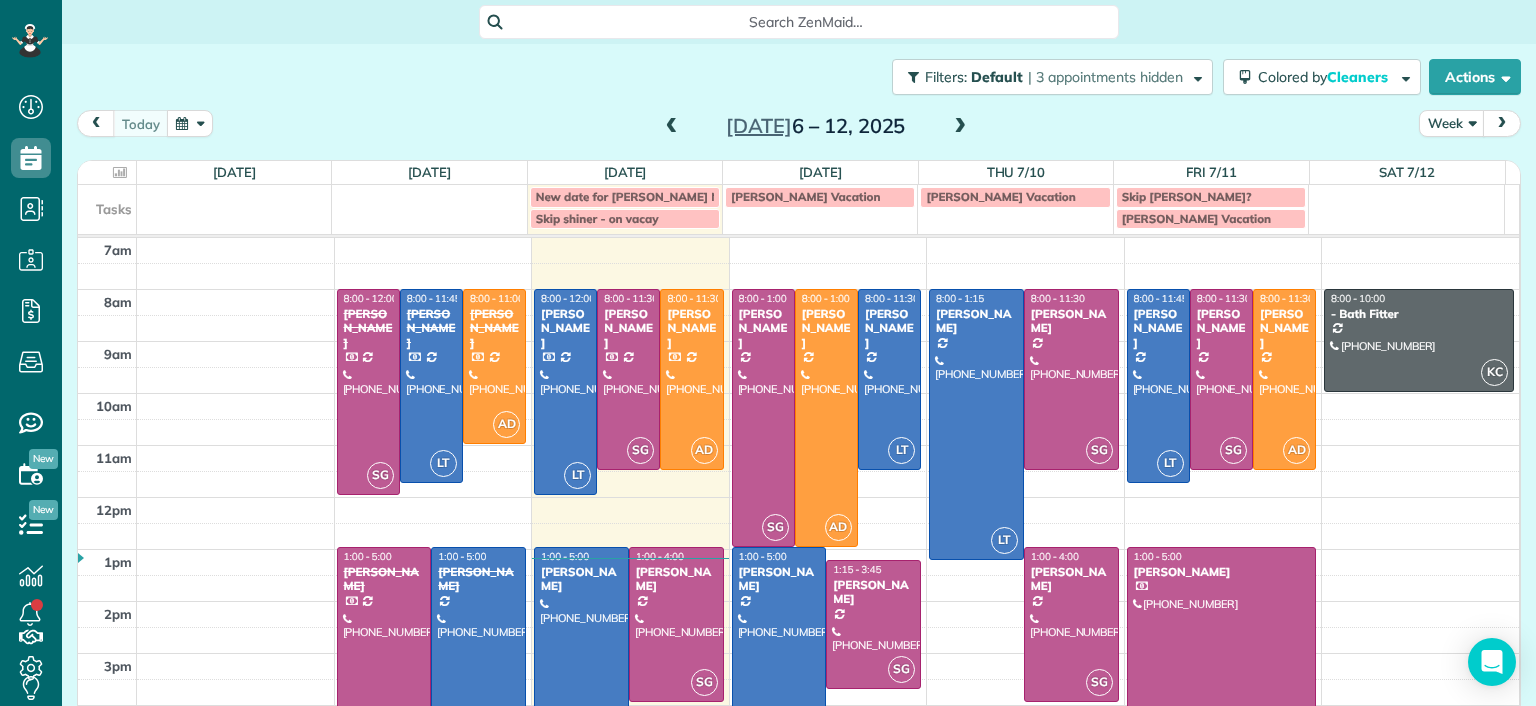 click at bounding box center (960, 127) 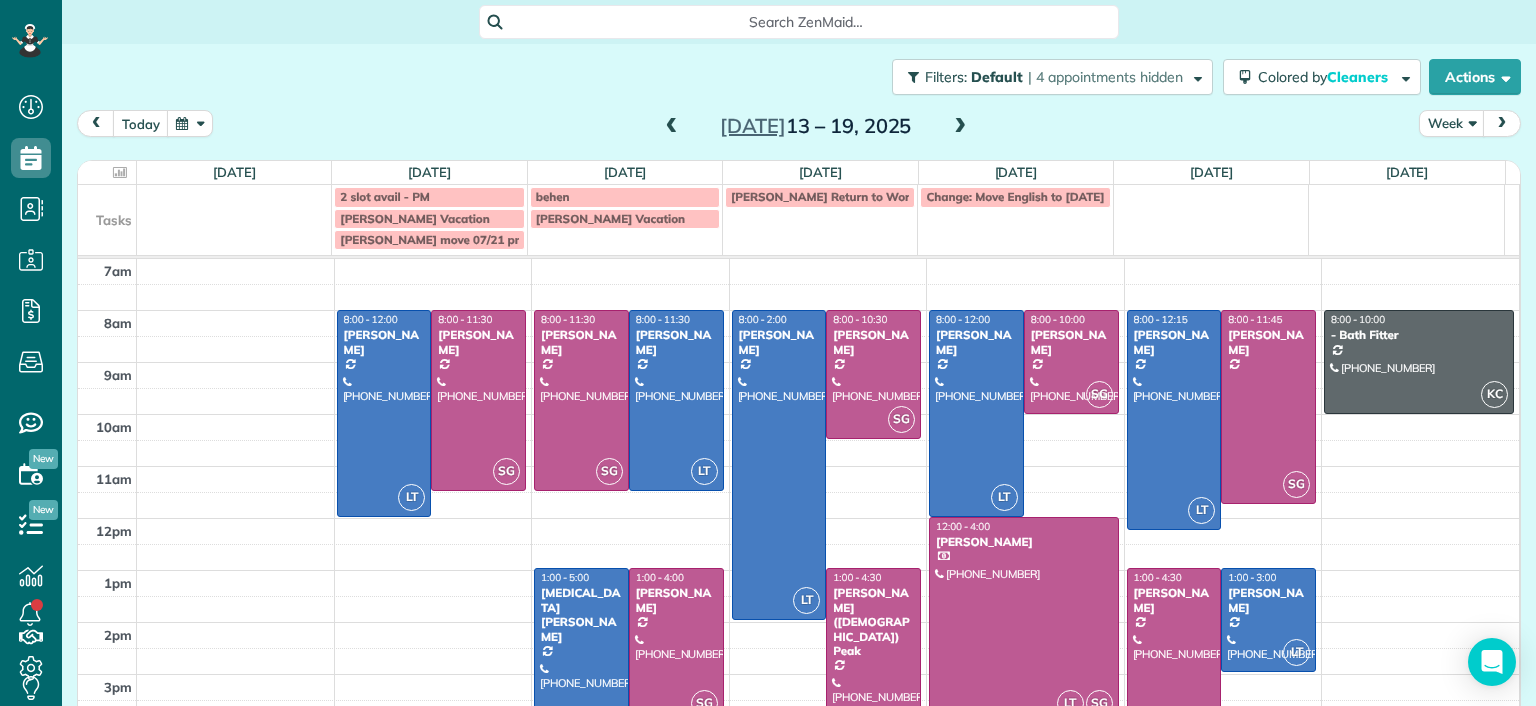 click at bounding box center (960, 127) 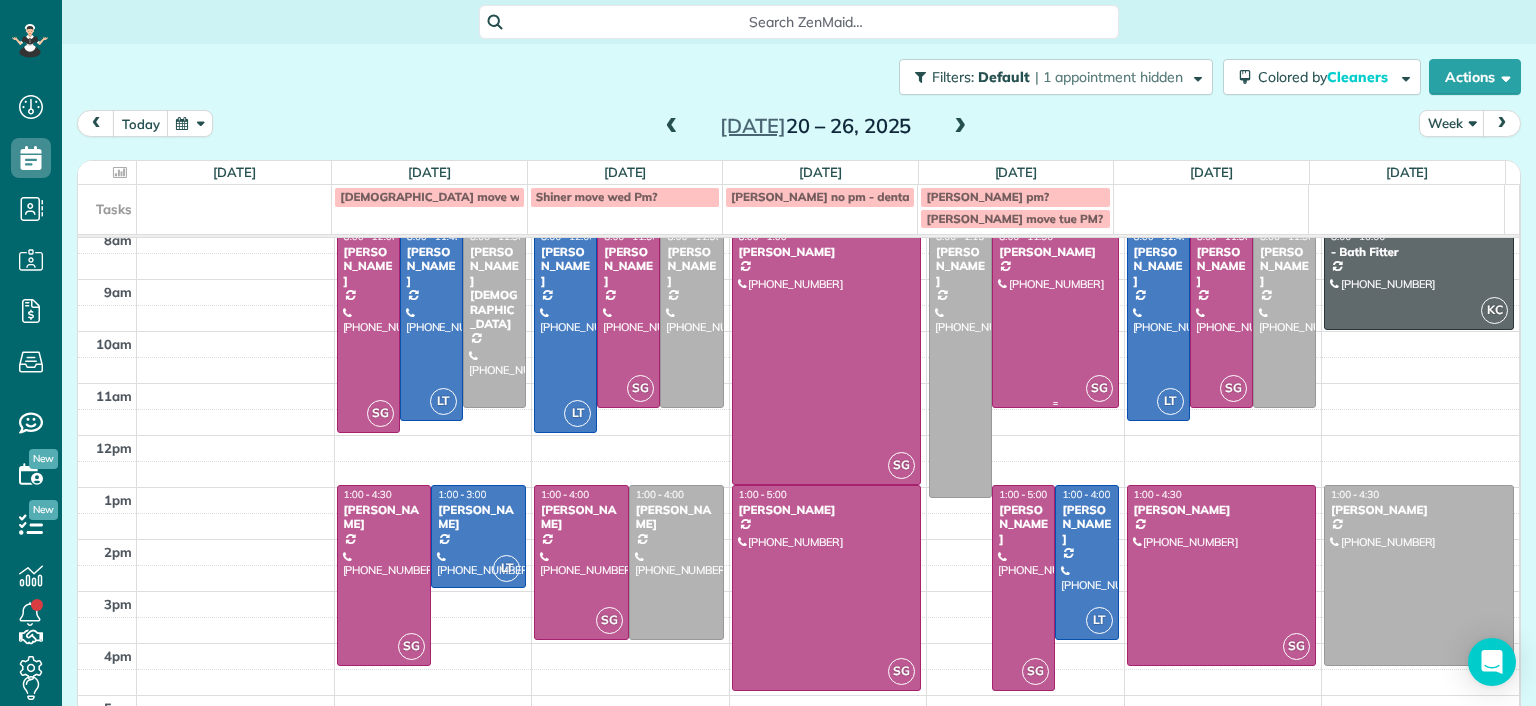 scroll, scrollTop: 93, scrollLeft: 0, axis: vertical 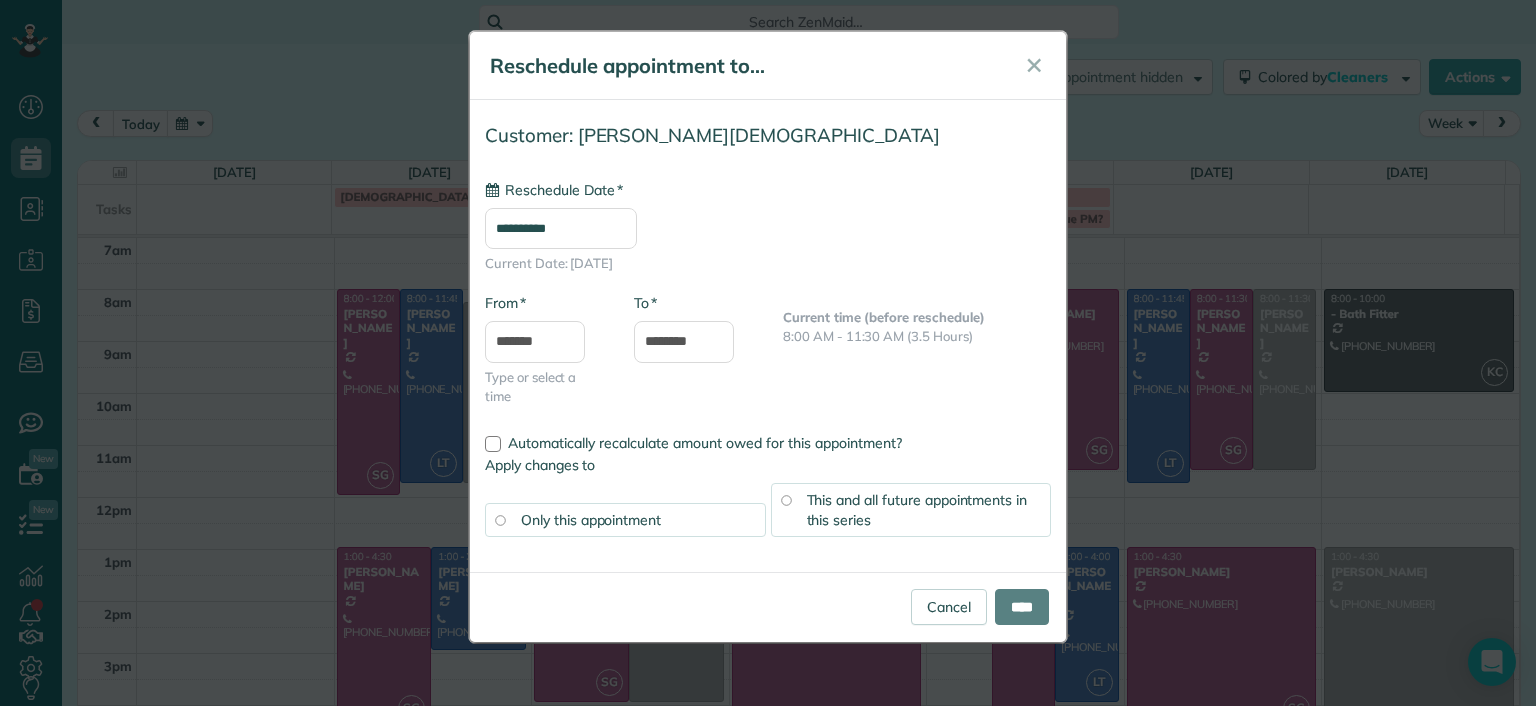 type on "**********" 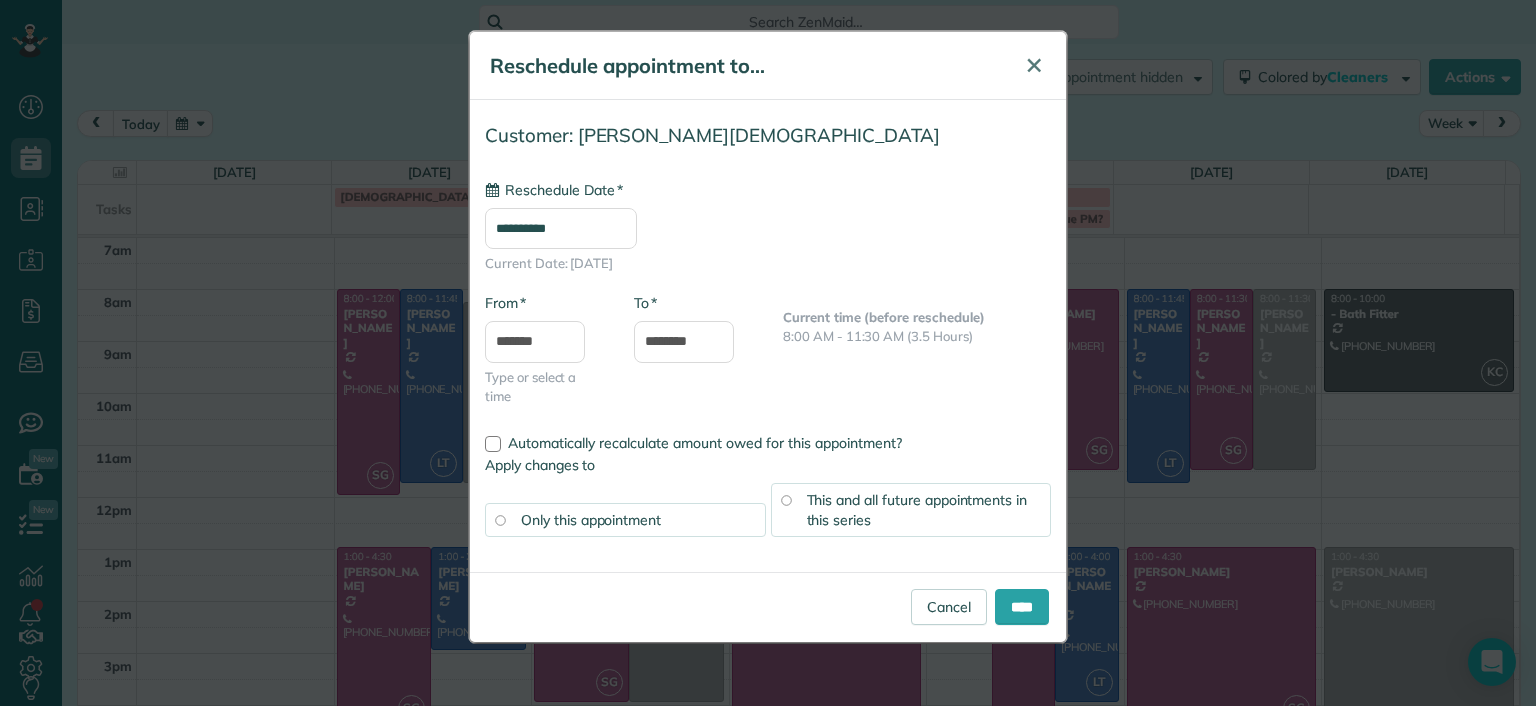 click on "✕" at bounding box center [1034, 65] 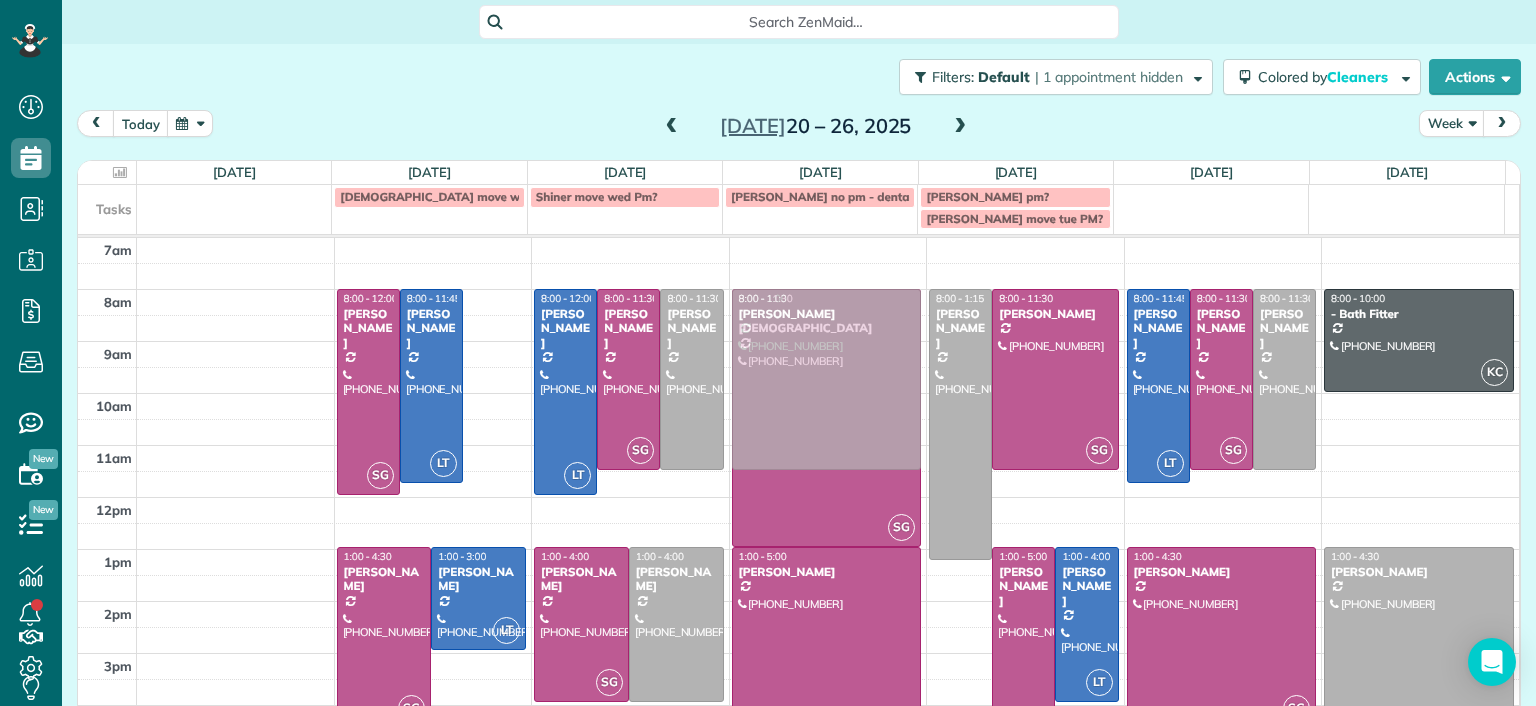 drag, startPoint x: 484, startPoint y: 328, endPoint x: 883, endPoint y: 329, distance: 399.00125 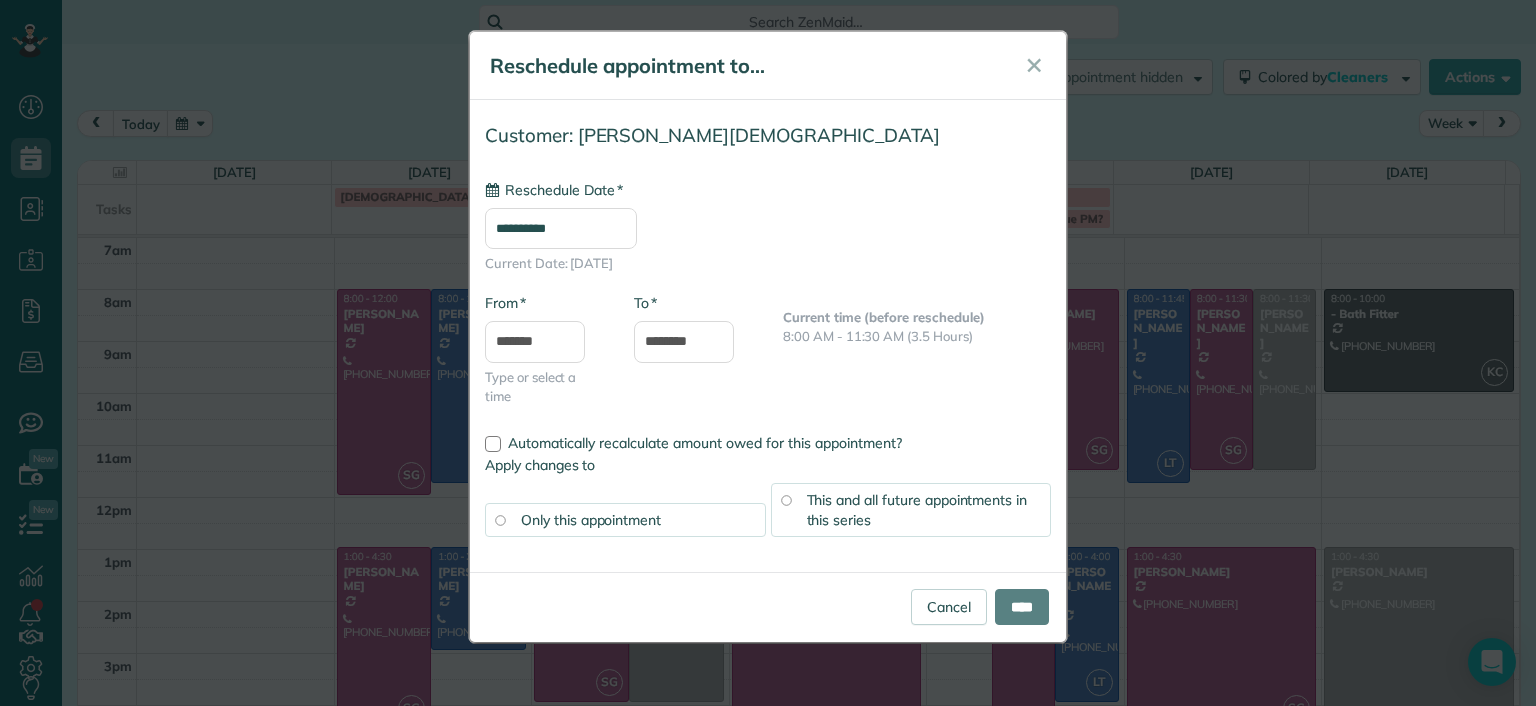 type on "**********" 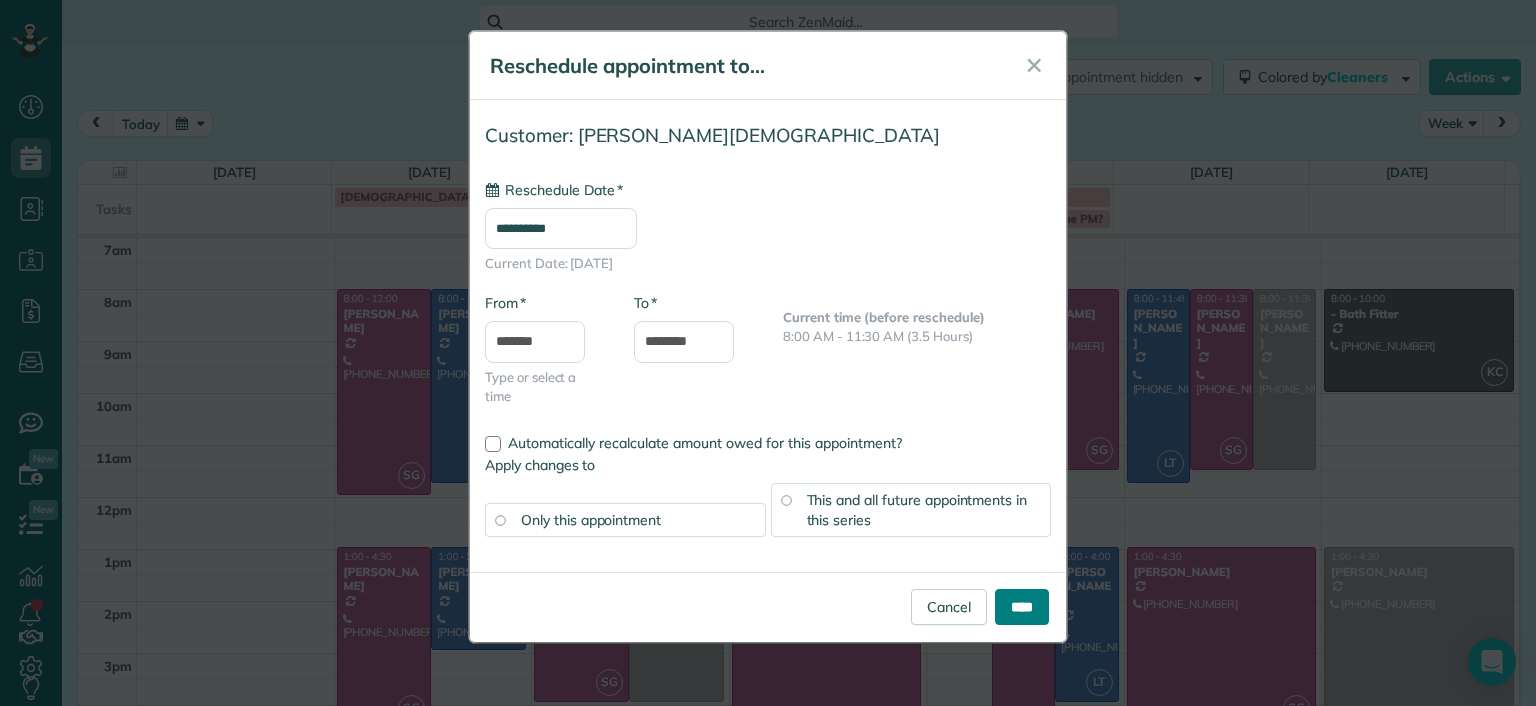 click on "****" at bounding box center [1022, 607] 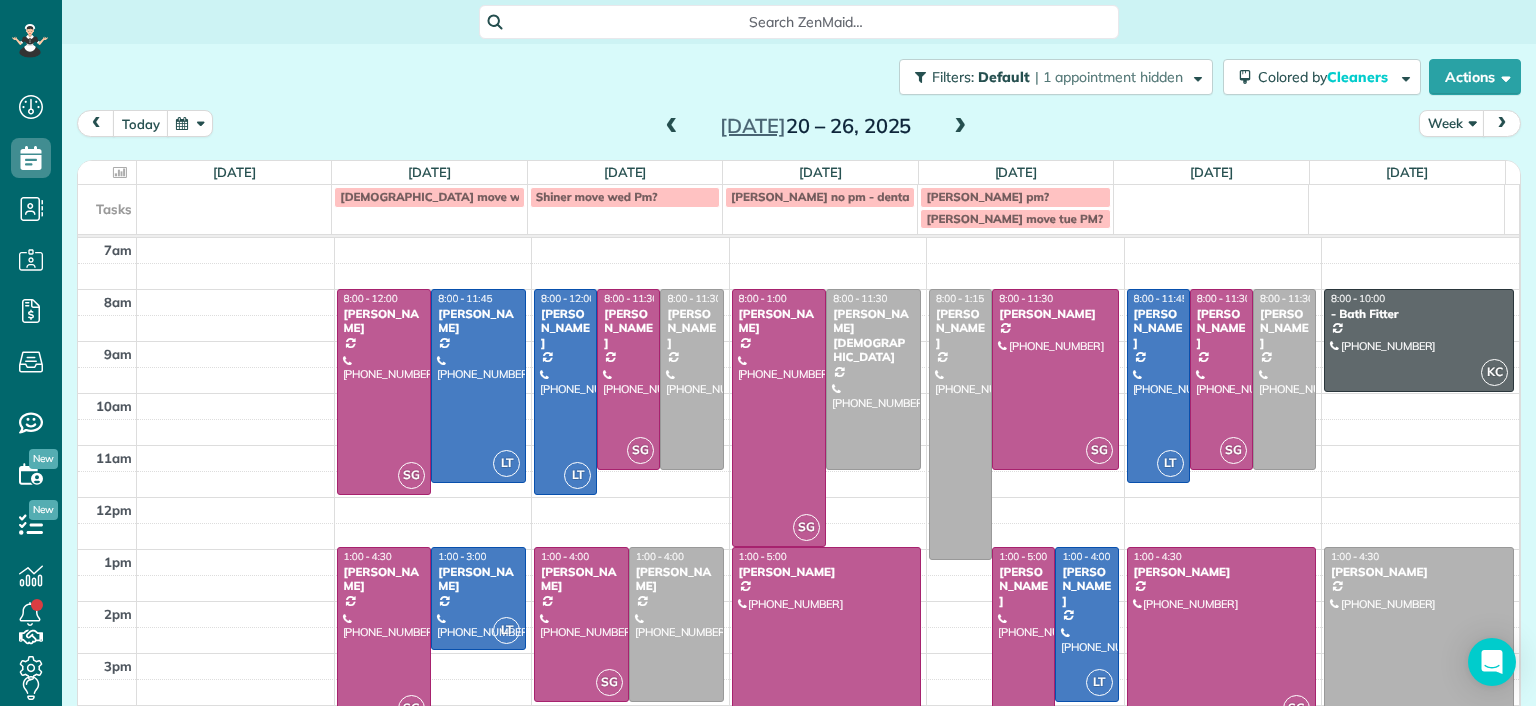 scroll, scrollTop: 73, scrollLeft: 0, axis: vertical 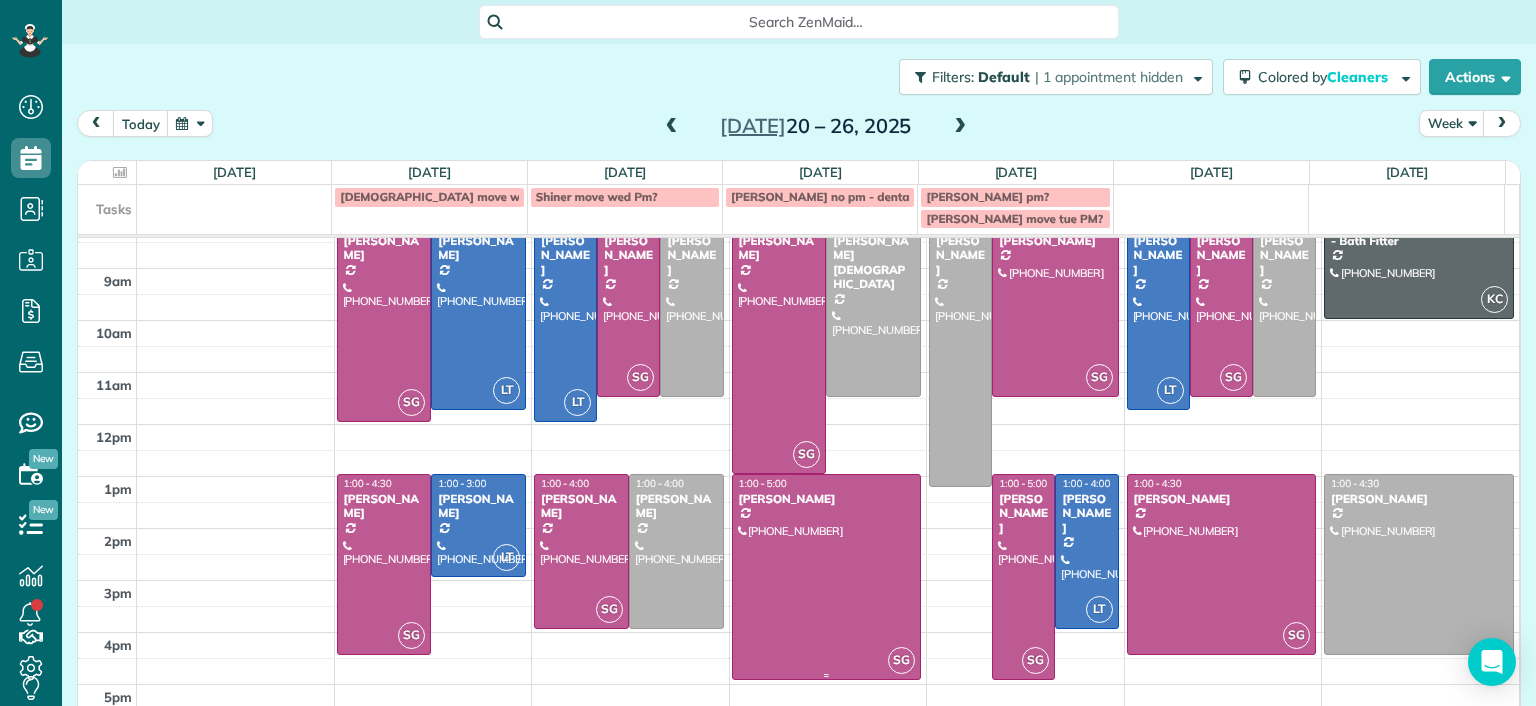 drag, startPoint x: 844, startPoint y: 583, endPoint x: 792, endPoint y: 593, distance: 52.95281 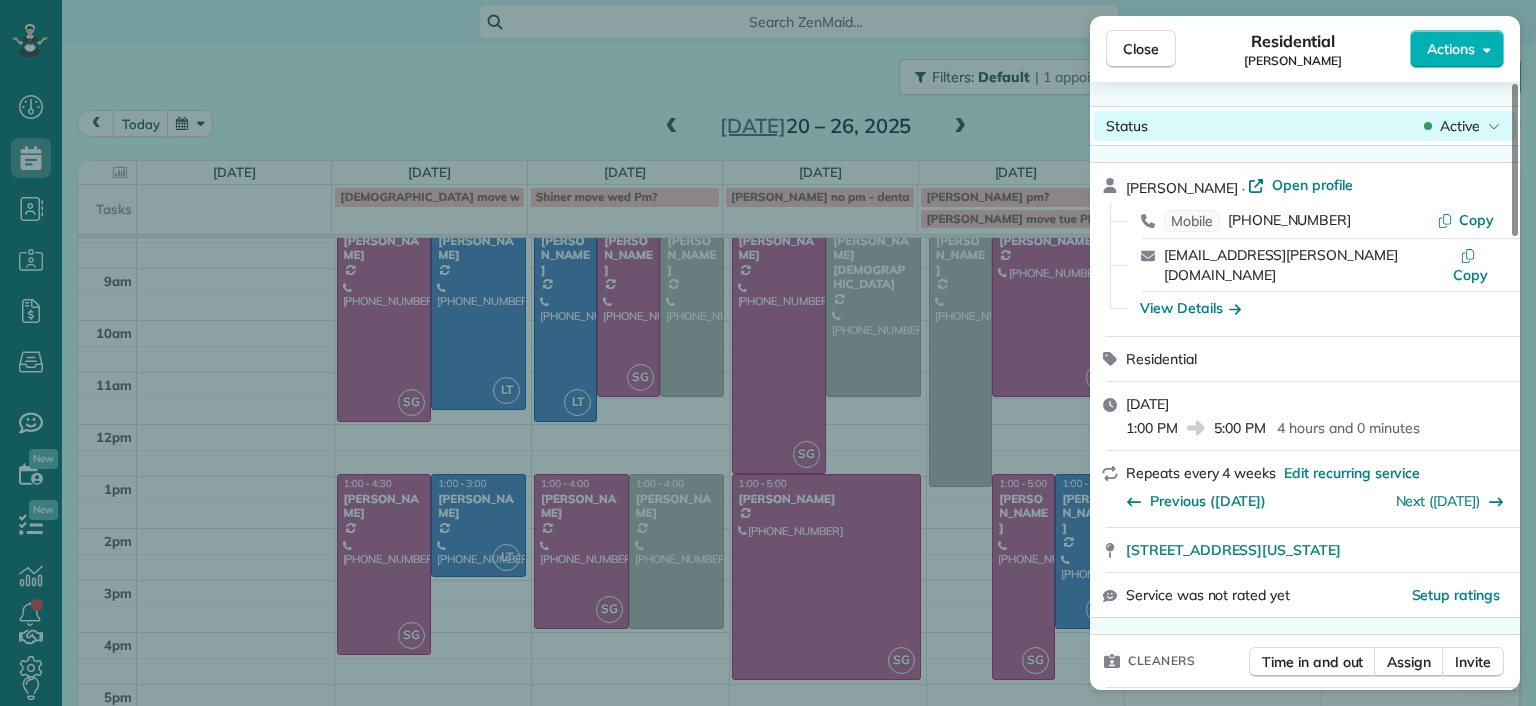 click on "Active" at bounding box center [1460, 126] 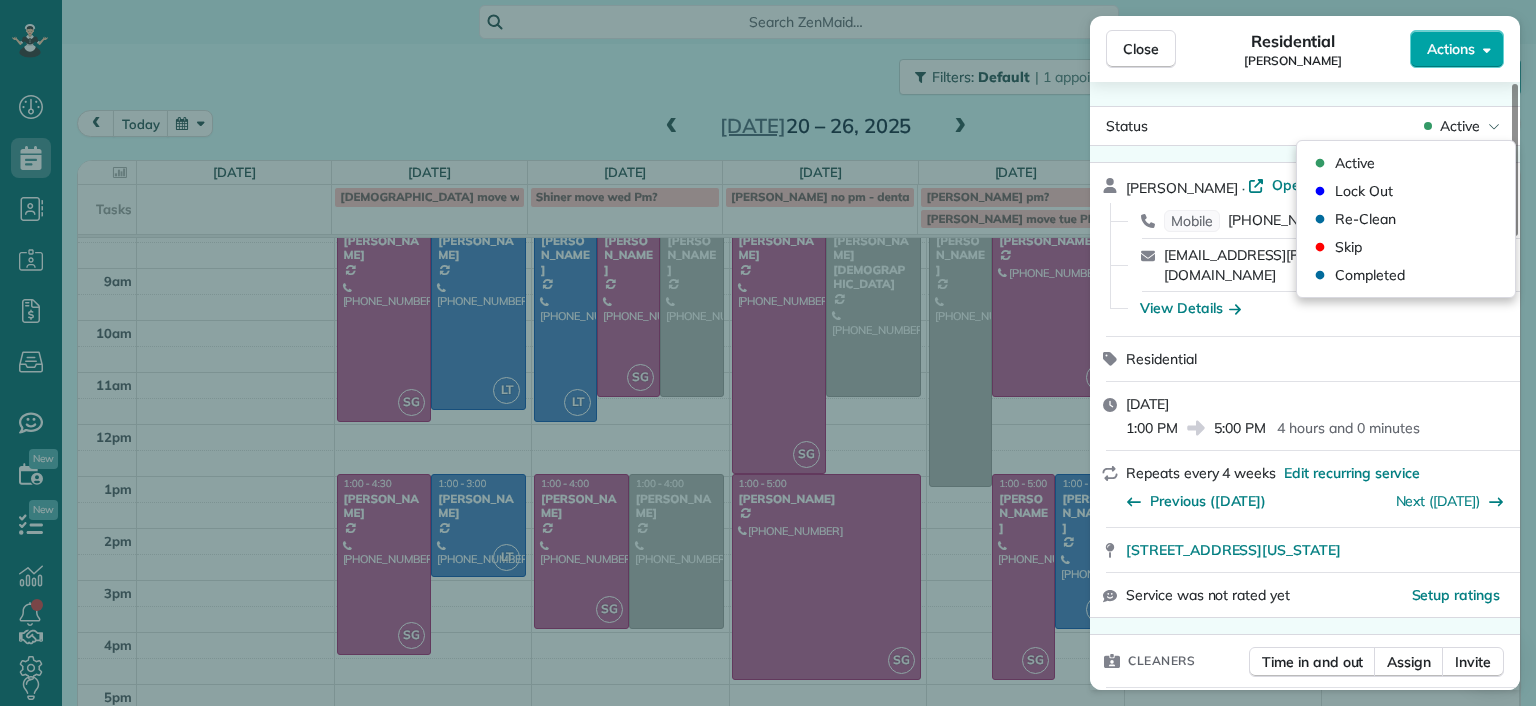 click on "Actions" at bounding box center (1451, 49) 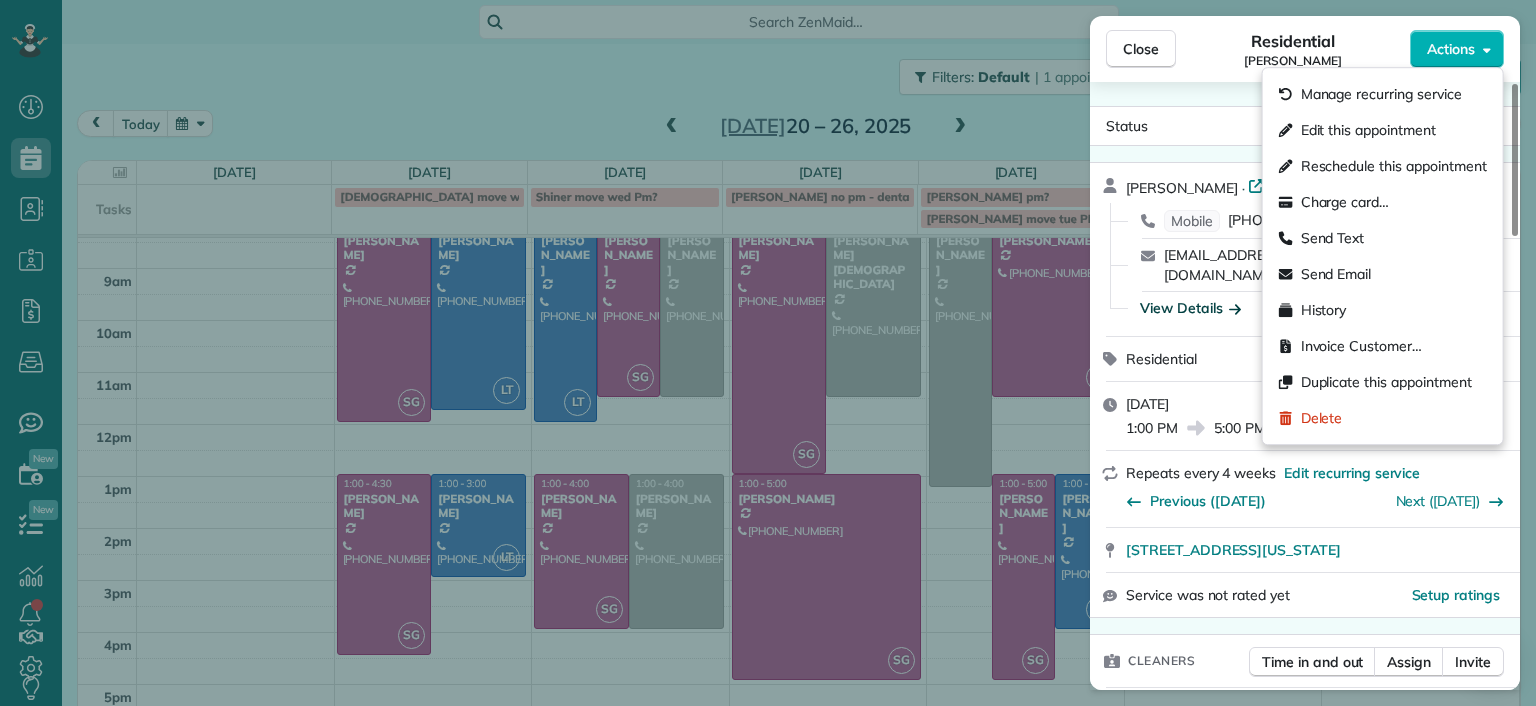click on "View Details" at bounding box center (1190, 308) 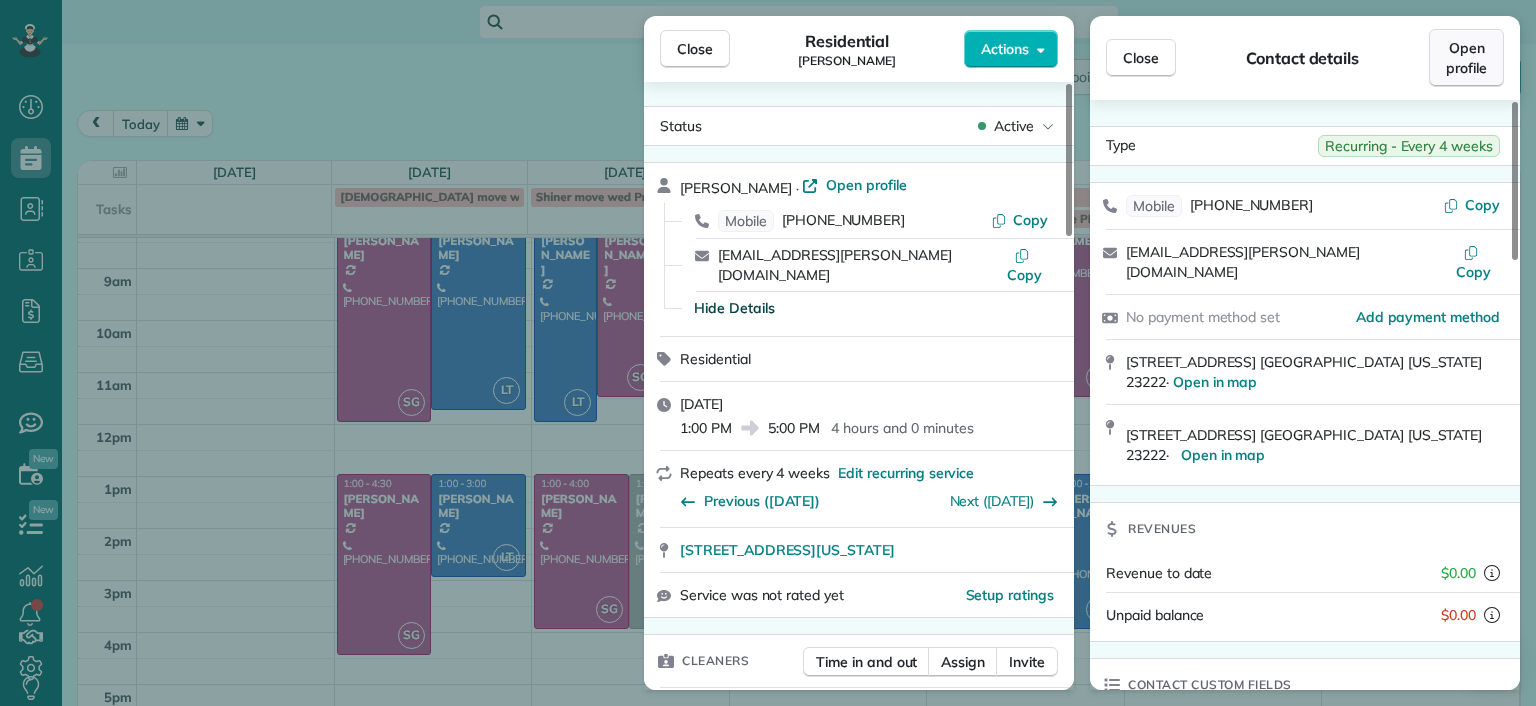 click on "Open profile" at bounding box center (1466, 58) 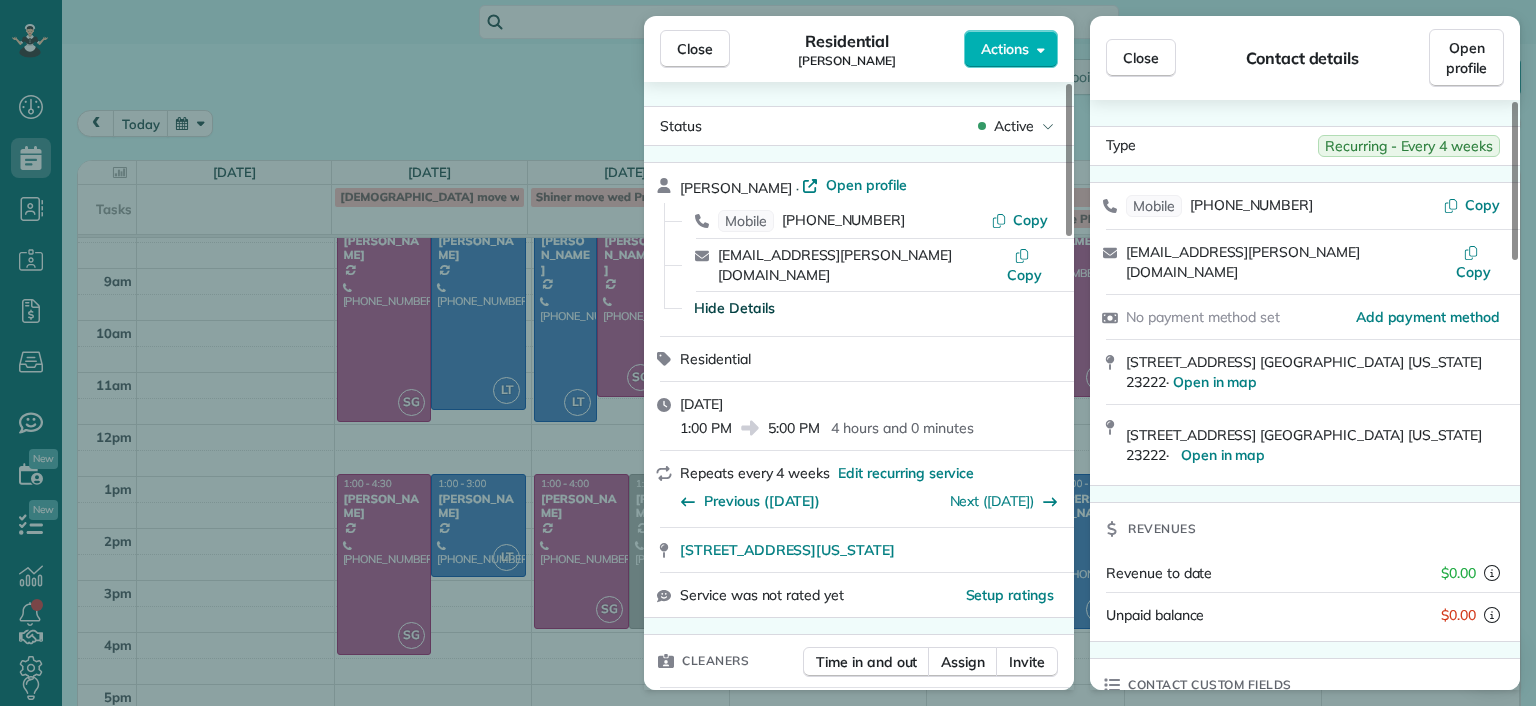 click on "Close Residential Emma Arata Actions Status Active Emma Arata · Open profile Mobile (434) 249-0050 Copy emma.arata@gmail.com Copy Hide Details Residential Wednesday, July 23, 2025 1:00 PM 5:00 PM 4 hours and 0 minutes Repeats every 4 weeks Edit recurring service Previous (Jun 27) Next (Aug 04) 3014 Noble Avenue Richmond Virginia 23222 Service was not rated yet Setup ratings Cleaners Time in and out Assign Invite Cleaners Sophie   Gibbs 1:00 PM 5:00 PM Checklist Try Now Keep this appointment up to your standards. Stay on top of every detail, keep your cleaners organised, and your client happy. Assign a checklist Watch a 5 min demo Billing Billing actions Price $210.00 Overcharge $0.00 Discount $0.00 Coupon discount - Primary tax - Secondary tax - Total appointment price $210.00 Tips collected New feature! $0.00 Unpaid Mark as paid Total including tip $210.00 Get paid online in no-time! Send an invoice and reward your cleaners with tips Charge customer credit card Appointment custom fields Man Hours 4.0 hours" at bounding box center [768, 353] 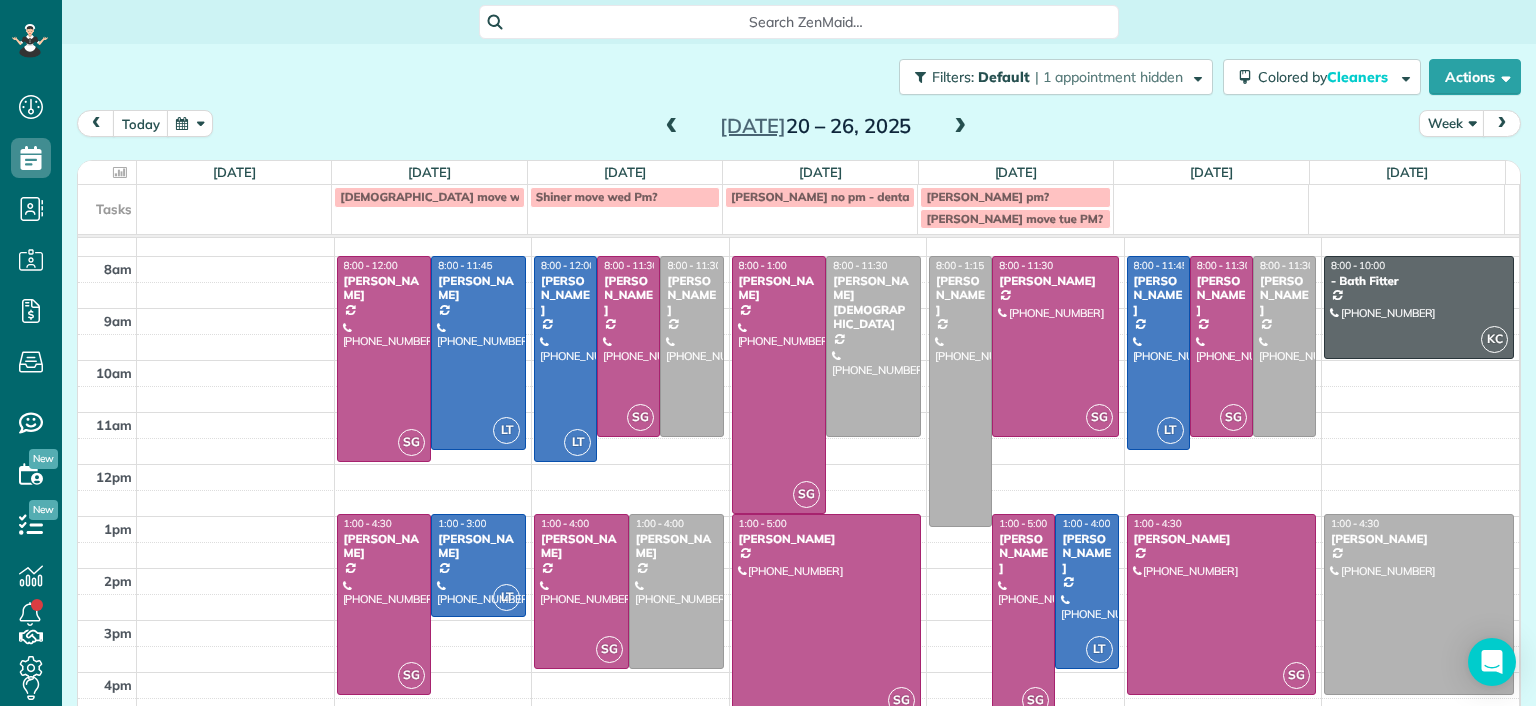 scroll, scrollTop: 0, scrollLeft: 0, axis: both 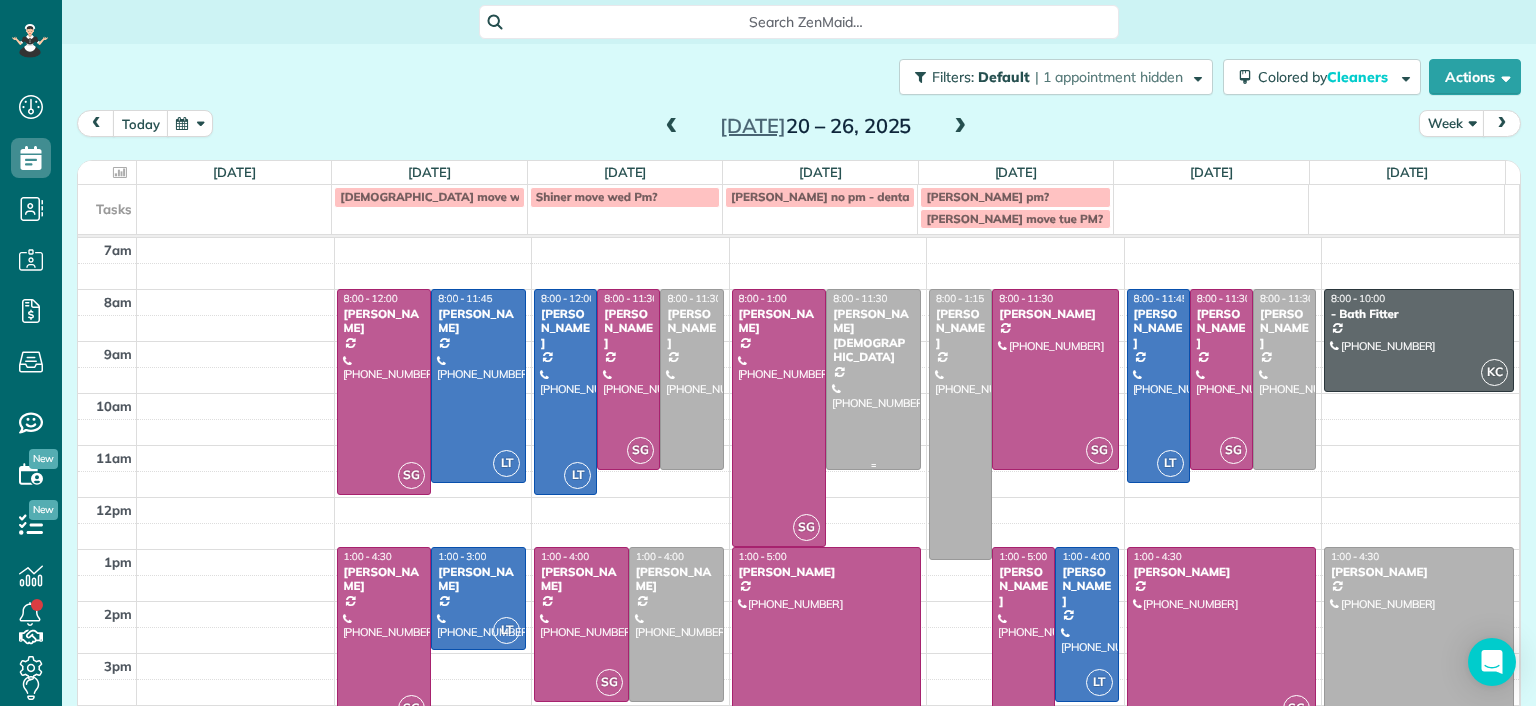 click at bounding box center [873, 379] 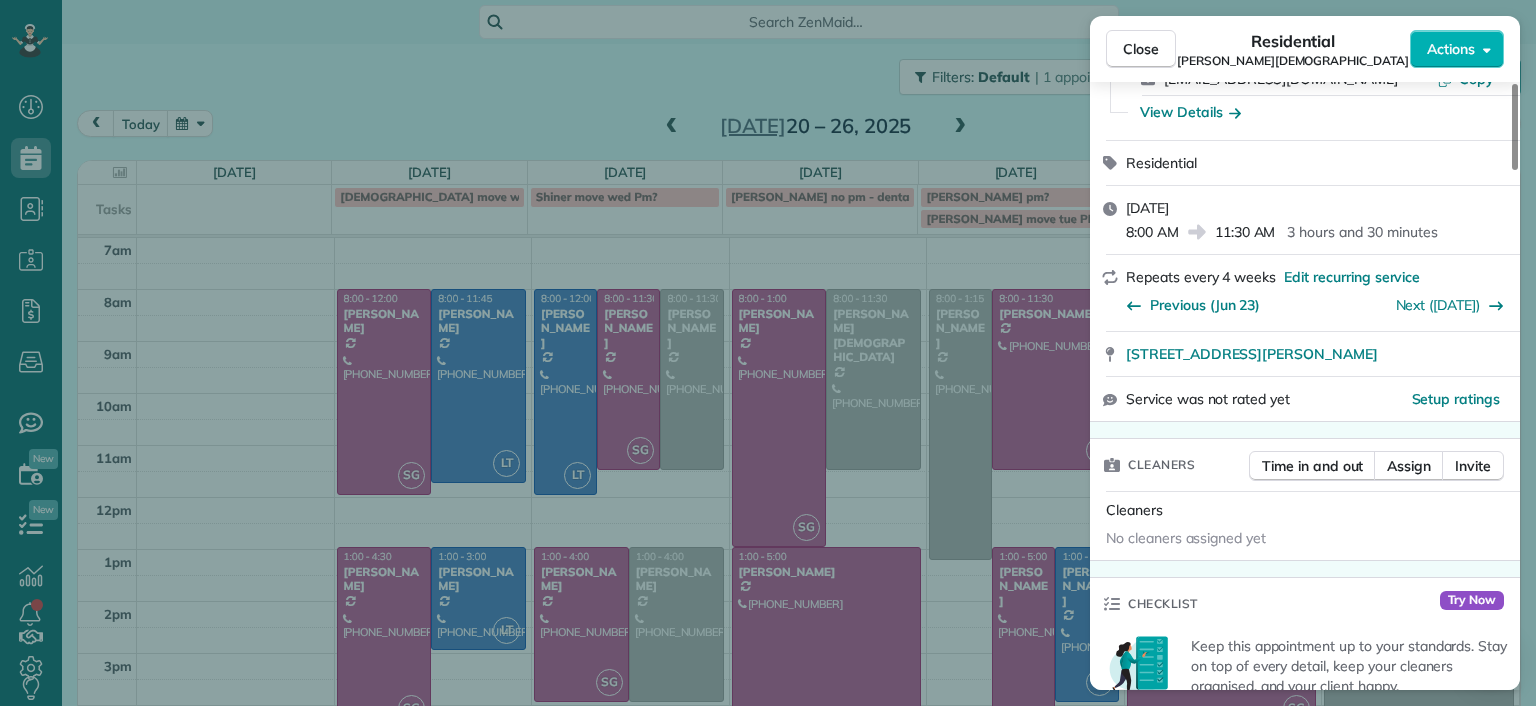 scroll, scrollTop: 200, scrollLeft: 0, axis: vertical 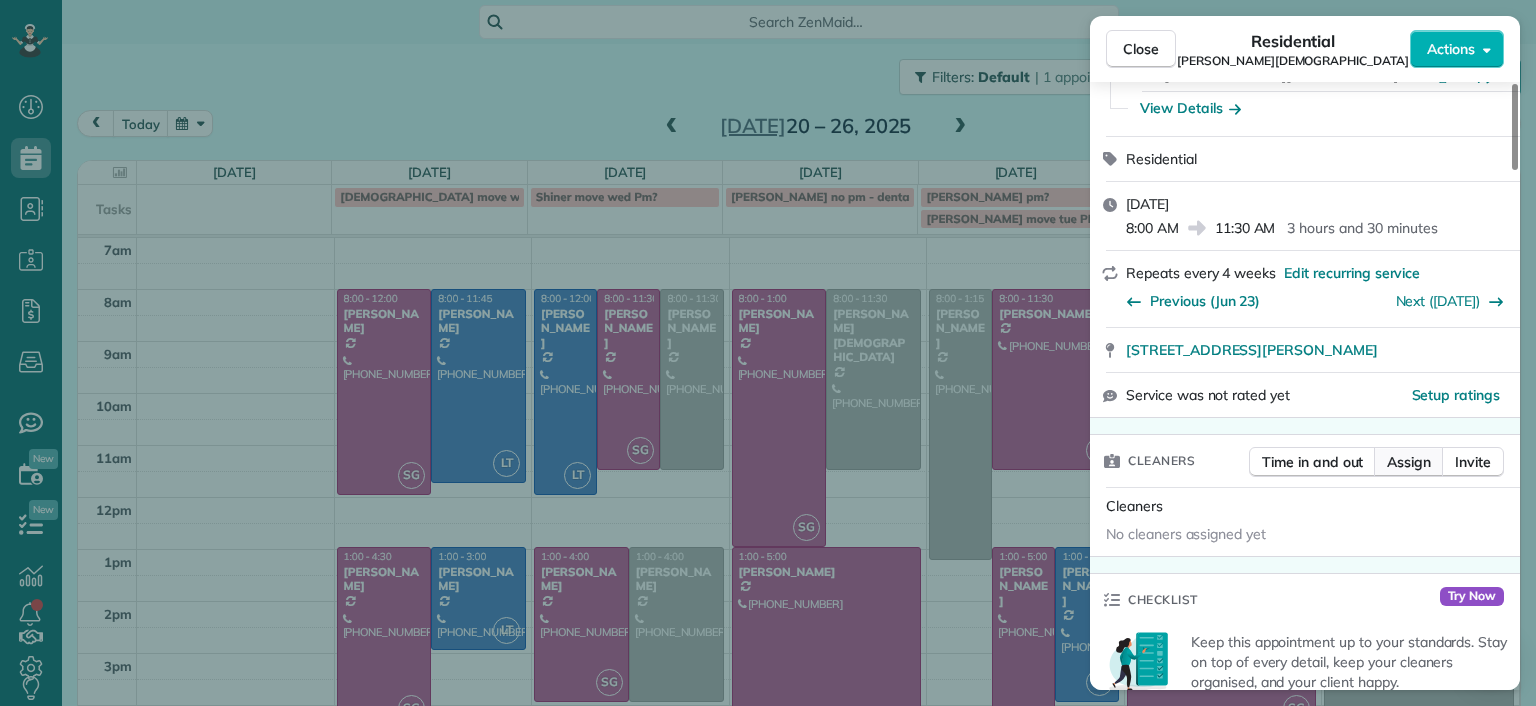 click on "Assign" at bounding box center [1409, 462] 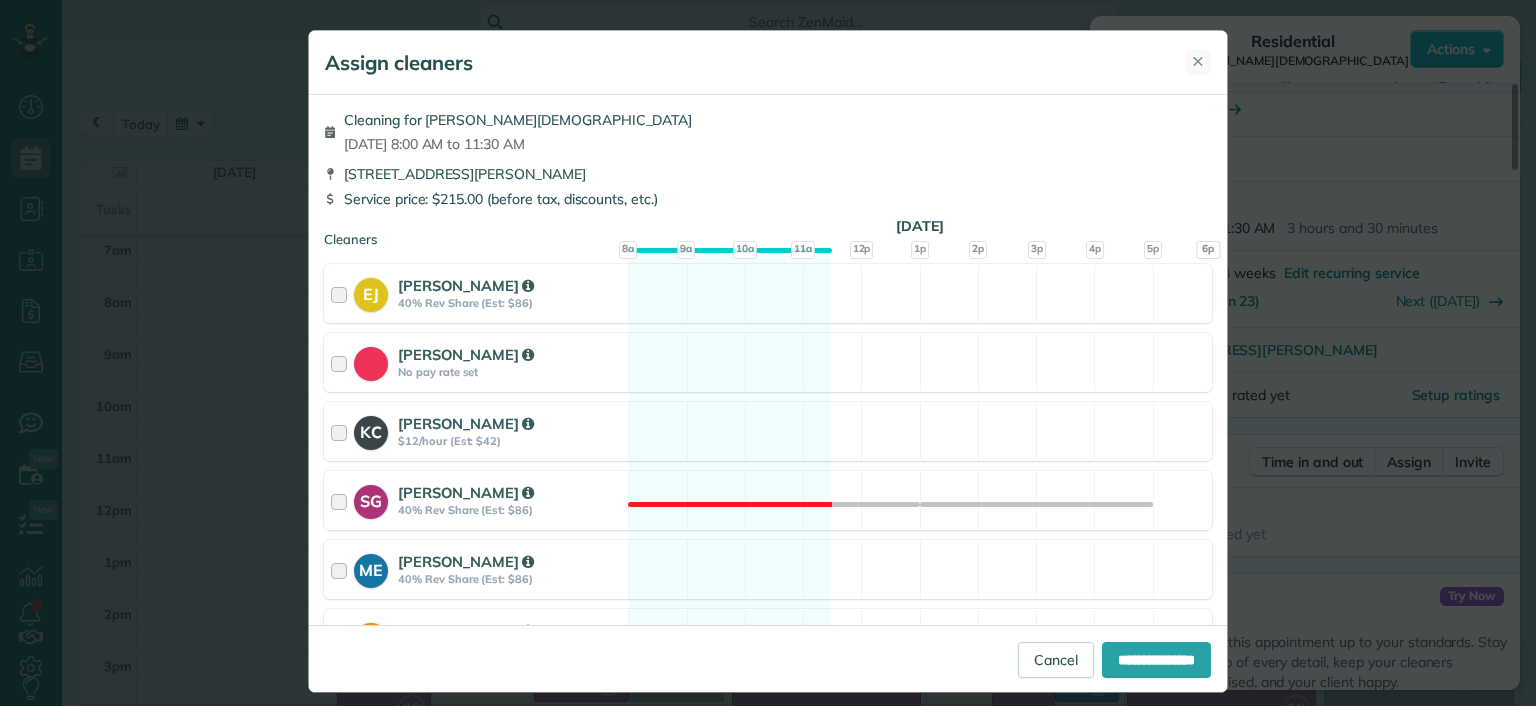 click on "✕" at bounding box center (1198, 61) 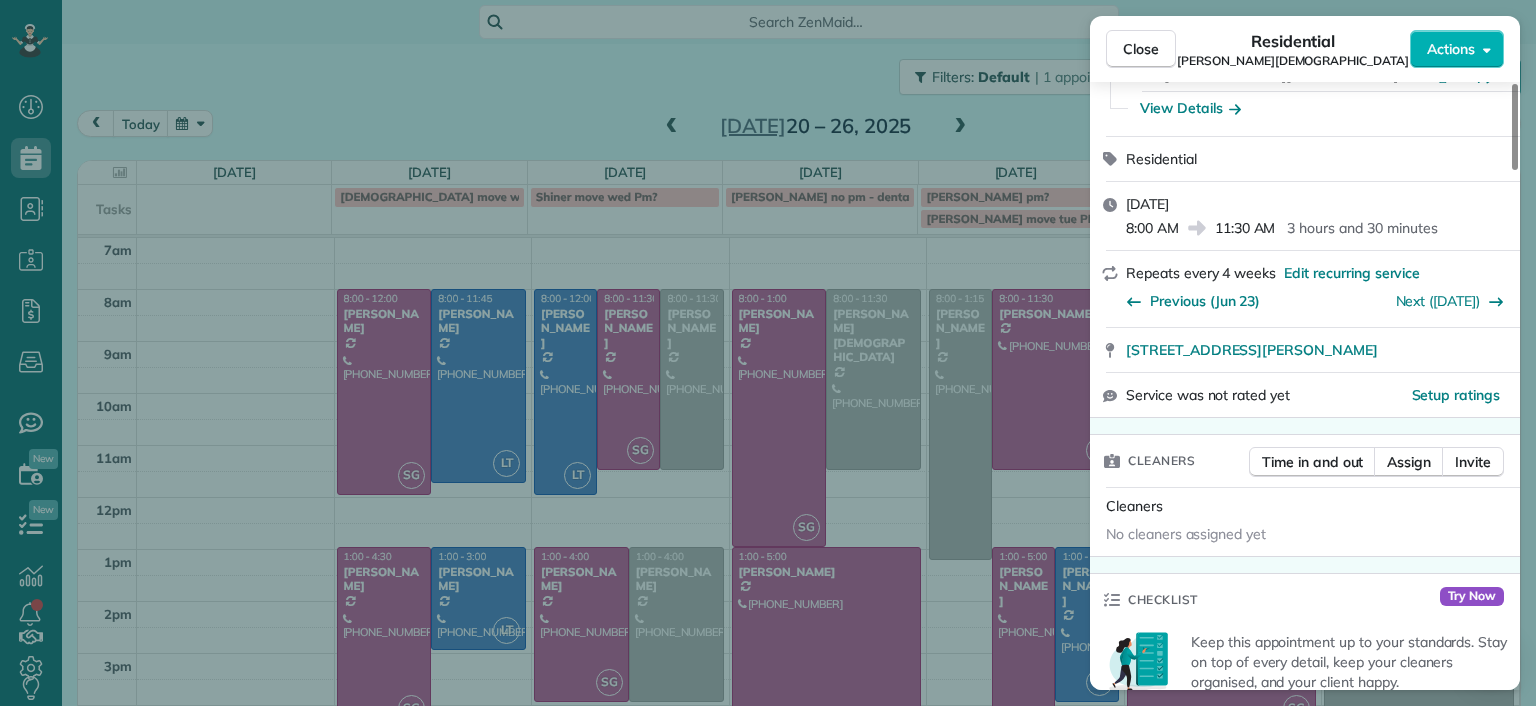 click on "Close Residential Tom Gay Actions Status Active Tom Gay · Open profile Mobile (804) 216-1857 Copy tgay0123@gmail.com Copy View Details Residential Wednesday, July 23, 2025 8:00 AM 11:30 AM 3 hours and 30 minutes Repeats every 4 weeks Edit recurring service Previous (Jun 23) Next (Aug 18) 24 Libbie Avenue Richmond VA 23226 Service was not rated yet Setup ratings Cleaners Time in and out Assign Invite Cleaners No cleaners assigned yet Checklist Try Now Keep this appointment up to your standards. Stay on top of every detail, keep your cleaners organised, and your client happy. Assign a checklist Watch a 5 min demo Billing Billing actions Price $215.00 Overcharge $0.00 Discount $0.00 Coupon discount - Primary tax - Secondary tax - Total appointment price $215.00 Tips collected New feature! $0.00 Unpaid Mark as paid Total including tip $215.00 Get paid online in no-time! Send an invoice and reward your cleaners with tips Charge customer credit card Appointment custom fields Man Hours 3.5 Man hours Reason for Skip" at bounding box center [768, 353] 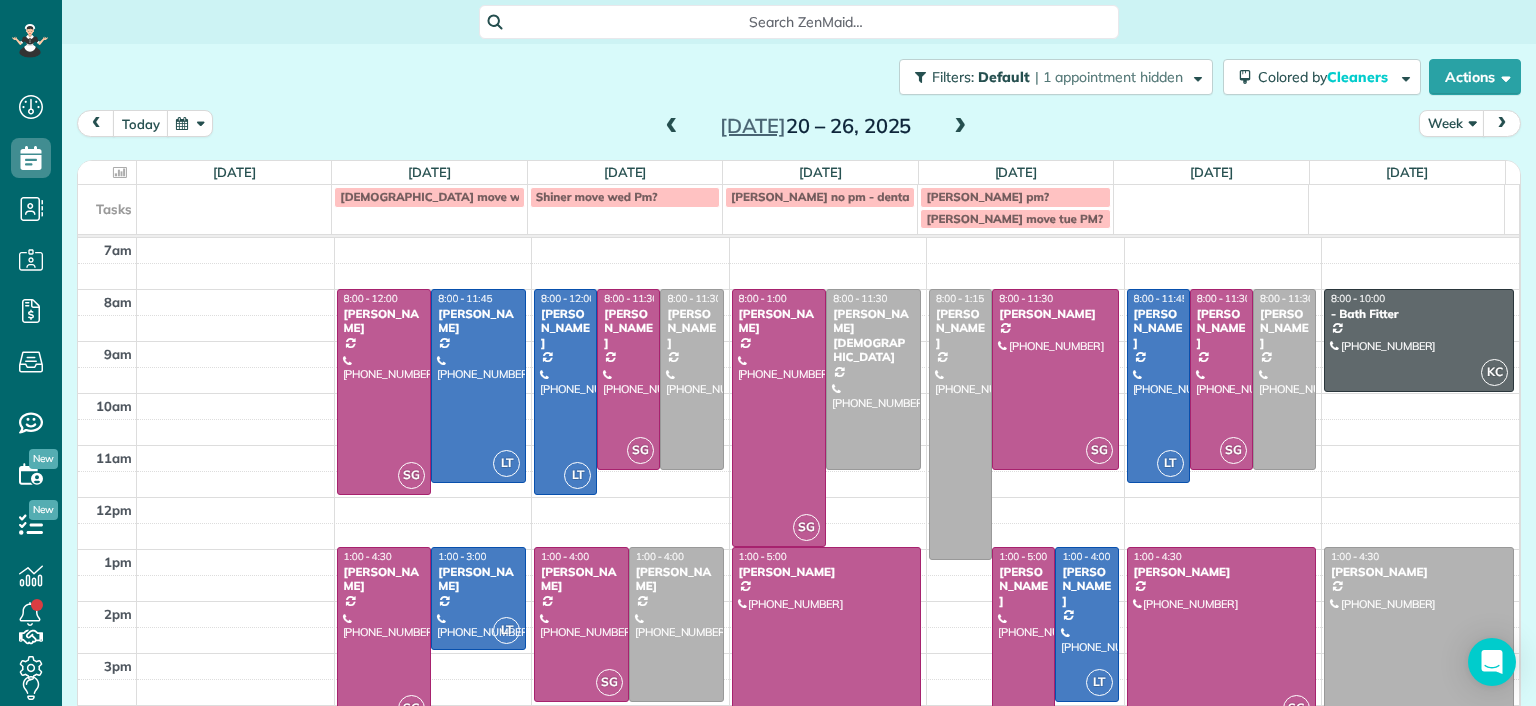 click at bounding box center [827, 650] 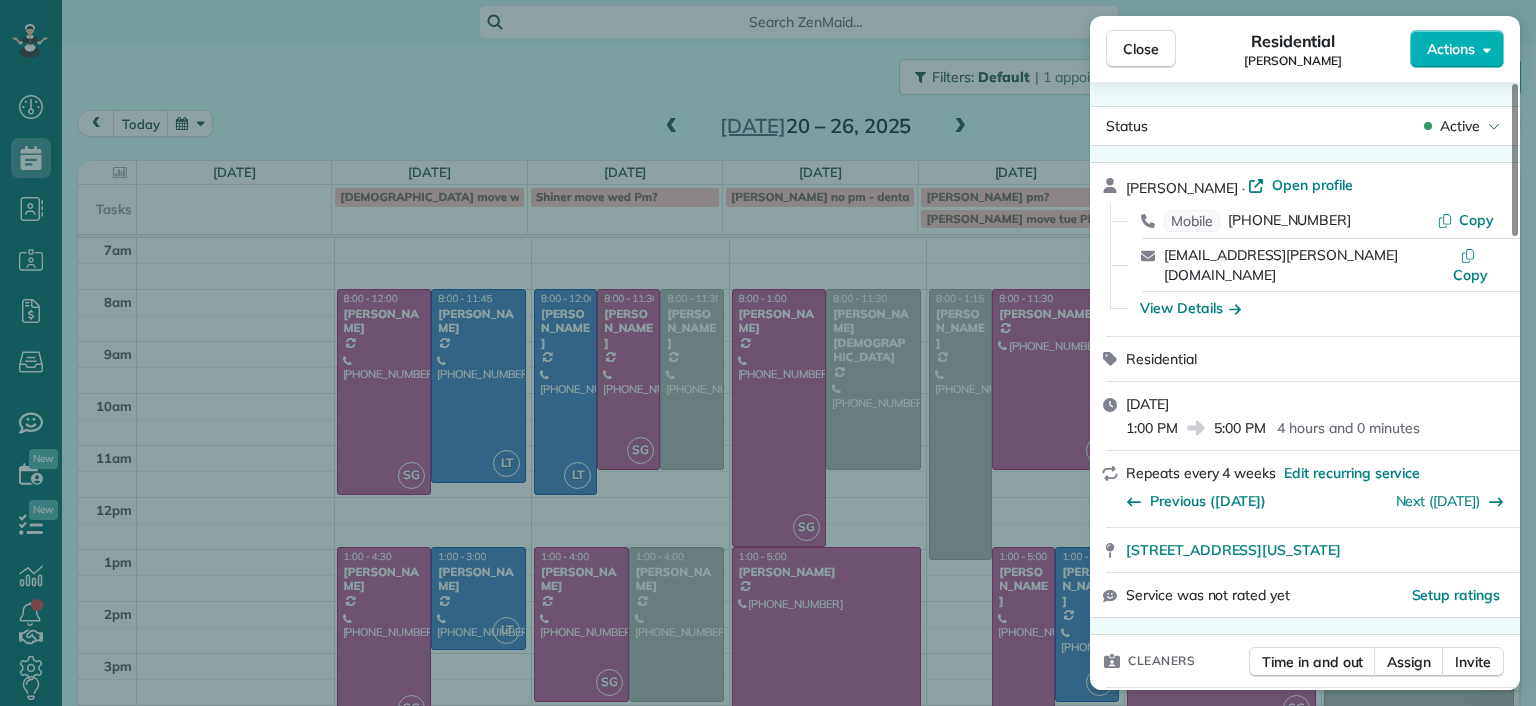 click on "Close Residential Emma Arata Actions Status Active Emma Arata · Open profile Mobile (434) 249-0050 Copy emma.arata@gmail.com Copy View Details Residential Wednesday, July 23, 2025 1:00 PM 5:00 PM 4 hours and 0 minutes Repeats every 4 weeks Edit recurring service Previous (Jun 27) Next (Aug 04) 3014 Noble Avenue Richmond Virginia 23222 Service was not rated yet Setup ratings Cleaners Time in and out Assign Invite Cleaners Sophie   Gibbs 1:00 PM 5:00 PM Checklist Try Now Keep this appointment up to your standards. Stay on top of every detail, keep your cleaners organised, and your client happy. Assign a checklist Watch a 5 min demo Billing Billing actions Price $210.00 Overcharge $0.00 Discount $0.00 Coupon discount - Primary tax - Secondary tax - Total appointment price $210.00 Tips collected New feature! $0.00 Unpaid Mark as paid Total including tip $210.00 Get paid online in no-time! Send an invoice and reward your cleaners with tips Charge customer credit card Appointment custom fields Man Hours 4.0 hours" at bounding box center (768, 353) 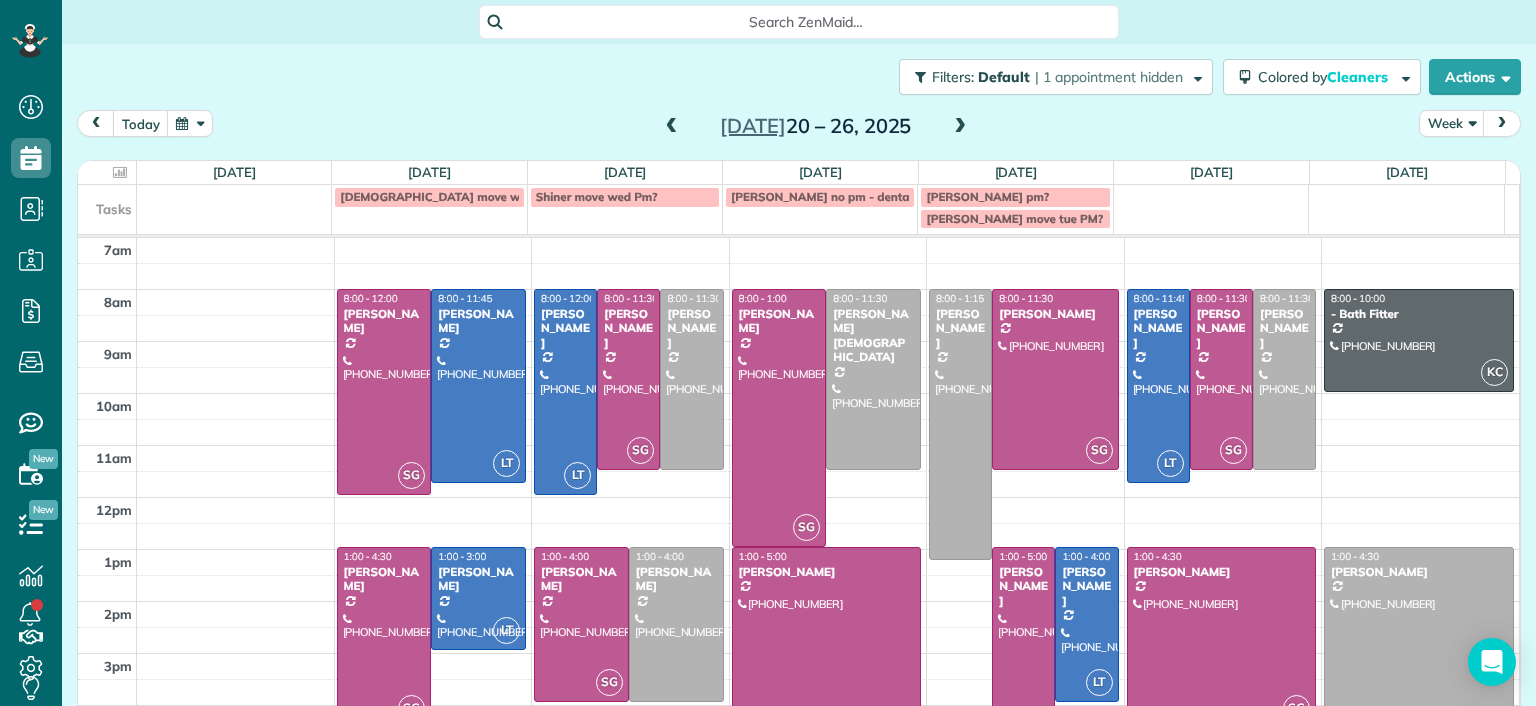 click at bounding box center (779, 418) 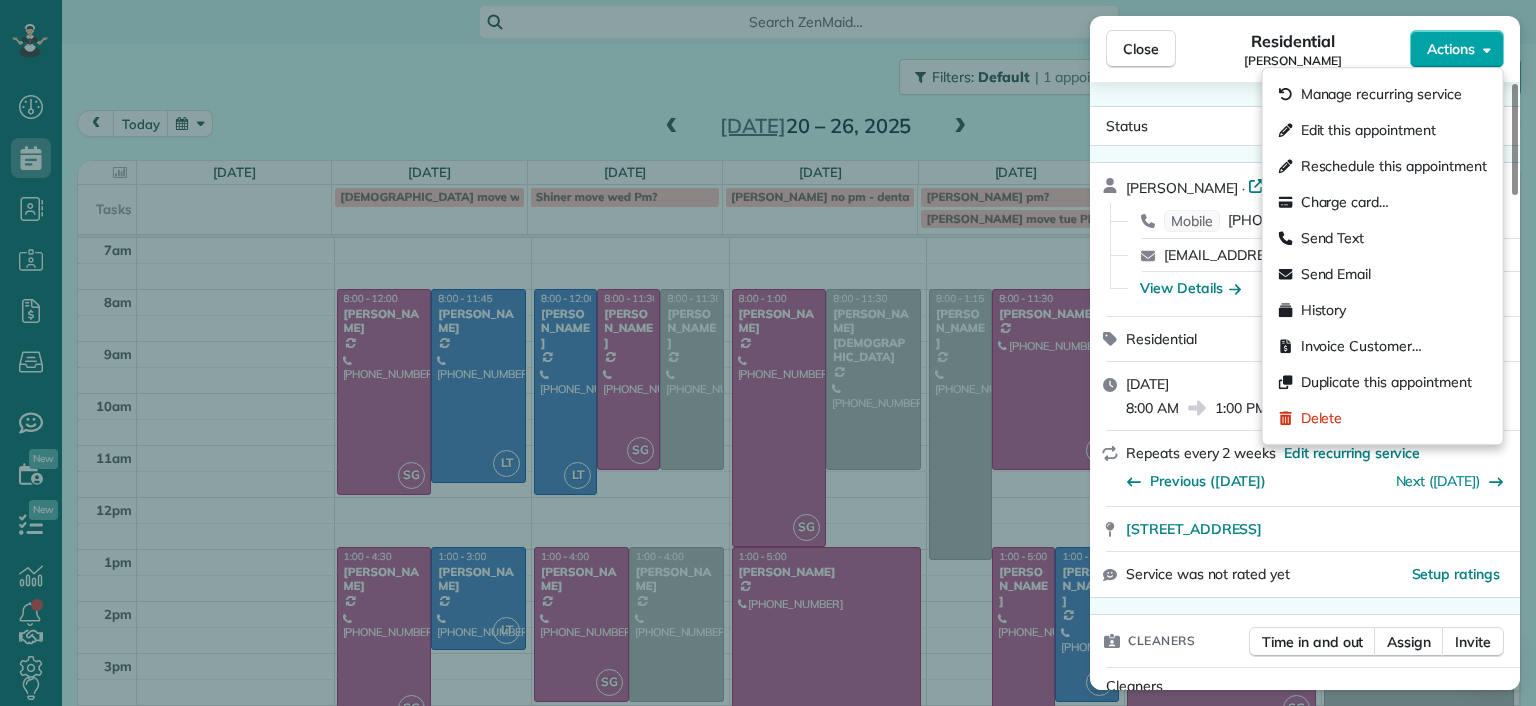 click on "Actions" at bounding box center (1457, 49) 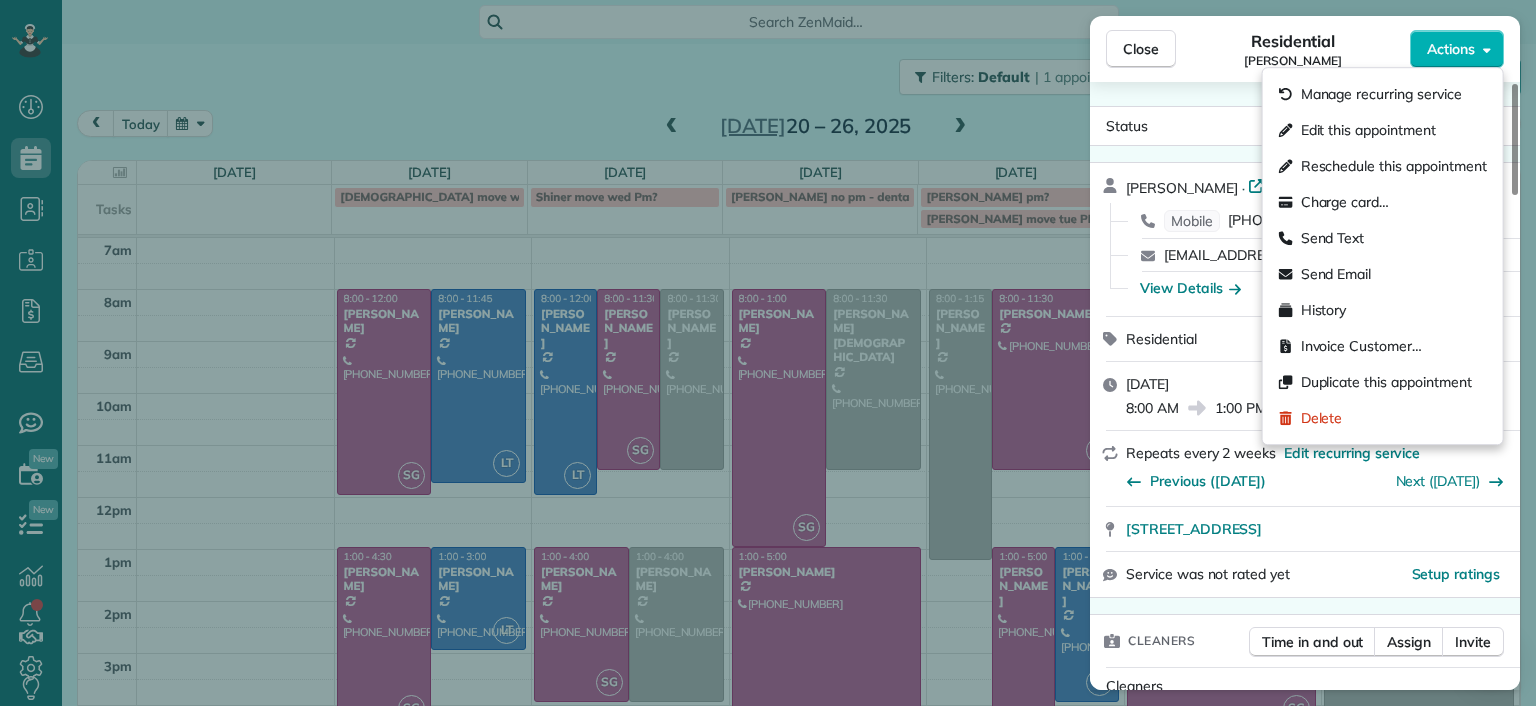 click on "Close Residential Denise Nelson Actions Status Active Denise Nelson · Open profile Mobile (804) 363-7437 Copy denisenelson2005@gmail.com Copy View Details Residential Wednesday, July 23, 2025 8:00 AM 1:00 PM 5 hours and 0 minutes Repeats every 2 weeks Edit recurring service Previous (Jul 09) Next (Aug 06) 9625 Kingussle Lane Richmond VA 23236 Service was not rated yet Setup ratings Cleaners Time in and out Assign Invite Cleaners Sophie   Gibbs 8:00 AM 1:00 PM Checklist Try Now Keep this appointment up to your standards. Stay on top of every detail, keep your cleaners organised, and your client happy. Assign a checklist Watch a 5 min demo Billing Billing actions Price $215.00 Overcharge $0.00 Discount $0.00 Coupon discount - Primary tax - Secondary tax - Total appointment price $215.00 Tips collected New feature! $0.00 Unpaid Mark as paid Total including tip $215.00 Get paid online in no-time! Send an invoice and reward your cleaners with tips Charge customer credit card Appointment custom fields Man Hours -" at bounding box center (768, 353) 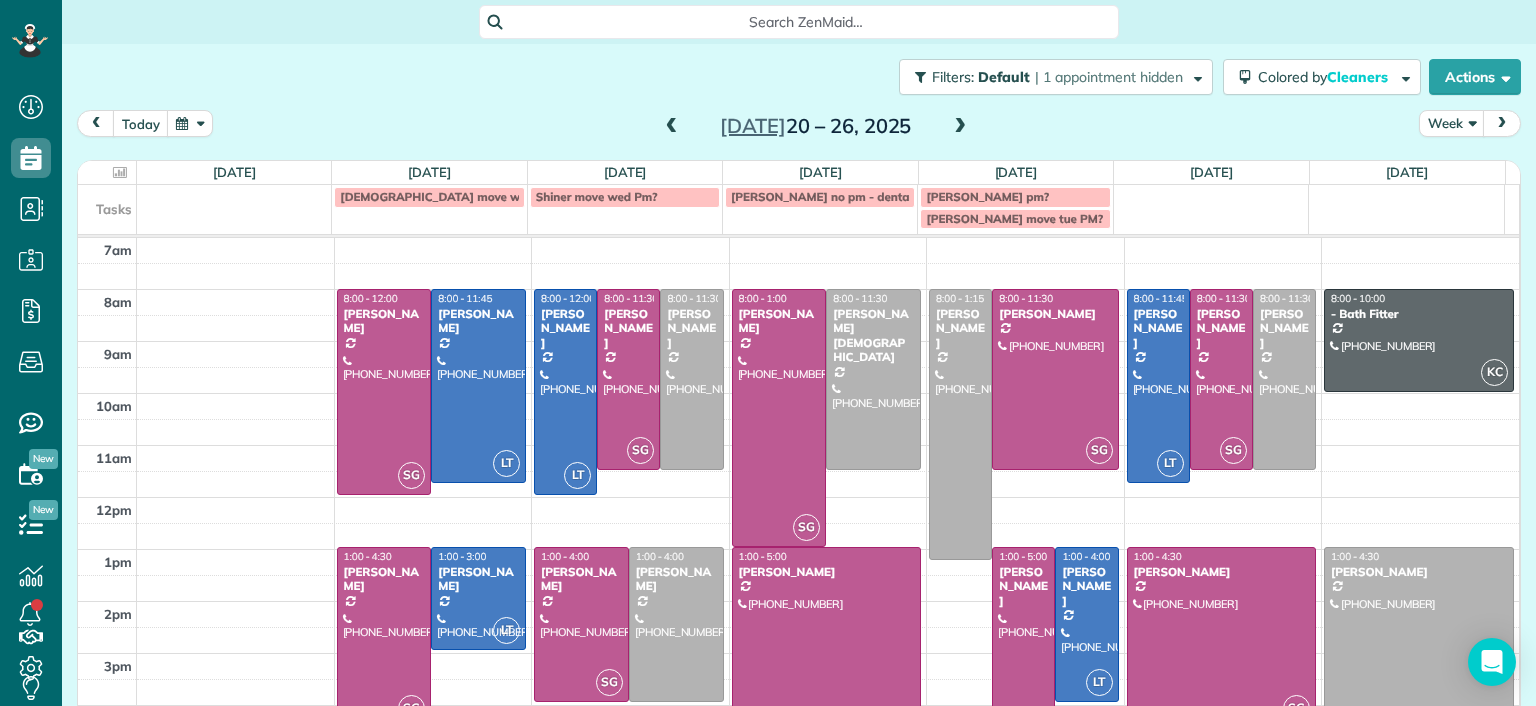 click at bounding box center (827, 650) 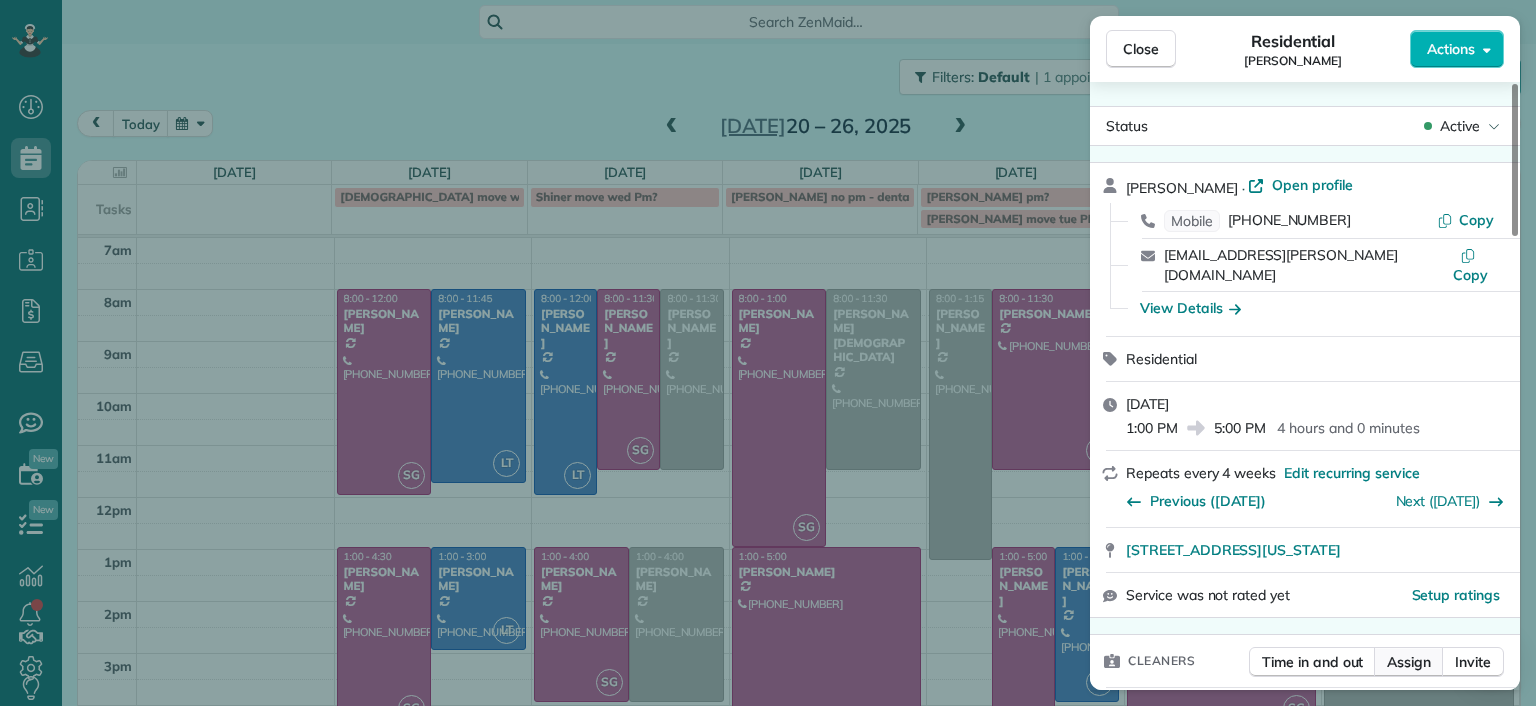 click on "Assign" at bounding box center [1409, 662] 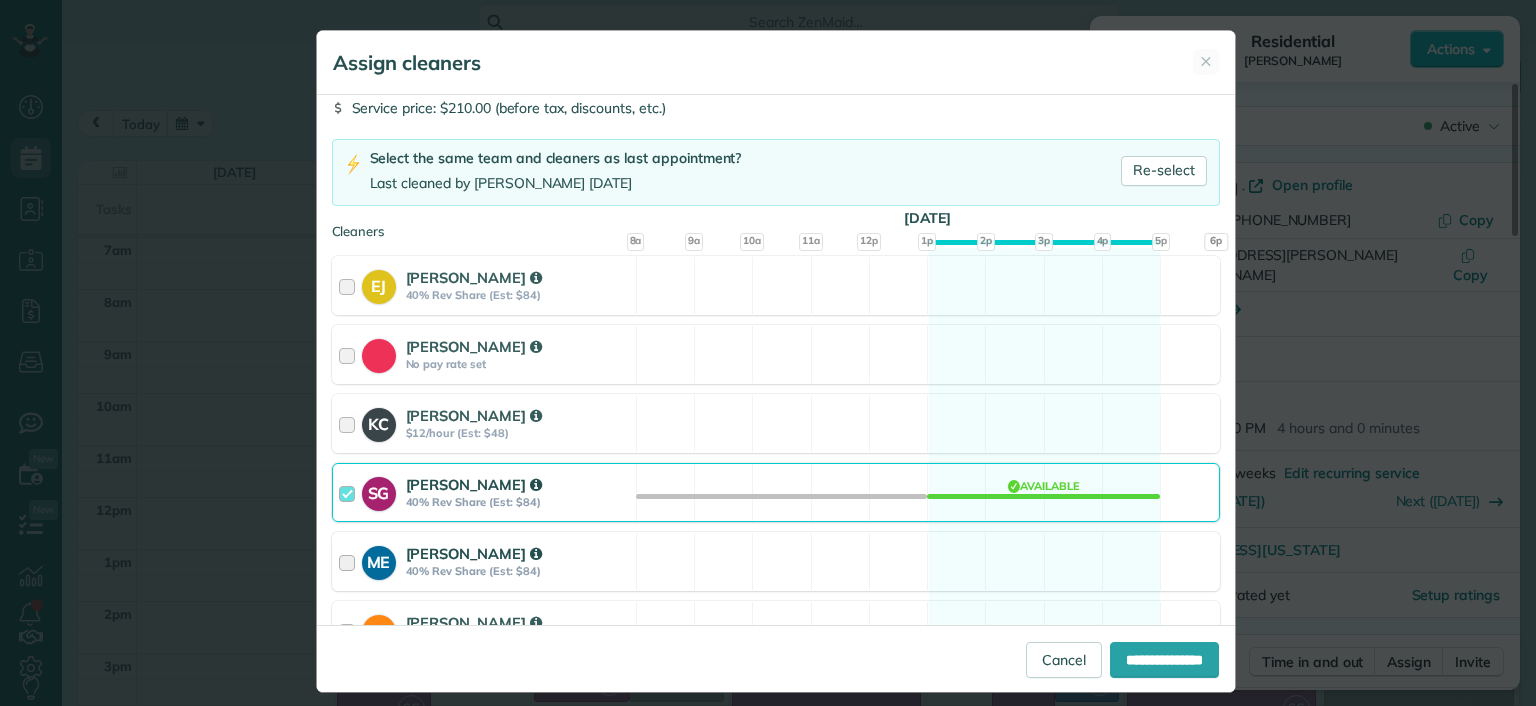 scroll, scrollTop: 200, scrollLeft: 0, axis: vertical 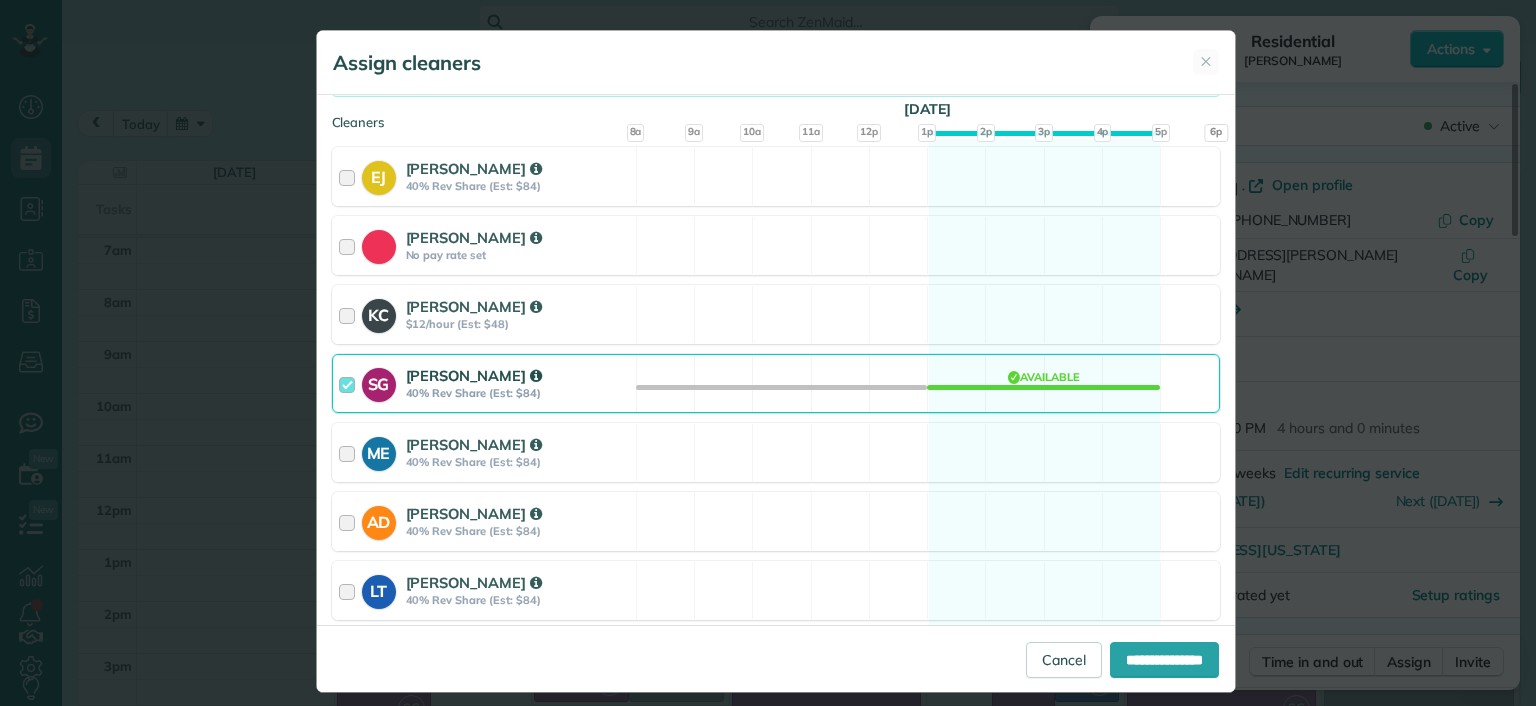 click on "SG
Sophie Gibbs
40% Rev Share (Est: $84)
Available" at bounding box center (776, 383) 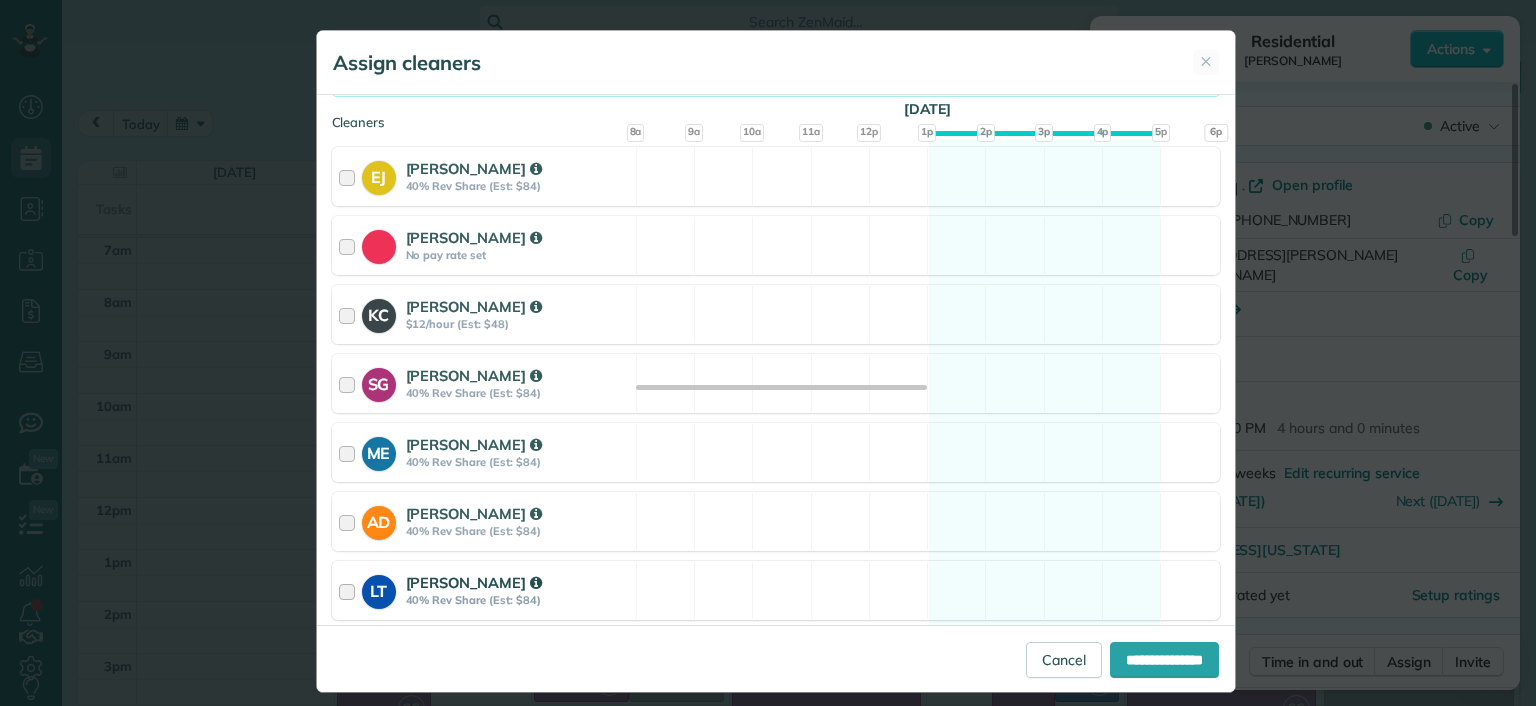 click on "LT
Laura Thaller
40% Rev Share (Est: $84)
Available" at bounding box center (776, 590) 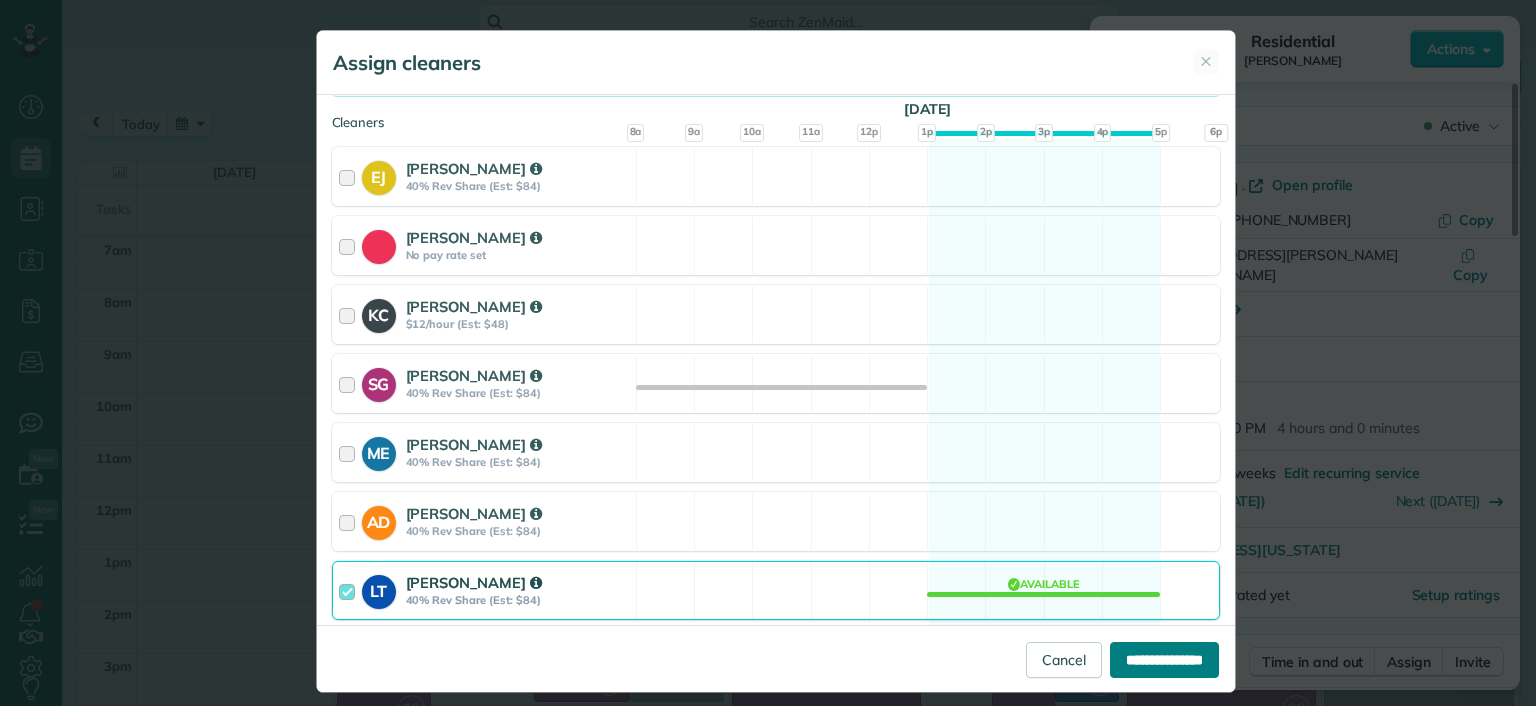 click on "**********" at bounding box center [1164, 660] 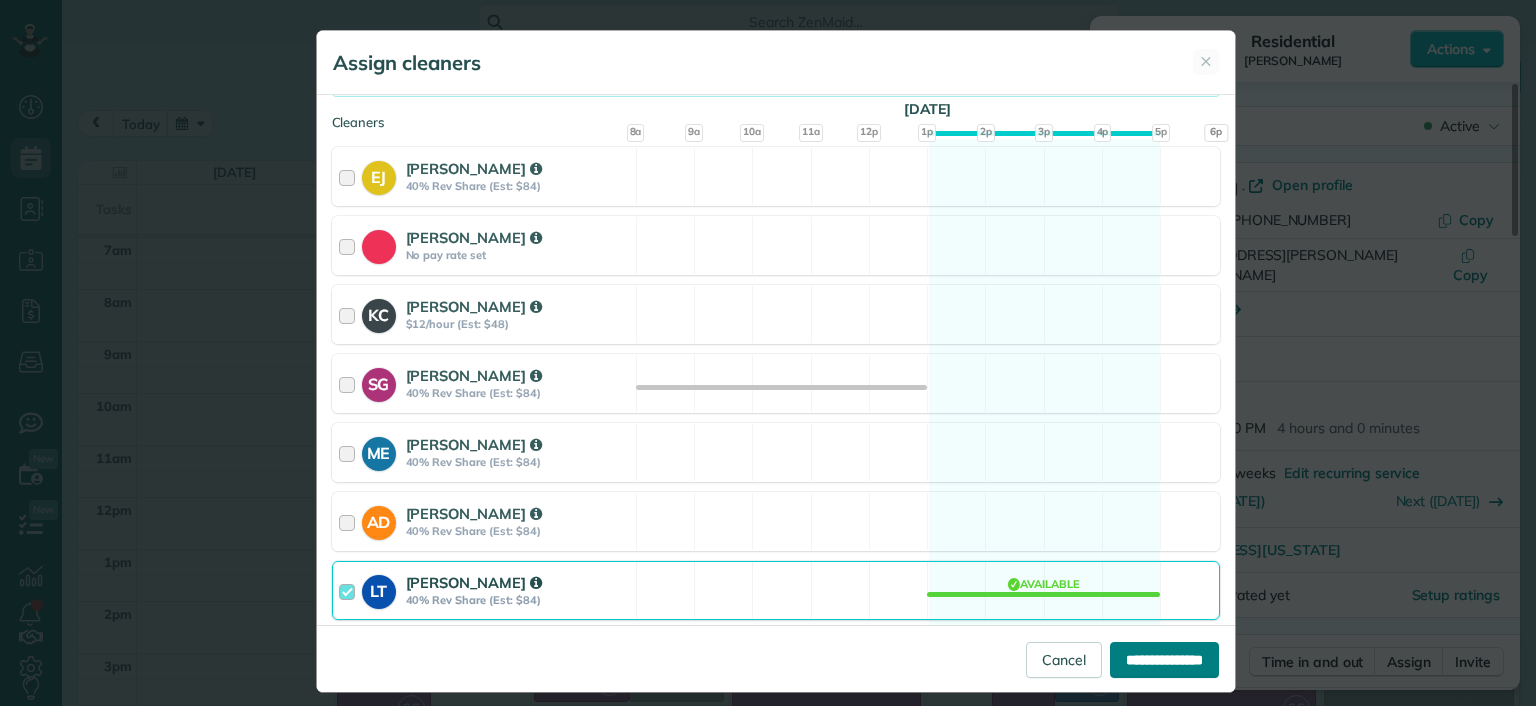 type on "**********" 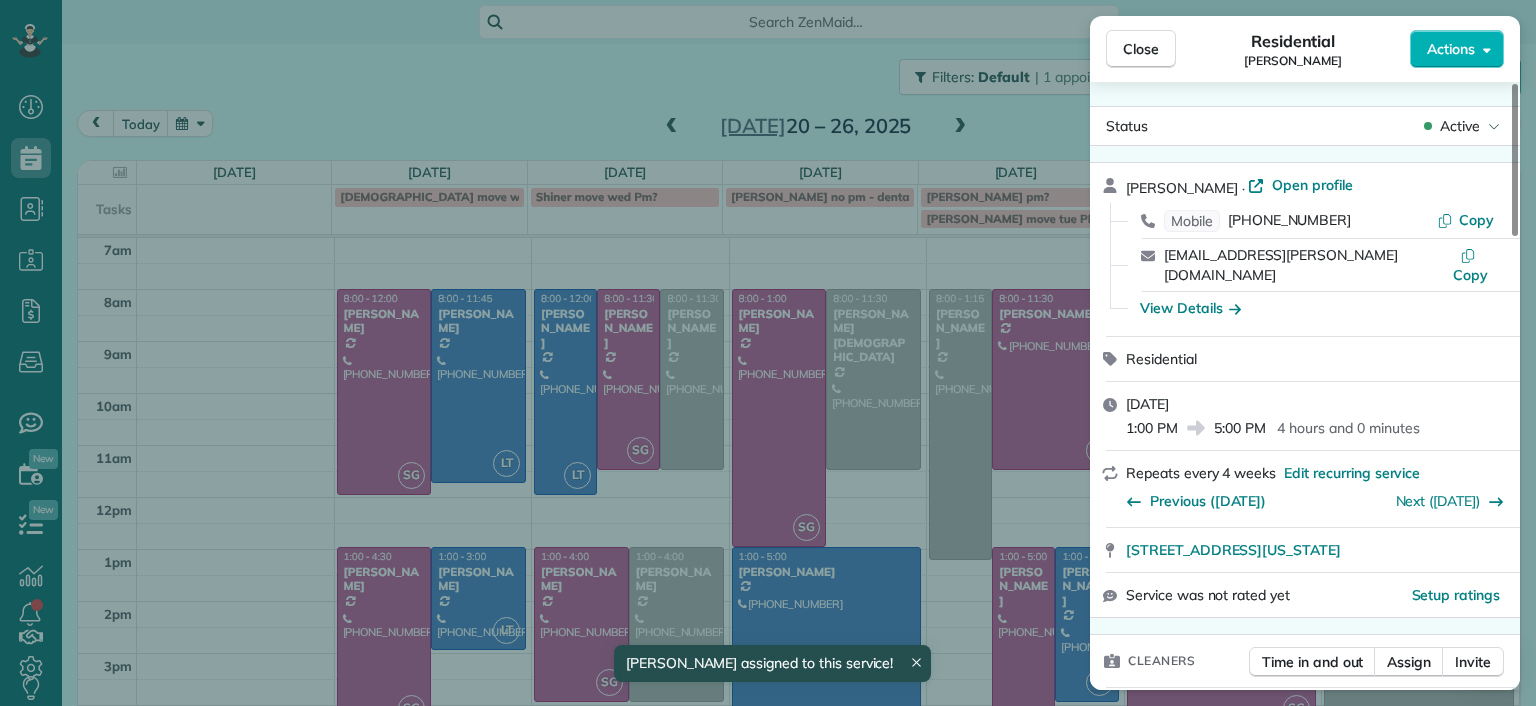 click on "Close Residential Emma Arata Actions Status Active Emma Arata · Open profile Mobile (434) 249-0050 Copy emma.arata@gmail.com Copy View Details Residential Wednesday, July 23, 2025 1:00 PM 5:00 PM 4 hours and 0 minutes Repeats every 4 weeks Edit recurring service Previous (Jun 27) Next (Aug 04) 3014 Noble Avenue Richmond Virginia 23222 Service was not rated yet Setup ratings Cleaners Time in and out Assign Invite Cleaners Laura   Thaller 1:00 PM 5:00 PM Checklist Try Now Keep this appointment up to your standards. Stay on top of every detail, keep your cleaners organised, and your client happy. Assign a checklist Watch a 5 min demo Billing Billing actions Price $210.00 Overcharge $0.00 Discount $0.00 Coupon discount - Primary tax - Secondary tax - Total appointment price $210.00 Tips collected New feature! $0.00 Unpaid Mark as paid Total including tip $210.00 Get paid online in no-time! Send an invoice and reward your cleaners with tips Charge customer credit card Appointment custom fields Man Hours 4.0 hours" at bounding box center [768, 353] 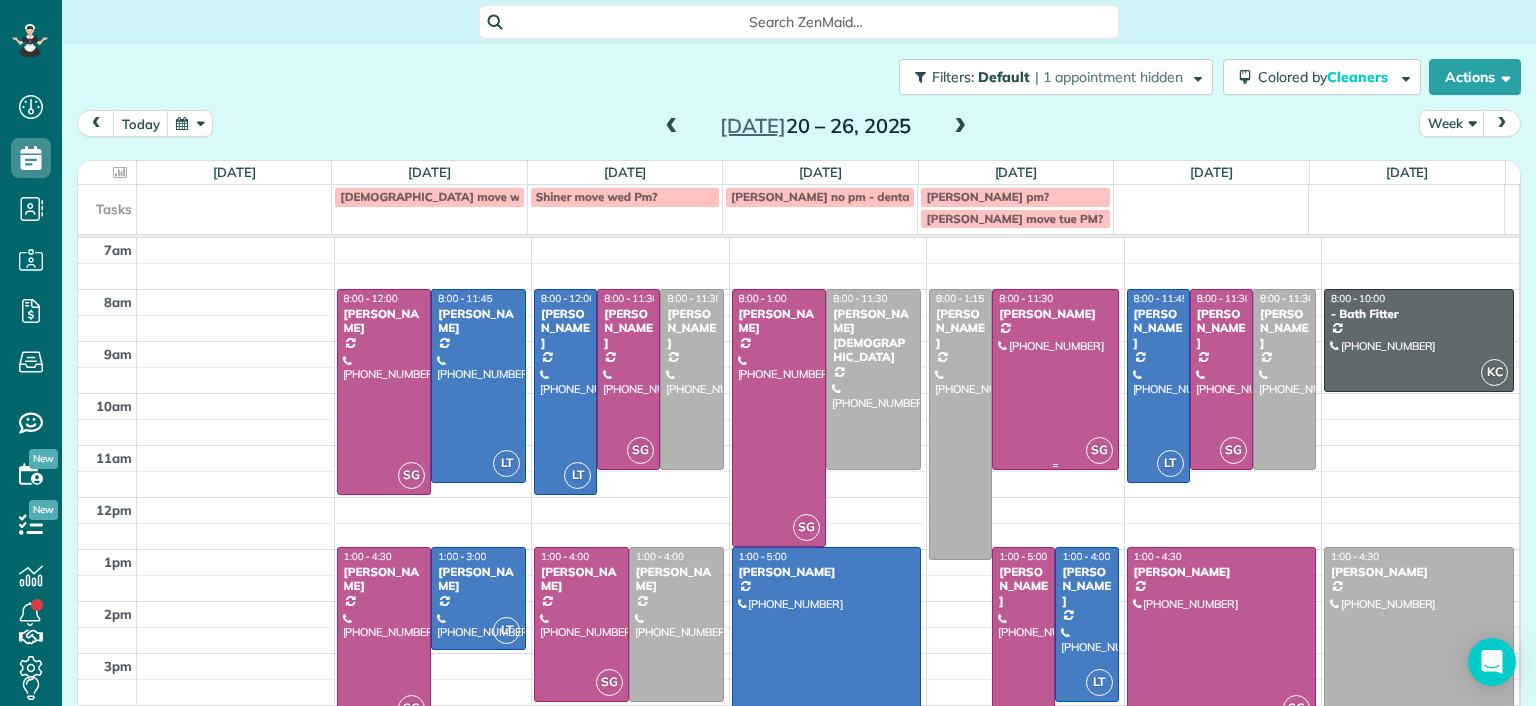 scroll, scrollTop: 73, scrollLeft: 0, axis: vertical 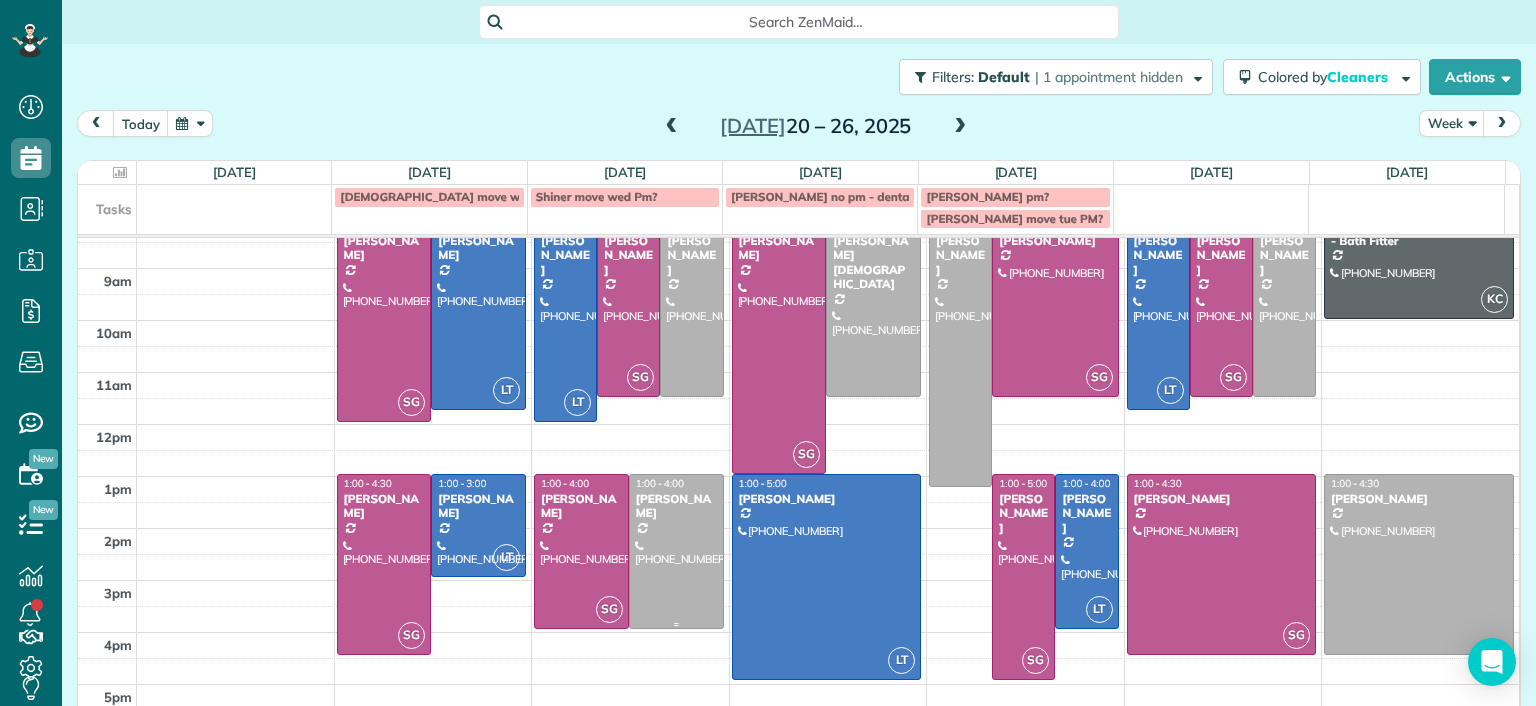 click at bounding box center [676, 551] 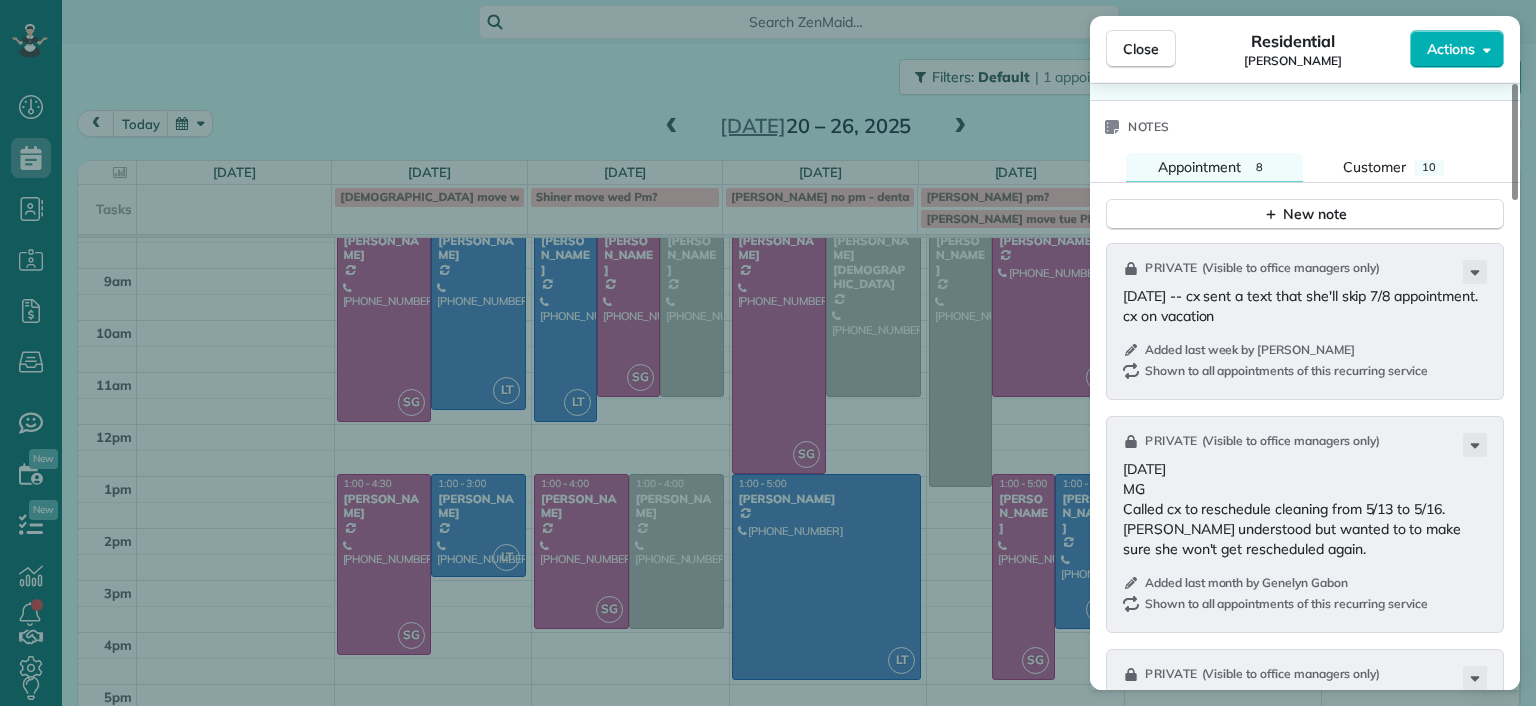 scroll, scrollTop: 1600, scrollLeft: 0, axis: vertical 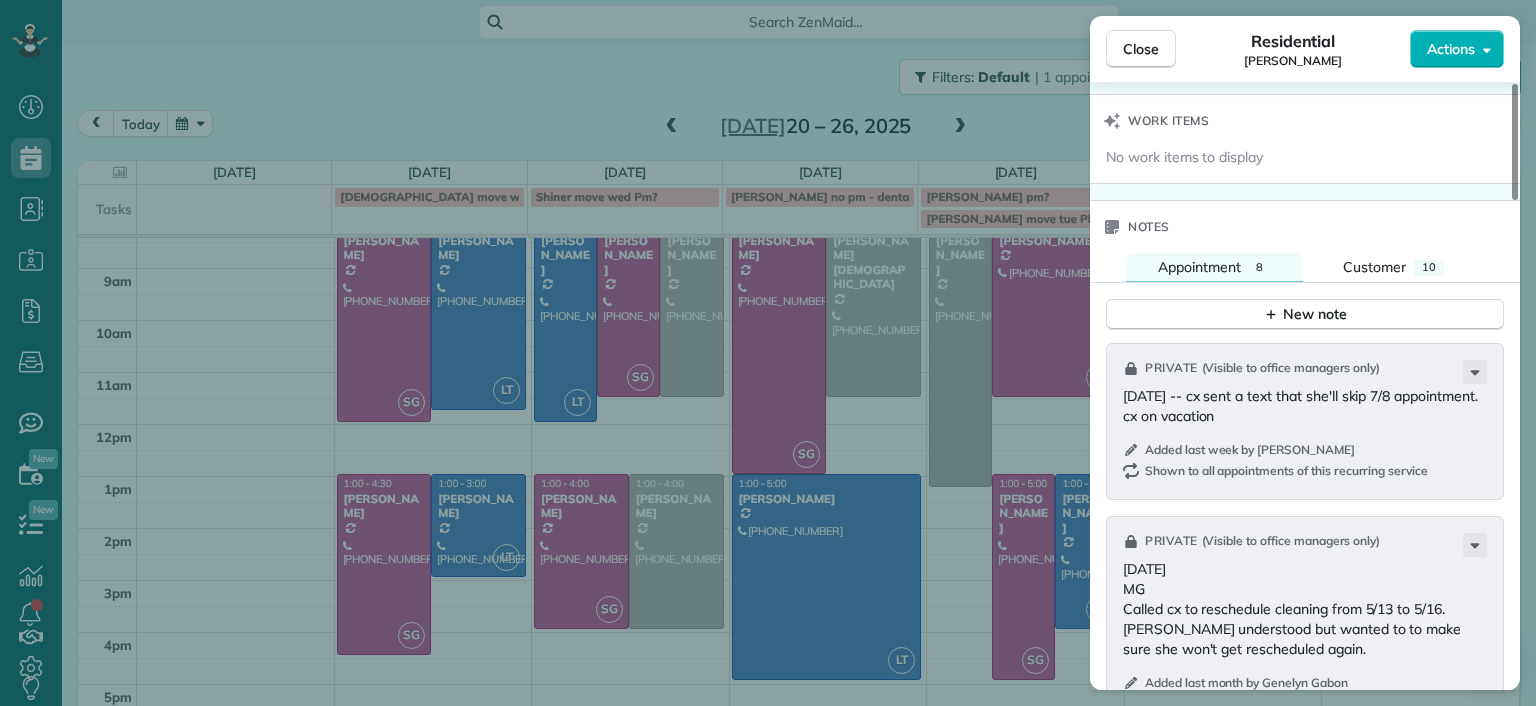click on "Close Residential Karen Shiner Actions Status Active Karen Shiner · Open profile Mobile (804) 539-3135 Copy kcshiner@gmail.com Copy View Details Residential Tuesday, July 22, 2025 1:00 PM 4:00 PM 3 hours and 0 minutes Repeats every 2 weeks Edit recurring service Previous (Jul 08) Next (Aug 05) 2611 Melbourne Drive Richmond VA 23225 Service was not rated yet Setup ratings Cleaners Time in and out Assign Invite Cleaners No cleaners assigned yet Checklist Try Now Keep this appointment up to your standards. Stay on top of every detail, keep your cleaners organised, and your client happy. Assign a checklist Watch a 5 min demo Billing Billing actions Price $153.00 Overcharge $0.00 Discount $0.00 Coupon discount - Primary tax - Secondary tax - Total appointment price $153.00 Tips collected New feature! $0.00 Unpaid Mark as paid Total including tip $153.00 Get paid online in no-time! Send an invoice and reward your cleaners with tips Charge customer credit card Appointment custom fields Man Hours 3 Man Hours - Notes" at bounding box center [768, 353] 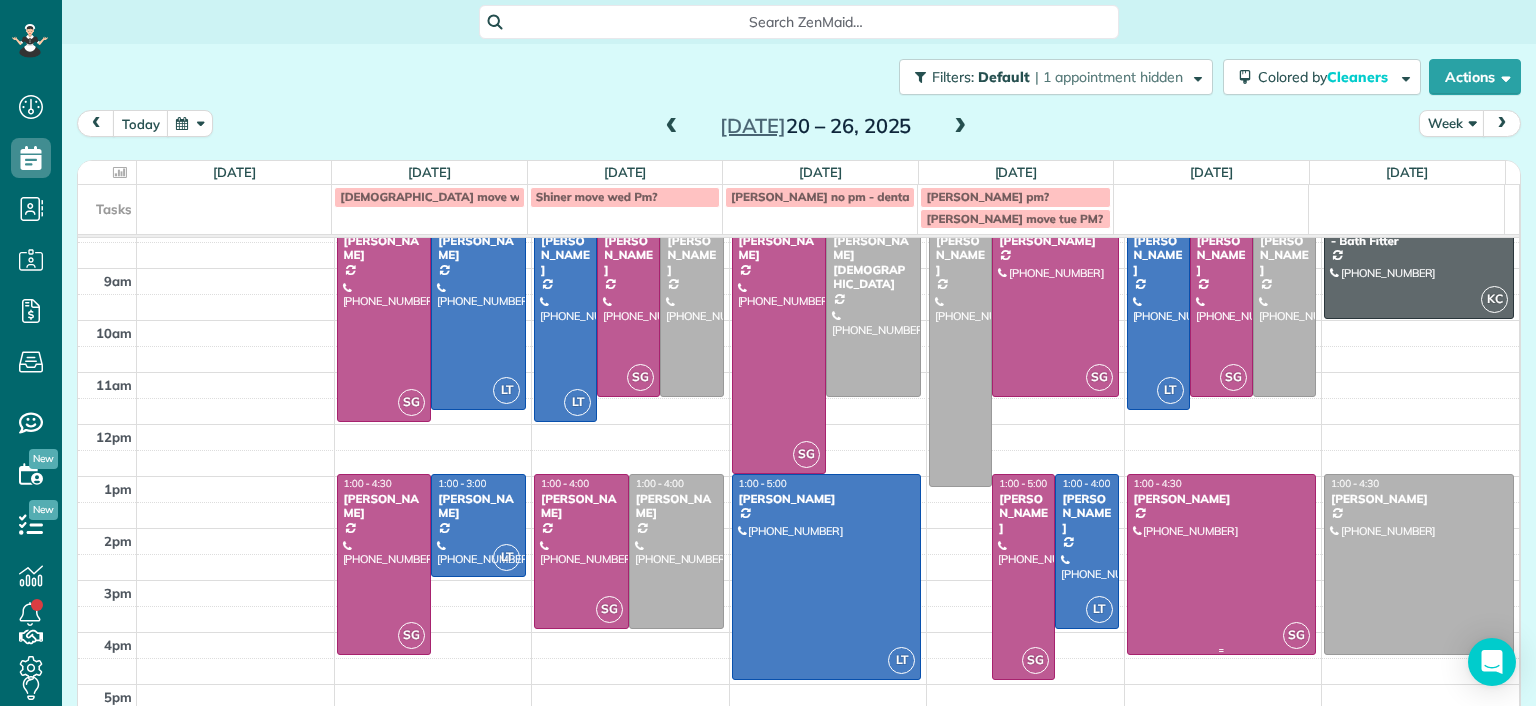 scroll, scrollTop: 0, scrollLeft: 0, axis: both 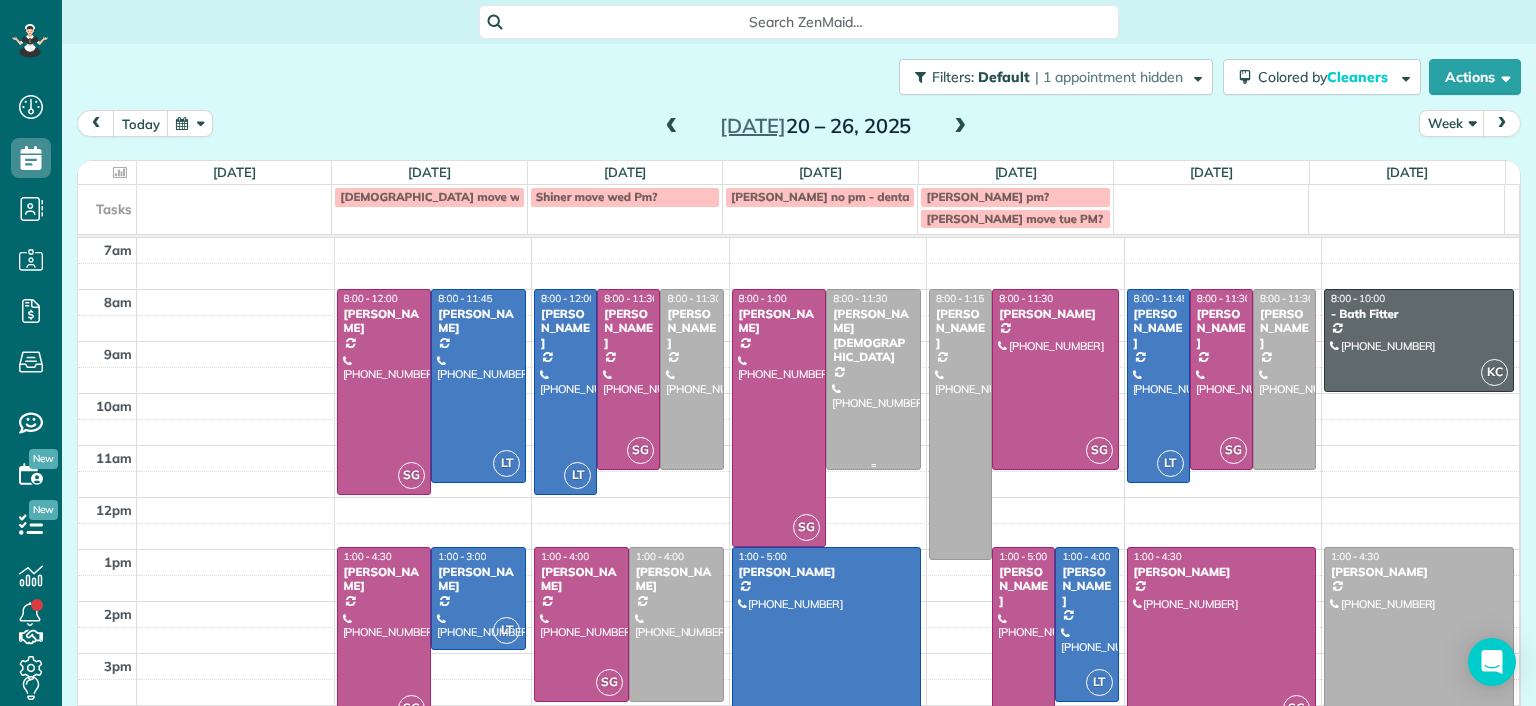 click at bounding box center [873, 379] 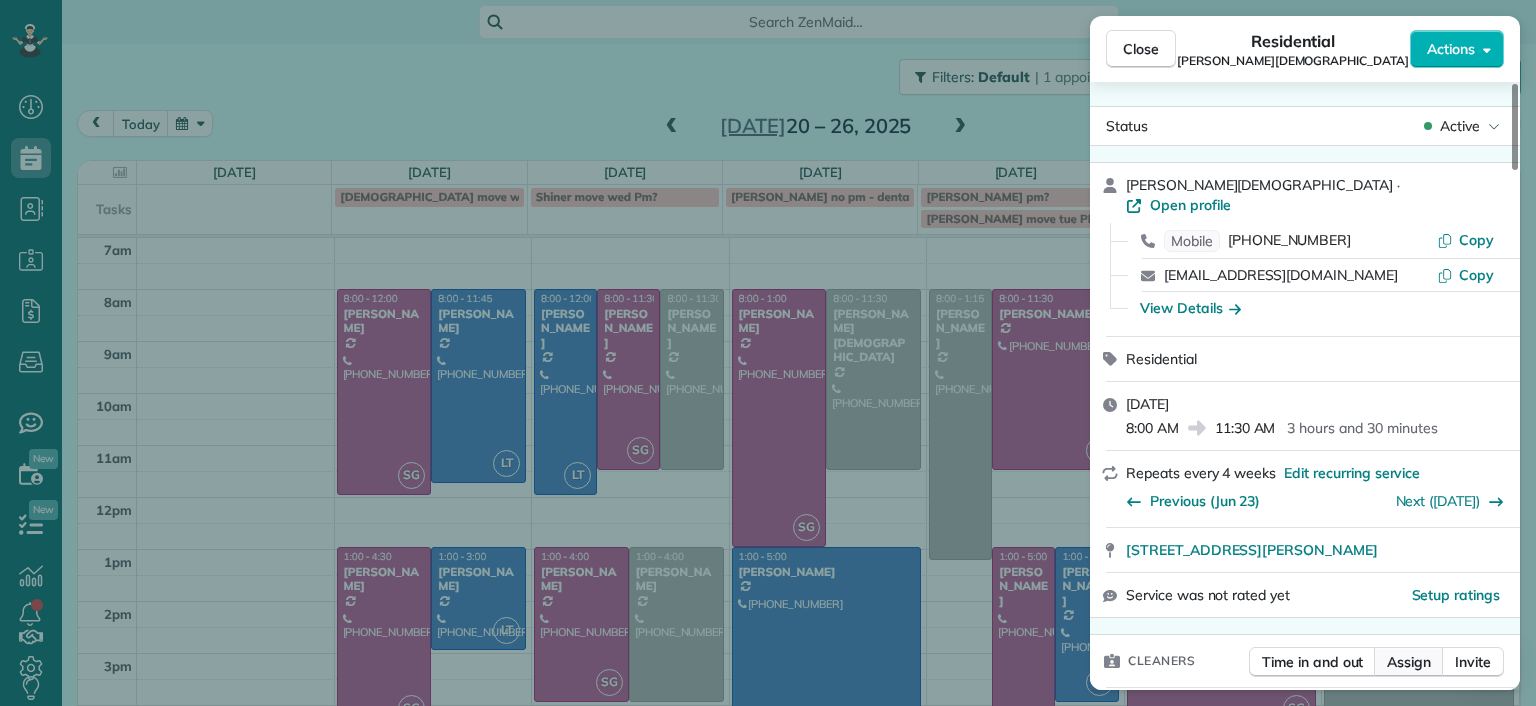 click on "Assign" at bounding box center [1409, 662] 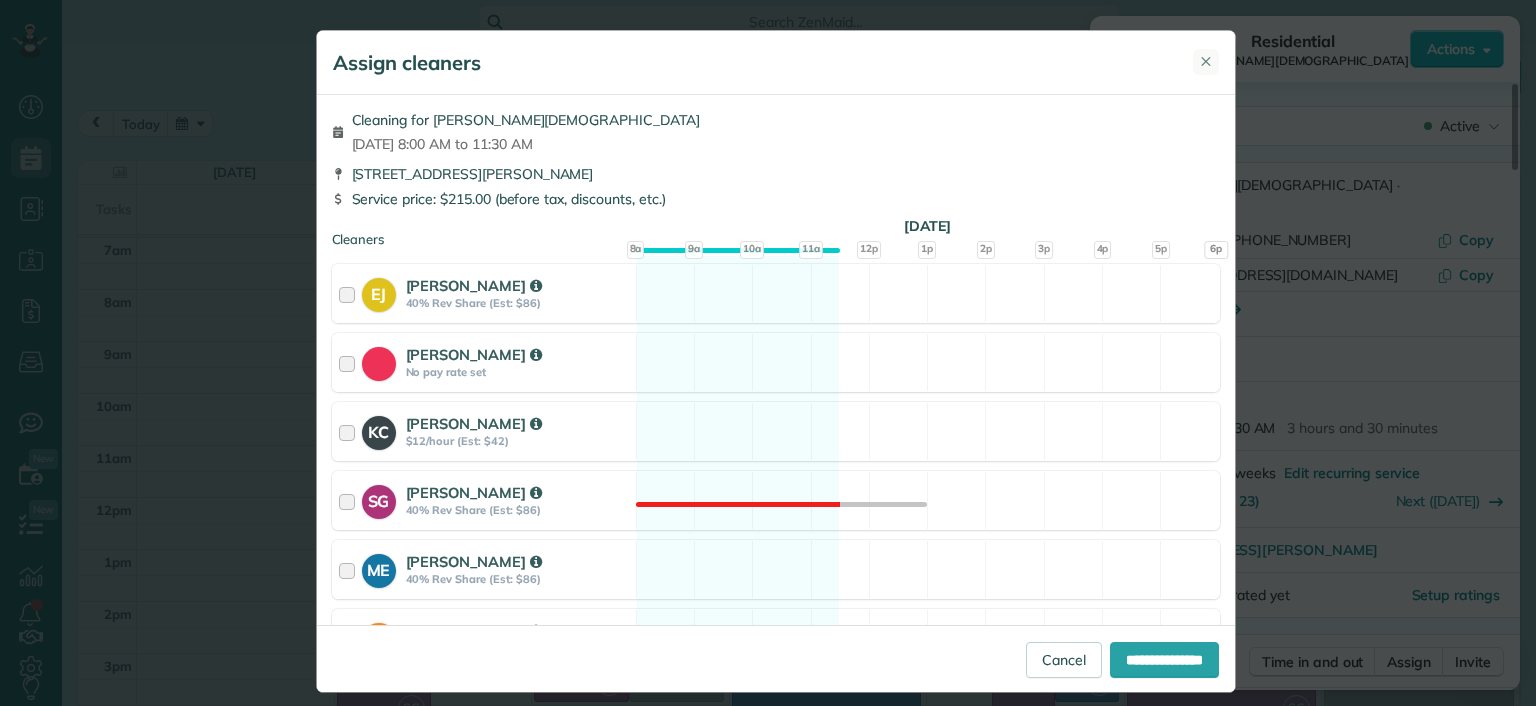 click on "✕" at bounding box center [1206, 61] 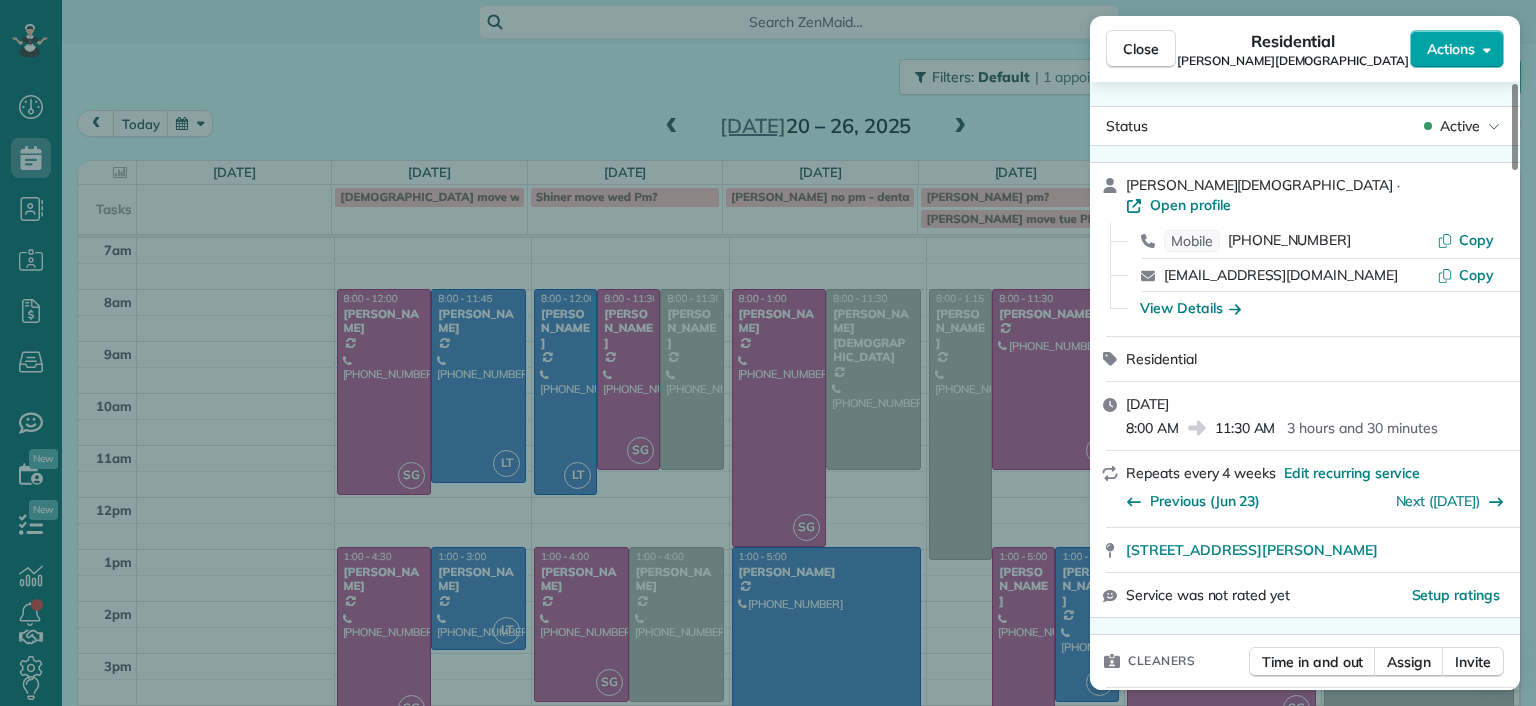 click on "Actions" at bounding box center (1457, 49) 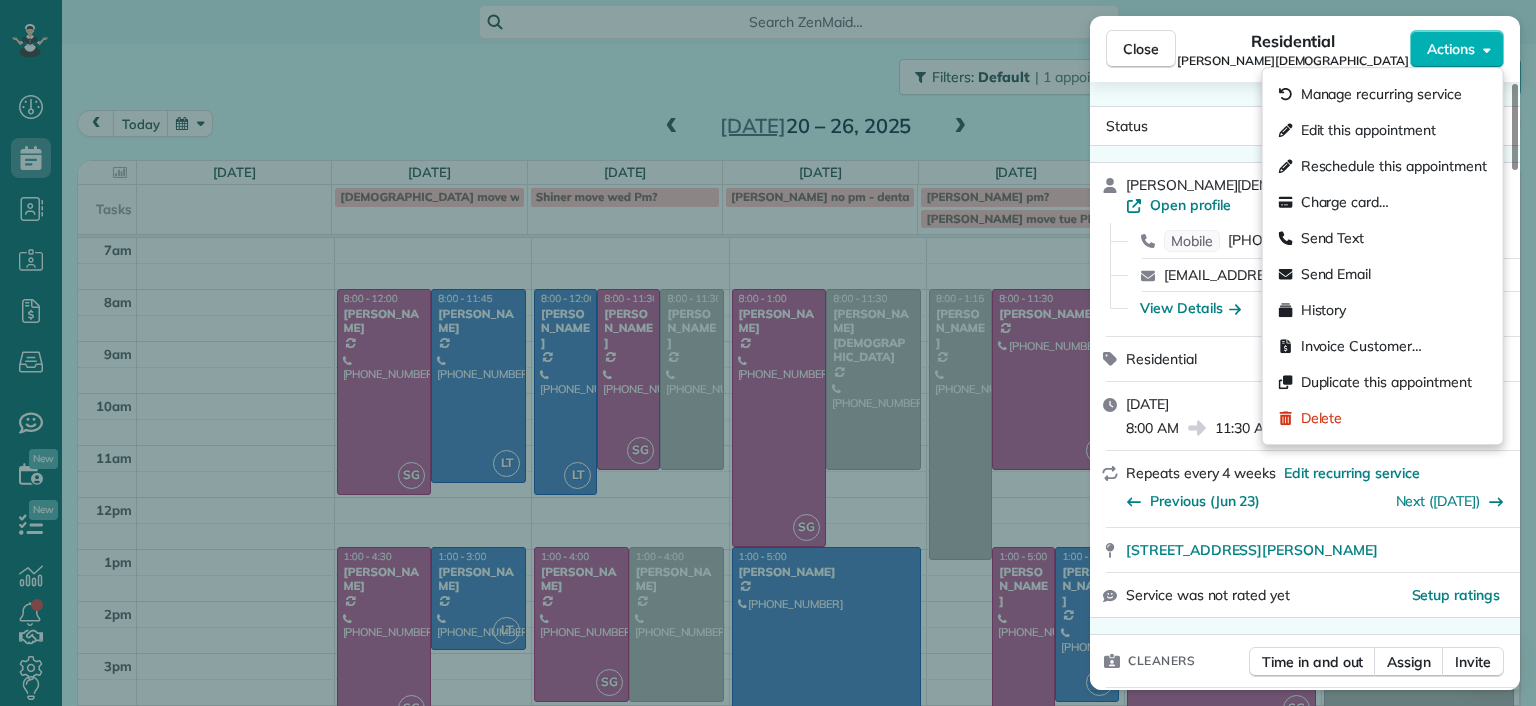 drag, startPoint x: 1396, startPoint y: 103, endPoint x: 1200, endPoint y: 143, distance: 200.04 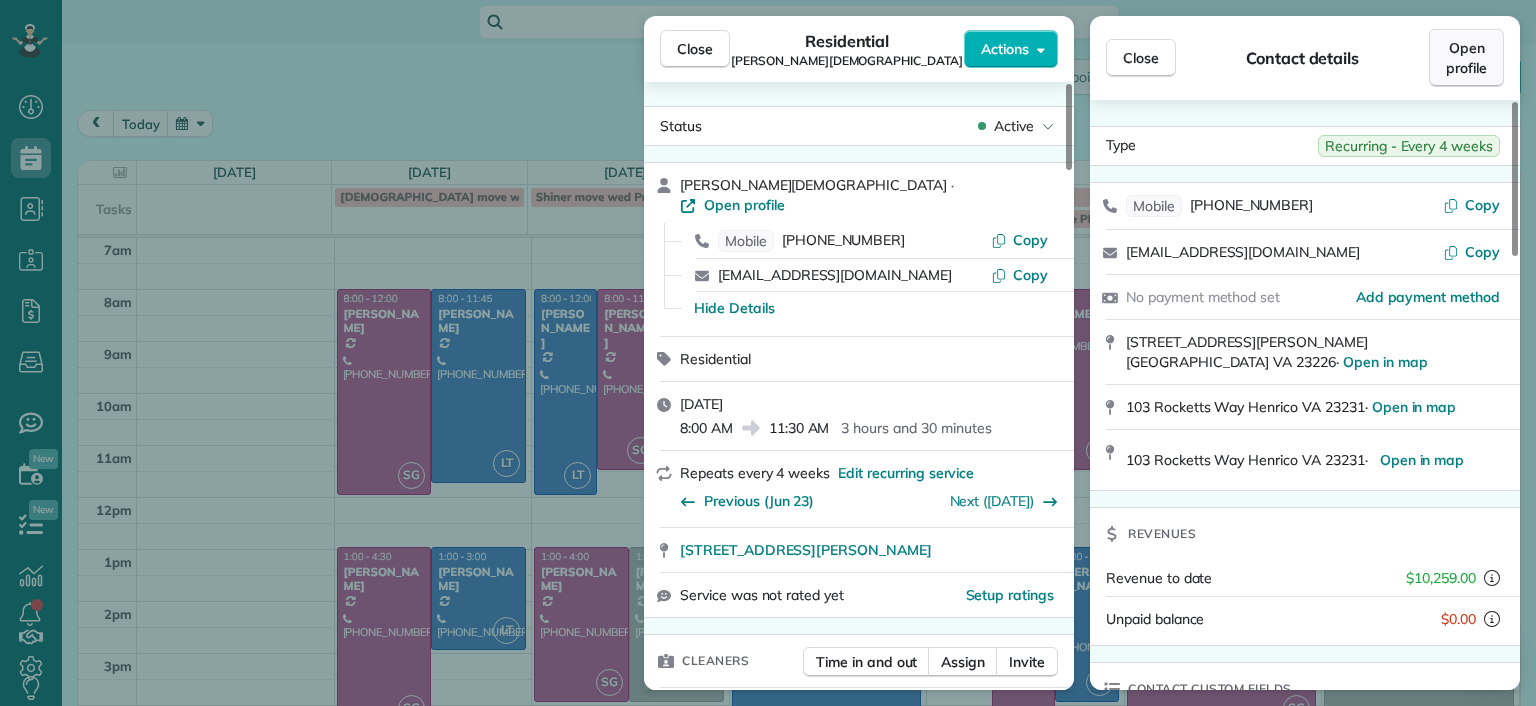 click on "Open profile" at bounding box center [1466, 58] 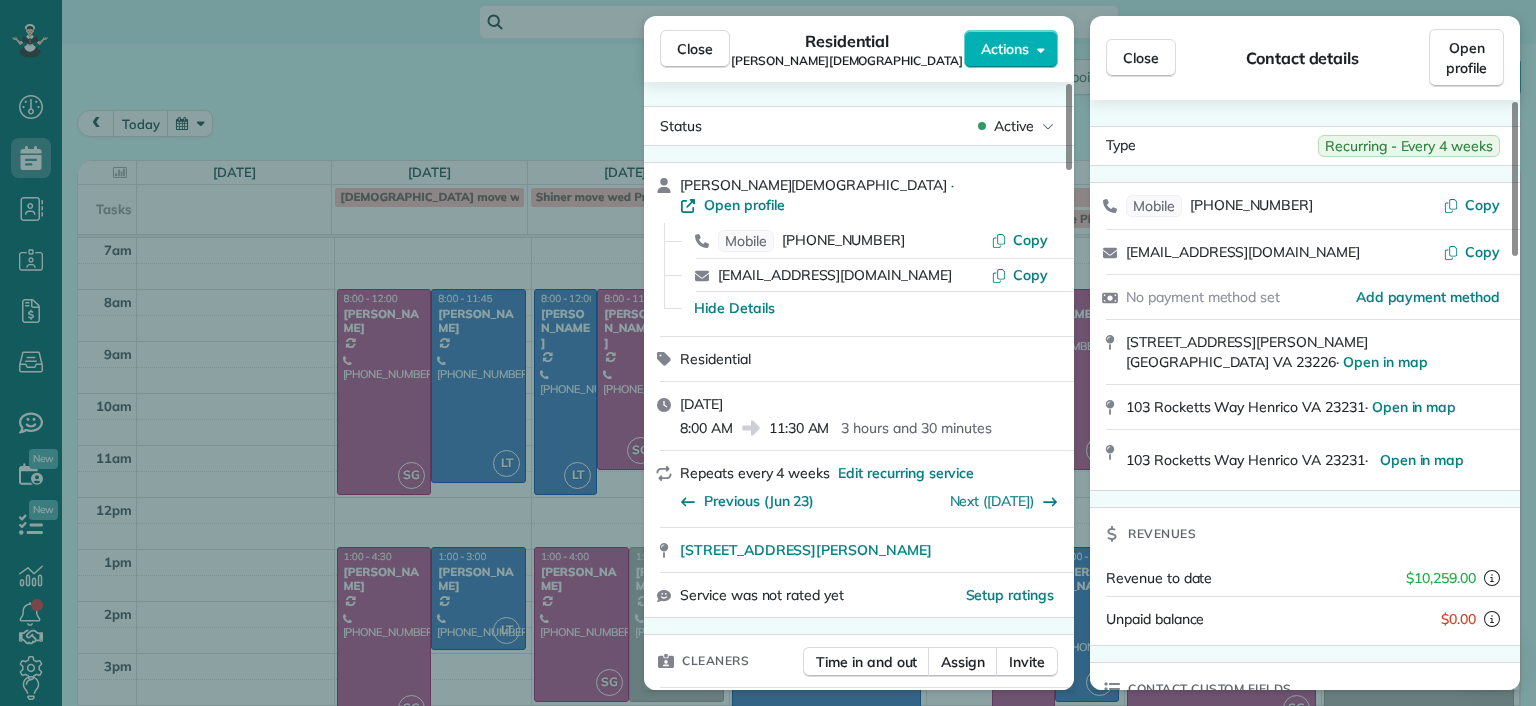 click on "Close Residential Tom Gay Actions Status Active Tom Gay · Open profile Mobile (804) 216-1857 Copy tgay0123@gmail.com Copy Hide Details Residential Wednesday, July 23, 2025 8:00 AM 11:30 AM 3 hours and 30 minutes Repeats every 4 weeks Edit recurring service Previous (Jun 23) Next (Aug 18) 24 Libbie Avenue Richmond VA 23226 Service was not rated yet Setup ratings Cleaners Time in and out Assign Invite Cleaners No cleaners assigned yet Checklist Try Now Keep this appointment up to your standards. Stay on top of every detail, keep your cleaners organised, and your client happy. Assign a checklist Watch a 5 min demo Billing Billing actions Price $215.00 Overcharge $0.00 Discount $0.00 Coupon discount - Primary tax - Secondary tax - Total appointment price $215.00 Tips collected New feature! $0.00 Unpaid Mark as paid Total including tip $215.00 Get paid online in no-time! Send an invoice and reward your cleaners with tips Charge customer credit card Appointment custom fields Man Hours 3.5 Man hours Reason for Skip" at bounding box center (768, 353) 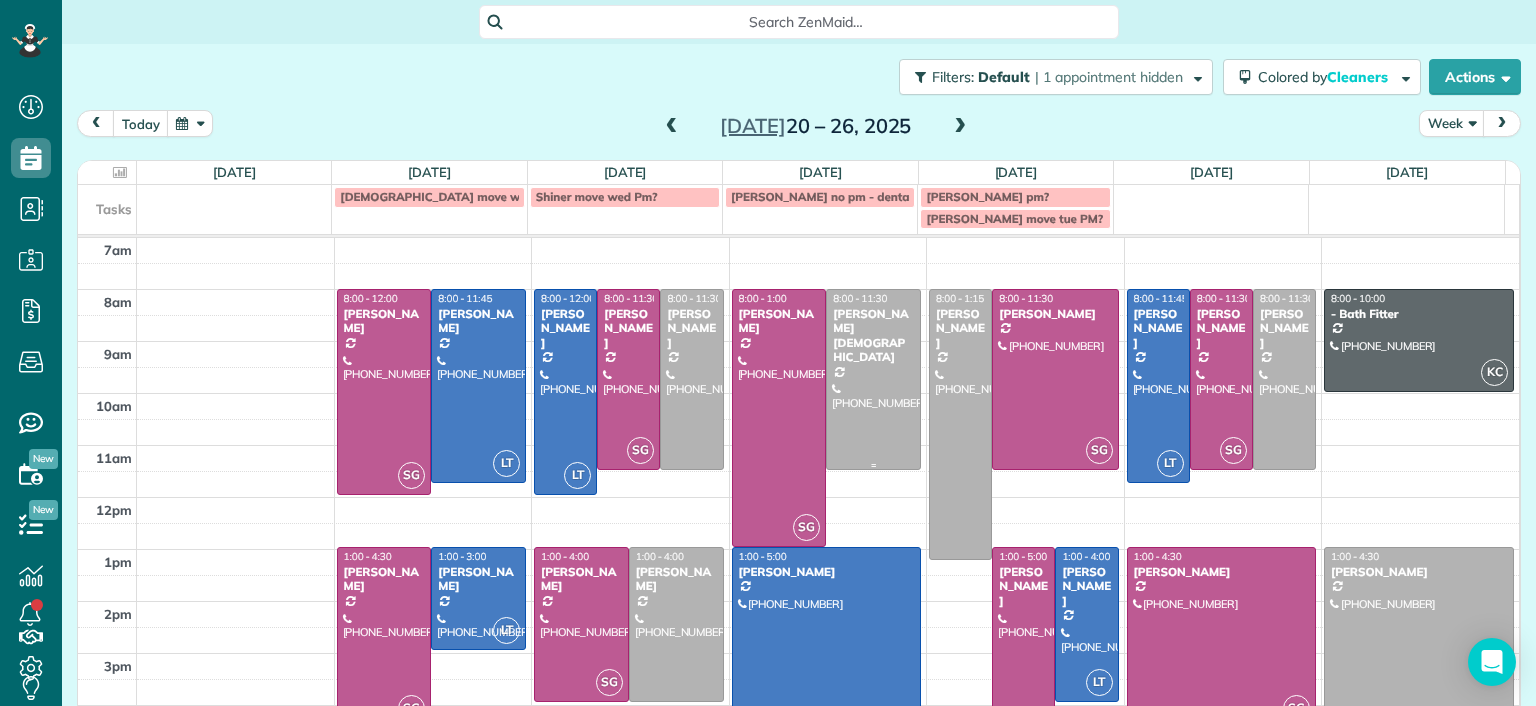 click at bounding box center (873, 379) 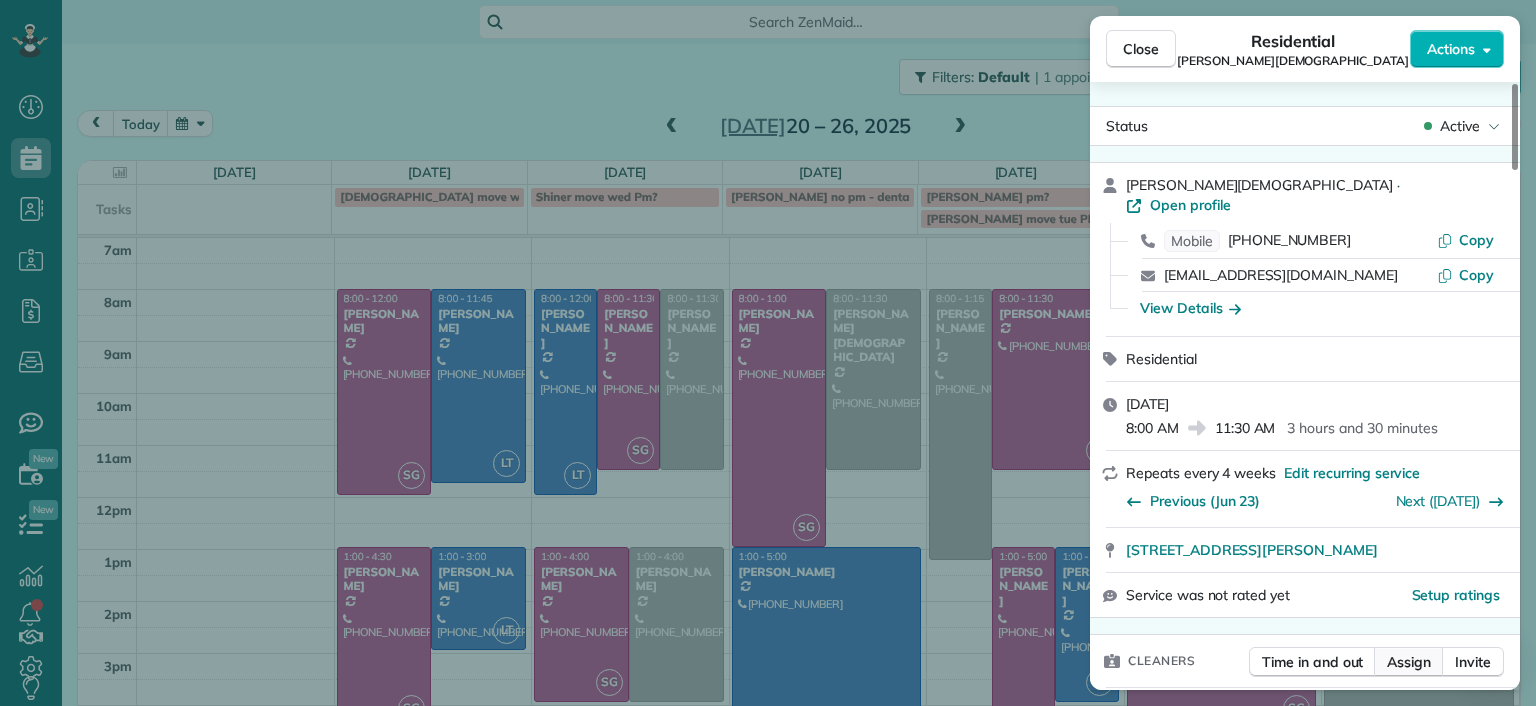 click on "Assign" at bounding box center (1409, 662) 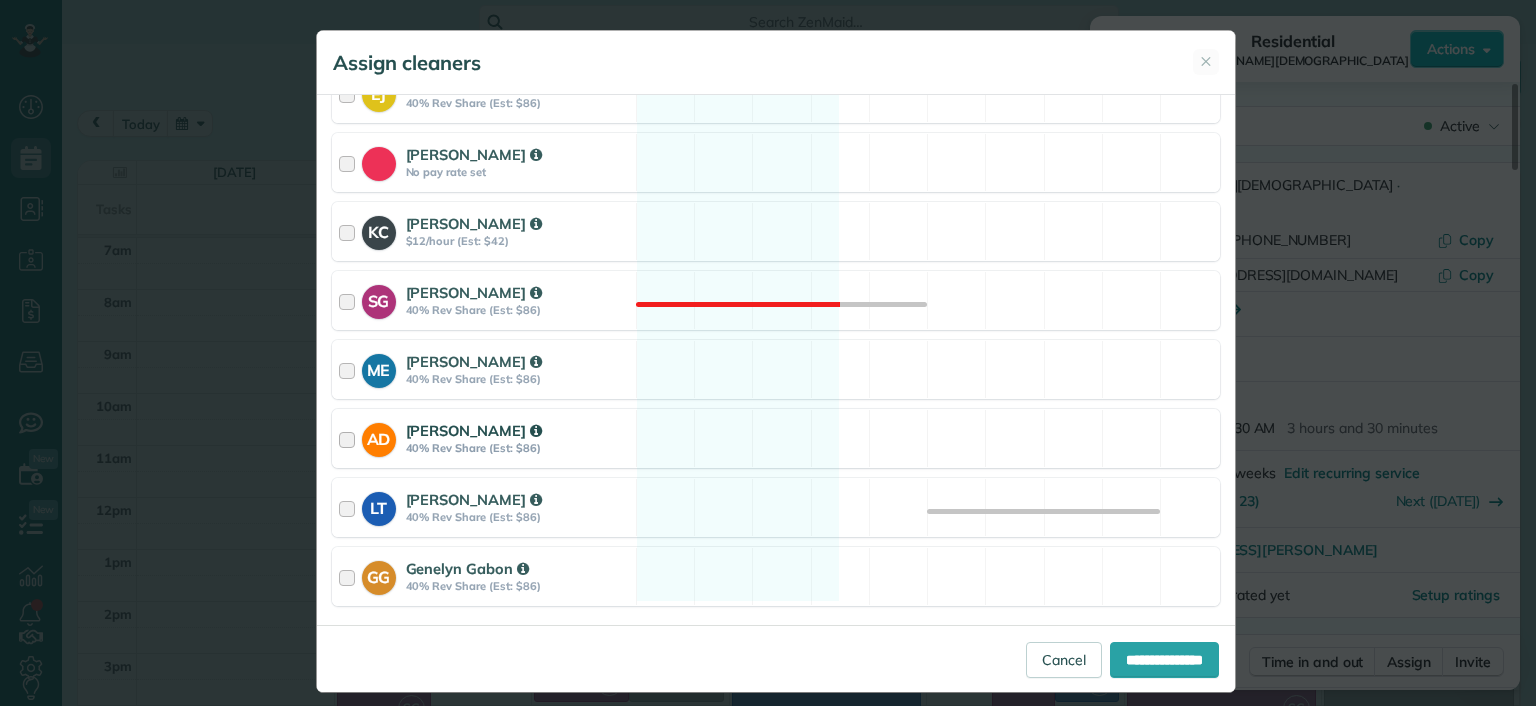 scroll, scrollTop: 251, scrollLeft: 0, axis: vertical 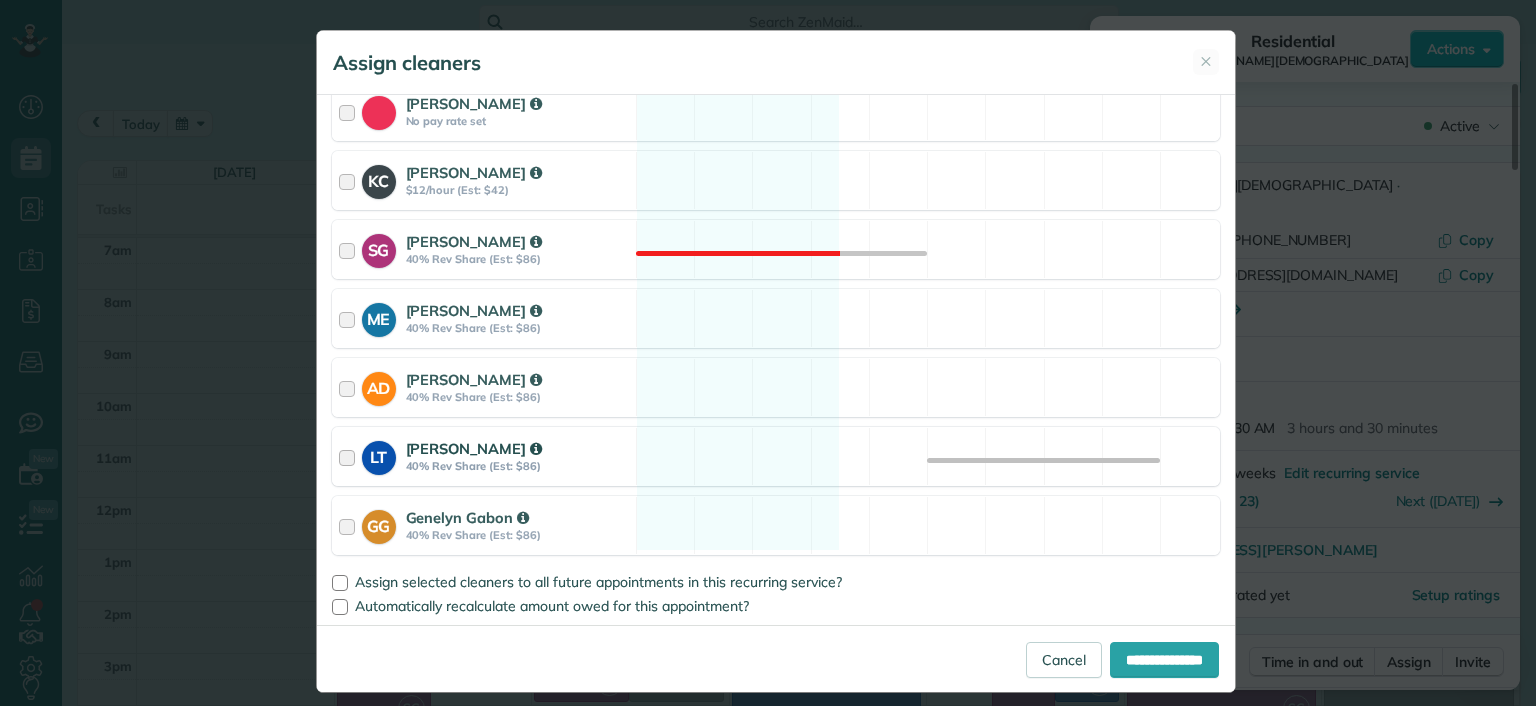 click on "LT
Laura Thaller
40% Rev Share (Est: $86)
Available" at bounding box center [776, 456] 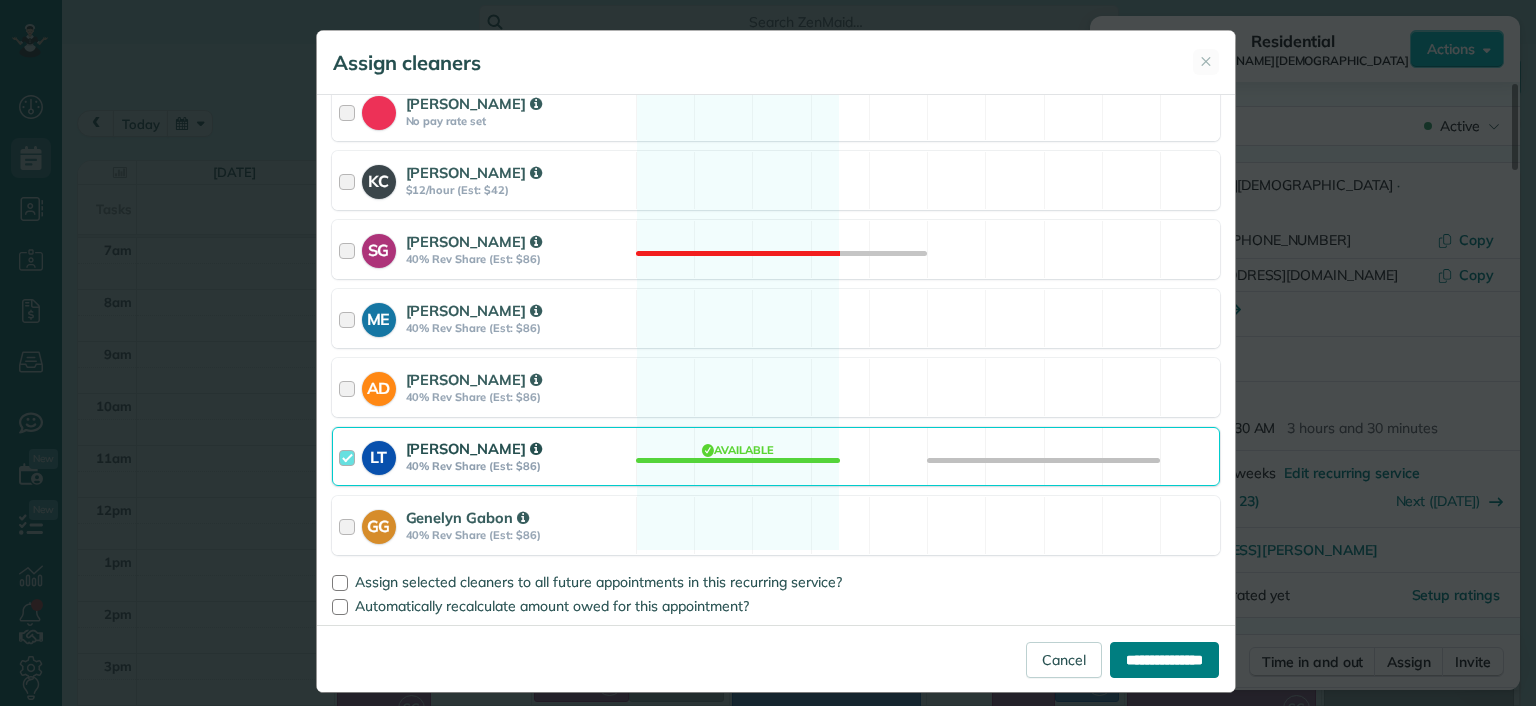 click on "**********" at bounding box center (1164, 660) 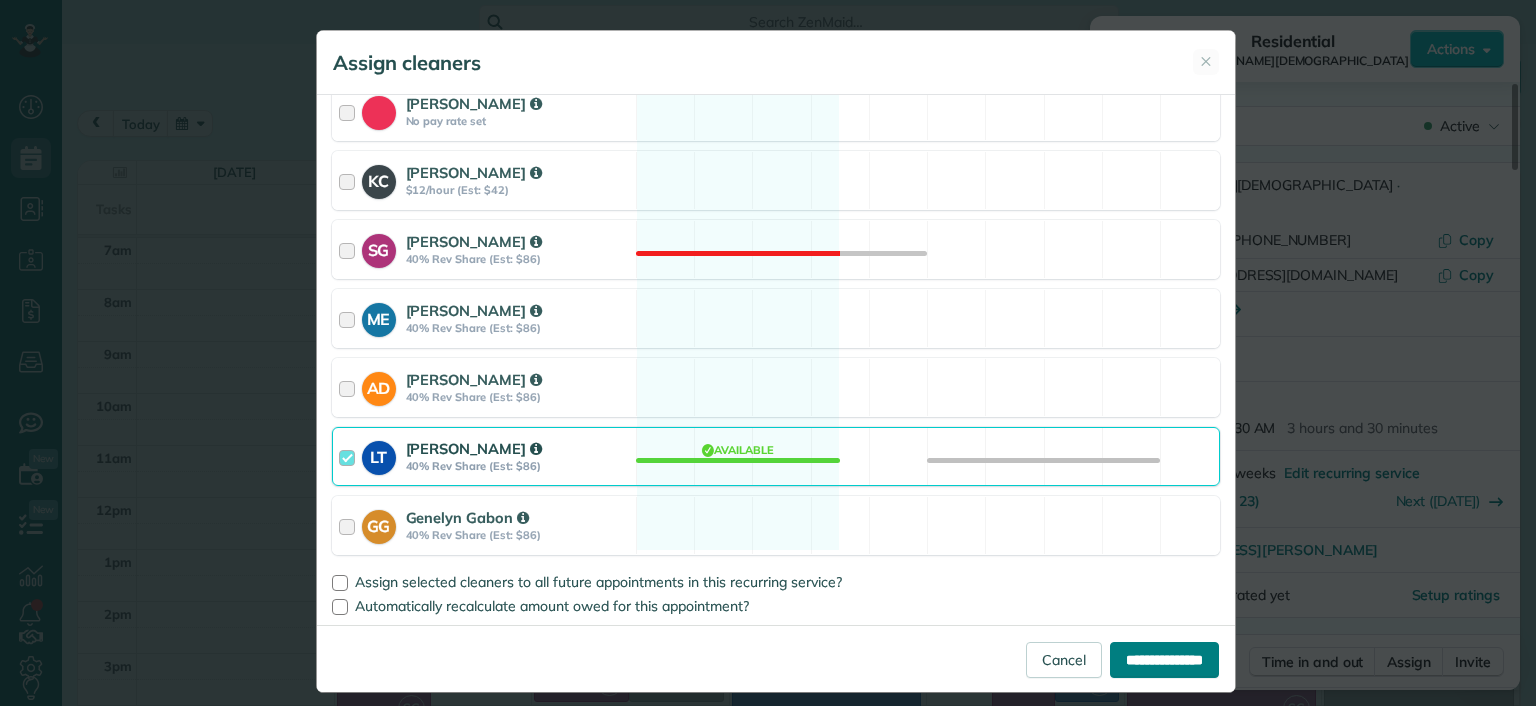 type on "**********" 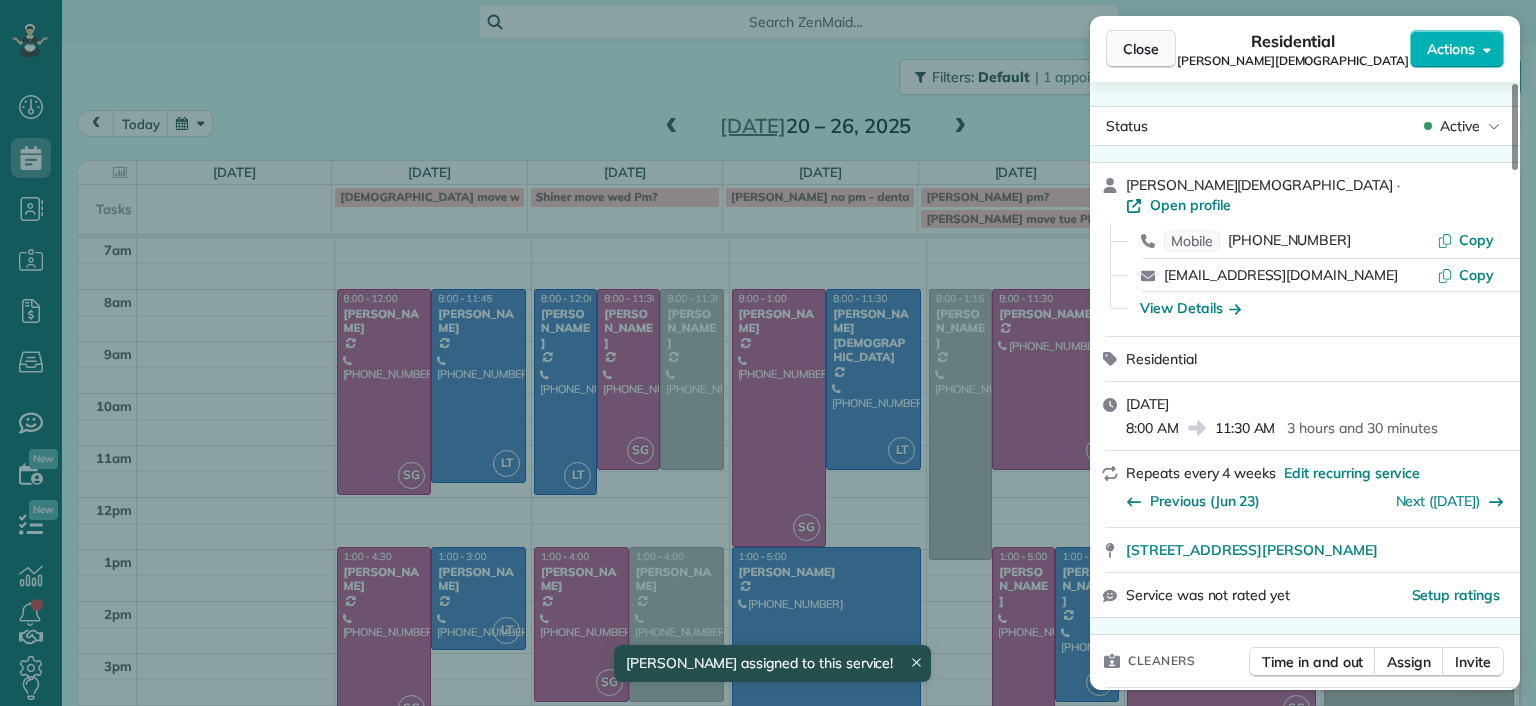 click on "Close" at bounding box center (1141, 49) 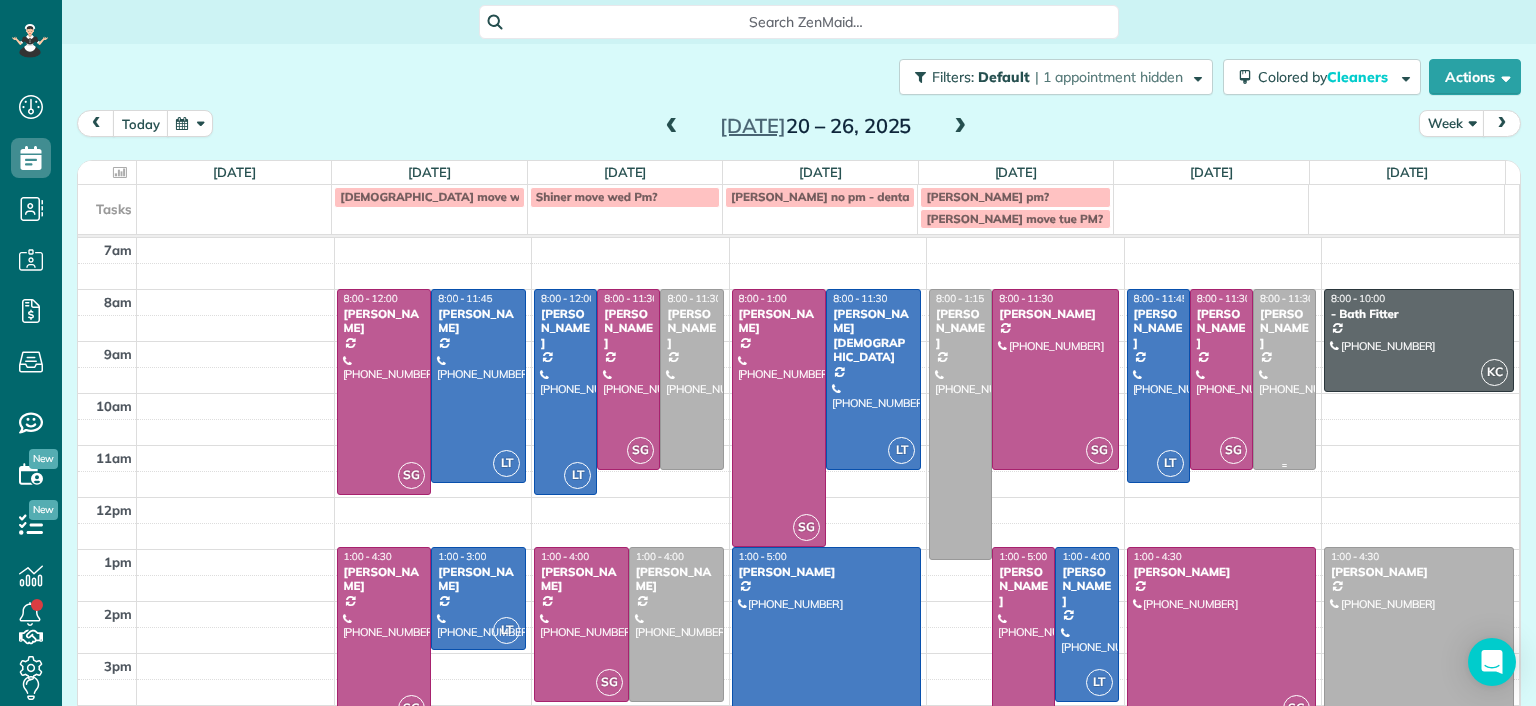 click at bounding box center (1284, 379) 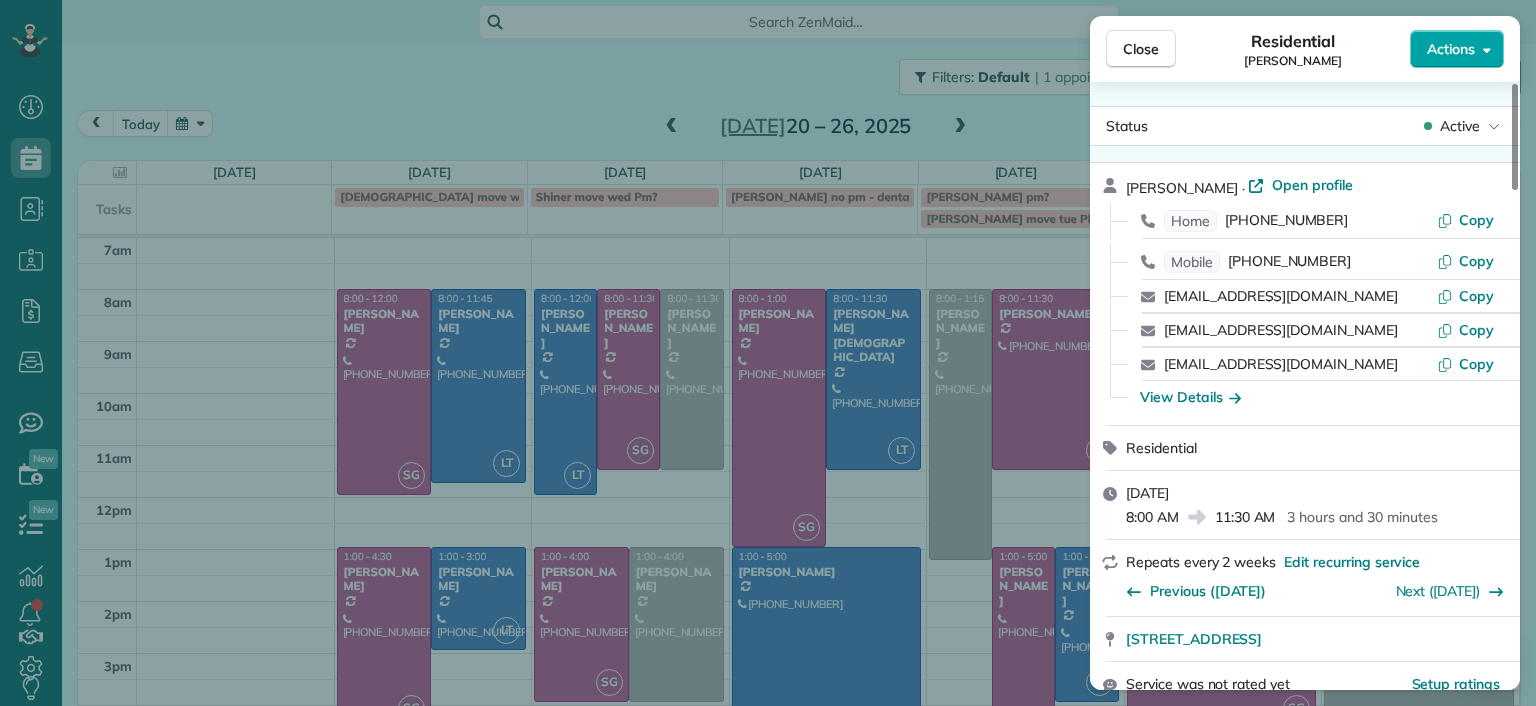 click on "Actions" at bounding box center (1451, 49) 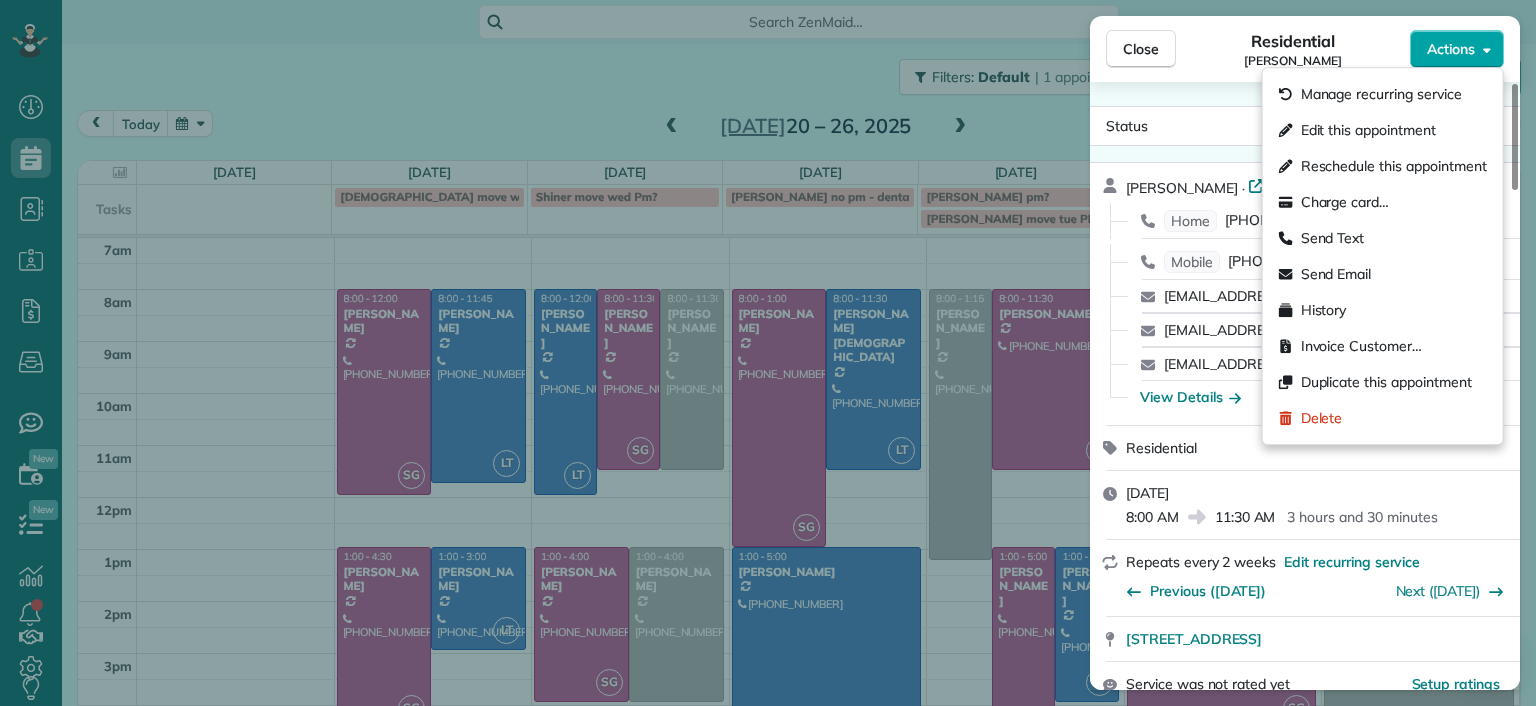 click on "Actions" at bounding box center (1451, 49) 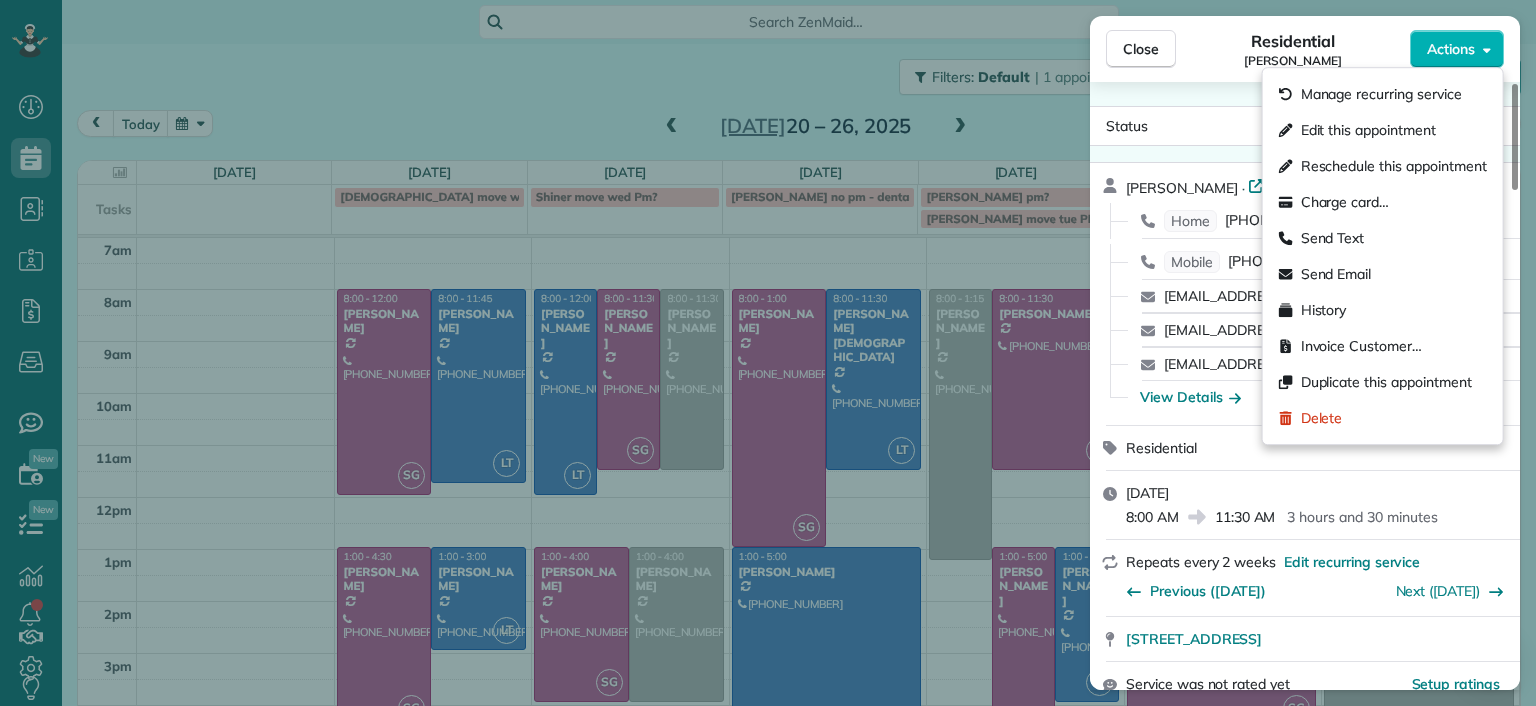 click on "Close Residential Julie Davi Actions Status Active Julie Davi · Open profile Home (804) 217-9317 Copy Mobile (804) 677-0129 Copy juliedavi127@gmail.com Copy juliedavi@verizon.net Copy juliedavi@trinityes.org Copy View Details Residential Friday, July 25, 2025 8:00 AM 11:30 AM 3 hours and 30 minutes Repeats every 2 weeks Edit recurring service Previous (Jul 11) Next (Aug 08) 2967 Dragana Drive Henrico VA 23233 Service was not rated yet Setup ratings Cleaners Time in and out Assign Invite Cleaners No cleaners assigned yet Checklist Try Now Keep this appointment up to your standards. Stay on top of every detail, keep your cleaners organised, and your client happy. Assign a checklist Watch a 5 min demo Billing Billing actions Price $130.00 Overcharge $0.00 Discount $0.00 Coupon discount - Primary tax - Secondary tax - Total appointment price $130.00 Tips collected New feature! $0.00 Unpaid Mark as paid Total including tip $130.00 Get paid online in no-time! Send an invoice and reward your cleaners with tips - 6" at bounding box center [768, 353] 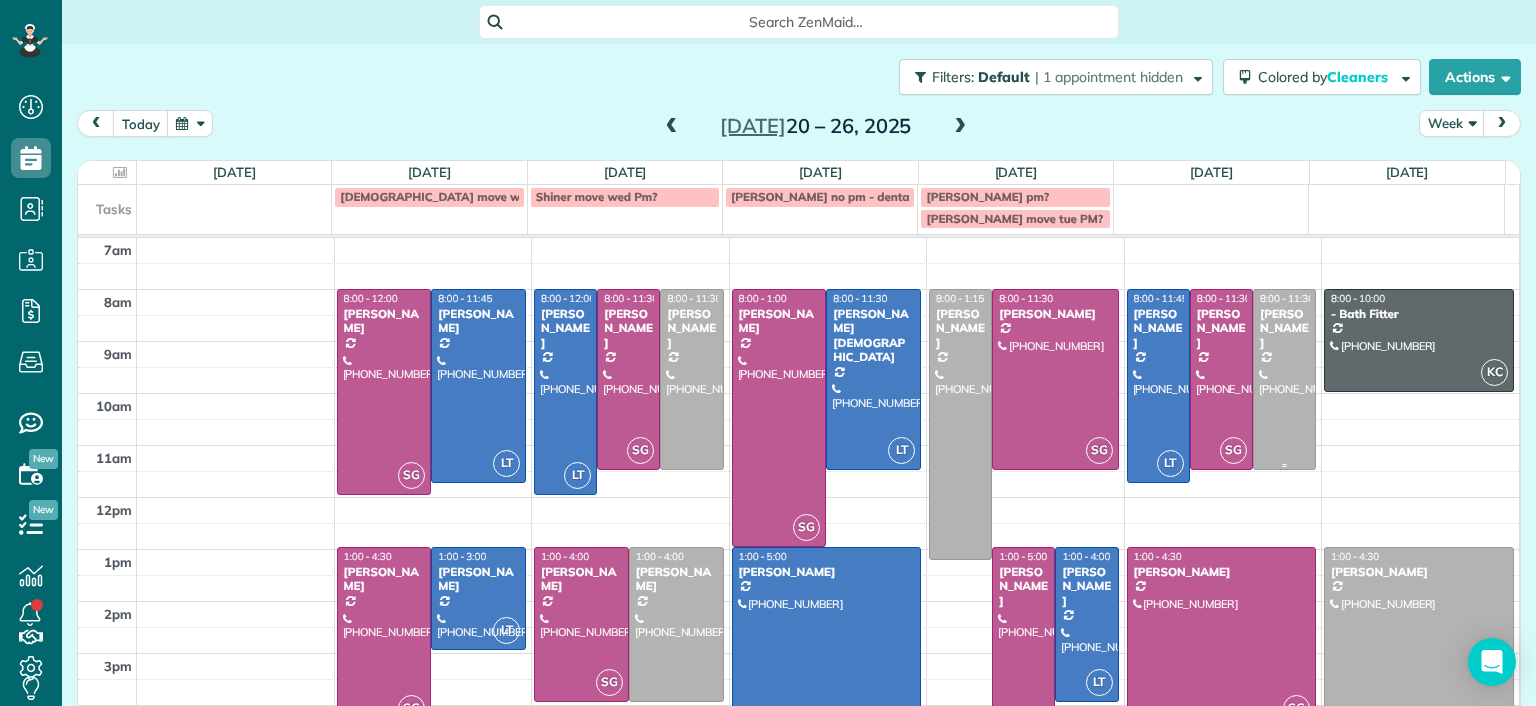 click at bounding box center [1284, 379] 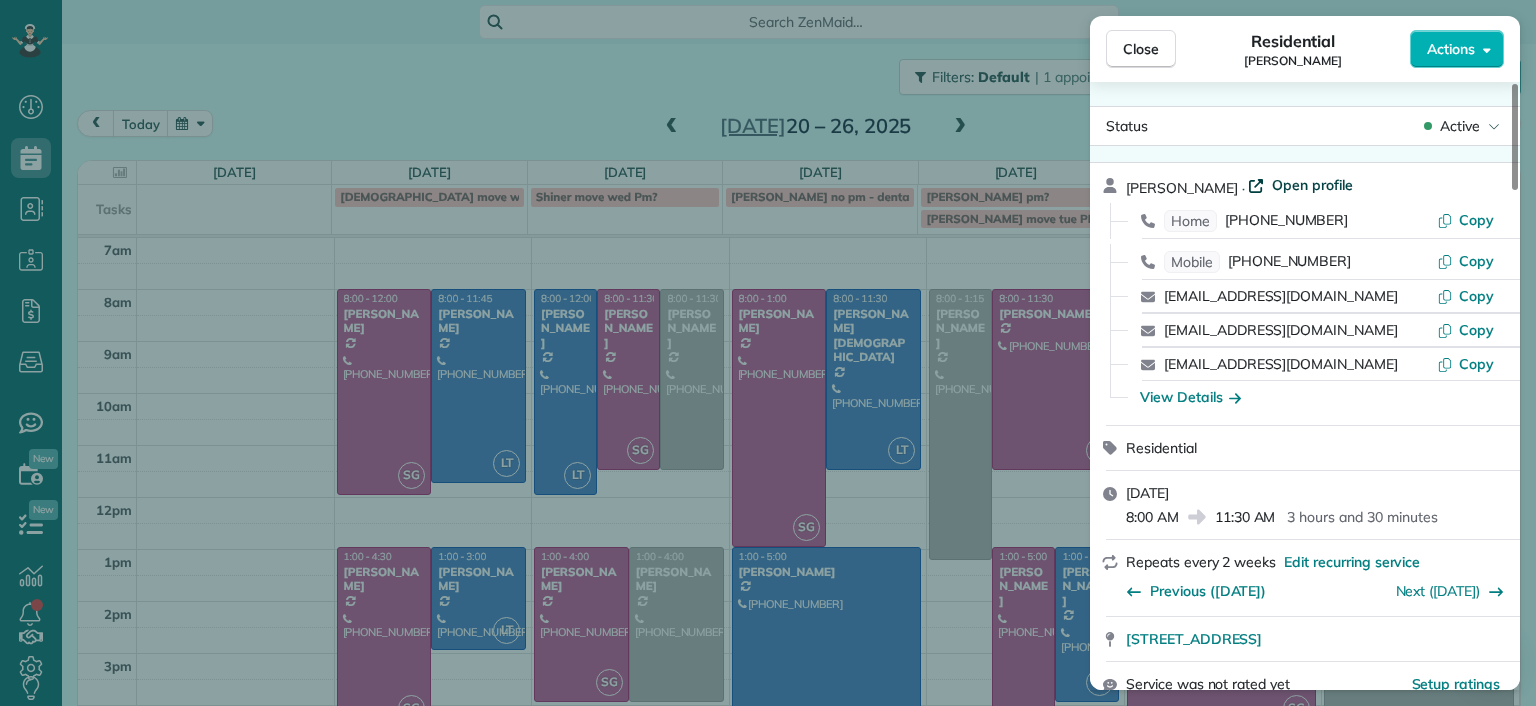 click on "Open profile" at bounding box center [1312, 185] 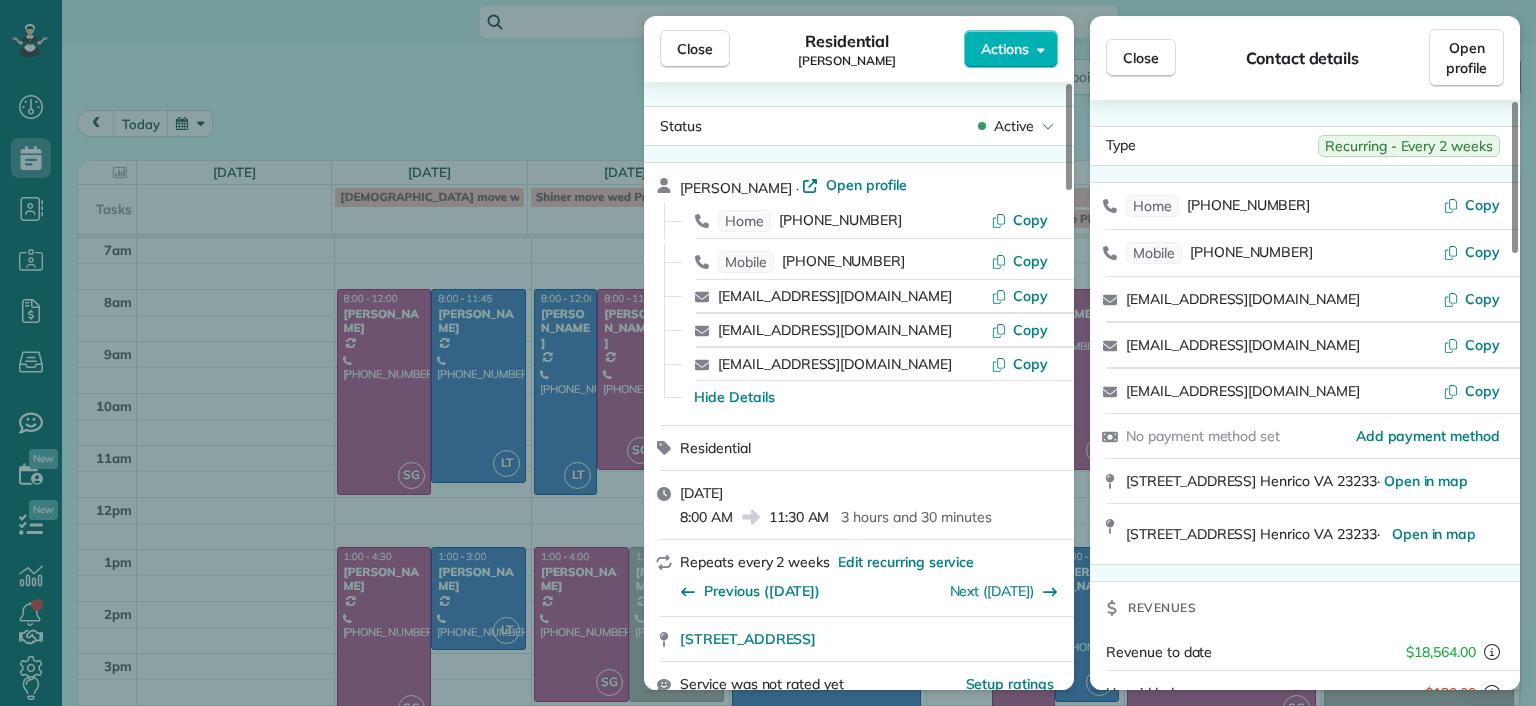 click on "Close Residential Julie Davi Actions Status Active Julie Davi · Open profile Home (804) 217-9317 Copy Mobile (804) 677-0129 Copy juliedavi127@gmail.com Copy juliedavi@verizon.net Copy juliedavi@trinityes.org Copy Hide Details Residential Friday, July 25, 2025 8:00 AM 11:30 AM 3 hours and 30 minutes Repeats every 2 weeks Edit recurring service Previous (Jul 11) Next (Aug 08) 2967 Dragana Drive Henrico VA 23233 Service was not rated yet Setup ratings Cleaners Time in and out Assign Invite Cleaners No cleaners assigned yet Checklist Try Now Keep this appointment up to your standards. Stay on top of every detail, keep your cleaners organised, and your client happy. Assign a checklist Watch a 5 min demo Billing Billing actions Price $130.00 Overcharge $0.00 Discount $0.00 Coupon discount - Primary tax - Secondary tax - Total appointment price $130.00 Tips collected New feature! $0.00 Unpaid Mark as paid Total including tip $130.00 Get paid online in no-time! Send an invoice and reward your cleaners with tips - 6" at bounding box center (768, 353) 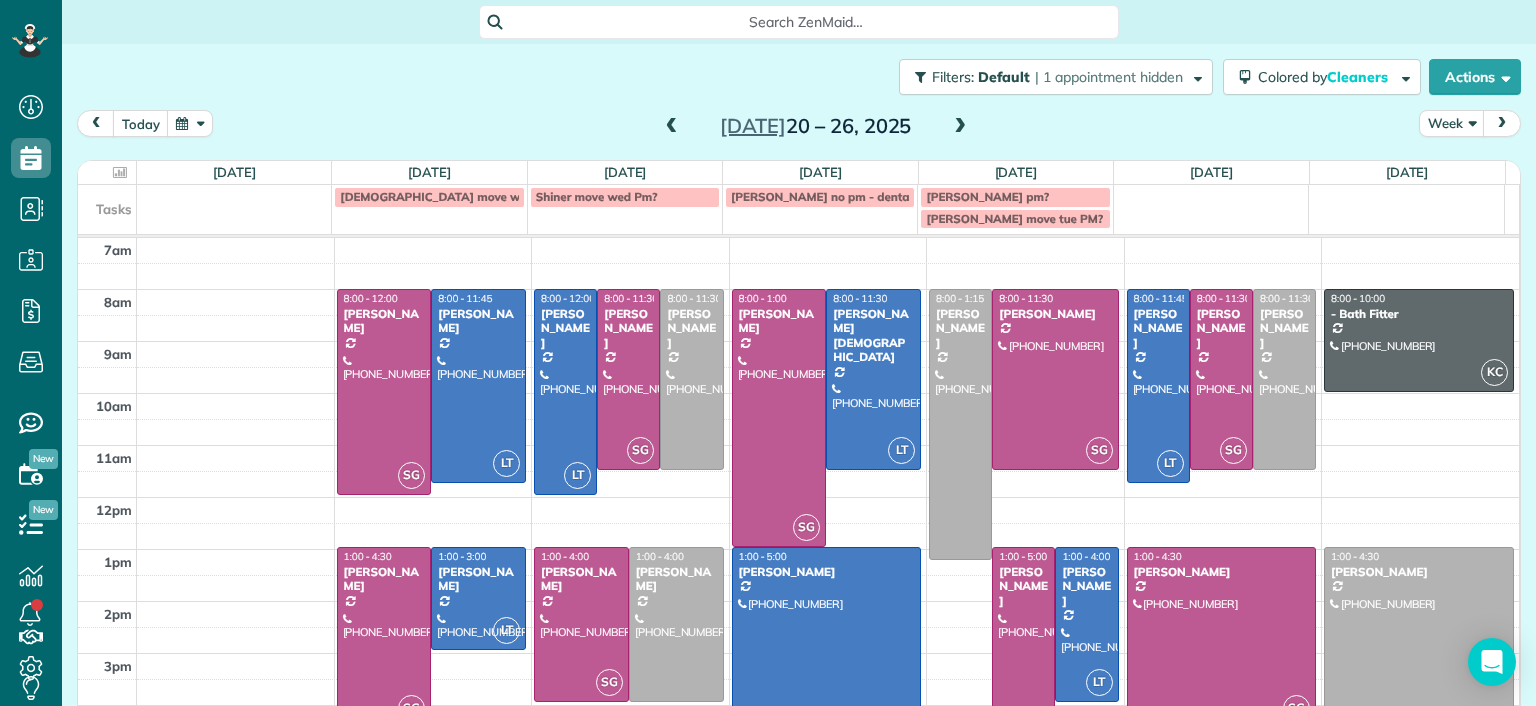 scroll, scrollTop: 26, scrollLeft: 0, axis: vertical 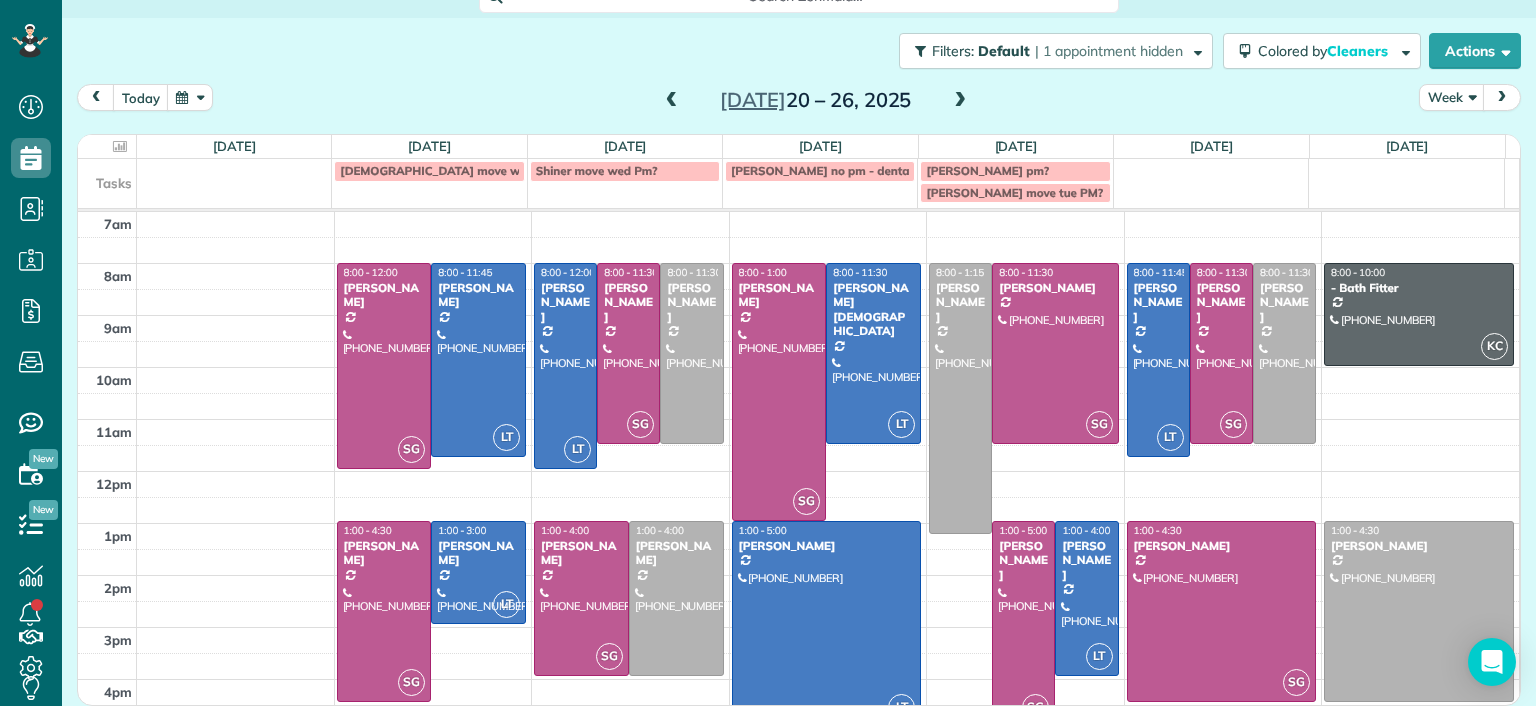click on "Miller move tue PM?" at bounding box center [1014, 192] 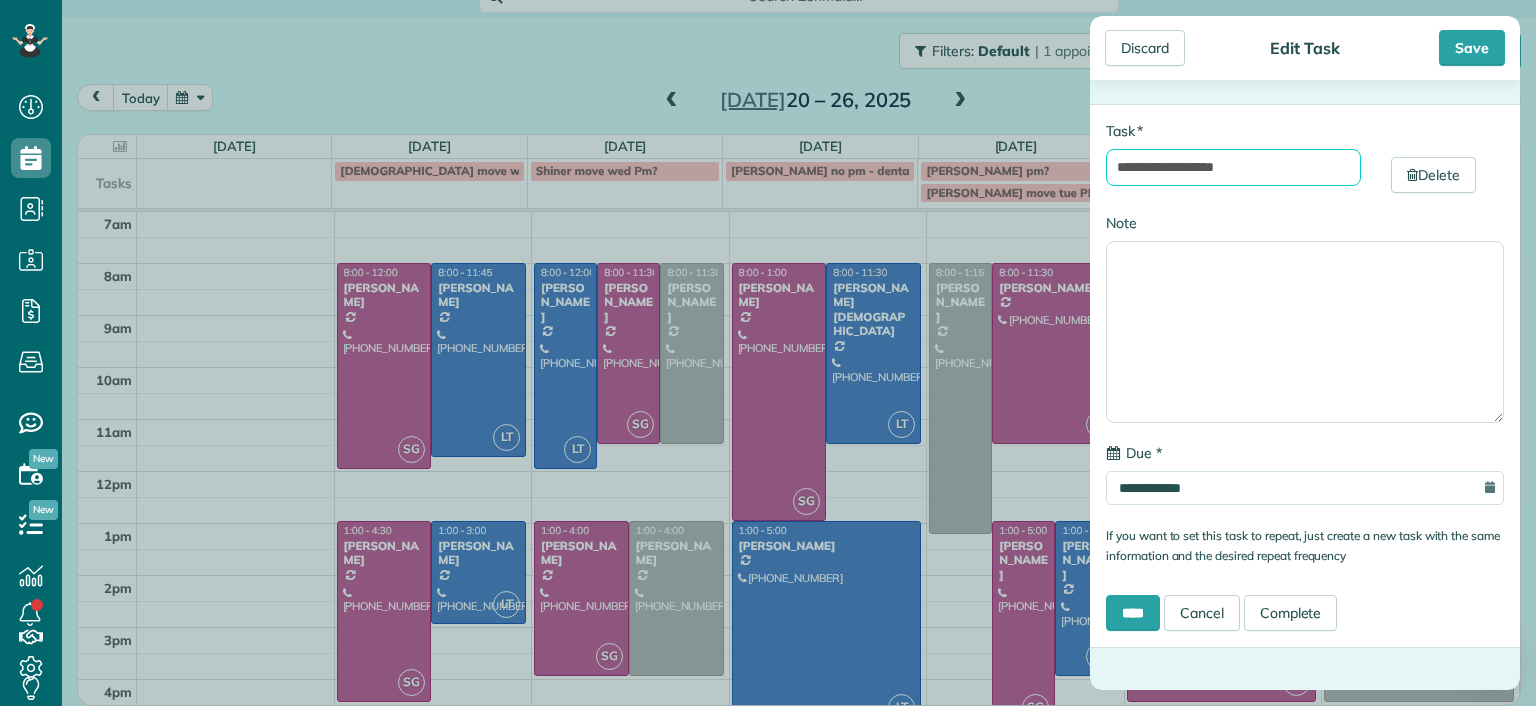 click on "**********" at bounding box center [1233, 167] 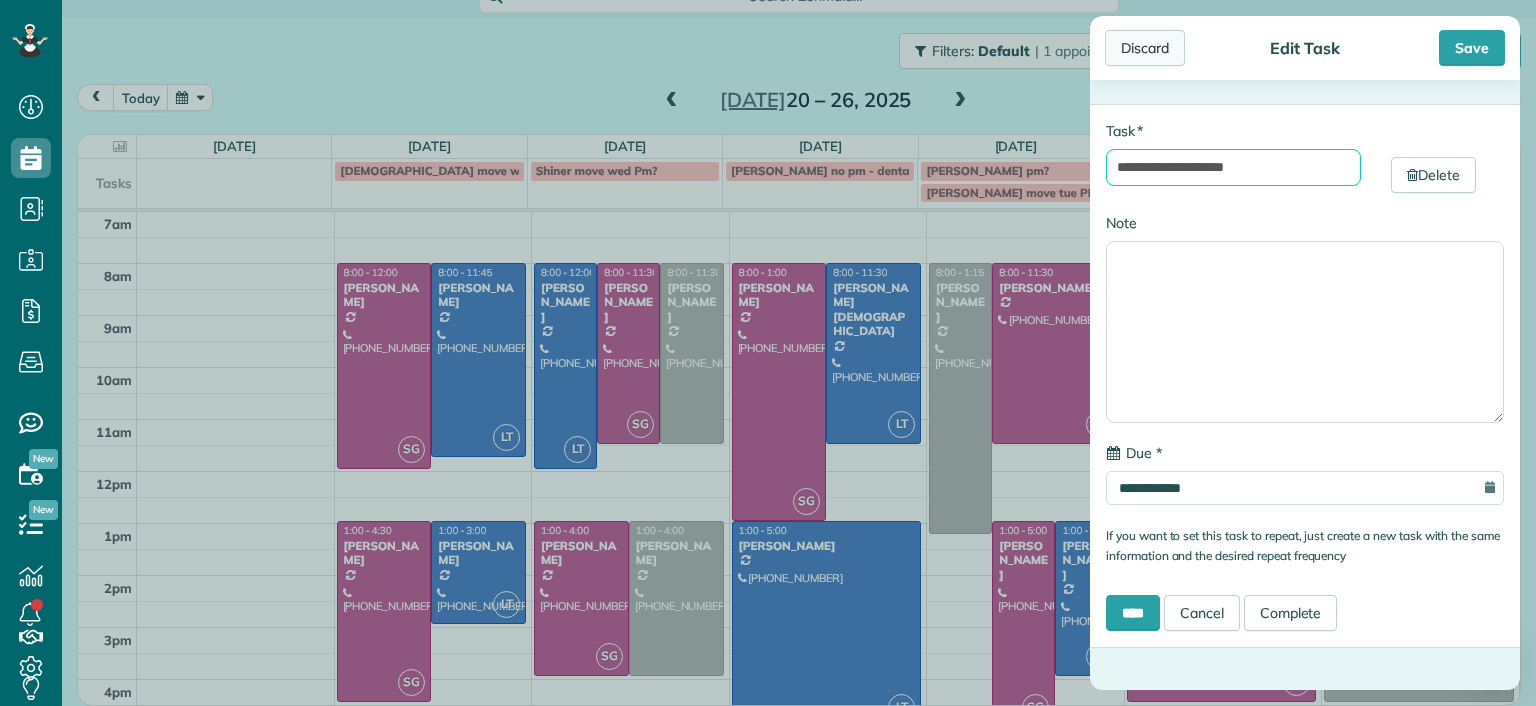 type on "**********" 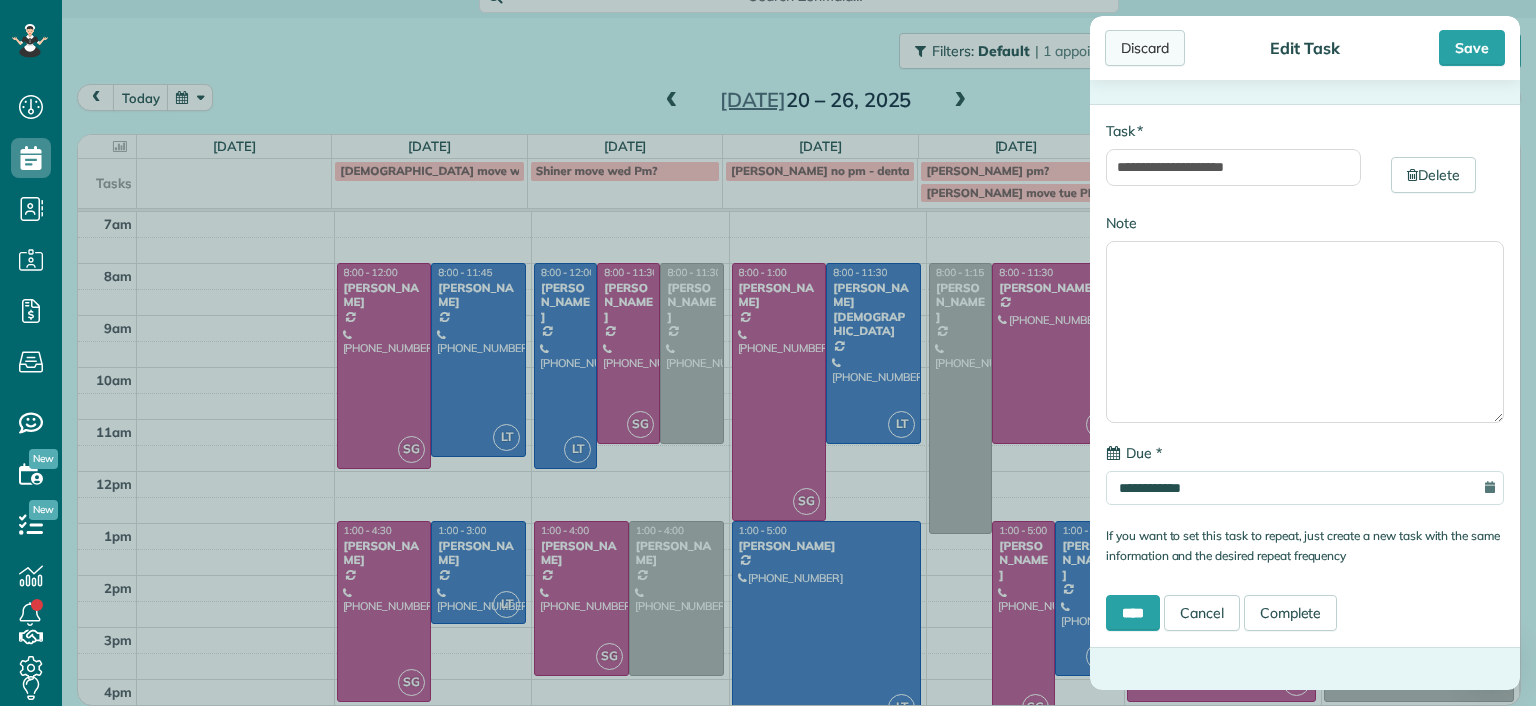 click on "Discard" at bounding box center [1145, 48] 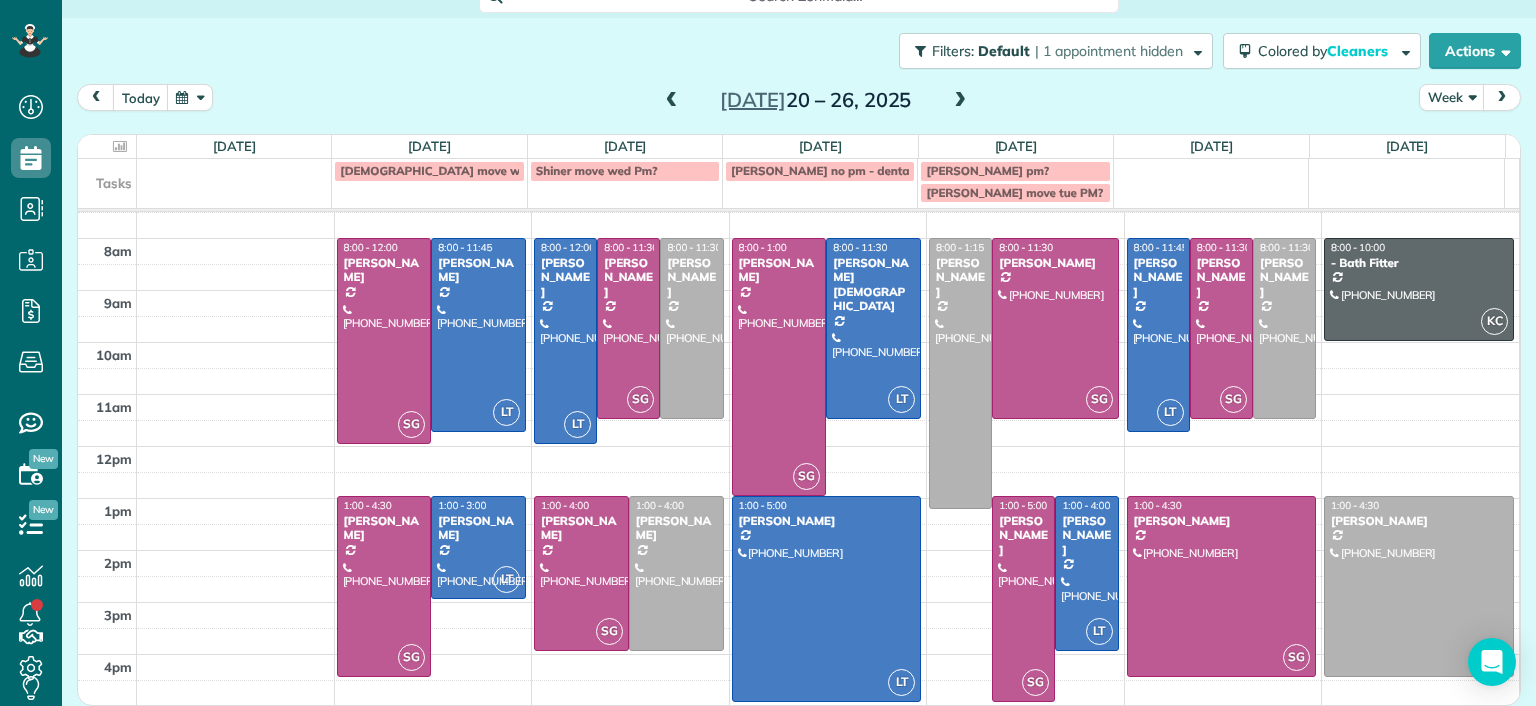 scroll, scrollTop: 0, scrollLeft: 0, axis: both 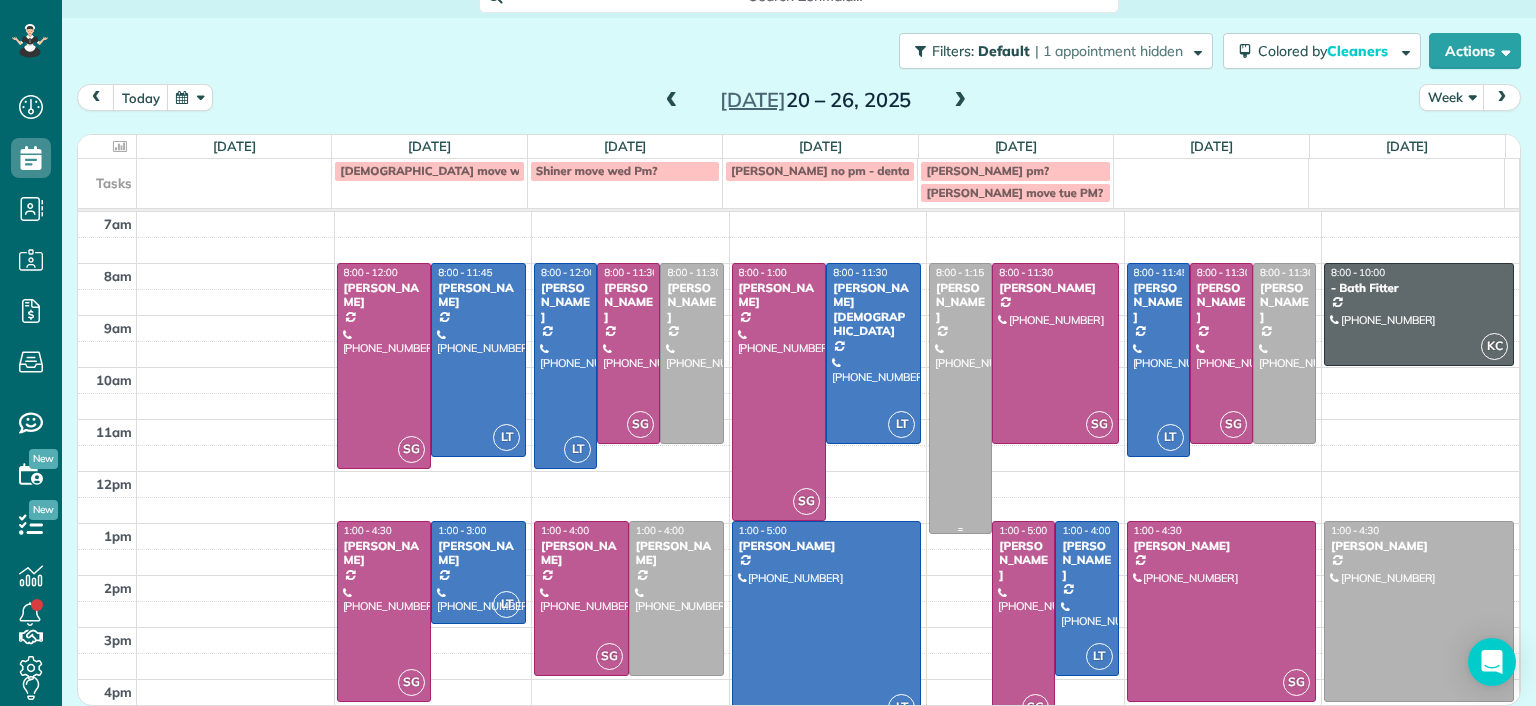 click at bounding box center (960, 398) 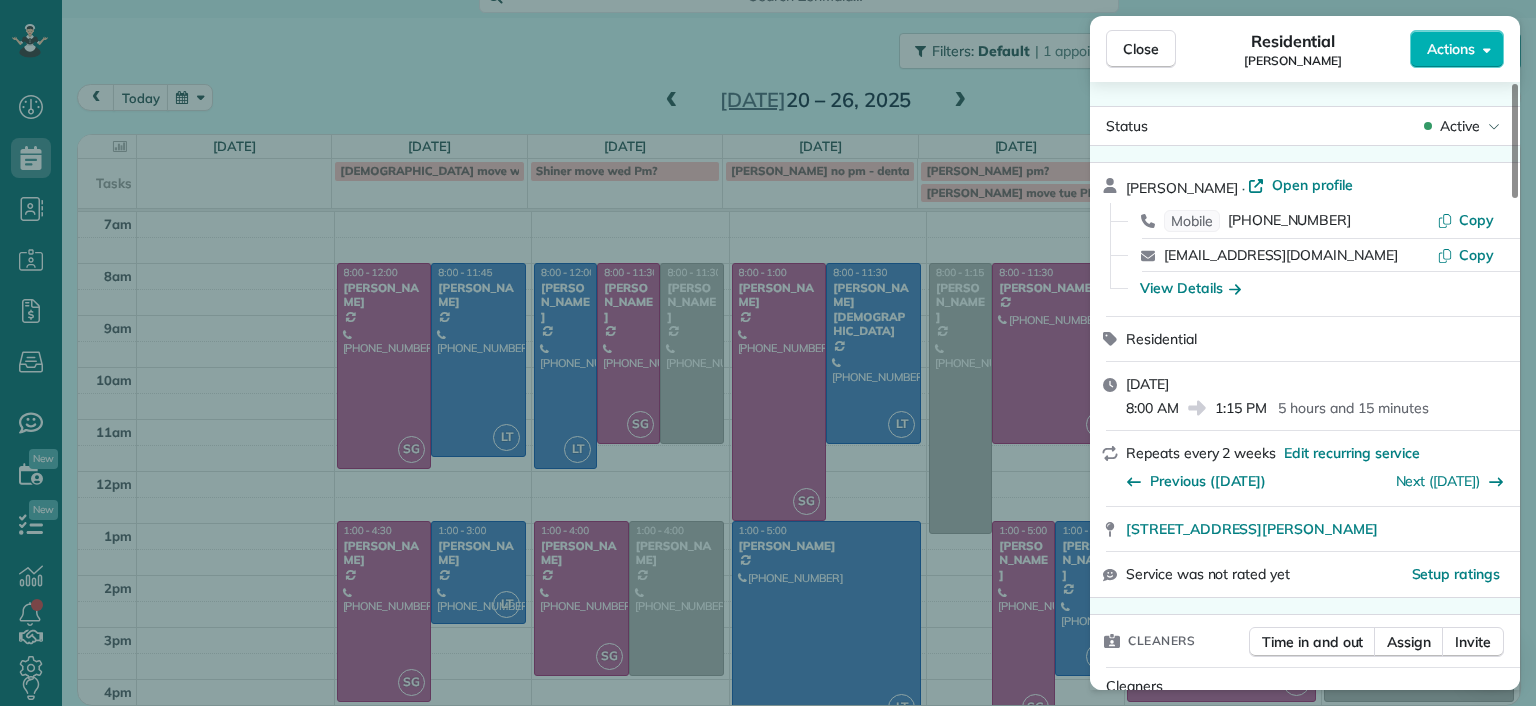 click on "Close Residential Jennifer Hunte Actions Status Active Jennifer Hunte · Open profile Mobile (617) 306-8333 Copy jenandbarryhunte@gmail.com Copy View Details Residential Thursday, July 24, 2025 8:00 AM 1:15 PM 5 hours and 15 minutes Repeats every 2 weeks Edit recurring service Previous (Jul 10) Next (Aug 07) 1530 Lundy Terrace Midlothian VA 23114 Service was not rated yet Setup ratings Cleaners Time in and out Assign Invite Cleaners No cleaners assigned yet Checklist Try Now Keep this appointment up to your standards. Stay on top of every detail, keep your cleaners organised, and your client happy. Assign a checklist Watch a 5 min demo Billing Billing actions Price $270.00 Overcharge $0.00 Discount $0.00 Coupon discount - Primary tax - Secondary tax - Total appointment price $270.00 Tips collected New feature! $0.00 Unpaid Mark as paid Total including tip $270.00 Get paid online in no-time! Send an invoice and reward your cleaners with tips Charge customer credit card Appointment custom fields Man Hours - 6 (" at bounding box center [768, 353] 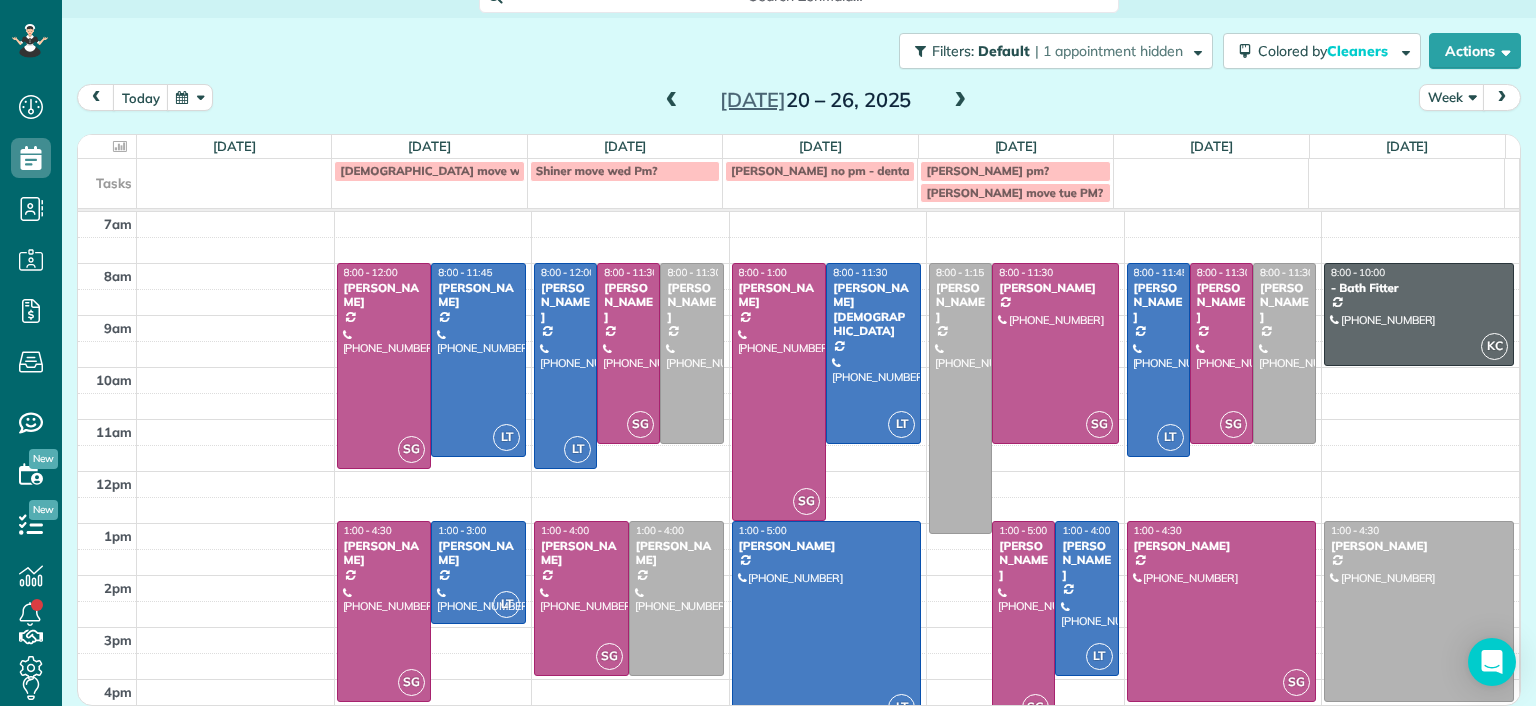 click at bounding box center (672, 101) 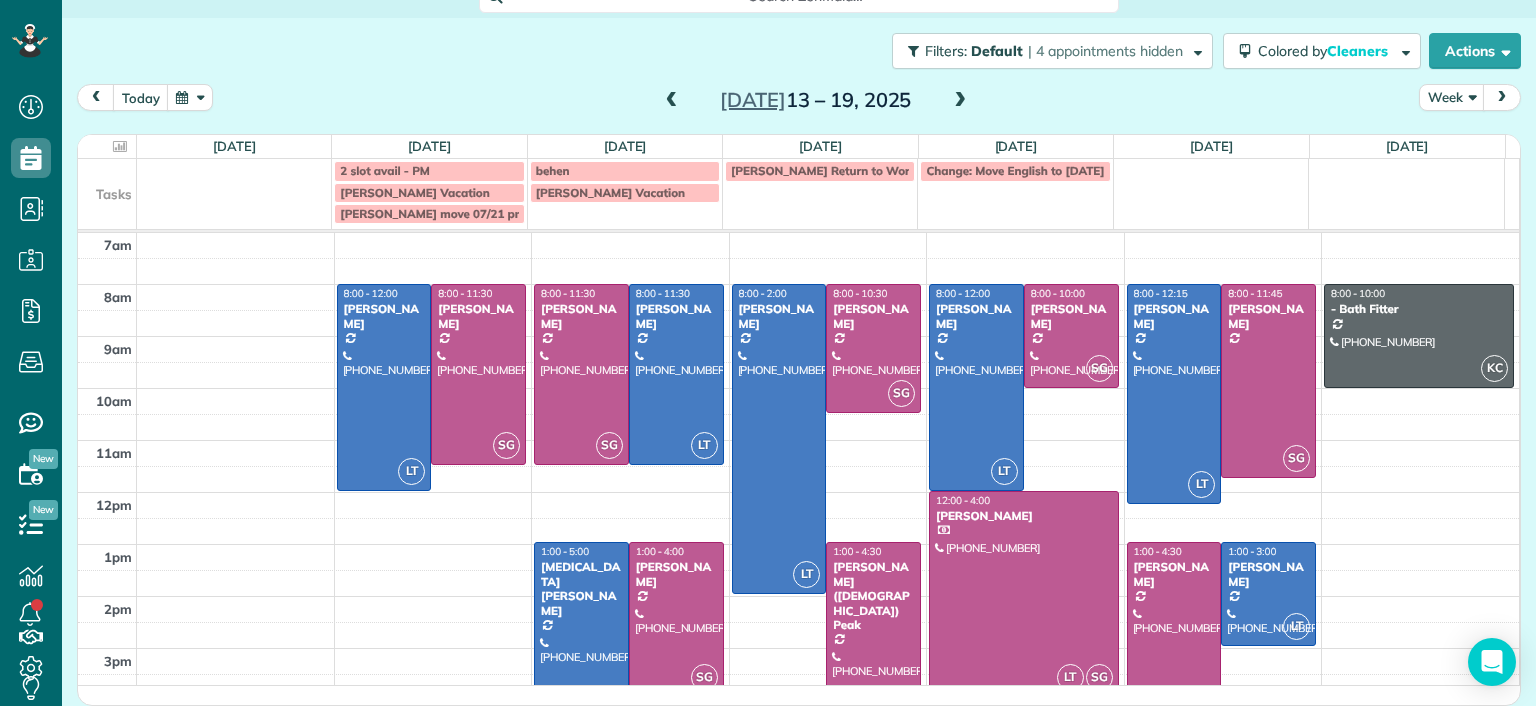 click at bounding box center [1024, 594] 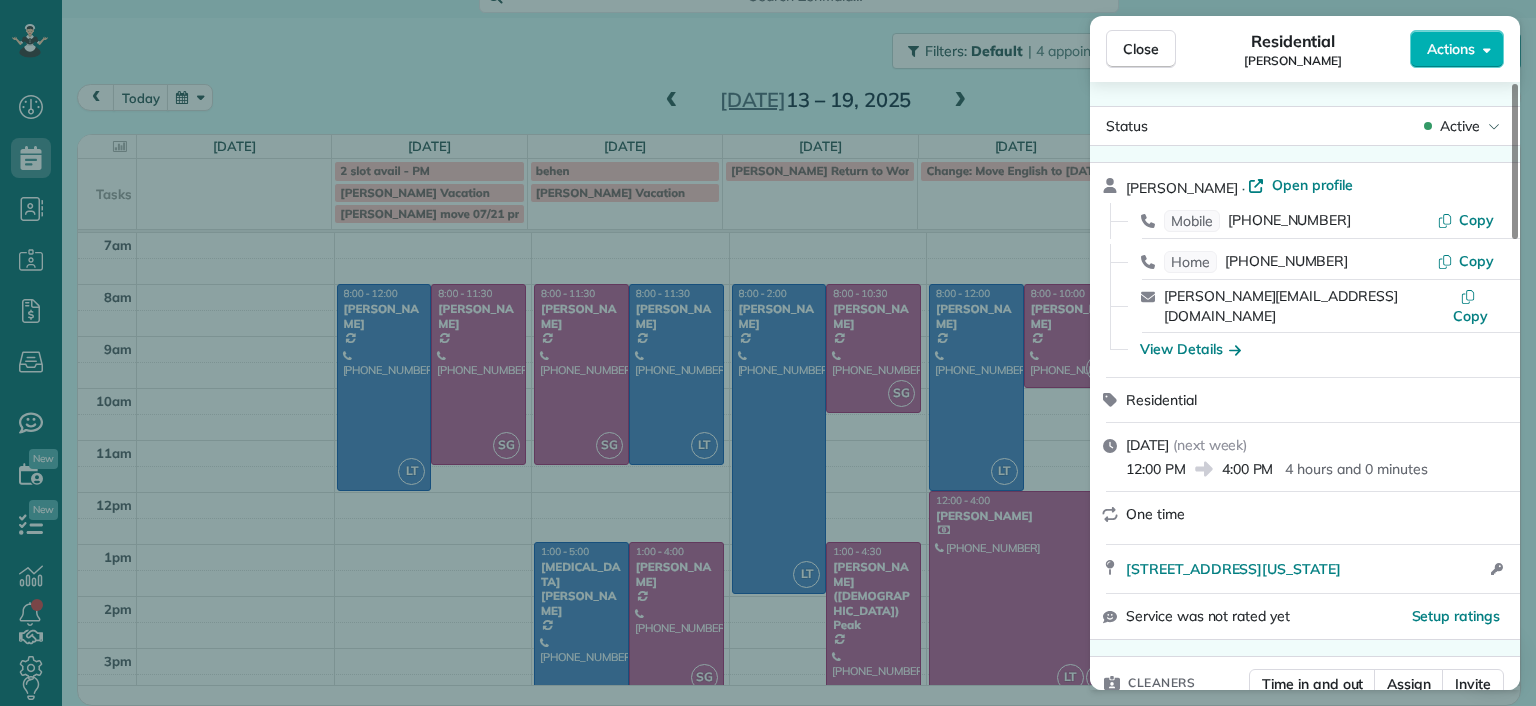 click on "Close Residential Shirley Cooke Actions Status Active Shirley Cooke · Open profile Mobile (804) 380-2545 Copy Home (804) 337-8389 Copy shirley@impactmedia-va.com Copy View Details Residential Thursday, July 17, 2025 ( next week ) 12:00 PM 4:00 PM 4 hours and 0 minutes One time 11976 Old Washington Highway Glen Allen VA 23059 Open access information Service was not rated yet Setup ratings Cleaners Time in and out Assign Invite Cleaners Laura   Thaller 12:00 PM 4:00 PM Sophie   Gibbs 12:00 PM 4:00 PM Checklist Try Now Keep this appointment up to your standards. Stay on top of every detail, keep your cleaners organised, and your client happy. Assign a checklist Watch a 5 min demo Billing Billing actions Price $560.00 Overcharge $0.00 Discount $0.00 Coupon discount - Primary tax - Secondary tax - Total appointment price $560.00 Tips collected New feature! $0.00 Paid by card Total including tip $560.00 Get paid online in no-time! Send an invoice and reward your cleaners with tips Charge customer credit card 10 -" at bounding box center [768, 353] 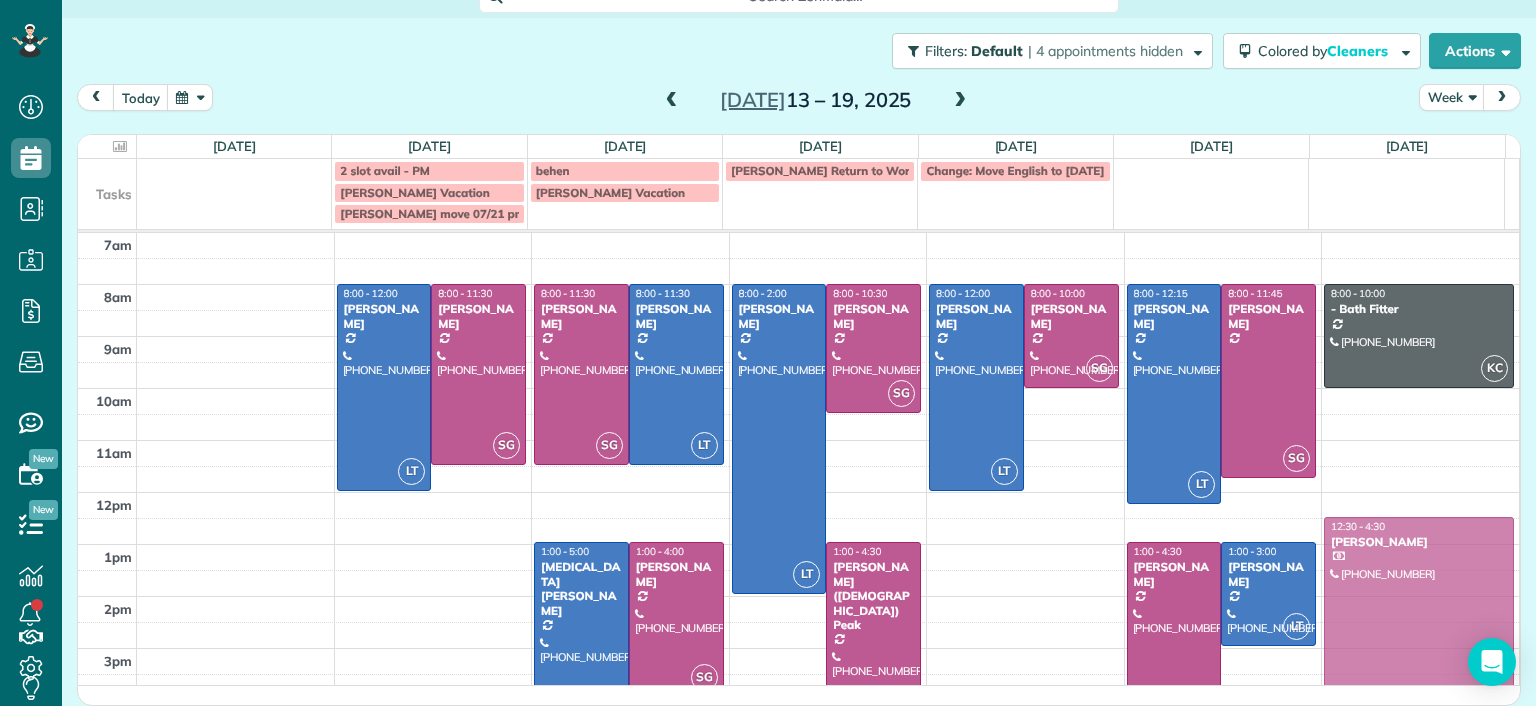 drag, startPoint x: 986, startPoint y: 591, endPoint x: 1335, endPoint y: 619, distance: 350.1214 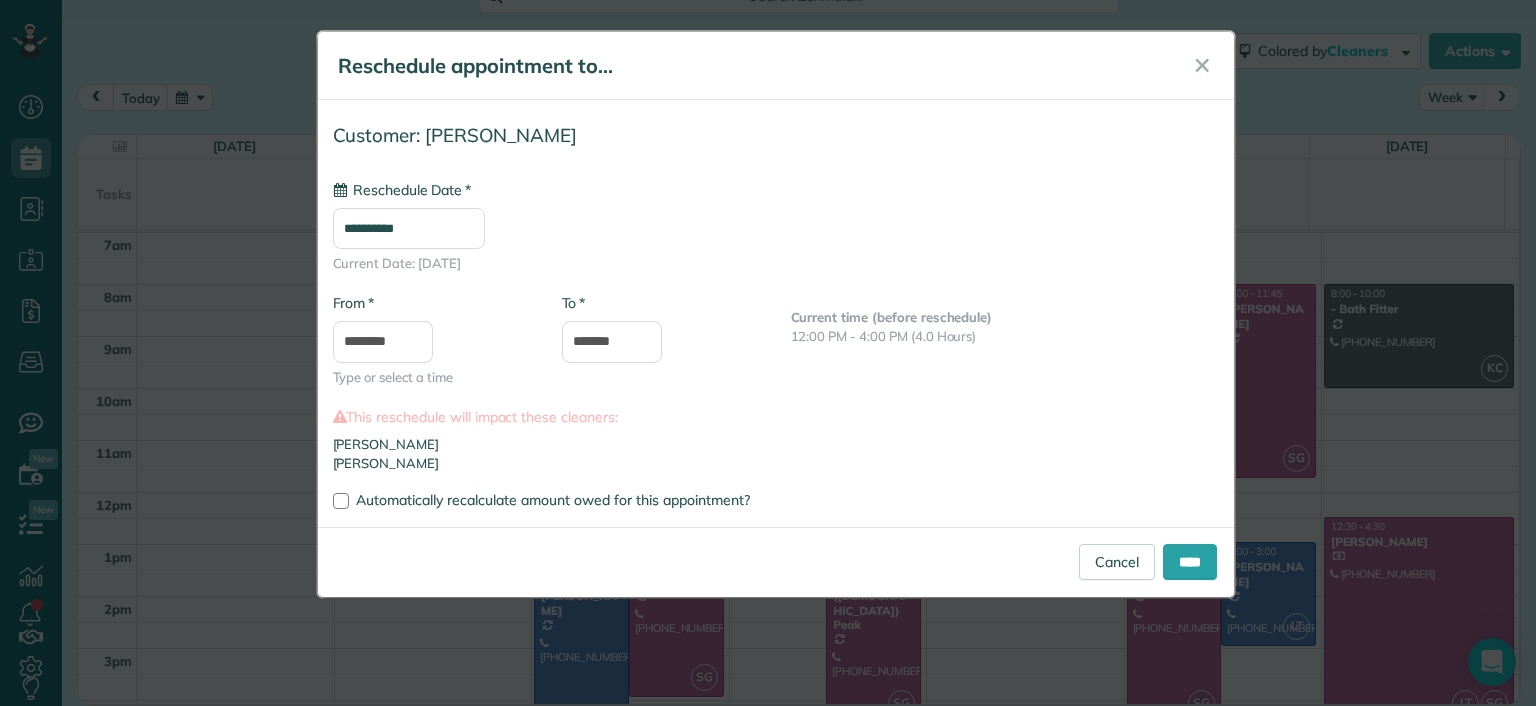 type on "**********" 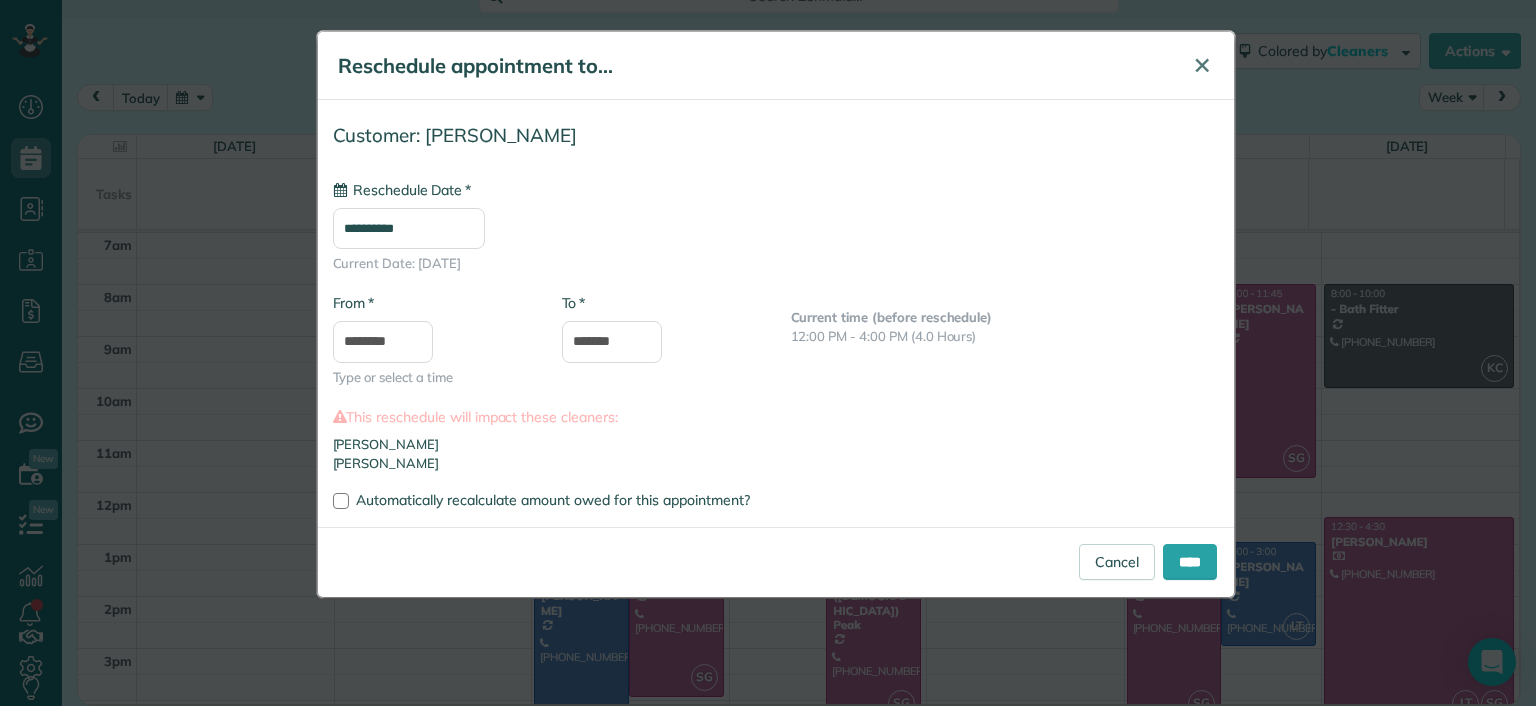 click on "✕" at bounding box center (1202, 66) 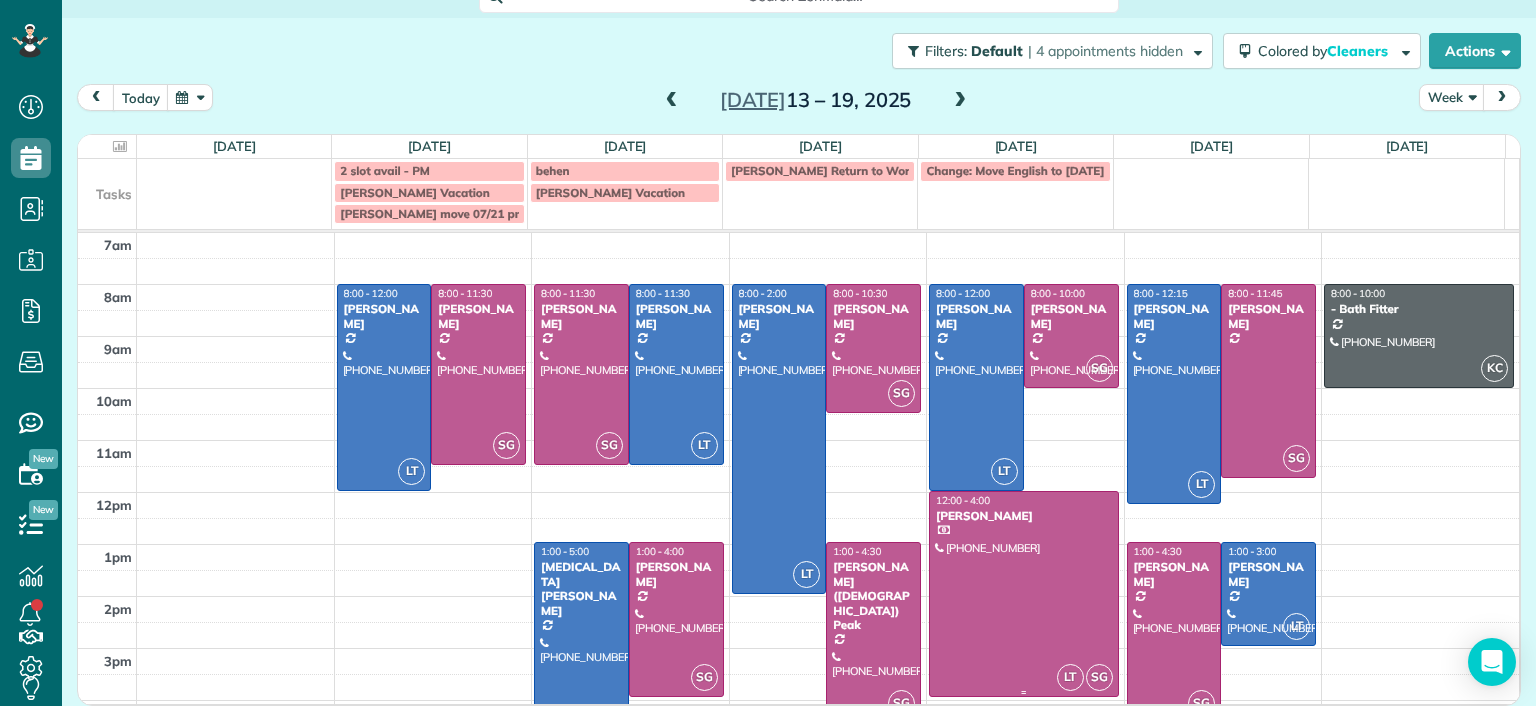 drag, startPoint x: 1013, startPoint y: 579, endPoint x: 1000, endPoint y: 590, distance: 17.029387 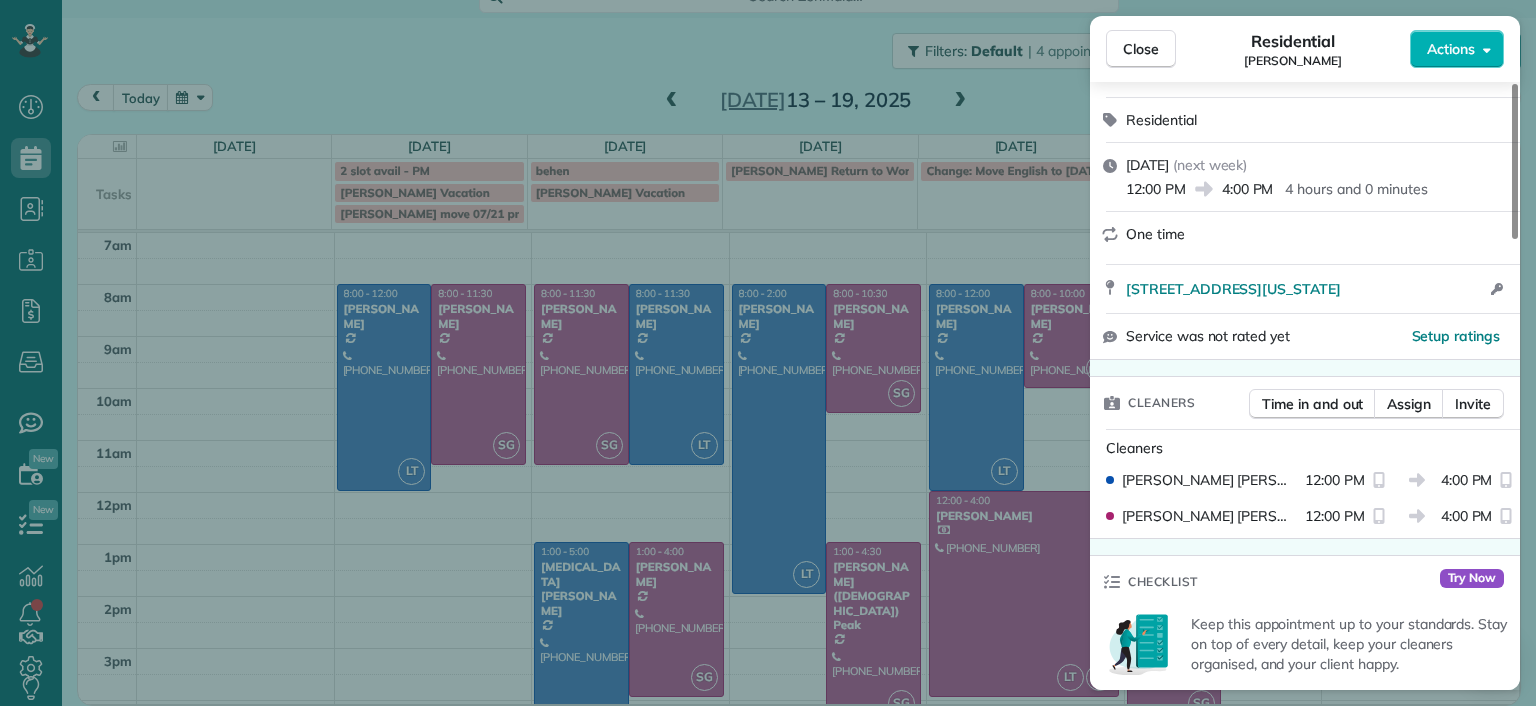 scroll, scrollTop: 300, scrollLeft: 0, axis: vertical 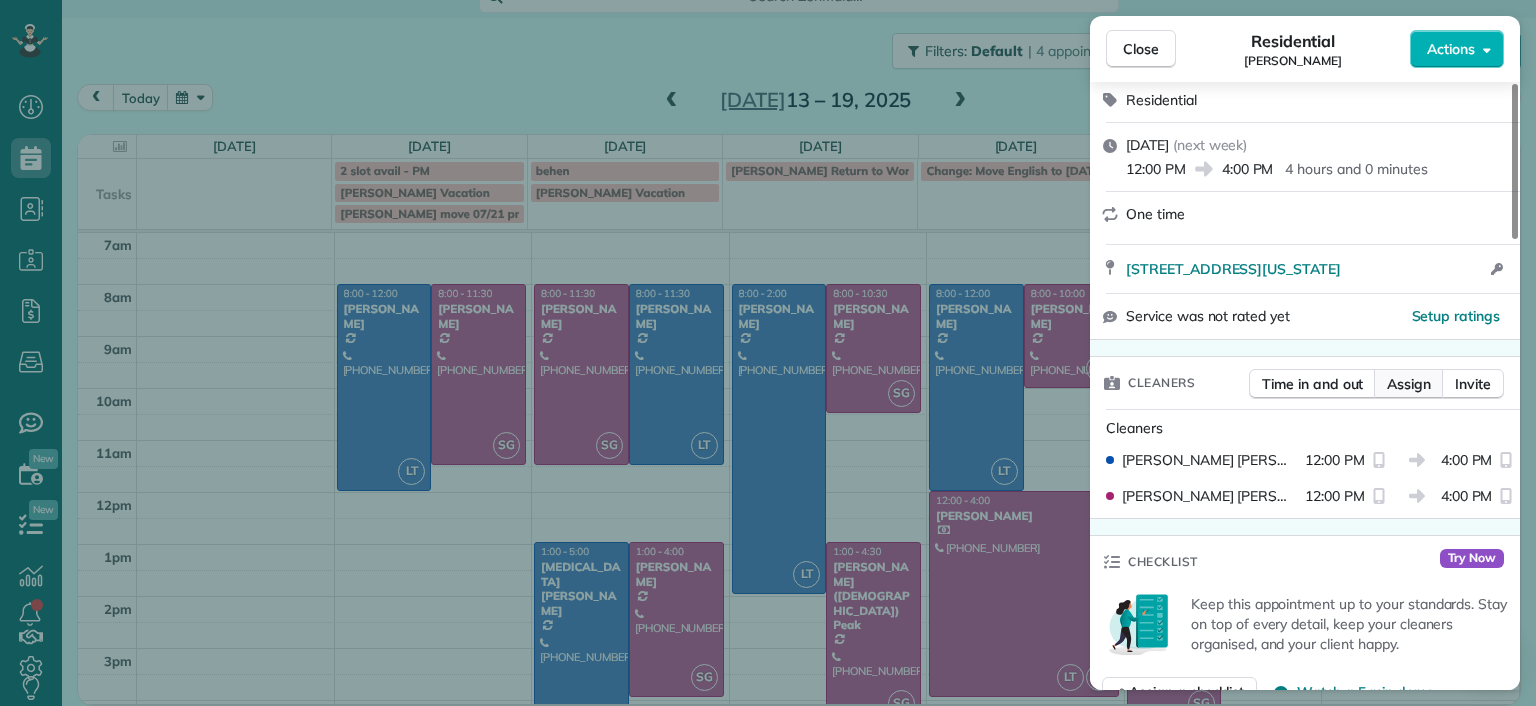click on "Assign" at bounding box center [1409, 384] 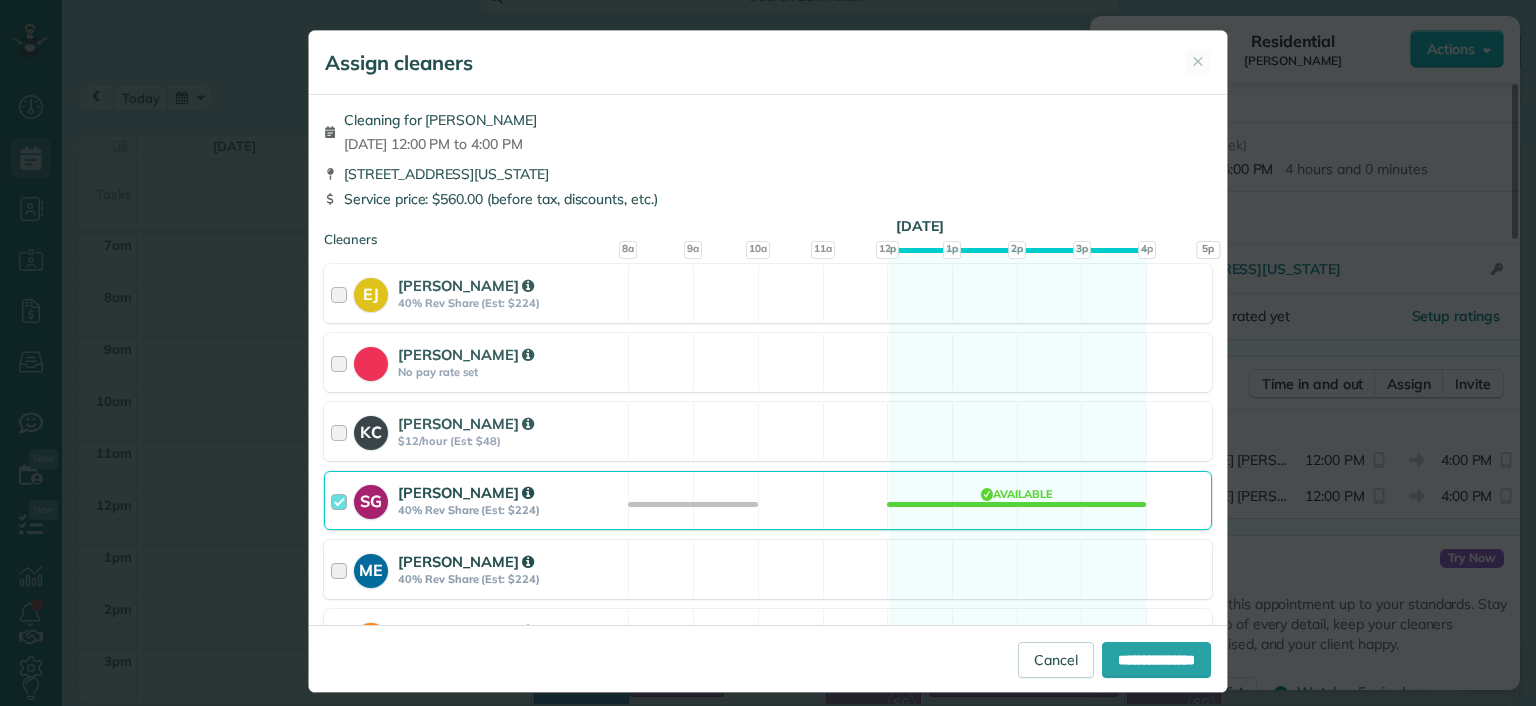 scroll, scrollTop: 227, scrollLeft: 0, axis: vertical 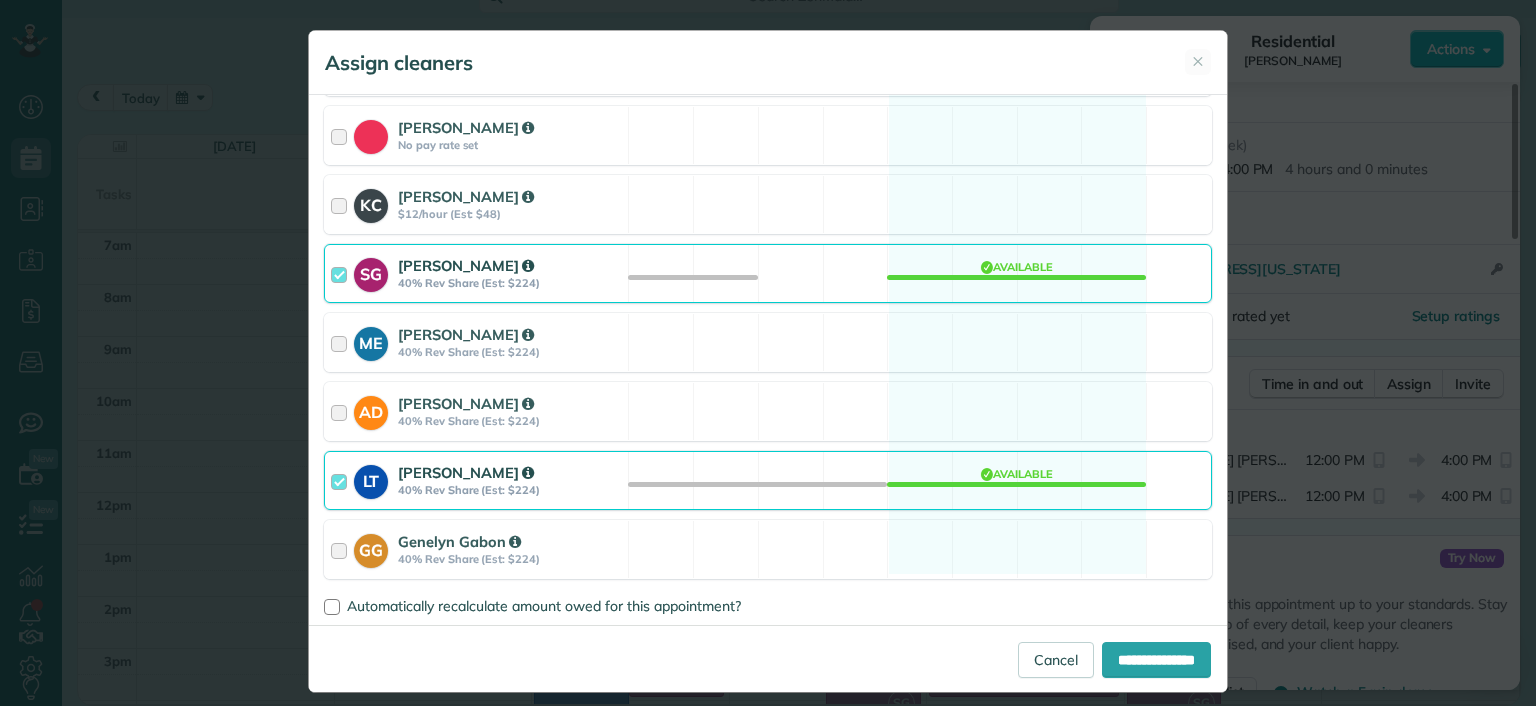 click on "LT
Laura Thaller
40% Rev Share (Est: $224)
Available" at bounding box center [768, 480] 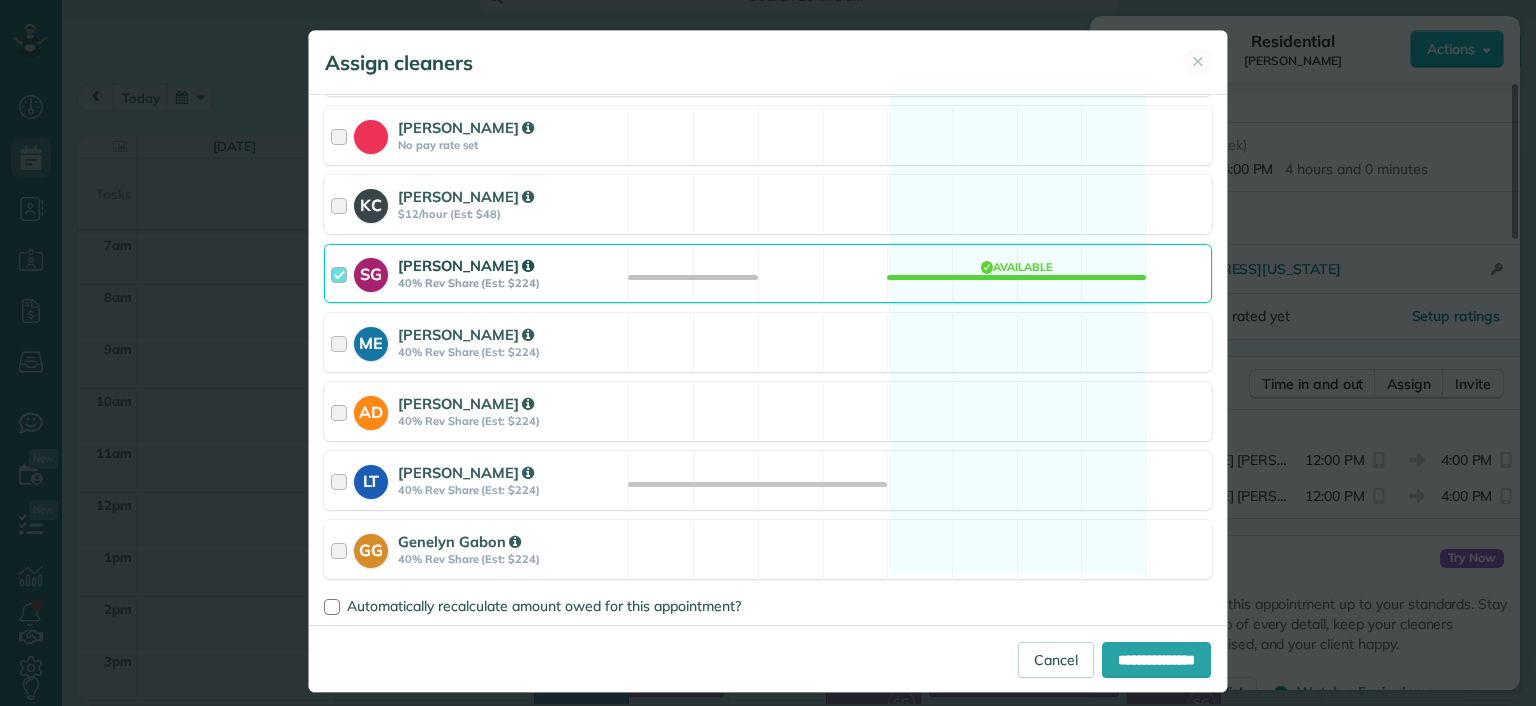 click on "SG
Sophie Gibbs
40% Rev Share (Est: $224)
Available" at bounding box center (768, 273) 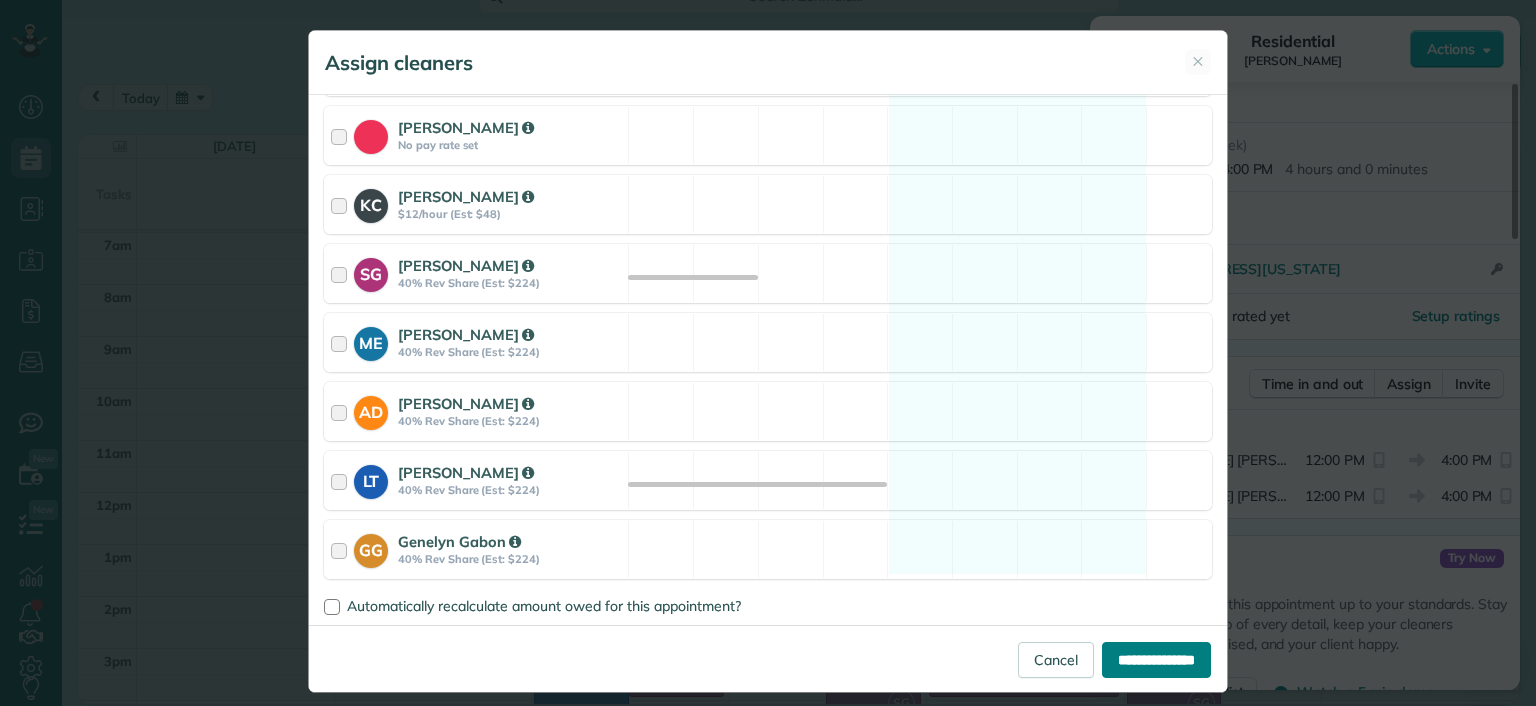 click on "**********" at bounding box center [1156, 660] 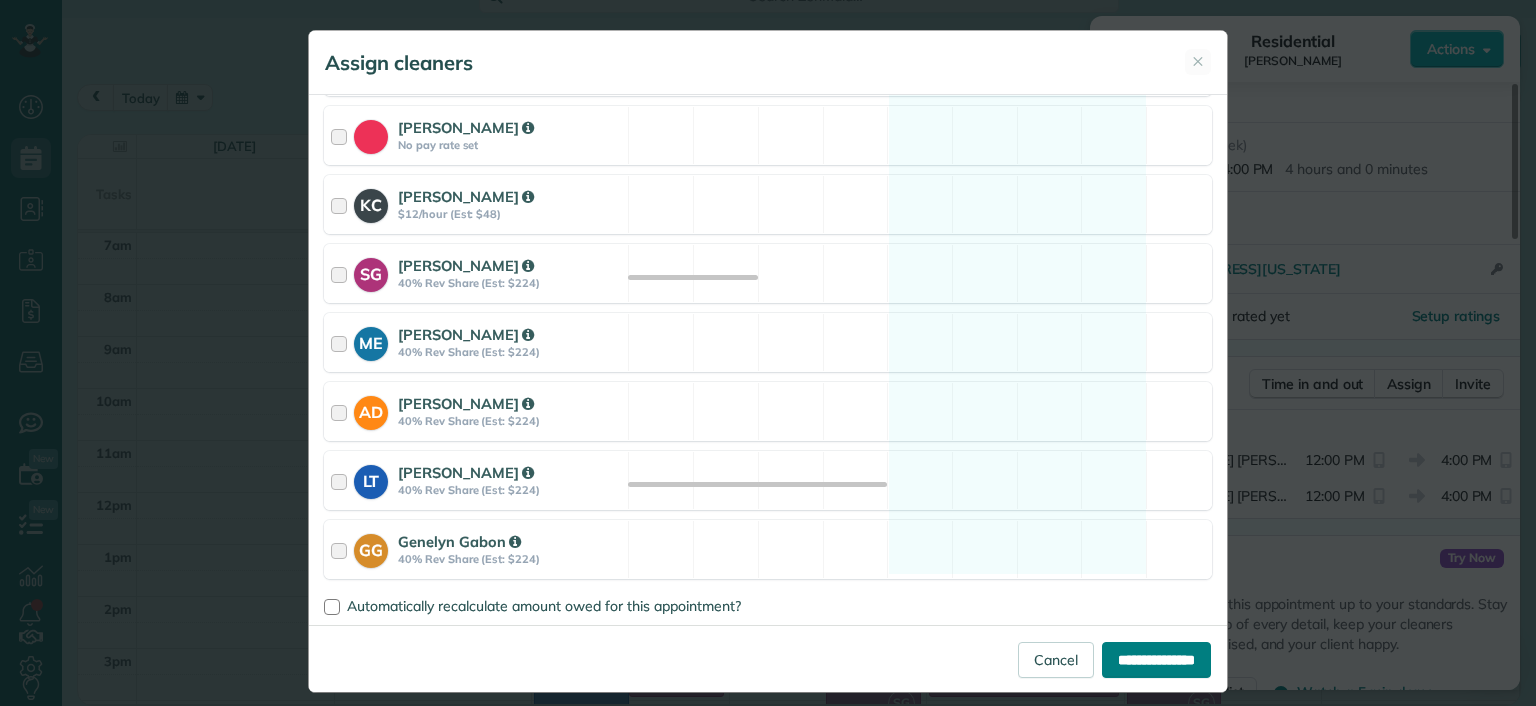 type on "**********" 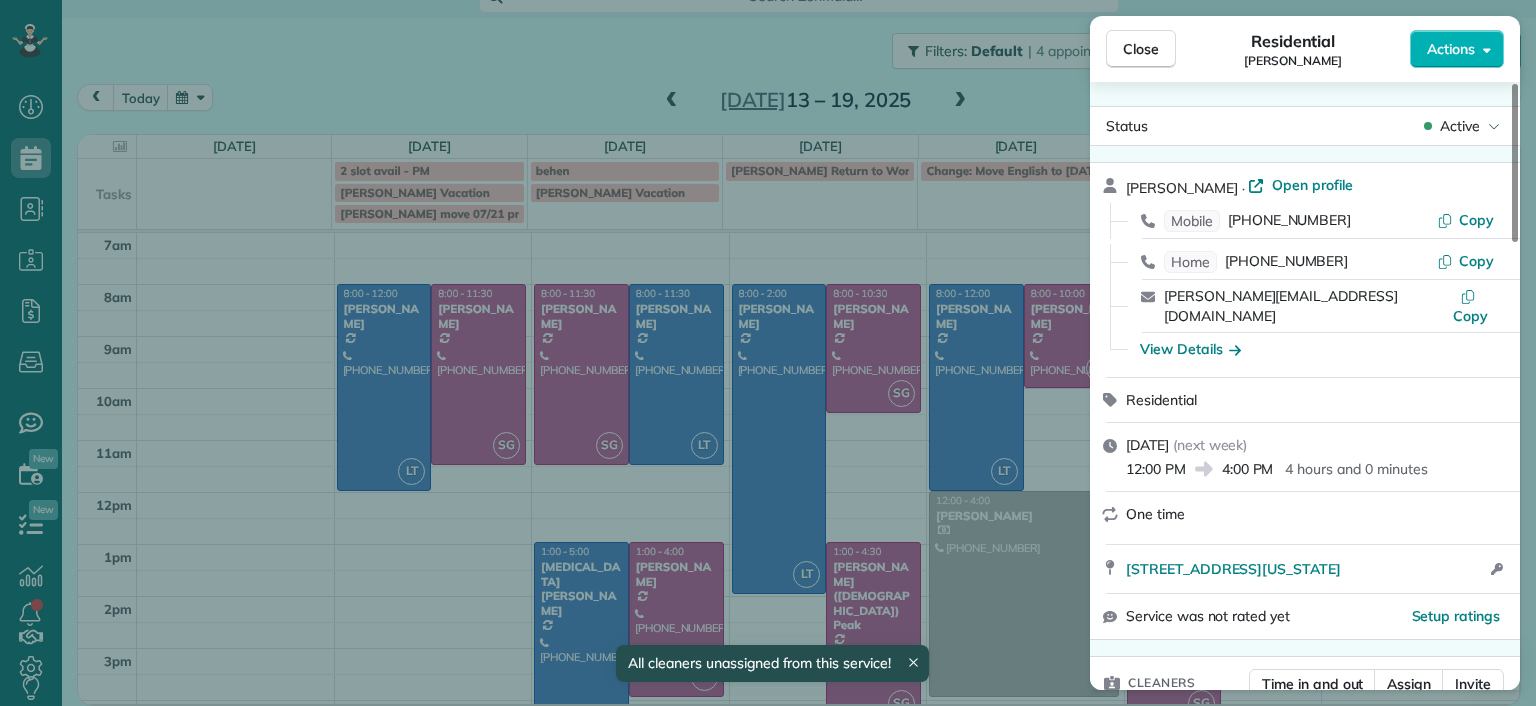 click on "Close Residential Shirley Cooke Actions Status Active Shirley Cooke · Open profile Mobile (804) 380-2545 Copy Home (804) 337-8389 Copy shirley@impactmedia-va.com Copy View Details Residential Thursday, July 17, 2025 ( next week ) 12:00 PM 4:00 PM 4 hours and 0 minutes One time 11976 Old Washington Highway Glen Allen VA 23059 Open access information Service was not rated yet Setup ratings Cleaners Time in and out Assign Invite Cleaners No cleaners assigned yet Checklist Try Now Keep this appointment up to your standards. Stay on top of every detail, keep your cleaners organised, and your client happy. Assign a checklist Watch a 5 min demo Billing Billing actions Price $560.00 Overcharge $0.00 Discount $0.00 Coupon discount - Primary tax - Secondary tax - Total appointment price $560.00 Tips collected New feature! $0.00 Paid by card Total including tip $560.00 Get paid online in no-time! Send an invoice and reward your cleaners with tips Charge customer credit card Appointment custom fields Man Hours 10 - 0 0" at bounding box center (768, 353) 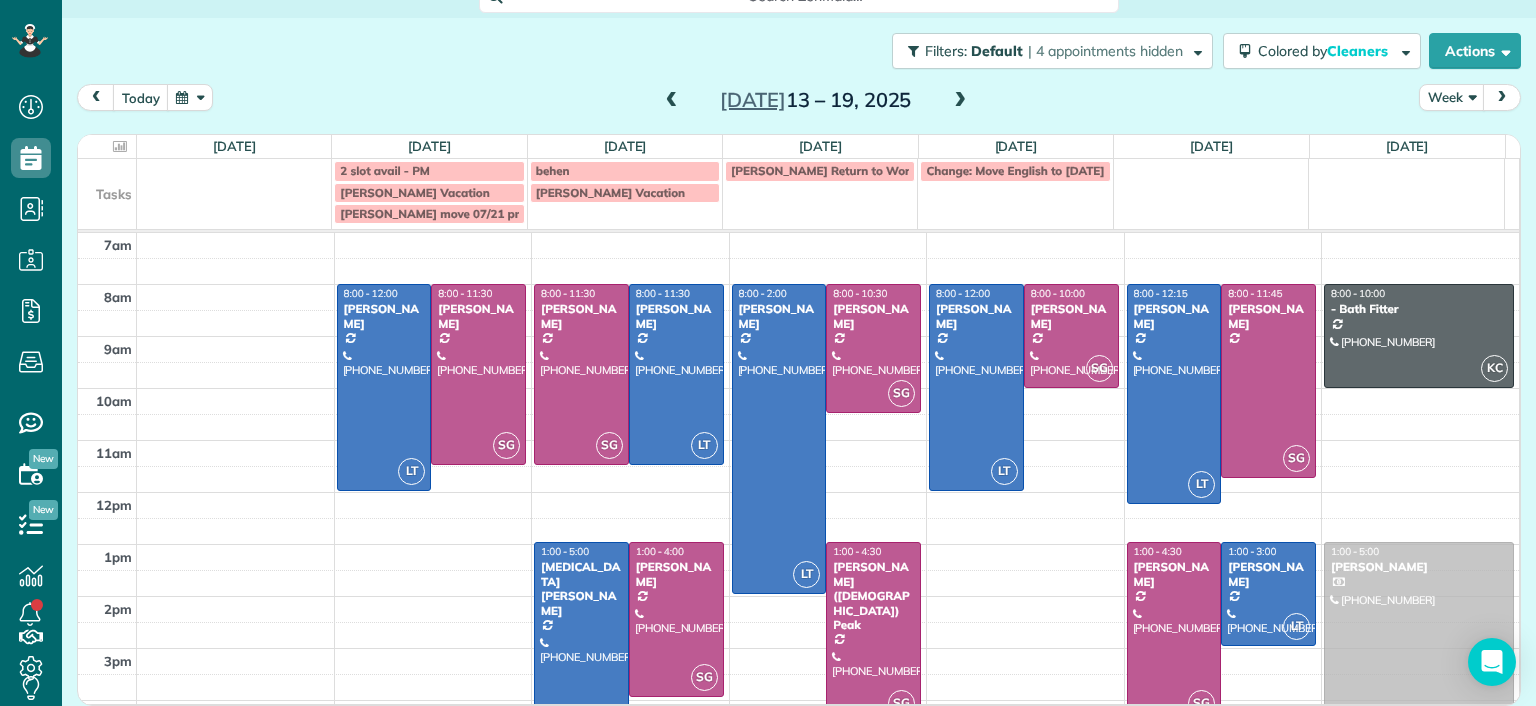 drag, startPoint x: 1016, startPoint y: 519, endPoint x: 1370, endPoint y: 574, distance: 358.24713 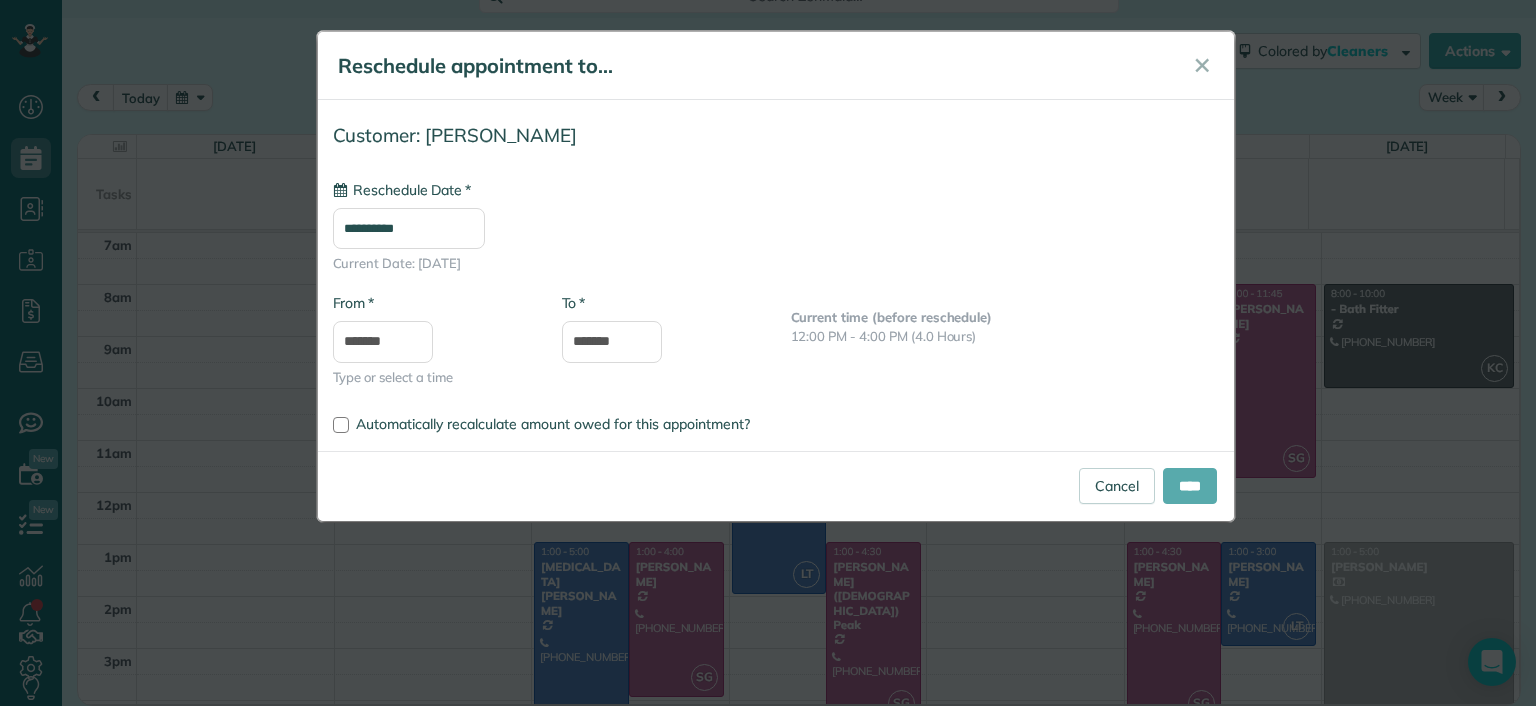 type on "**********" 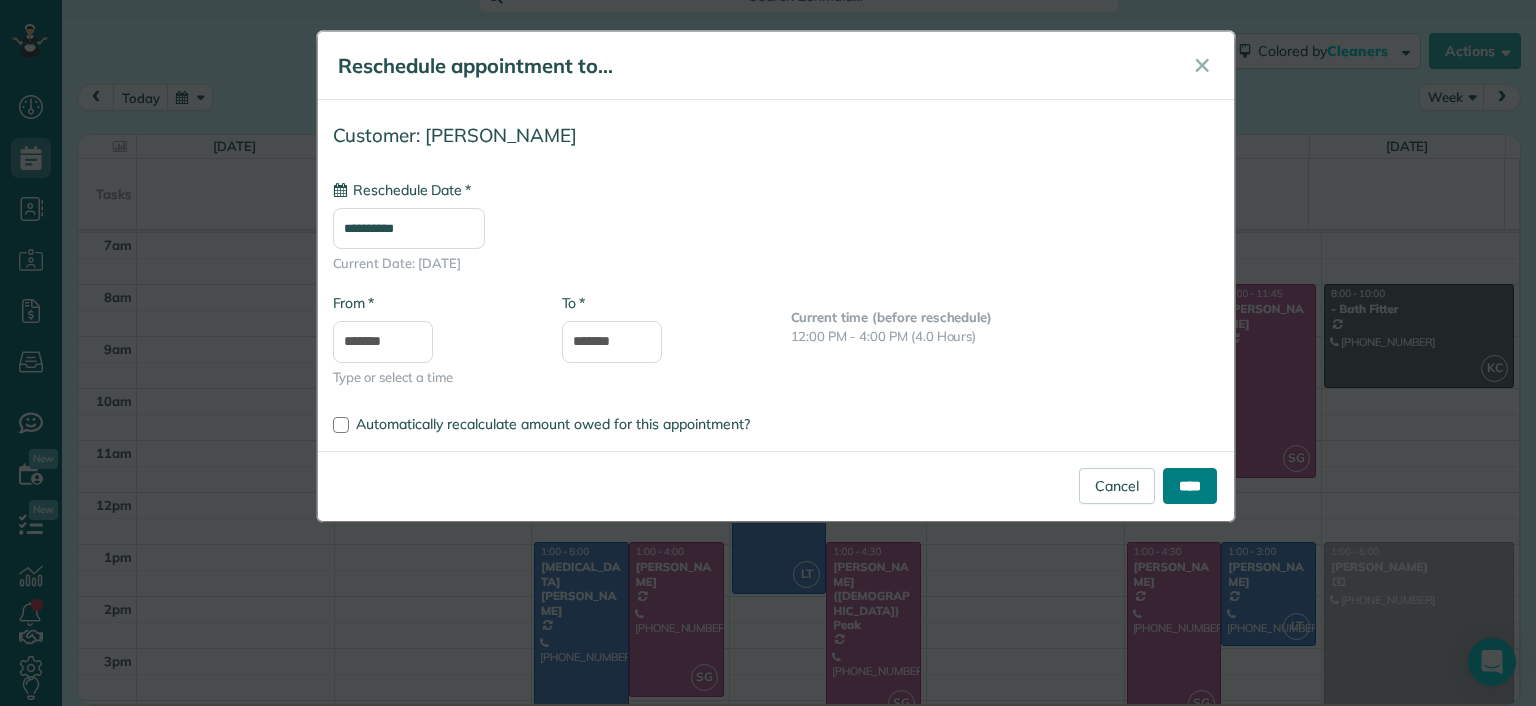 click on "****" at bounding box center [1190, 486] 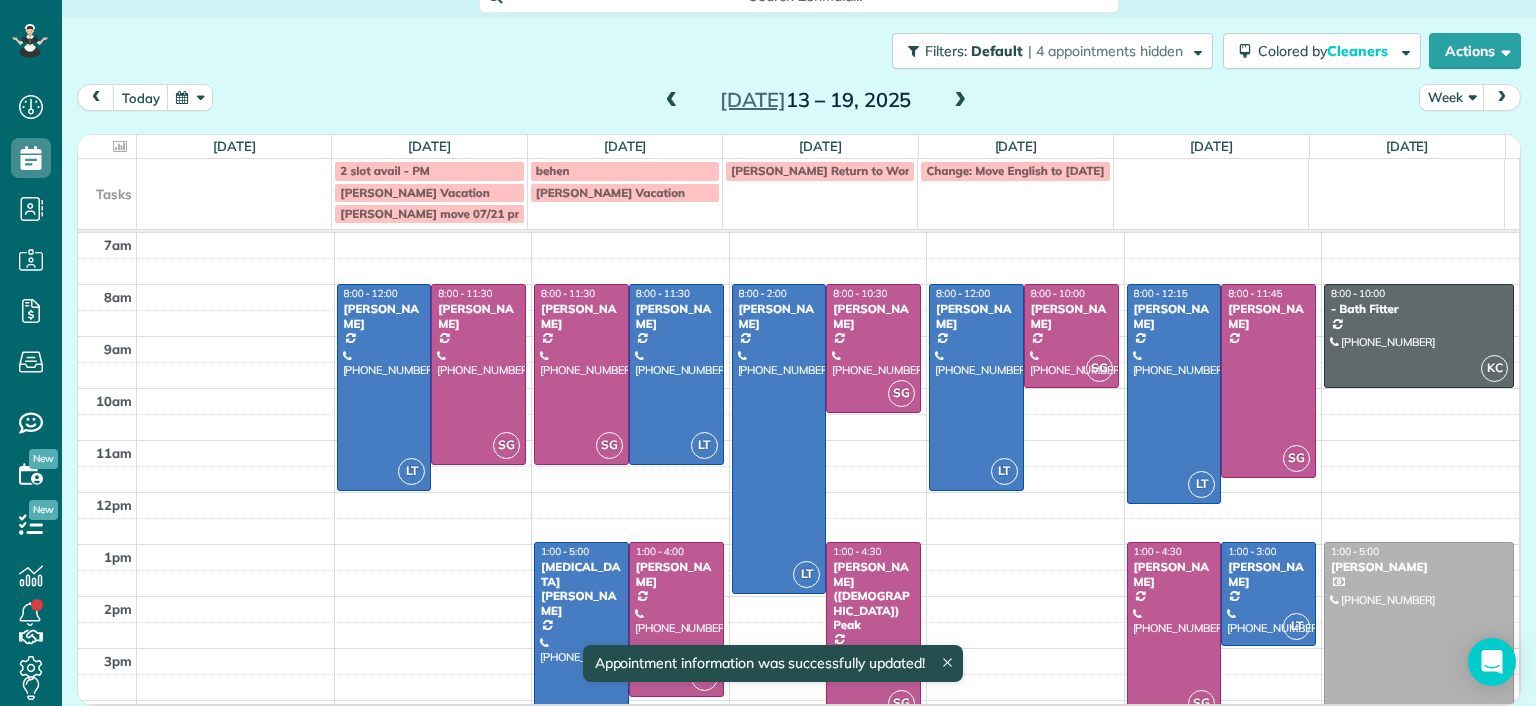 click at bounding box center (1419, 645) 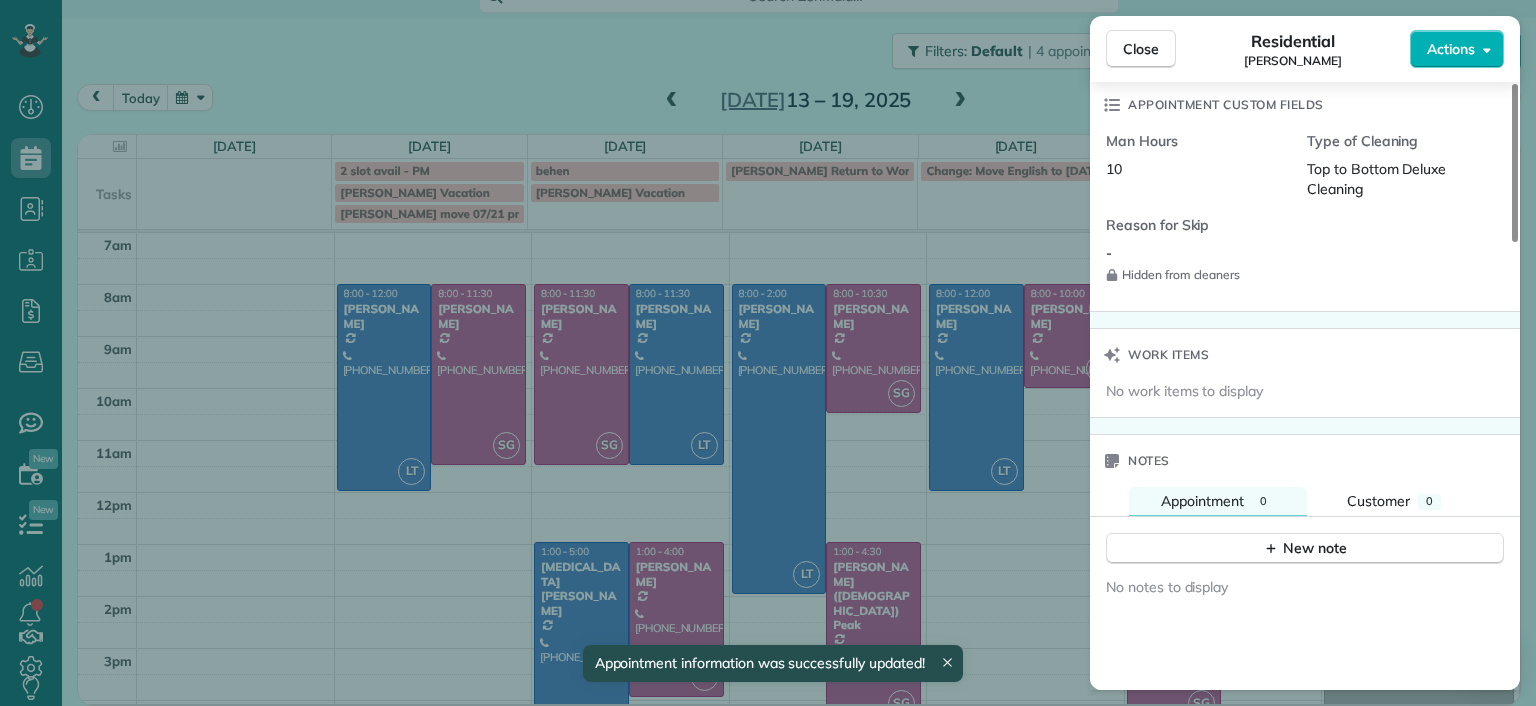 scroll, scrollTop: 1600, scrollLeft: 0, axis: vertical 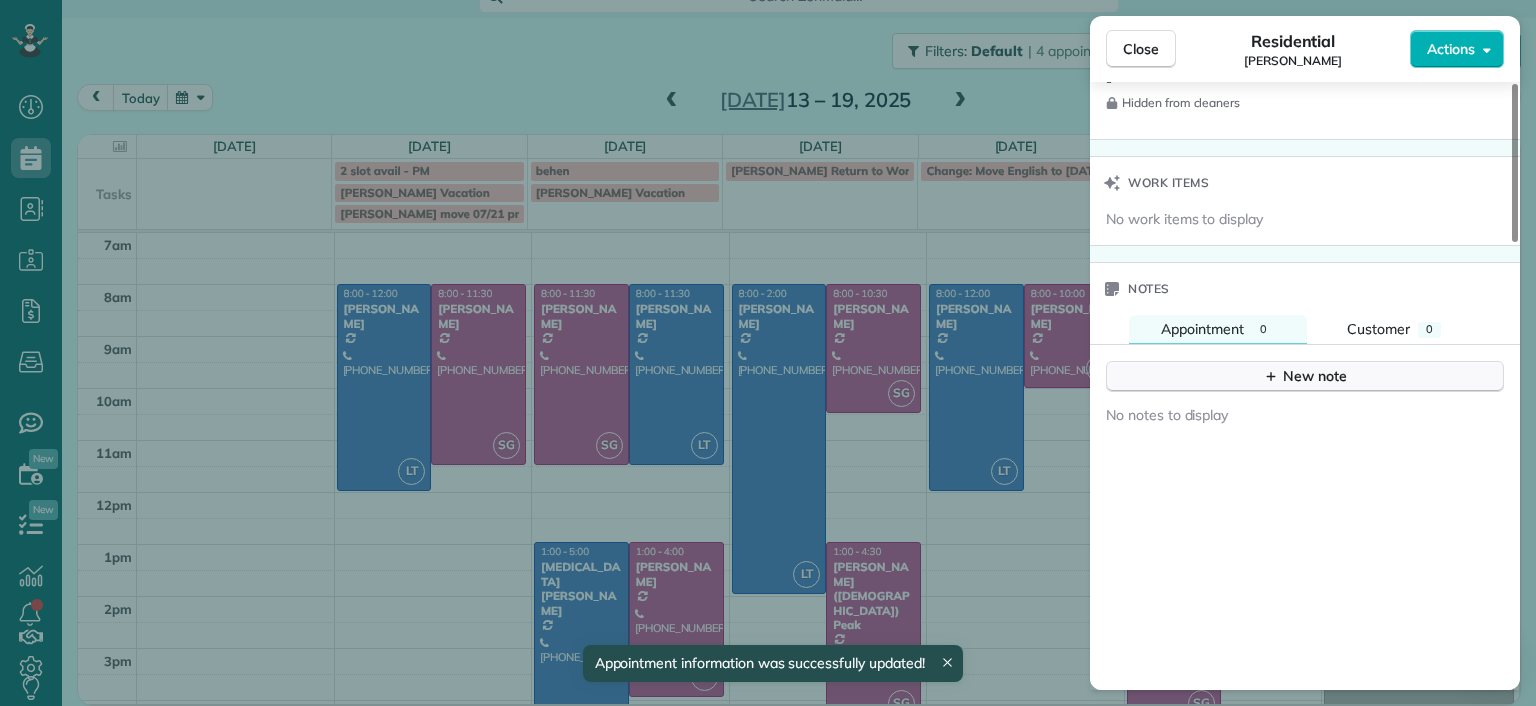 click 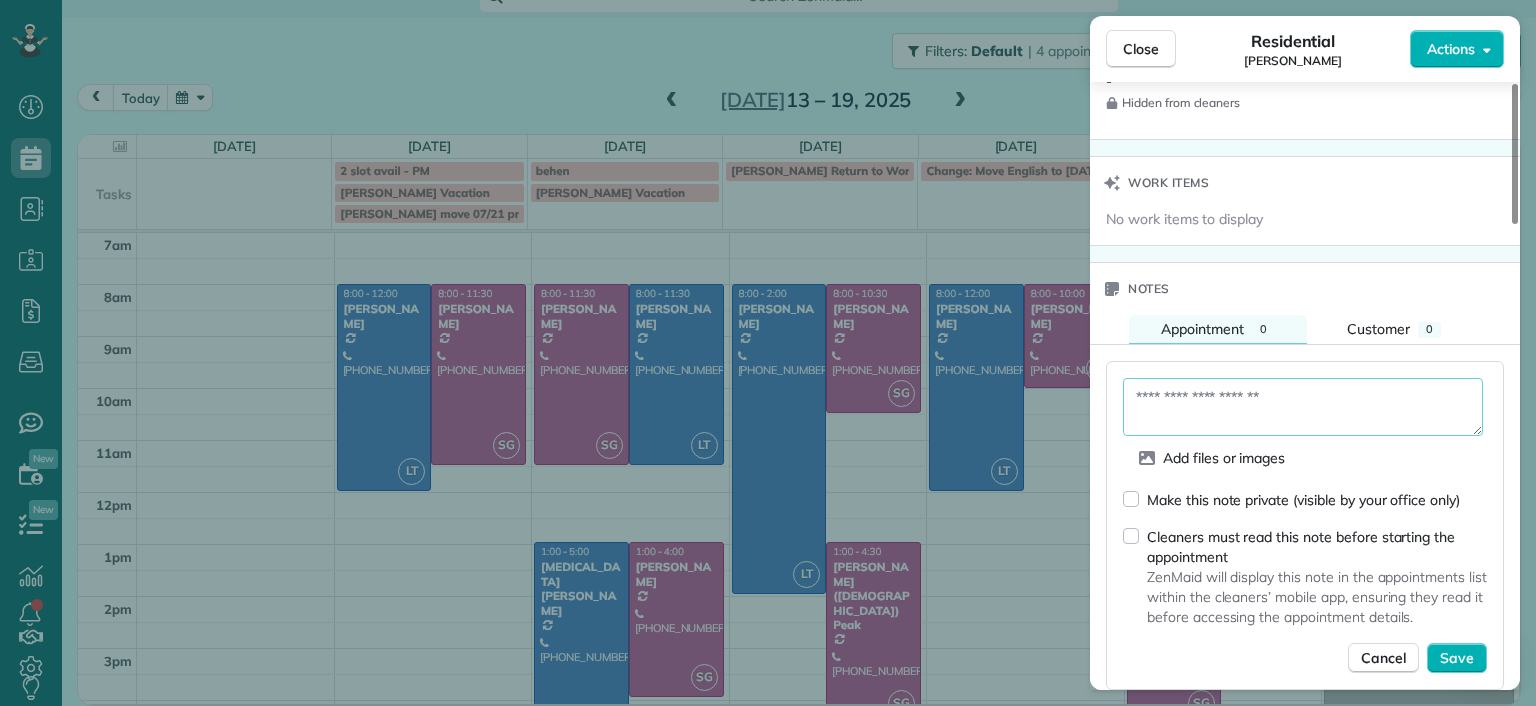 click at bounding box center [1303, 407] 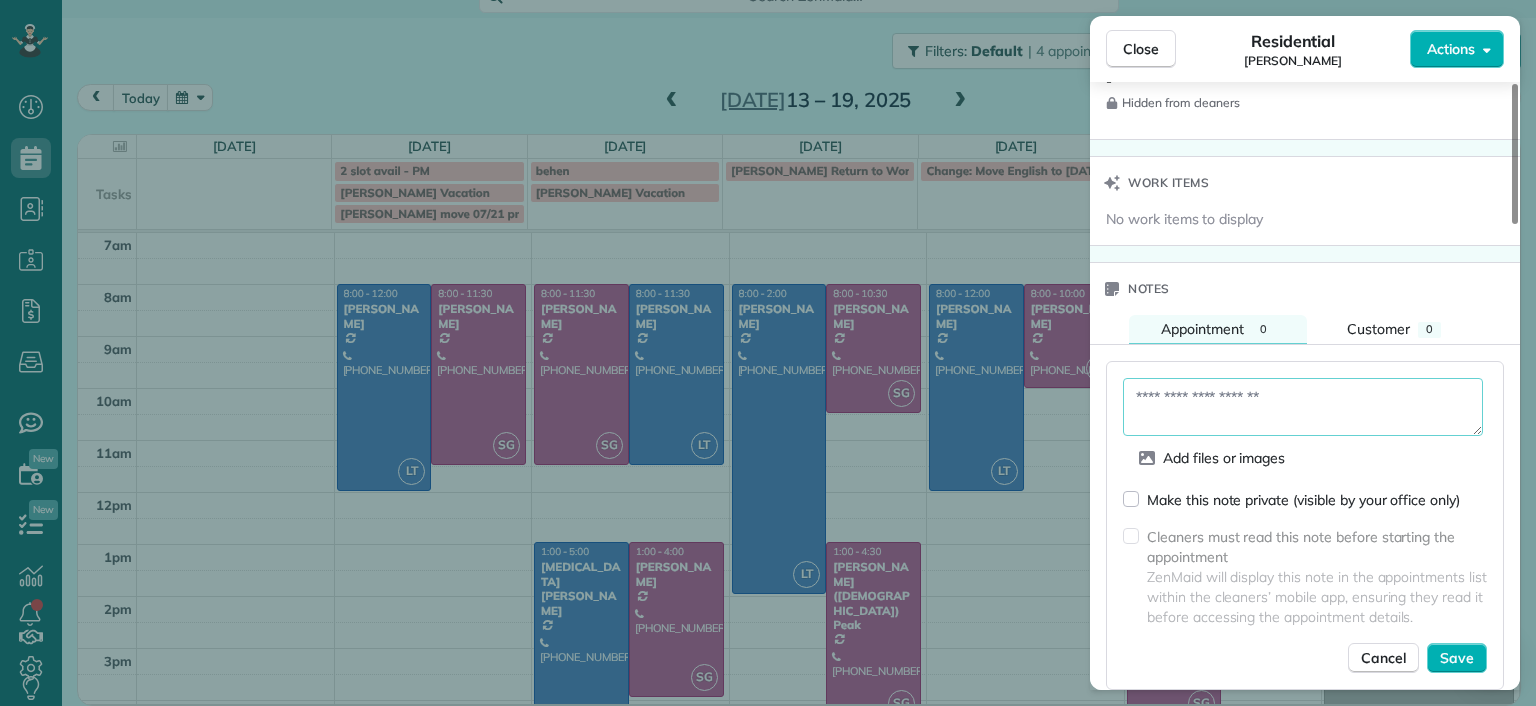 click at bounding box center (1303, 407) 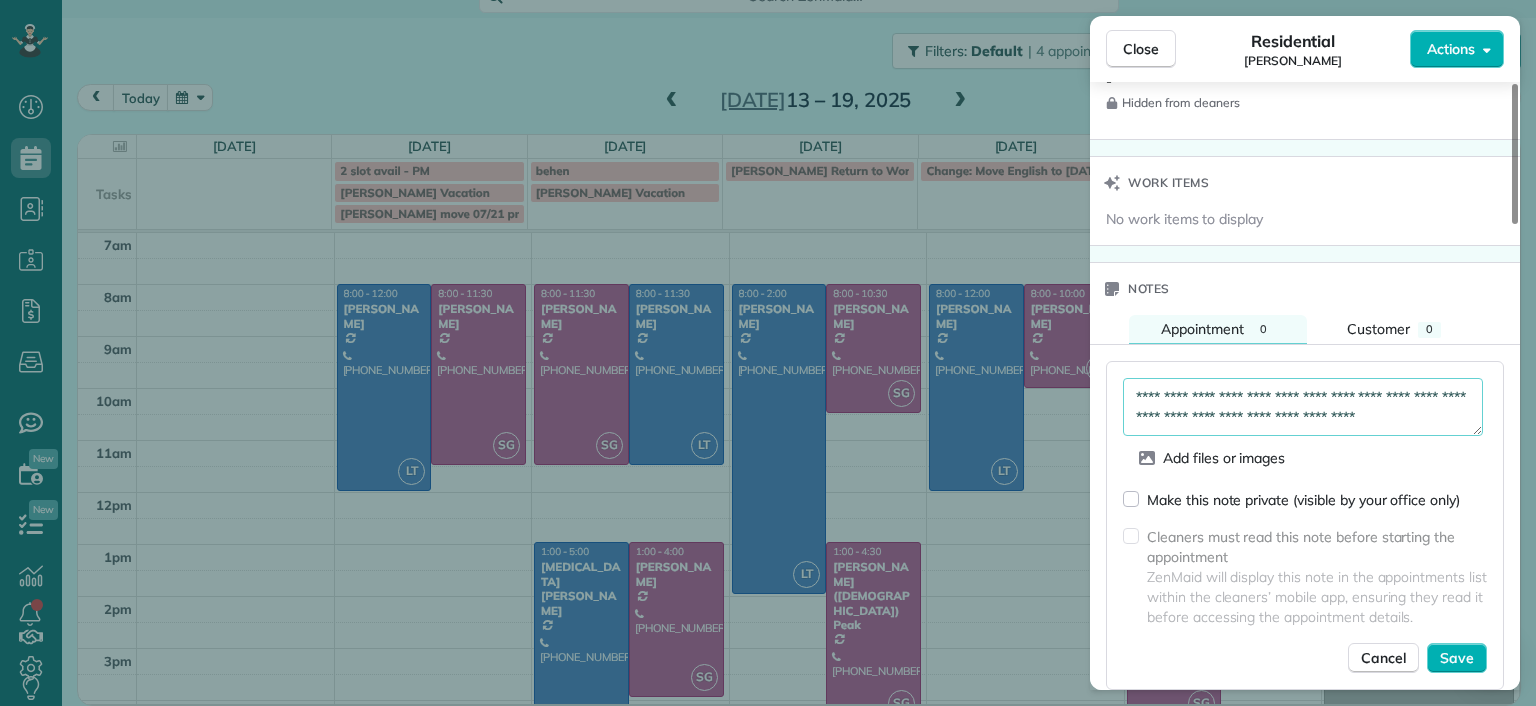 click on "**********" at bounding box center (1303, 407) 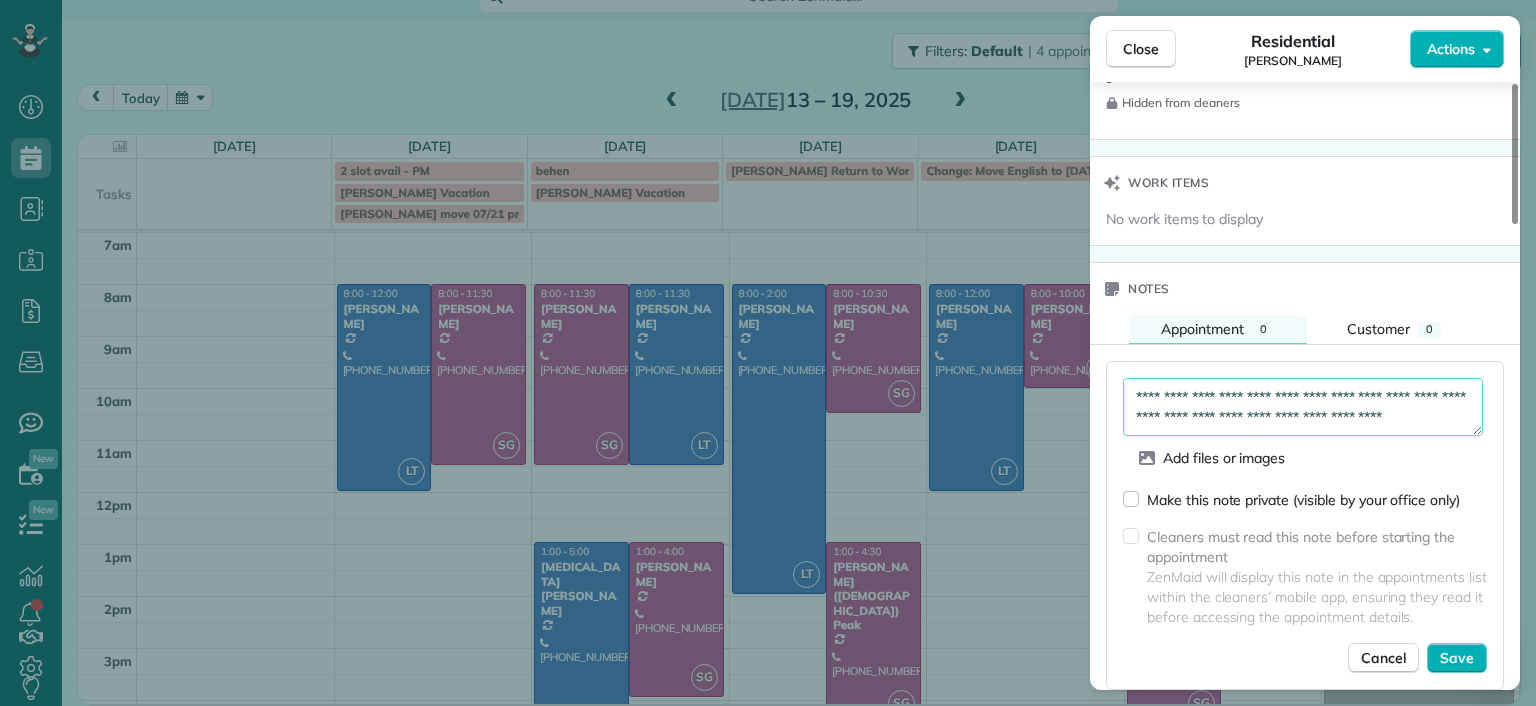 click on "**********" at bounding box center (1303, 407) 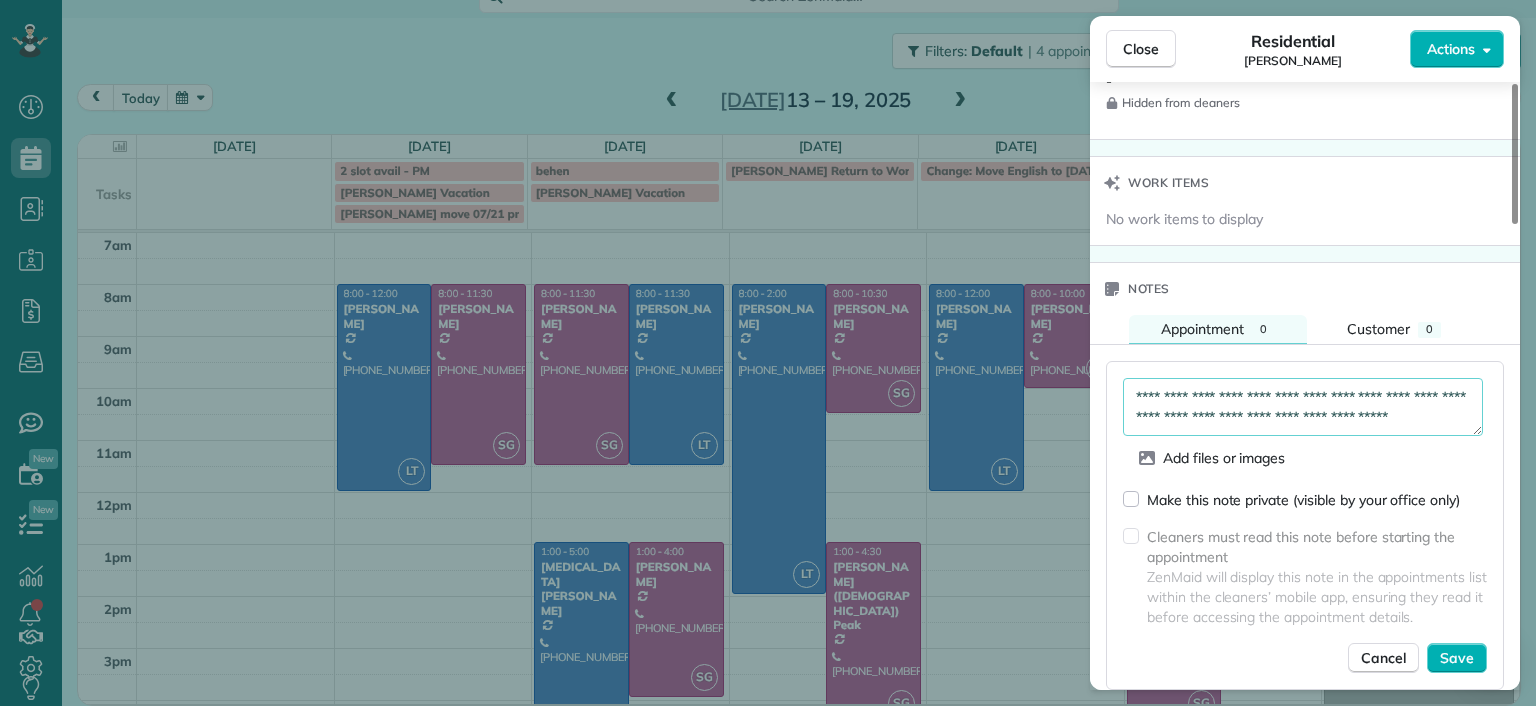 scroll, scrollTop: 10, scrollLeft: 0, axis: vertical 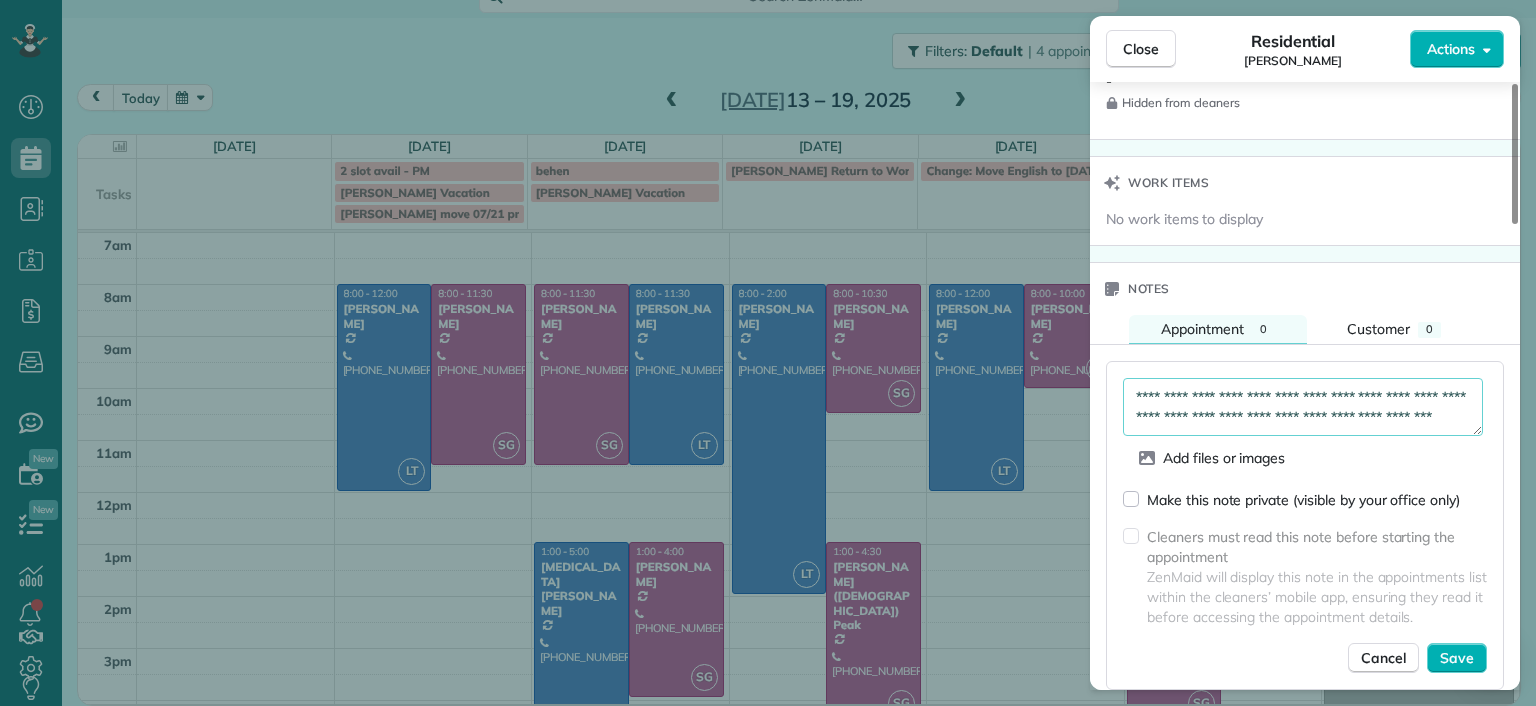click on "**********" at bounding box center (1303, 407) 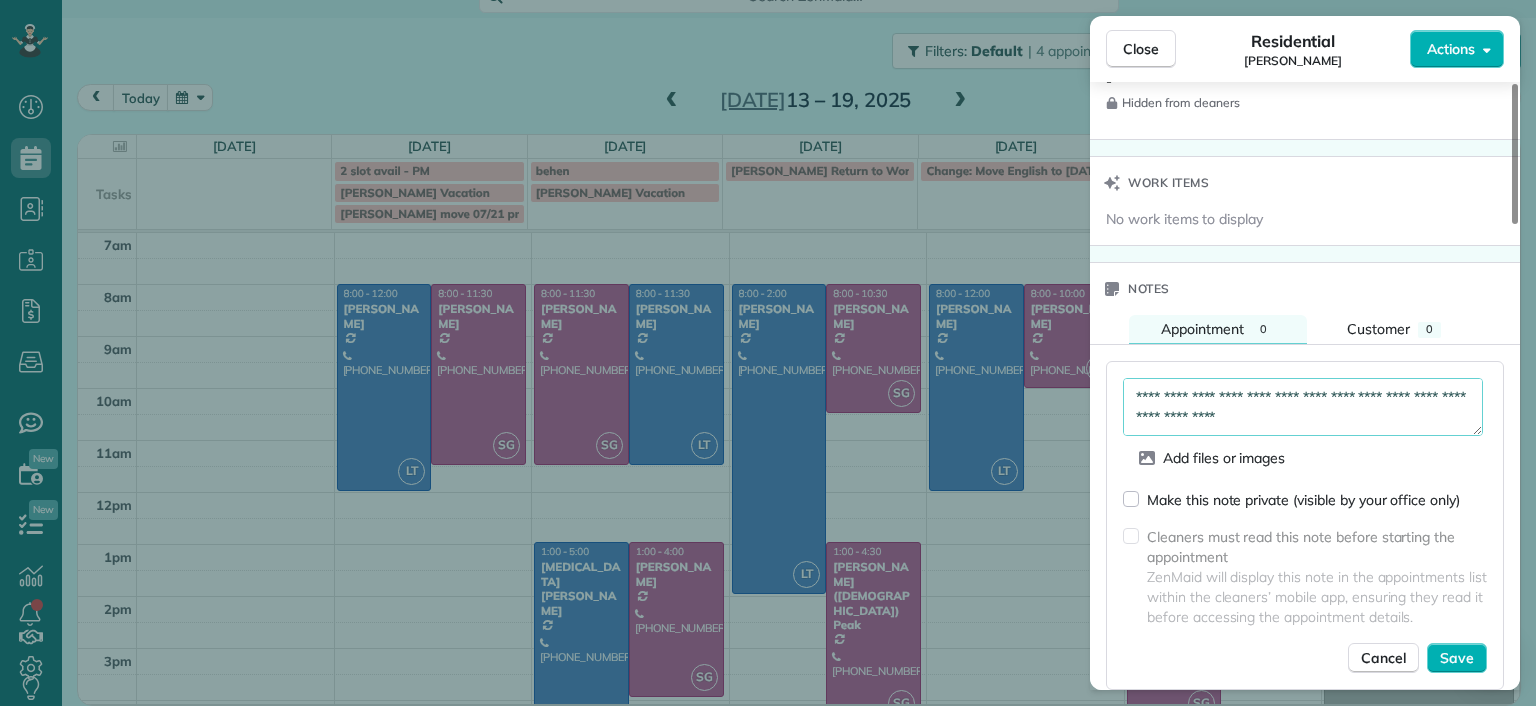 scroll, scrollTop: 90, scrollLeft: 0, axis: vertical 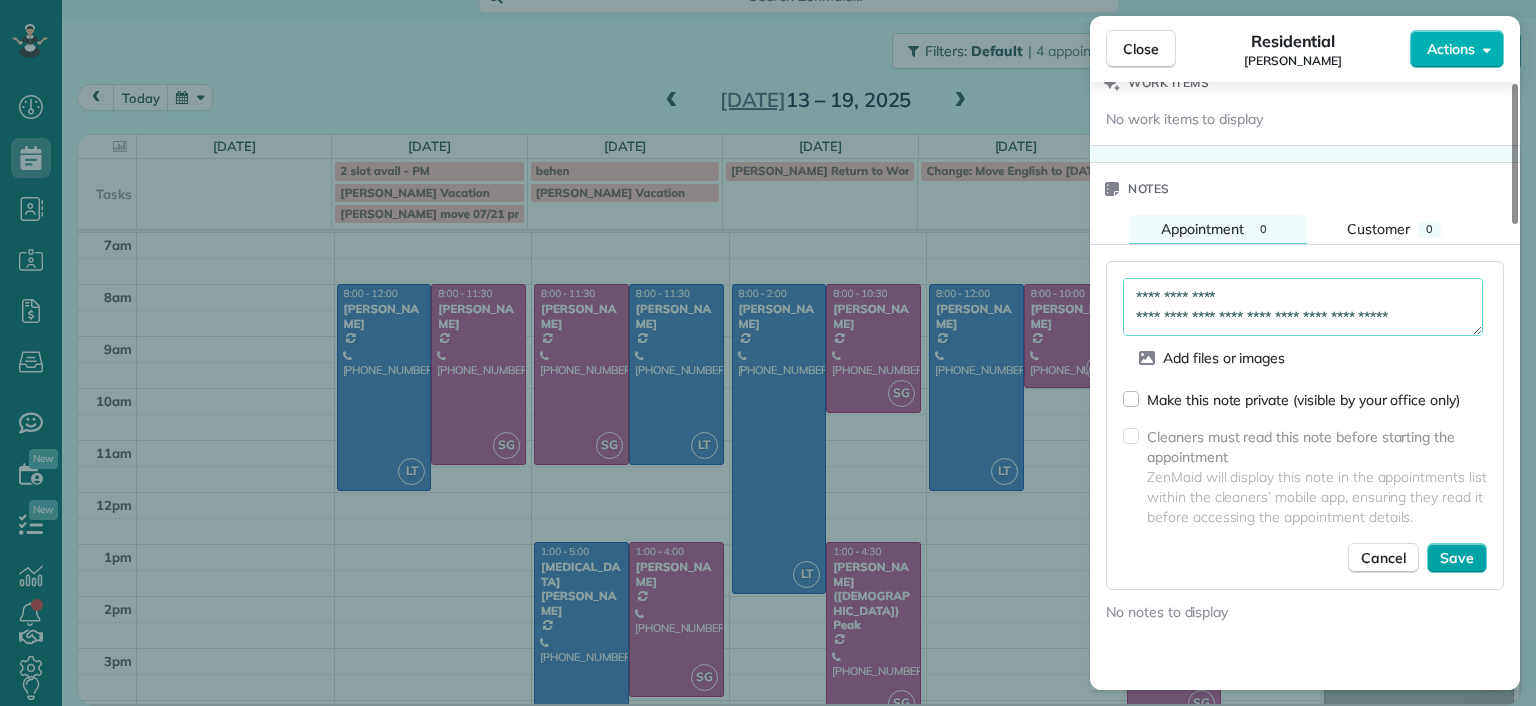 type on "**********" 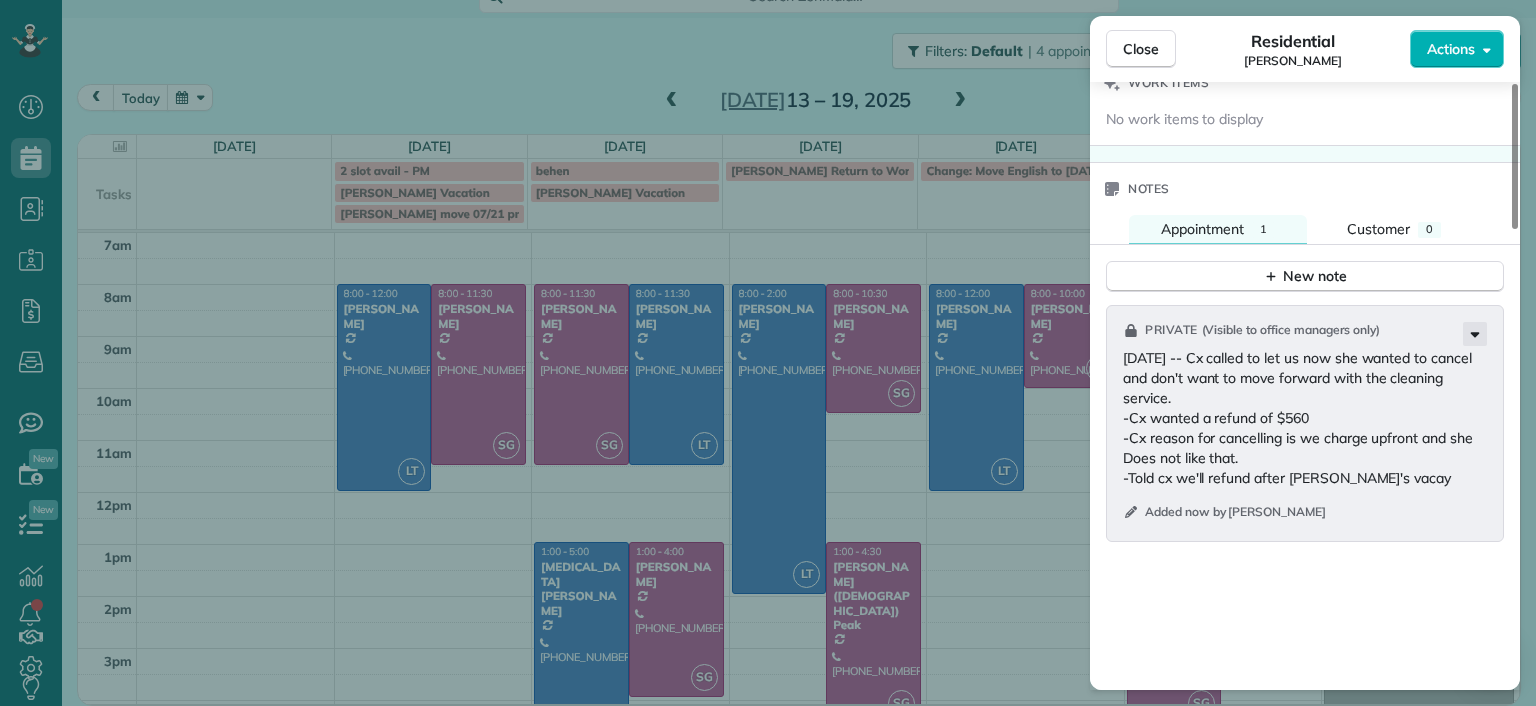 click 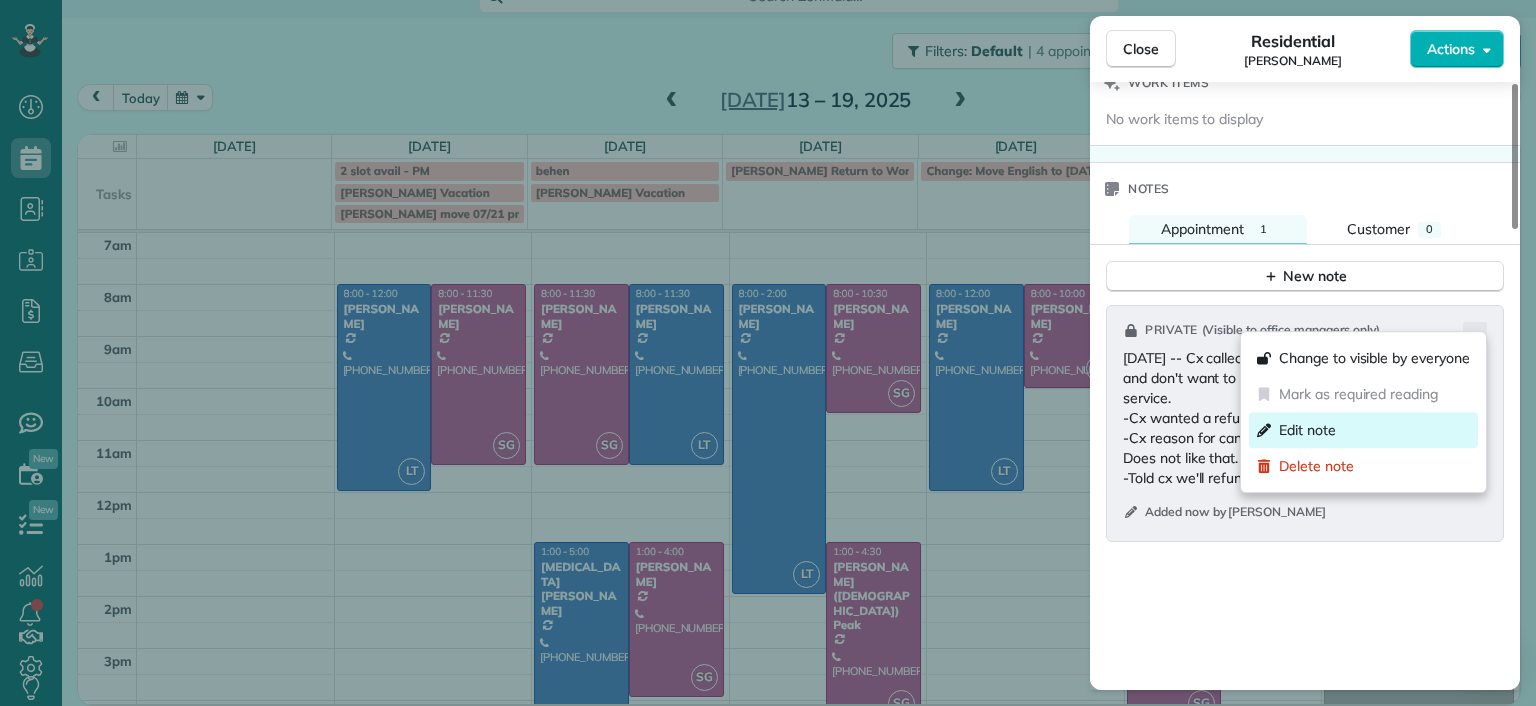 click on "Edit note" at bounding box center [1307, 430] 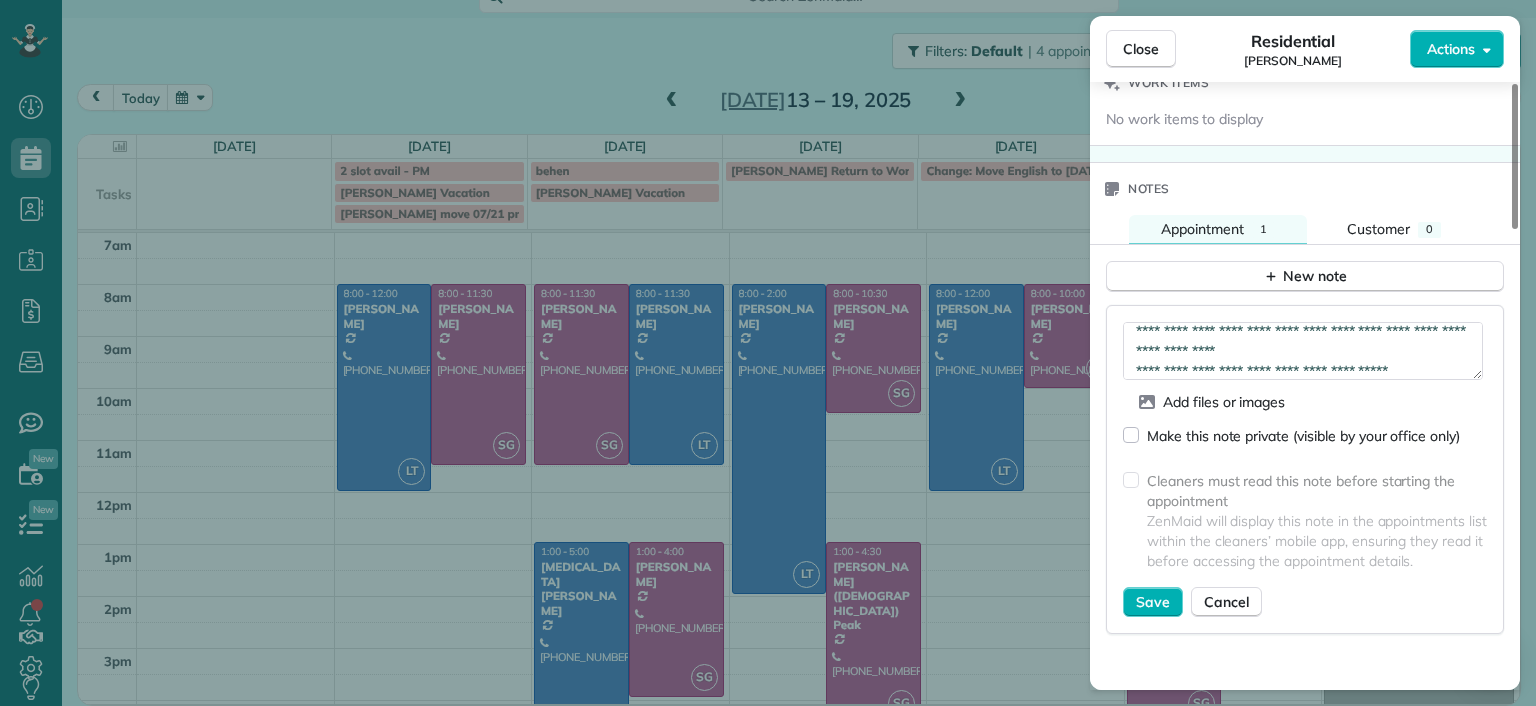 scroll, scrollTop: 100, scrollLeft: 0, axis: vertical 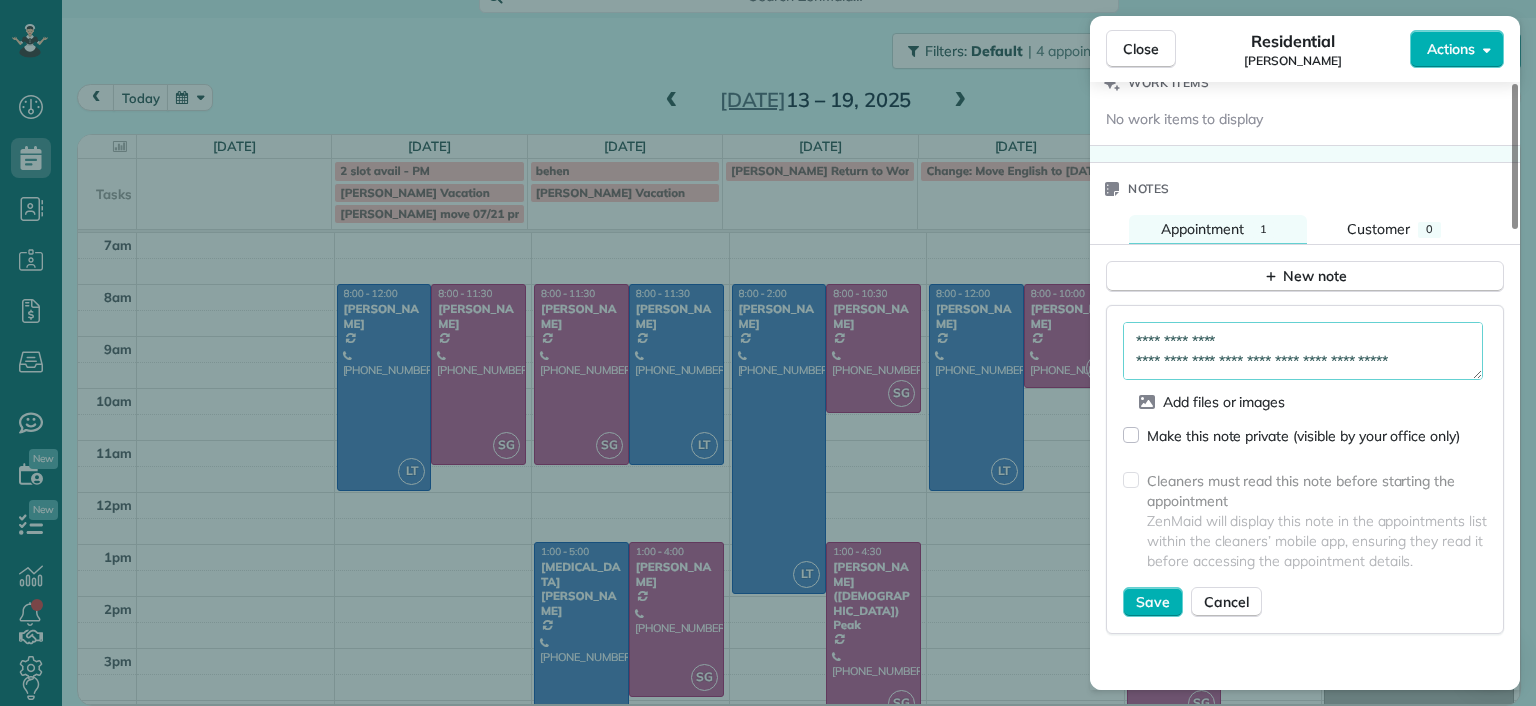 click on "**********" at bounding box center (1303, 351) 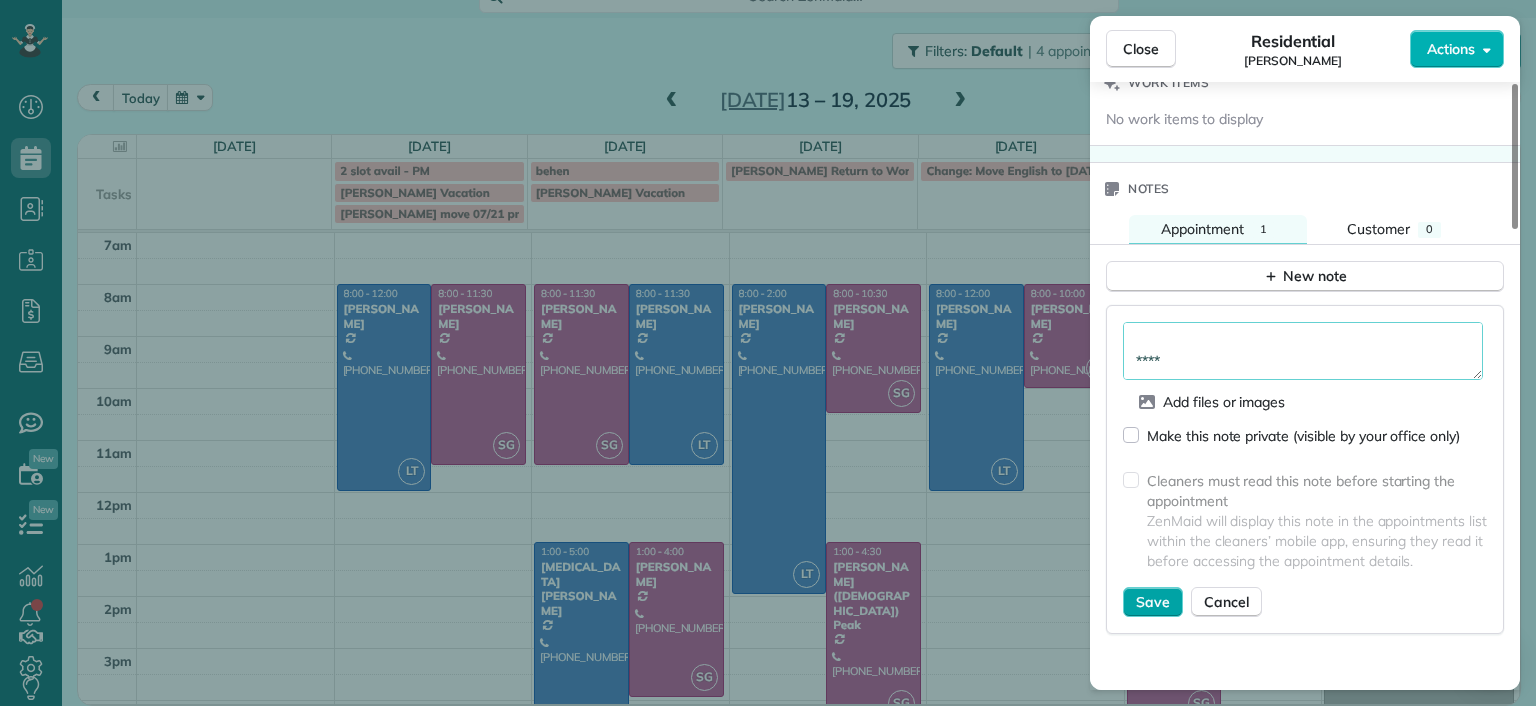 type on "**********" 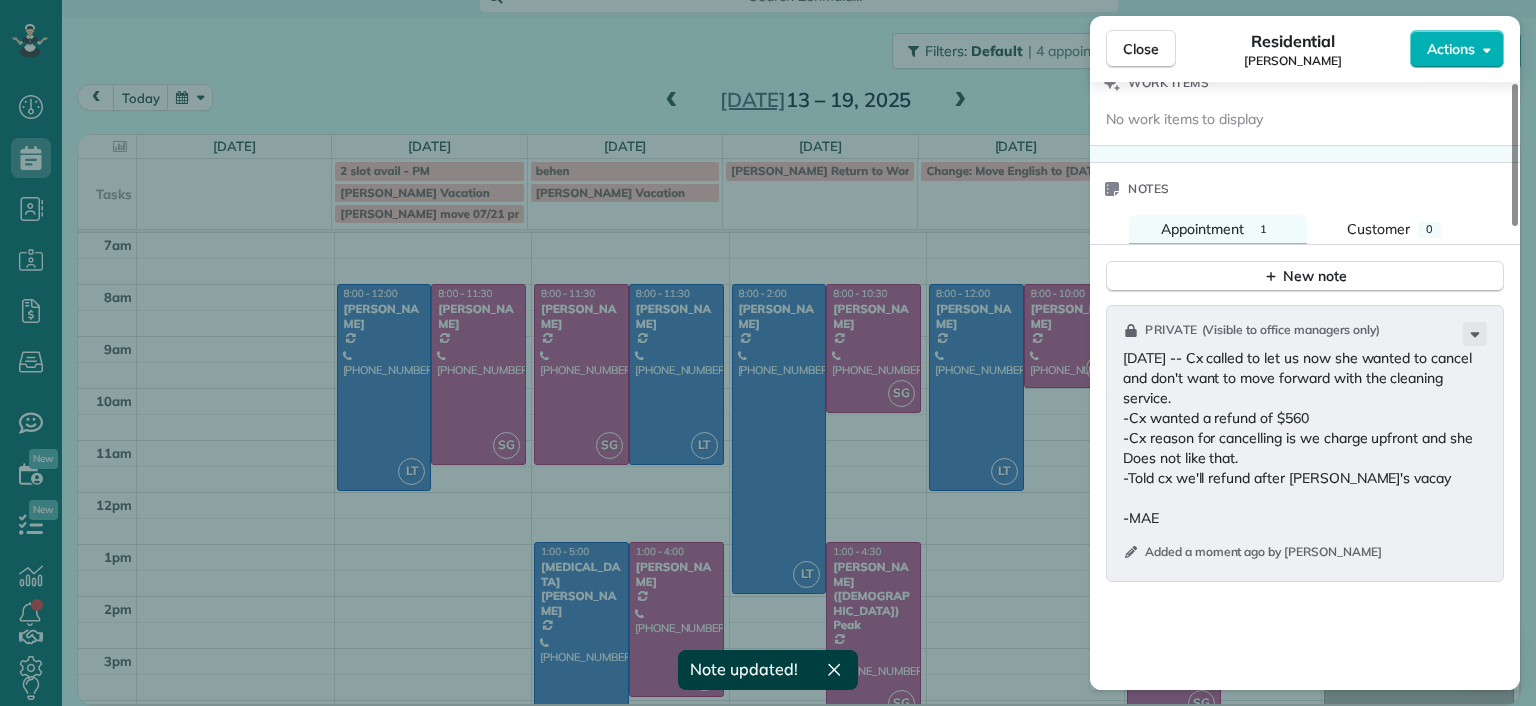 click on "Close Residential Shirley Cooke Actions Status Active Shirley Cooke · Open profile Mobile (804) 380-2545 Copy Home (804) 337-8389 Copy shirley@impactmedia-va.com Copy View Details Residential Saturday, July 19, 2025 ( in 2 weeks ) 1:00 PM 5:00 PM 4 hours and 0 minutes One time 11976 Old Washington Highway Glen Allen VA 23059 Open access information Service was not rated yet Setup ratings Cleaners Time in and out Assign Invite Cleaners No cleaners assigned yet Checklist Try Now Keep this appointment up to your standards. Stay on top of every detail, keep your cleaners organised, and your client happy. Assign a checklist Watch a 5 min demo Billing Billing actions Price $560.00 Overcharge $0.00 Discount $0.00 Coupon discount - Primary tax - Secondary tax - Total appointment price $560.00 Tips collected New feature! $0.00 Paid by card Total including tip $560.00 Get paid online in no-time! Send an invoice and reward your cleaners with tips Charge customer credit card Appointment custom fields Man Hours 10 - 1 0" at bounding box center [768, 353] 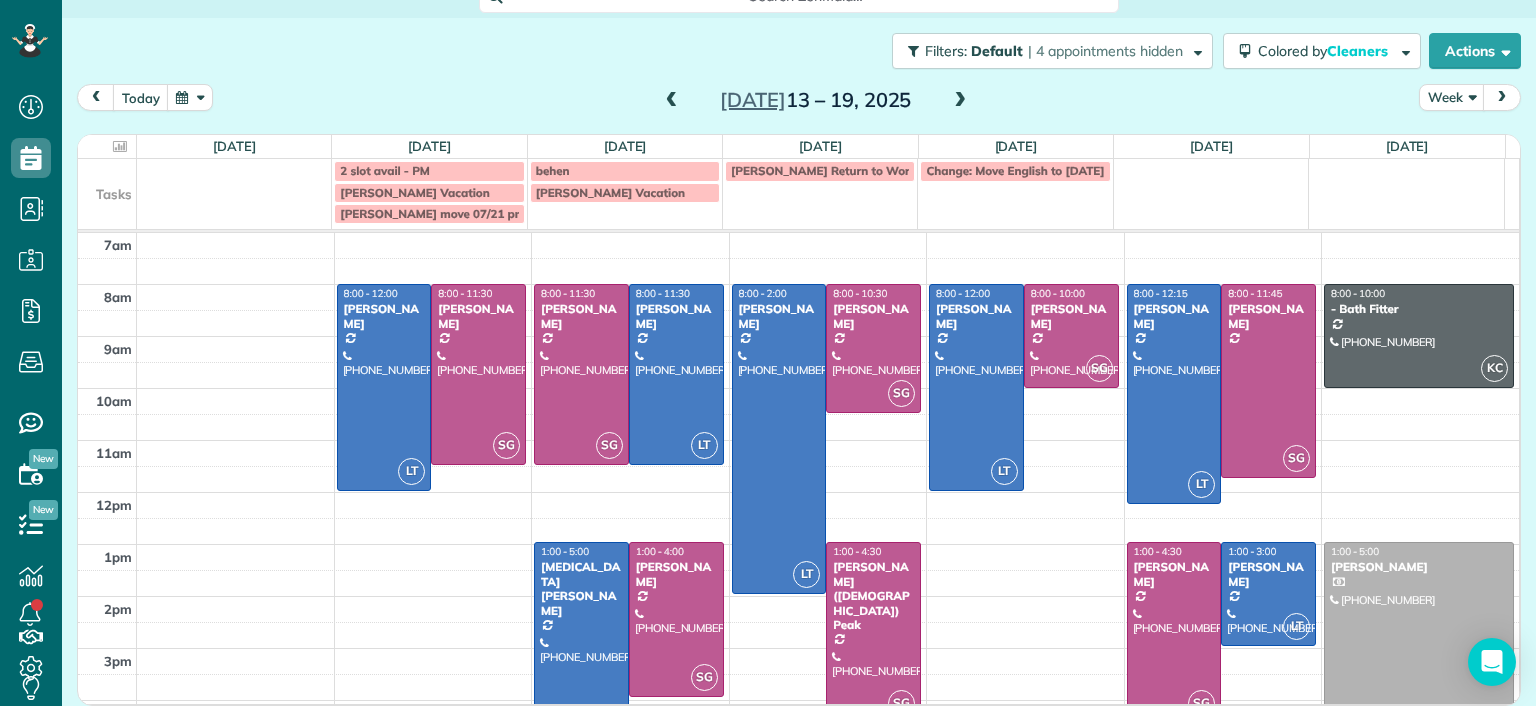 click on "7am 8am 9am 10am 11am 12pm 1pm 2pm 3pm 4pm 5pm LT 8:00 - 12:00 Danielle Leek (616) 322-8093 3506 Enslow Avenue Richmond, VA 23222 SG 8:00 - 11:30 Imani Holmes (804) 245-9696 2816 North Avenue Richmond, VA 23222 SG 8:00 - 11:30 Jessica Knight (804) 514-1890 1815 Floyd Avenue Richmond, VA 23220 LT 8:00 - 11:30 Galia Moran (703) 593-4027 5937 Kings Crest Drive Chesterfield, VA 23832 LT 1:00 - 5:00 Alli Robbins (651) 792-6217 2410 Bryan Park Avenue Richmond, VA 23228 SG 1:00 - 4:00 Tracy Jones (703) 231-6094 301 Virginia Street Richmond, VA 23219 LT 8:00 - 2:00 Julie Weissend (804) 370-8320 2710 Monument Avenue Richmond, VA 23220 SG 8:00 - 10:30 Tiffany Stark (804) 855-7663 12351 Dutton Road Midlothian, VA 23113 SG 1:00 - 4:30 Paige (Gay) Peak (804) 319-5916 1017 Horsepen Road Richmond, VA 23229 LT 8:00 - 12:00 Katie Fraker (603) 781-1667 2805 Glen Gary Drive Richmond, VA 23233 SG 8:00 - 10:00 Deborah Bassett (804) 393-2837 8641 Devara Court Richmond, VA 23235 LT 8:00 - 12:15 Lauren Sides (804) 687-0108 SG SG LT" at bounding box center (798, 518) 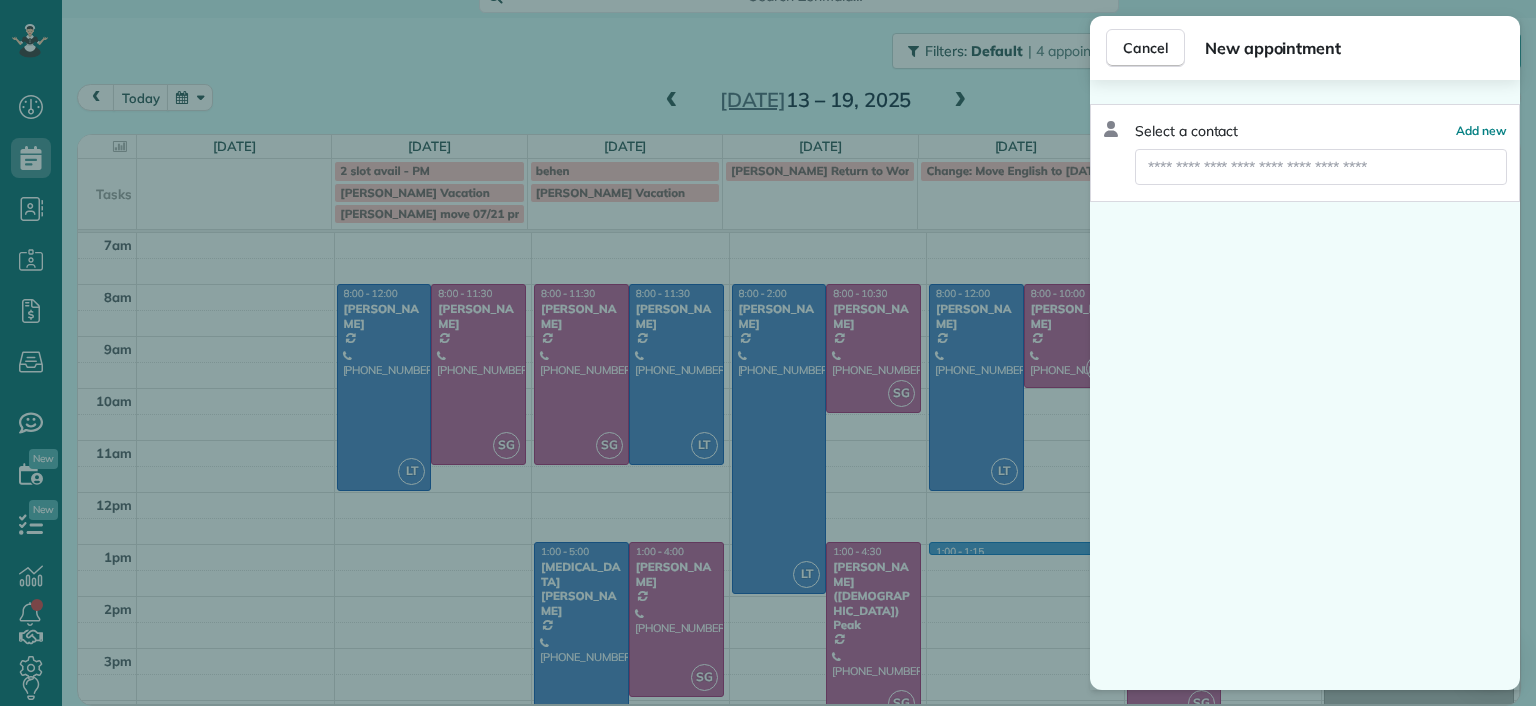 click on "Cancel New appointment Select a contact Add new" at bounding box center (768, 353) 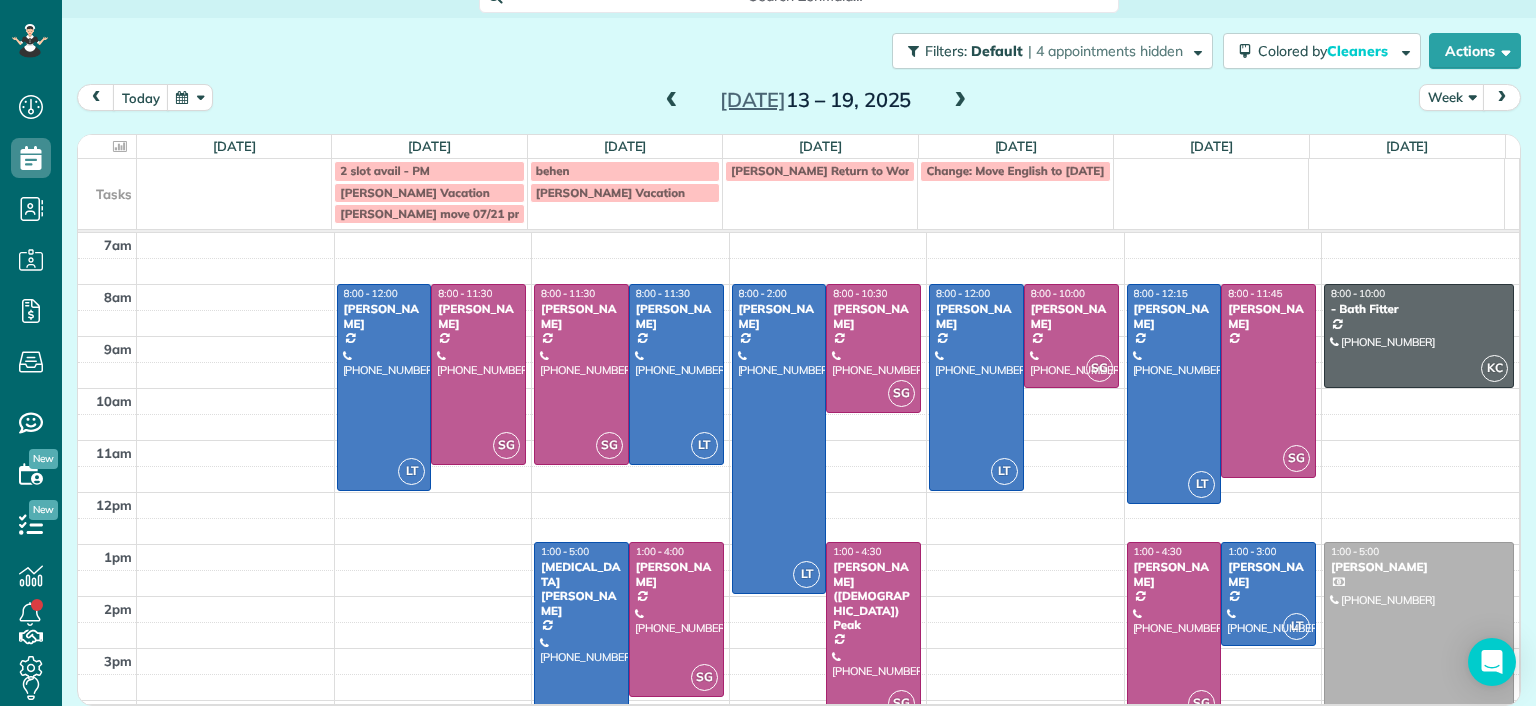 click at bounding box center (960, 101) 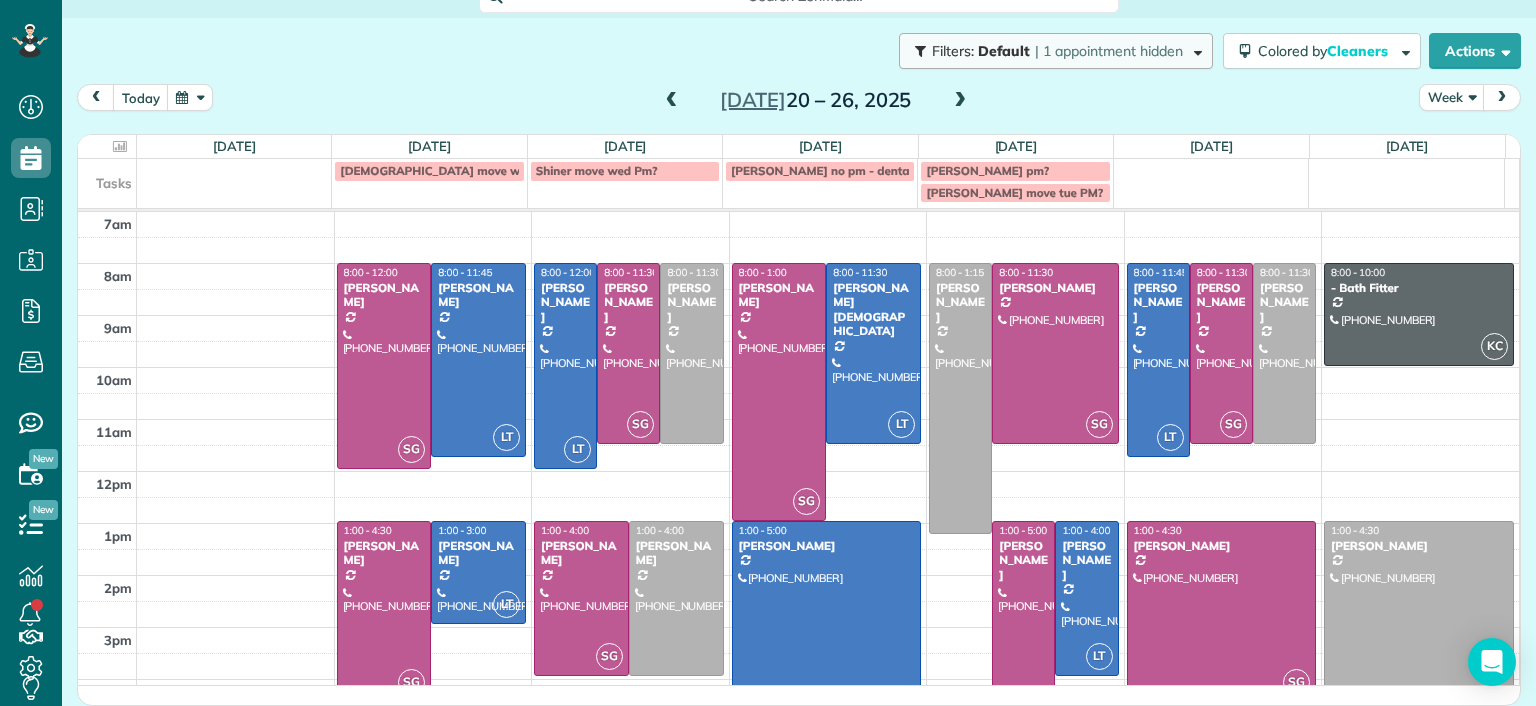 click on "Filters:   Default
|  1 appointment hidden" at bounding box center [1056, 51] 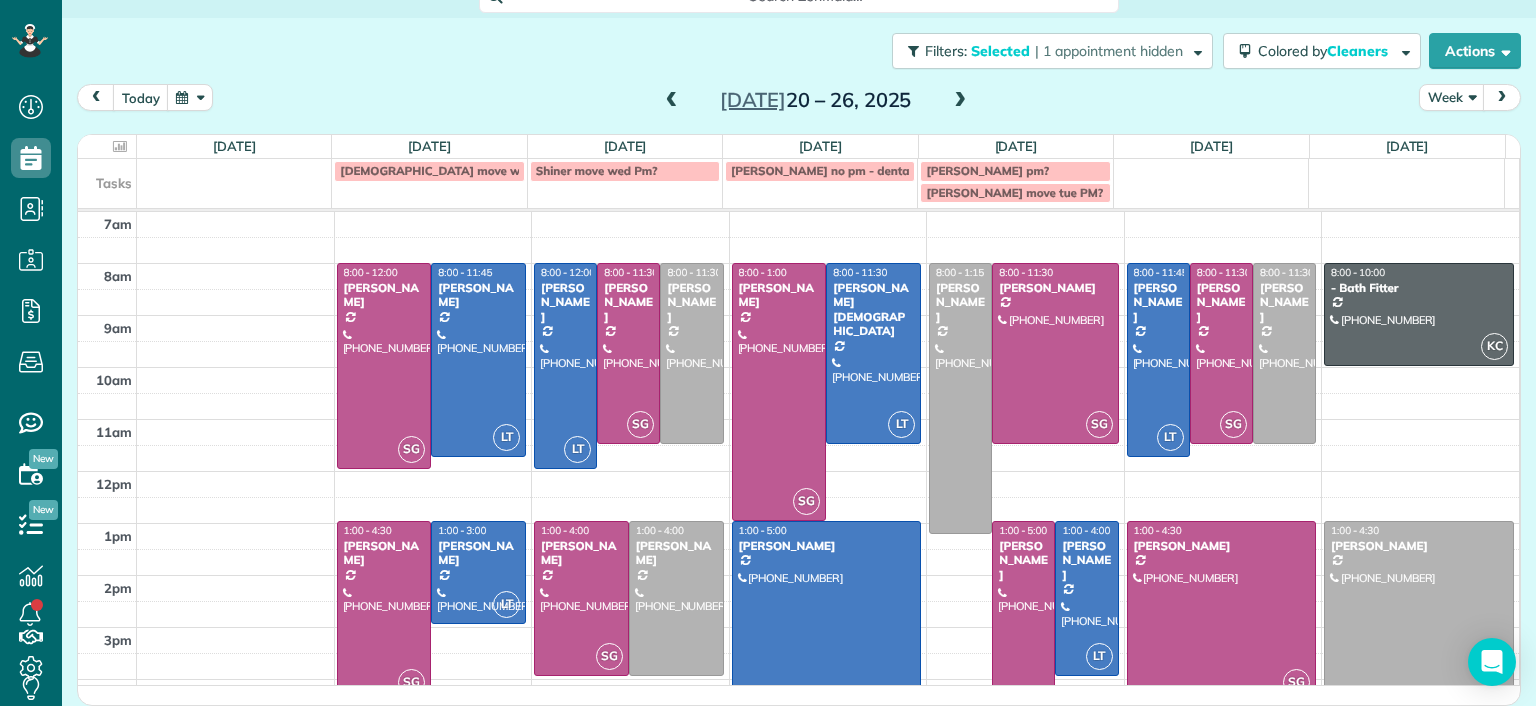 drag, startPoint x: 756, startPoint y: 50, endPoint x: 868, endPoint y: 50, distance: 112 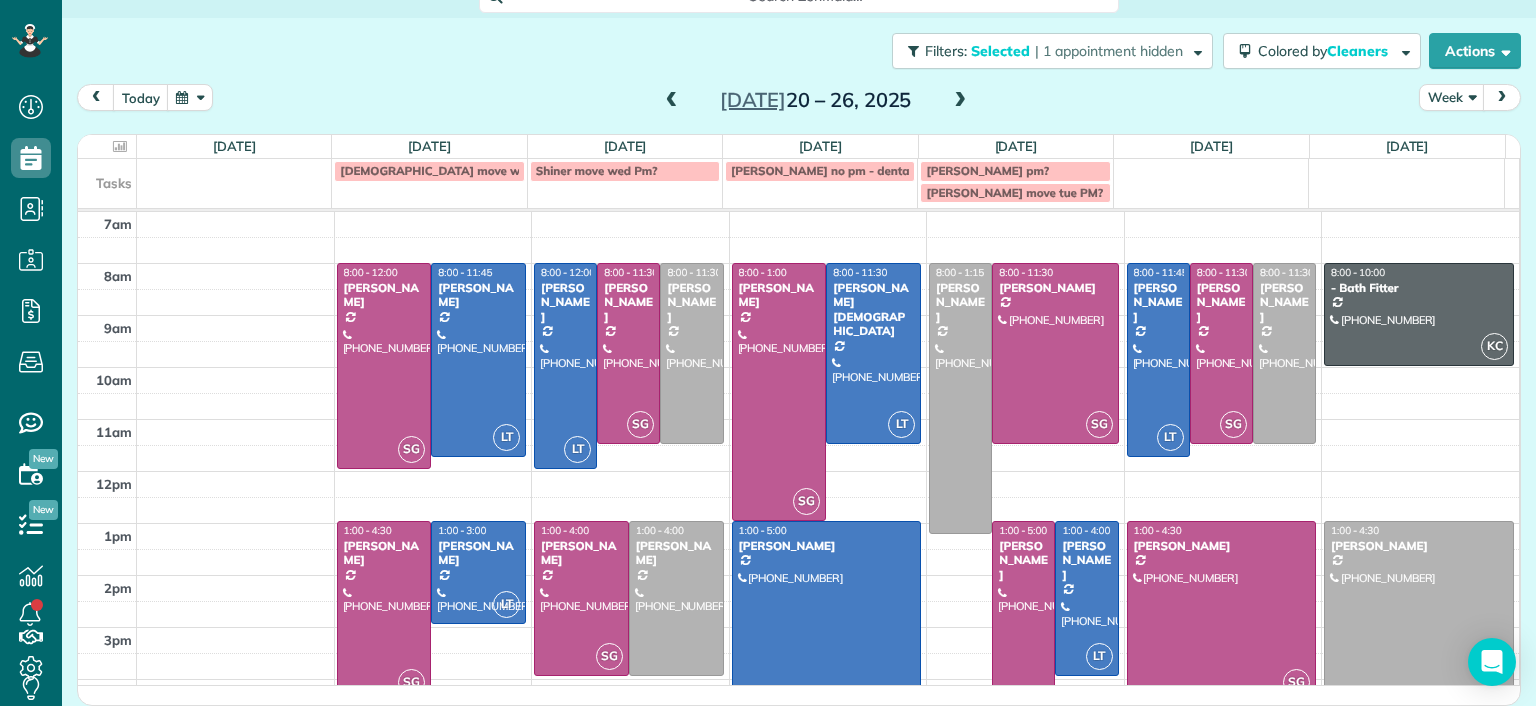 click on "Close
Filters
Apply
Uncheck All
Display Cleaners
[PERSON_NAME]
[PERSON_NAME]
[PERSON_NAME]
[PERSON_NAME]
[PERSON_NAME]
[PERSON_NAME]
[PERSON_NAME]" at bounding box center (768, 353) 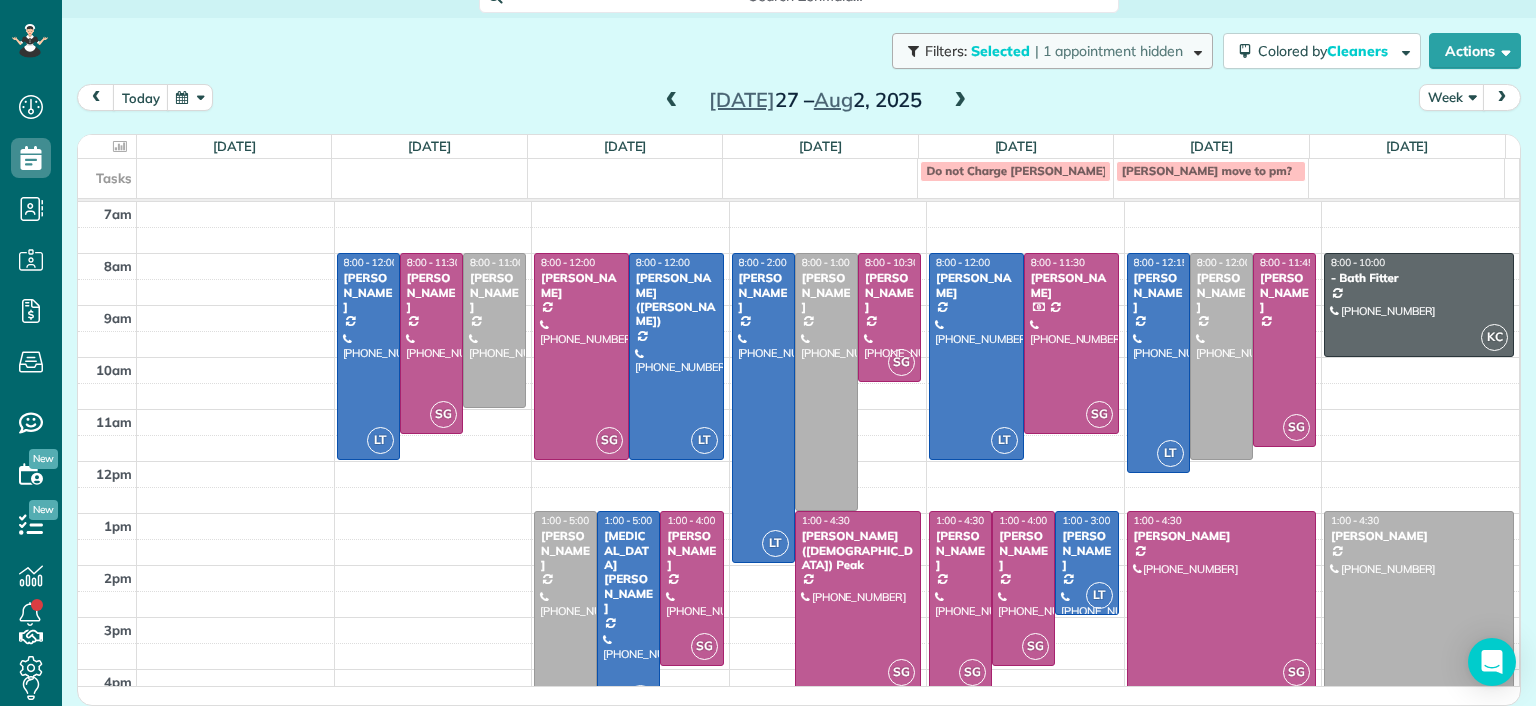 click on "|  1 appointment hidden" at bounding box center (1109, 51) 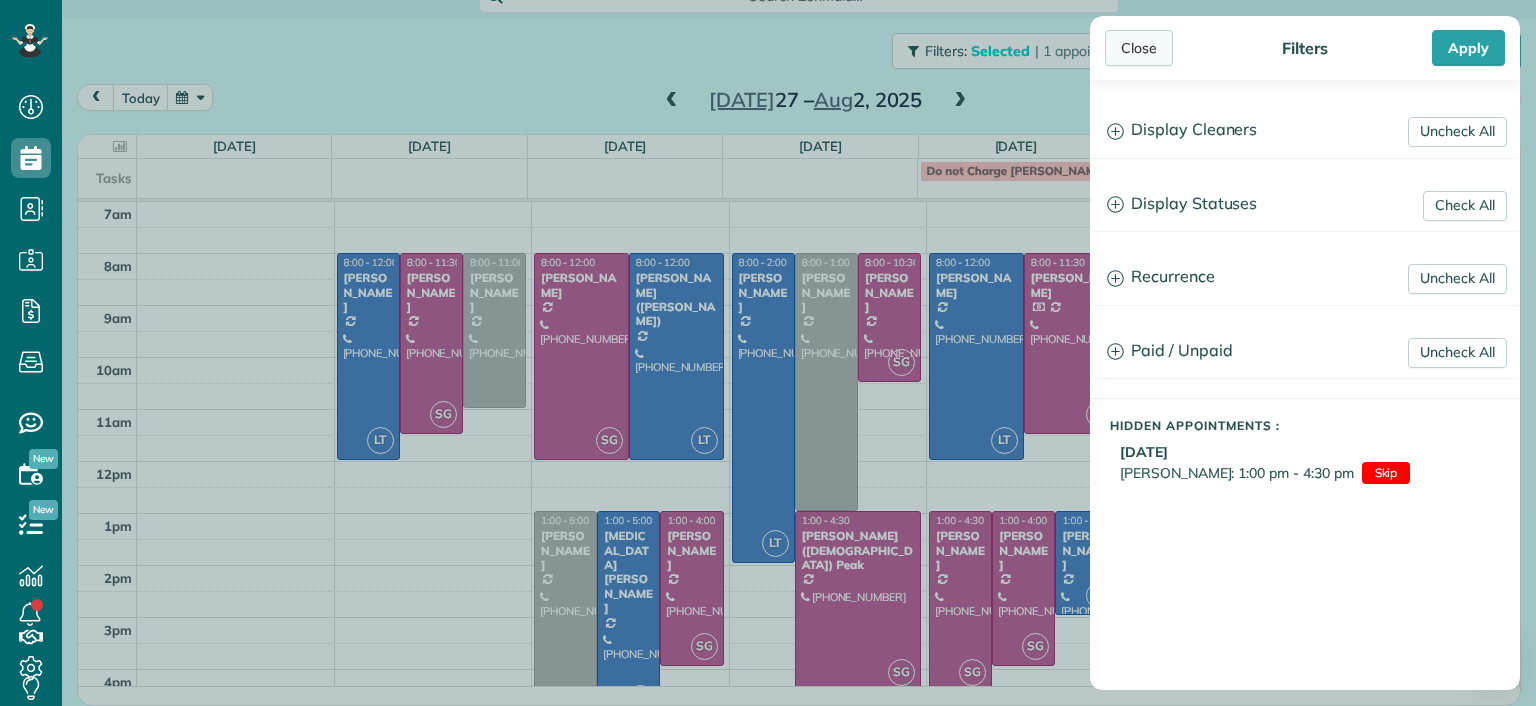 click on "Close" at bounding box center [1139, 48] 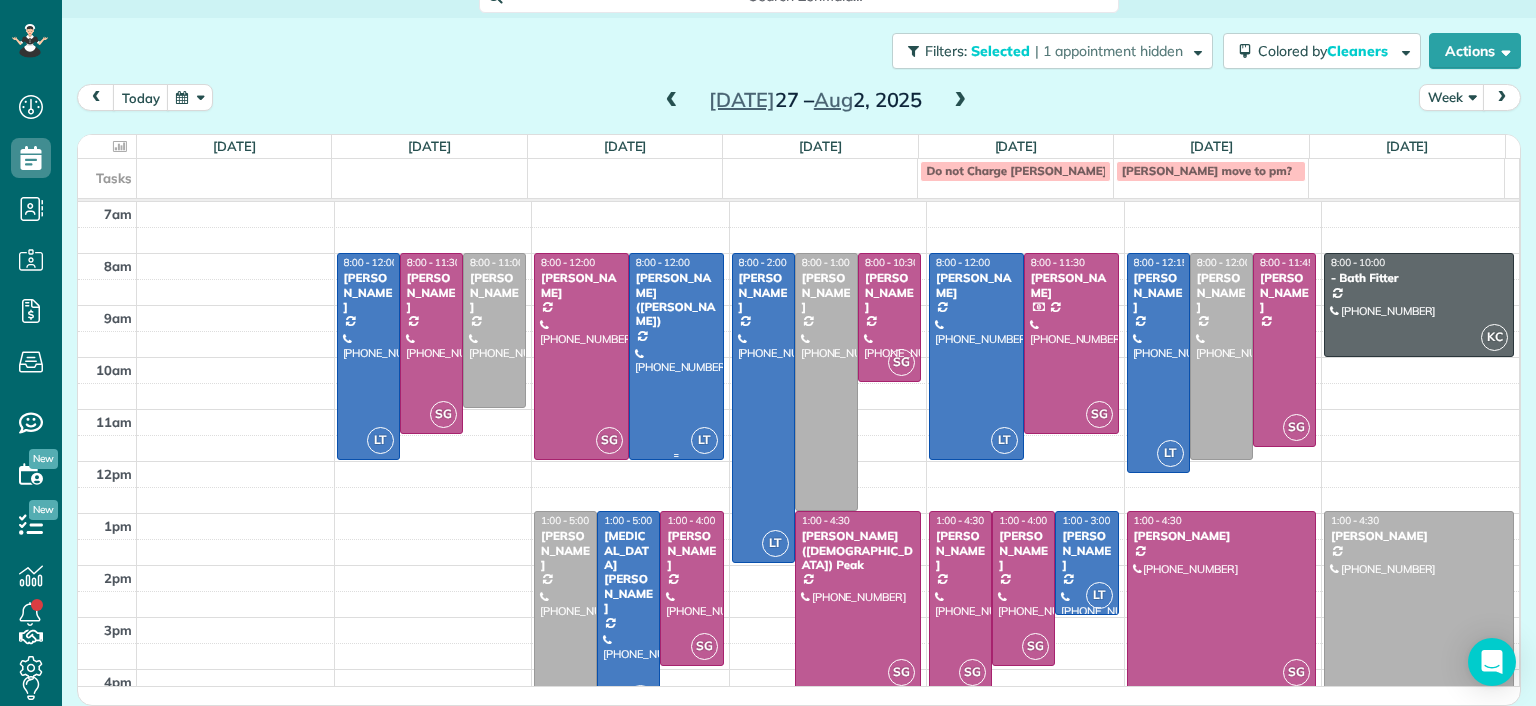 click at bounding box center [676, 356] 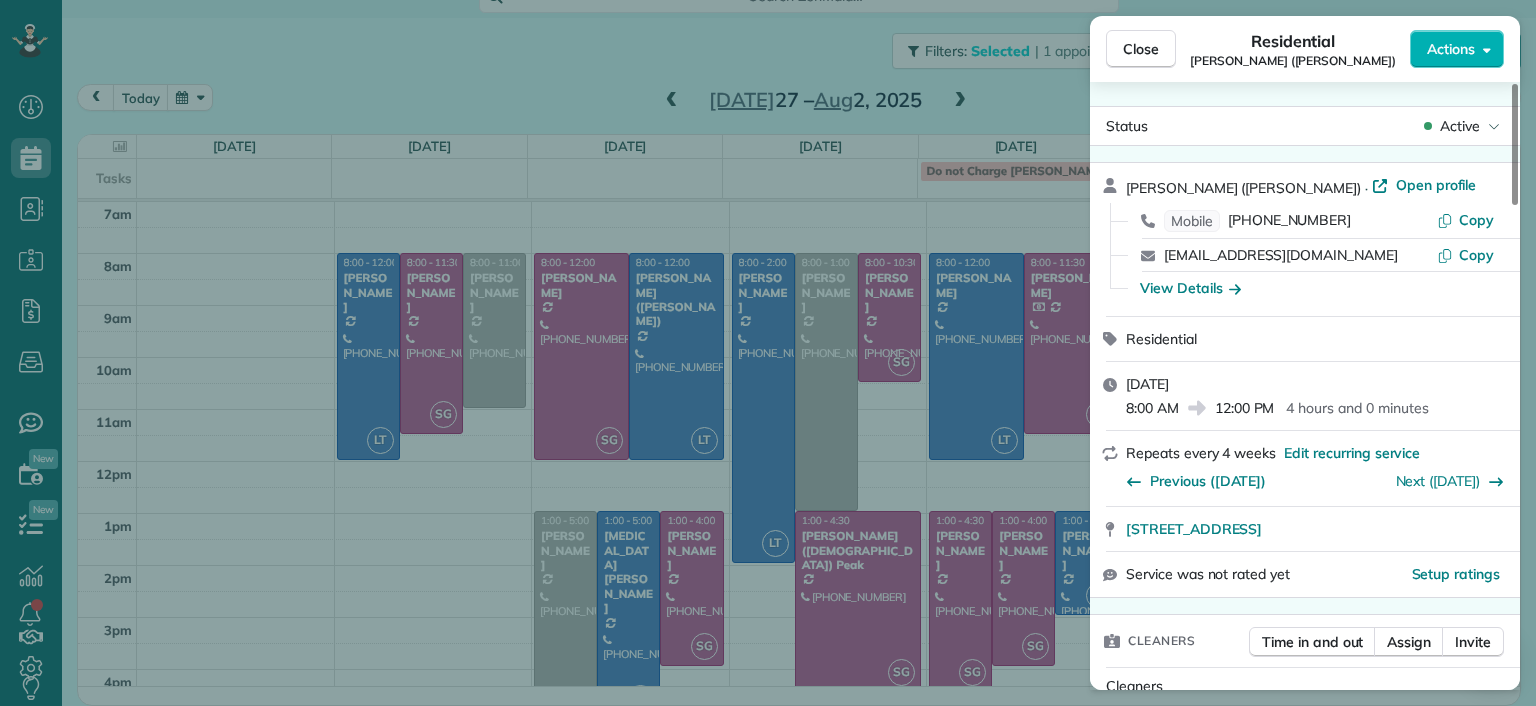 click on "Close Residential Chris Ludwig (Harrison) Actions Status Active Chris Ludwig (Harrison) · Open profile Mobile (804) 878-2272 Copy ludwigia.jc@gmail.com Copy View Details Residential Tuesday, July 29, 2025 8:00 AM 12:00 PM 4 hours and 0 minutes Repeats every 4 weeks Edit recurring service Previous (Jul 03) Next (Aug 28) 19444 Running Cedar Lane Maidens VA 23102 Service was not rated yet Setup ratings Cleaners Time in and out Assign Invite Cleaners Laura   Thaller 8:00 AM 12:00 PM Checklist Try Now Keep this appointment up to your standards. Stay on top of every detail, keep your cleaners organised, and your client happy. Assign a checklist Watch a 5 min demo Billing Billing actions Price $221.00 Overcharge $0.00 Discount $0.00 Coupon discount - Primary tax - Secondary tax - Total appointment price $221.00 Tips collected New feature! $0.00 Unpaid Mark as paid Total including tip $221.00 Get paid online in no-time! Send an invoice and reward your cleaners with tips Charge customer credit card Man Hours - Notes" at bounding box center [768, 353] 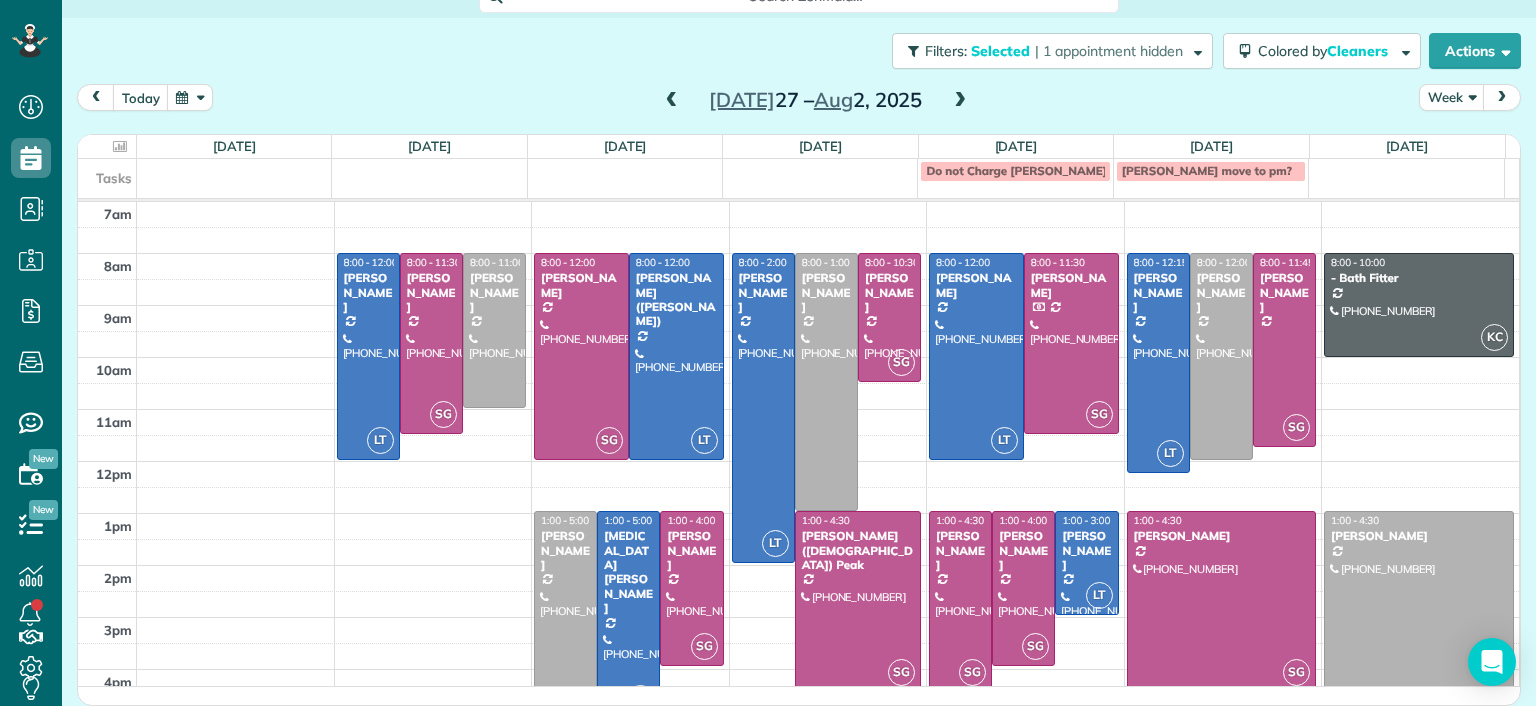 click at bounding box center [672, 101] 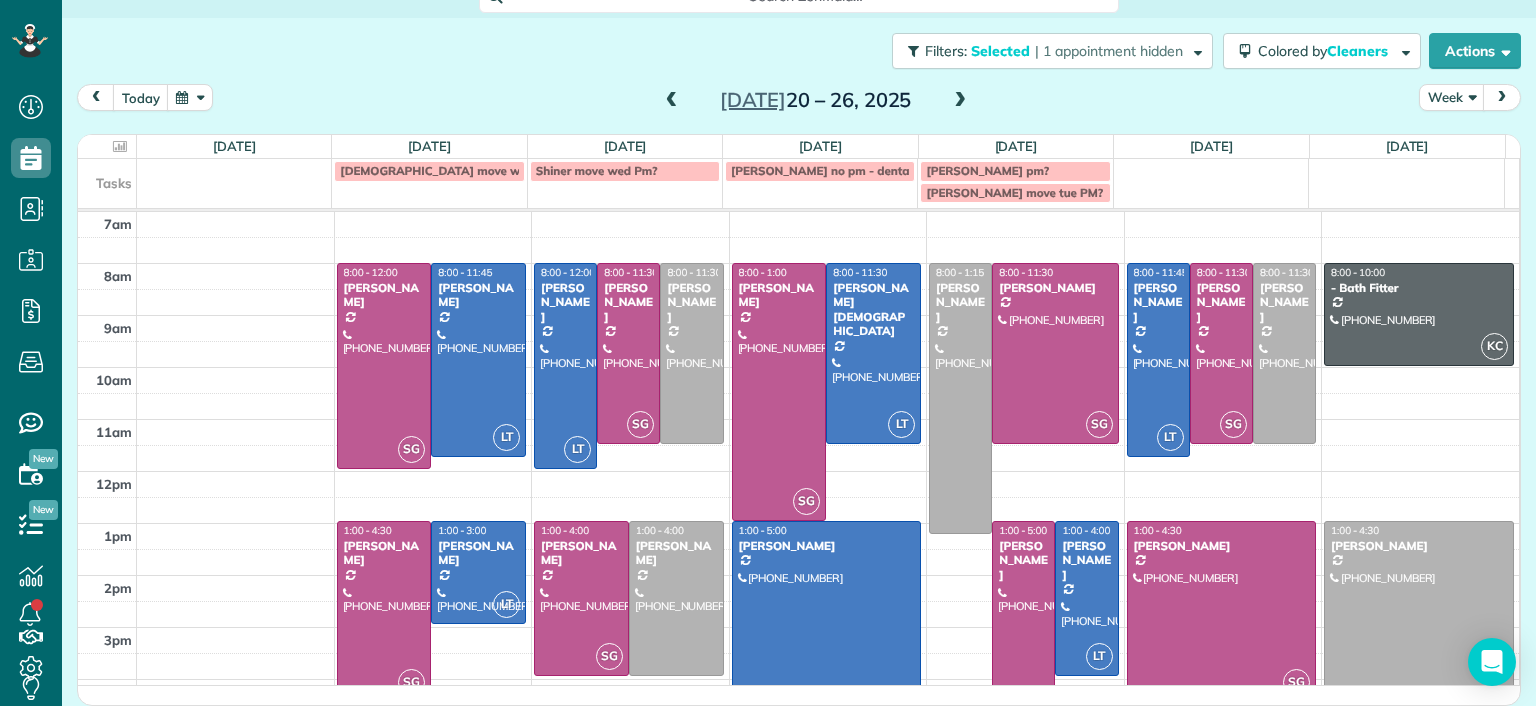 click at bounding box center (960, 101) 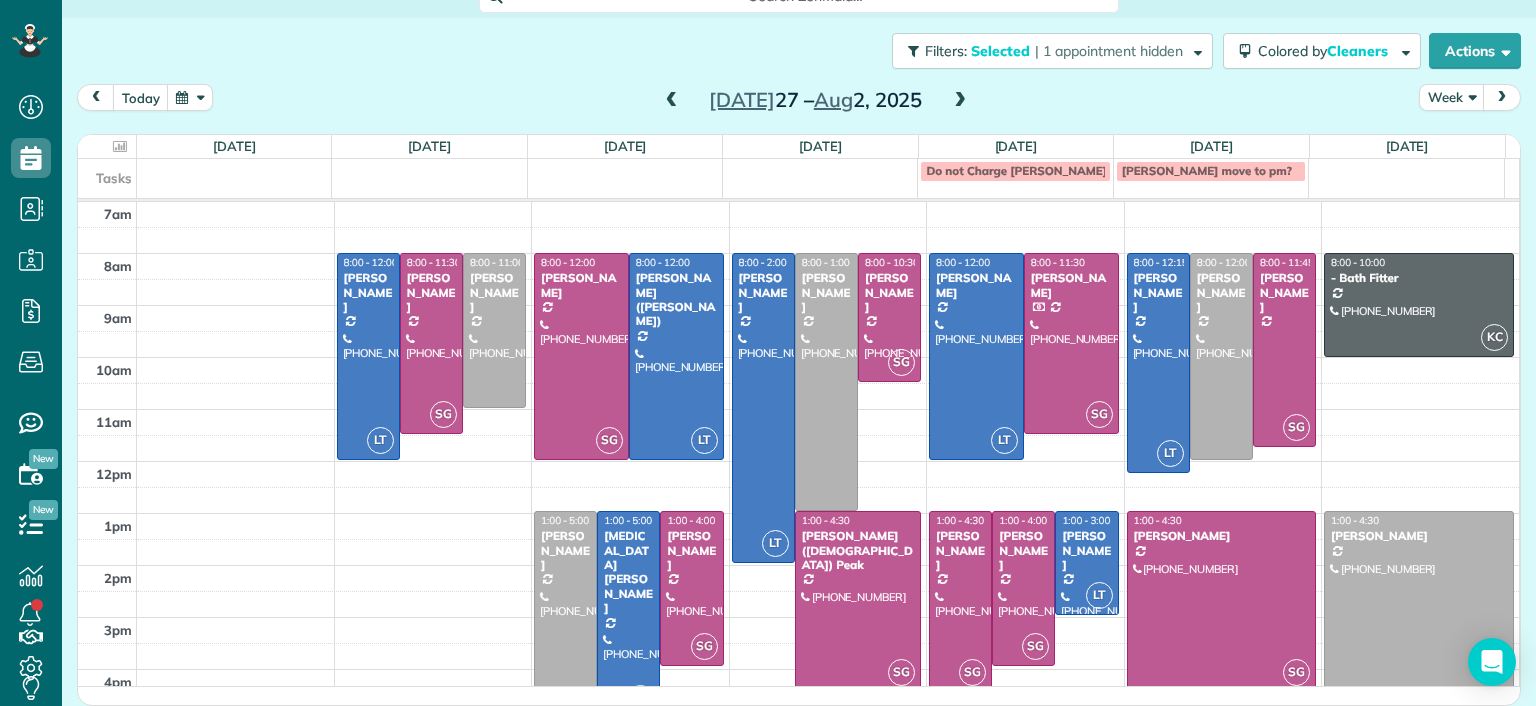 click on "Jul  27 –  Aug  2, 2025" at bounding box center (816, 100) 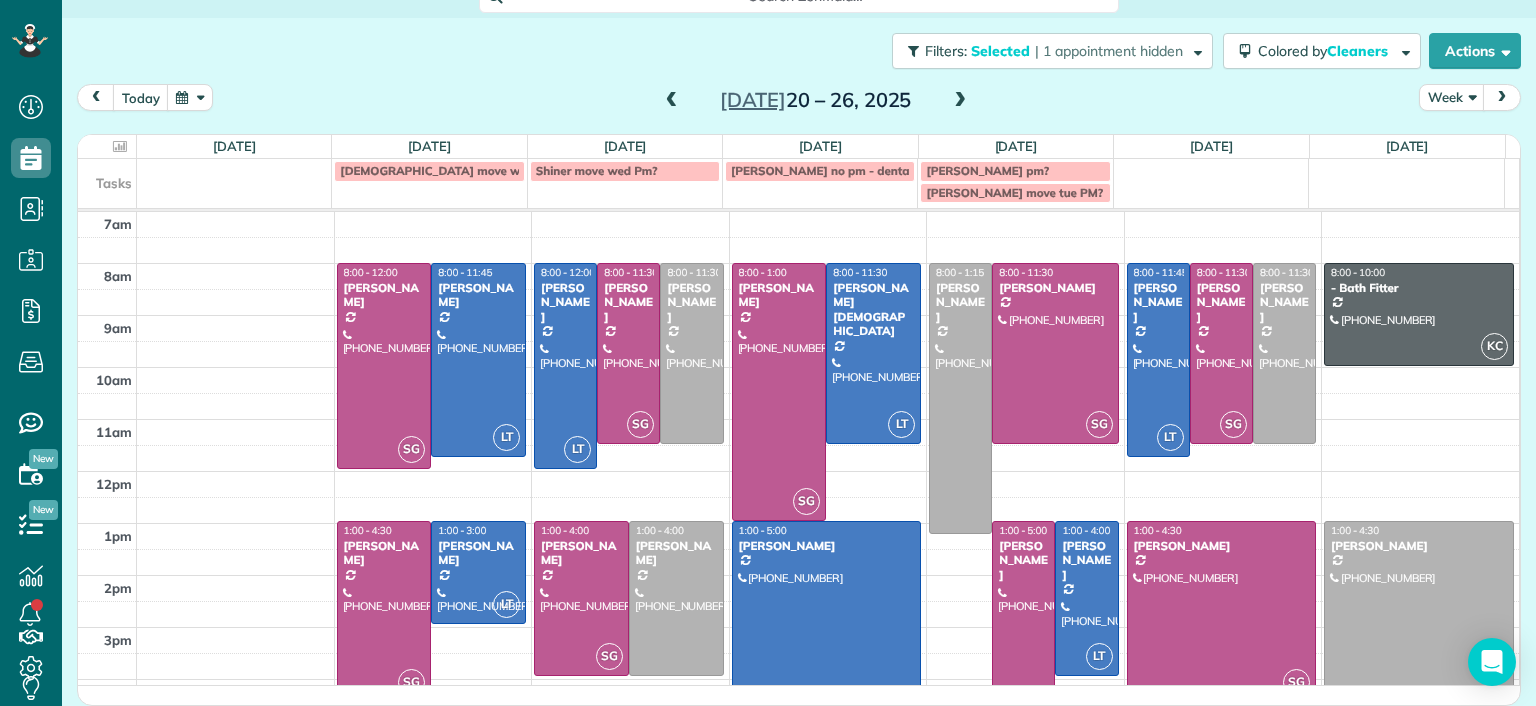 click at bounding box center [672, 101] 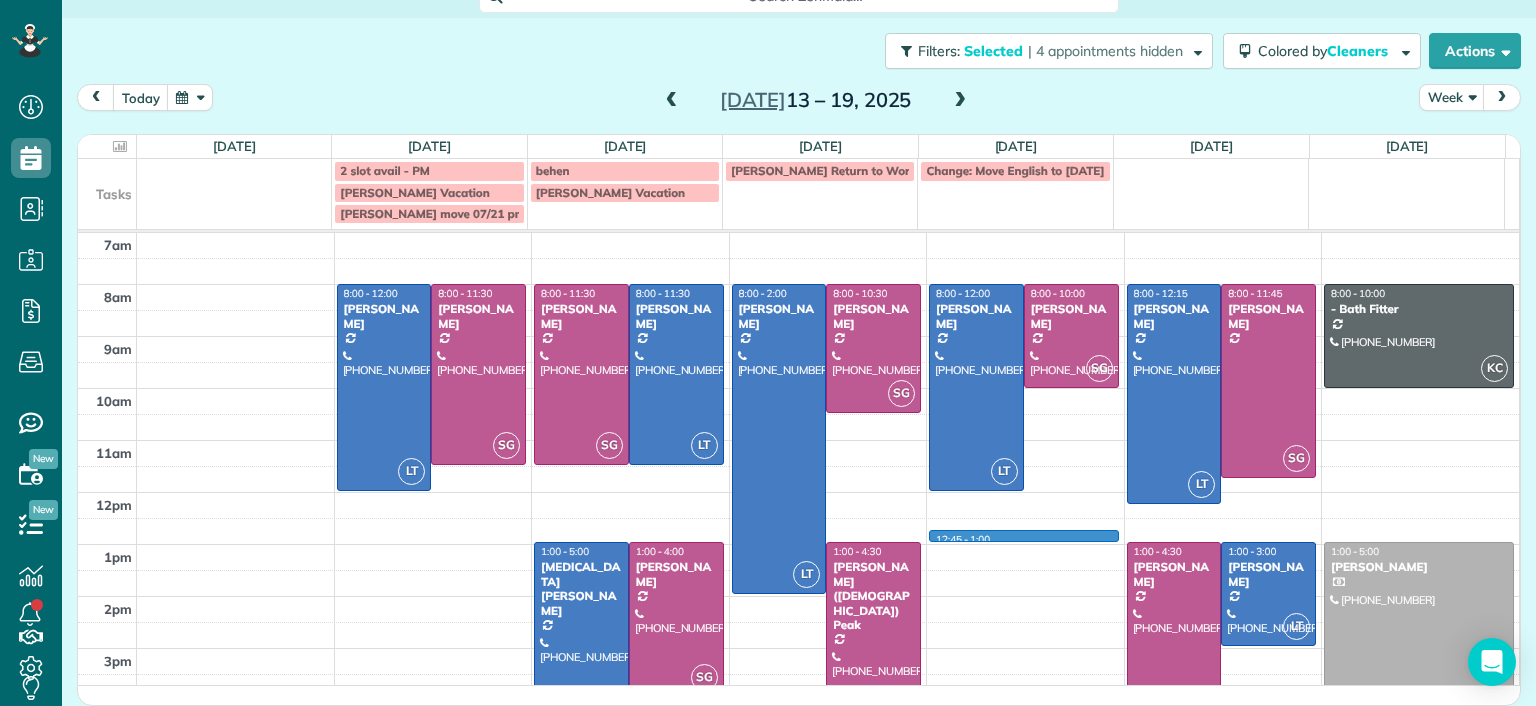 click on "7am 8am 9am 10am 11am 12pm 1pm 2pm 3pm 4pm 5pm LT 8:00 - 12:00 Danielle Leek (616) 322-8093 3506 Enslow Avenue Richmond, VA 23222 SG 8:00 - 11:30 Imani Holmes (804) 245-9696 2816 North Avenue Richmond, VA 23222 SG 8:00 - 11:30 Jessica Knight (804) 514-1890 1815 Floyd Avenue Richmond, VA 23220 LT 8:00 - 11:30 Galia Moran (703) 593-4027 5937 Kings Crest Drive Chesterfield, VA 23832 LT 1:00 - 5:00 Alli Robbins (651) 792-6217 2410 Bryan Park Avenue Richmond, VA 23228 SG 1:00 - 4:00 Tracy Jones (703) 231-6094 301 Virginia Street Richmond, VA 23219 LT 8:00 - 2:00 Julie Weissend (804) 370-8320 2710 Monument Avenue Richmond, VA 23220 SG 8:00 - 10:30 Tiffany Stark (804) 855-7663 12351 Dutton Road Midlothian, VA 23113 SG 1:00 - 4:30 Paige (Gay) Peak (804) 319-5916 1017 Horsepen Road Richmond, VA 23229 12:45 - 1:00 LT 8:00 - 12:00 Katie Fraker (603) 781-1667 2805 Glen Gary Drive Richmond, VA 23233 SG 8:00 - 10:00 Deborah Bassett (804) 393-2837 8641 Devara Court Richmond, VA 23235 LT 8:00 - 12:15 Lauren Sides SG SG LT KC" at bounding box center (798, 518) 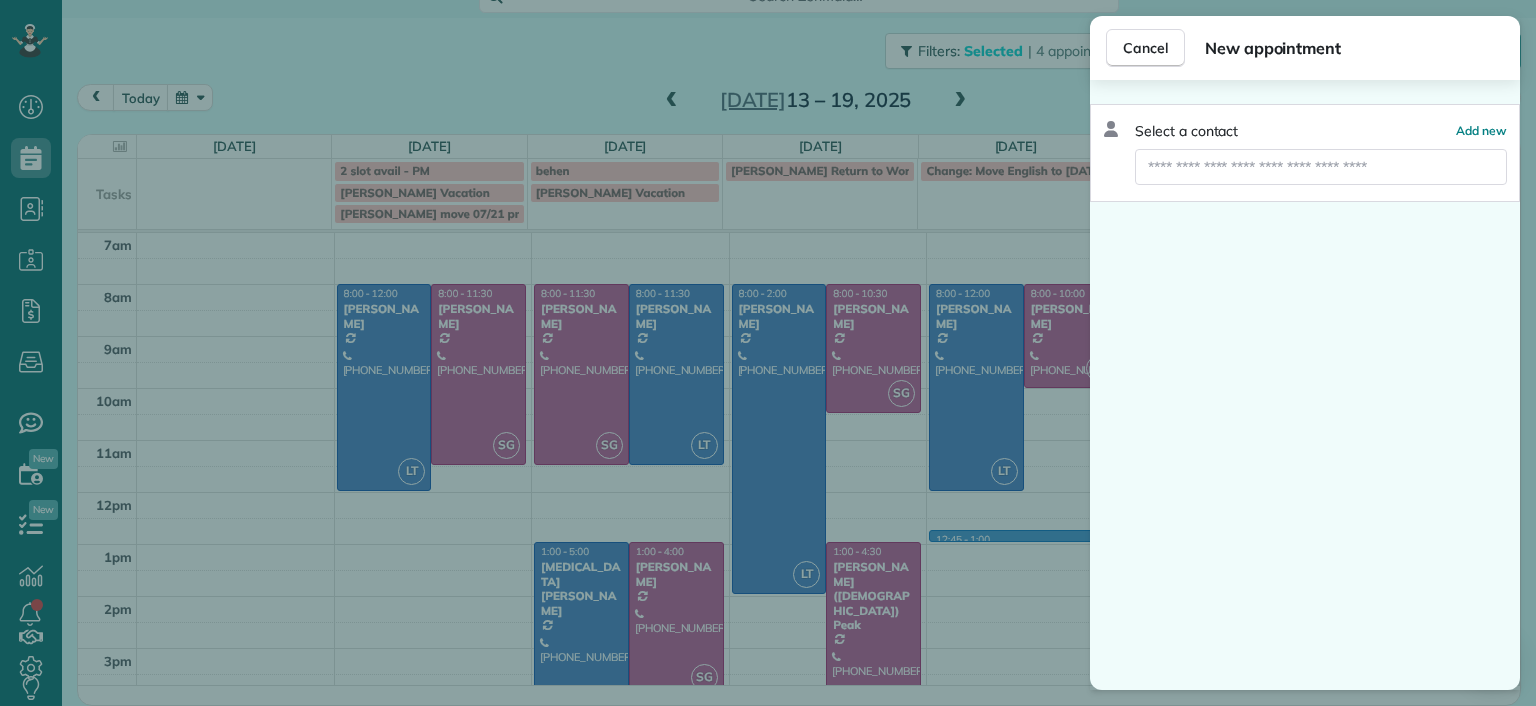 click on "Cancel New appointment Select a contact Add new" at bounding box center [768, 353] 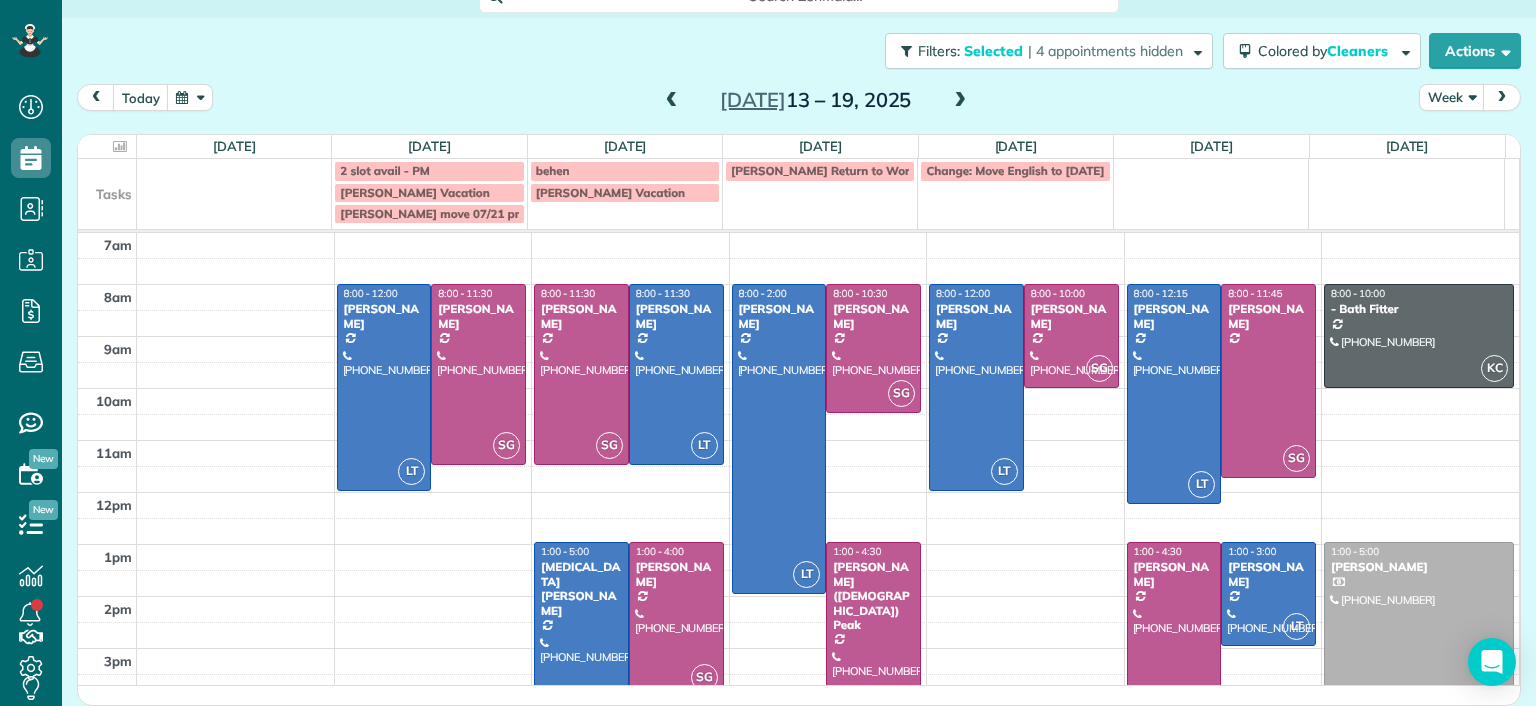 click on "7am 8am 9am 10am 11am 12pm 1pm 2pm 3pm 4pm 5pm LT 8:00 - 12:00 Danielle Leek (616) 322-8093 3506 Enslow Avenue Richmond, VA 23222 SG 8:00 - 11:30 Imani Holmes (804) 245-9696 2816 North Avenue Richmond, VA 23222 SG 8:00 - 11:30 Jessica Knight (804) 514-1890 1815 Floyd Avenue Richmond, VA 23220 LT 8:00 - 11:30 Galia Moran (703) 593-4027 5937 Kings Crest Drive Chesterfield, VA 23832 LT 1:00 - 5:00 Alli Robbins (651) 792-6217 2410 Bryan Park Avenue Richmond, VA 23228 SG 1:00 - 4:00 Tracy Jones (703) 231-6094 301 Virginia Street Richmond, VA 23219 LT 8:00 - 2:00 Julie Weissend (804) 370-8320 2710 Monument Avenue Richmond, VA 23220 SG 8:00 - 10:30 Tiffany Stark (804) 855-7663 12351 Dutton Road Midlothian, VA 23113 SG 1:00 - 4:30 Paige (Gay) Peak (804) 319-5916 1017 Horsepen Road Richmond, VA 23229 LT 8:00 - 12:00 Katie Fraker (603) 781-1667 2805 Glen Gary Drive Richmond, VA 23233 SG 8:00 - 10:00 Deborah Bassett (804) 393-2837 8641 Devara Court Richmond, VA 23235 LT 8:00 - 12:15 Lauren Sides (804) 687-0108 SG SG LT" at bounding box center (798, 518) 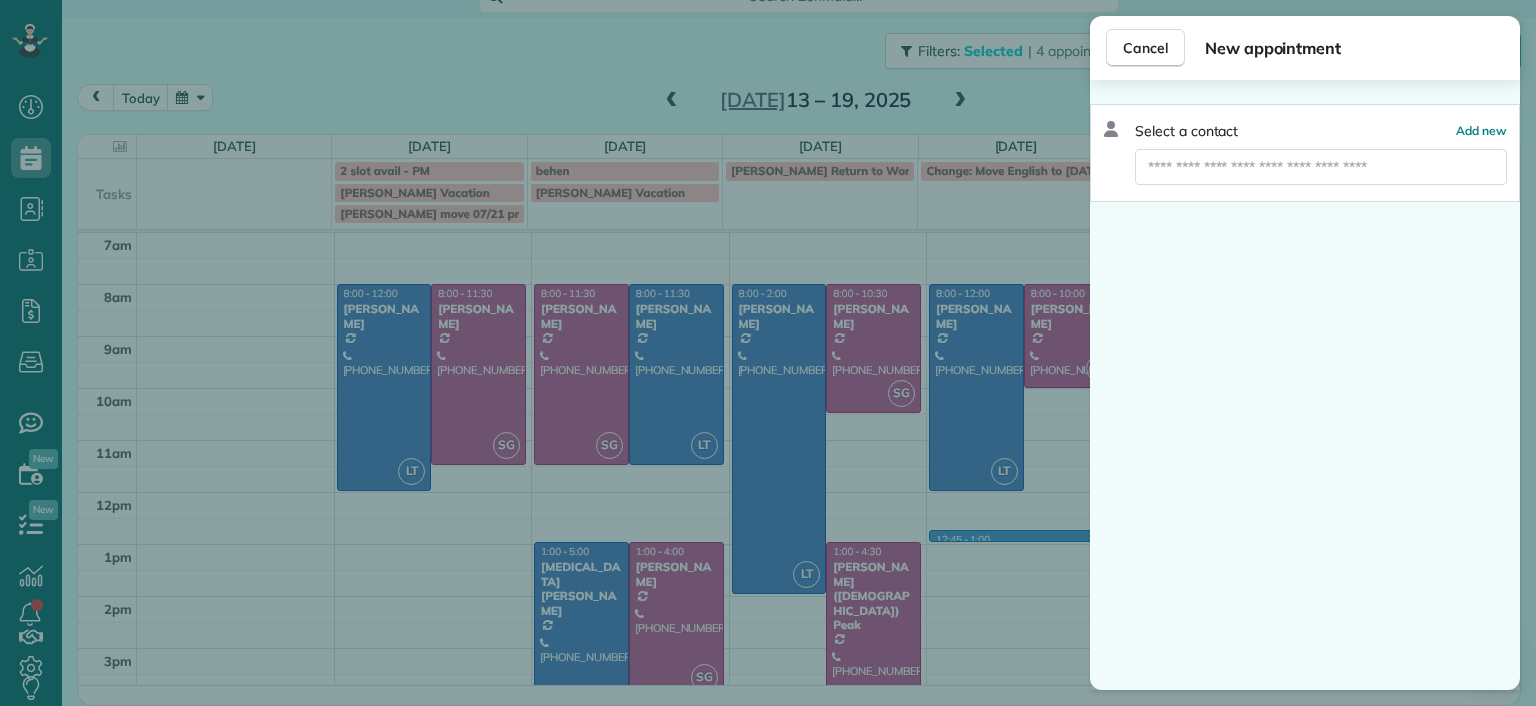 click on "Cancel New appointment Select a contact Add new" at bounding box center (768, 353) 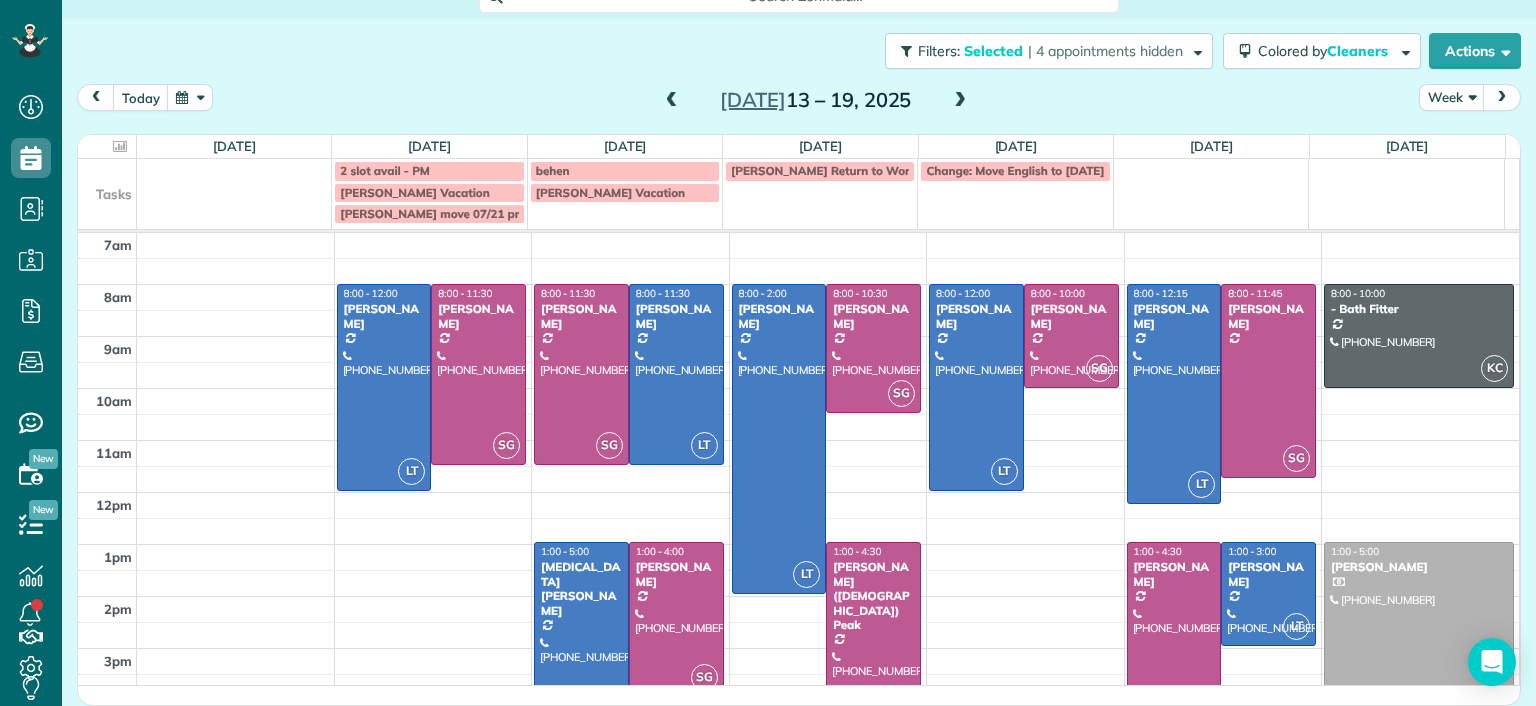 click on "7am 8am 9am 10am 11am 12pm 1pm 2pm 3pm 4pm 5pm LT 8:00 - 12:00 Danielle Leek (616) 322-8093 3506 Enslow Avenue Richmond, VA 23222 SG 8:00 - 11:30 Imani Holmes (804) 245-9696 2816 North Avenue Richmond, VA 23222 SG 8:00 - 11:30 Jessica Knight (804) 514-1890 1815 Floyd Avenue Richmond, VA 23220 LT 8:00 - 11:30 Galia Moran (703) 593-4027 5937 Kings Crest Drive Chesterfield, VA 23832 LT 1:00 - 5:00 Alli Robbins (651) 792-6217 2410 Bryan Park Avenue Richmond, VA 23228 SG 1:00 - 4:00 Tracy Jones (703) 231-6094 301 Virginia Street Richmond, VA 23219 LT 8:00 - 2:00 Julie Weissend (804) 370-8320 2710 Monument Avenue Richmond, VA 23220 SG 8:00 - 10:30 Tiffany Stark (804) 855-7663 12351 Dutton Road Midlothian, VA 23113 SG 1:00 - 4:30 Paige (Gay) Peak (804) 319-5916 1017 Horsepen Road Richmond, VA 23229 LT 8:00 - 12:00 Katie Fraker (603) 781-1667 2805 Glen Gary Drive Richmond, VA 23233 SG 8:00 - 10:00 Deborah Bassett (804) 393-2837 8641 Devara Court Richmond, VA 23235 LT 8:00 - 12:15 Lauren Sides (804) 687-0108 SG SG LT" at bounding box center [798, 518] 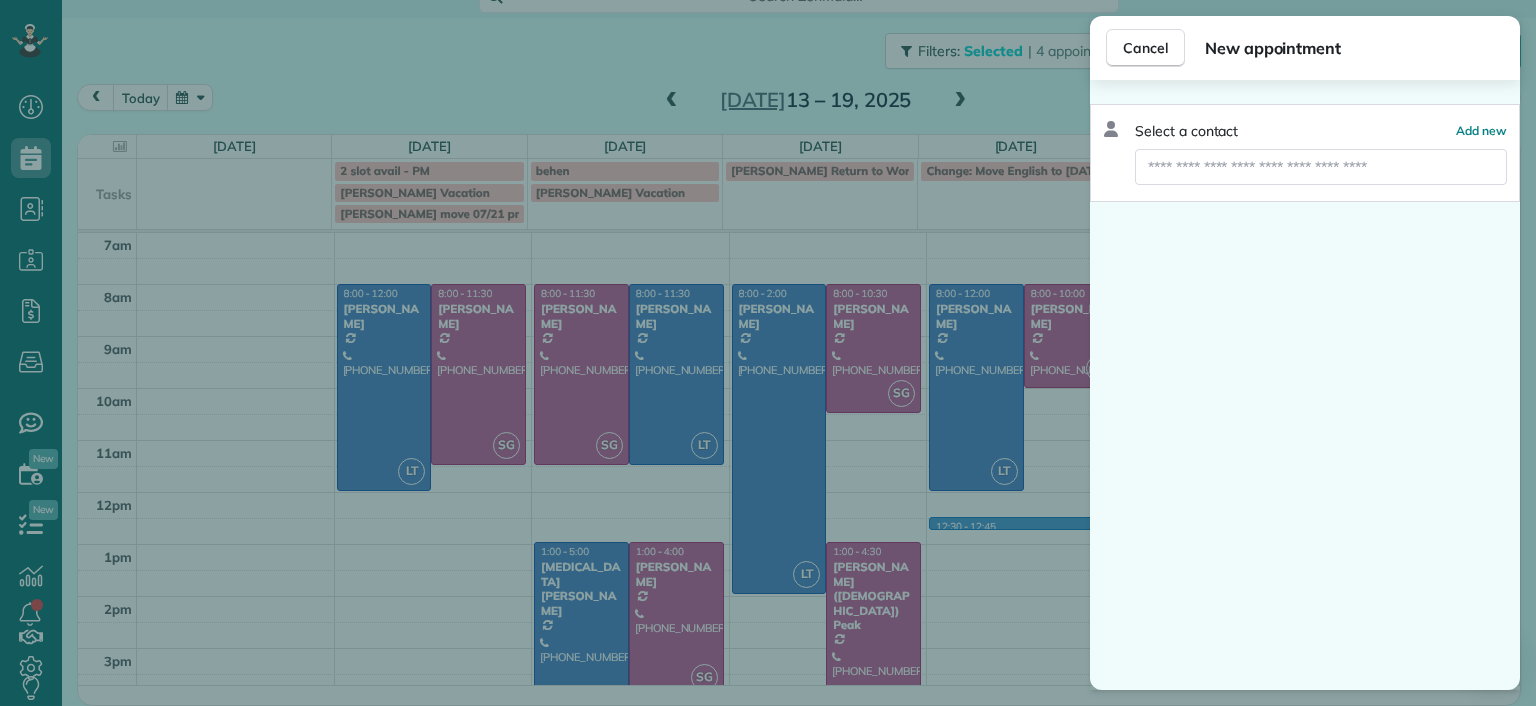 click on "Cancel New appointment Select a contact Add new" at bounding box center (768, 353) 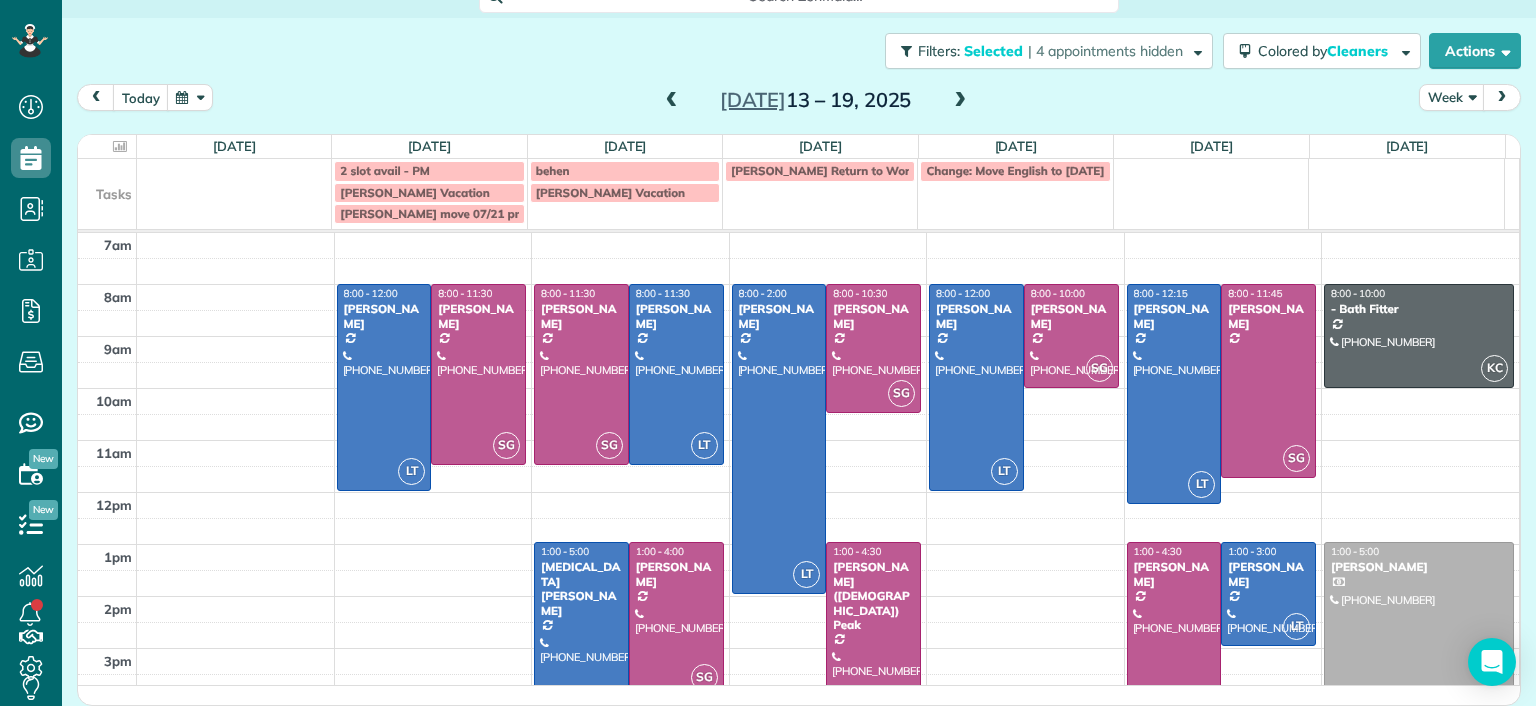 click at bounding box center (960, 101) 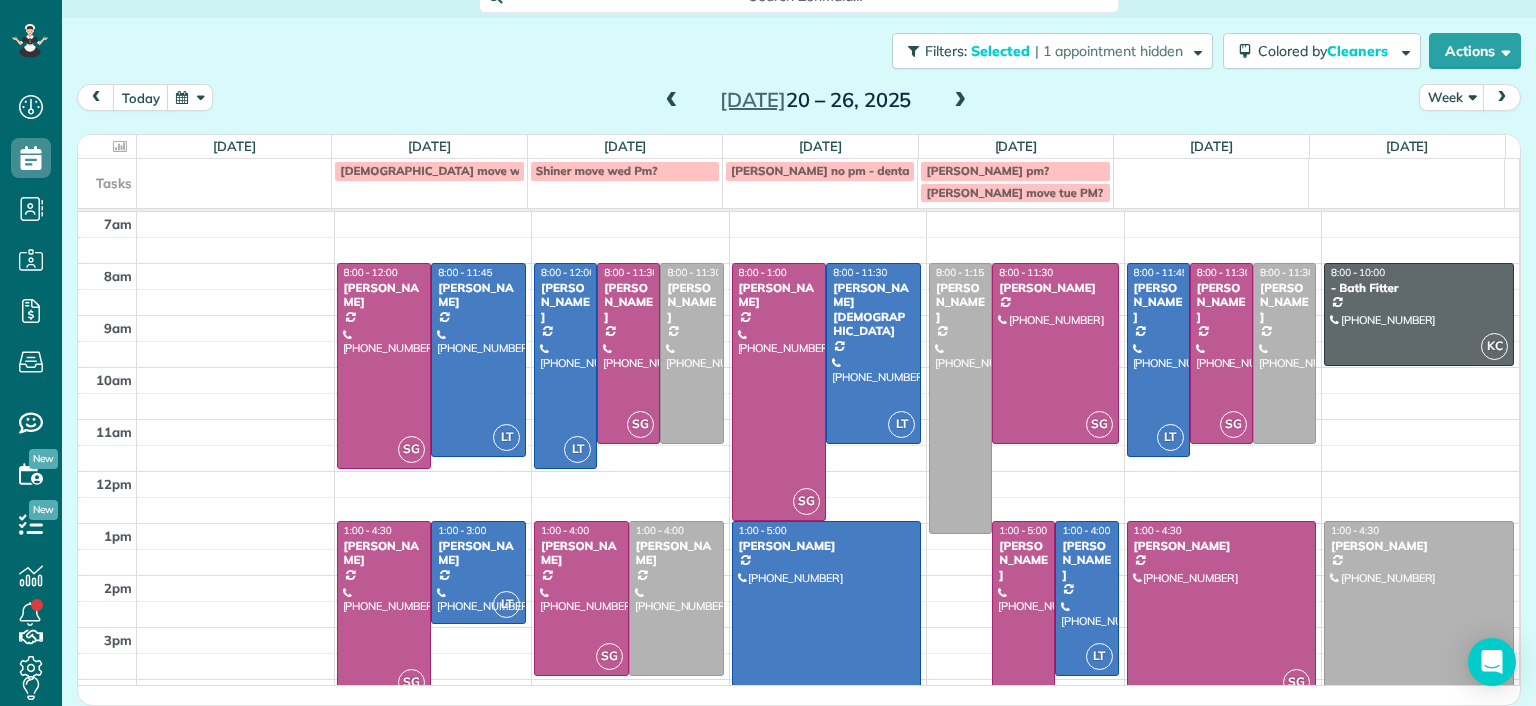click at bounding box center (672, 101) 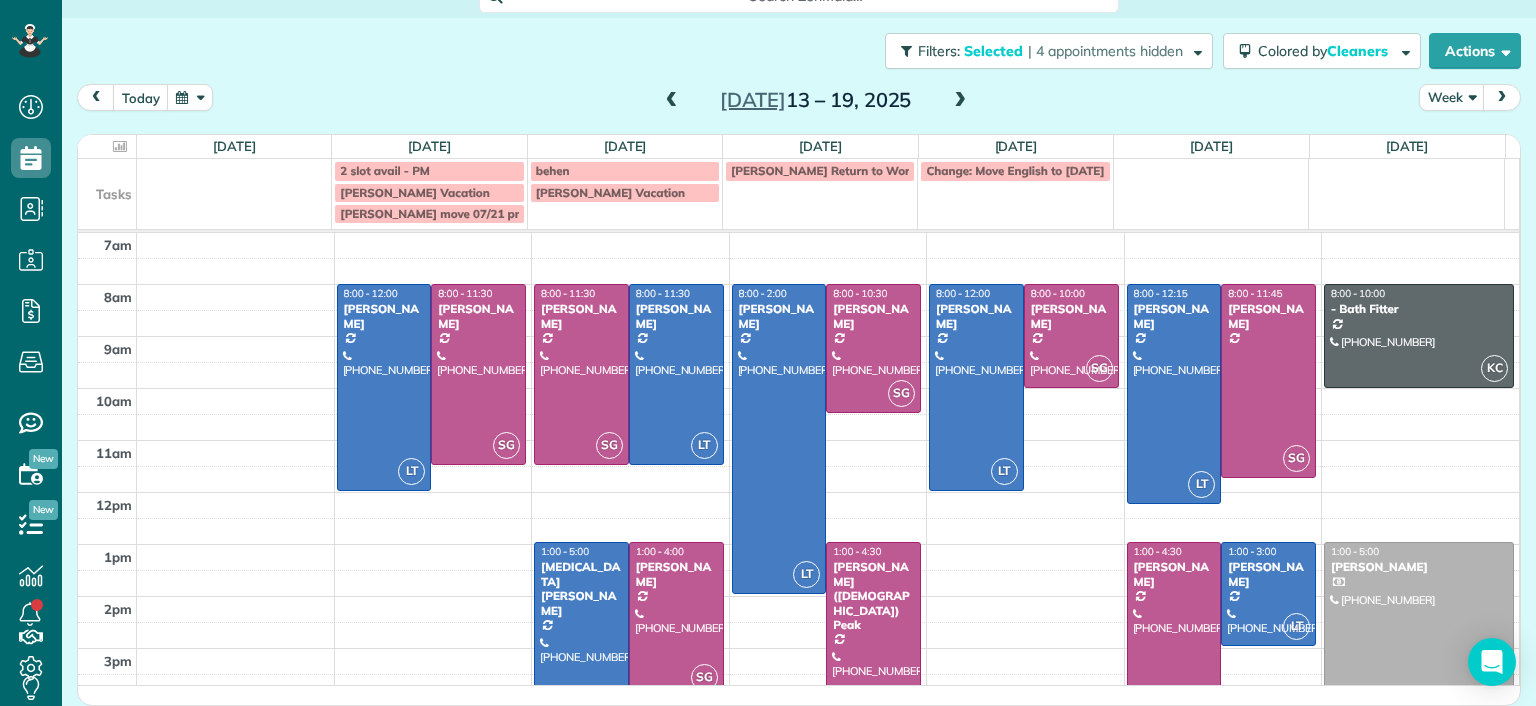 click at bounding box center [960, 101] 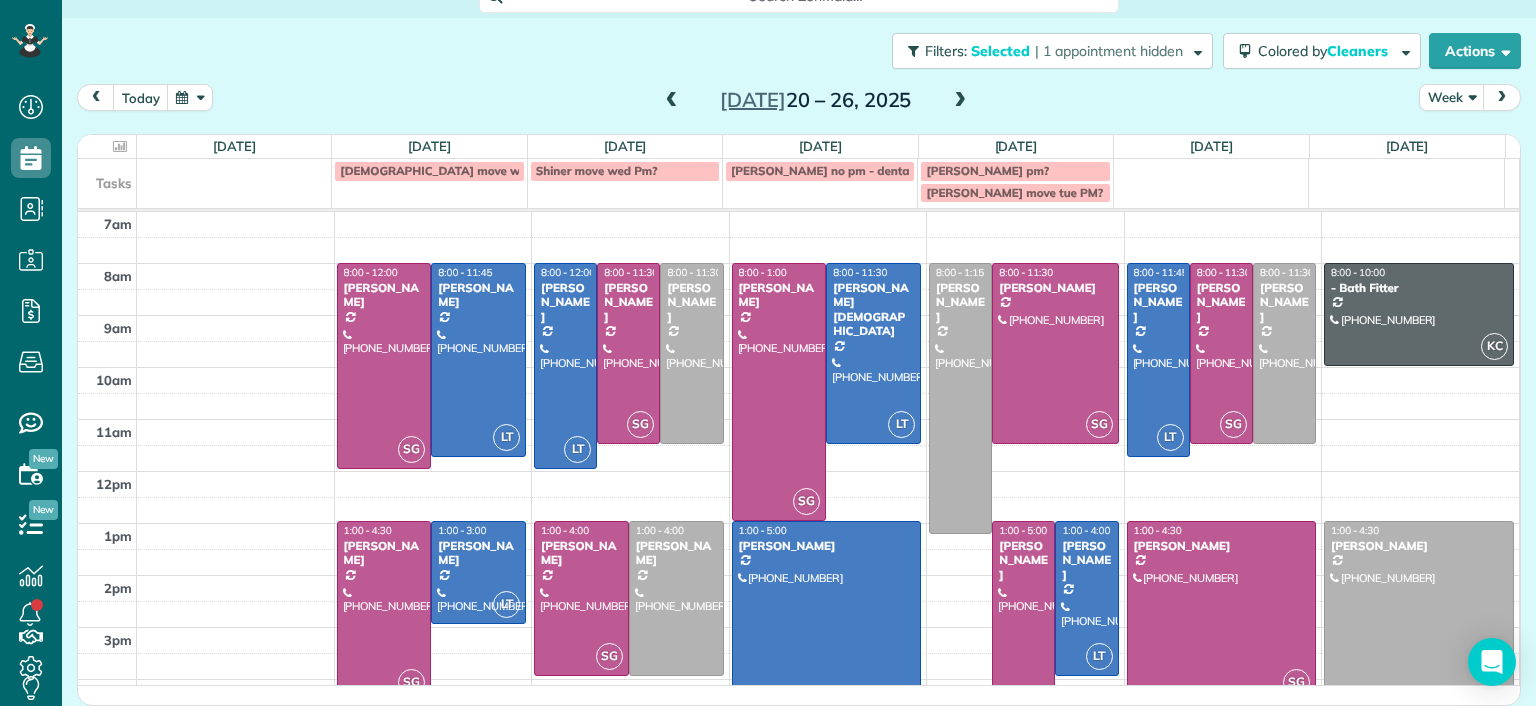 click at bounding box center [672, 101] 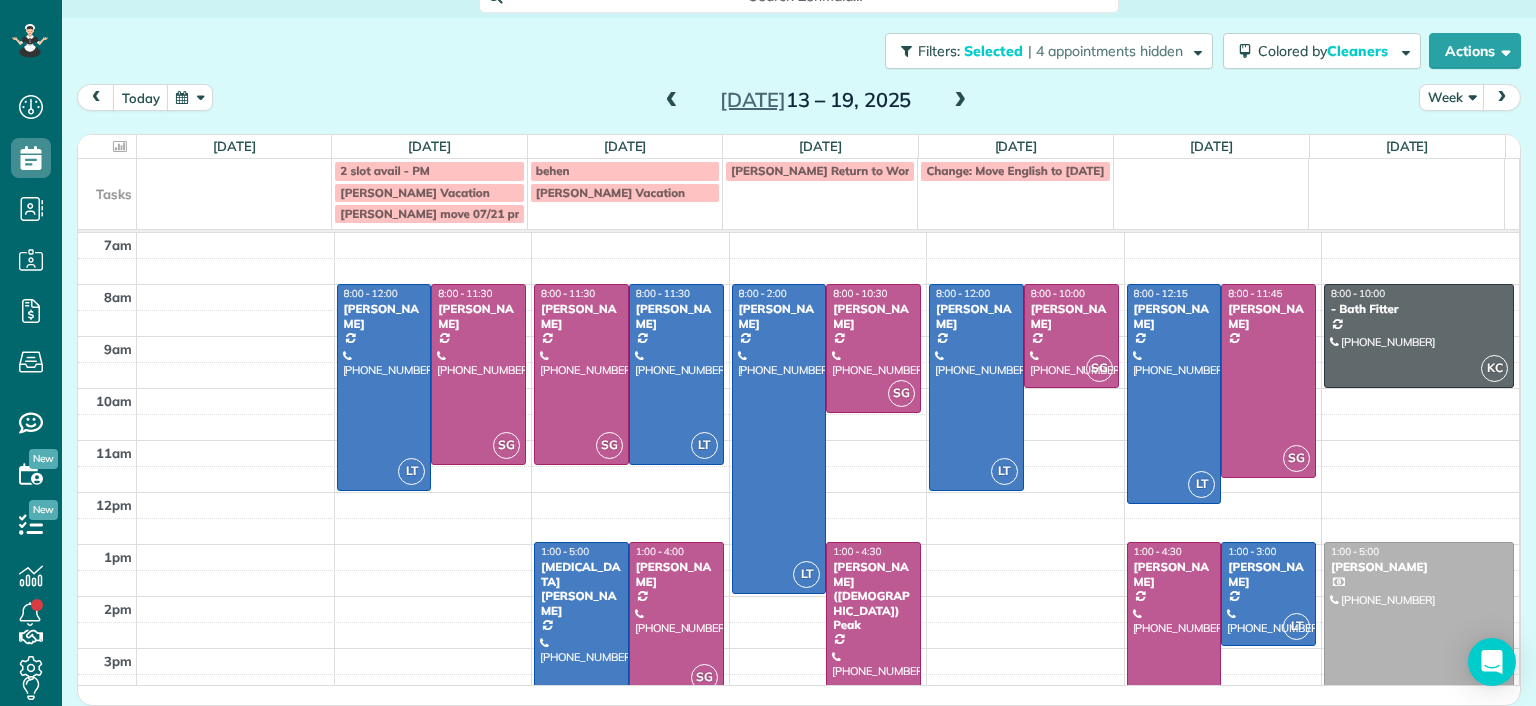 click at bounding box center (960, 101) 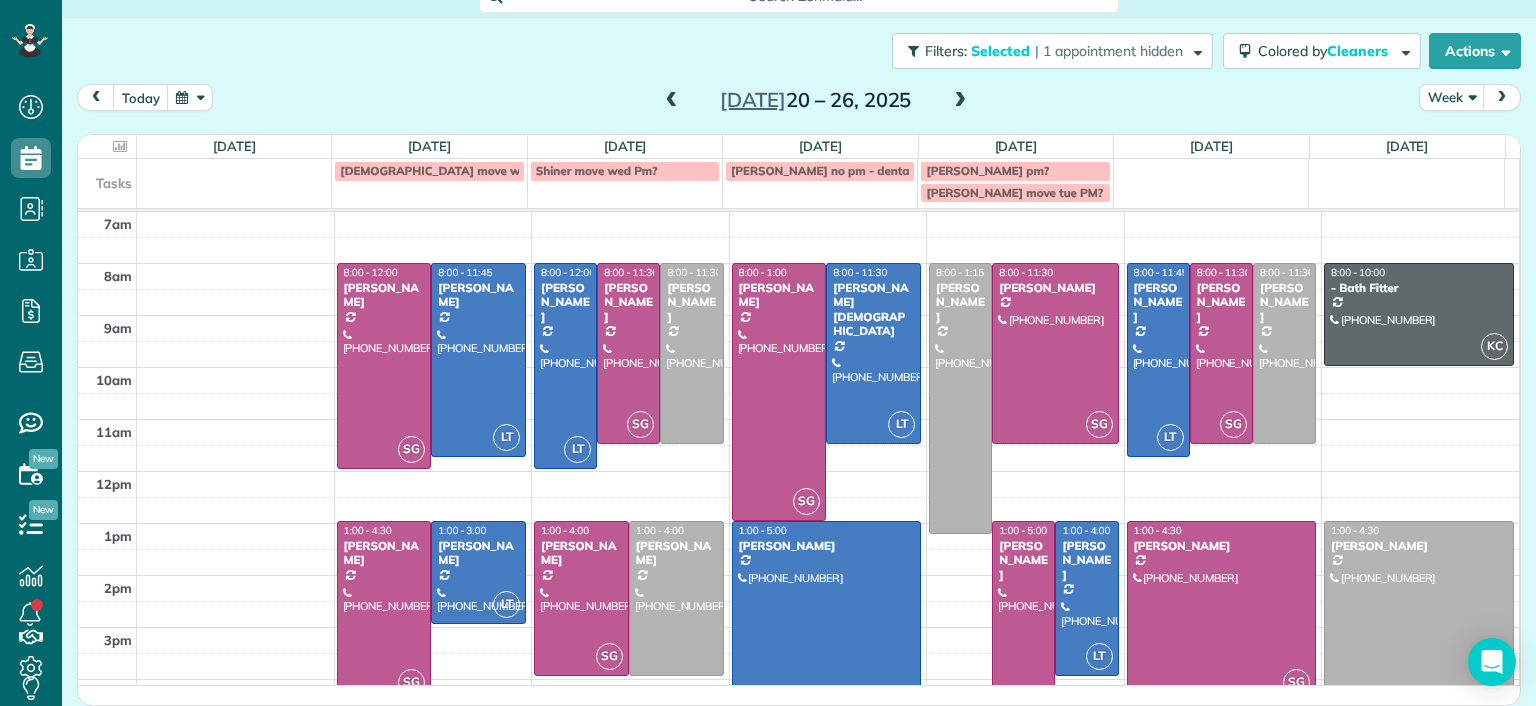 click at bounding box center [672, 101] 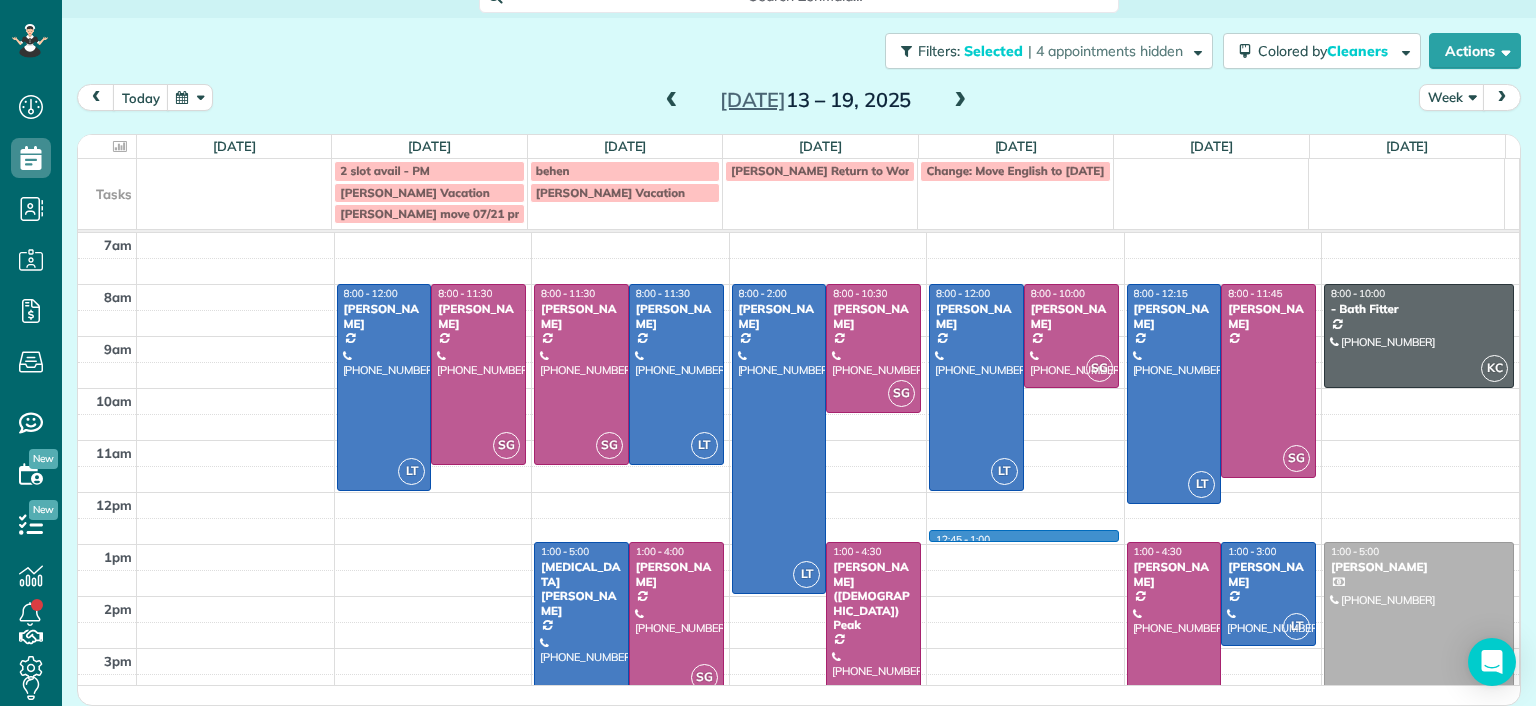 click on "7am 8am 9am 10am 11am 12pm 1pm 2pm 3pm 4pm 5pm LT 8:00 - 12:00 Danielle Leek (616) 322-8093 3506 Enslow Avenue Richmond, VA 23222 SG 8:00 - 11:30 Imani Holmes (804) 245-9696 2816 North Avenue Richmond, VA 23222 SG 8:00 - 11:30 Jessica Knight (804) 514-1890 1815 Floyd Avenue Richmond, VA 23220 LT 8:00 - 11:30 Galia Moran (703) 593-4027 5937 Kings Crest Drive Chesterfield, VA 23832 LT 1:00 - 5:00 Alli Robbins (651) 792-6217 2410 Bryan Park Avenue Richmond, VA 23228 SG 1:00 - 4:00 Tracy Jones (703) 231-6094 301 Virginia Street Richmond, VA 23219 LT 8:00 - 2:00 Julie Weissend (804) 370-8320 2710 Monument Avenue Richmond, VA 23220 SG 8:00 - 10:30 Tiffany Stark (804) 855-7663 12351 Dutton Road Midlothian, VA 23113 SG 1:00 - 4:30 Paige (Gay) Peak (804) 319-5916 1017 Horsepen Road Richmond, VA 23229 12:45 - 1:00 LT 8:00 - 12:00 Katie Fraker (603) 781-1667 2805 Glen Gary Drive Richmond, VA 23233 SG 8:00 - 10:00 Deborah Bassett (804) 393-2837 8641 Devara Court Richmond, VA 23235 LT 8:00 - 12:15 Lauren Sides SG SG LT KC" at bounding box center (798, 518) 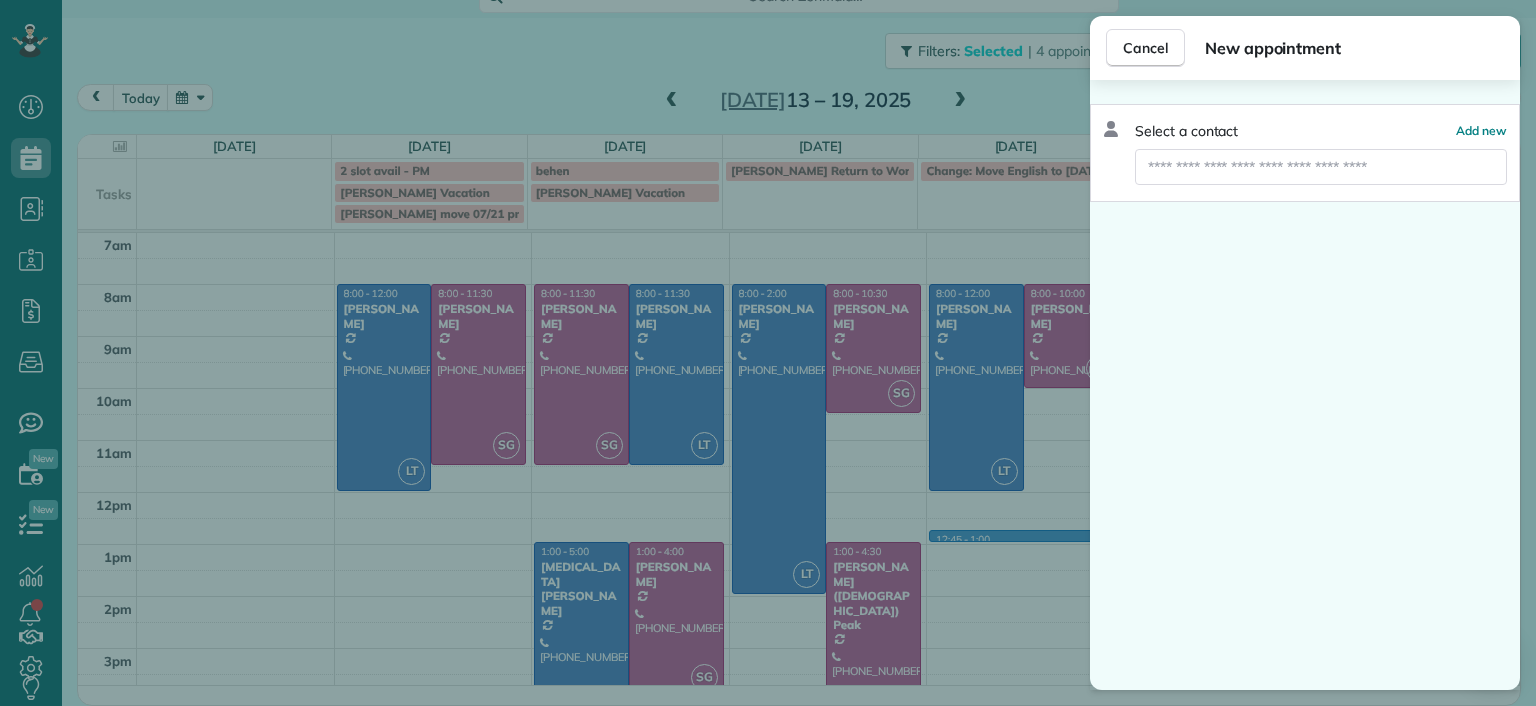click on "Cancel New appointment Select a contact Add new" at bounding box center (768, 353) 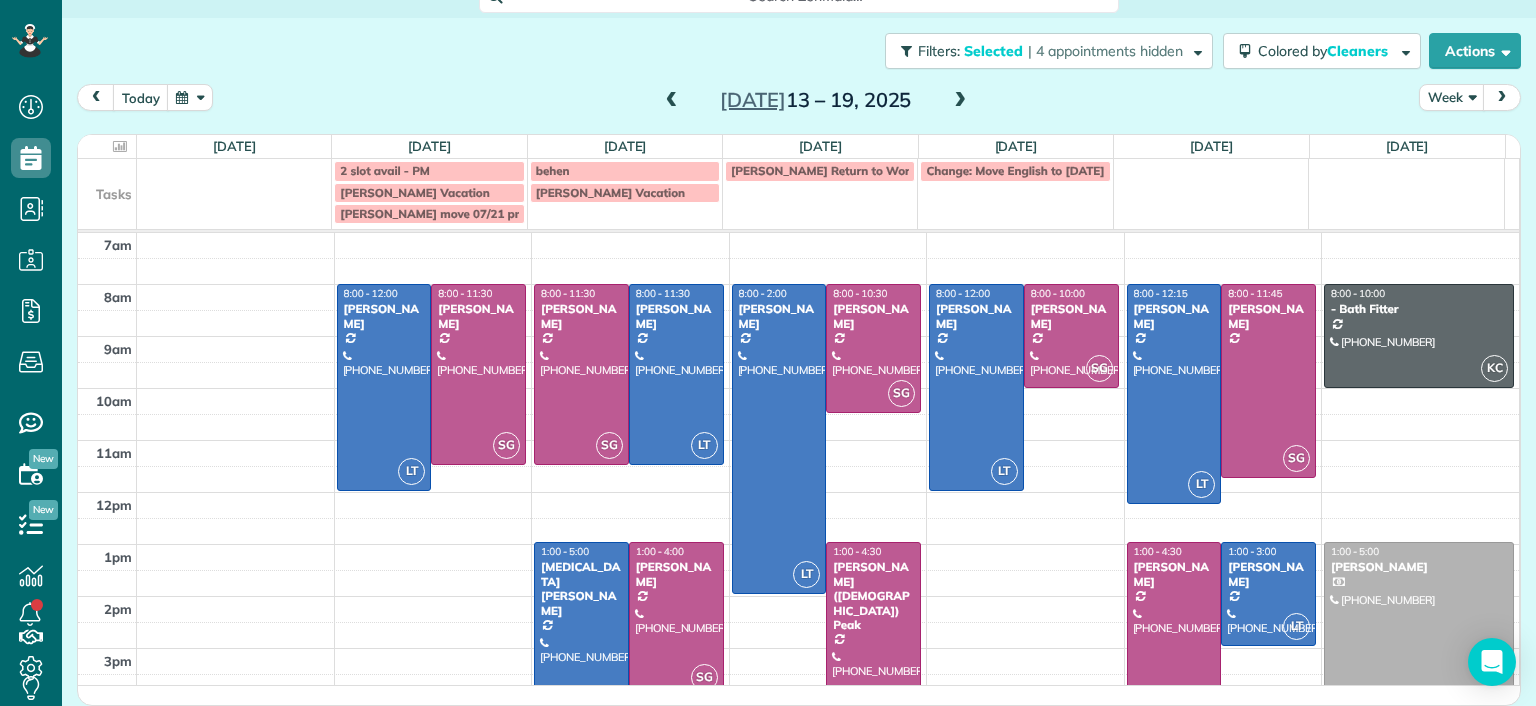 click on "7am 8am 9am 10am 11am 12pm 1pm 2pm 3pm 4pm 5pm LT 8:00 - 12:00 Danielle Leek (616) 322-8093 3506 Enslow Avenue Richmond, VA 23222 SG 8:00 - 11:30 Imani Holmes (804) 245-9696 2816 North Avenue Richmond, VA 23222 SG 8:00 - 11:30 Jessica Knight (804) 514-1890 1815 Floyd Avenue Richmond, VA 23220 LT 8:00 - 11:30 Galia Moran (703) 593-4027 5937 Kings Crest Drive Chesterfield, VA 23832 LT 1:00 - 5:00 Alli Robbins (651) 792-6217 2410 Bryan Park Avenue Richmond, VA 23228 SG 1:00 - 4:00 Tracy Jones (703) 231-6094 301 Virginia Street Richmond, VA 23219 LT 8:00 - 2:00 Julie Weissend (804) 370-8320 2710 Monument Avenue Richmond, VA 23220 SG 8:00 - 10:30 Tiffany Stark (804) 855-7663 12351 Dutton Road Midlothian, VA 23113 SG 1:00 - 4:30 Paige (Gay) Peak (804) 319-5916 1017 Horsepen Road Richmond, VA 23229 LT 8:00 - 12:00 Katie Fraker (603) 781-1667 2805 Glen Gary Drive Richmond, VA 23233 SG 8:00 - 10:00 Deborah Bassett (804) 393-2837 8641 Devara Court Richmond, VA 23235 LT 8:00 - 12:15 Lauren Sides (804) 687-0108 SG SG LT" at bounding box center [798, 518] 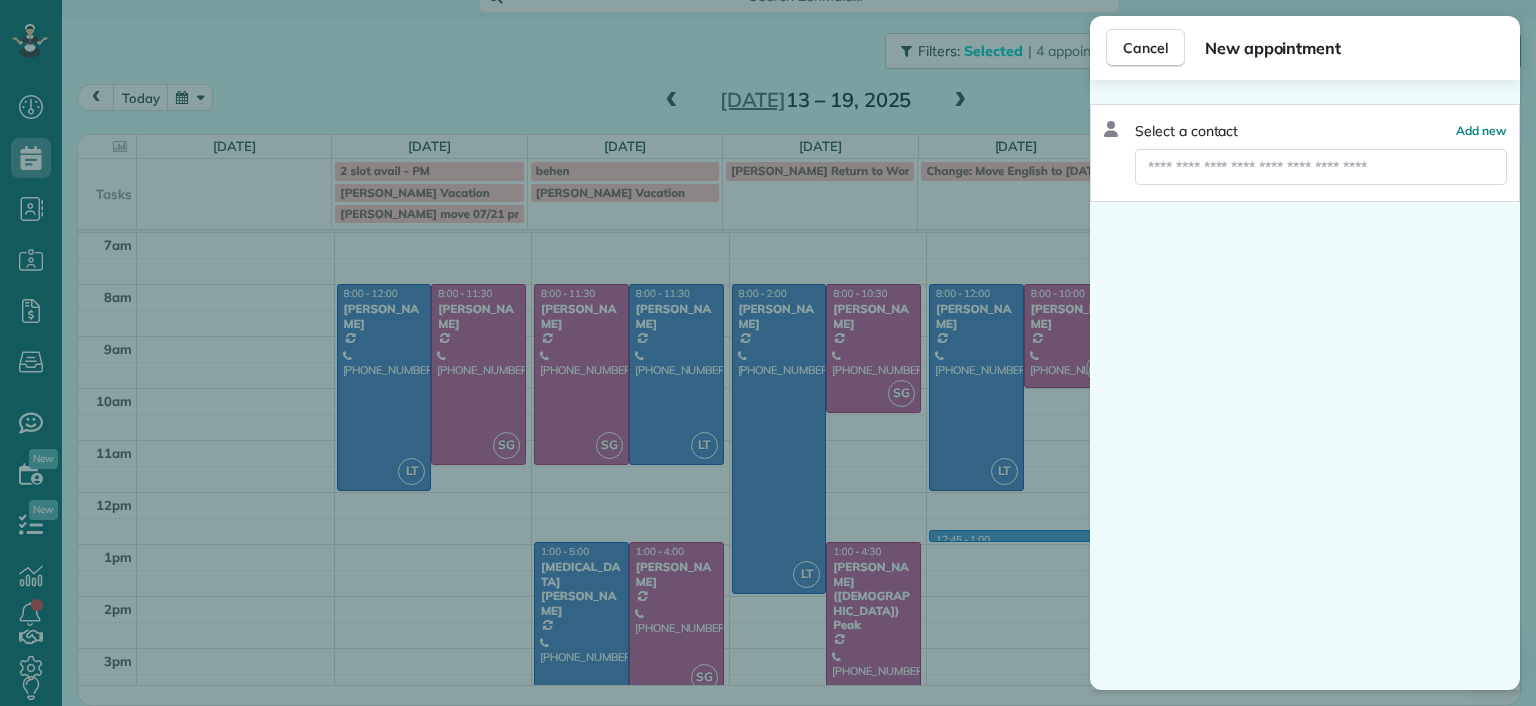 click on "Cancel New appointment Select a contact Add new" at bounding box center (768, 353) 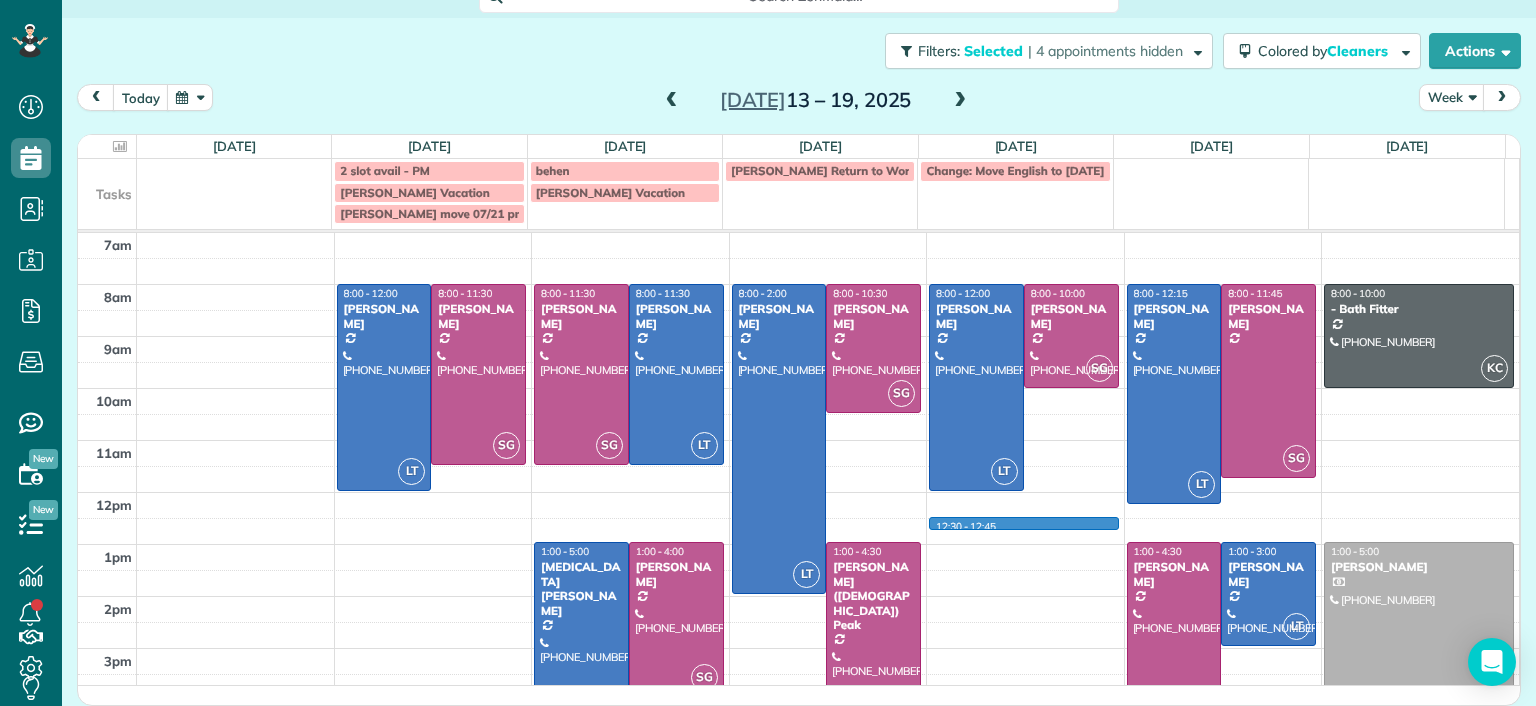 click on "7am 8am 9am 10am 11am 12pm 1pm 2pm 3pm 4pm 5pm LT 8:00 - 12:00 Danielle Leek (616) 322-8093 3506 Enslow Avenue Richmond, VA 23222 SG 8:00 - 11:30 Imani Holmes (804) 245-9696 2816 North Avenue Richmond, VA 23222 SG 8:00 - 11:30 Jessica Knight (804) 514-1890 1815 Floyd Avenue Richmond, VA 23220 LT 8:00 - 11:30 Galia Moran (703) 593-4027 5937 Kings Crest Drive Chesterfield, VA 23832 LT 1:00 - 5:00 Alli Robbins (651) 792-6217 2410 Bryan Park Avenue Richmond, VA 23228 SG 1:00 - 4:00 Tracy Jones (703) 231-6094 301 Virginia Street Richmond, VA 23219 LT 8:00 - 2:00 Julie Weissend (804) 370-8320 2710 Monument Avenue Richmond, VA 23220 SG 8:00 - 10:30 Tiffany Stark (804) 855-7663 12351 Dutton Road Midlothian, VA 23113 SG 1:00 - 4:30 Paige (Gay) Peak (804) 319-5916 1017 Horsepen Road Richmond, VA 23229 12:30 - 12:45 LT 8:00 - 12:00 Katie Fraker (603) 781-1667 2805 Glen Gary Drive Richmond, VA 23233 SG 8:00 - 10:00 Deborah Bassett (804) 393-2837 8641 Devara Court Richmond, VA 23235 LT 8:00 - 12:15 Lauren Sides SG SG LT" at bounding box center [798, 518] 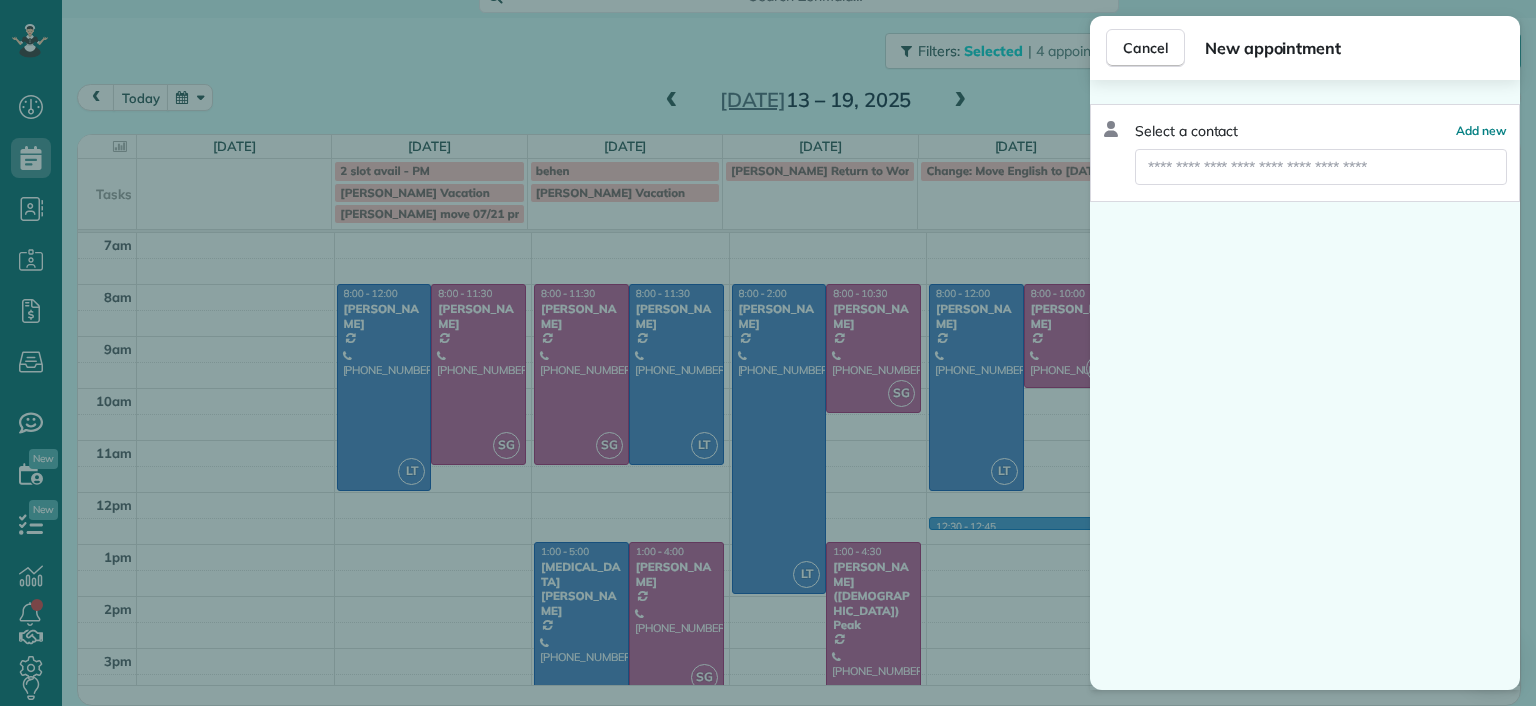 click on "Cancel New appointment Select a contact Add new" at bounding box center [768, 353] 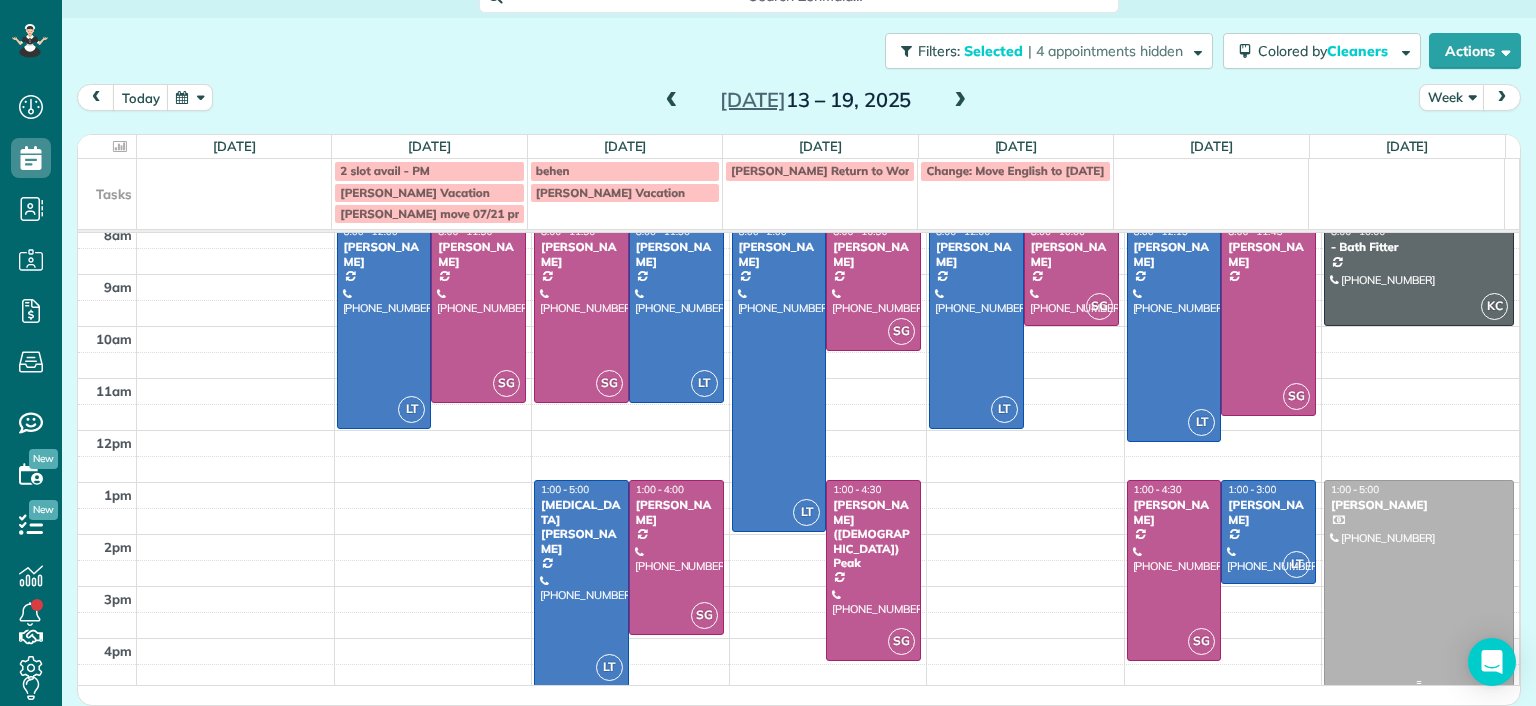 scroll, scrollTop: 0, scrollLeft: 0, axis: both 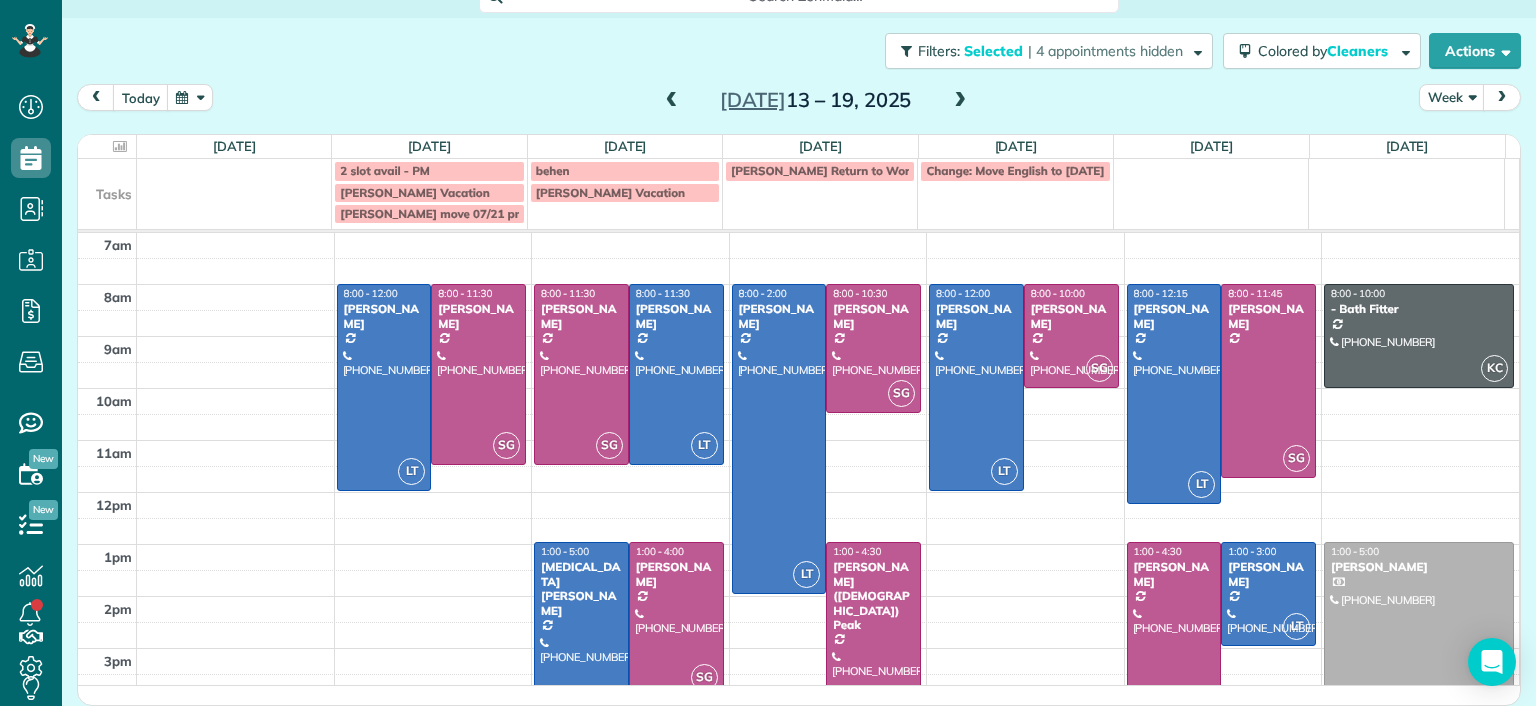 click on "7am 8am 9am 10am 11am 12pm 1pm 2pm 3pm 4pm 5pm LT 8:00 - 12:00 Danielle Leek (616) 322-8093 3506 Enslow Avenue Richmond, VA 23222 SG 8:00 - 11:30 Imani Holmes (804) 245-9696 2816 North Avenue Richmond, VA 23222 SG 8:00 - 11:30 Jessica Knight (804) 514-1890 1815 Floyd Avenue Richmond, VA 23220 LT 8:00 - 11:30 Galia Moran (703) 593-4027 5937 Kings Crest Drive Chesterfield, VA 23832 LT 1:00 - 5:00 Alli Robbins (651) 792-6217 2410 Bryan Park Avenue Richmond, VA 23228 SG 1:00 - 4:00 Tracy Jones (703) 231-6094 301 Virginia Street Richmond, VA 23219 LT 8:00 - 2:00 Julie Weissend (804) 370-8320 2710 Monument Avenue Richmond, VA 23220 SG 8:00 - 10:30 Tiffany Stark (804) 855-7663 12351 Dutton Road Midlothian, VA 23113 SG 1:00 - 4:30 Paige (Gay) Peak (804) 319-5916 1017 Horsepen Road Richmond, VA 23229 LT 8:00 - 12:00 Katie Fraker (603) 781-1667 2805 Glen Gary Drive Richmond, VA 23233 SG 8:00 - 10:00 Deborah Bassett (804) 393-2837 8641 Devara Court Richmond, VA 23235 LT 8:00 - 12:15 Lauren Sides (804) 687-0108 SG SG LT" at bounding box center [798, 518] 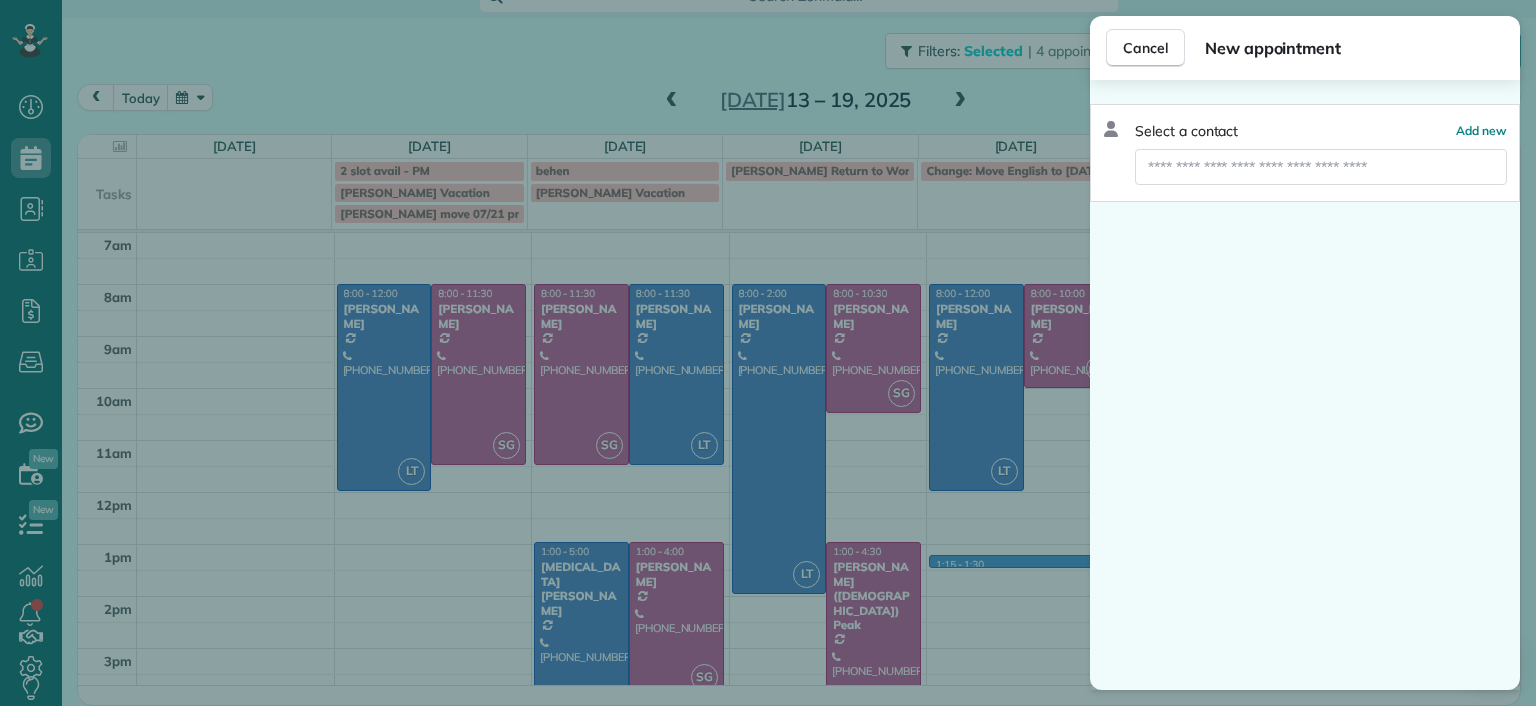 click on "Cancel New appointment Select a contact Add new" at bounding box center [768, 353] 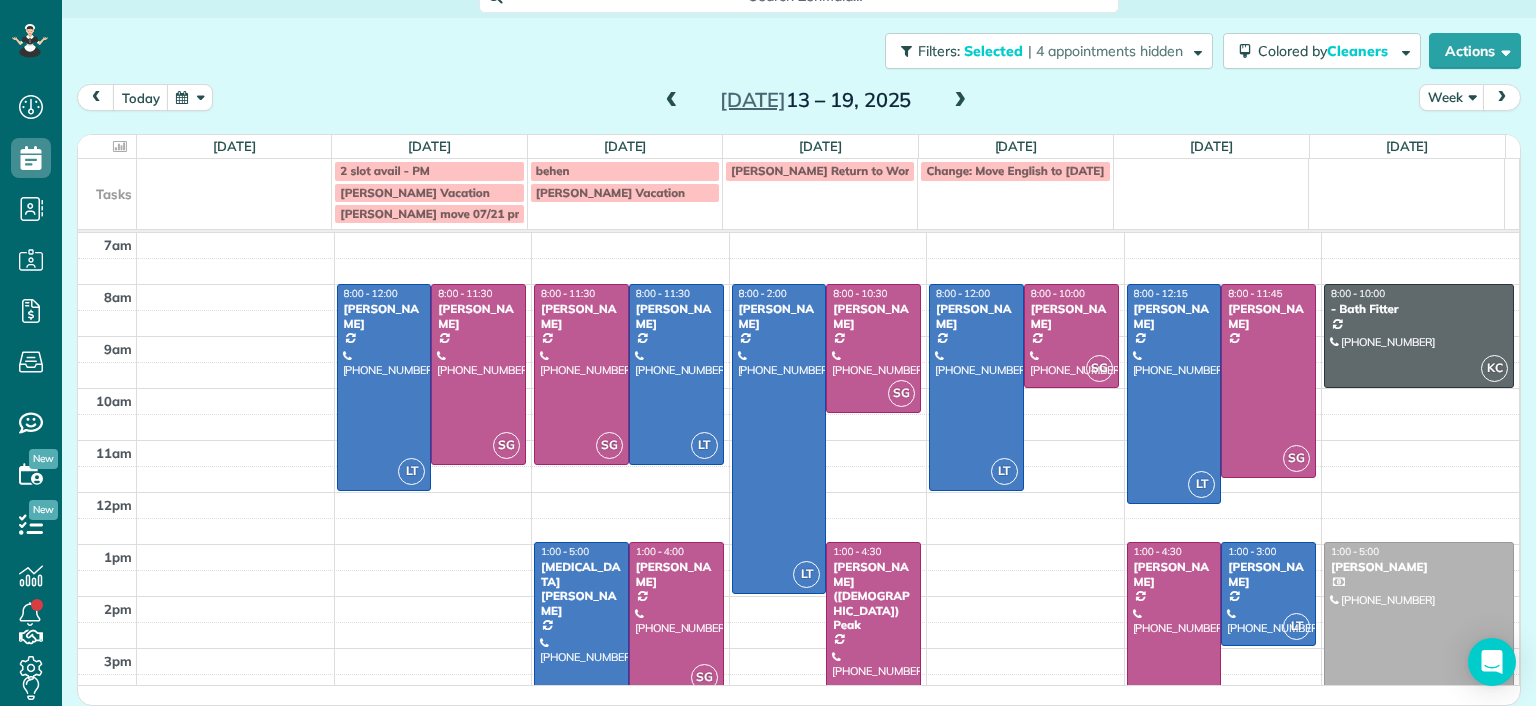 click at bounding box center (672, 101) 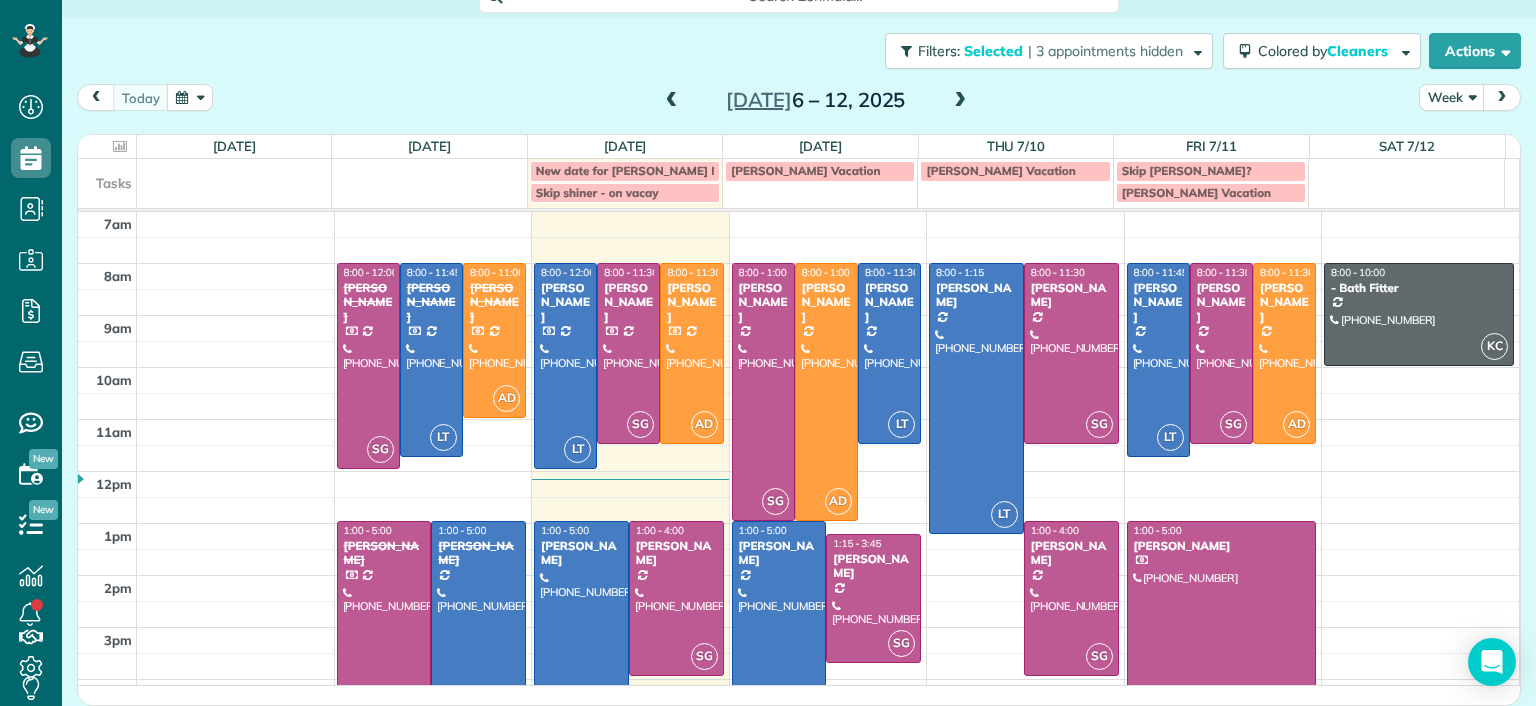 click at bounding box center [960, 101] 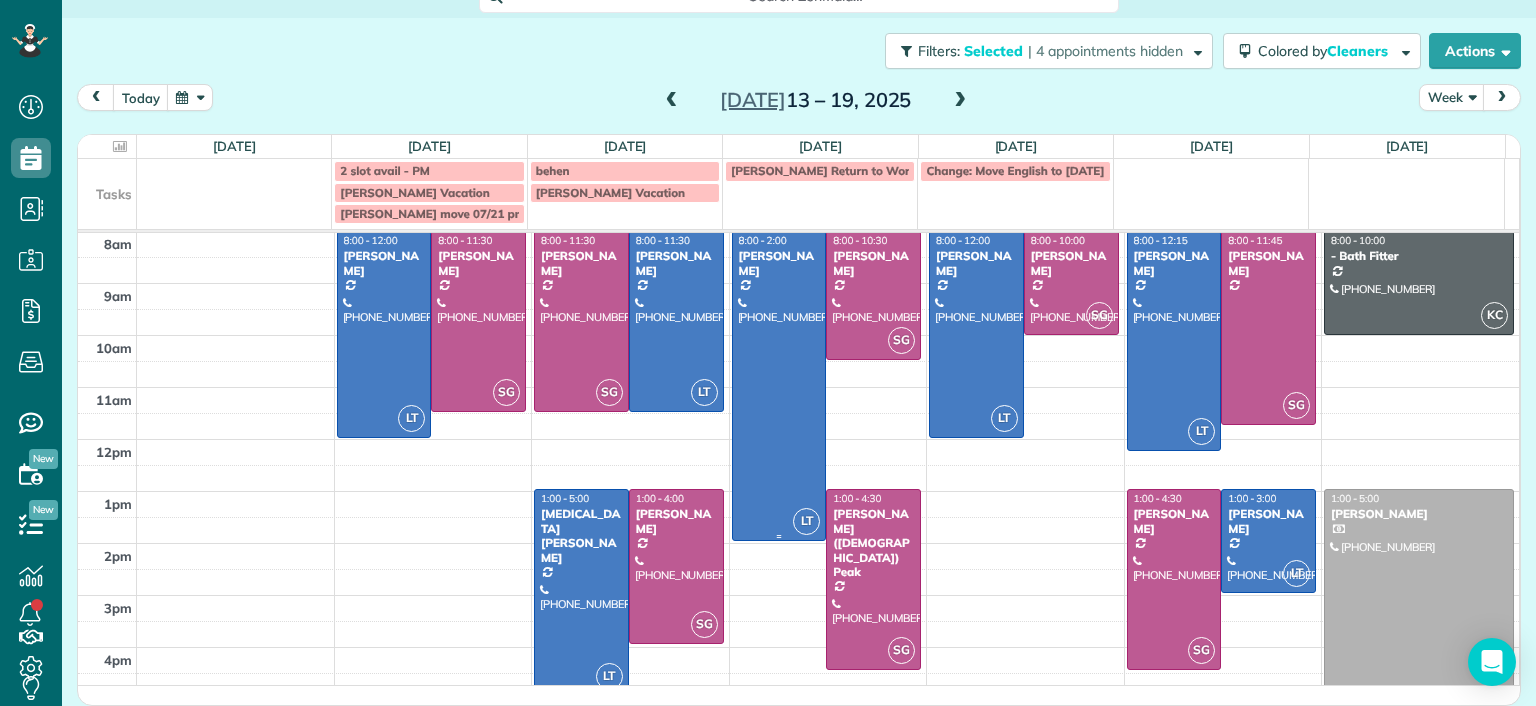 scroll, scrollTop: 100, scrollLeft: 0, axis: vertical 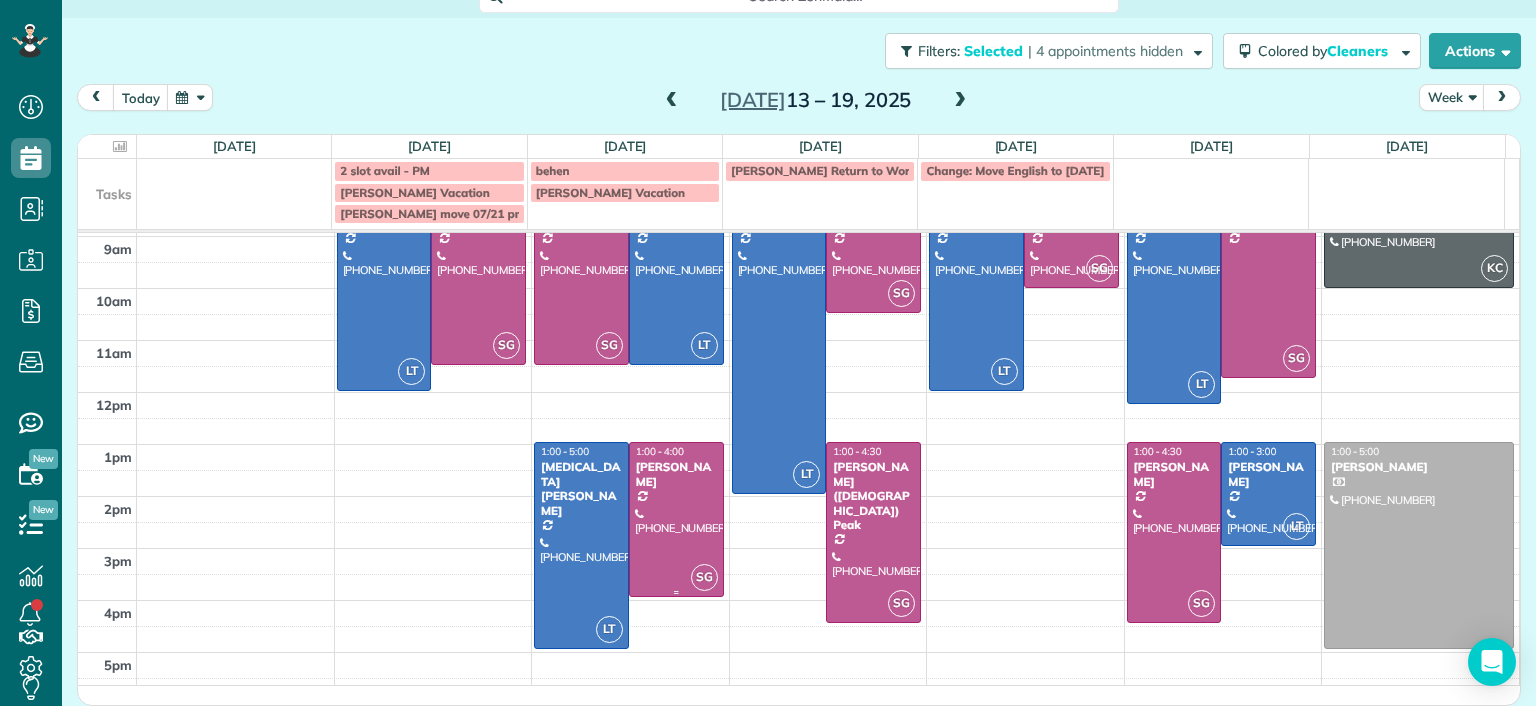 click at bounding box center (676, 519) 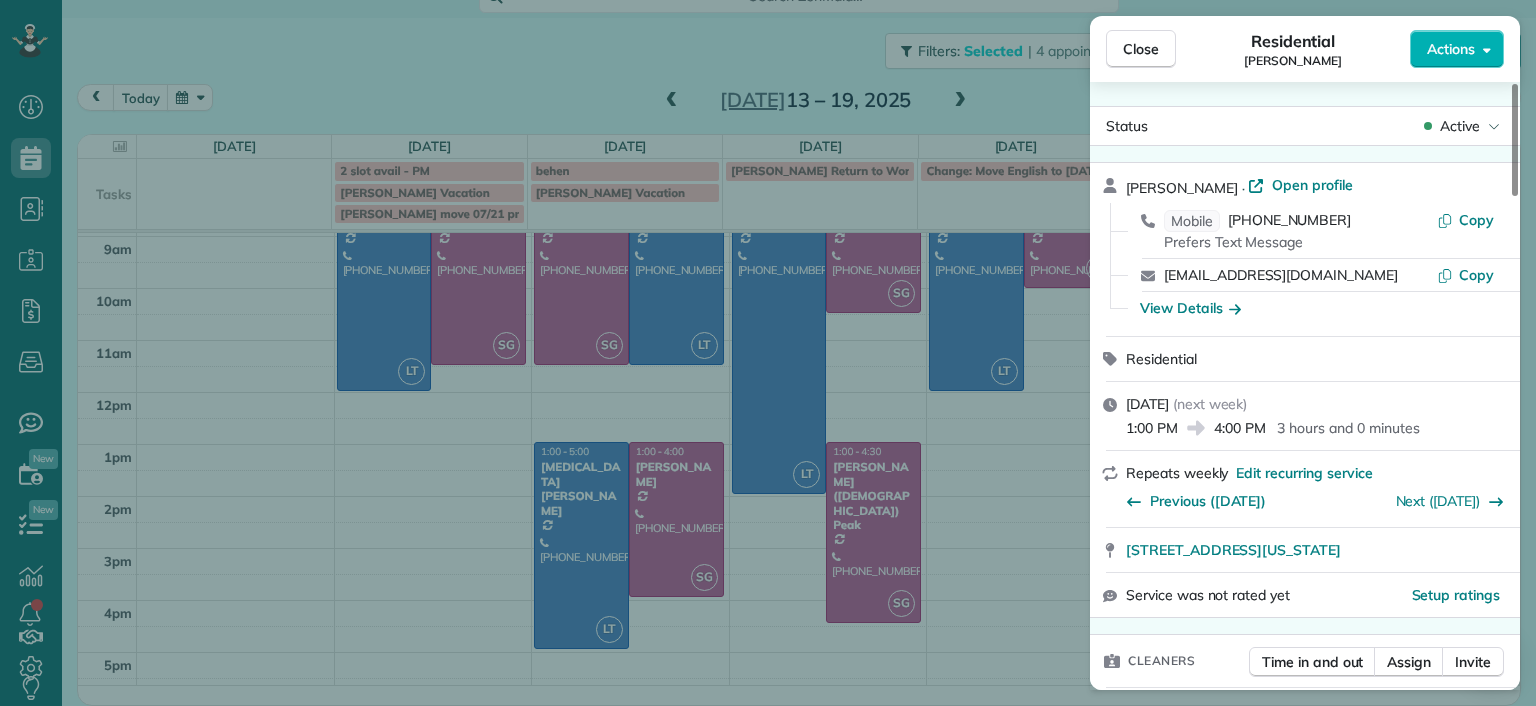 click on "Close Residential Tracy Jones Actions Status Active Tracy Jones · Open profile Mobile (703) 231-6094 Prefers Text Message  Copy twolfjones@gmail.com Copy View Details Residential Tuesday, July 15, 2025 ( next week ) 1:00 PM 4:00 PM 3 hours and 0 minutes Repeats weekly Edit recurring service Previous (Jul 08) Next (Jul 22) 301 Virginia Street Unit 801 Richmond VA 23219 Service was not rated yet Setup ratings Cleaners Time in and out Assign Invite Cleaners Sophie   Gibbs 1:00 PM 4:00 PM Checklist Try Now Keep this appointment up to your standards. Stay on top of every detail, keep your cleaners organised, and your client happy. Assign a checklist Watch a 5 min demo Billing Billing actions Price $165.00 Overcharge $10.00 Discount $0.00 Coupon discount - Primary tax - Secondary tax - Total appointment price $175.00 Tips collected New feature! $0.00 Unpaid Mark as paid Total including tip $175.00 Get paid online in no-time! Send an invoice and reward your cleaners with tips Charge customer credit card Man Hours -" at bounding box center [768, 353] 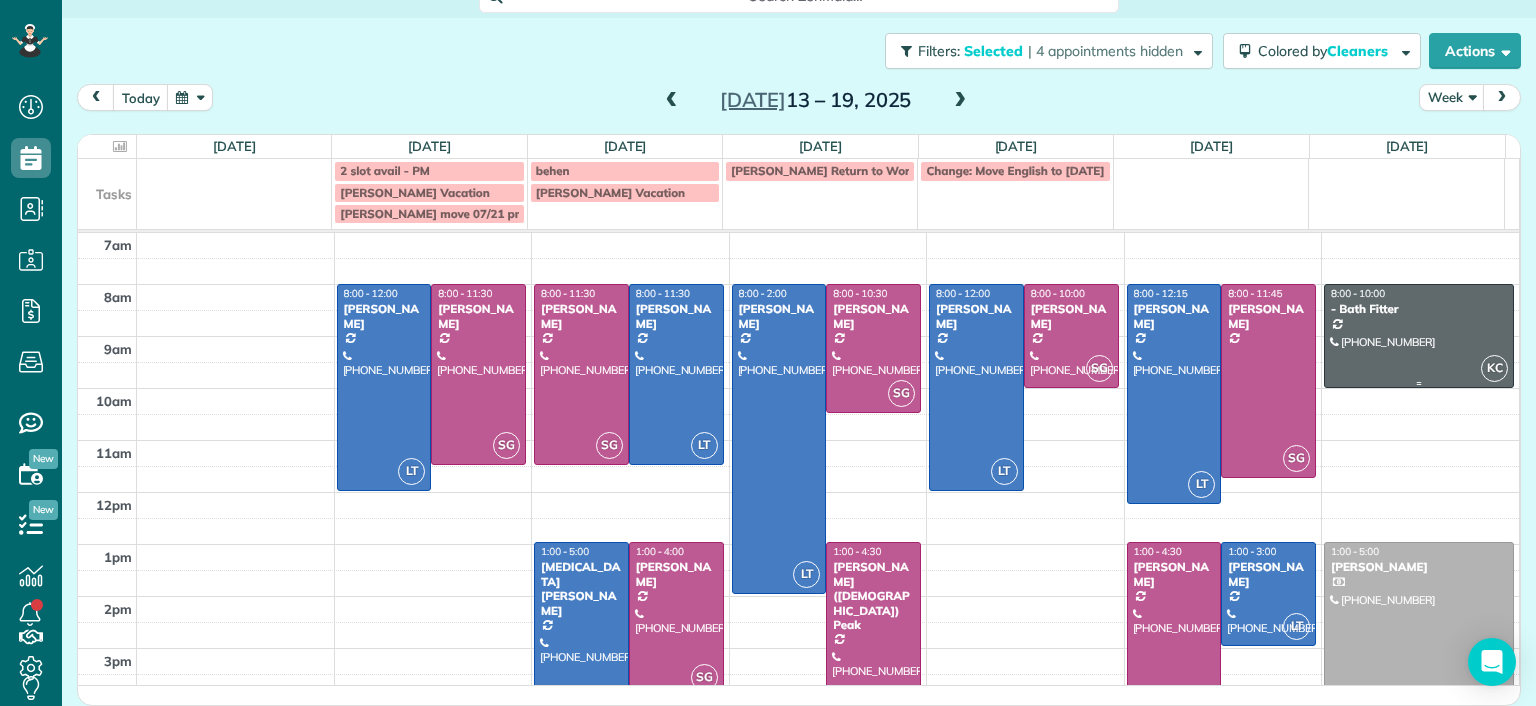 scroll, scrollTop: 115, scrollLeft: 0, axis: vertical 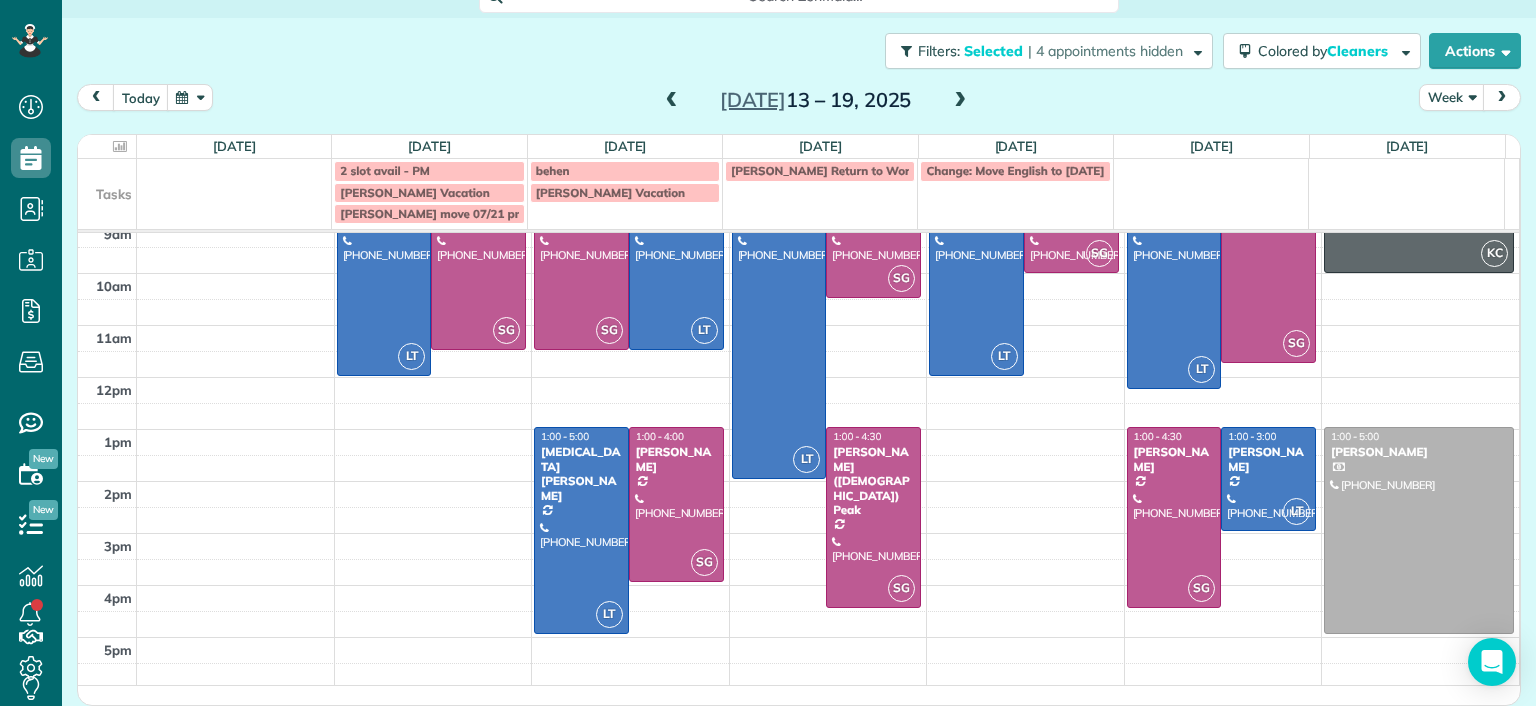 click on "7am 8am 9am 10am 11am 12pm 1pm 2pm 3pm 4pm 5pm LT 8:00 - 12:00 Danielle Leek (616) 322-8093 3506 Enslow Avenue Richmond, VA 23222 SG 8:00 - 11:30 Imani Holmes (804) 245-9696 2816 North Avenue Richmond, VA 23222 SG 8:00 - 11:30 Jessica Knight (804) 514-1890 1815 Floyd Avenue Richmond, VA 23220 LT 8:00 - 11:30 Galia Moran (703) 593-4027 5937 Kings Crest Drive Chesterfield, VA 23832 LT 1:00 - 5:00 Alli Robbins (651) 792-6217 2410 Bryan Park Avenue Richmond, VA 23228 SG 1:00 - 4:00 Tracy Jones (703) 231-6094 301 Virginia Street Richmond, VA 23219 LT 8:00 - 2:00 Julie Weissend (804) 370-8320 2710 Monument Avenue Richmond, VA 23220 SG 8:00 - 10:30 Tiffany Stark (804) 855-7663 12351 Dutton Road Midlothian, VA 23113 SG 1:00 - 4:30 Paige (Gay) Peak (804) 319-5916 1017 Horsepen Road Richmond, VA 23229 LT 8:00 - 12:00 Katie Fraker (603) 781-1667 2805 Glen Gary Drive Richmond, VA 23233 SG 8:00 - 10:00 Deborah Bassett (804) 393-2837 8641 Devara Court Richmond, VA 23235 LT 8:00 - 12:15 Lauren Sides (804) 687-0108 SG SG LT" at bounding box center [798, 403] 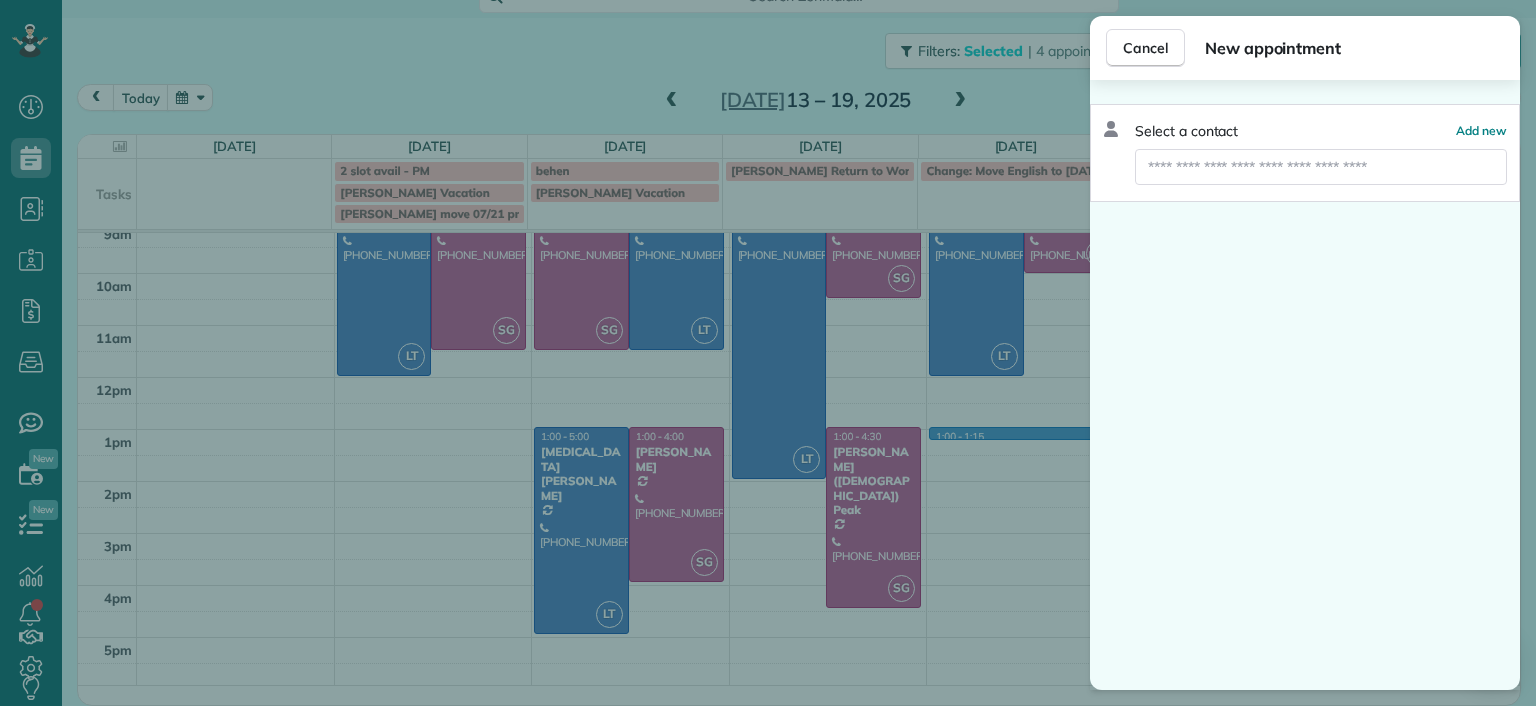 click on "Cancel New appointment Select a contact Add new" at bounding box center (768, 353) 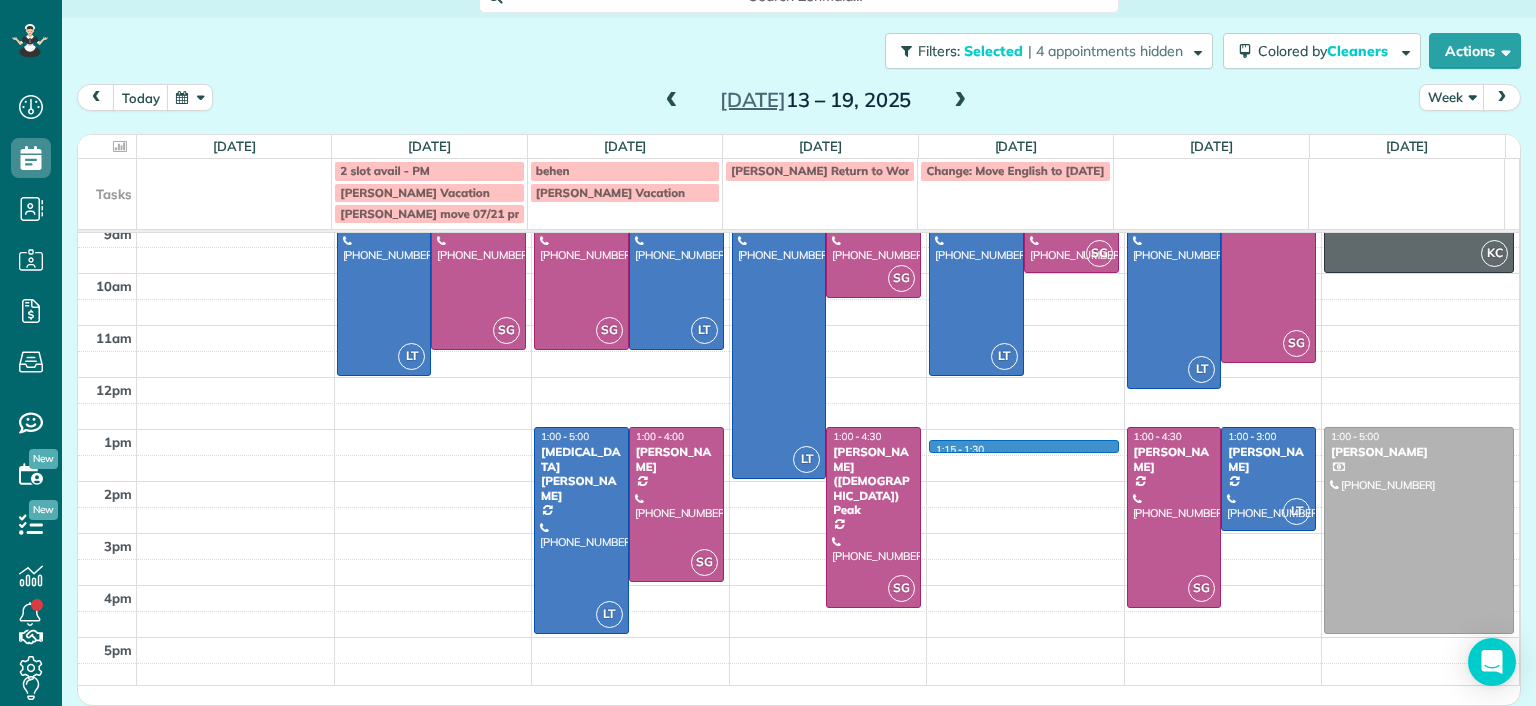 click on "7am 8am 9am 10am 11am 12pm 1pm 2pm 3pm 4pm 5pm LT 8:00 - 12:00 Danielle Leek (616) 322-8093 3506 Enslow Avenue Richmond, VA 23222 SG 8:00 - 11:30 Imani Holmes (804) 245-9696 2816 North Avenue Richmond, VA 23222 SG 8:00 - 11:30 Jessica Knight (804) 514-1890 1815 Floyd Avenue Richmond, VA 23220 LT 8:00 - 11:30 Galia Moran (703) 593-4027 5937 Kings Crest Drive Chesterfield, VA 23832 LT 1:00 - 5:00 Alli Robbins (651) 792-6217 2410 Bryan Park Avenue Richmond, VA 23228 SG 1:00 - 4:00 Tracy Jones (703) 231-6094 301 Virginia Street Richmond, VA 23219 LT 8:00 - 2:00 Julie Weissend (804) 370-8320 2710 Monument Avenue Richmond, VA 23220 SG 8:00 - 10:30 Tiffany Stark (804) 855-7663 12351 Dutton Road Midlothian, VA 23113 SG 1:00 - 4:30 Paige (Gay) Peak (804) 319-5916 1017 Horsepen Road Richmond, VA 23229 1:15 - 1:30 LT 8:00 - 12:00 Katie Fraker (603) 781-1667 2805 Glen Gary Drive Richmond, VA 23233 SG 8:00 - 10:00 Deborah Bassett (804) 393-2837 8641 Devara Court Richmond, VA 23235 LT 8:00 - 12:15 Lauren Sides SG SG LT KC" at bounding box center [798, 403] 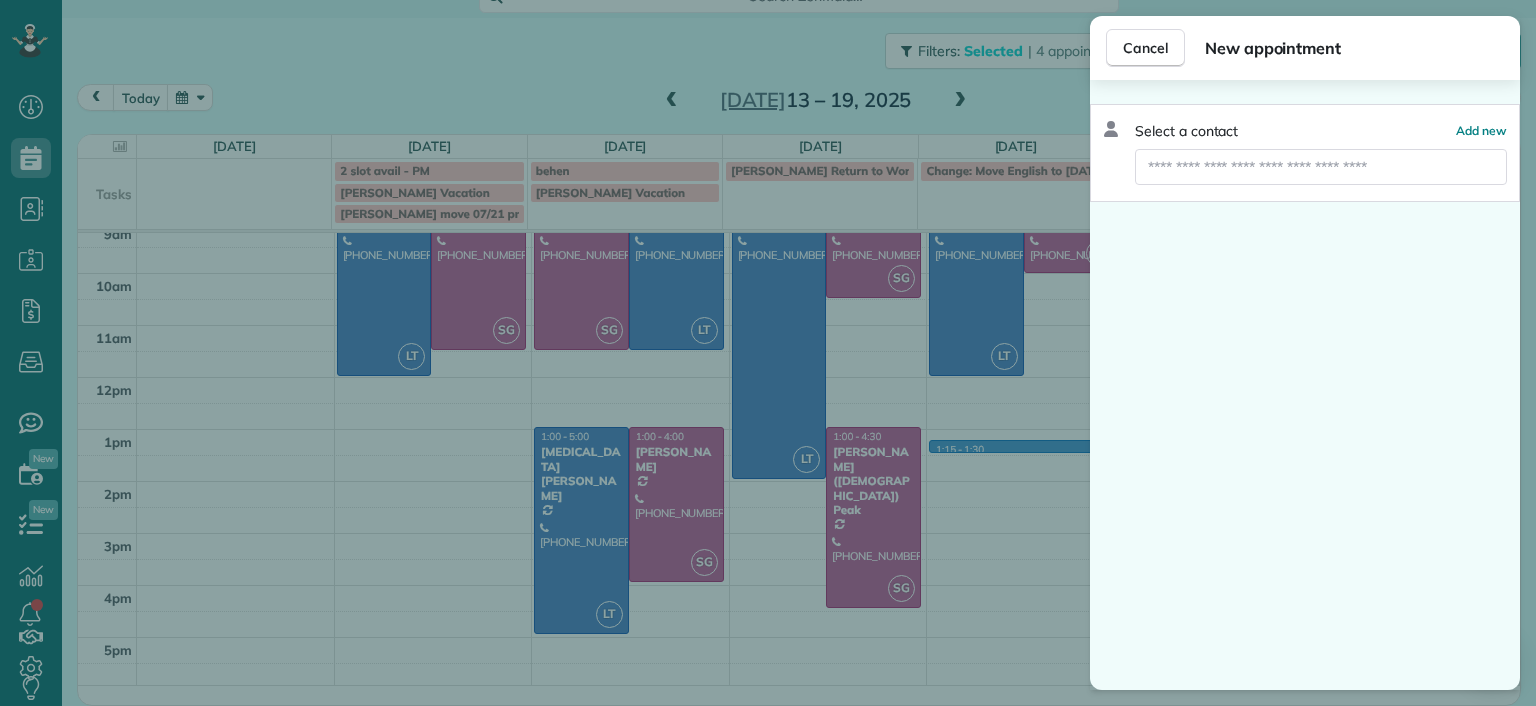 click on "Cancel New appointment Select a contact Add new" at bounding box center [768, 353] 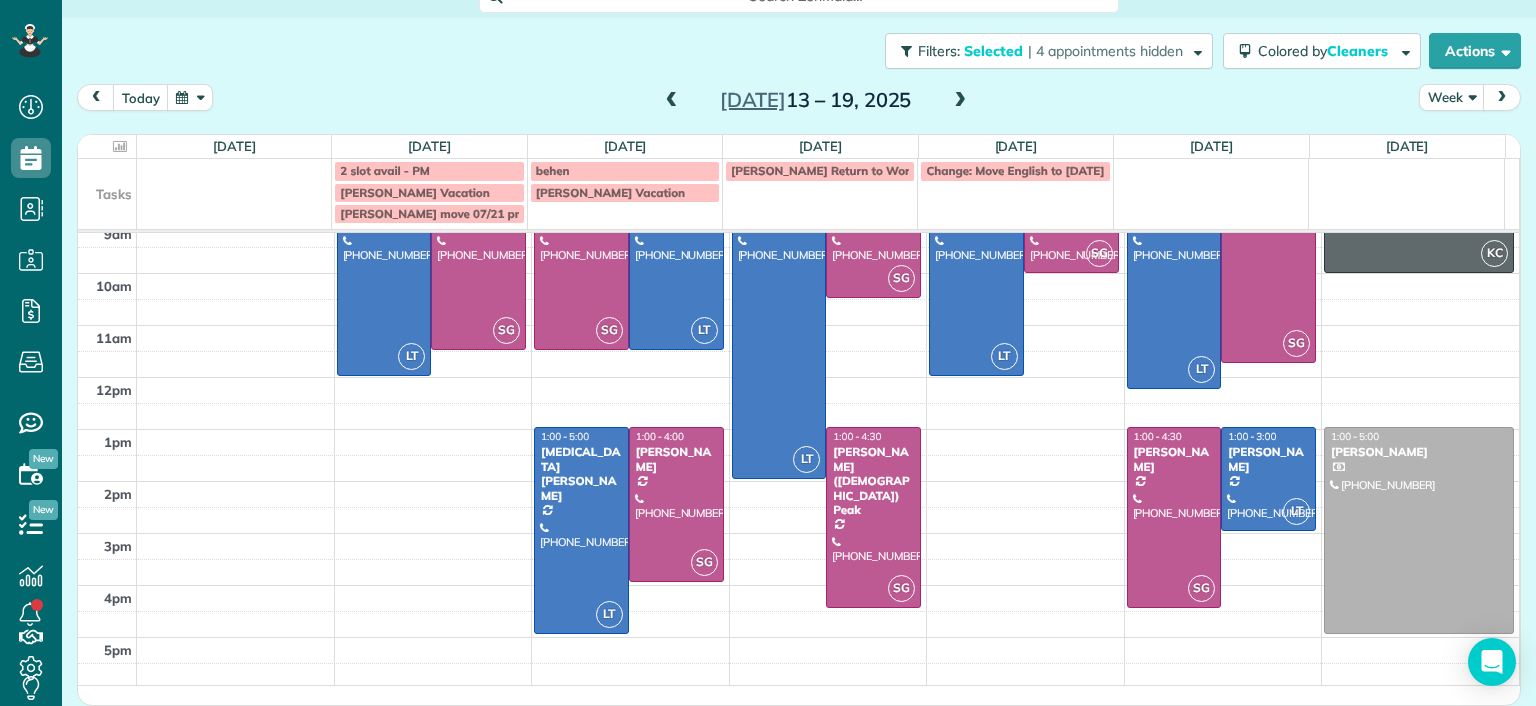 click on "Dashboard
Scheduling
Calendar View
List View
Dispatch View - Weekly scheduling (Beta)" at bounding box center [768, 353] 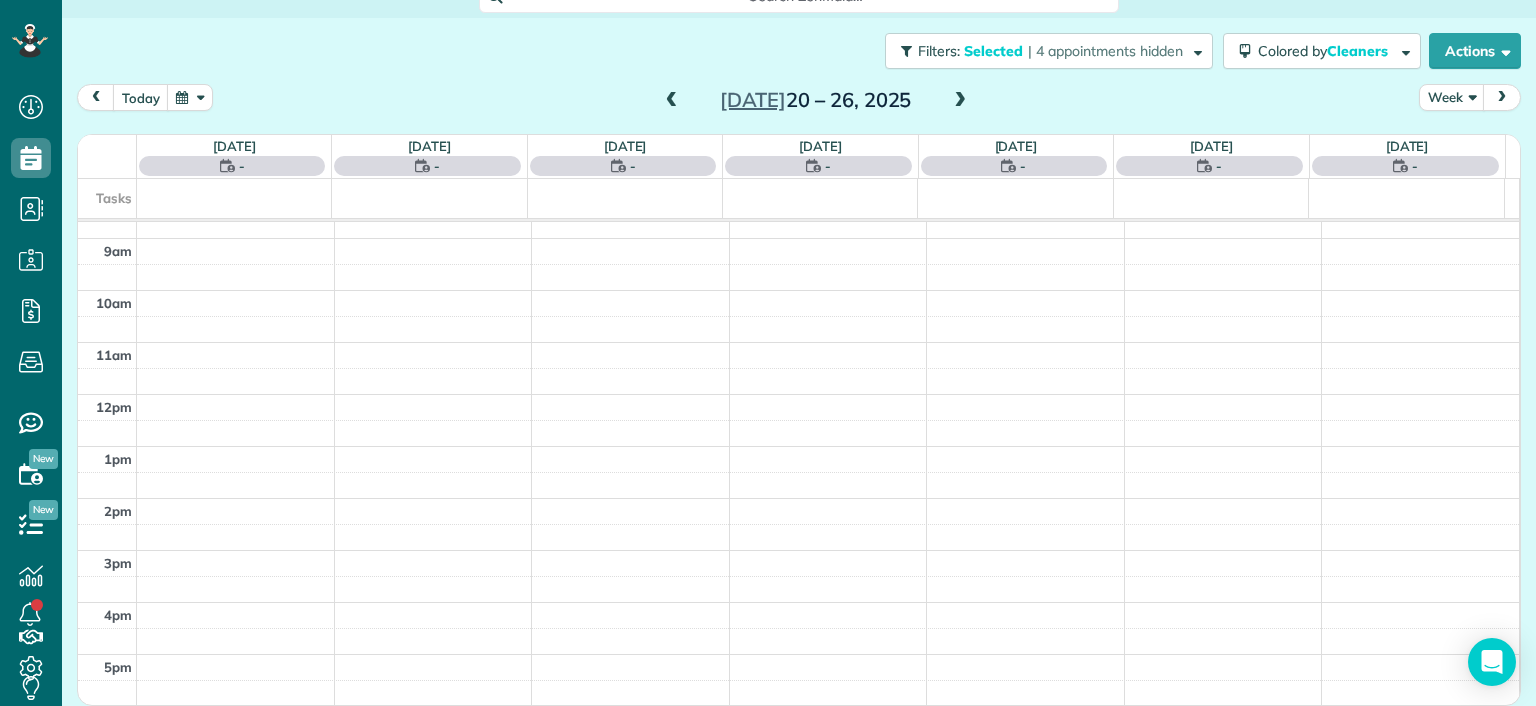 scroll, scrollTop: 0, scrollLeft: 0, axis: both 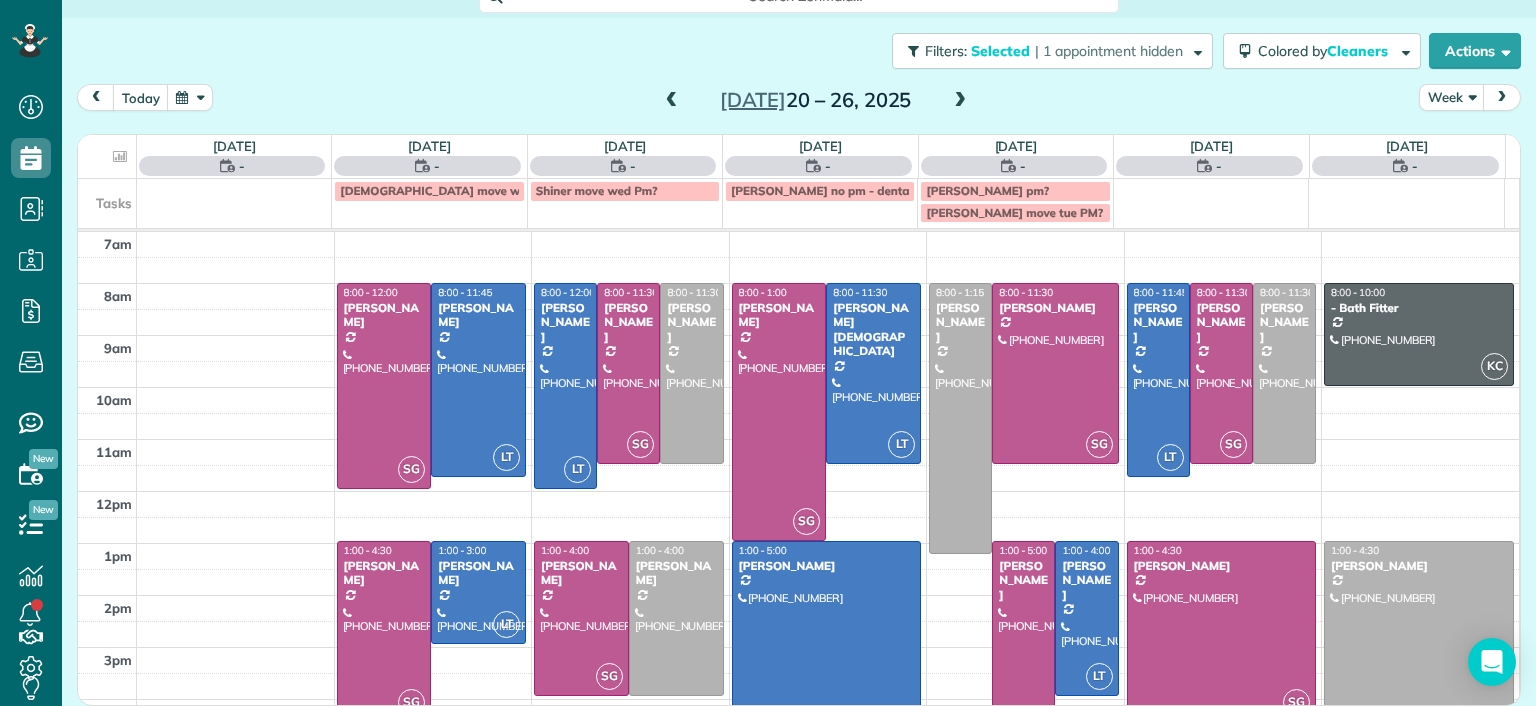 click at bounding box center [960, 101] 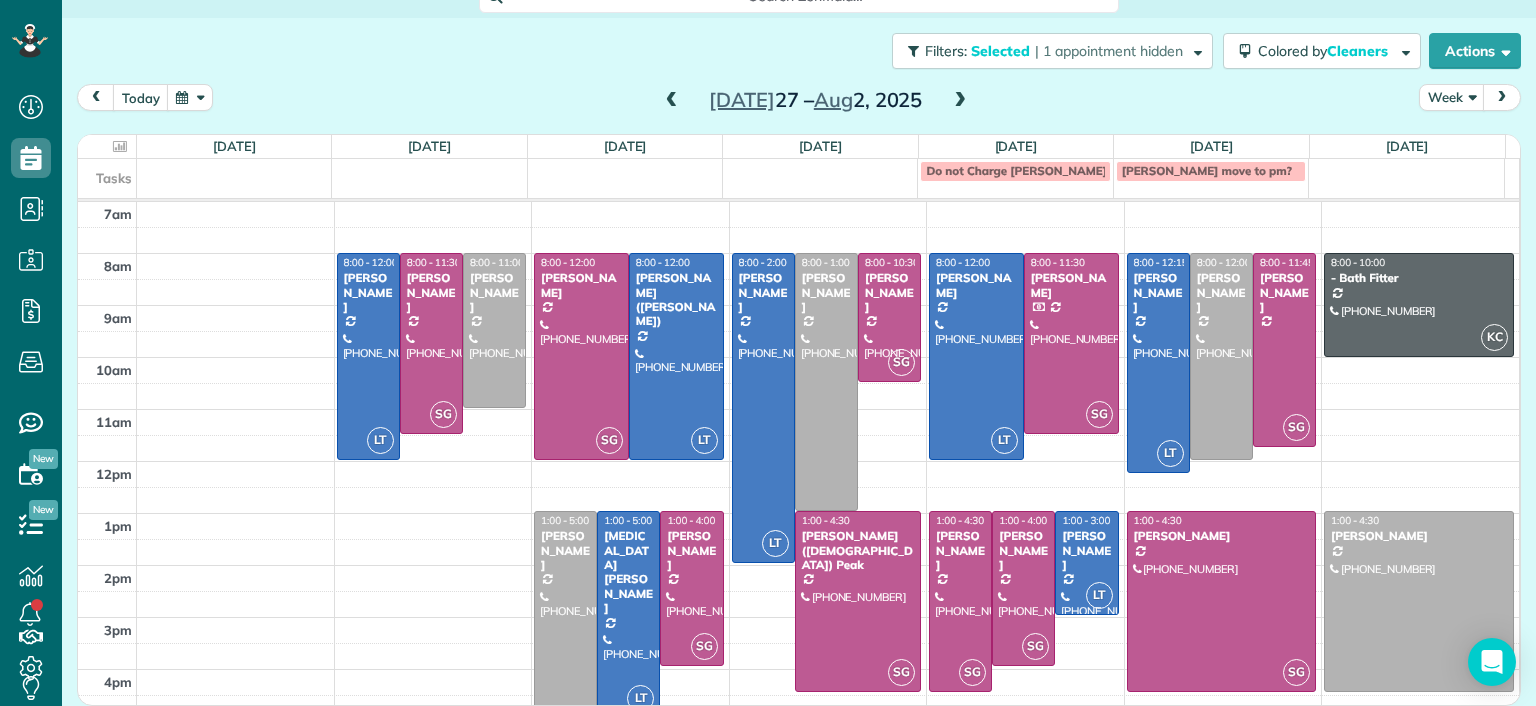 click at bounding box center (672, 101) 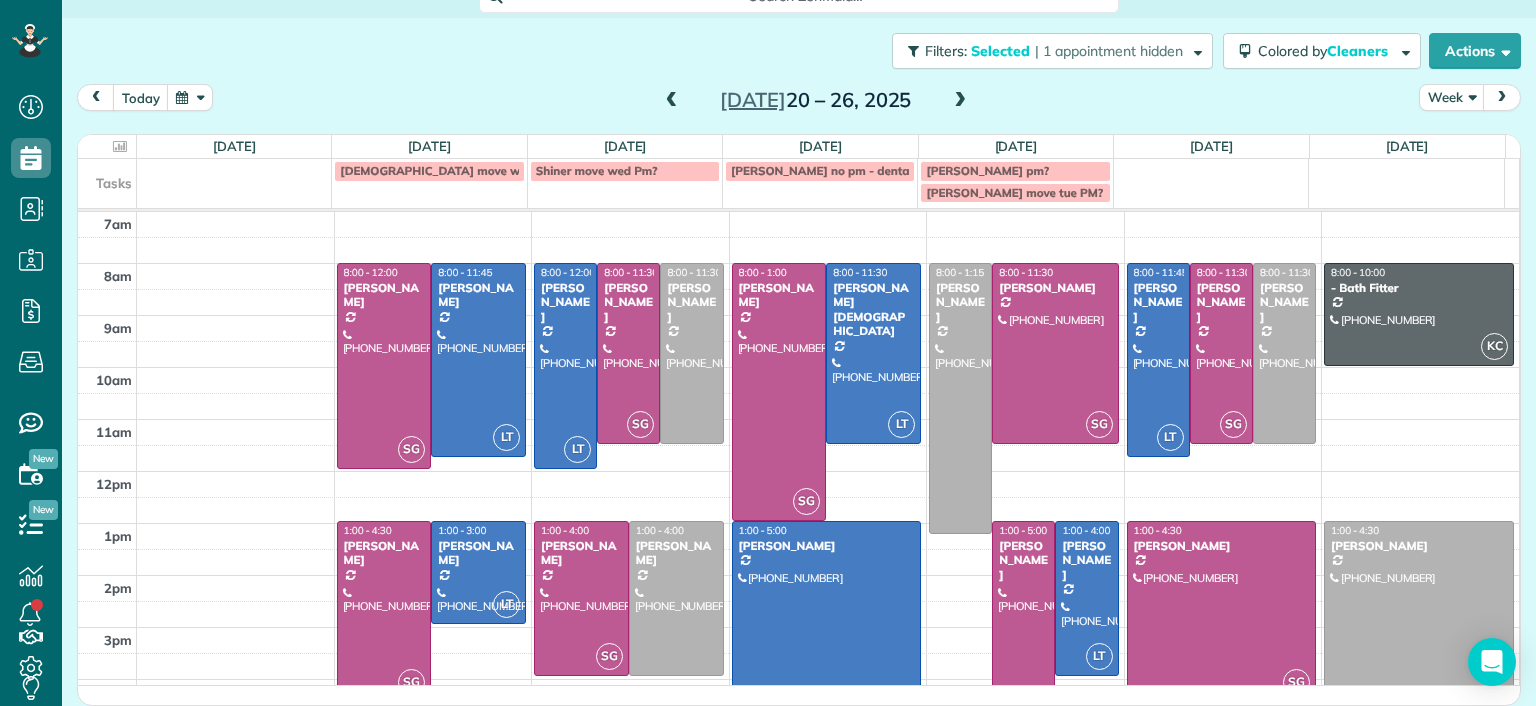 click at bounding box center [672, 101] 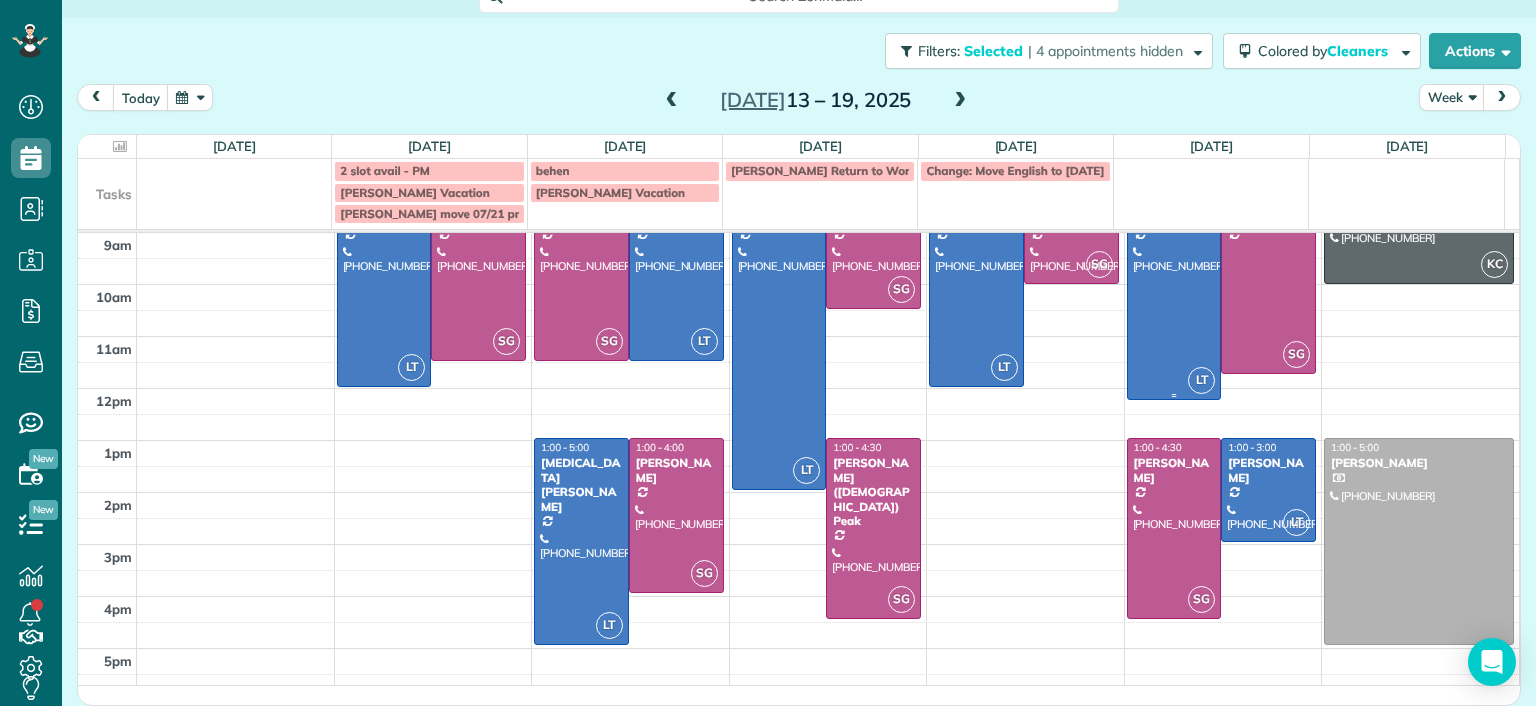 scroll, scrollTop: 115, scrollLeft: 0, axis: vertical 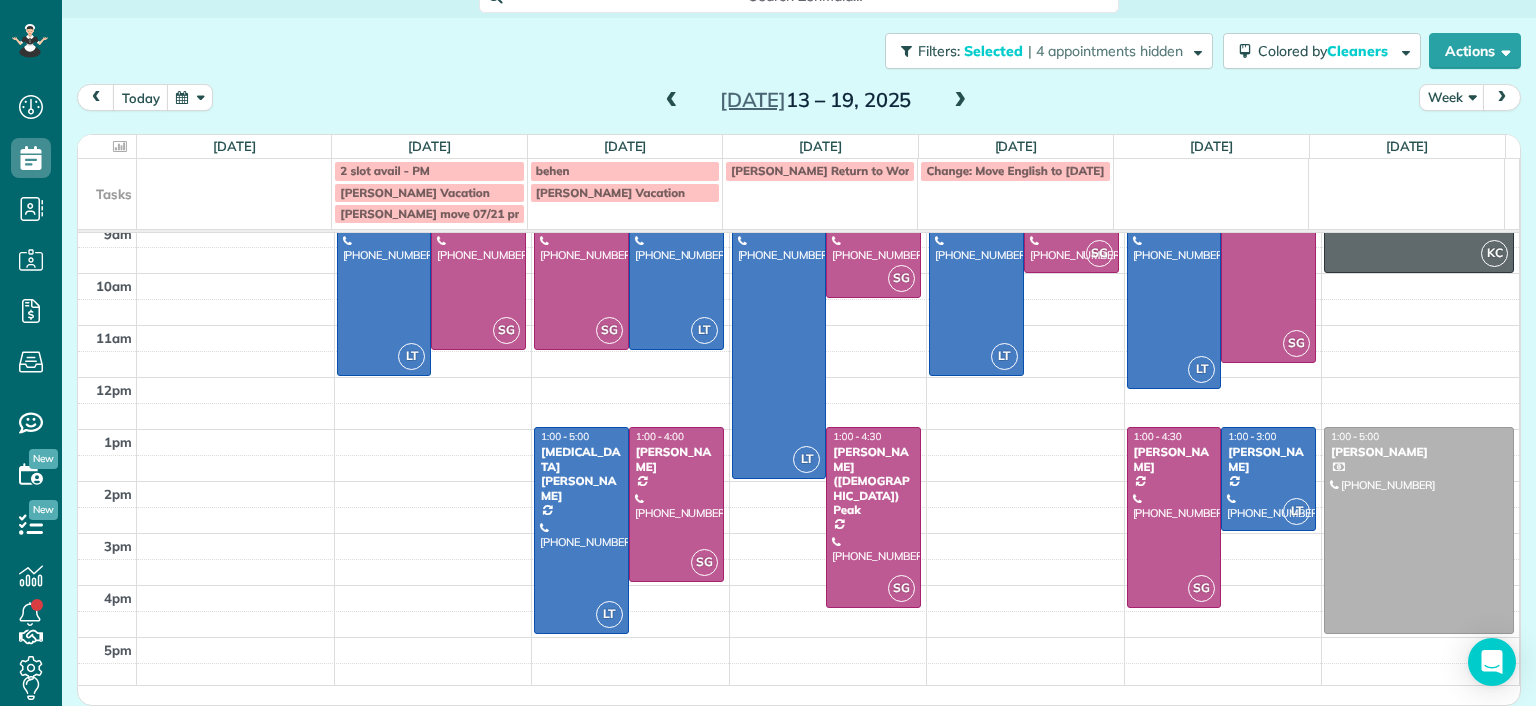 click at bounding box center (960, 101) 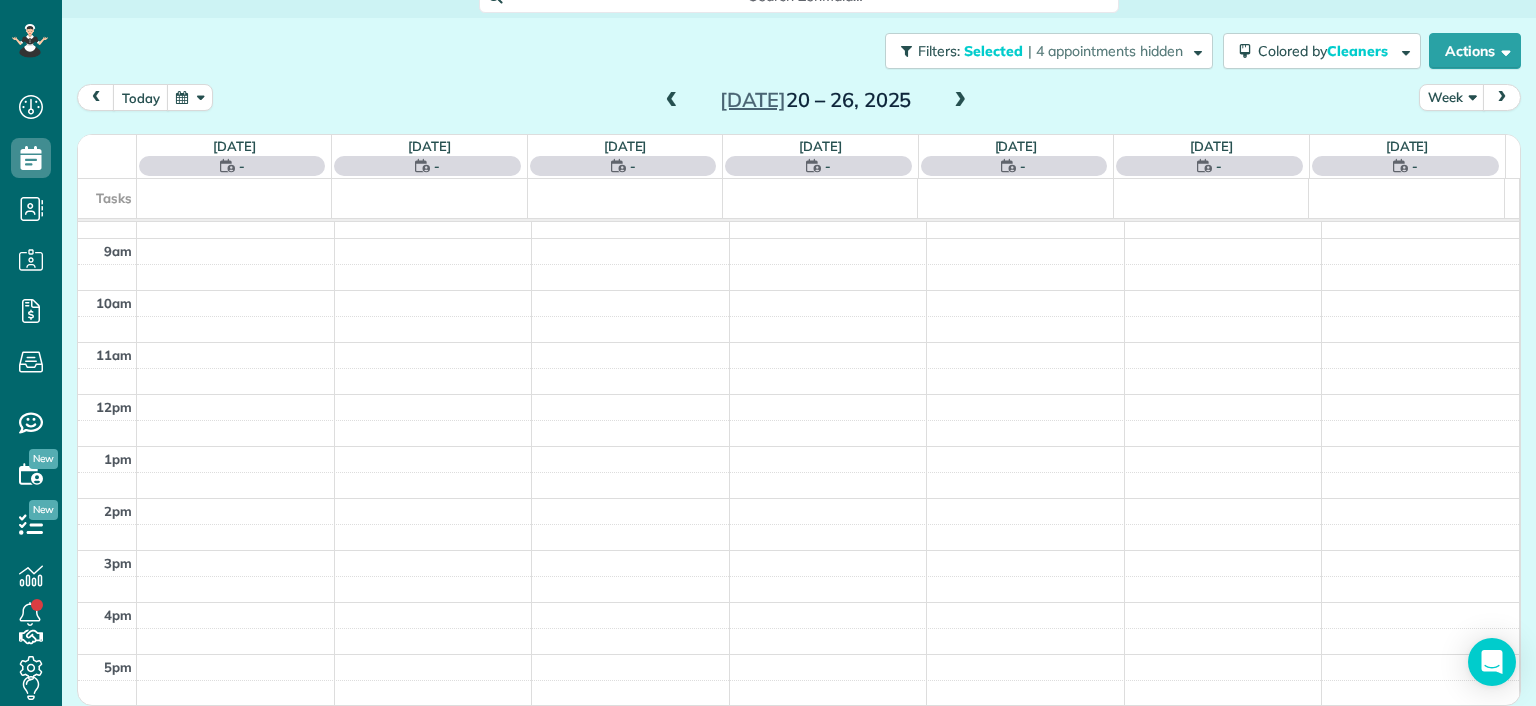 scroll, scrollTop: 0, scrollLeft: 0, axis: both 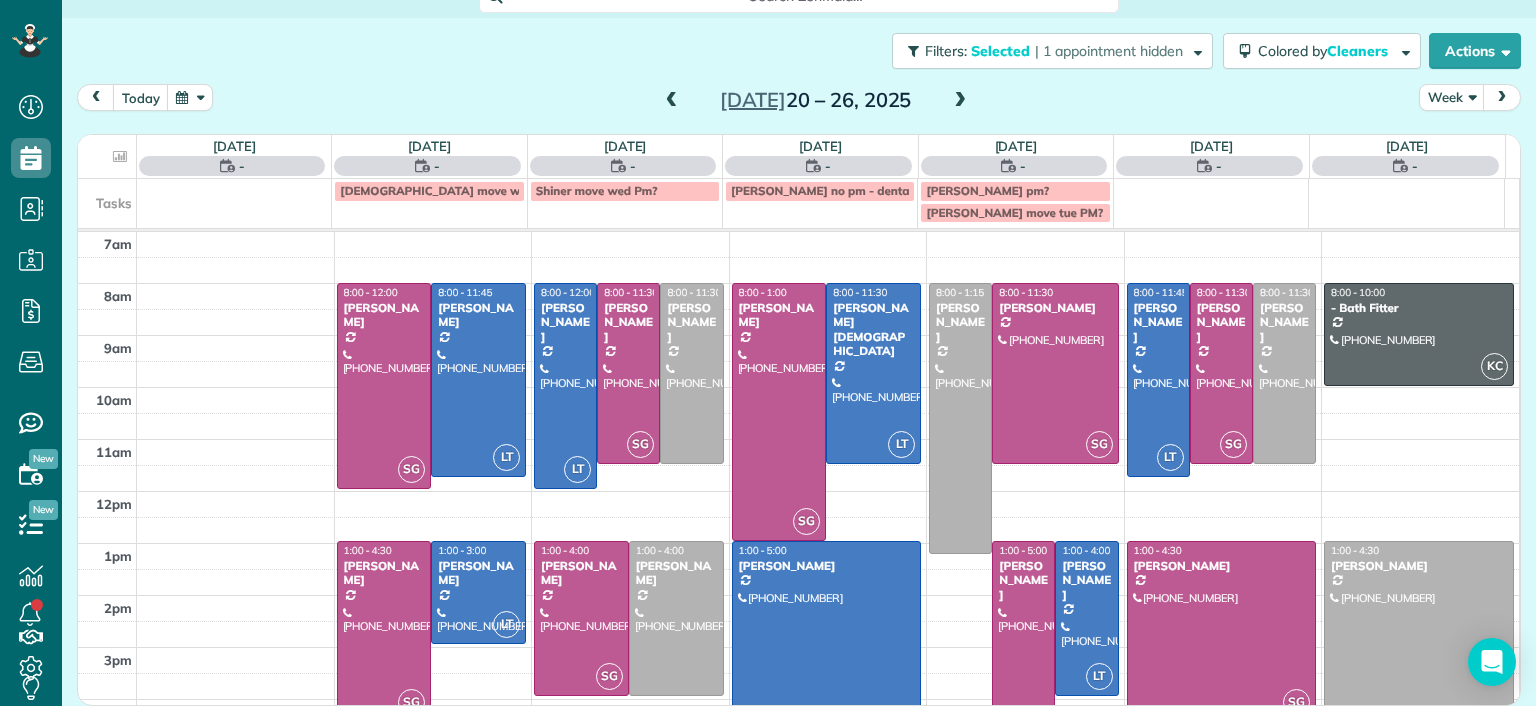 click at bounding box center (960, 101) 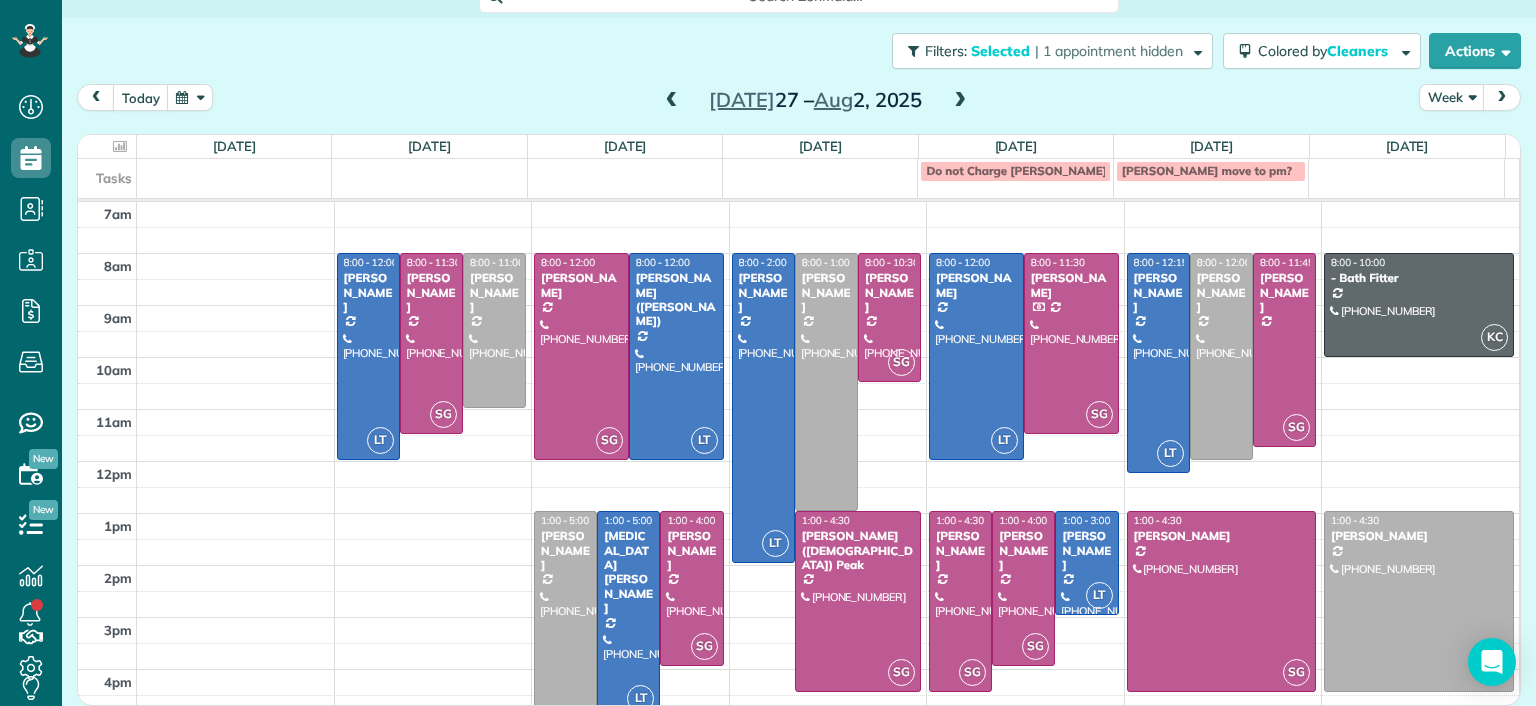 click at bounding box center (672, 101) 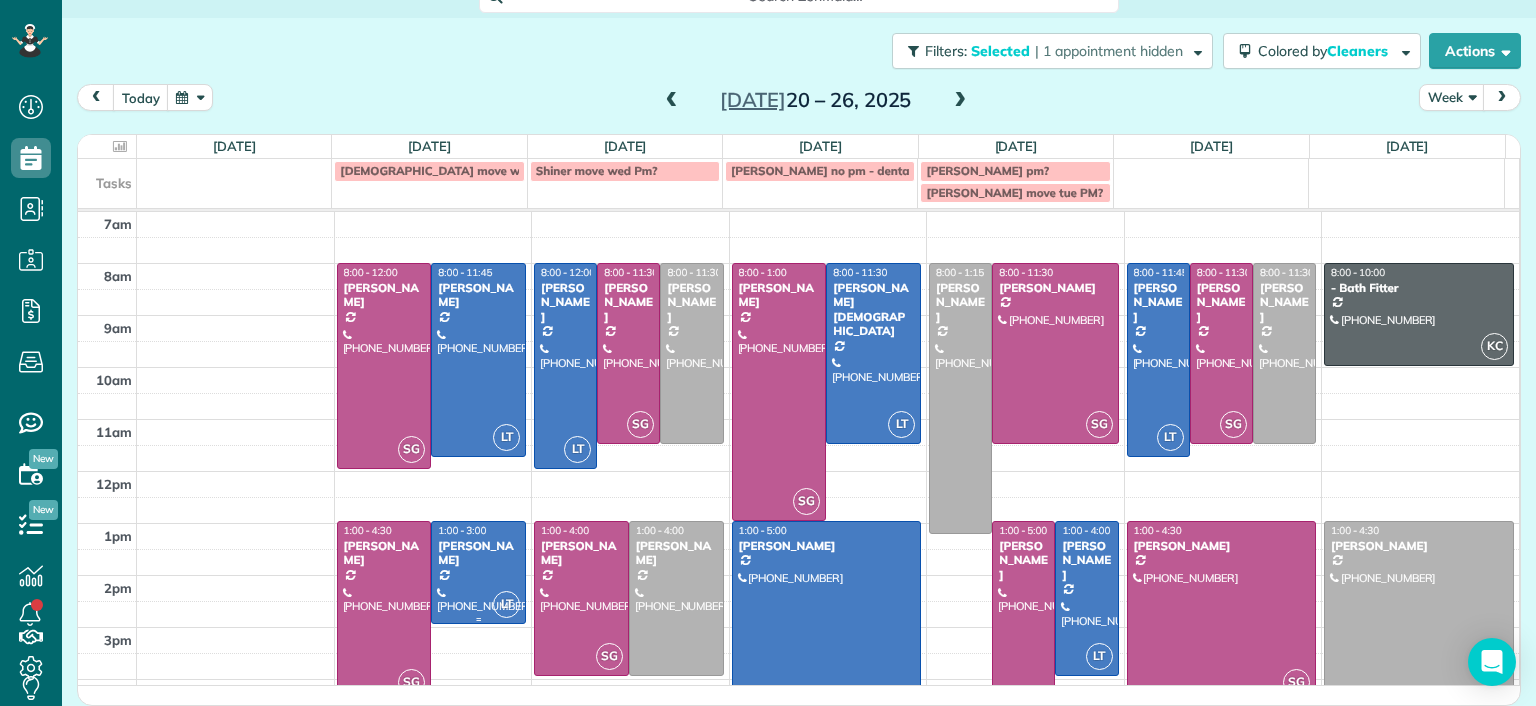 click at bounding box center (478, 572) 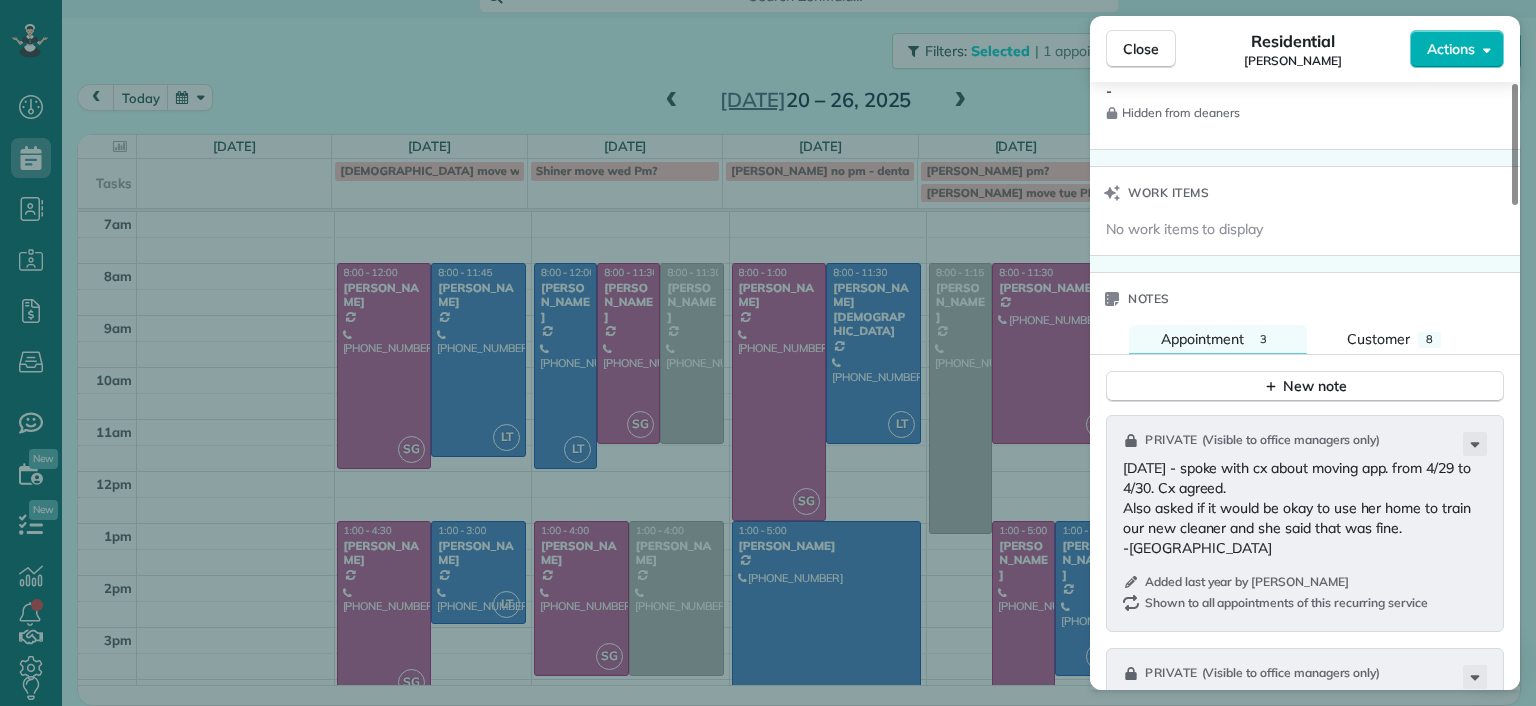 scroll, scrollTop: 1500, scrollLeft: 0, axis: vertical 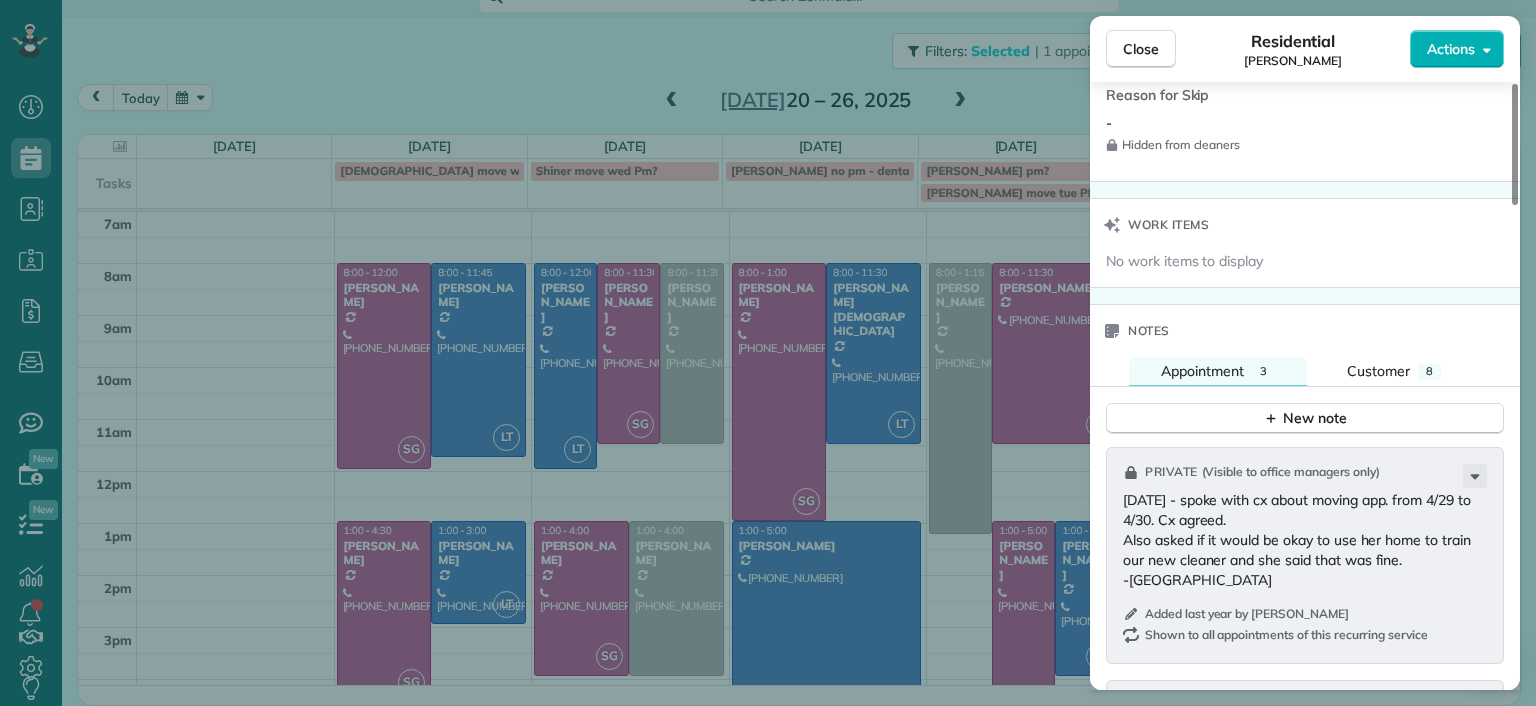 click on "Close Residential Ann Whitlow Actions Status Active Ann Whitlow · Open profile Mobile (804) 337-2320 Copy arwhokie@gmail.com Copy View Details Residential Monday, July 21, 2025 1:00 PM 3:00 PM 2 hours and 0 minutes Repeats every 4 weeks Edit recurring service Previous (Jun 10) Next (Aug 05) 619 Roseneath Road Richmond VA 23221 Service was not rated yet Setup ratings Cleaners Time in and out Assign Invite Cleaners Laura   Thaller 1:00 PM 3:00 PM Checklist Try Now Keep this appointment up to your standards. Stay on top of every detail, keep your cleaners organised, and your client happy. Assign a checklist Watch a 5 min demo Billing Billing actions Price $138.00 Overcharge $0.00 Discount $0.00 Coupon discount - Primary tax - Secondary tax - Total appointment price $138.00 Tips collected New feature! $0.00 Unpaid Mark as paid Total including tip $138.00 Get paid online in no-time! Send an invoice and reward your cleaners with tips Charge customer credit card Appointment custom fields Man Hours 2.0 Hours - Notes" at bounding box center (768, 353) 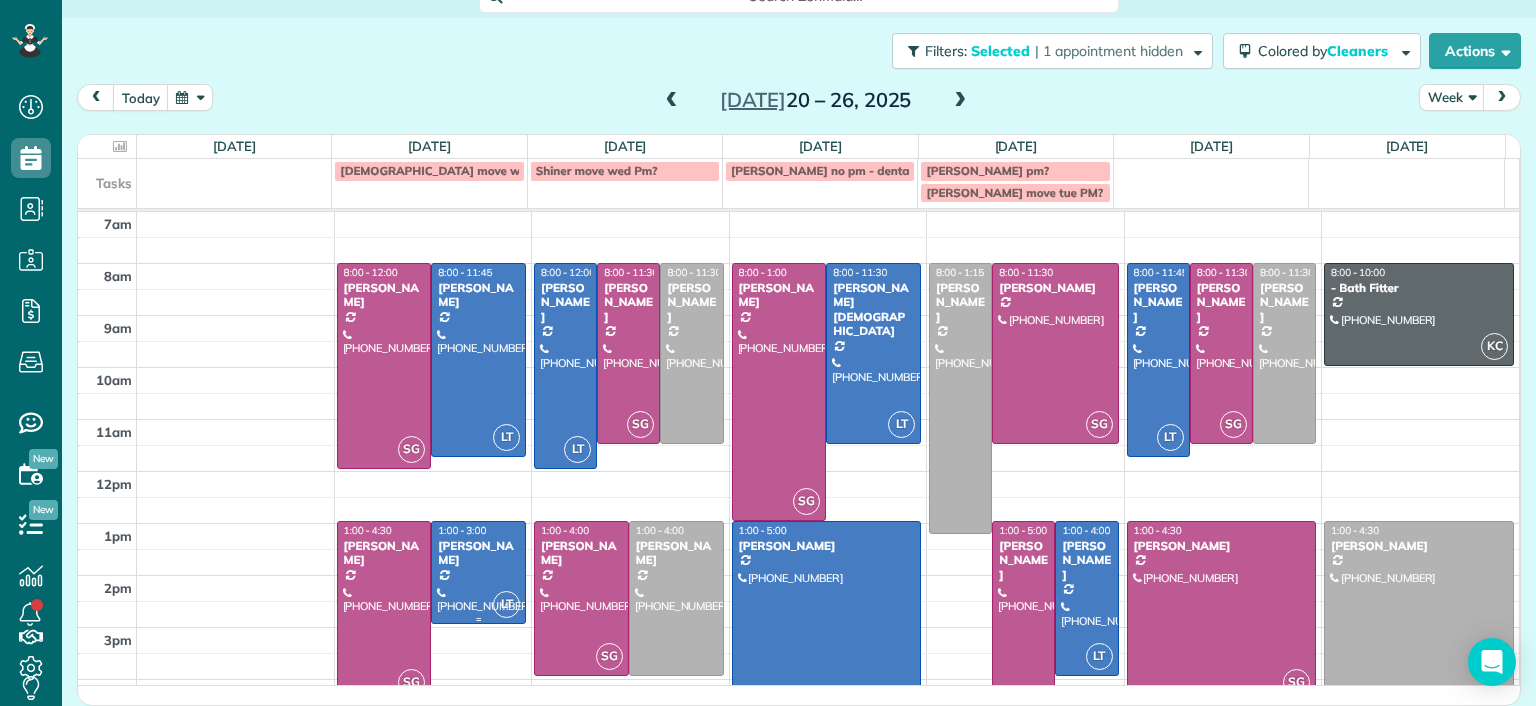 click at bounding box center (478, 572) 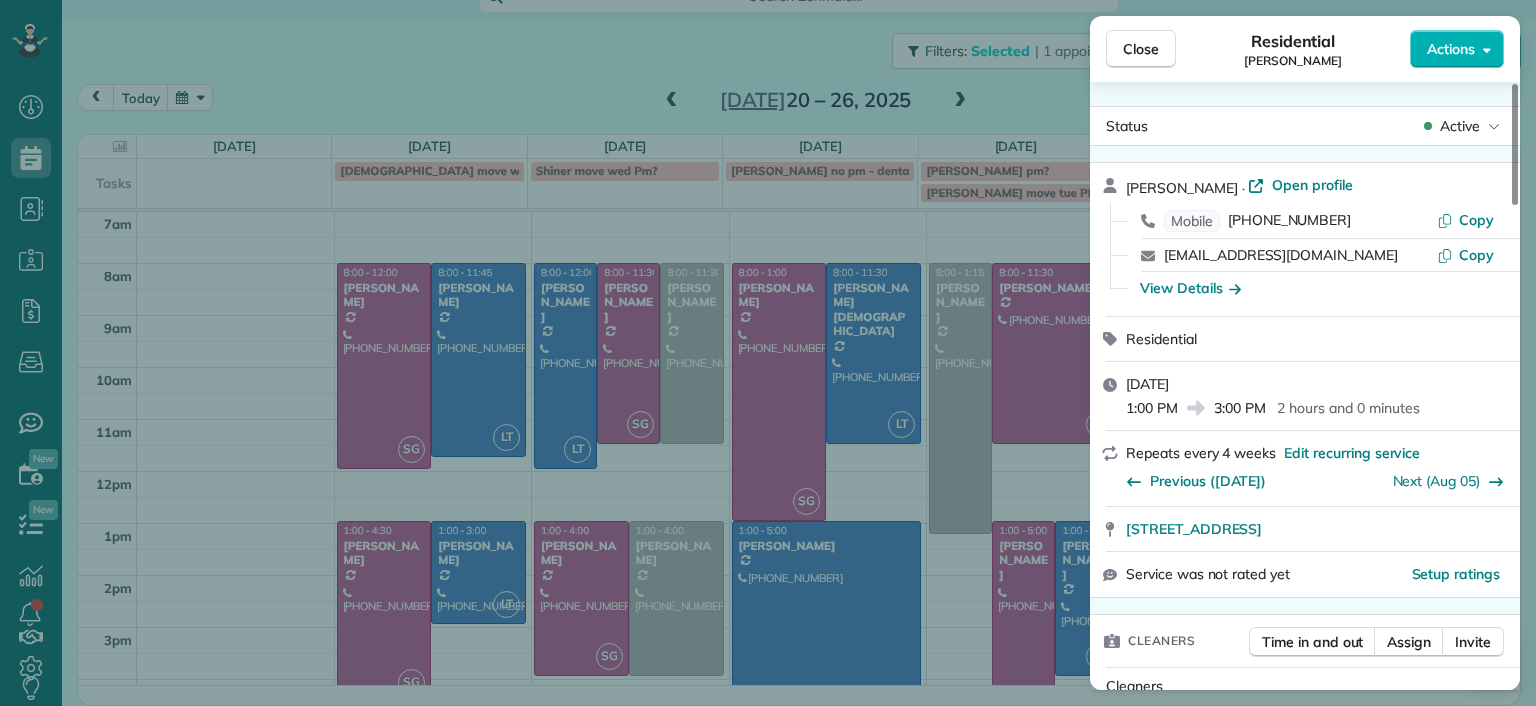 click on "Close Residential Ann Whitlow Actions Status Active Ann Whitlow · Open profile Mobile (804) 337-2320 Copy arwhokie@gmail.com Copy View Details Residential Monday, July 21, 2025 1:00 PM 3:00 PM 2 hours and 0 minutes Repeats every 4 weeks Edit recurring service Previous (Jun 10) Next (Aug 05) 619 Roseneath Road Richmond VA 23221 Service was not rated yet Setup ratings Cleaners Time in and out Assign Invite Cleaners Laura   Thaller 1:00 PM 3:00 PM Checklist Try Now Keep this appointment up to your standards. Stay on top of every detail, keep your cleaners organised, and your client happy. Assign a checklist Watch a 5 min demo Billing Billing actions Price $138.00 Overcharge $0.00 Discount $0.00 Coupon discount - Primary tax - Secondary tax - Total appointment price $138.00 Tips collected New feature! $0.00 Unpaid Mark as paid Total including tip $138.00 Get paid online in no-time! Send an invoice and reward your cleaners with tips Charge customer credit card Appointment custom fields Man Hours 2.0 Hours - Notes" at bounding box center (768, 353) 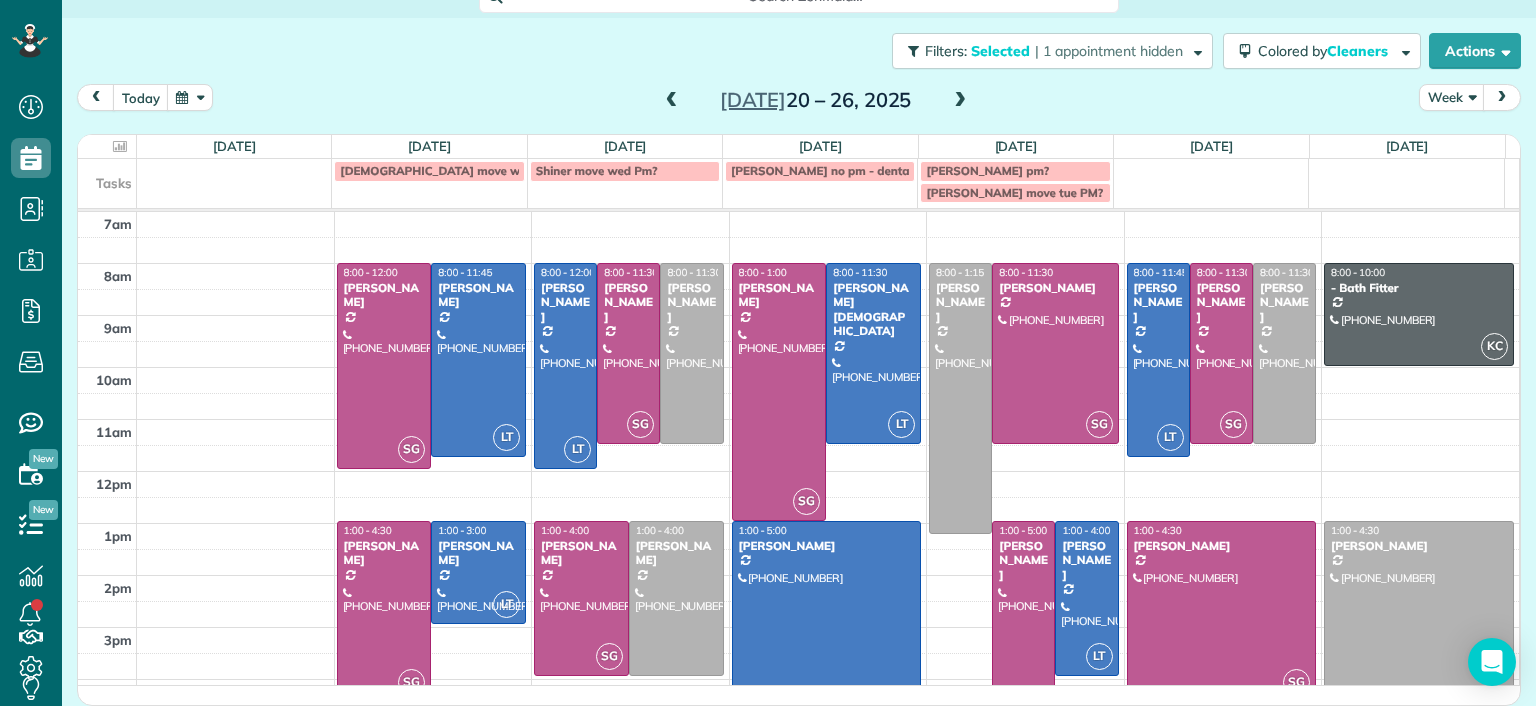 click at bounding box center (672, 101) 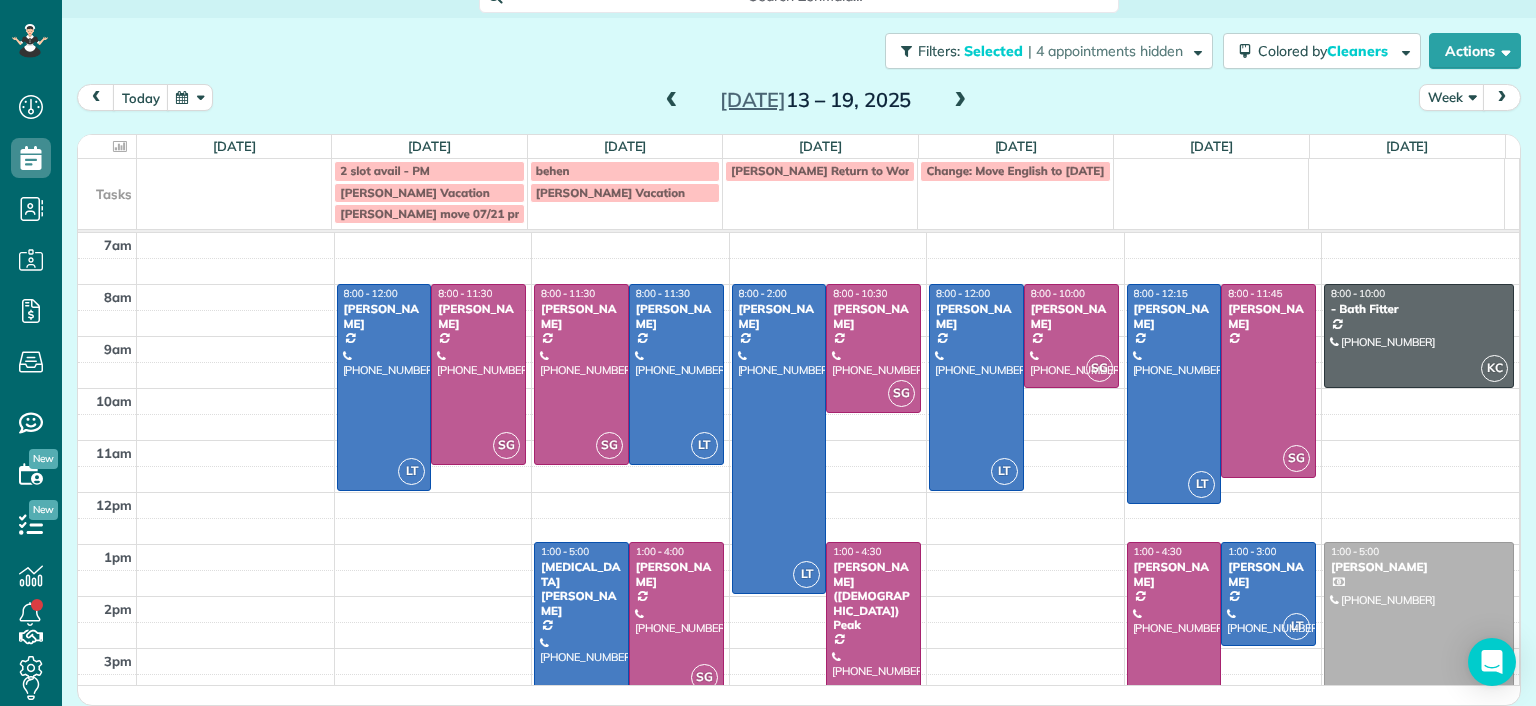 click on "Jul  13 – 19, 2025" at bounding box center (816, 100) 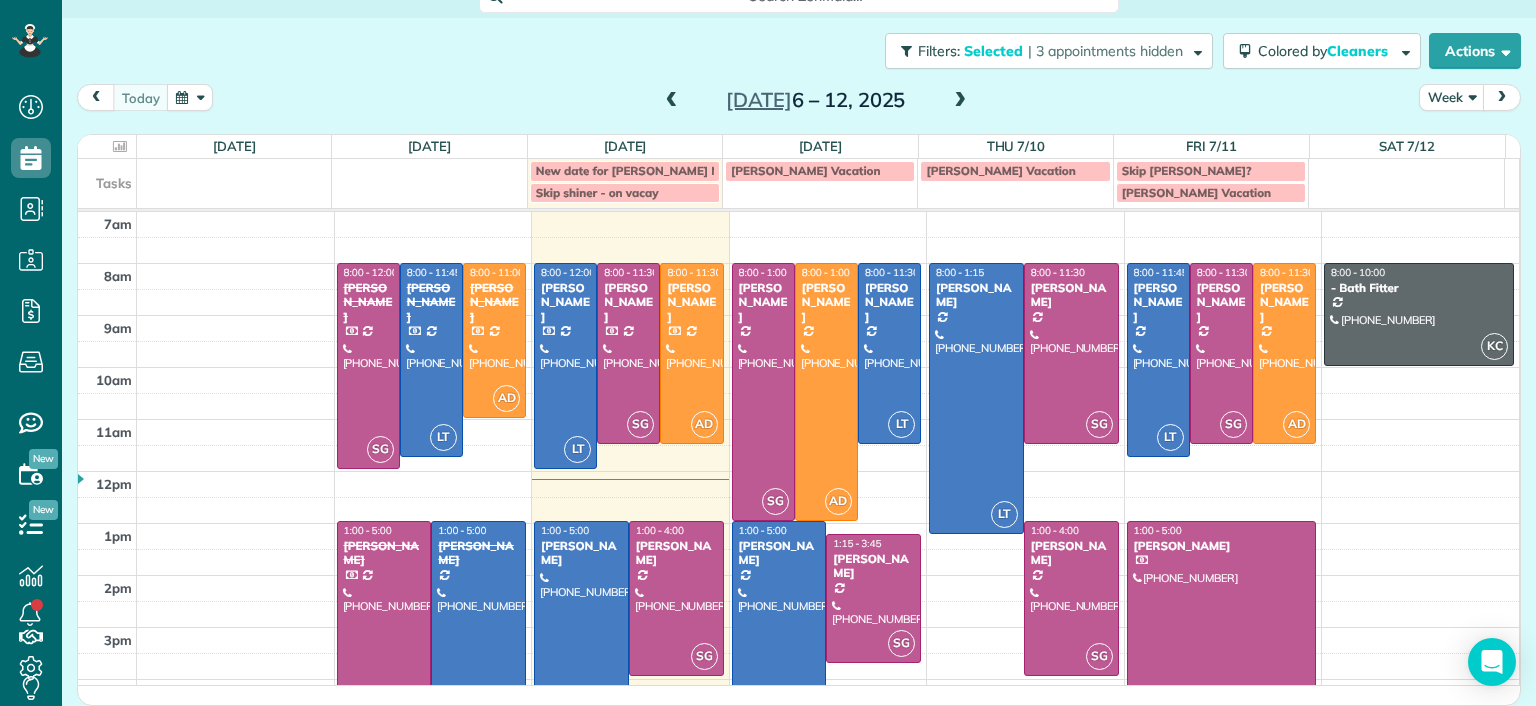 click at bounding box center (960, 101) 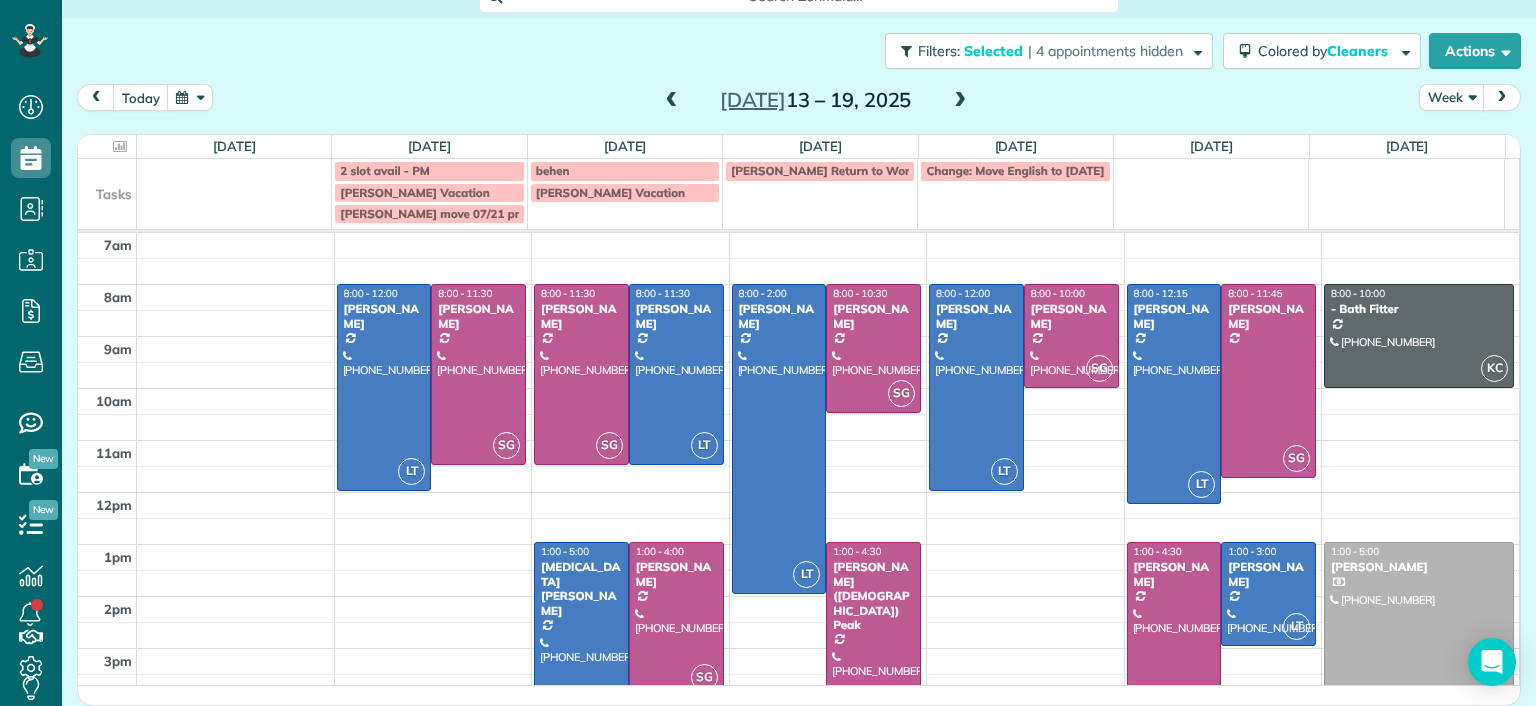 click at bounding box center (960, 101) 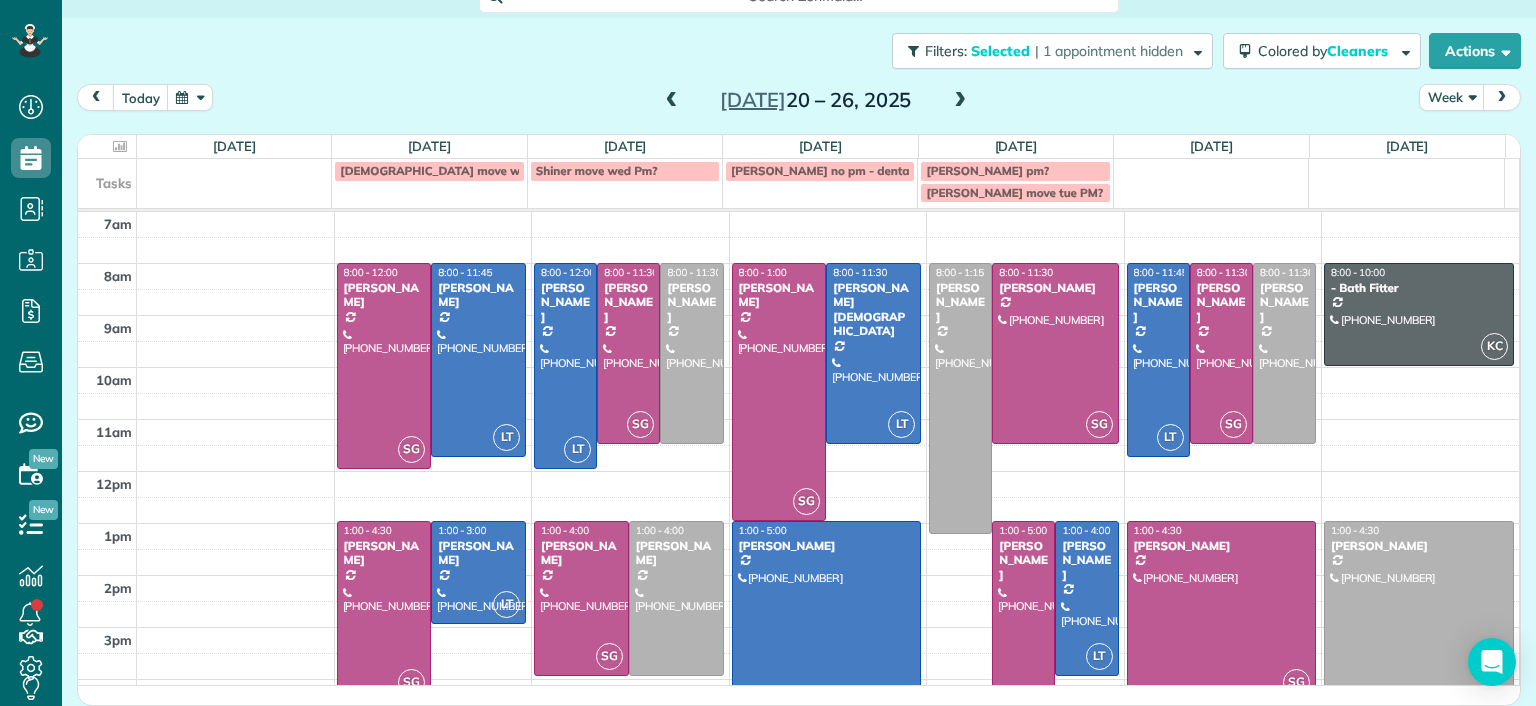 click at bounding box center [672, 101] 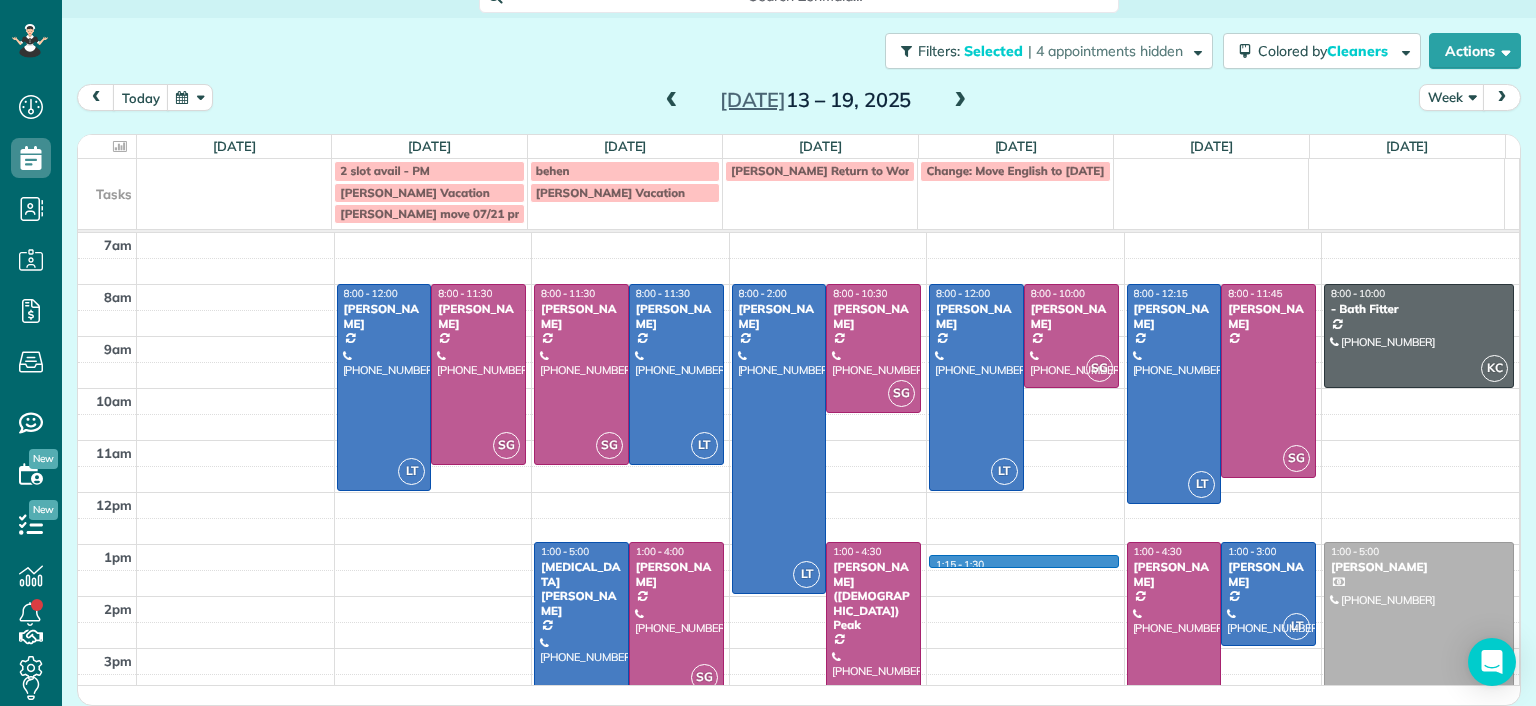 click on "7am 8am 9am 10am 11am 12pm 1pm 2pm 3pm 4pm 5pm LT 8:00 - 12:00 Danielle Leek (616) 322-8093 3506 Enslow Avenue Richmond, VA 23222 SG 8:00 - 11:30 Imani Holmes (804) 245-9696 2816 North Avenue Richmond, VA 23222 SG 8:00 - 11:30 Jessica Knight (804) 514-1890 1815 Floyd Avenue Richmond, VA 23220 LT 8:00 - 11:30 Galia Moran (703) 593-4027 5937 Kings Crest Drive Chesterfield, VA 23832 LT 1:00 - 5:00 Alli Robbins (651) 792-6217 2410 Bryan Park Avenue Richmond, VA 23228 SG 1:00 - 4:00 Tracy Jones (703) 231-6094 301 Virginia Street Richmond, VA 23219 LT 8:00 - 2:00 Julie Weissend (804) 370-8320 2710 Monument Avenue Richmond, VA 23220 SG 8:00 - 10:30 Tiffany Stark (804) 855-7663 12351 Dutton Road Midlothian, VA 23113 SG 1:00 - 4:30 Paige (Gay) Peak (804) 319-5916 1017 Horsepen Road Richmond, VA 23229 1:15 - 1:30 LT 8:00 - 12:00 Katie Fraker (603) 781-1667 2805 Glen Gary Drive Richmond, VA 23233 SG 8:00 - 10:00 Deborah Bassett (804) 393-2837 8641 Devara Court Richmond, VA 23235 LT 8:00 - 12:15 Lauren Sides SG SG LT KC" at bounding box center (798, 518) 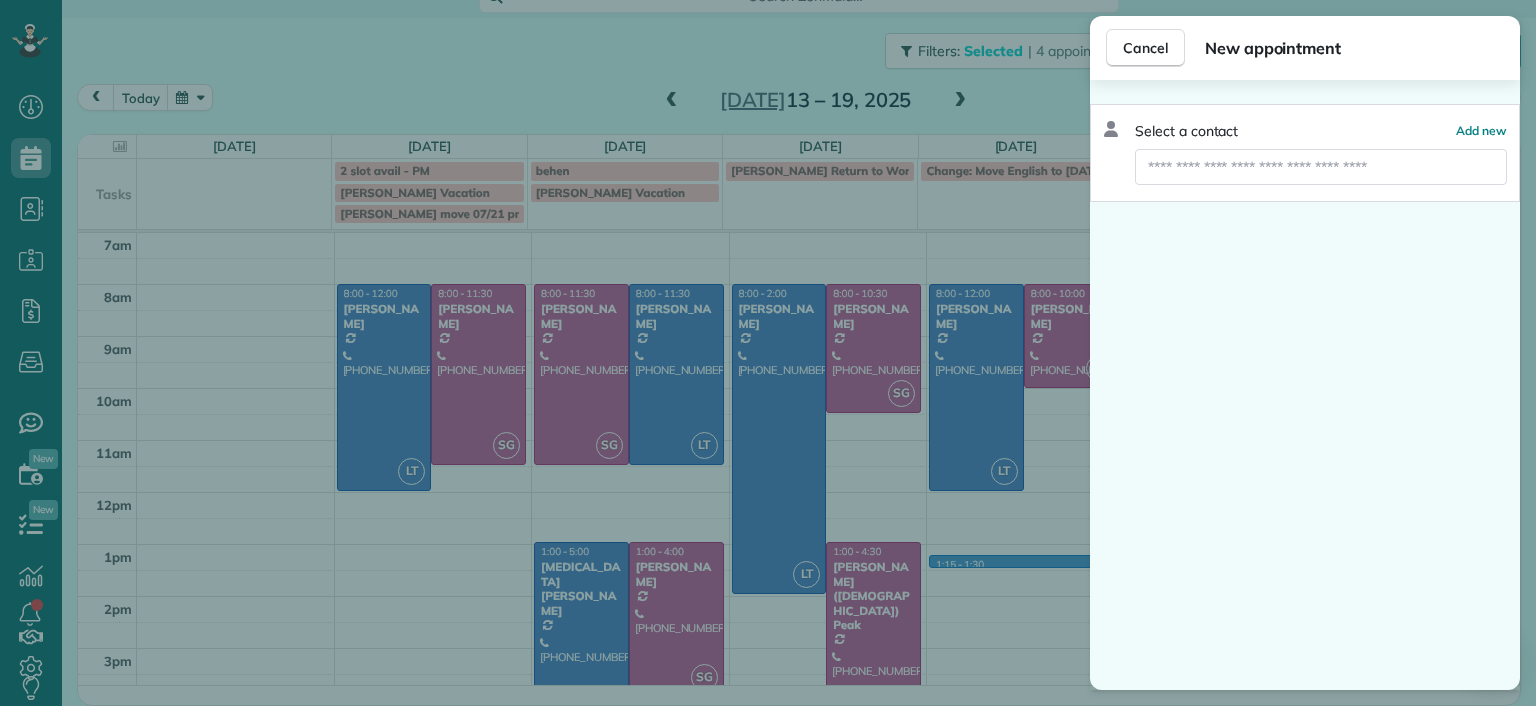 click on "Cancel New appointment Select a contact Add new" at bounding box center (768, 353) 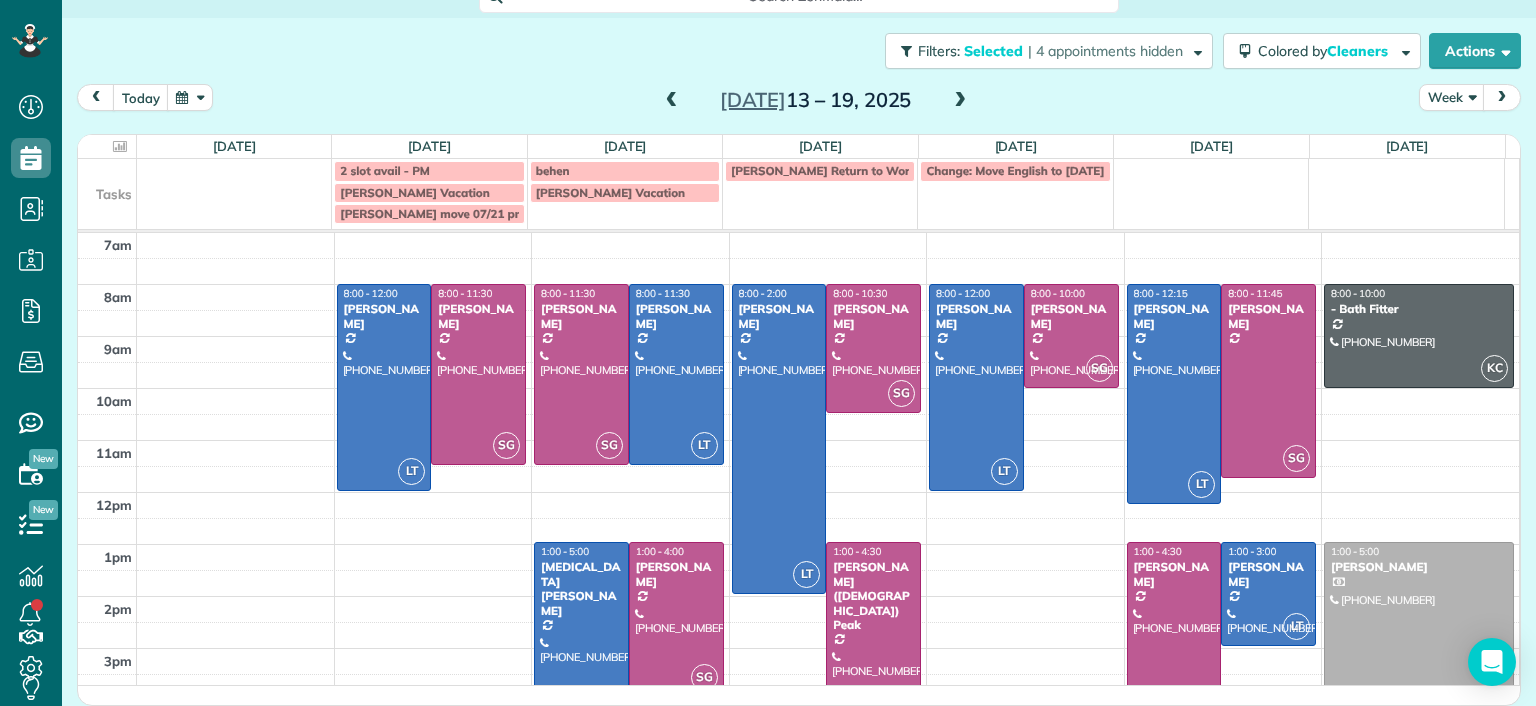 click at bounding box center (828, 558) 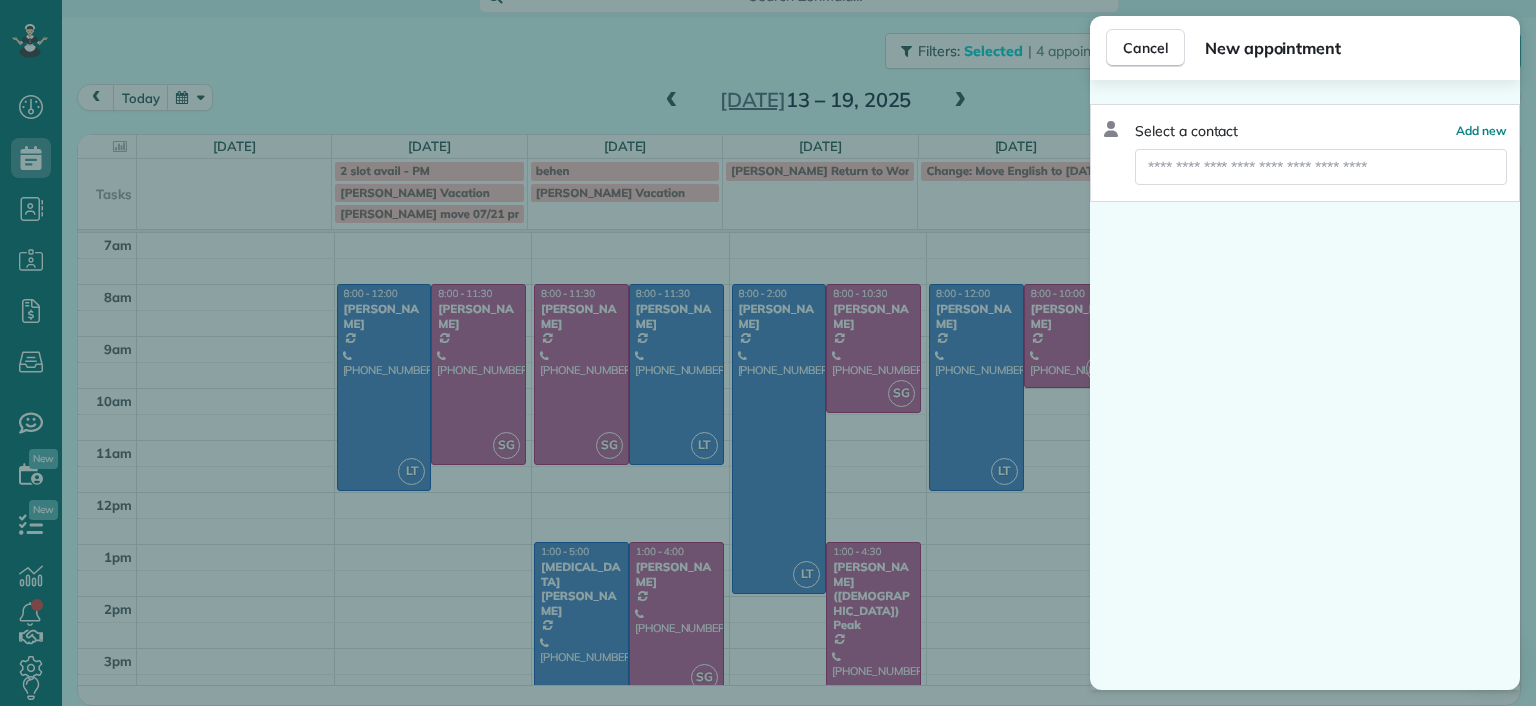 click on "Cancel New appointment Select a contact Add new" at bounding box center (768, 353) 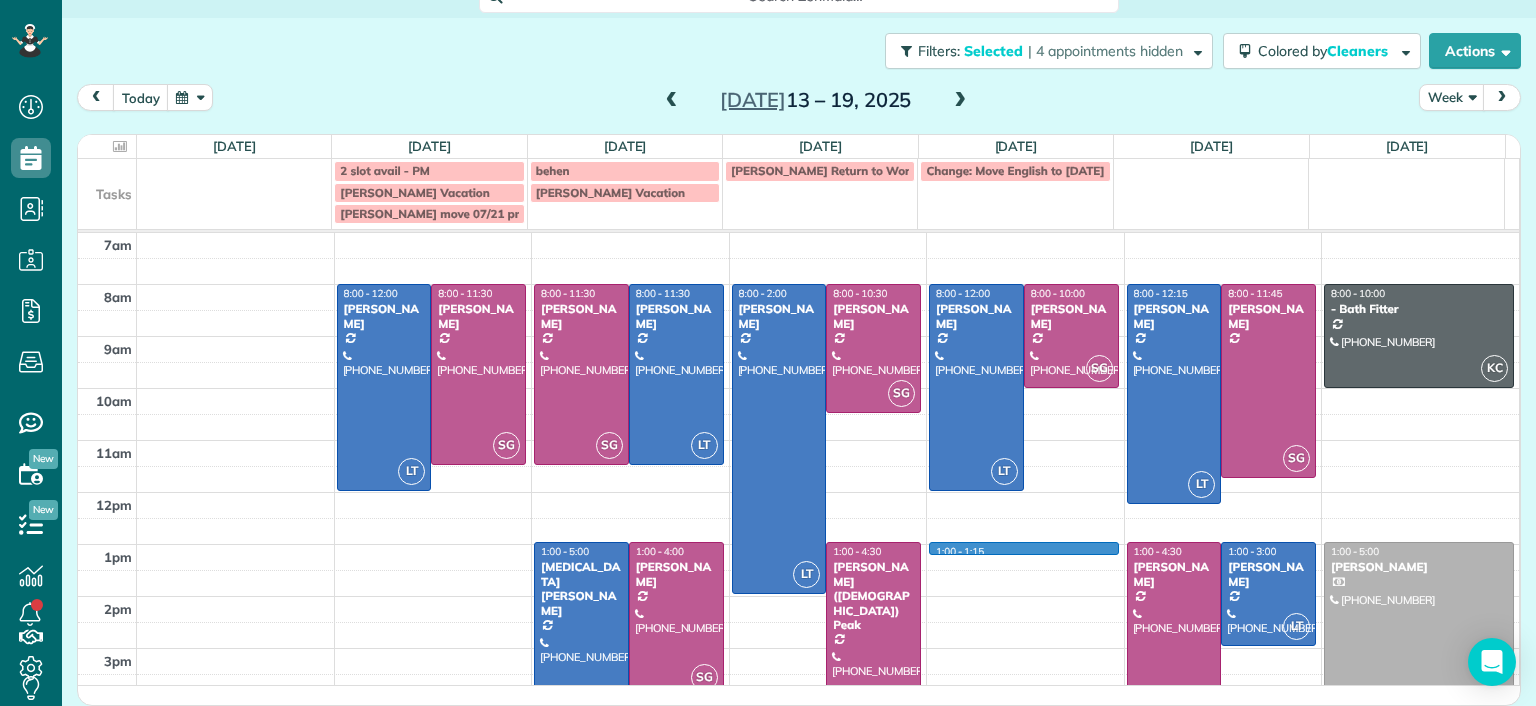 click on "7am 8am 9am 10am 11am 12pm 1pm 2pm 3pm 4pm 5pm LT 8:00 - 12:00 Danielle Leek (616) 322-8093 3506 Enslow Avenue Richmond, VA 23222 SG 8:00 - 11:30 Imani Holmes (804) 245-9696 2816 North Avenue Richmond, VA 23222 SG 8:00 - 11:30 Jessica Knight (804) 514-1890 1815 Floyd Avenue Richmond, VA 23220 LT 8:00 - 11:30 Galia Moran (703) 593-4027 5937 Kings Crest Drive Chesterfield, VA 23832 LT 1:00 - 5:00 Alli Robbins (651) 792-6217 2410 Bryan Park Avenue Richmond, VA 23228 SG 1:00 - 4:00 Tracy Jones (703) 231-6094 301 Virginia Street Richmond, VA 23219 LT 8:00 - 2:00 Julie Weissend (804) 370-8320 2710 Monument Avenue Richmond, VA 23220 SG 8:00 - 10:30 Tiffany Stark (804) 855-7663 12351 Dutton Road Midlothian, VA 23113 SG 1:00 - 4:30 Paige (Gay) Peak (804) 319-5916 1017 Horsepen Road Richmond, VA 23229 1:00 - 1:15 LT 8:00 - 12:00 Katie Fraker (603) 781-1667 2805 Glen Gary Drive Richmond, VA 23233 SG 8:00 - 10:00 Deborah Bassett (804) 393-2837 8641 Devara Court Richmond, VA 23235 LT 8:00 - 12:15 Lauren Sides SG SG LT KC" at bounding box center (798, 518) 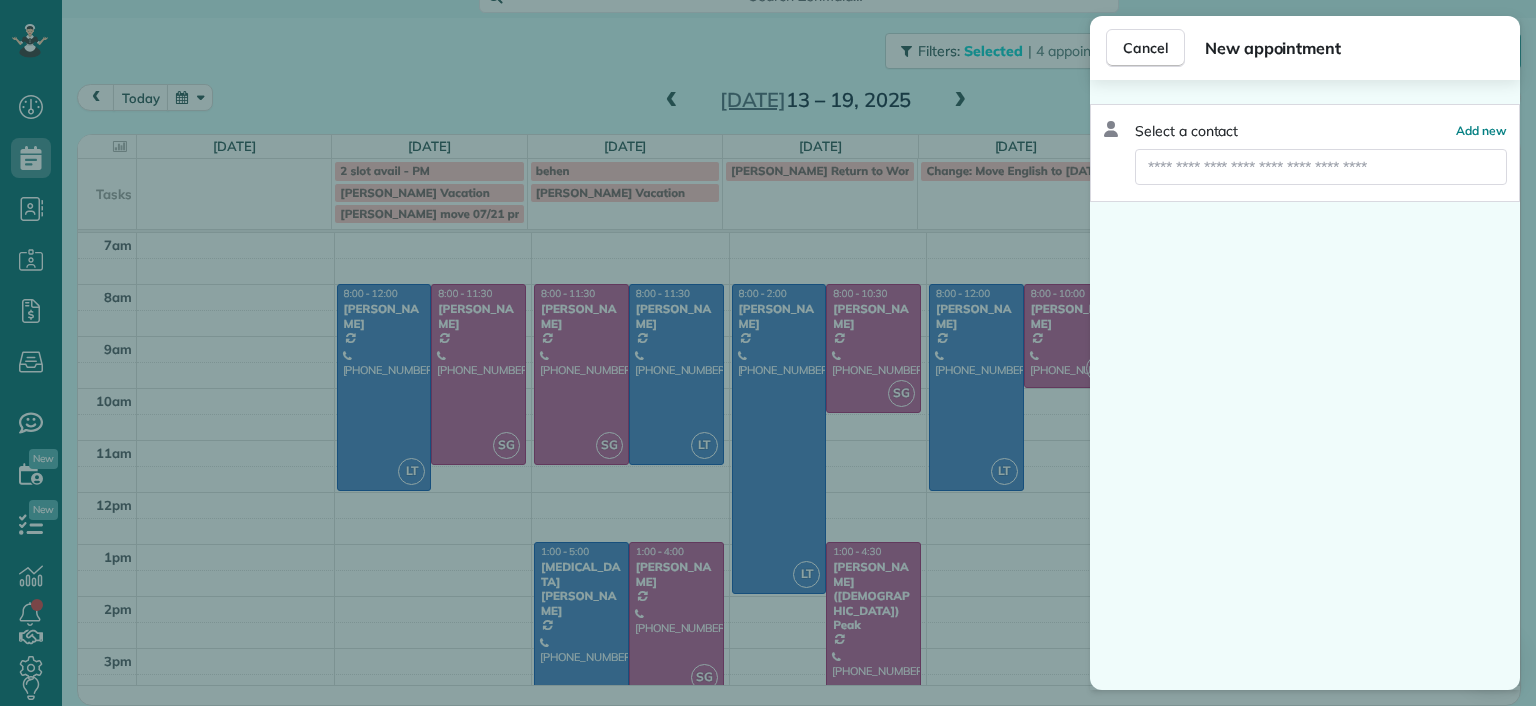click on "Cancel New appointment Select a contact Add new" at bounding box center [768, 353] 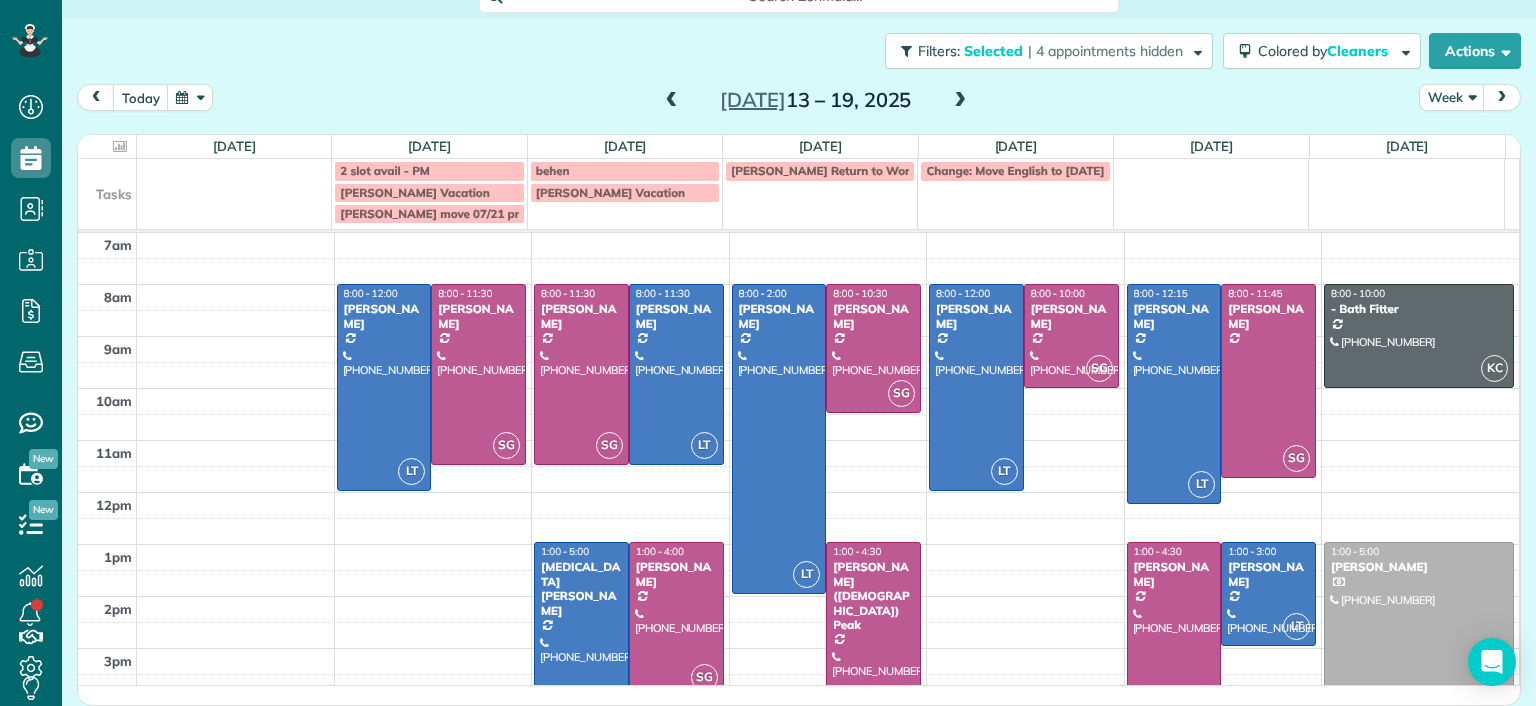 click on "Jul  13 – 19, 2025" at bounding box center (816, 100) 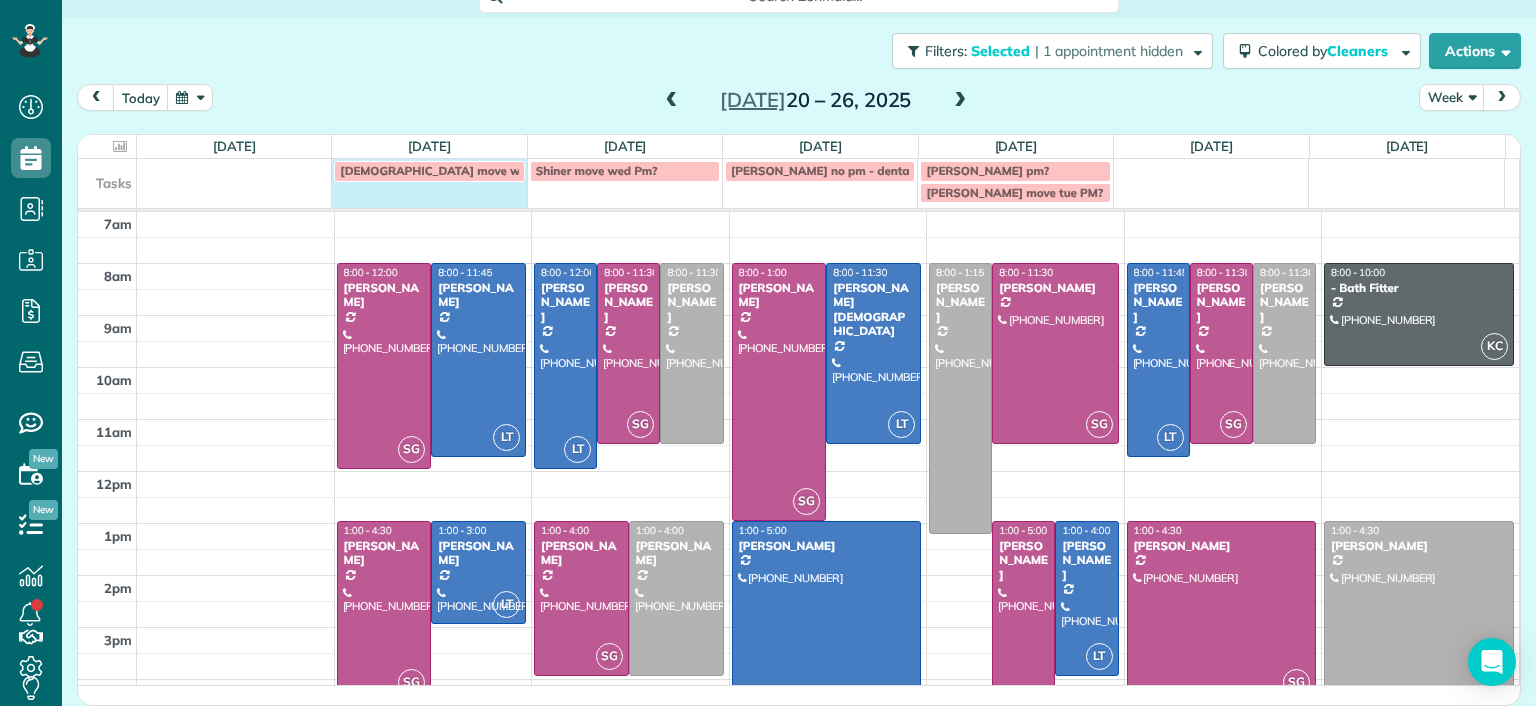 click on "[DEMOGRAPHIC_DATA] move wed am?" at bounding box center (429, 181) 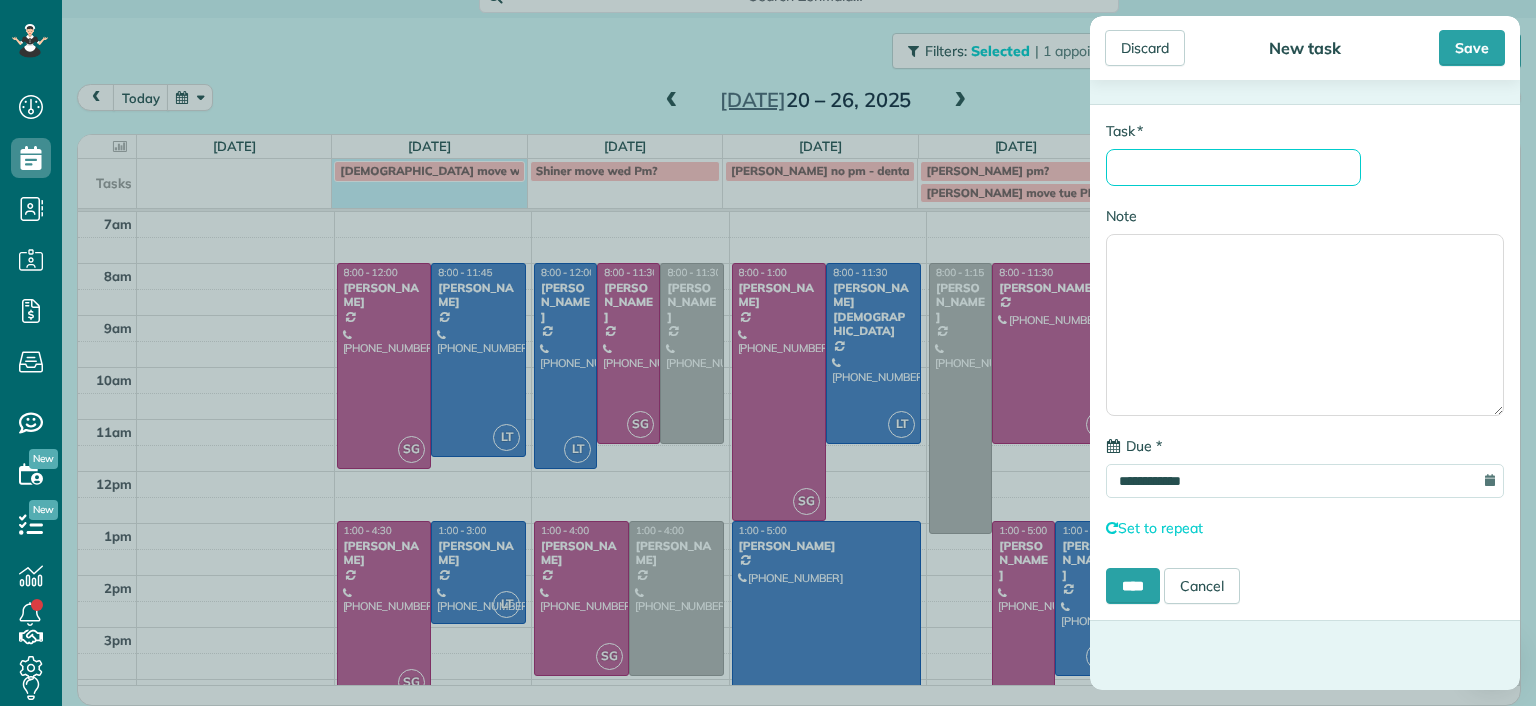 click on "*  Task" at bounding box center (1233, 167) 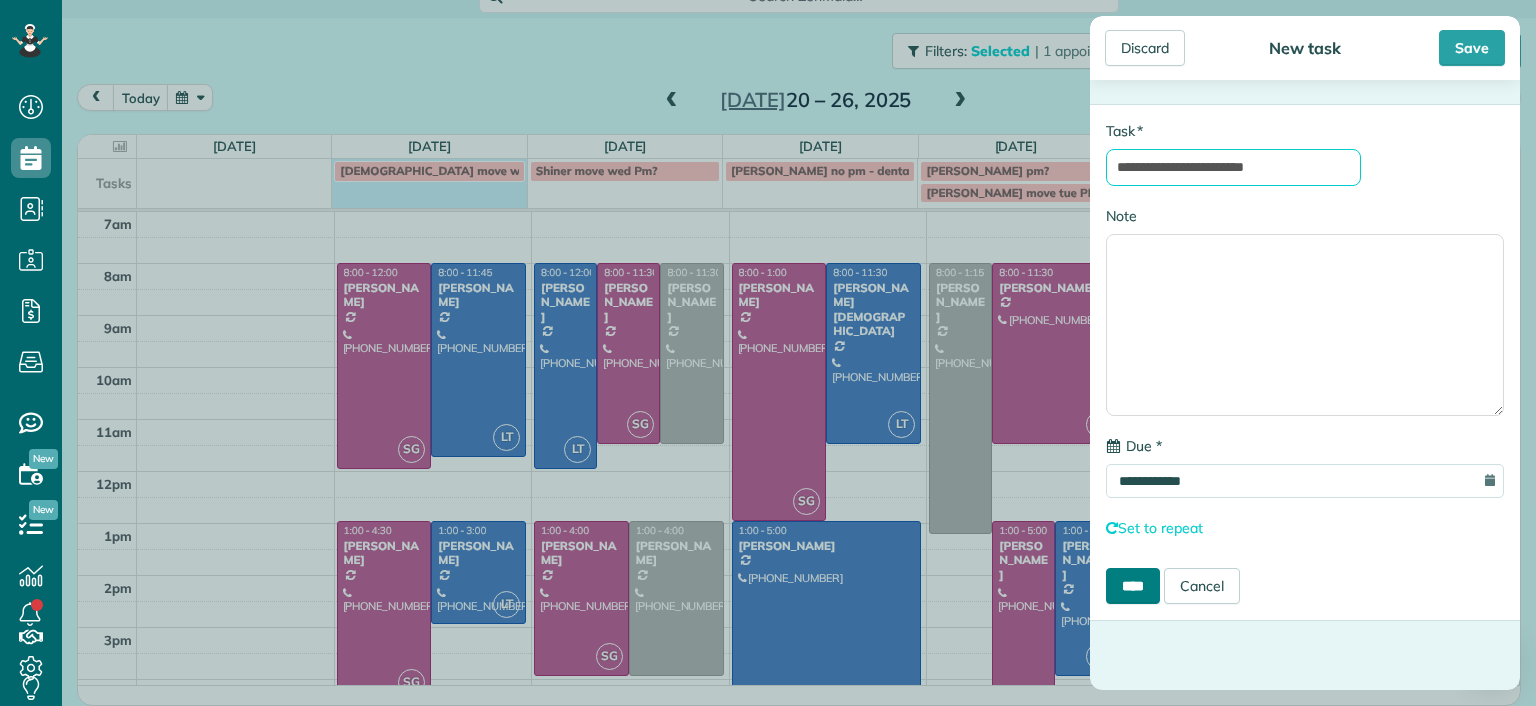 type on "**********" 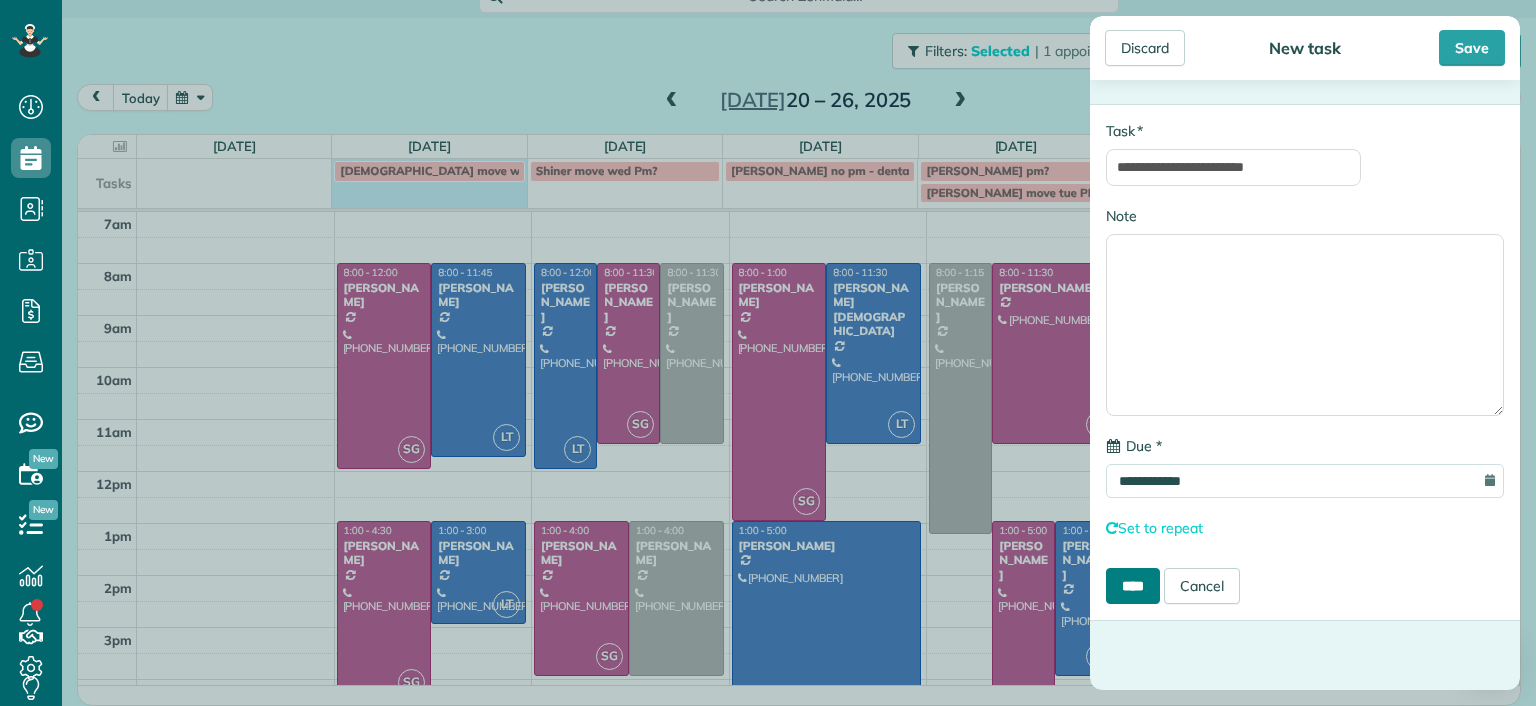 click on "****" at bounding box center (1133, 586) 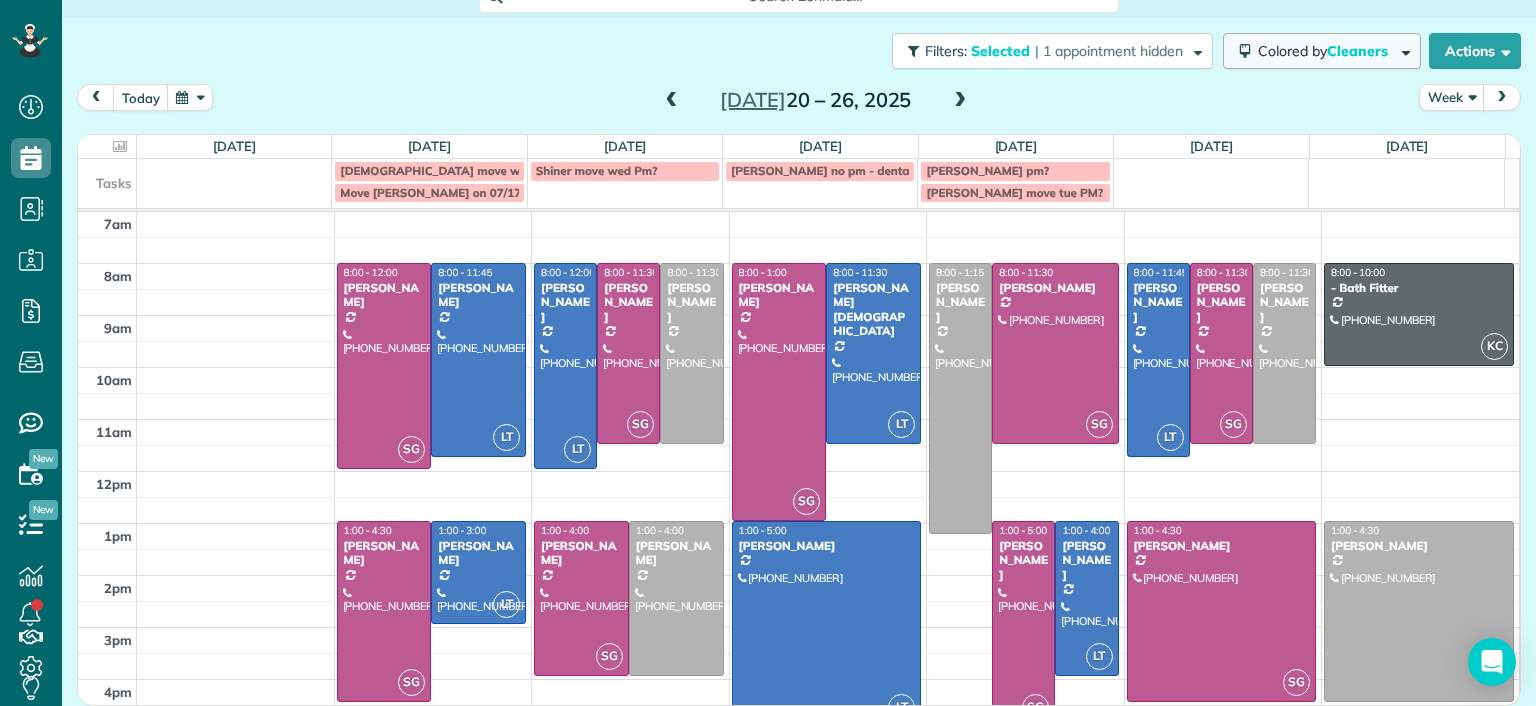 click on "Cleaners" at bounding box center (1359, 51) 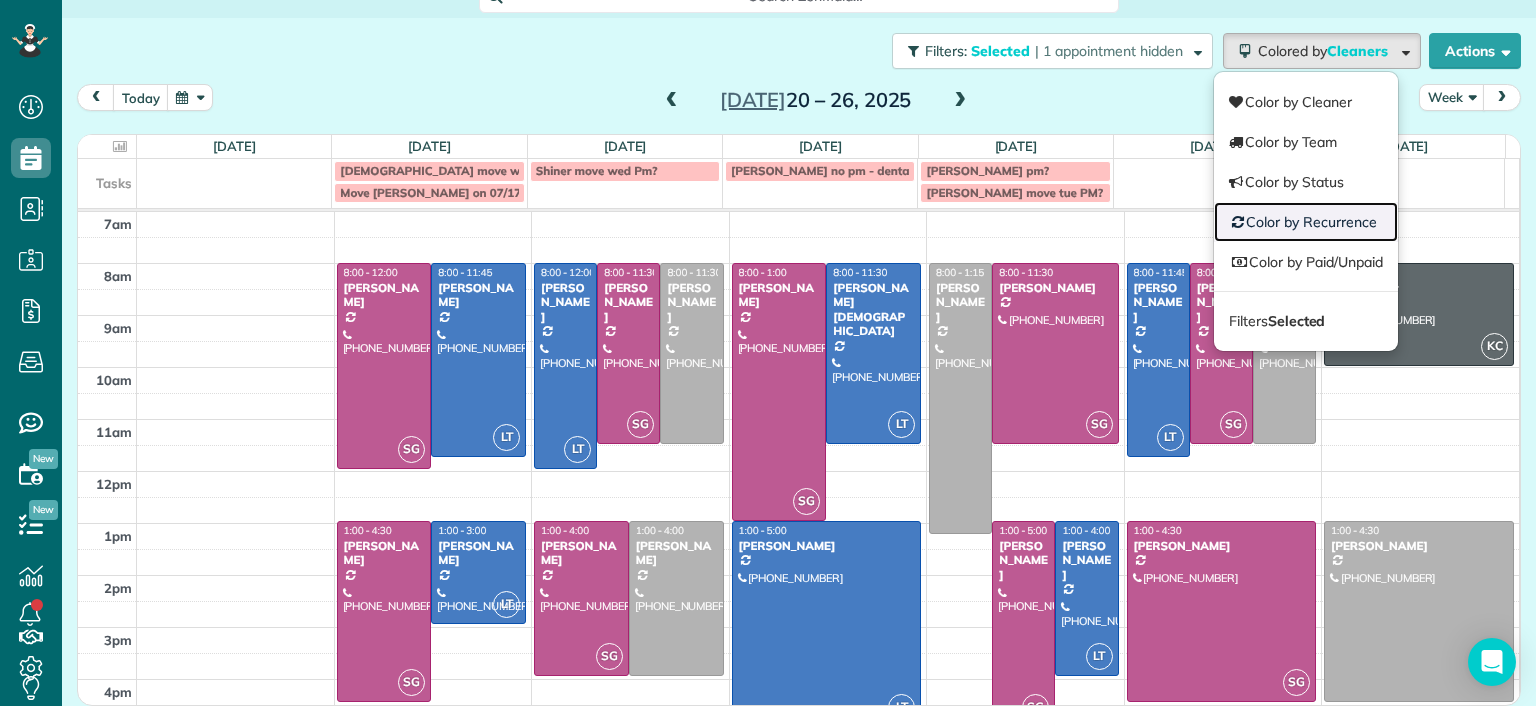 click on "Color by Recurrence" at bounding box center (1306, 222) 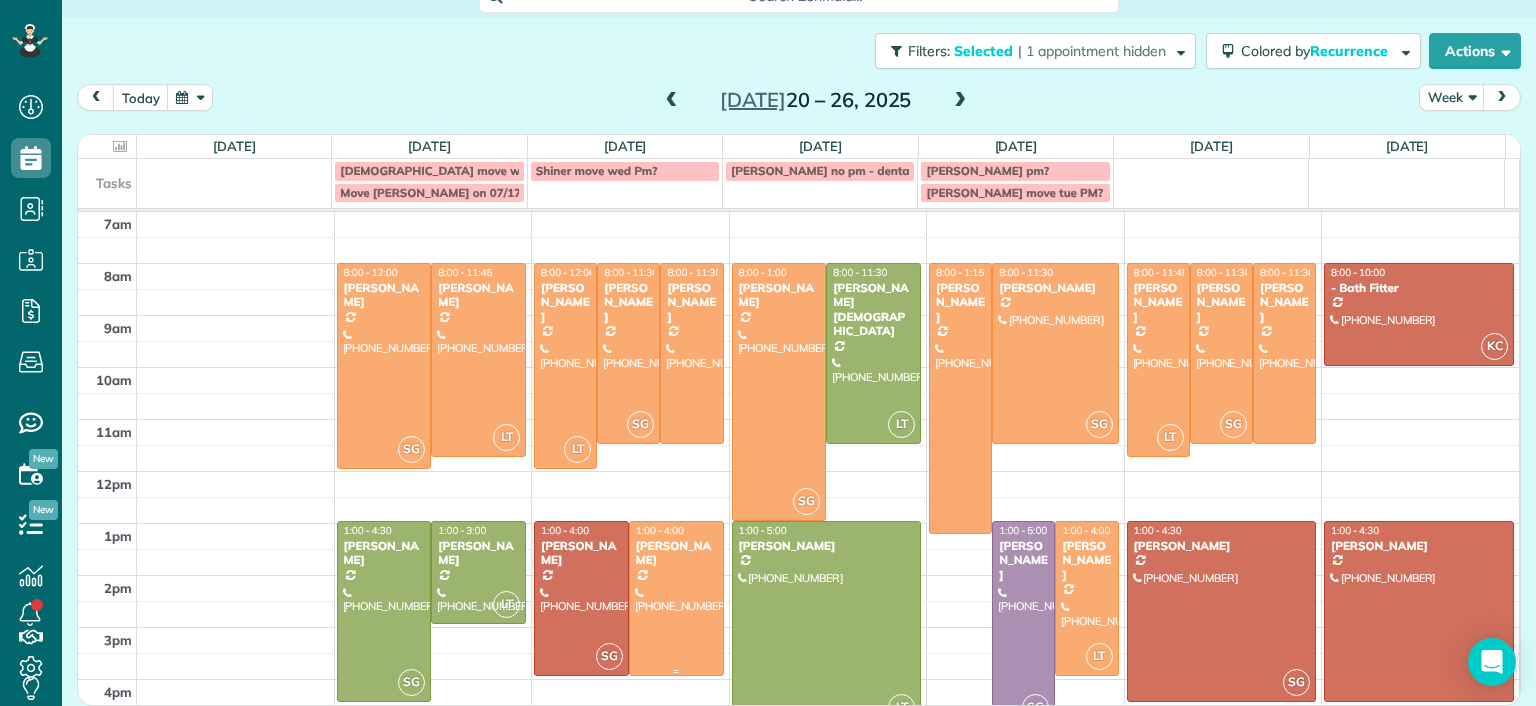click at bounding box center (676, 598) 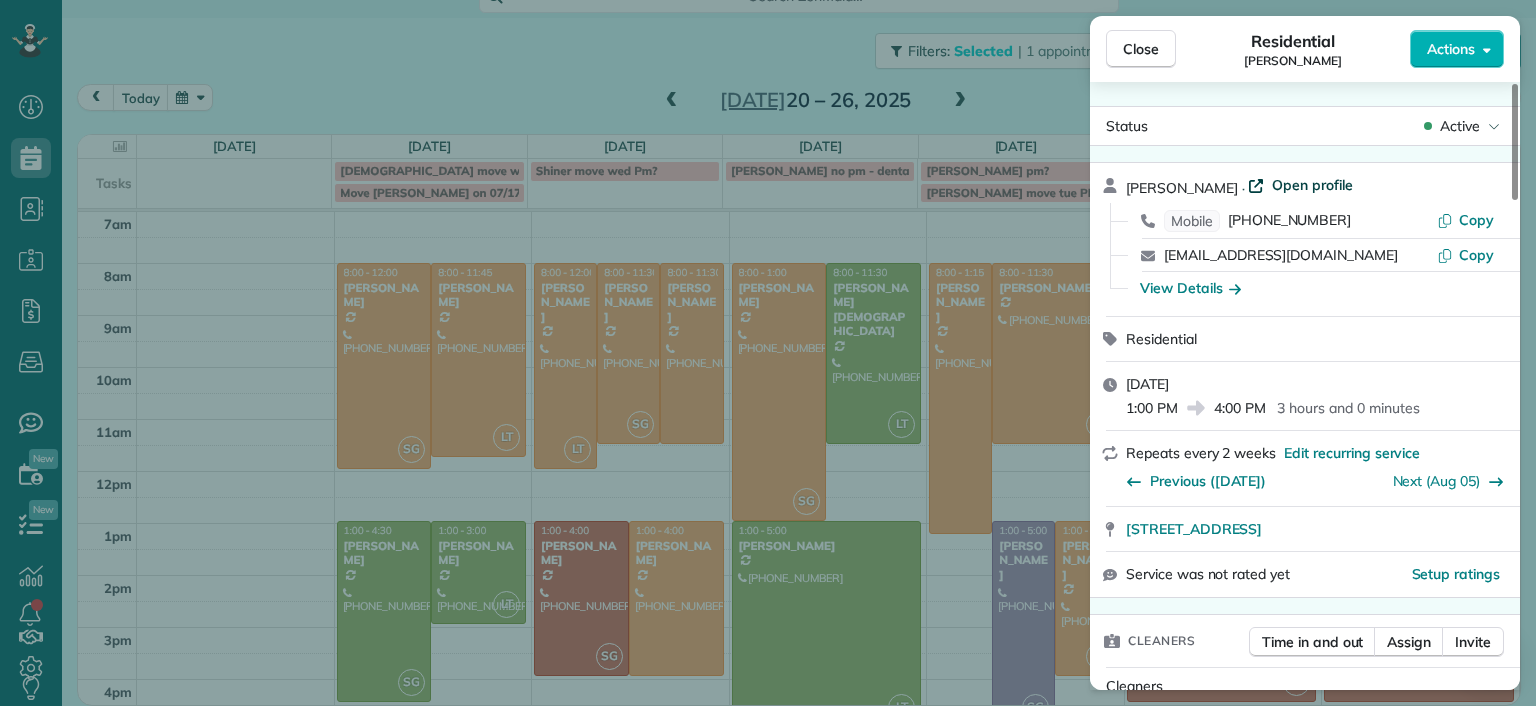 click on "Open profile" at bounding box center (1312, 185) 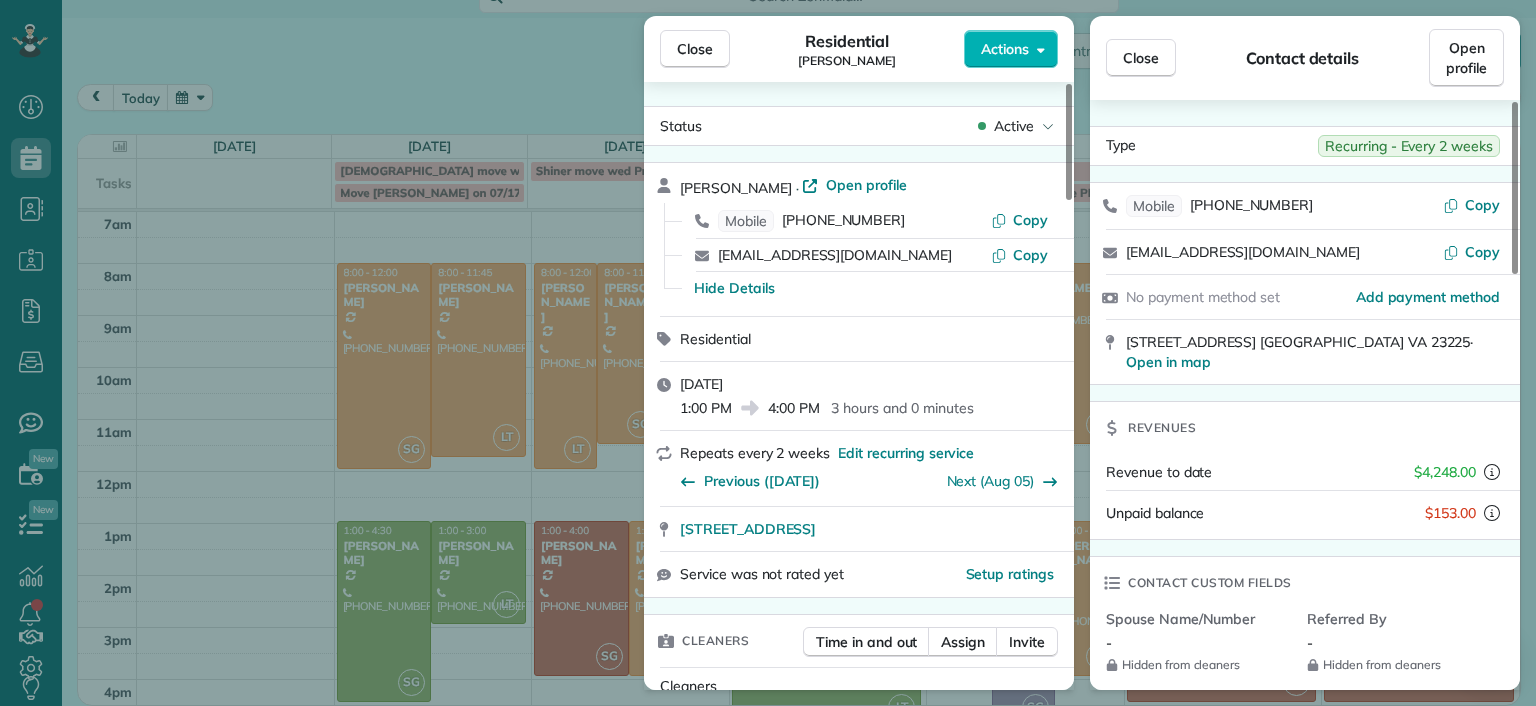 click on "Close Residential Karen Shiner Actions Status Active Karen Shiner · Open profile Mobile (804) 539-3135 Copy kcshiner@gmail.com Copy Hide Details Residential Tuesday, July 22, 2025 1:00 PM 4:00 PM 3 hours and 0 minutes Repeats every 2 weeks Edit recurring service Previous (Jul 08) Next (Aug 05) 2611 Melbourne Drive Richmond VA 23225 Service was not rated yet Setup ratings Cleaners Time in and out Assign Invite Cleaners No cleaners assigned yet Checklist Try Now Keep this appointment up to your standards. Stay on top of every detail, keep your cleaners organised, and your client happy. Assign a checklist Watch a 5 min demo Billing Billing actions Price $153.00 Overcharge $0.00 Discount $0.00 Coupon discount - Primary tax - Secondary tax - Total appointment price $153.00 Tips collected New feature! $0.00 Unpaid Mark as paid Total including tip $153.00 Get paid online in no-time! Send an invoice and reward your cleaners with tips Charge customer credit card Appointment custom fields Man Hours 3 Man Hours - Notes" at bounding box center [768, 353] 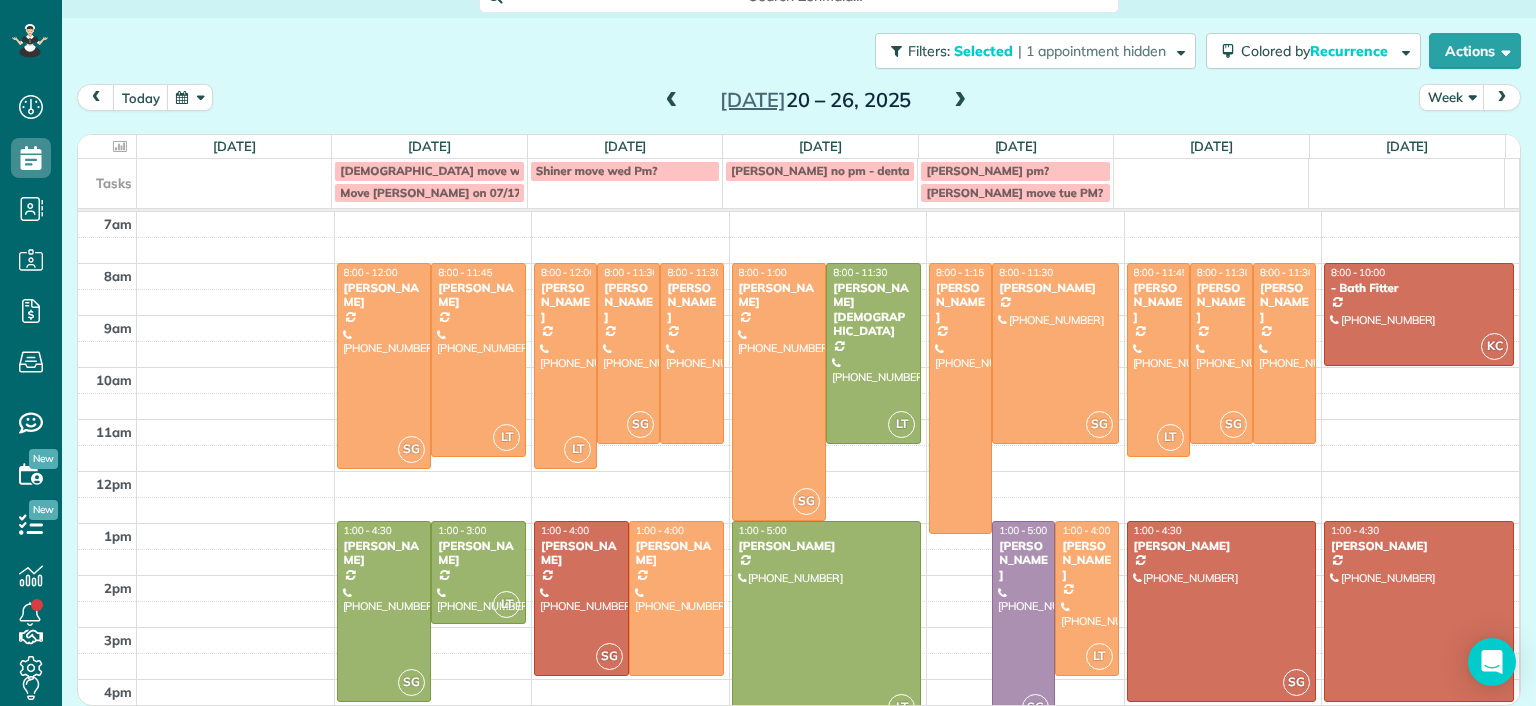 click at bounding box center (827, 624) 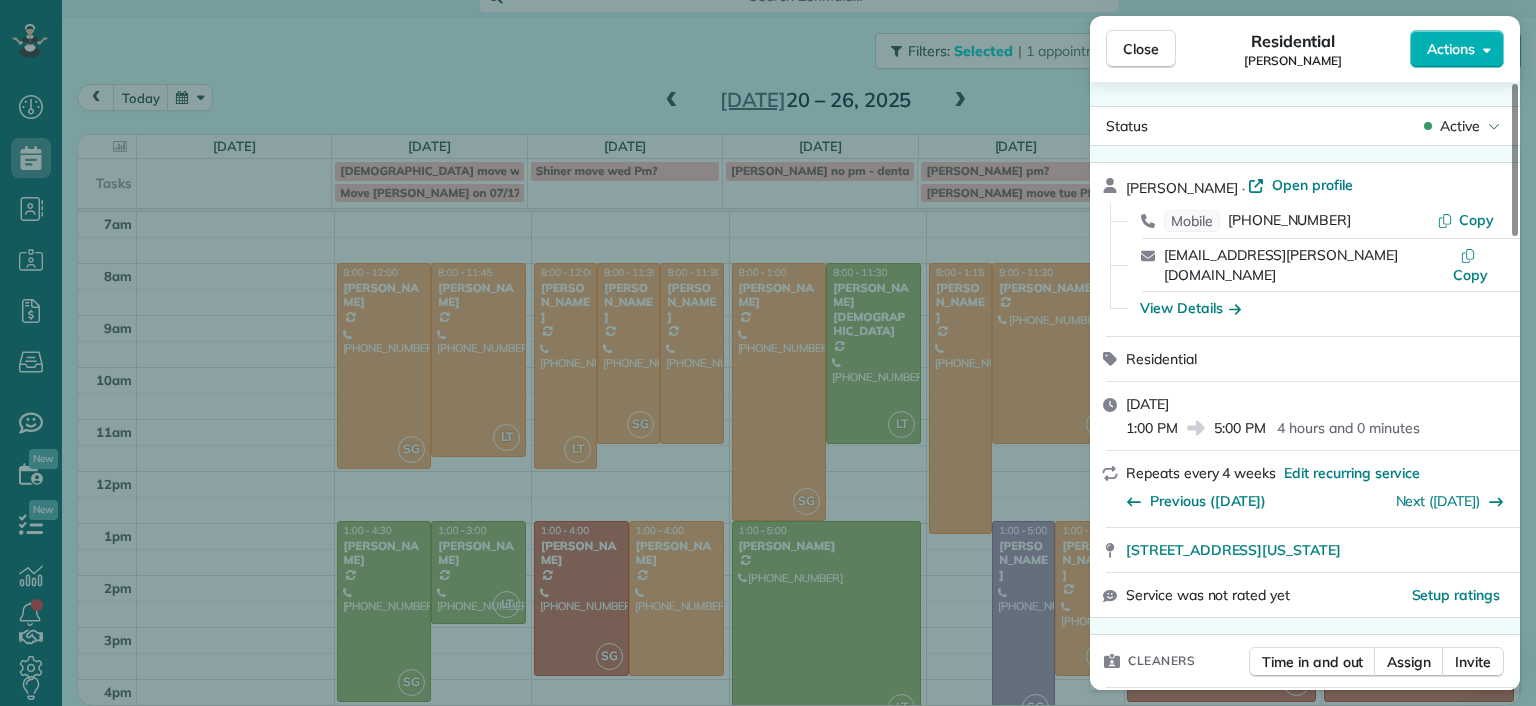 drag, startPoint x: 816, startPoint y: 620, endPoint x: 776, endPoint y: 620, distance: 40 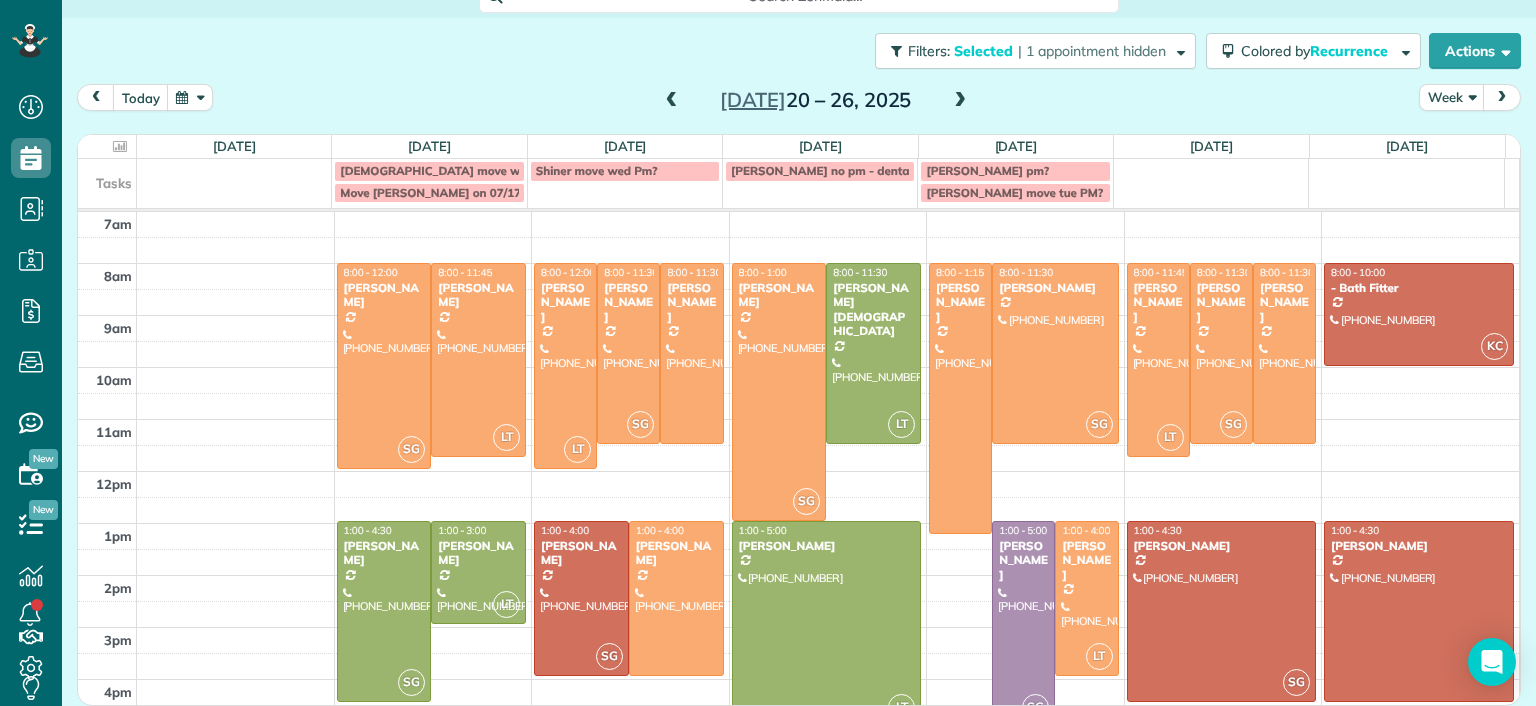 click at bounding box center [827, 624] 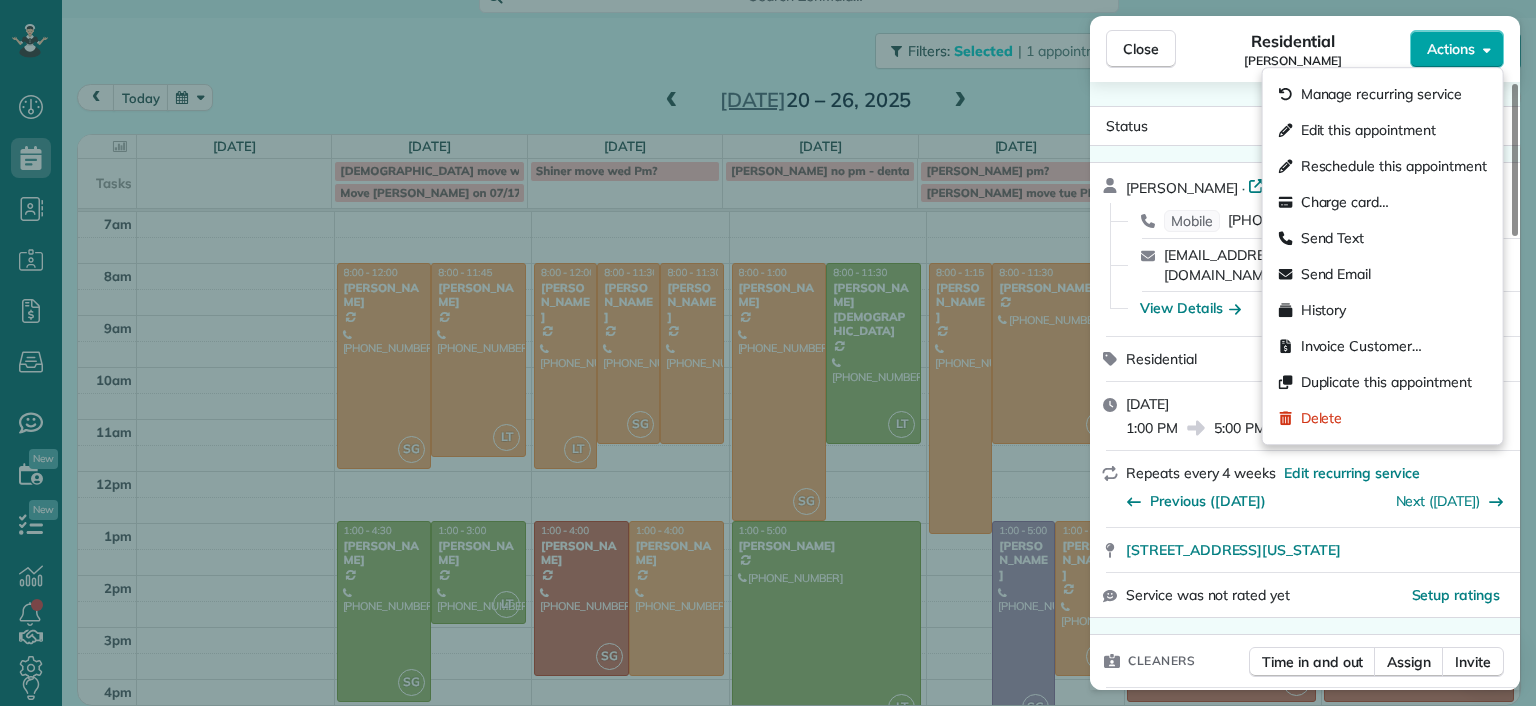 click on "Actions" at bounding box center (1451, 49) 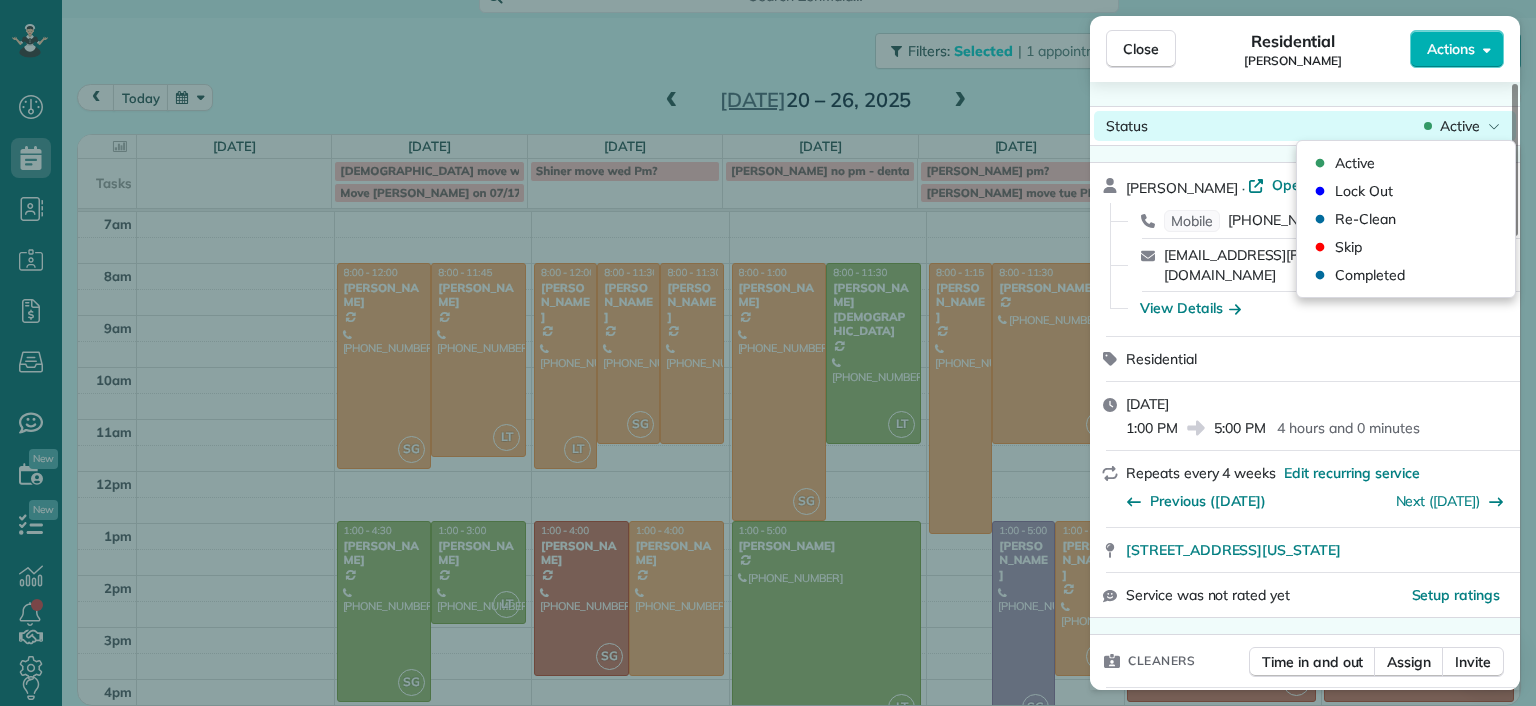 click 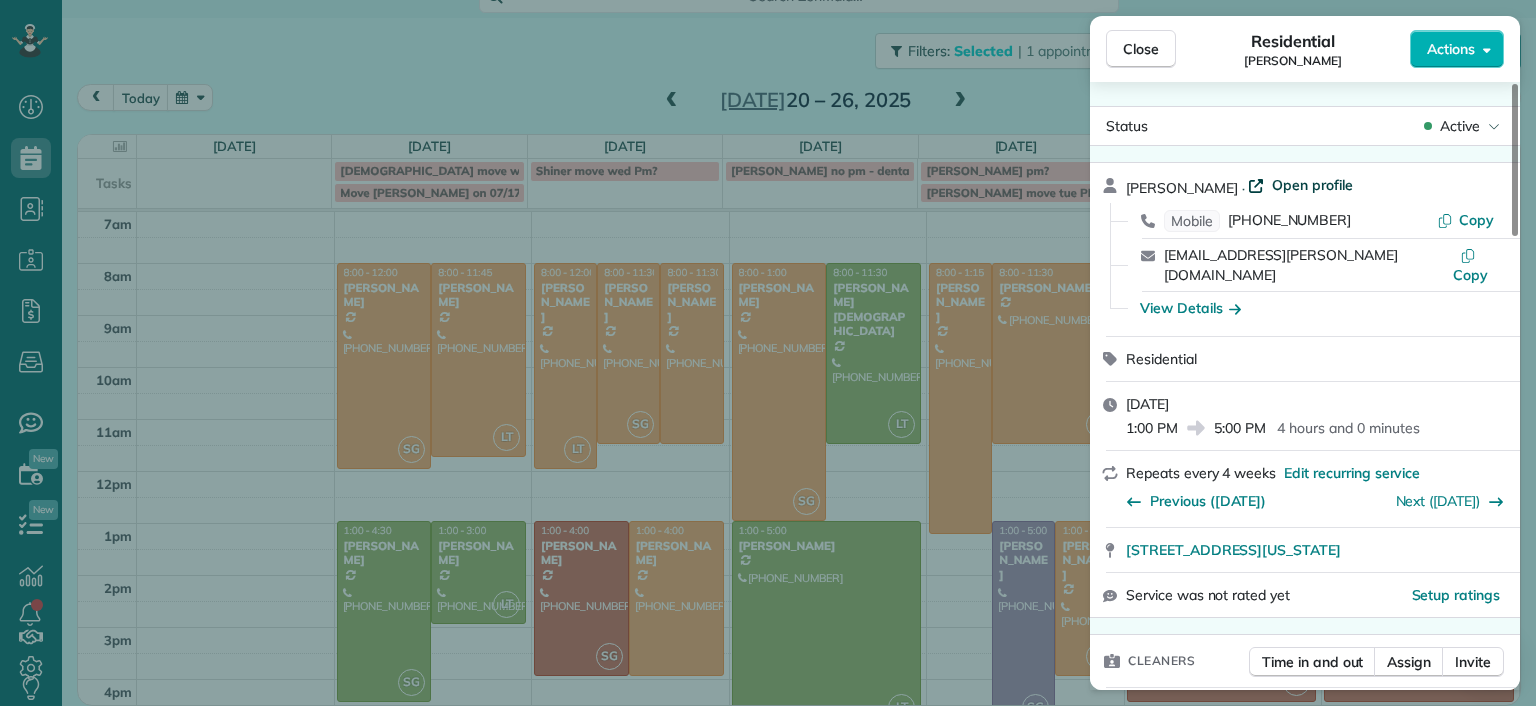 click on "Open profile" at bounding box center [1312, 185] 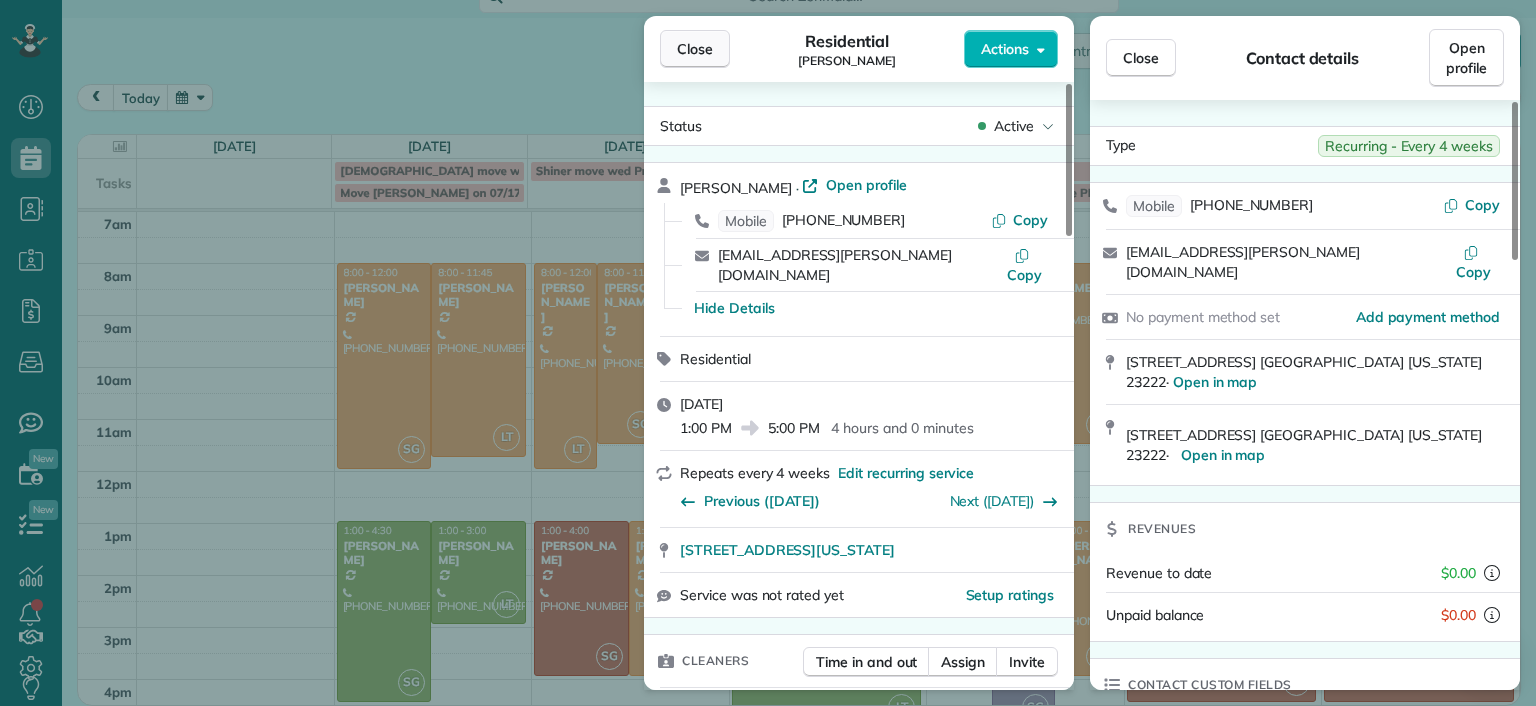 click on "Close" at bounding box center [695, 49] 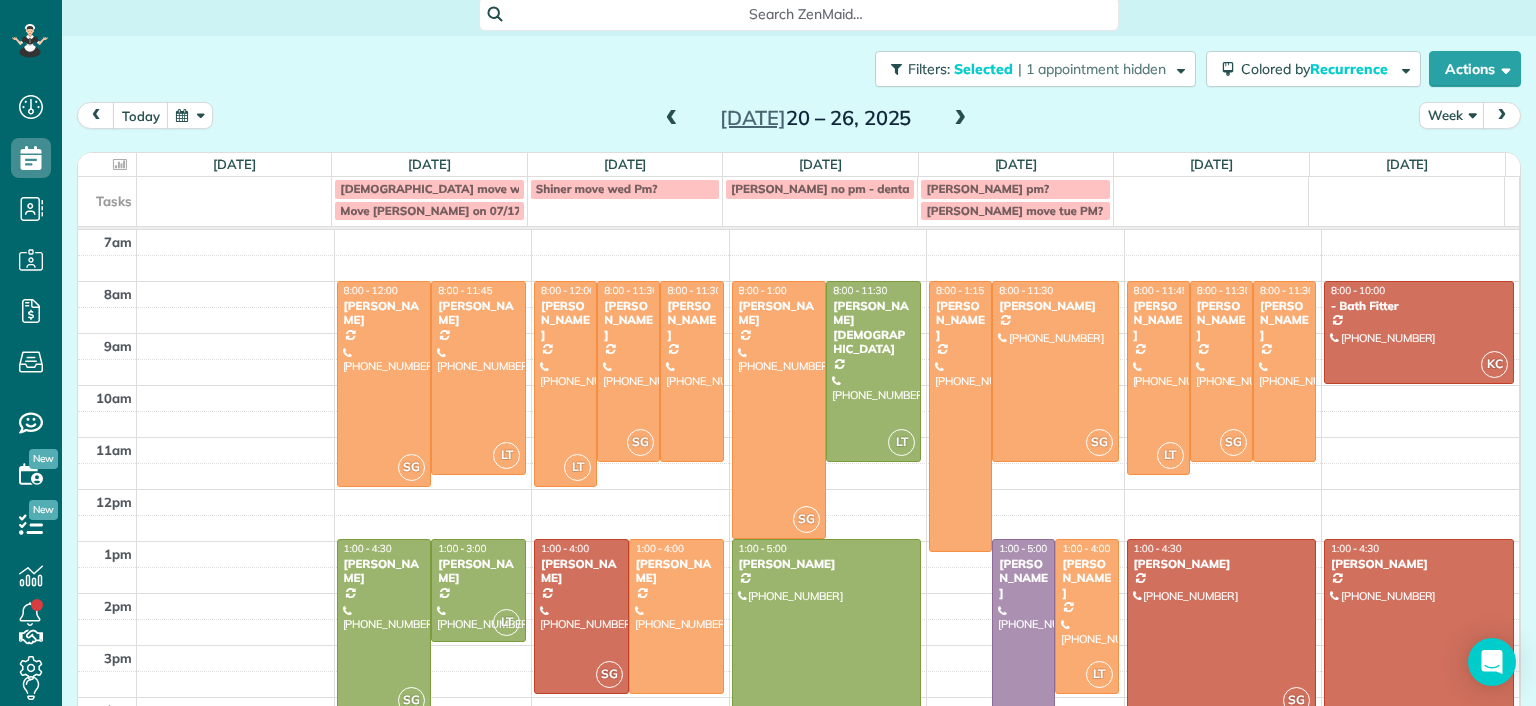 scroll, scrollTop: 0, scrollLeft: 0, axis: both 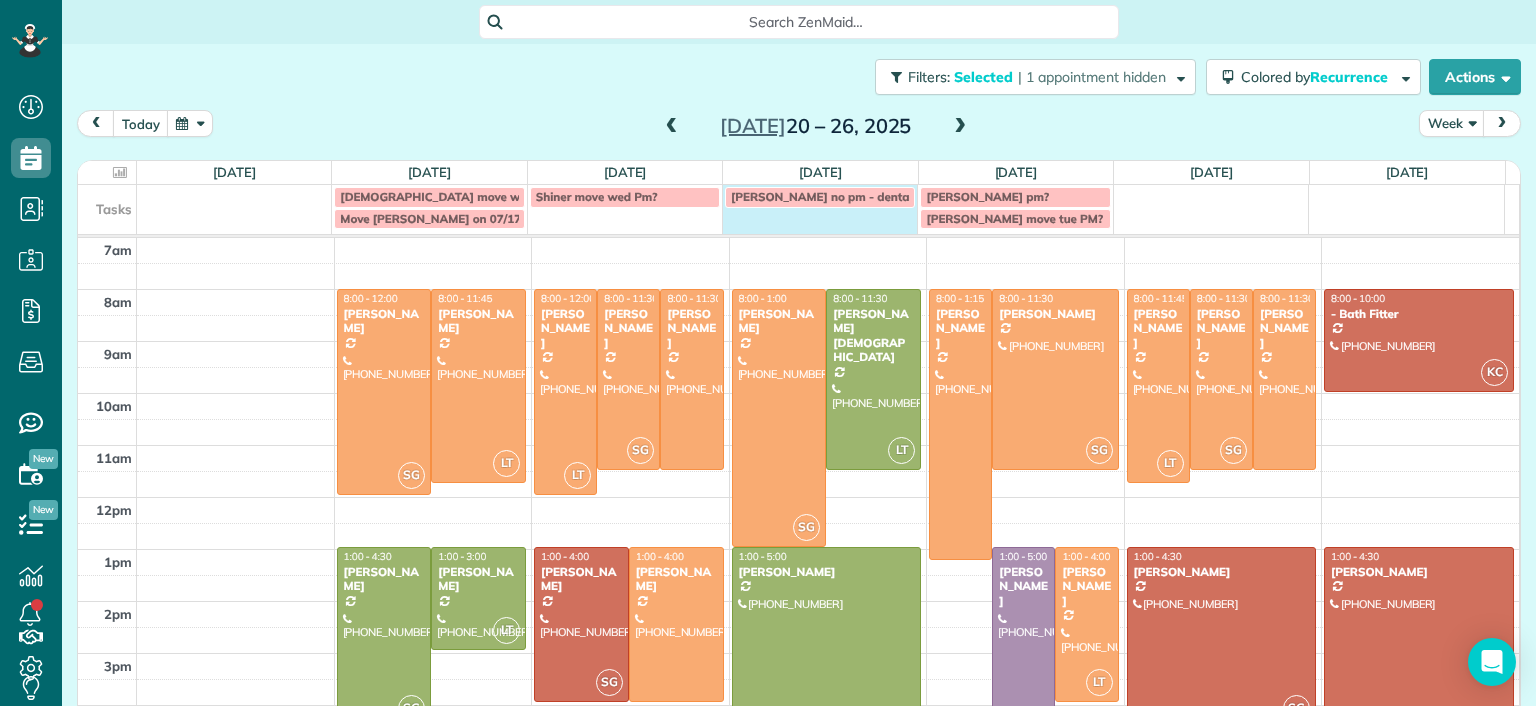 click on "[PERSON_NAME]  no pm - dental appt" at bounding box center [820, 207] 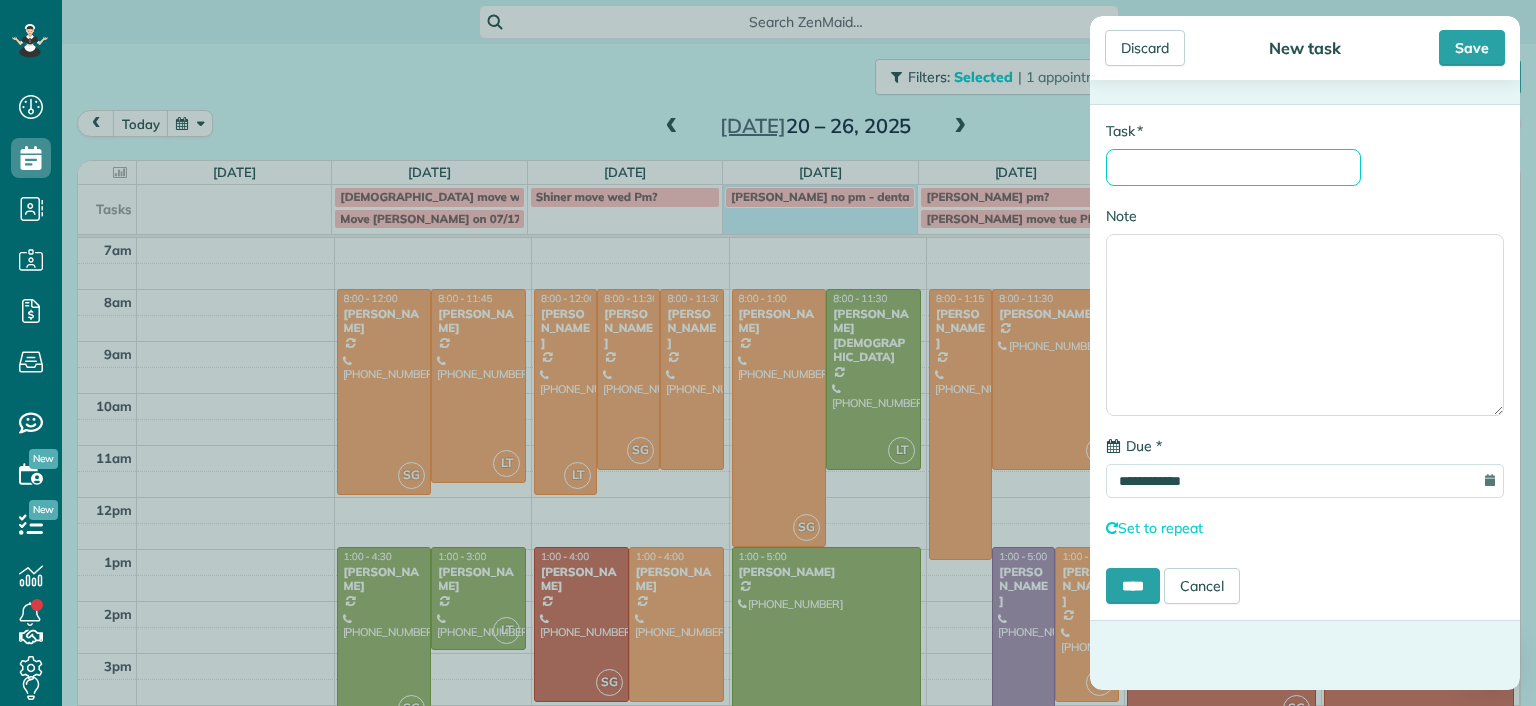 click on "*  Task" at bounding box center (1233, 167) 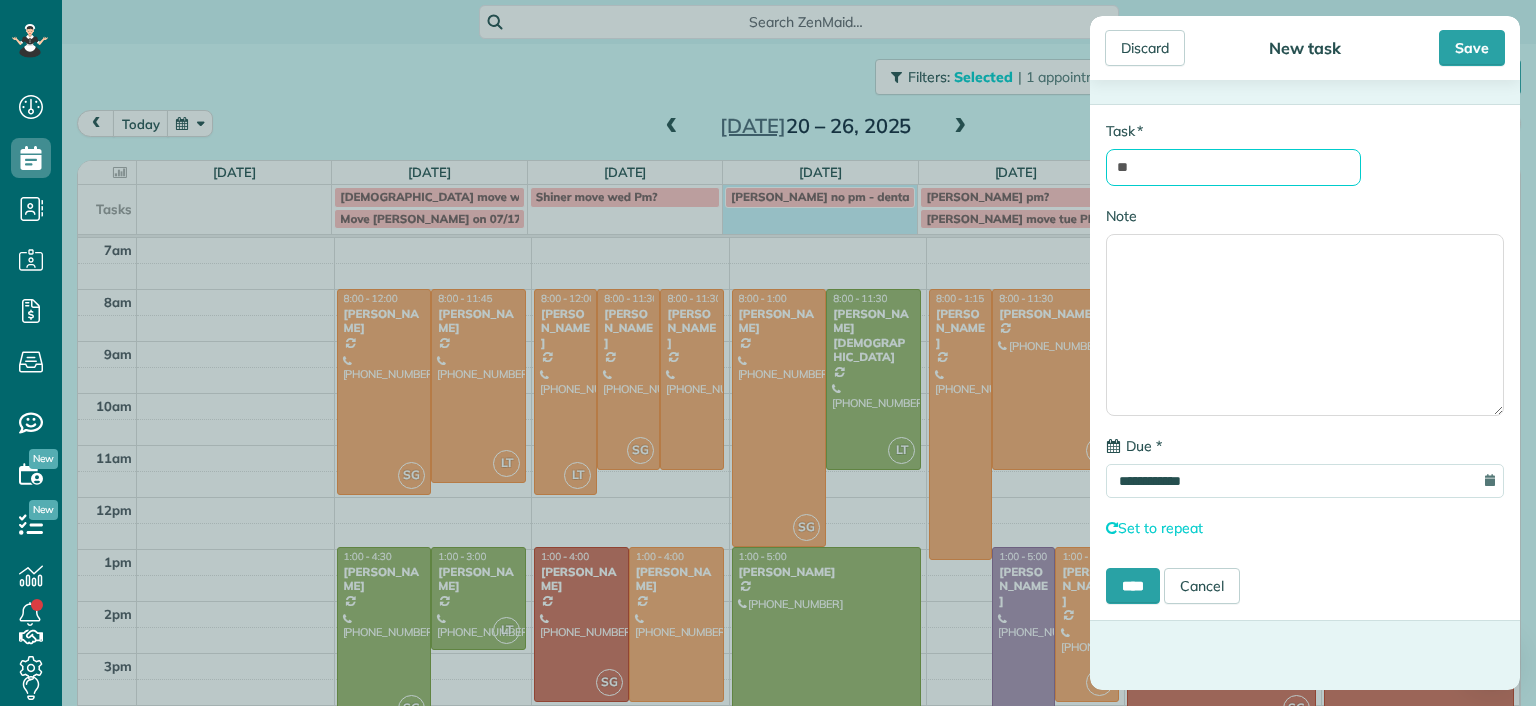 type on "*" 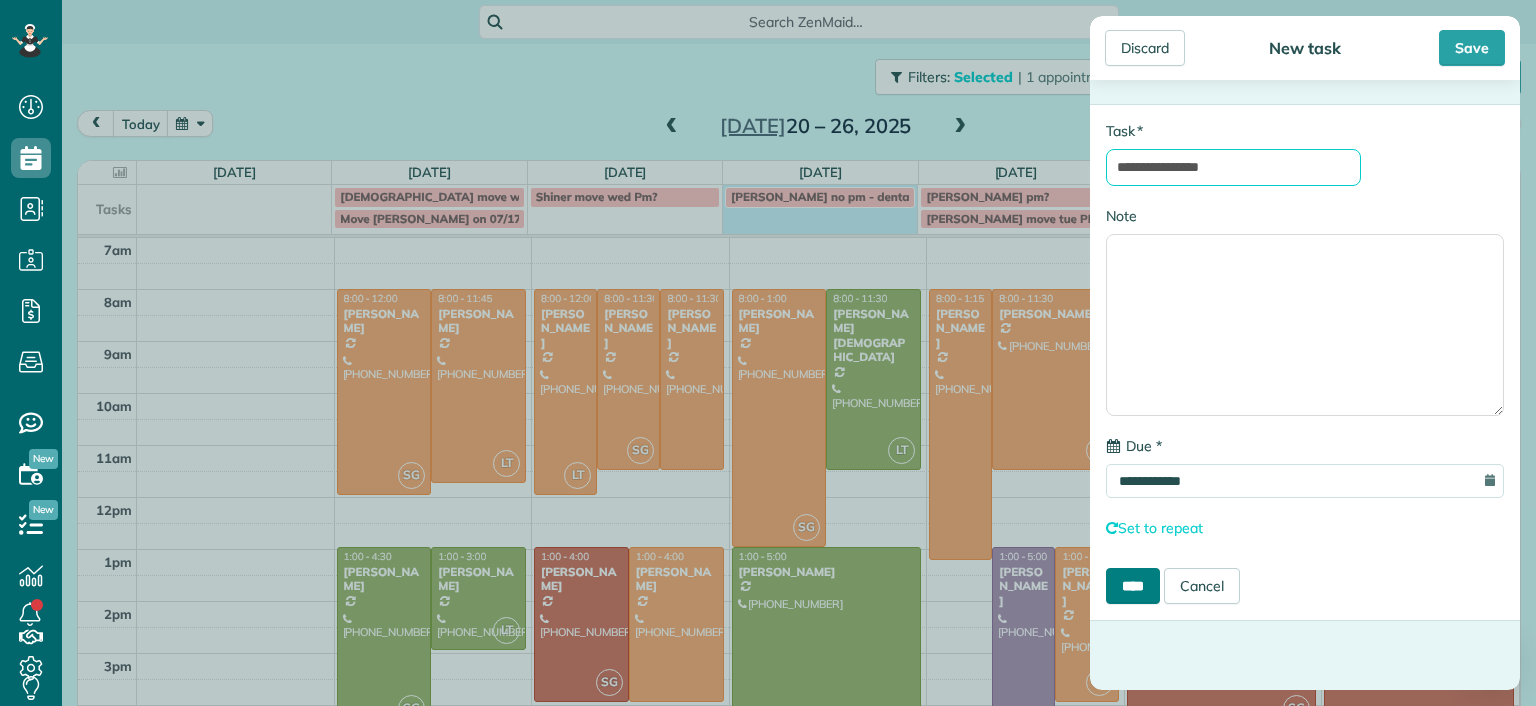 type on "**********" 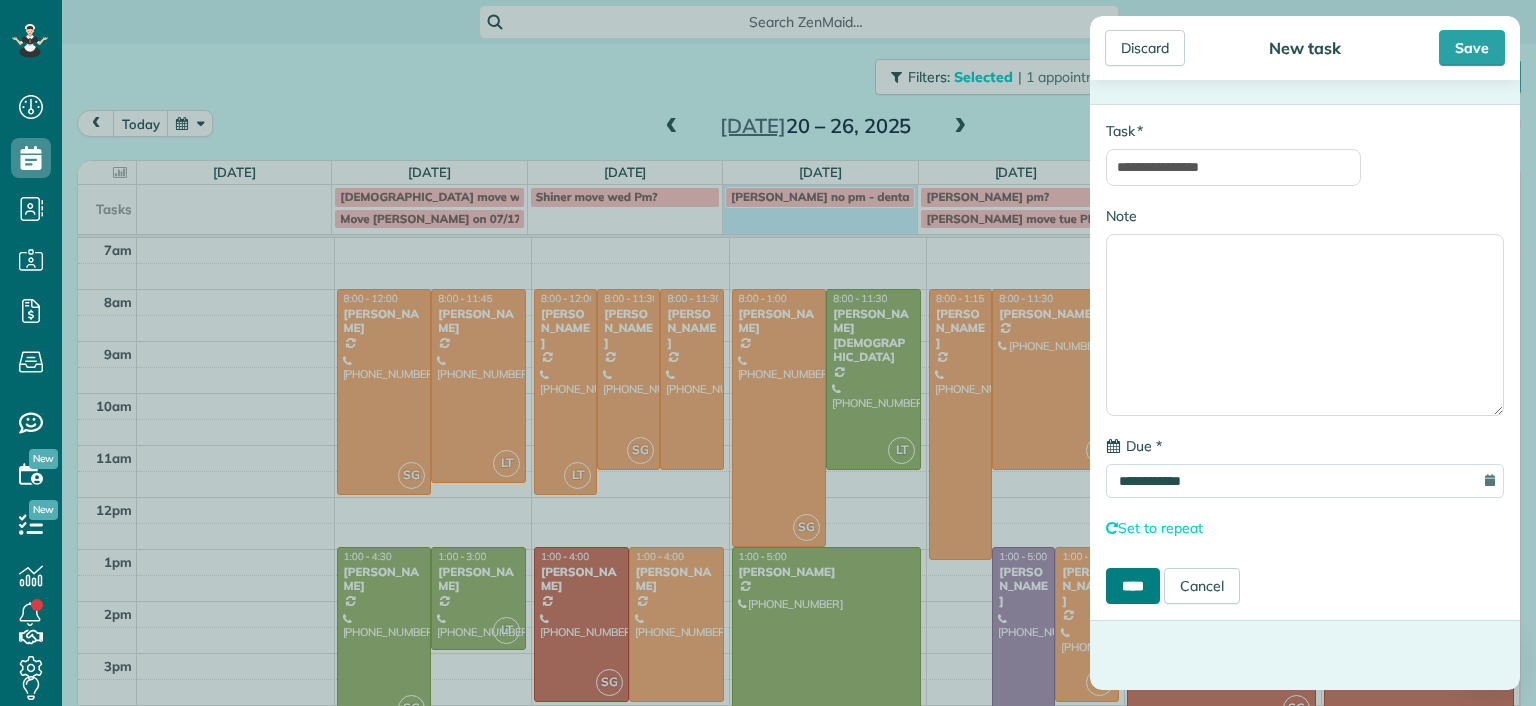 click on "****" at bounding box center [1133, 586] 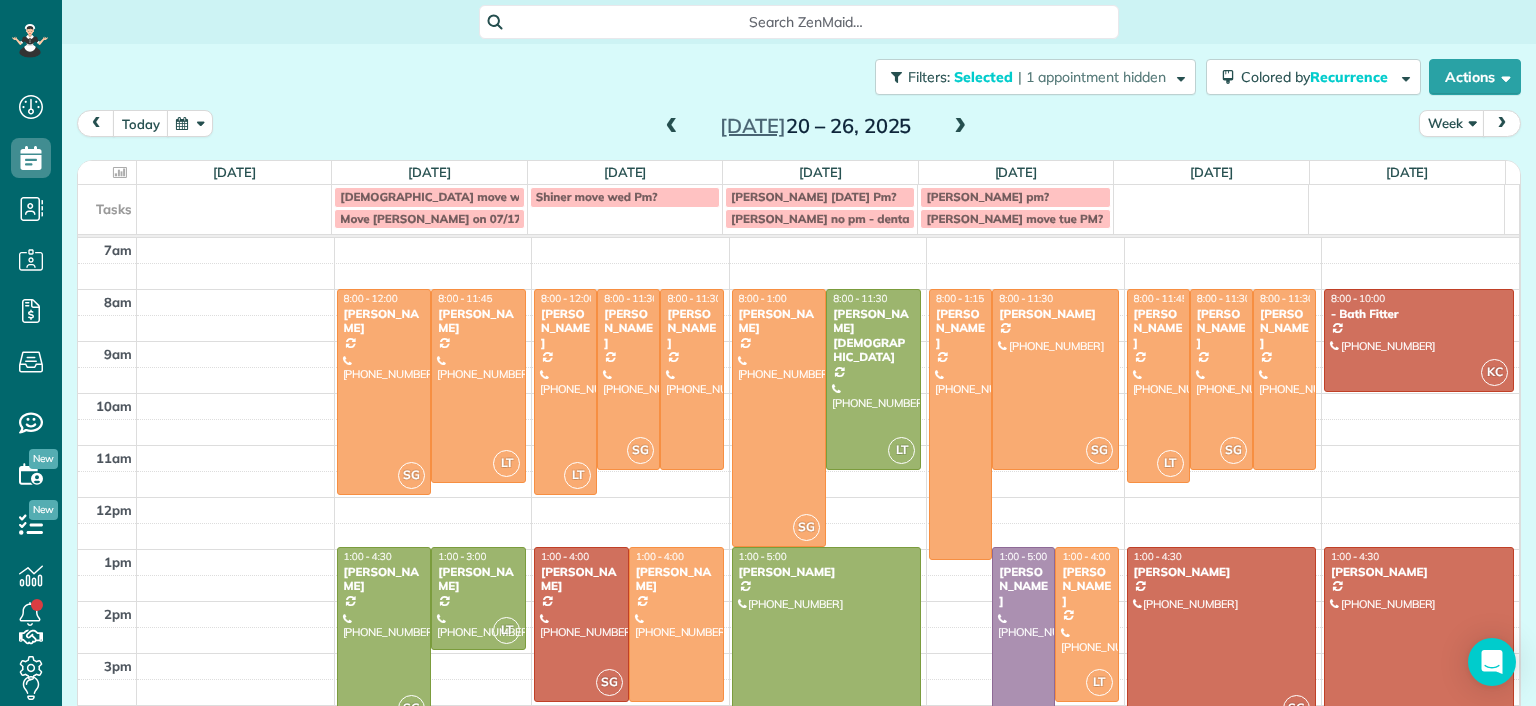 click on "Filters:   Selected
|  1 appointment hidden
Colored by  Recurrence
Color by Cleaner
Color by Team
Color by Status
Color by Recurrence
Color by Paid/Unpaid
Filters  Selected
Schedule Changes
Actions
Create Appointment
Create Task
Clock In/Out
Send Work Orders
Print Route Sheets
Today's Emails/Texts
View Metrics" at bounding box center (799, 77) 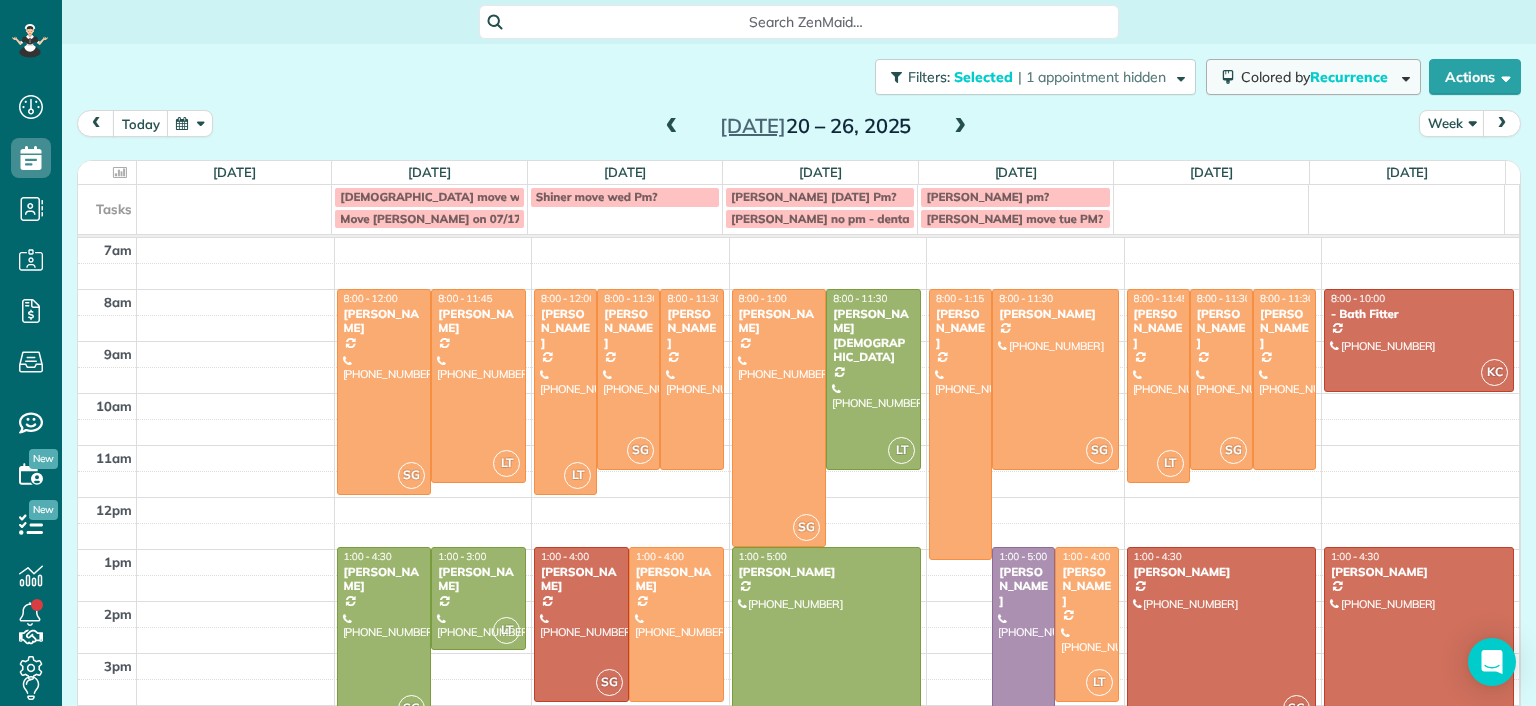 click on "Colored by  Recurrence" at bounding box center (1313, 77) 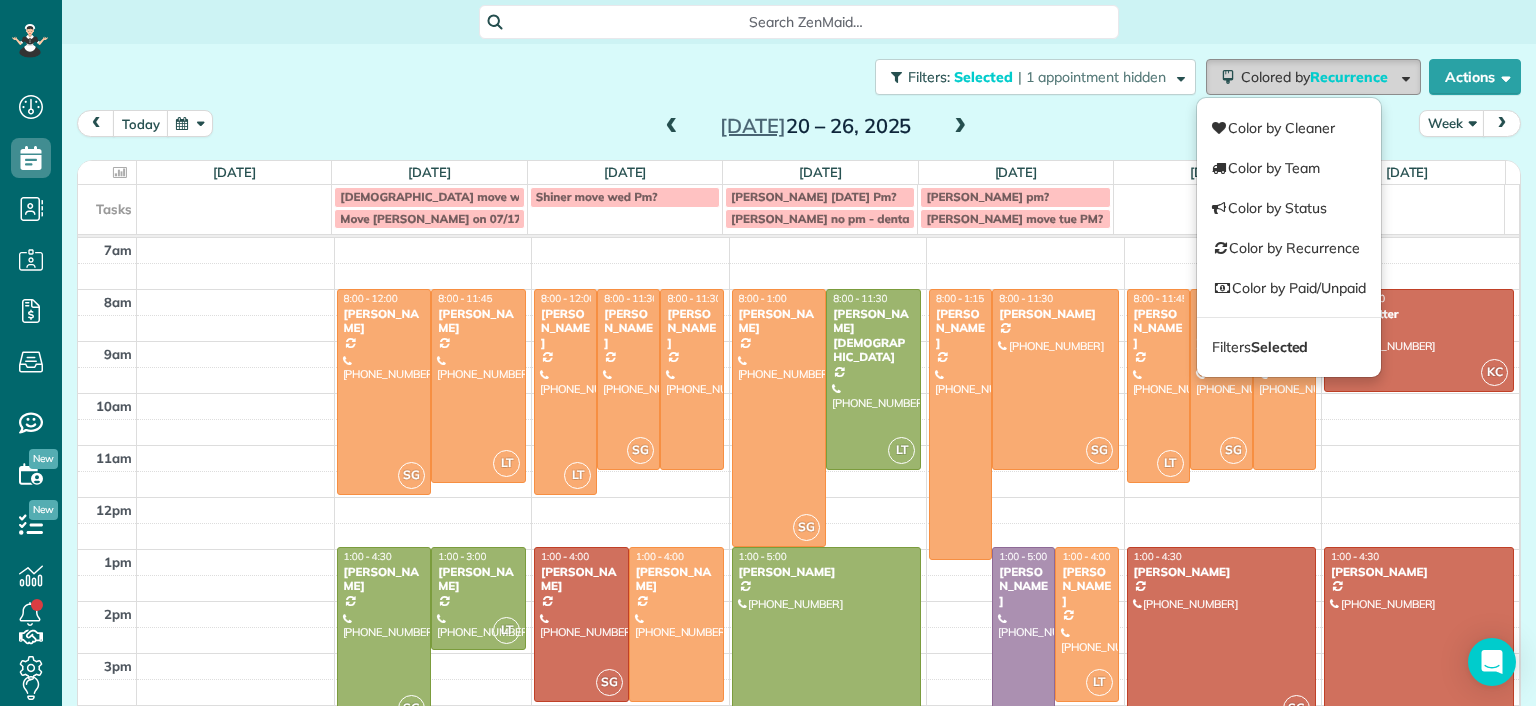 click on "Colored by  Recurrence" at bounding box center (1313, 77) 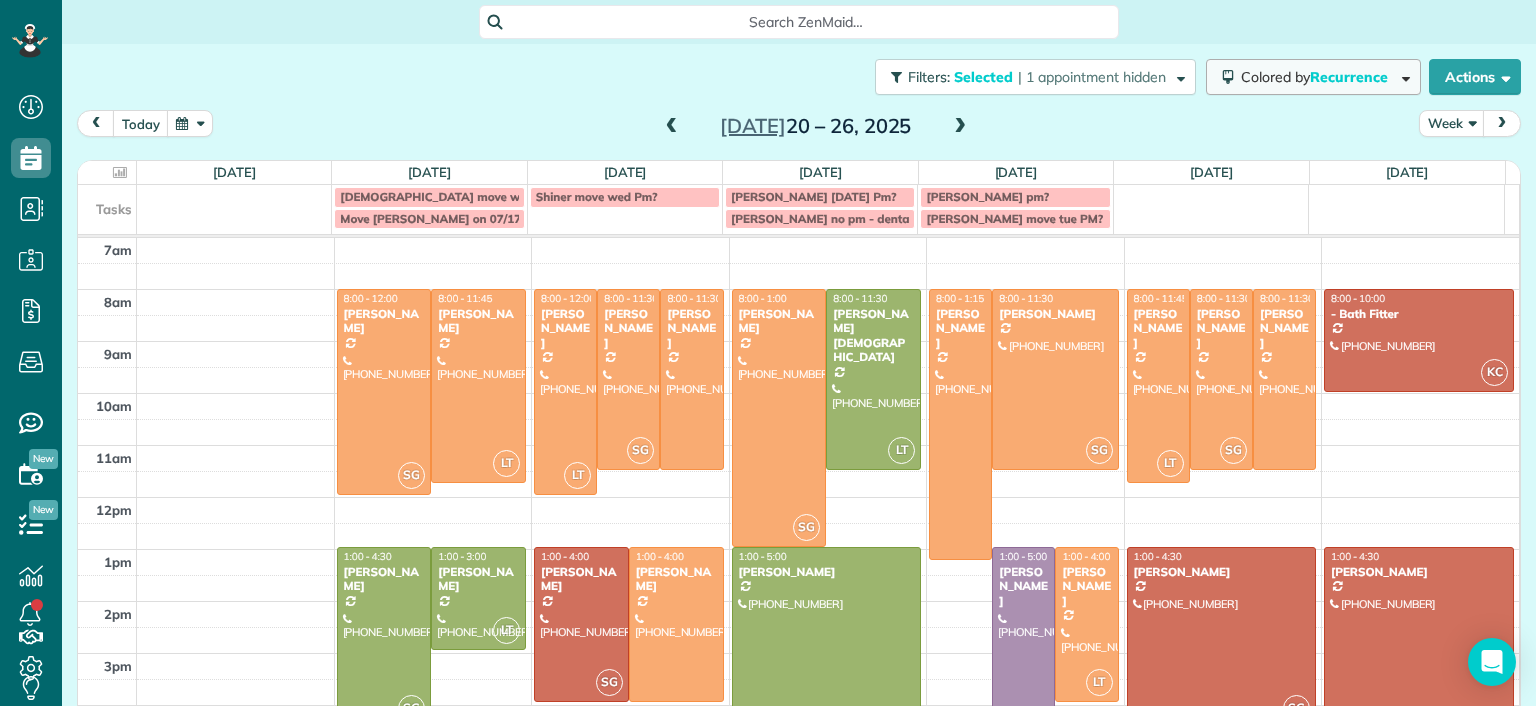 click on "Colored by  Recurrence" at bounding box center [1313, 77] 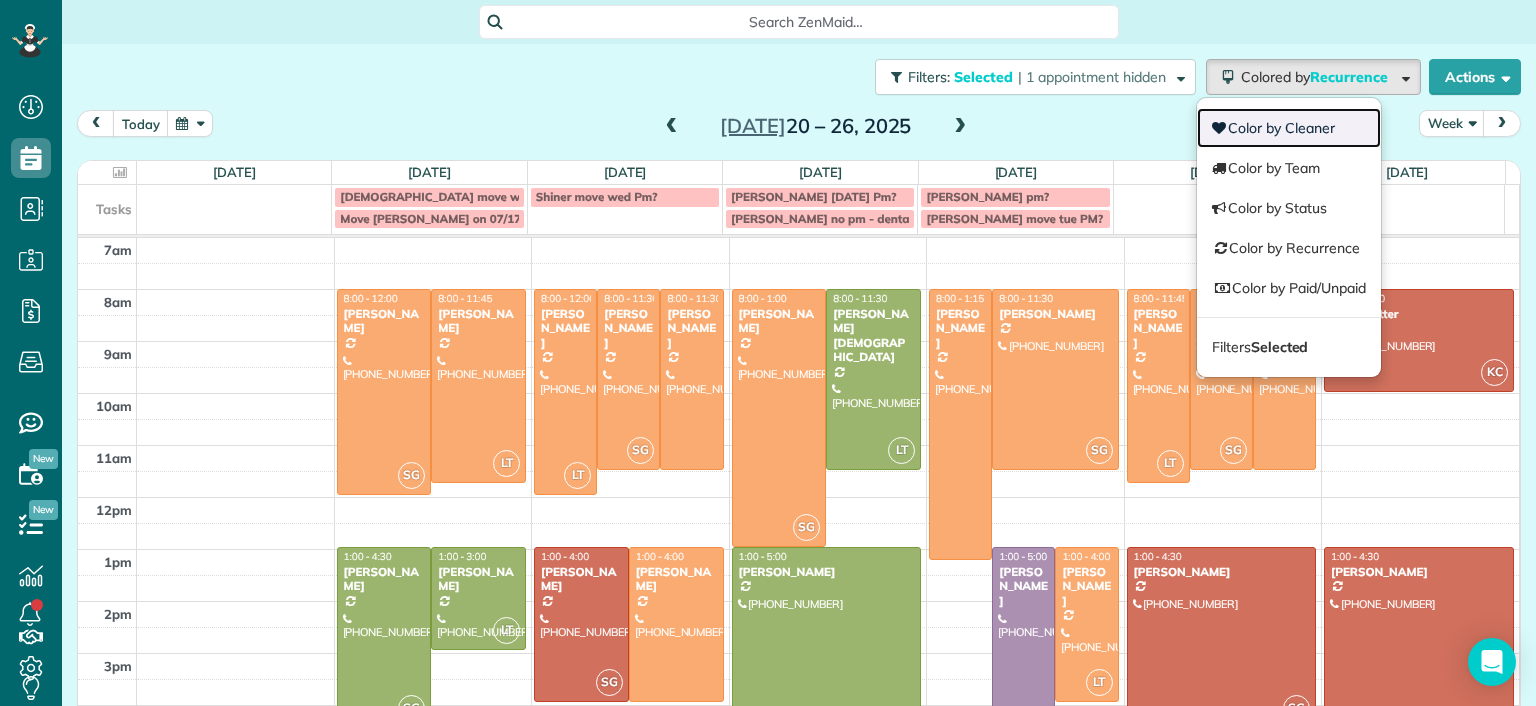 click on "Color by Cleaner" at bounding box center (1289, 128) 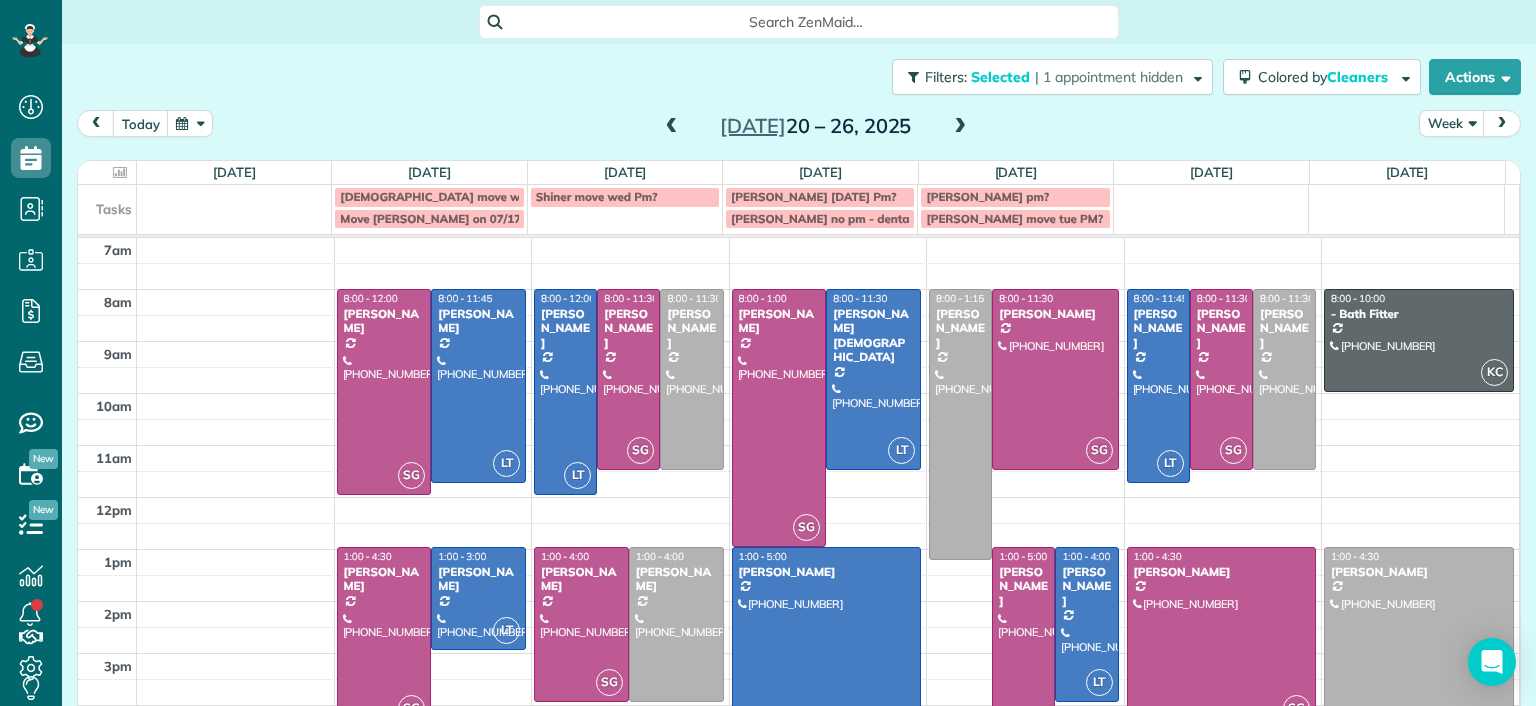 click at bounding box center [672, 127] 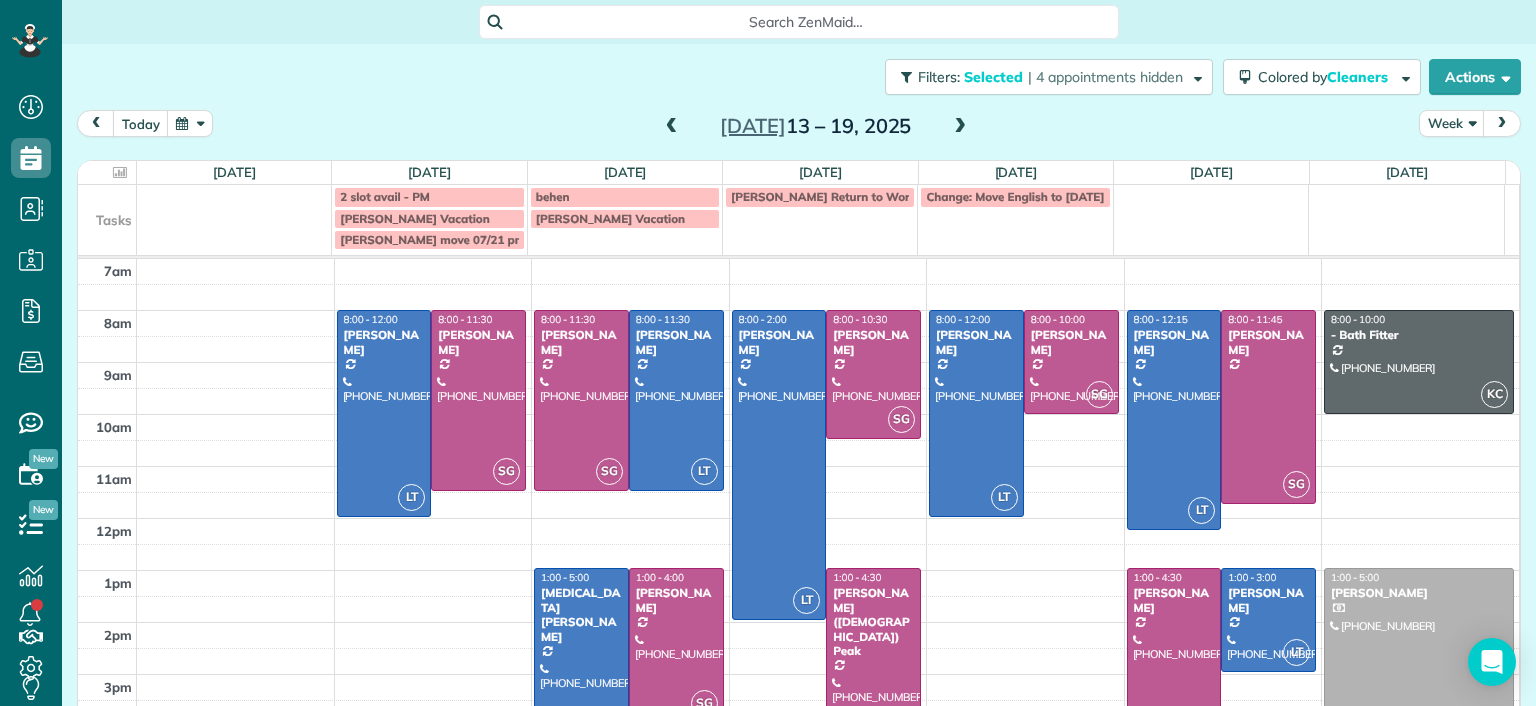 click at bounding box center (960, 127) 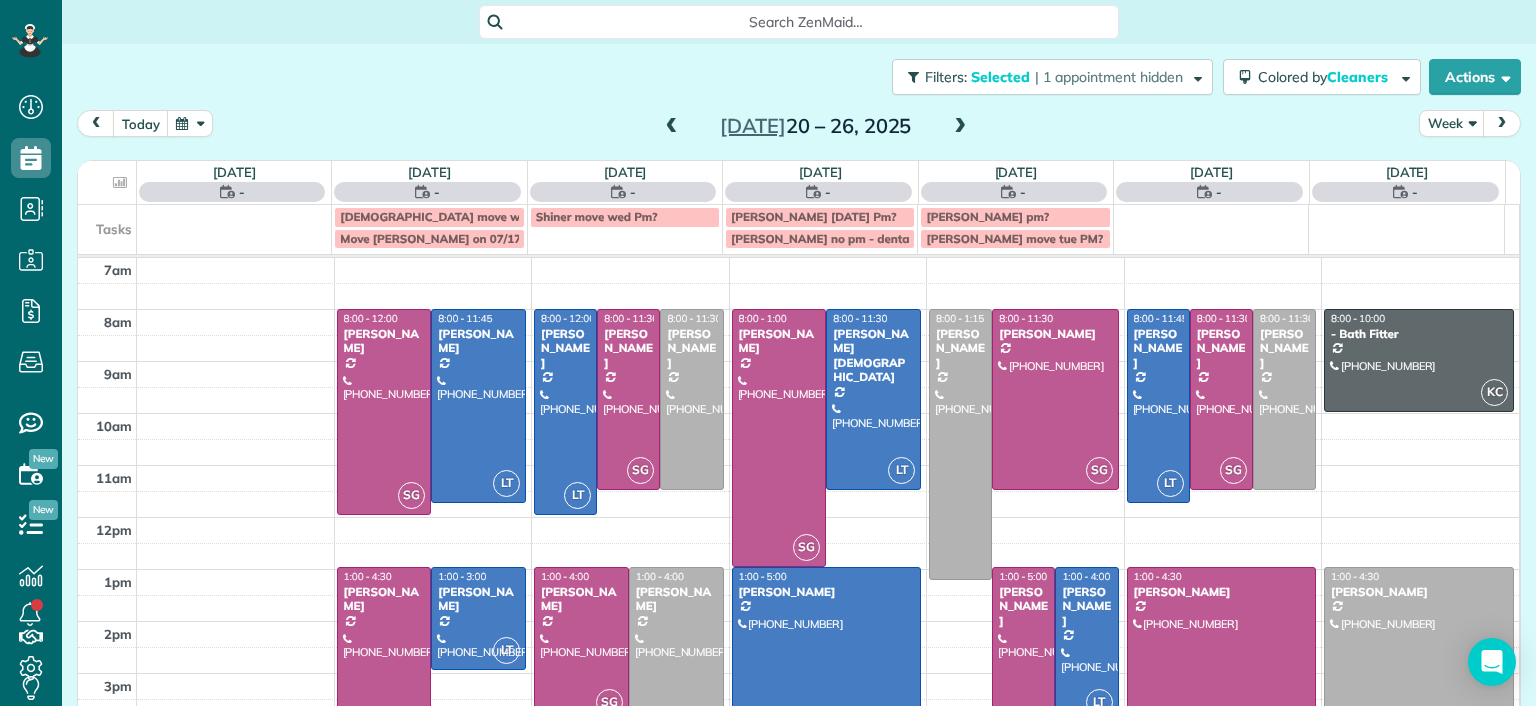 click at bounding box center [960, 127] 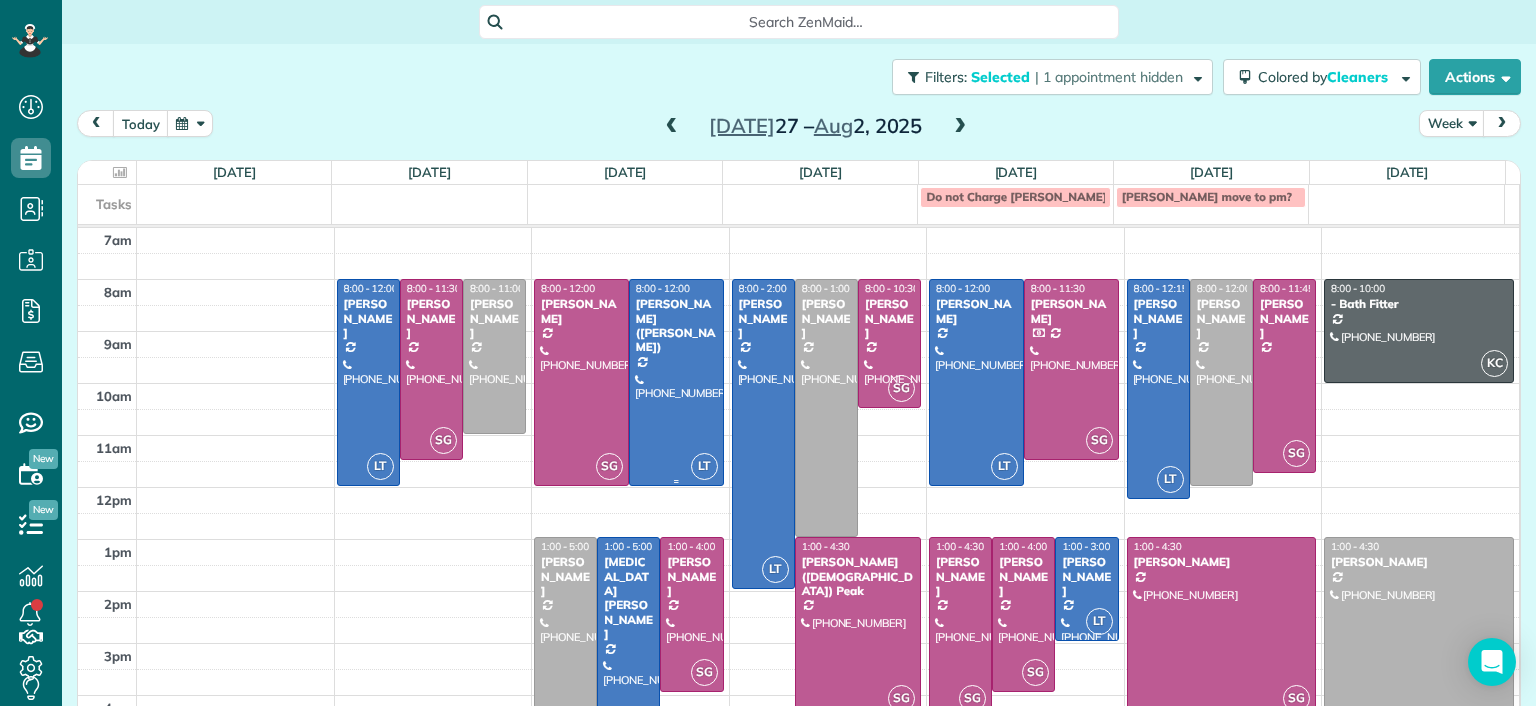 click at bounding box center (676, 382) 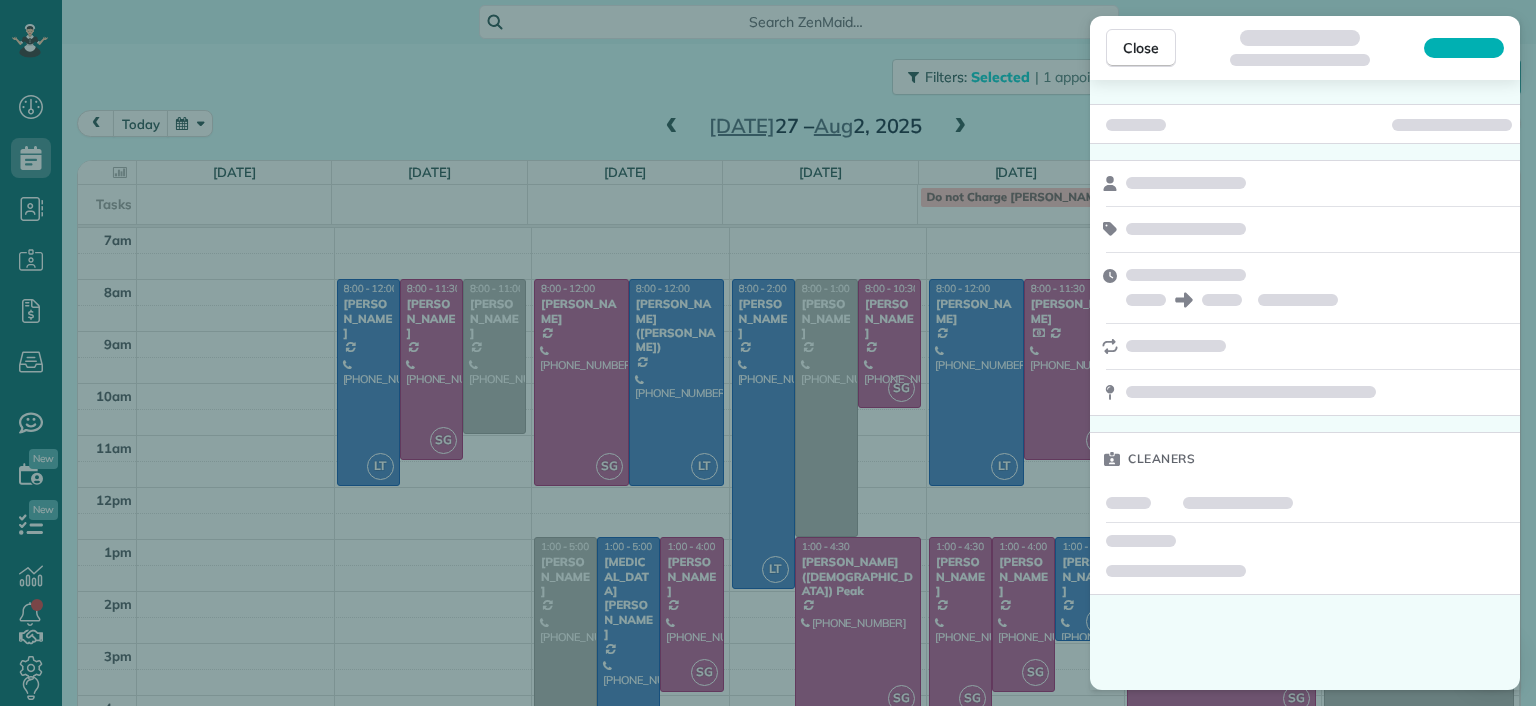 drag, startPoint x: 663, startPoint y: 406, endPoint x: 662, endPoint y: 419, distance: 13.038404 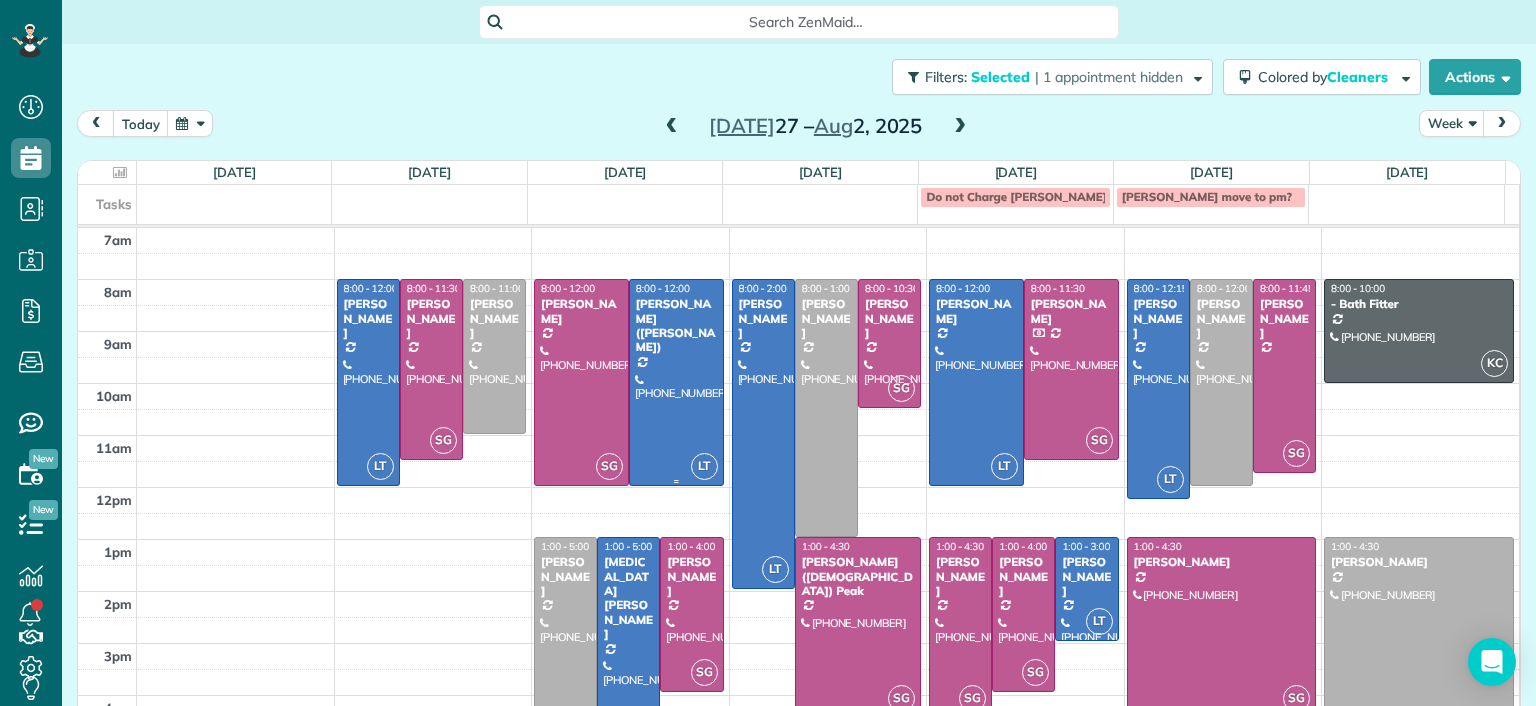 drag, startPoint x: 662, startPoint y: 420, endPoint x: 658, endPoint y: 445, distance: 25.317978 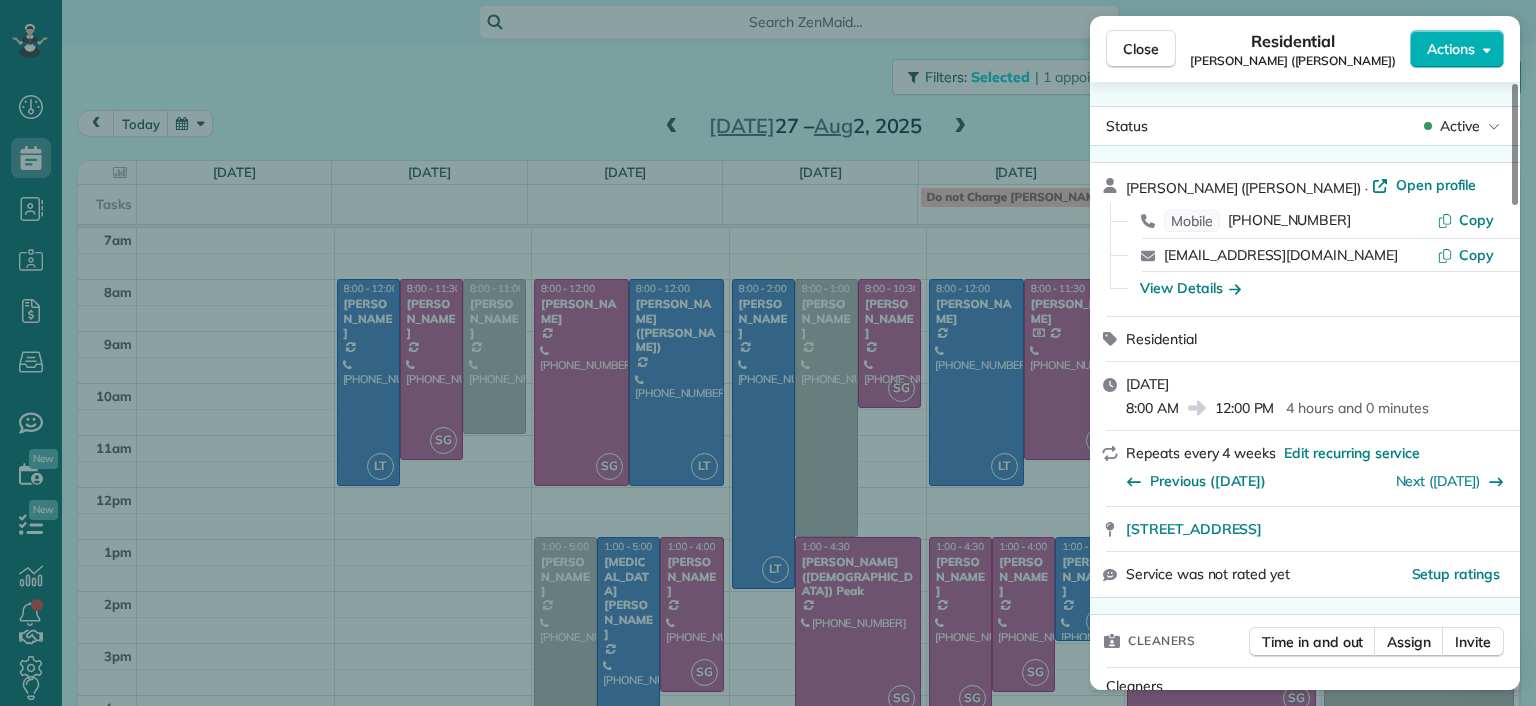 drag, startPoint x: 658, startPoint y: 446, endPoint x: 482, endPoint y: 556, distance: 207.54759 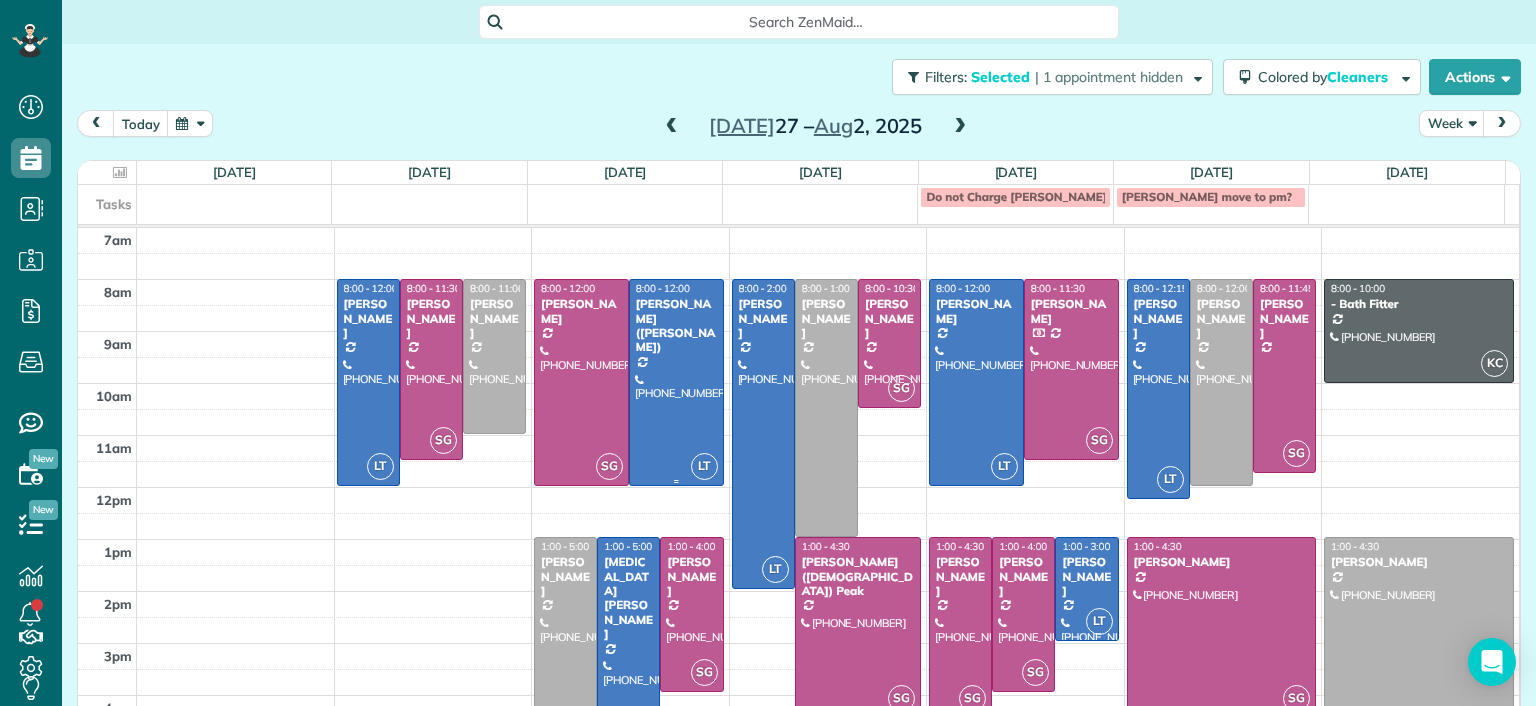 click at bounding box center [676, 382] 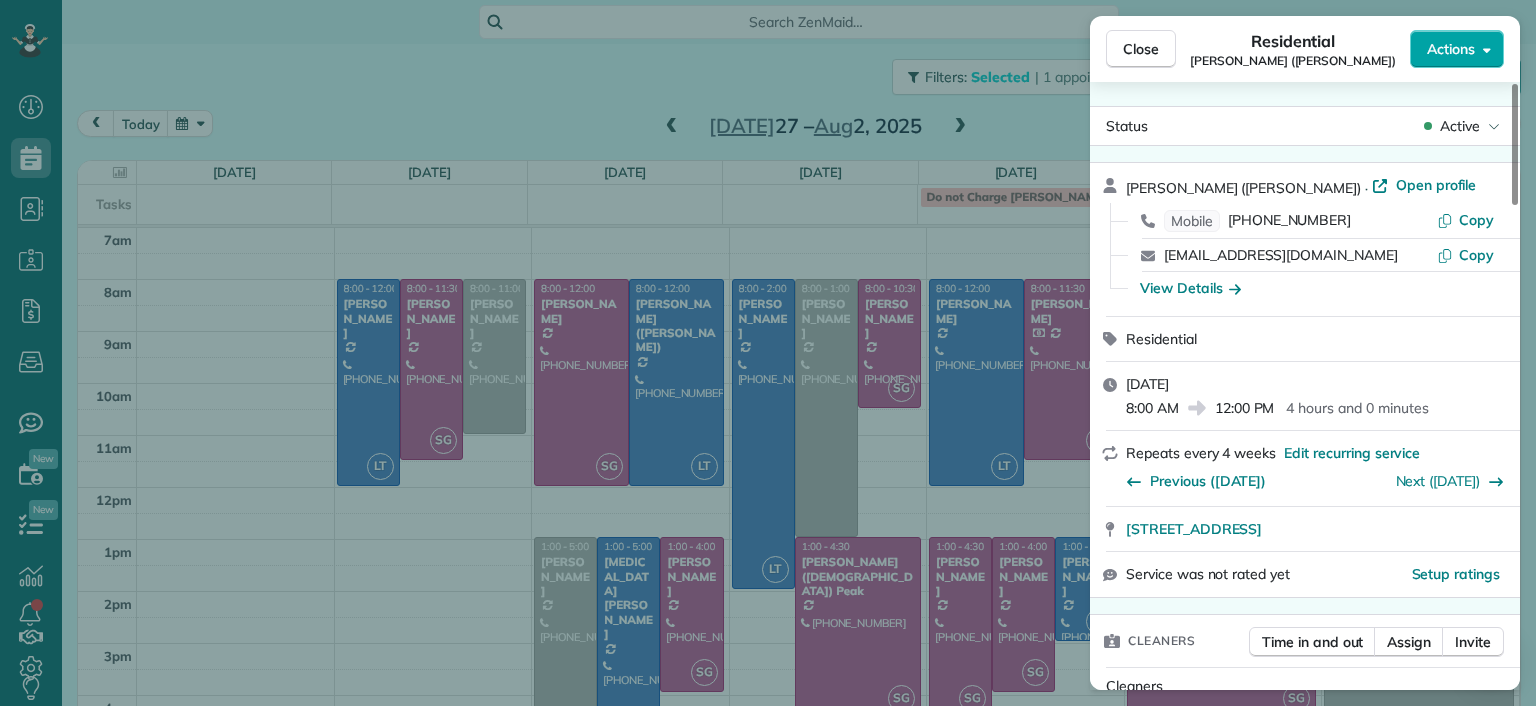 click on "Actions" at bounding box center (1451, 49) 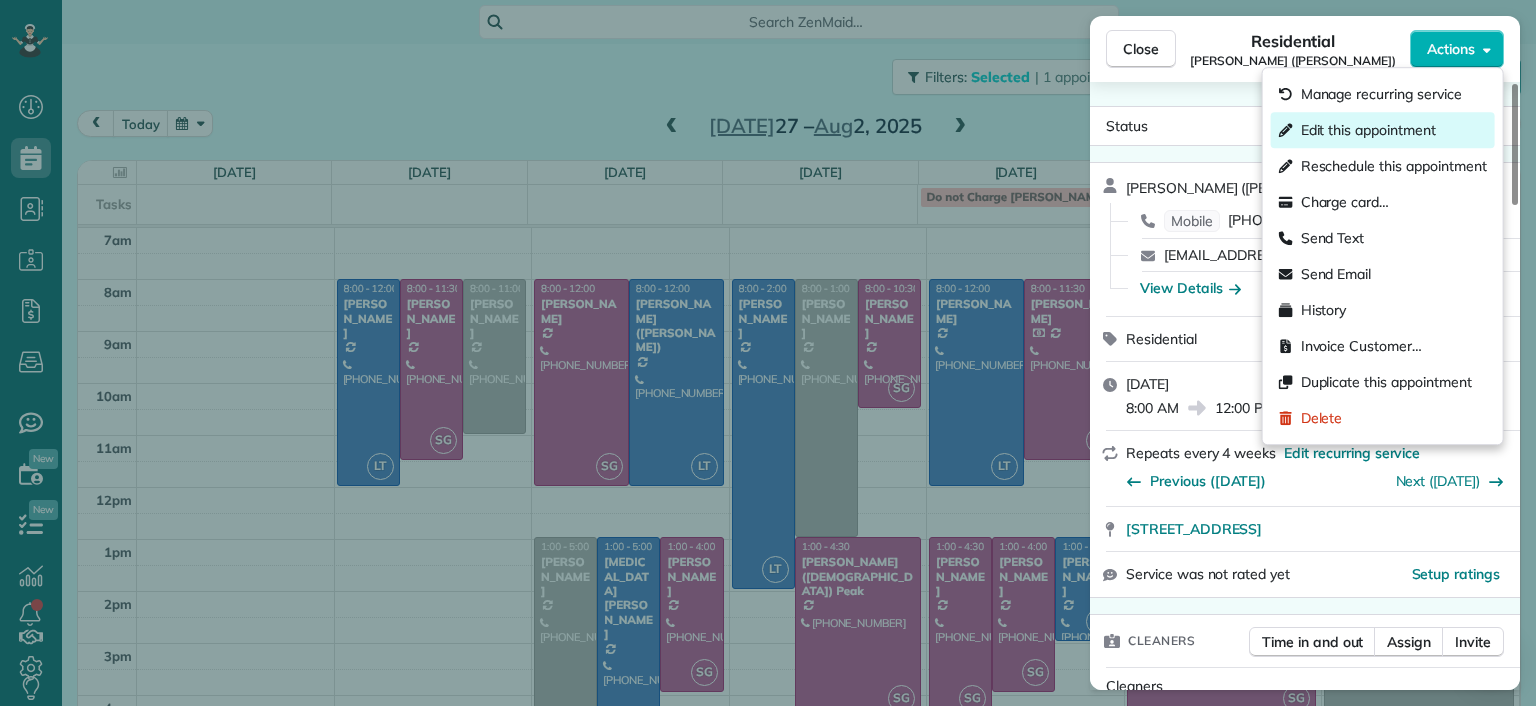 click on "Edit this appointment" at bounding box center (1368, 130) 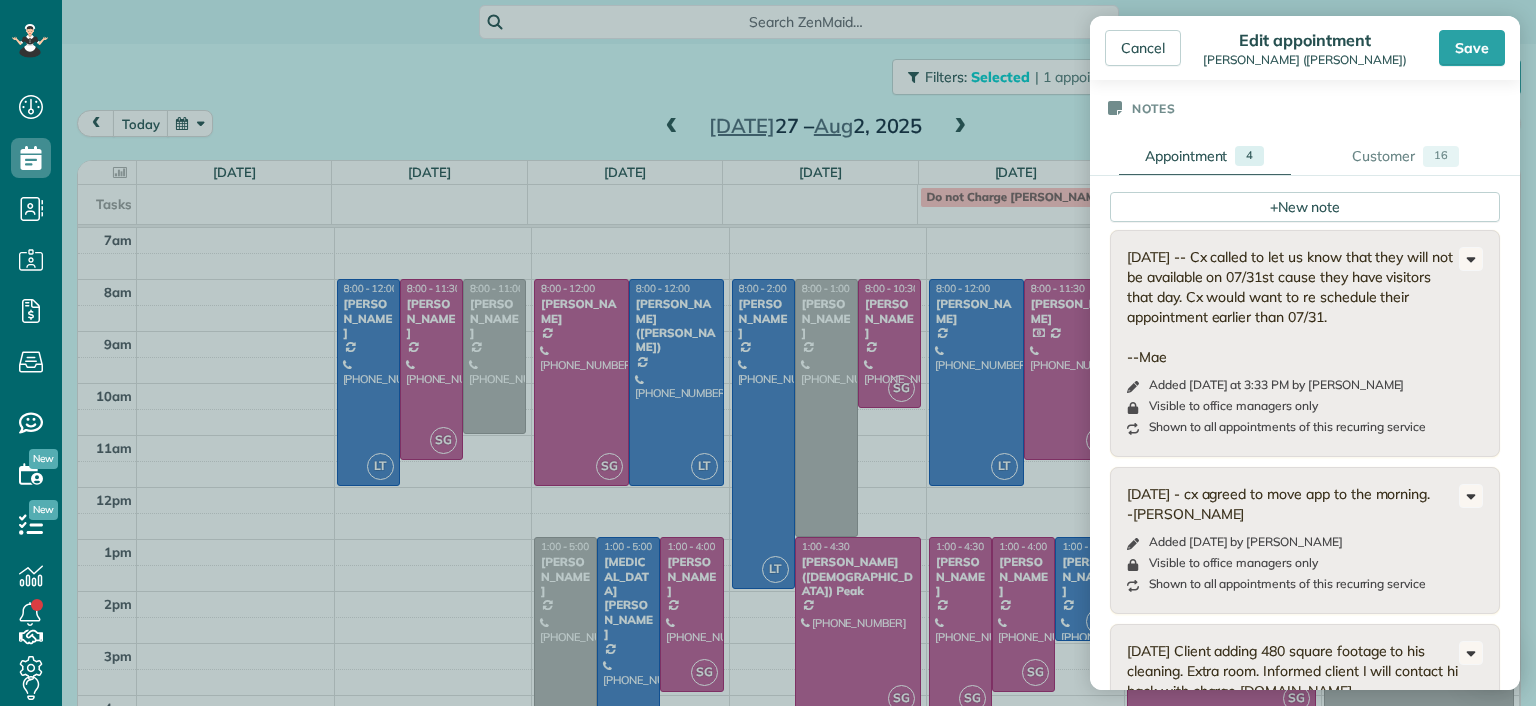 scroll, scrollTop: 400, scrollLeft: 0, axis: vertical 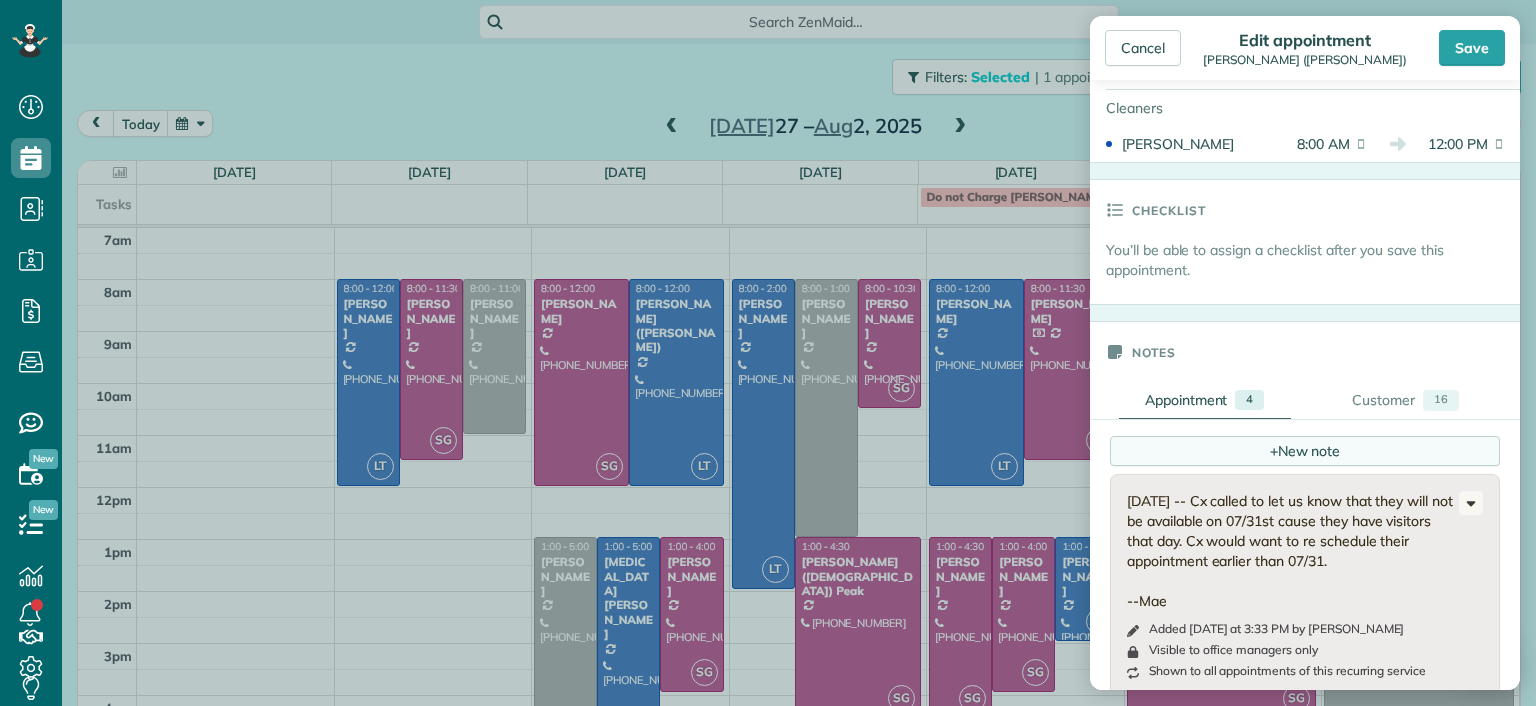click on "+
New note" at bounding box center [1305, 451] 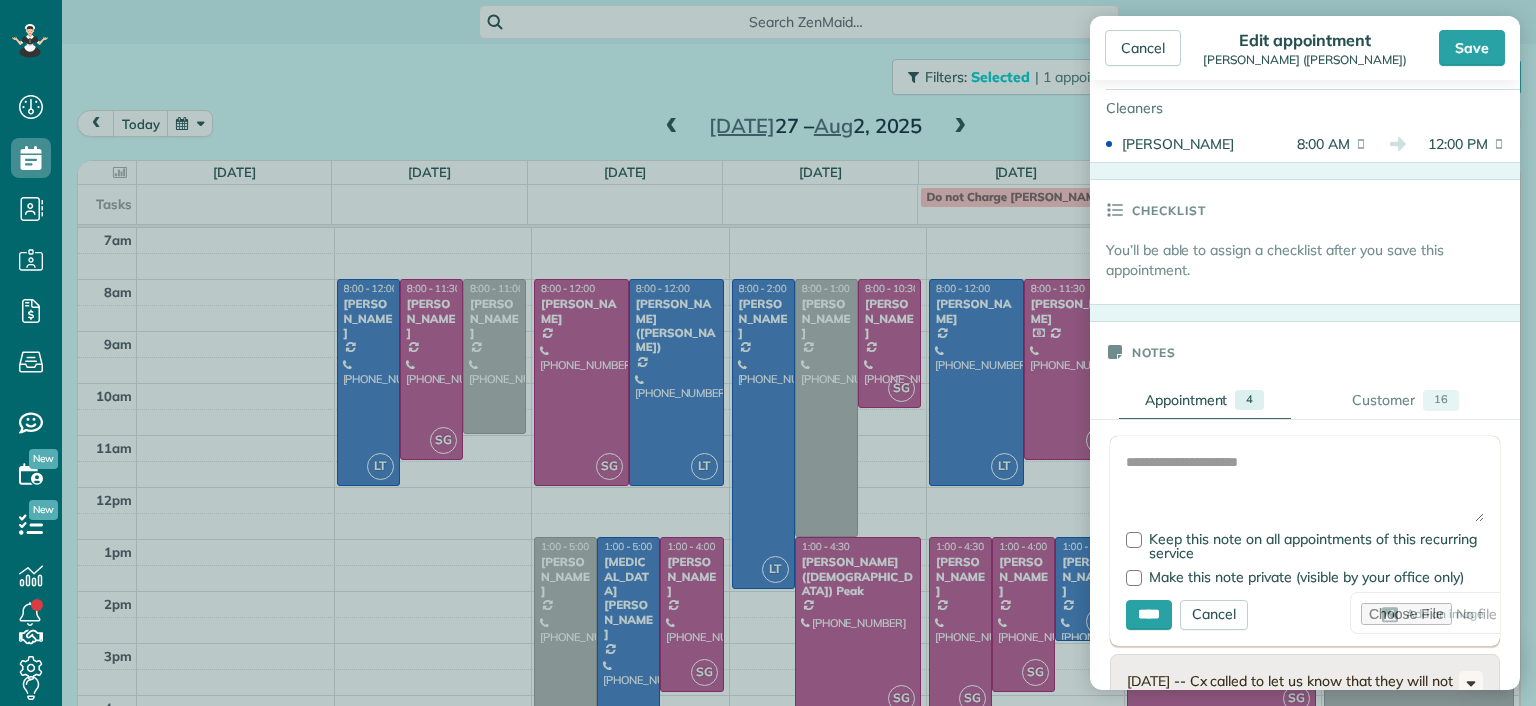 scroll, scrollTop: 500, scrollLeft: 0, axis: vertical 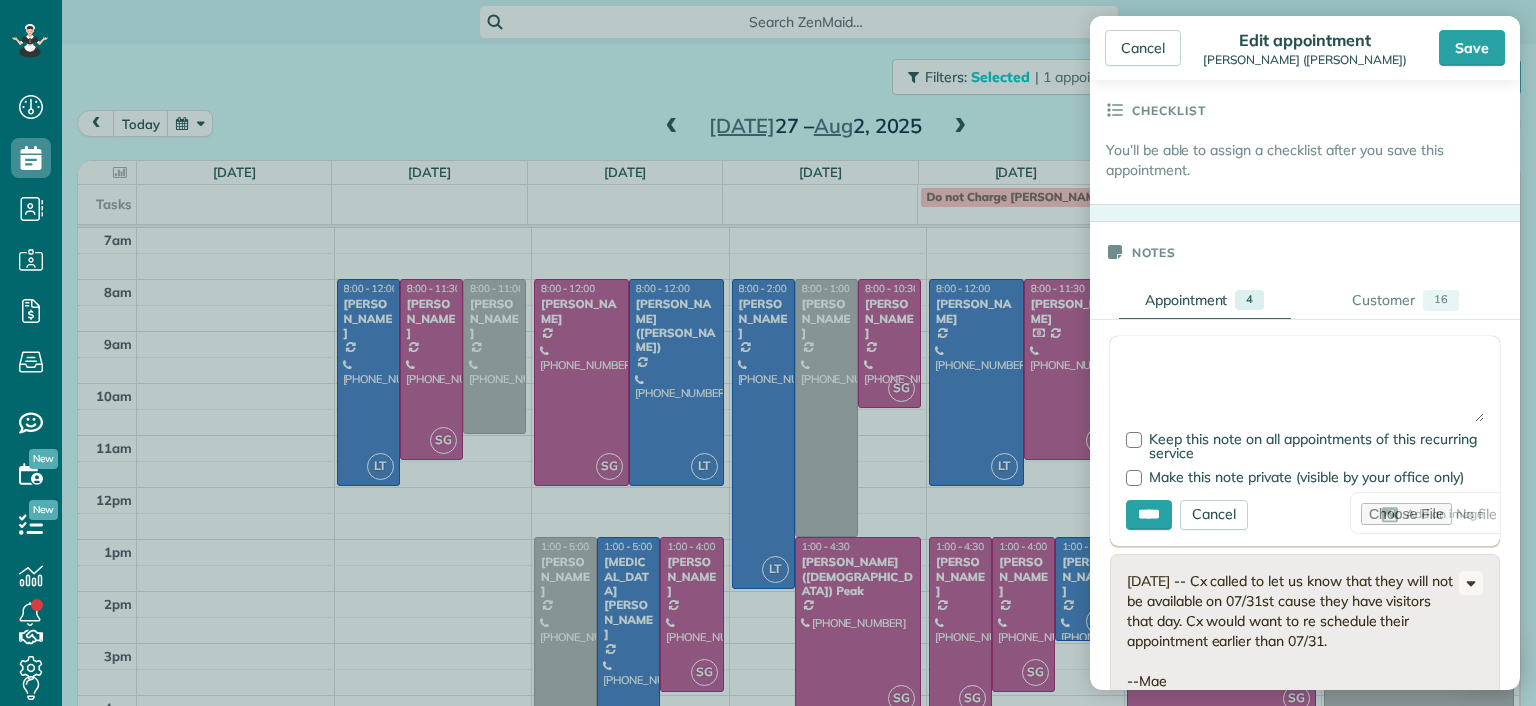 click at bounding box center (1305, 387) 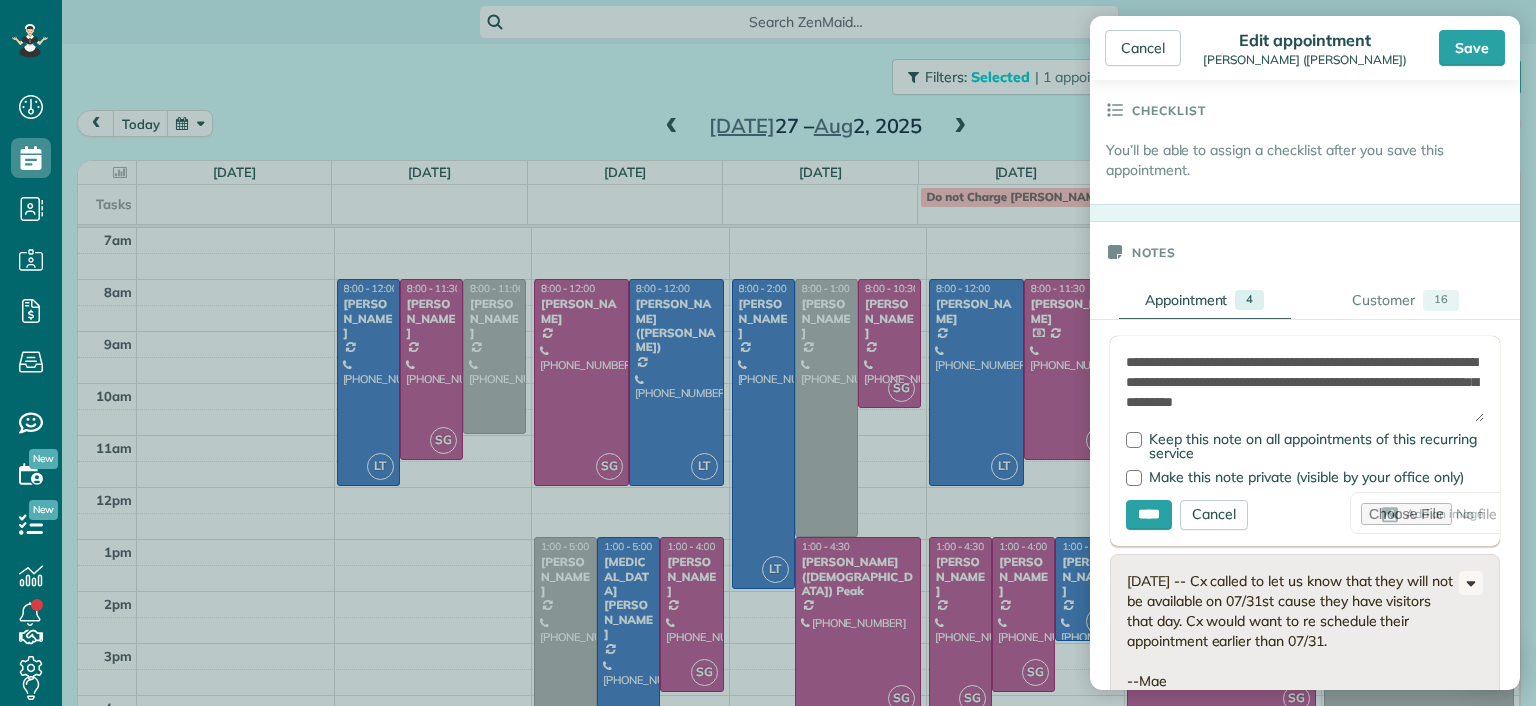scroll, scrollTop: 8, scrollLeft: 0, axis: vertical 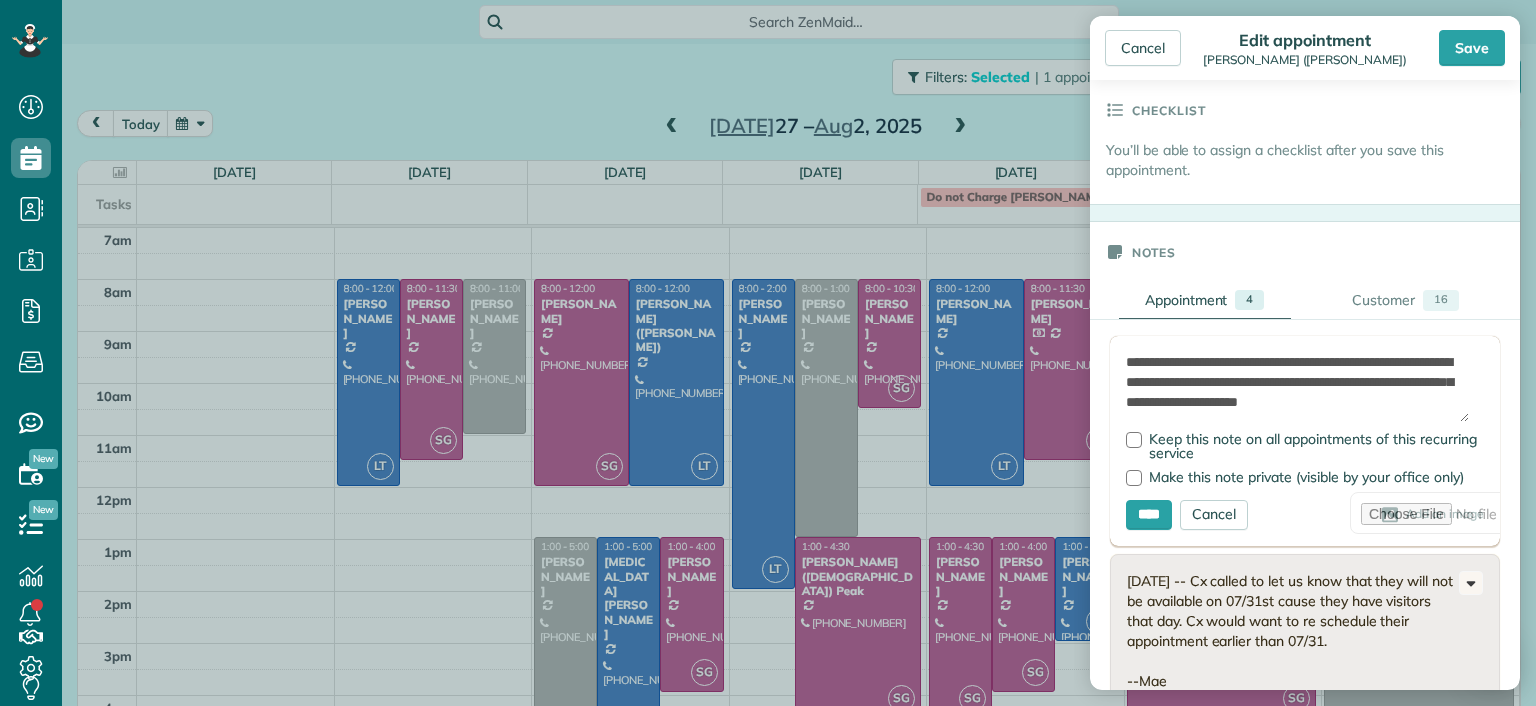 drag, startPoint x: 1178, startPoint y: 411, endPoint x: 1114, endPoint y: 298, distance: 129.86531 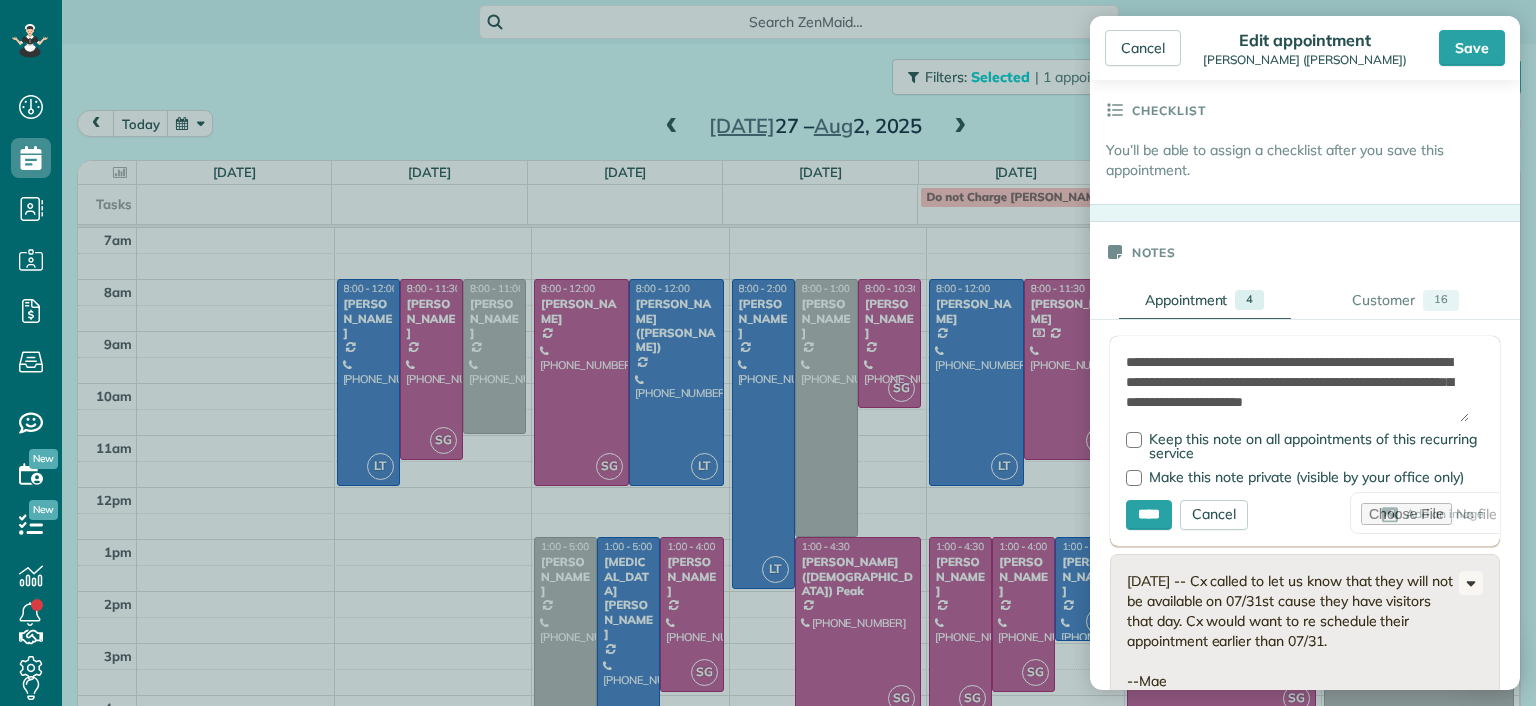 scroll, scrollTop: 28, scrollLeft: 0, axis: vertical 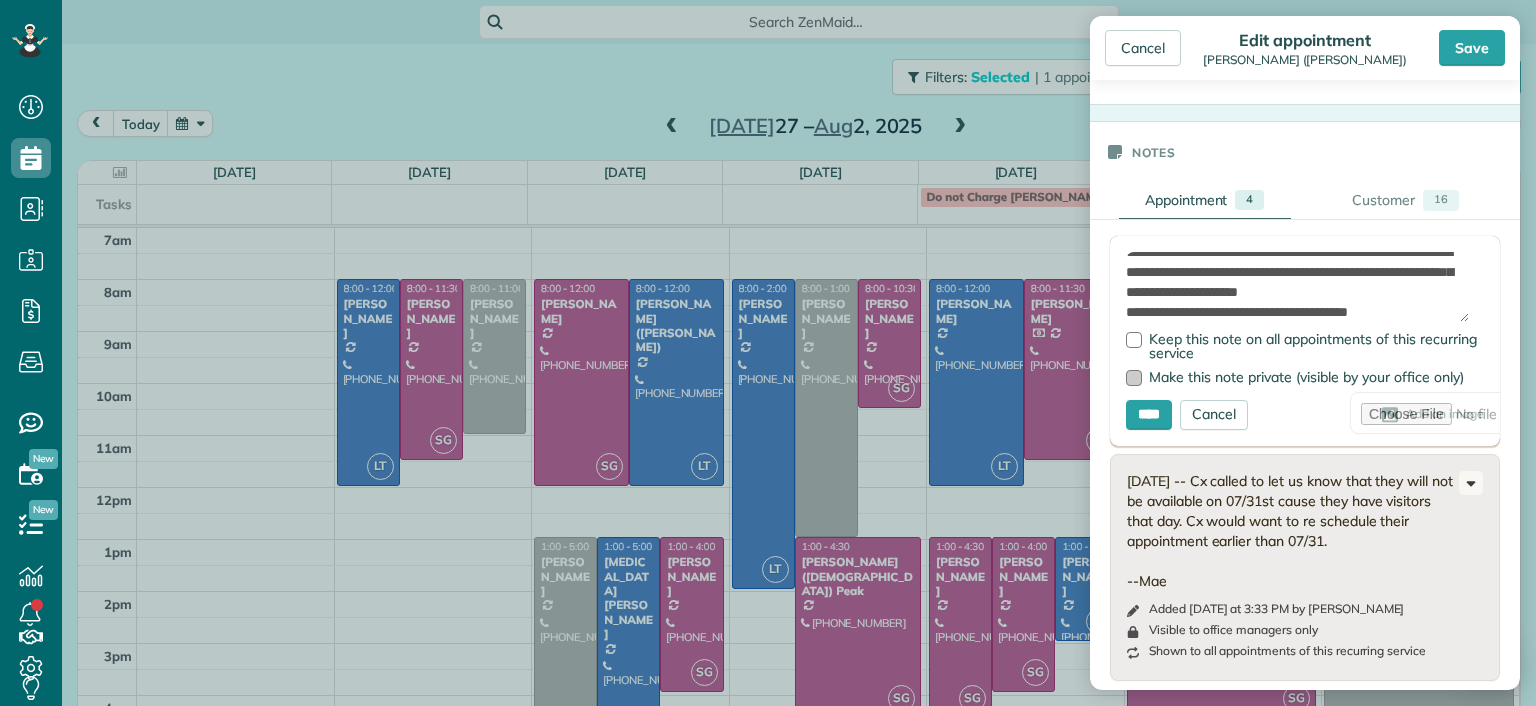 type on "**********" 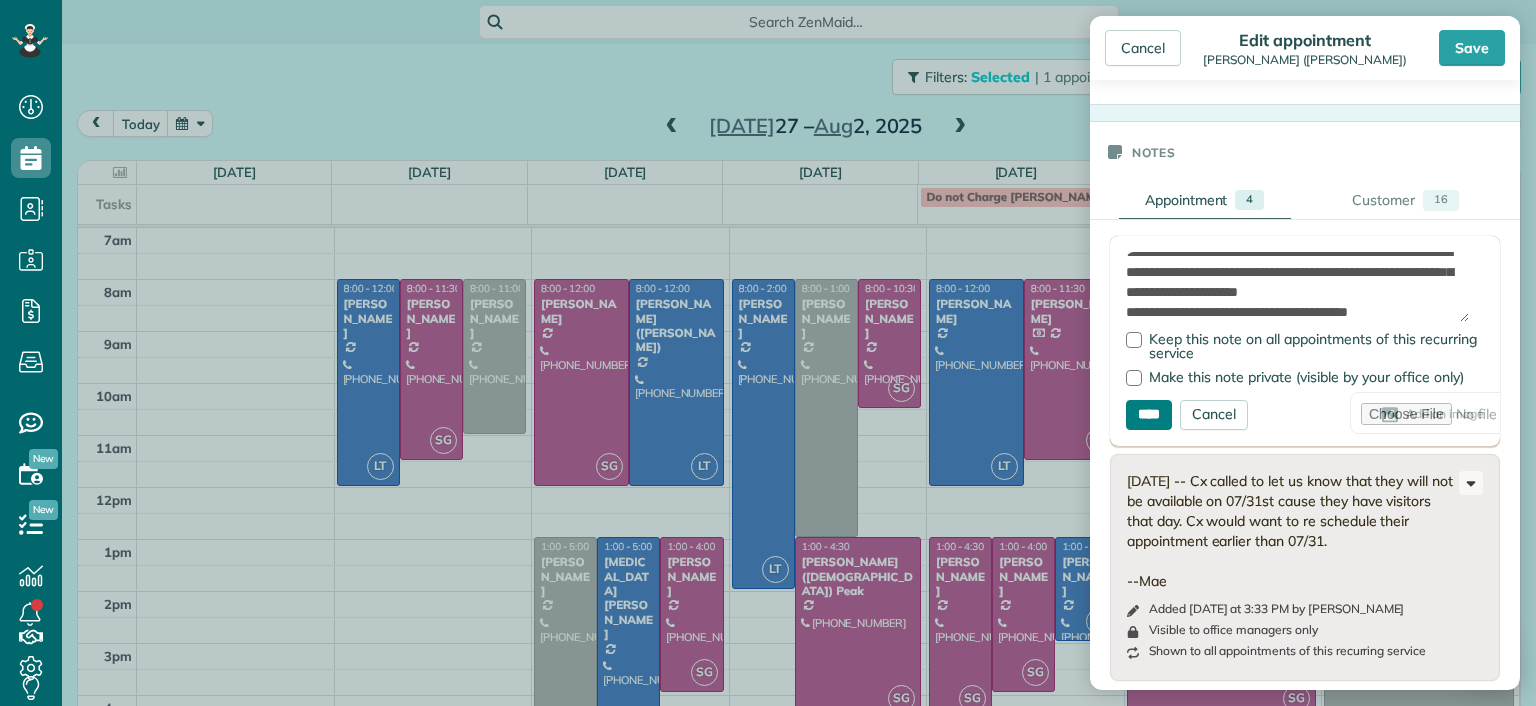 click on "****" at bounding box center [1149, 415] 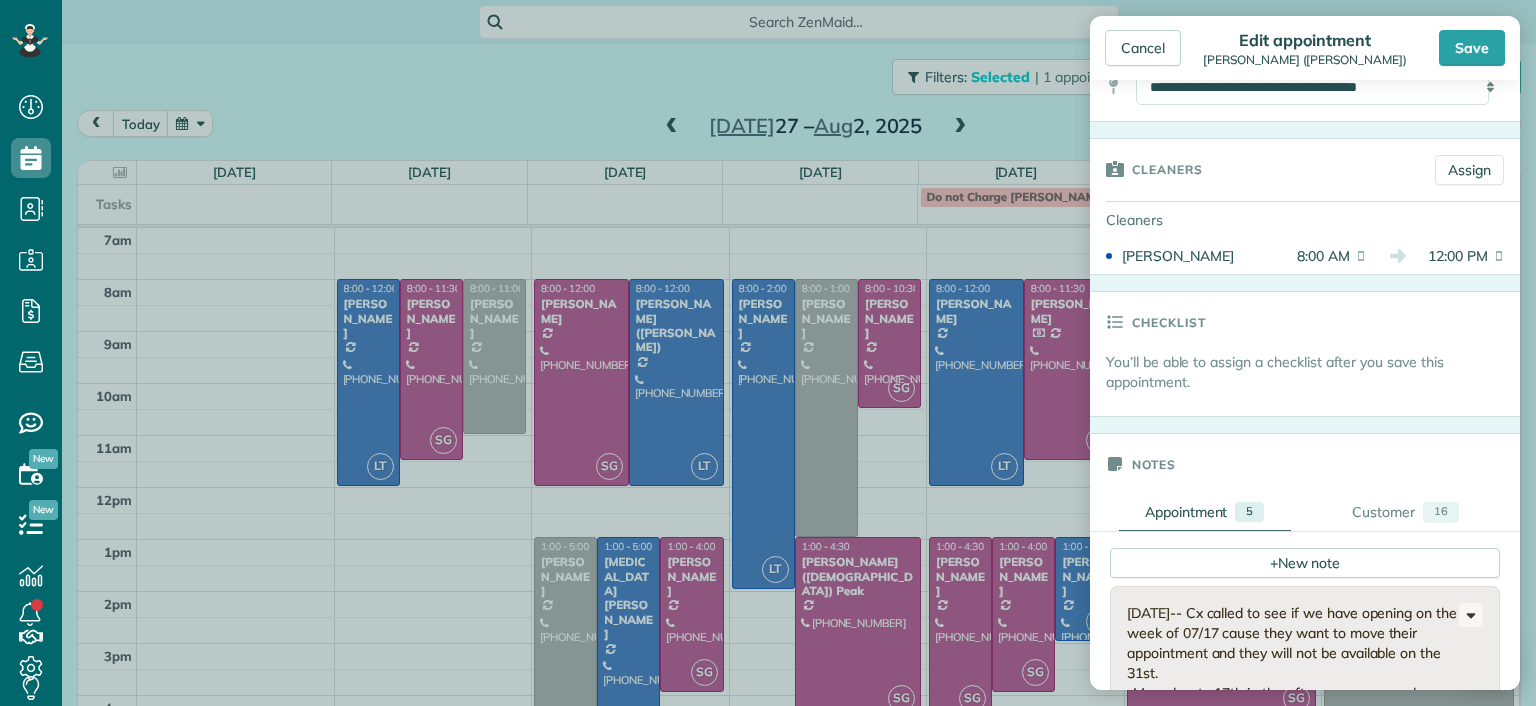 scroll, scrollTop: 0, scrollLeft: 0, axis: both 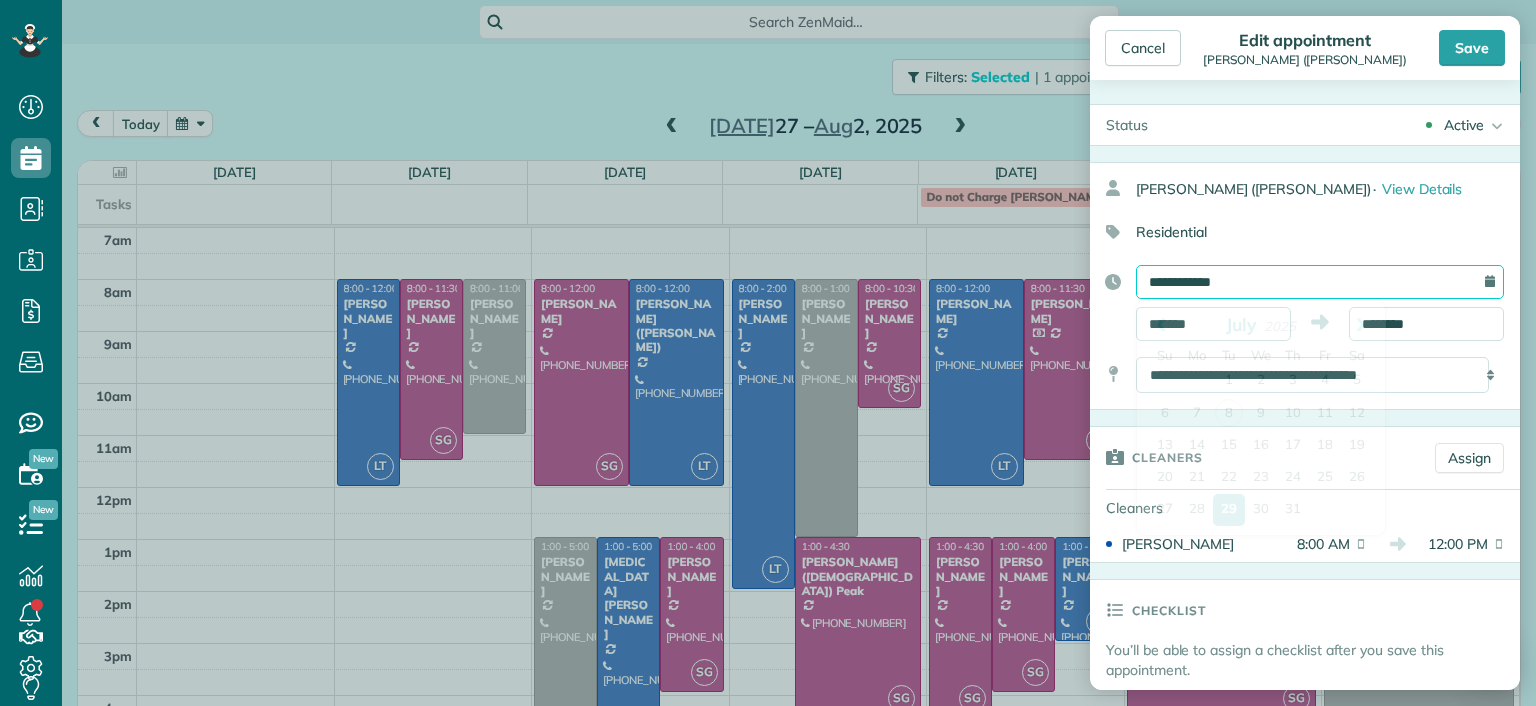 click on "**********" at bounding box center [1320, 282] 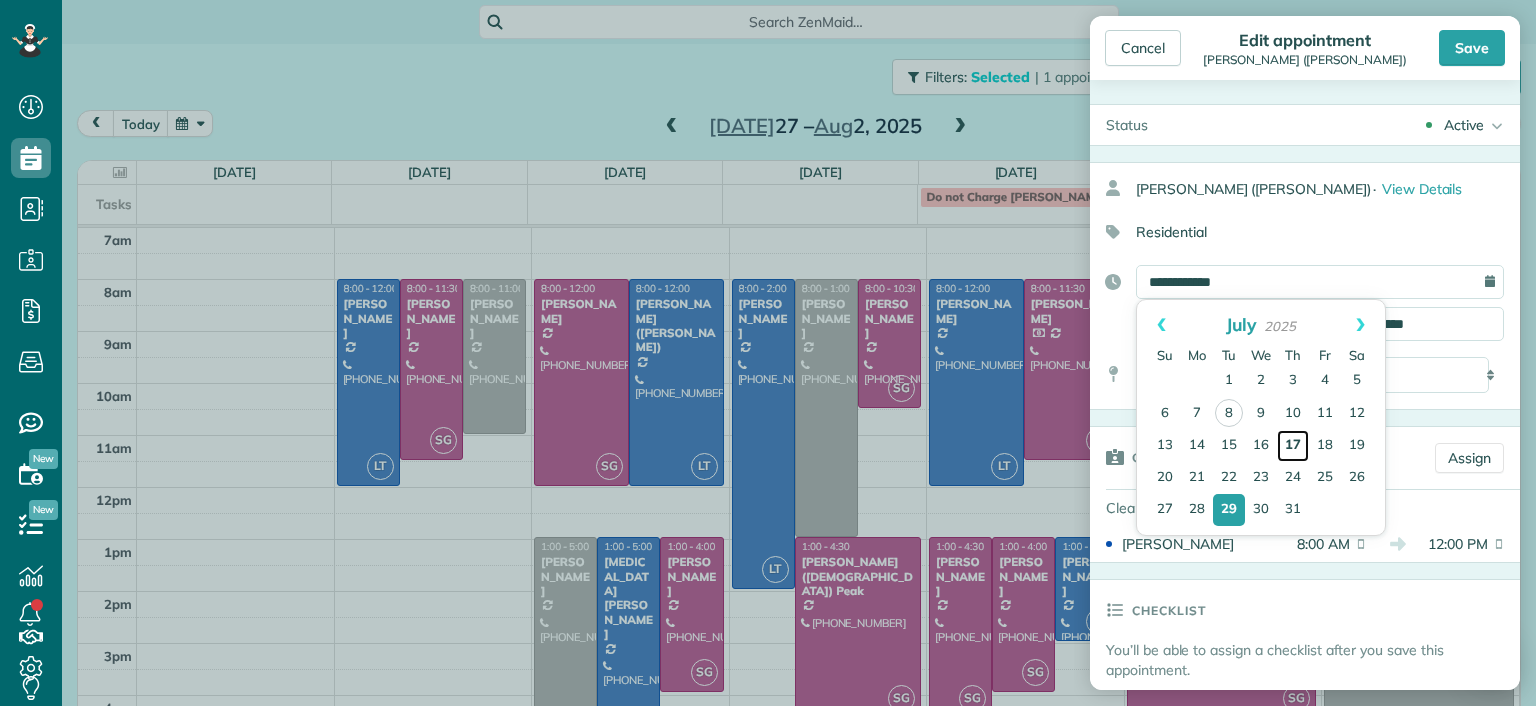 click on "17" at bounding box center (1293, 446) 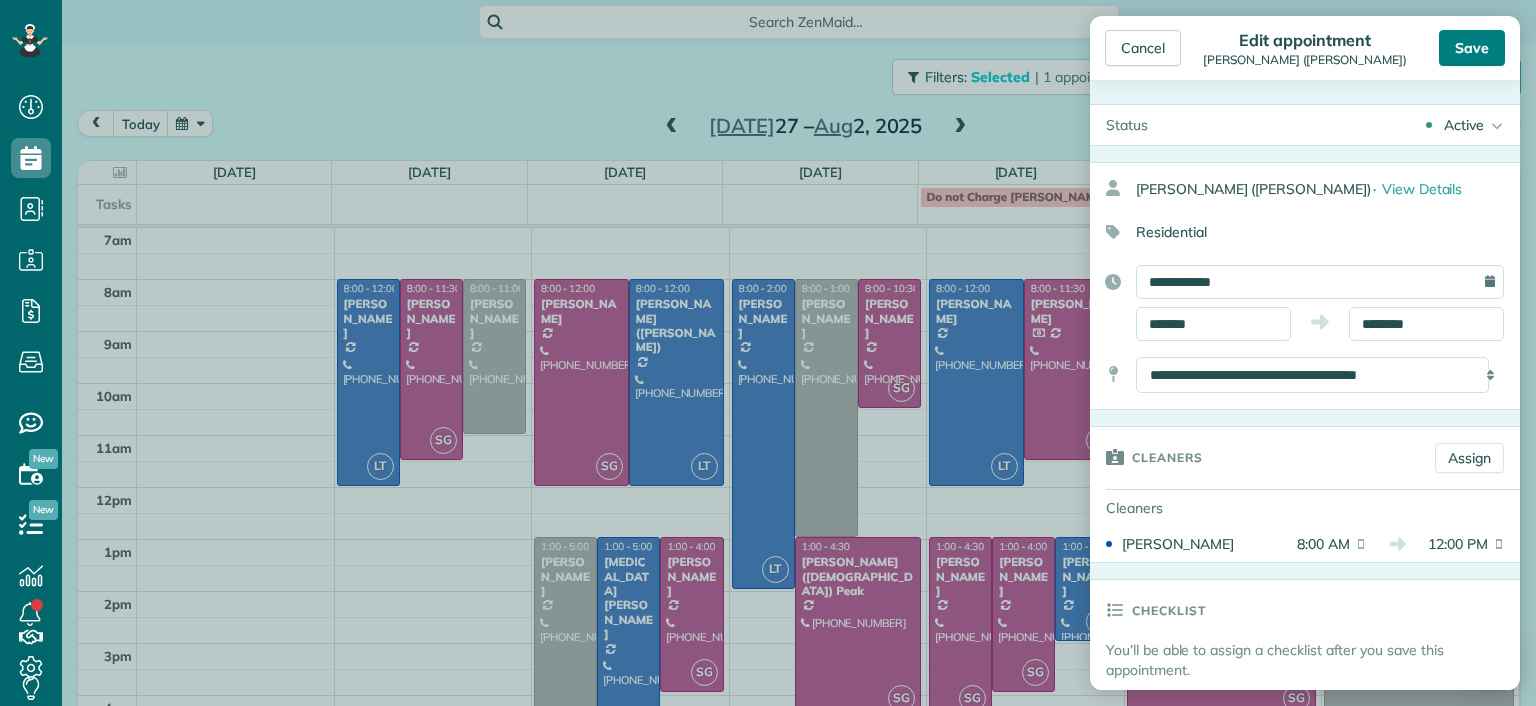 click on "Save" at bounding box center [1472, 48] 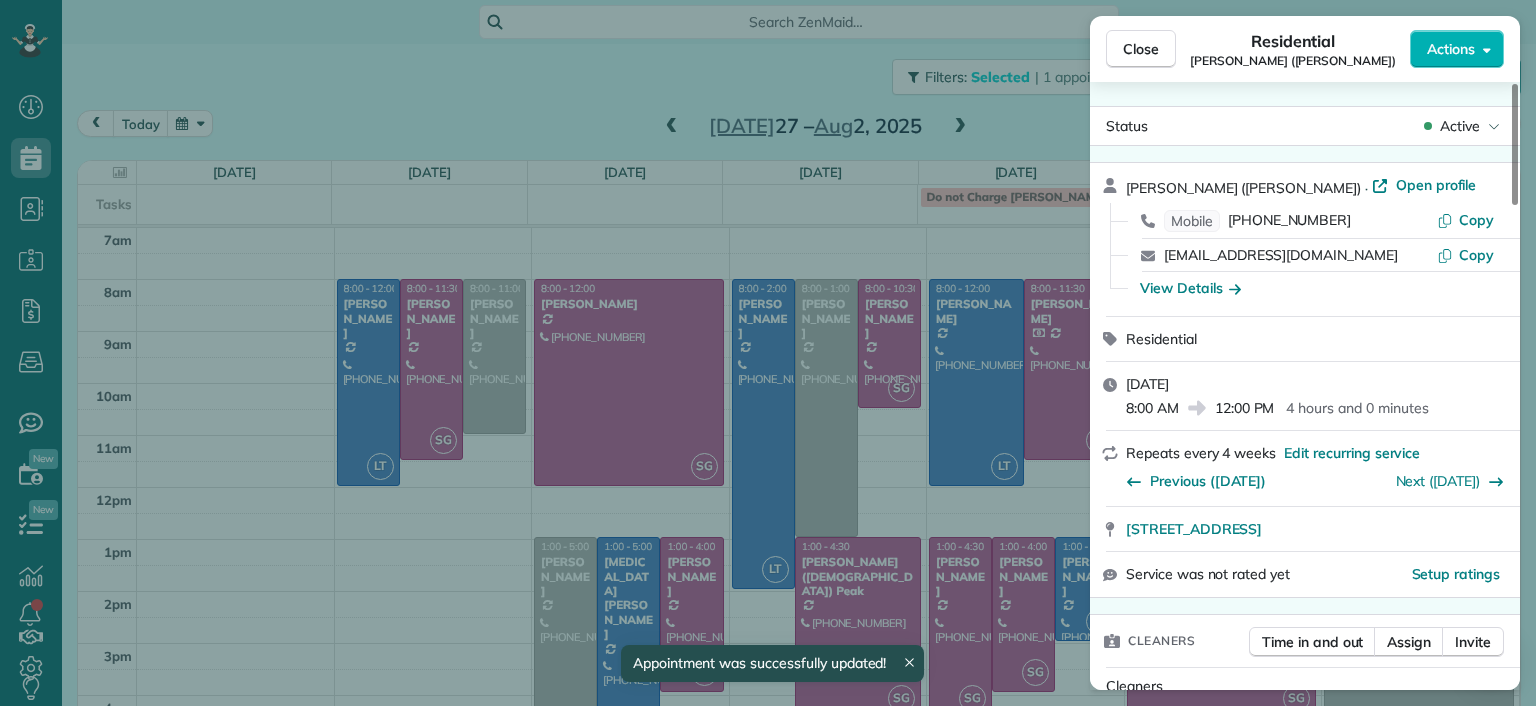click on "Close Residential Chris Ludwig (Harrison) Actions Status Active Chris Ludwig (Harrison) · Open profile Mobile (804) 878-2272 Copy ludwigia.jc@gmail.com Copy View Details Residential Tuesday, July 29, 2025 8:00 AM 12:00 PM 4 hours and 0 minutes Repeats every 4 weeks Edit recurring service Previous (Jul 03) Next (Aug 28) 19444 Running Cedar Lane Maidens VA 23102 Service was not rated yet Setup ratings Cleaners Time in and out Assign Invite Cleaners Laura   Thaller 8:00 AM 12:00 PM Checklist Try Now Keep this appointment up to your standards. Stay on top of every detail, keep your cleaners organised, and your client happy. Assign a checklist Watch a 5 min demo Billing Billing actions Price $221.00 Overcharge $0.00 Discount $0.00 Coupon discount - Primary tax - Secondary tax - Total appointment price $221.00 Tips collected New feature! $0.00 Unpaid Mark as paid Total including tip $221.00 Get paid online in no-time! Send an invoice and reward your cleaners with tips Charge customer credit card Man Hours - Notes" at bounding box center [768, 353] 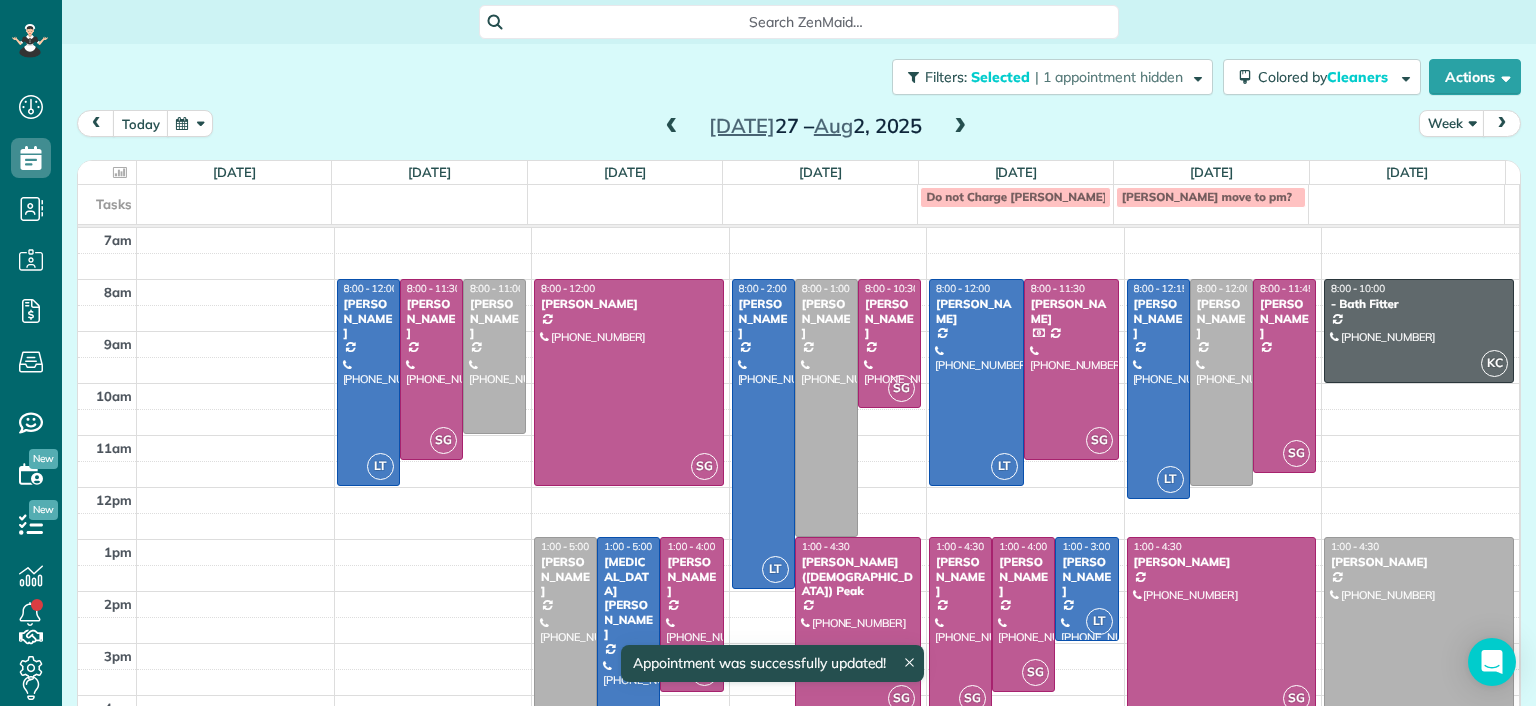 click at bounding box center [672, 127] 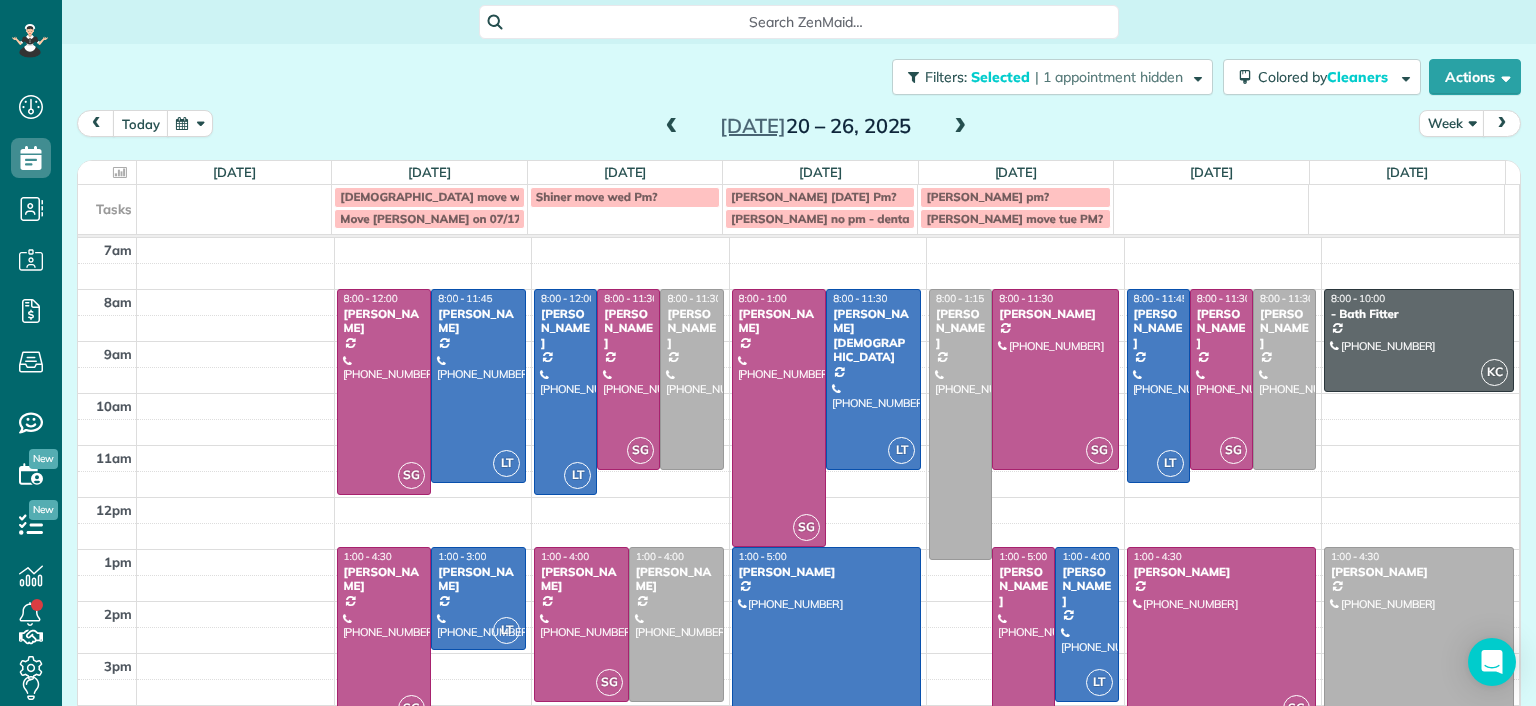 click at bounding box center (672, 127) 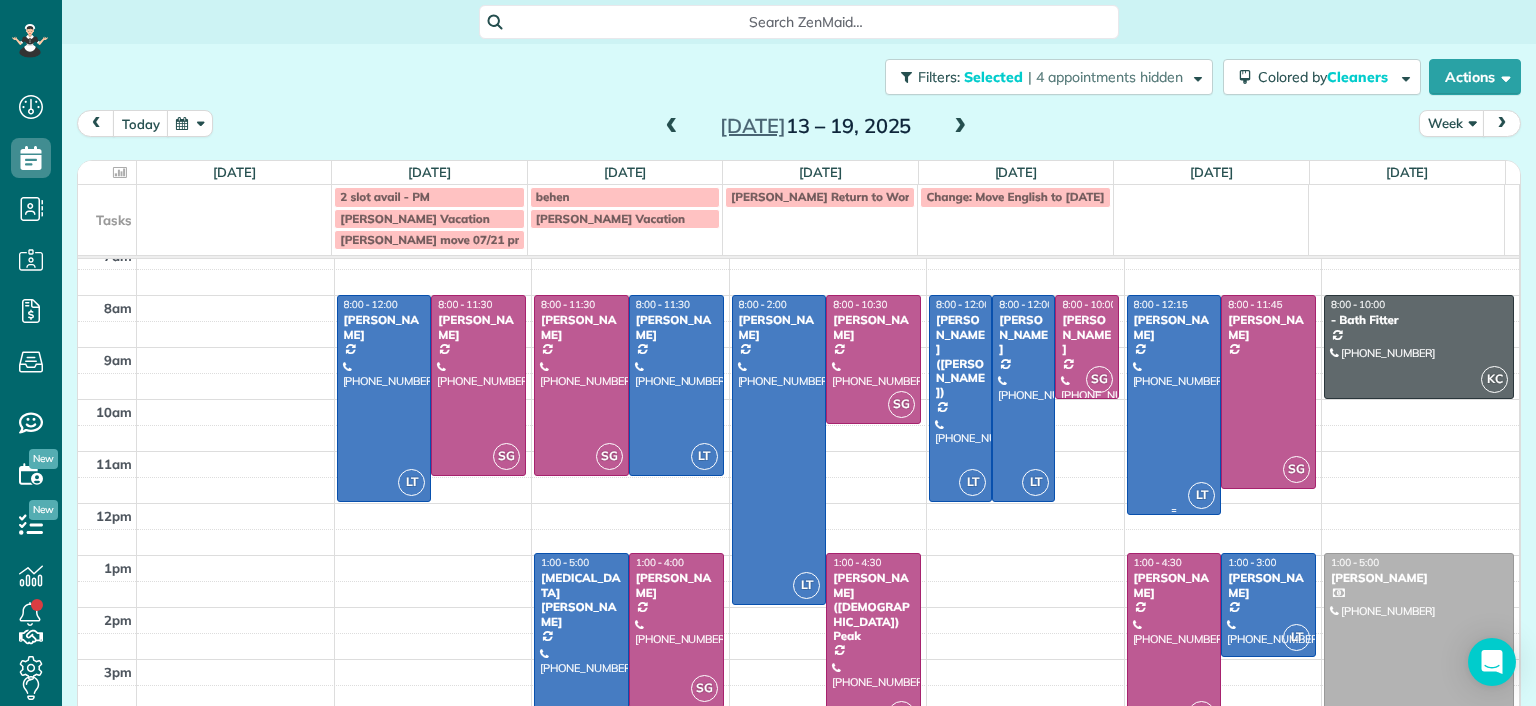 scroll, scrollTop: 115, scrollLeft: 0, axis: vertical 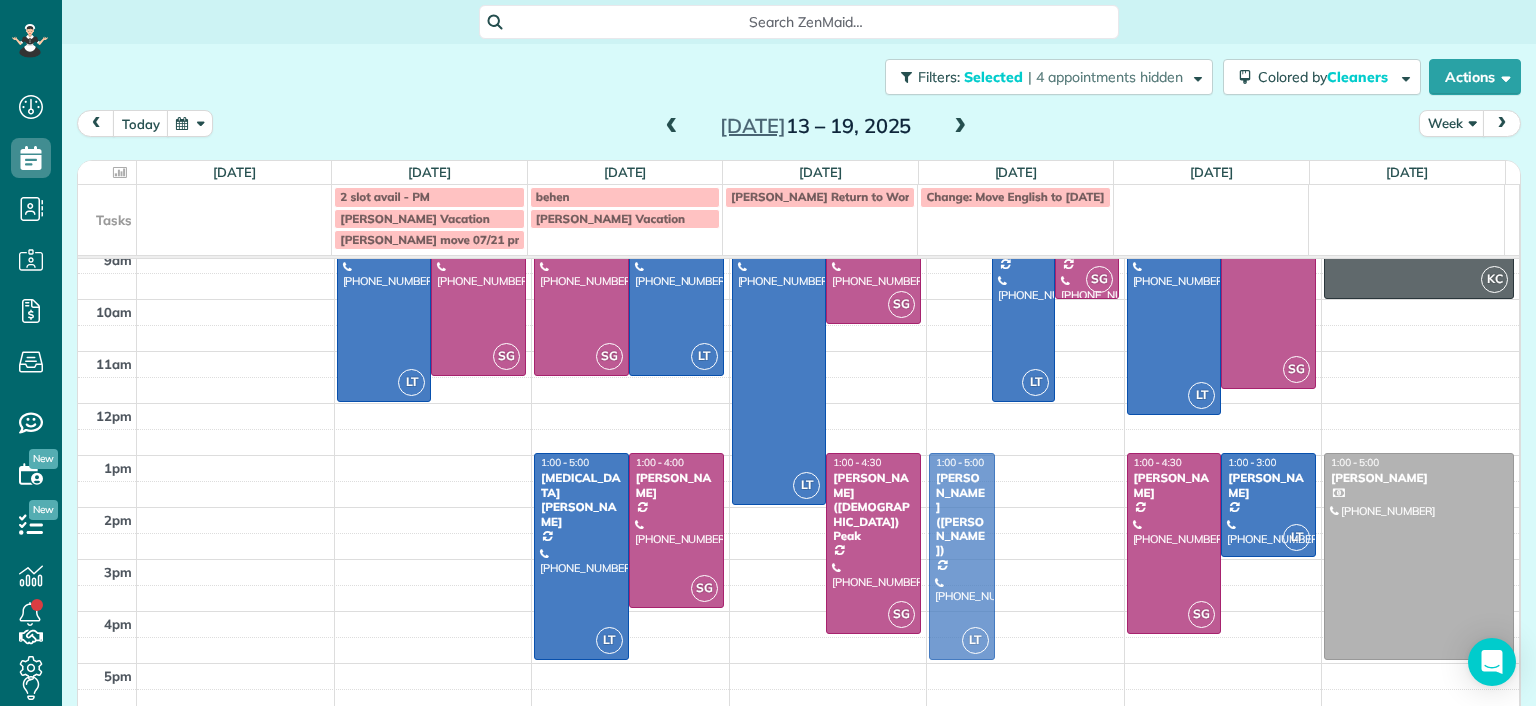 drag, startPoint x: 958, startPoint y: 327, endPoint x: 961, endPoint y: 583, distance: 256.01758 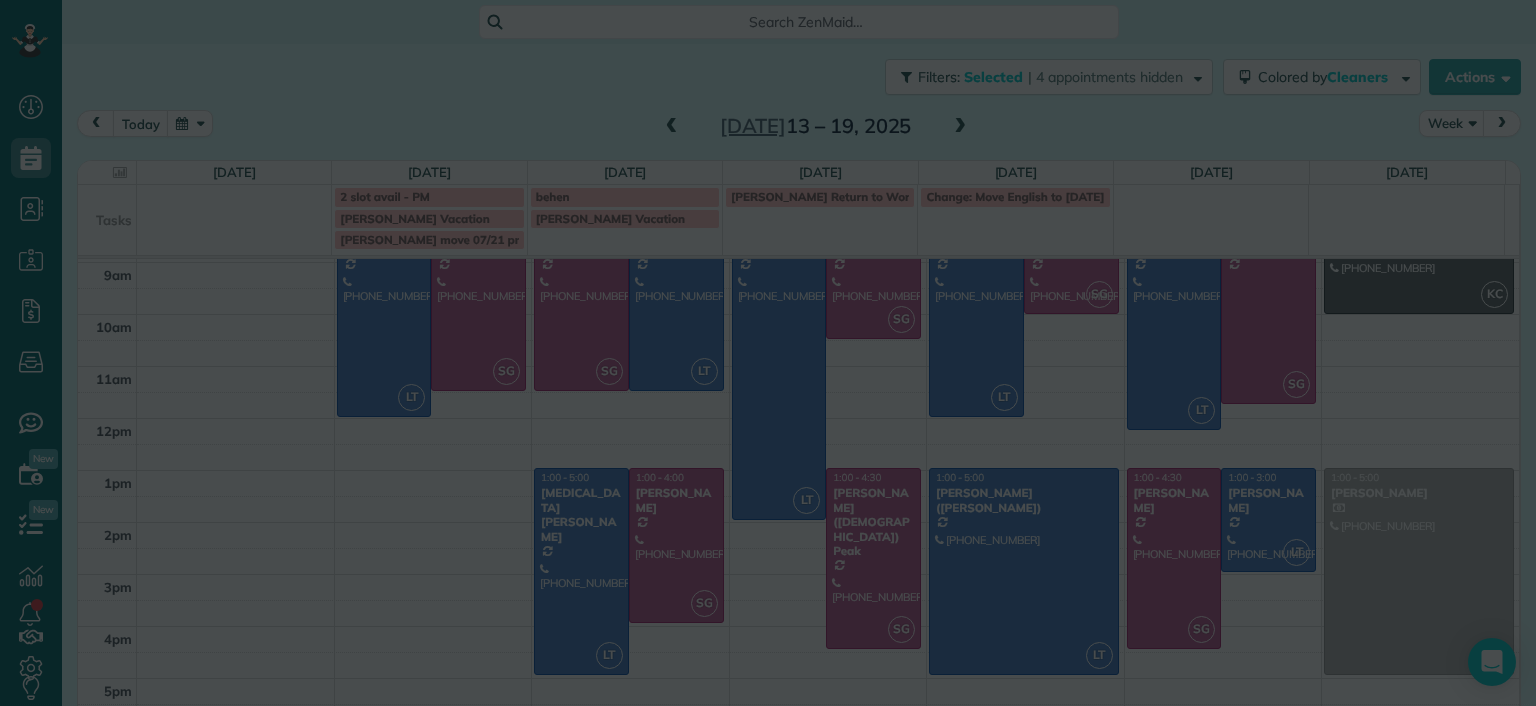 scroll, scrollTop: 96, scrollLeft: 0, axis: vertical 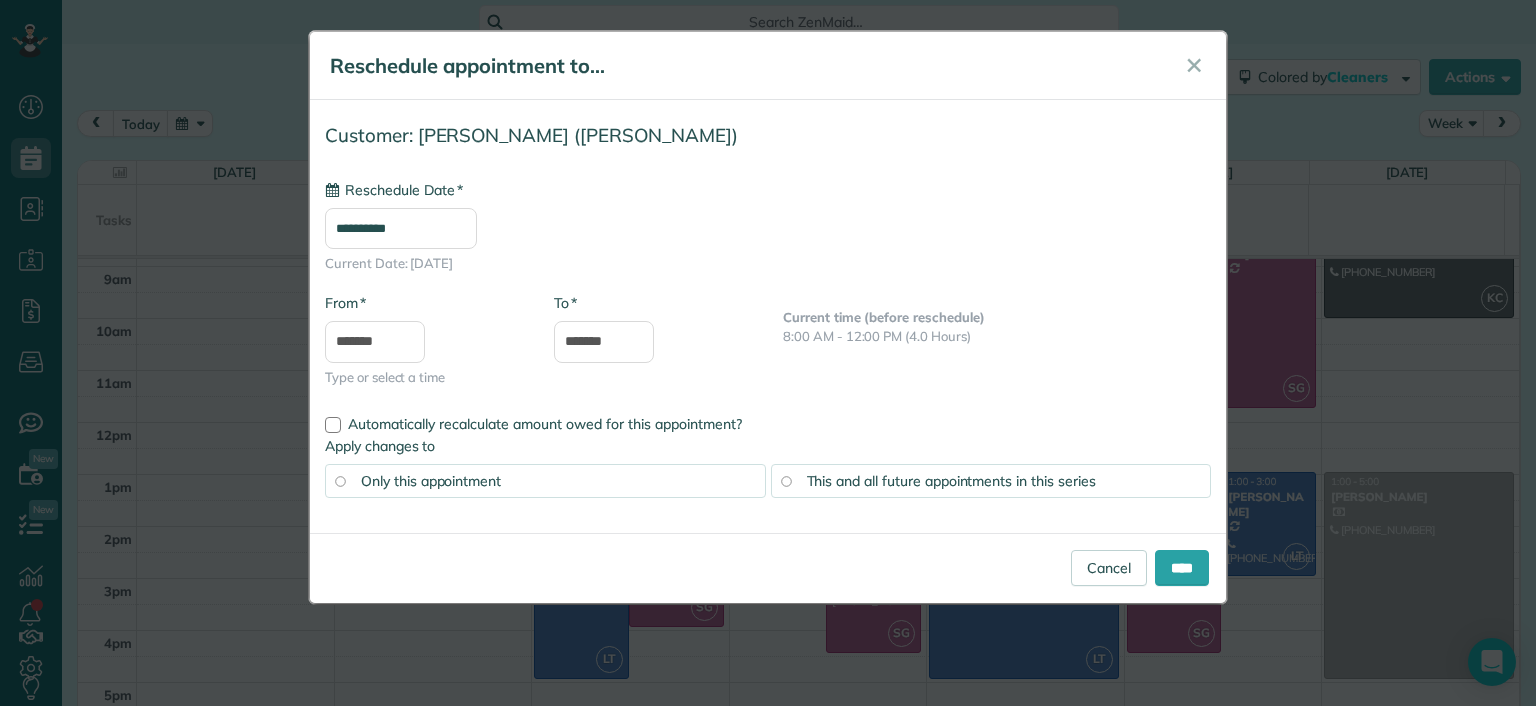 type on "**********" 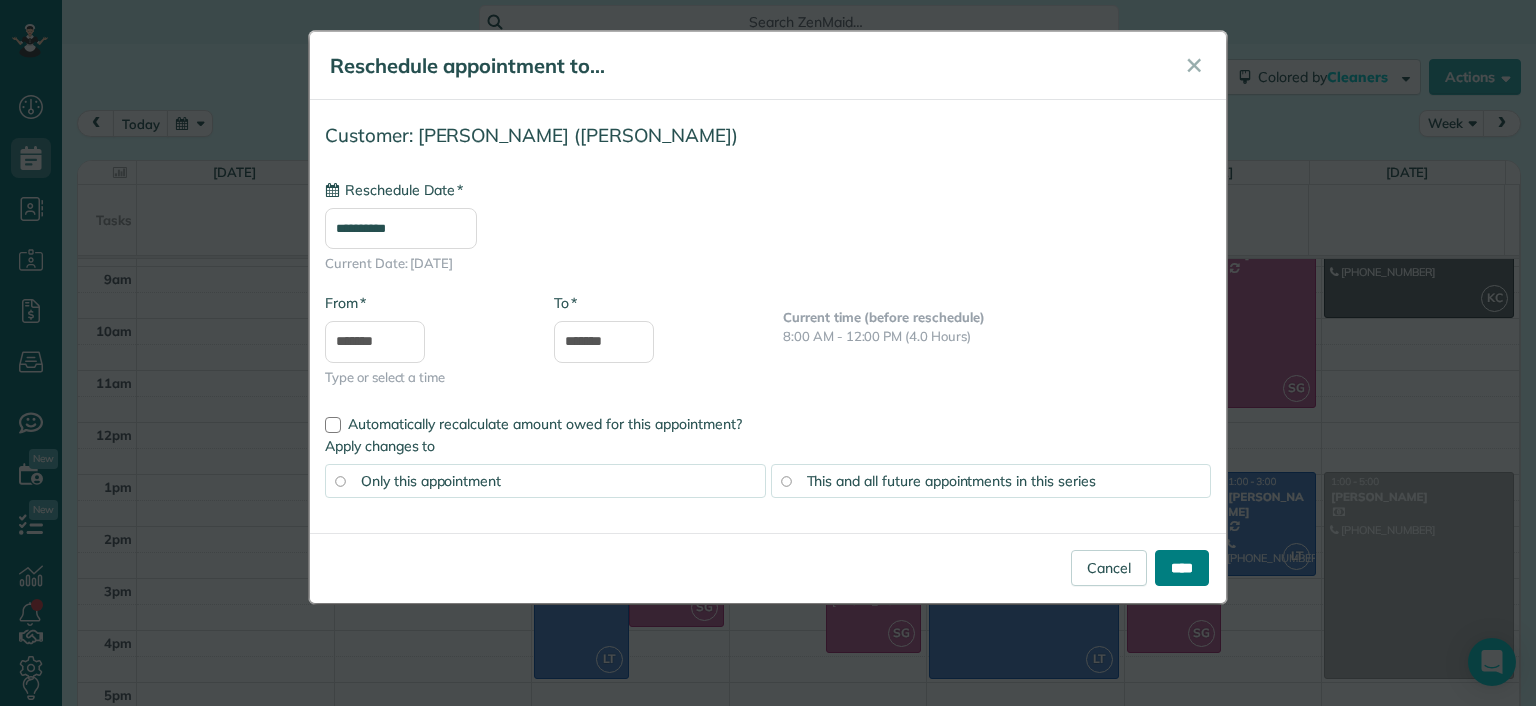 click on "****" at bounding box center (1182, 568) 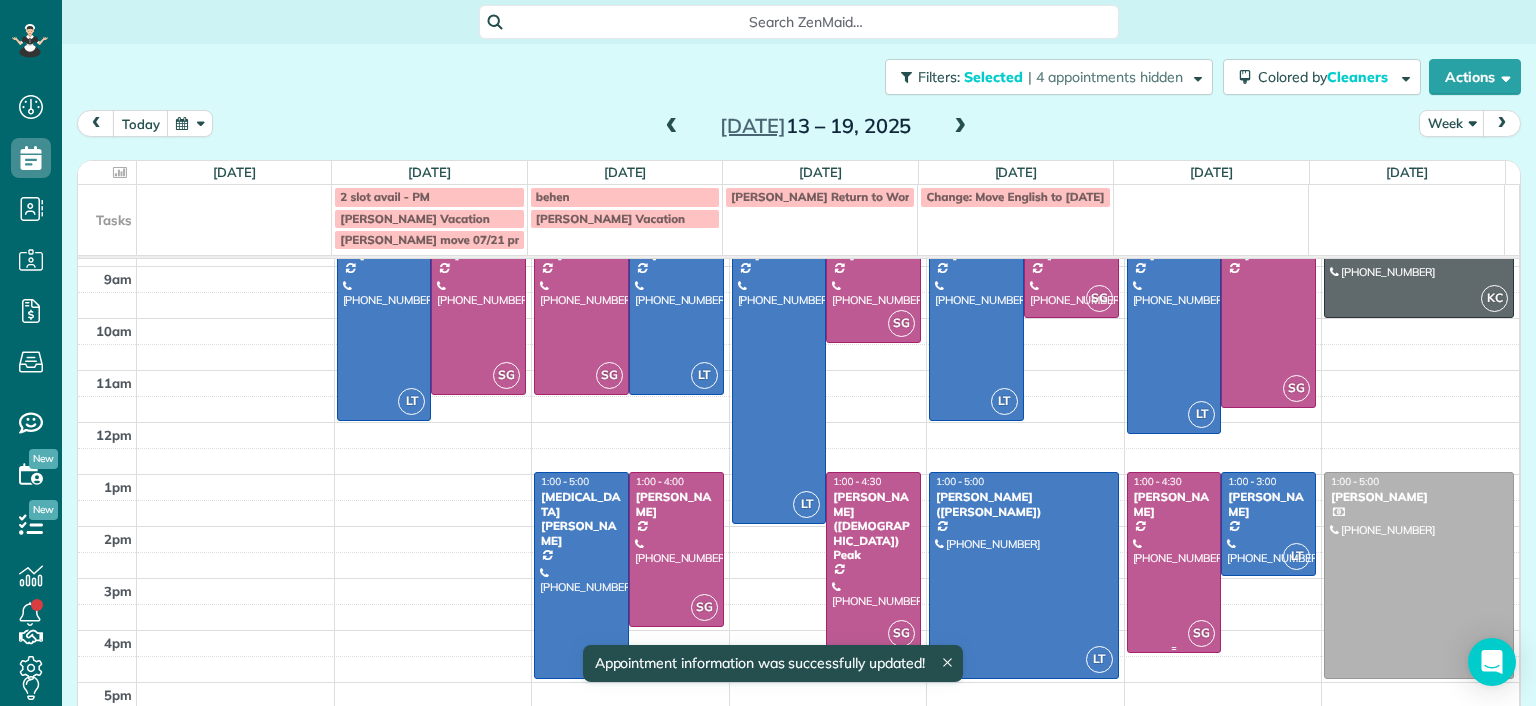 scroll, scrollTop: 96, scrollLeft: 0, axis: vertical 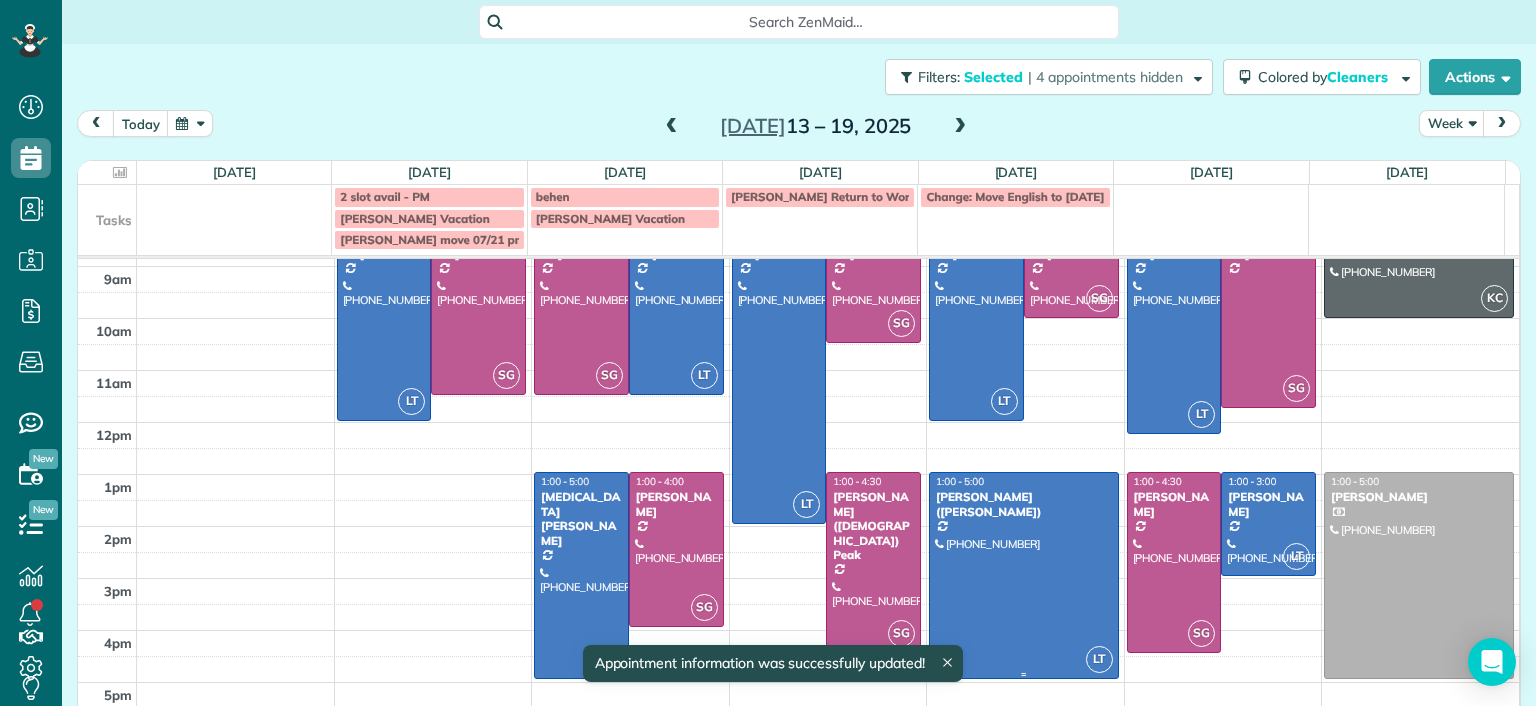 click at bounding box center (1024, 575) 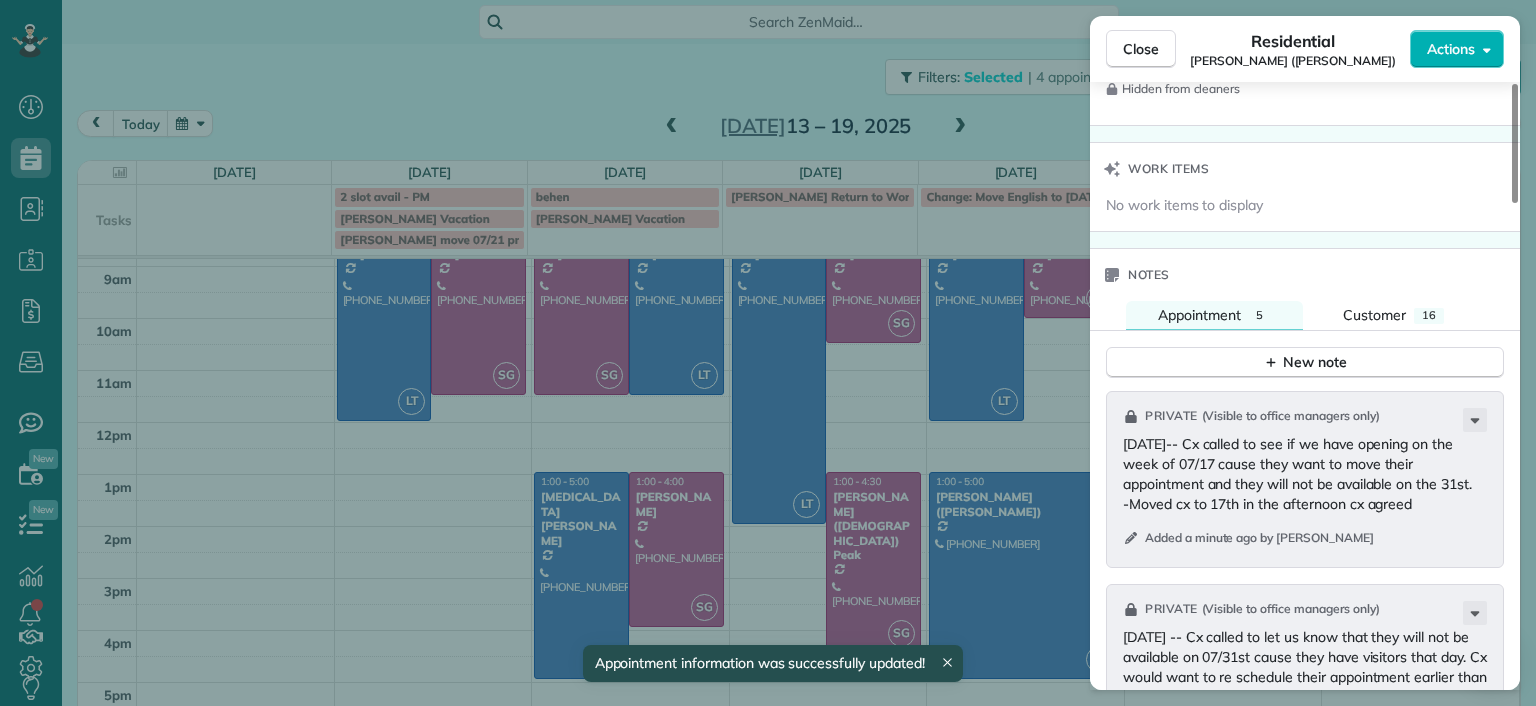 scroll, scrollTop: 1700, scrollLeft: 0, axis: vertical 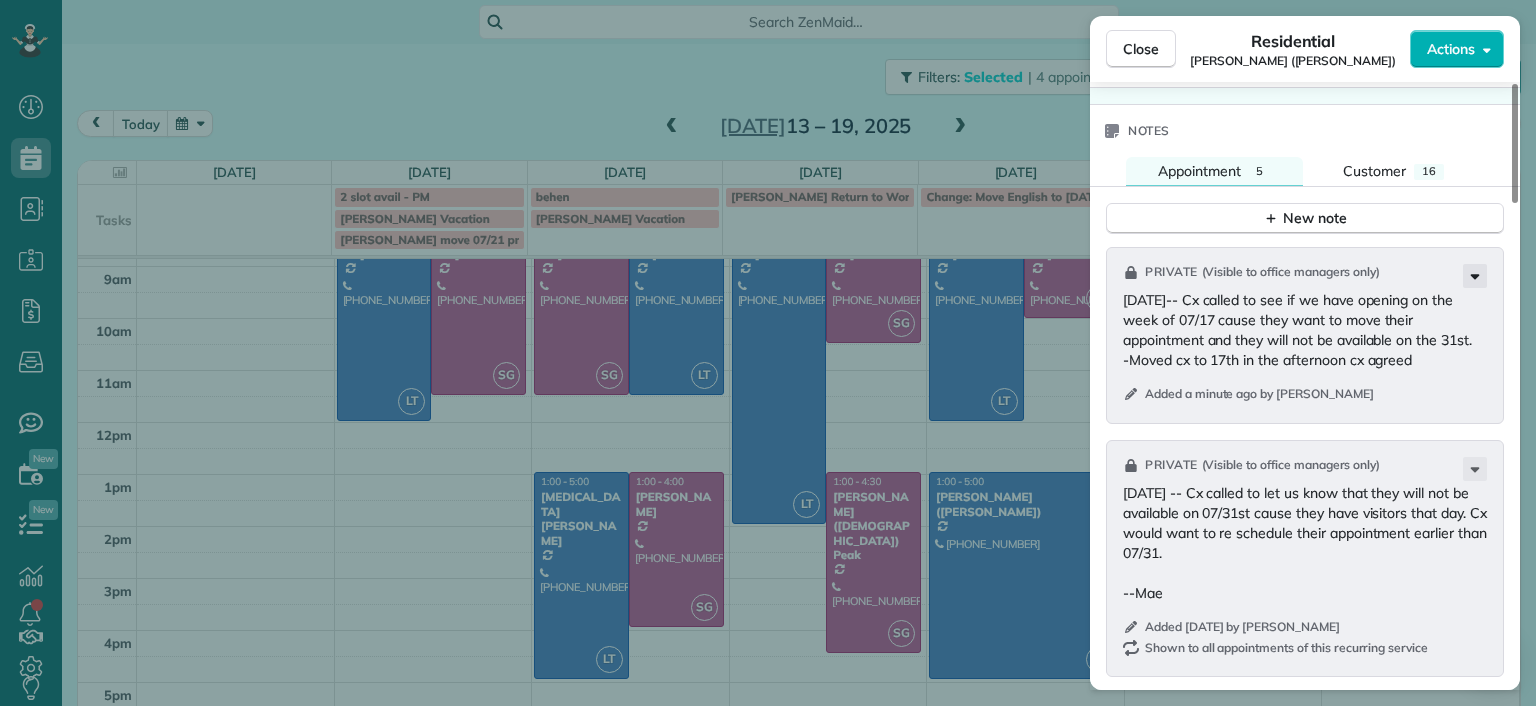click 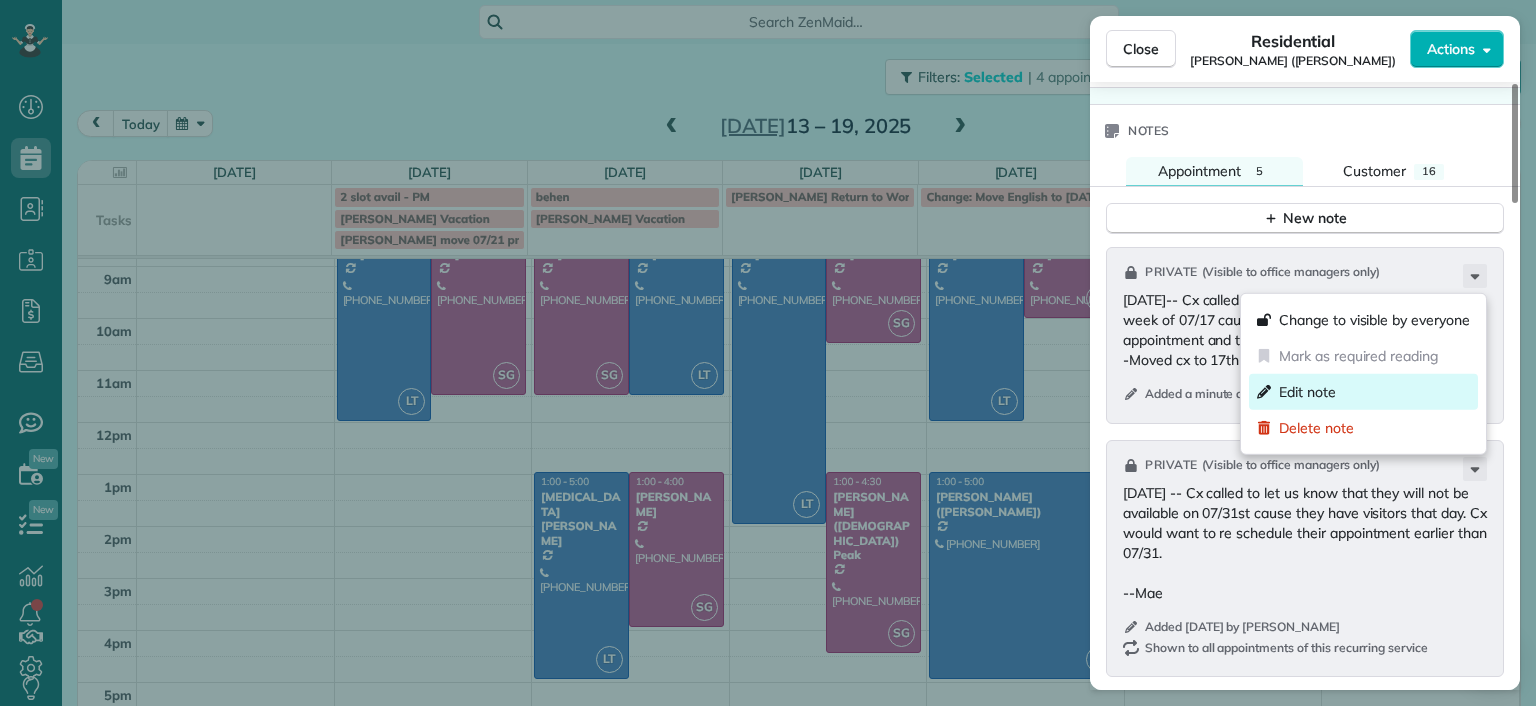 click on "Edit note" at bounding box center [1363, 392] 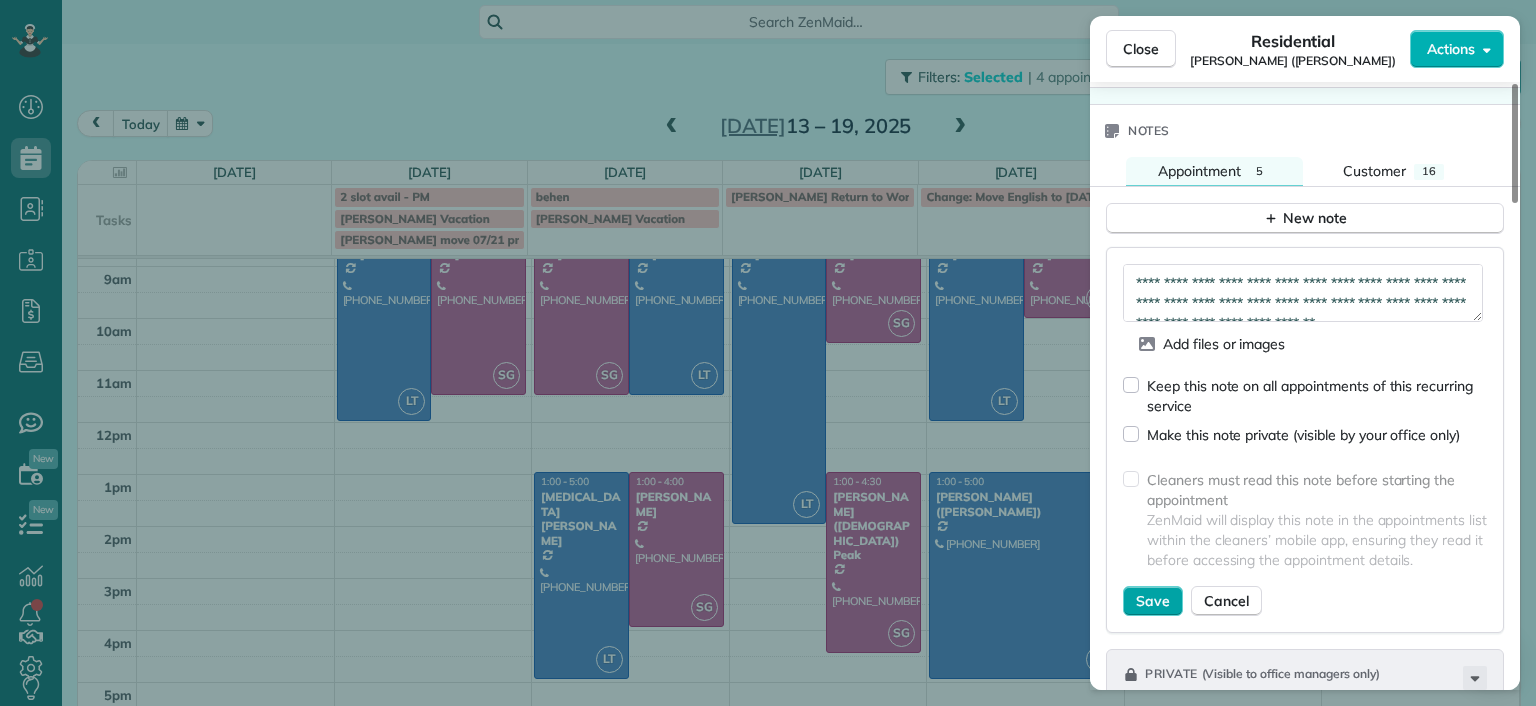 click on "Save" at bounding box center [1153, 601] 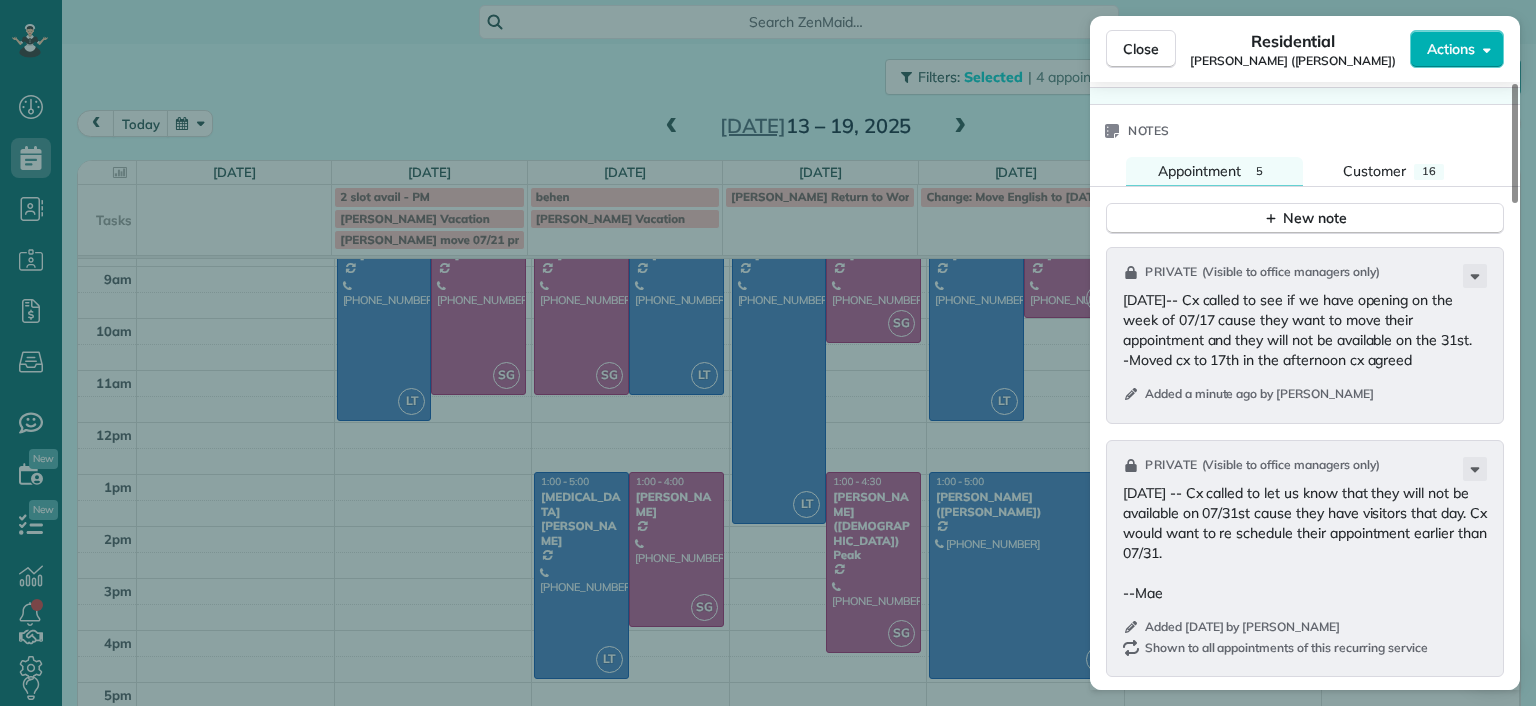 click on "Close Residential Chris Ludwig (Harrison) Actions Status Active Chris Ludwig (Harrison) · Open profile Mobile (804) 878-2272 Copy ludwigia.jc@gmail.com Copy View Details Residential Thursday, July 17, 2025 ( next week ) 1:00 PM 5:00 PM 4 hours and 0 minutes Repeats every 4 weeks Edit recurring service Previous (Jul 03) Next (Aug 28) 19444 Running Cedar Lane Maidens VA 23102 Service was not rated yet Setup ratings Cleaners Time in and out Assign Invite Cleaners Laura   Thaller 1:00 PM 5:00 PM Checklist Try Now Keep this appointment up to your standards. Stay on top of every detail, keep your cleaners organised, and your client happy. Assign a checklist Watch a 5 min demo Billing Billing actions Price $221.00 Overcharge $0.00 Discount $0.00 Coupon discount - Primary tax - Secondary tax - Total appointment price $221.00 Tips collected New feature! $0.00 Unpaid Mark as paid Total including tip $221.00 Get paid online in no-time! Send an invoice and reward your cleaners with tips Charge customer credit card - 5 (" at bounding box center [768, 353] 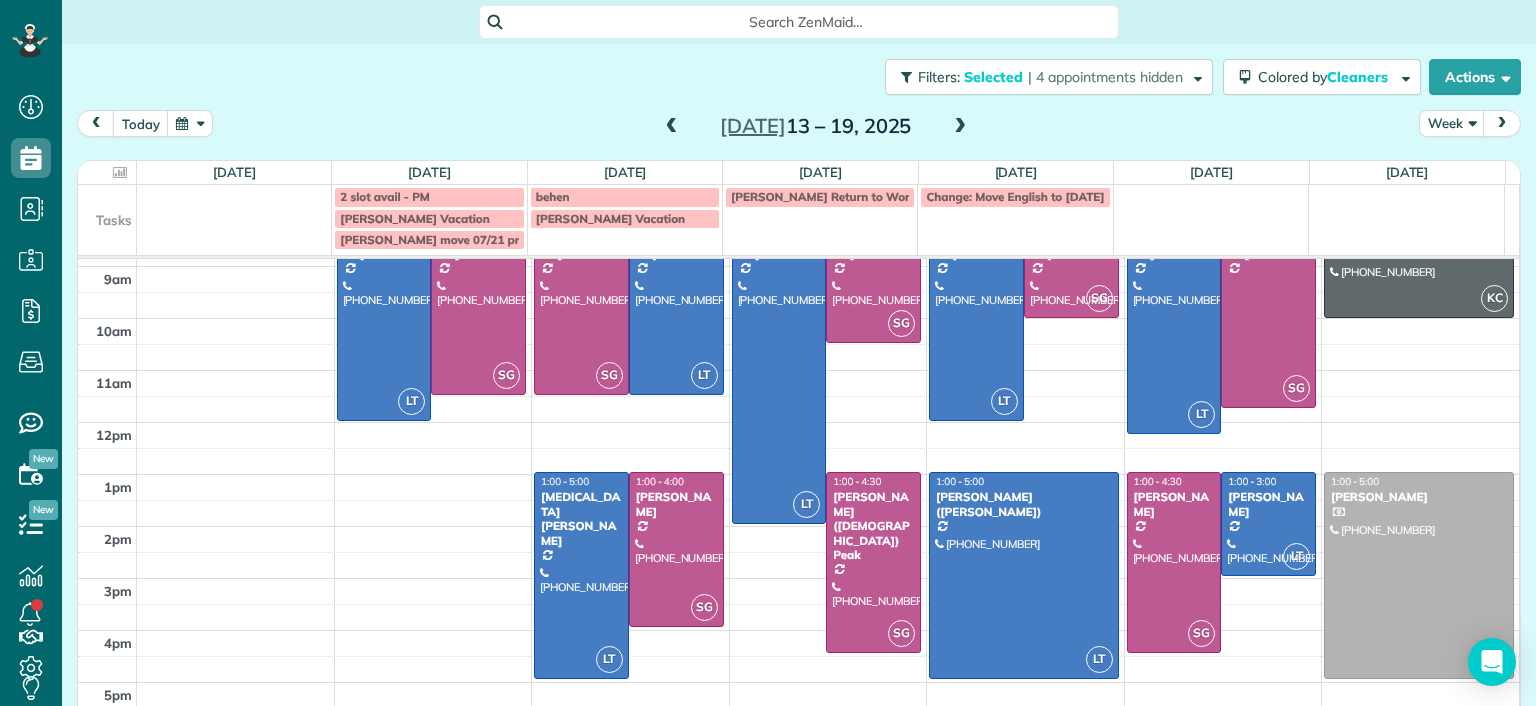 click at bounding box center [1502, 123] 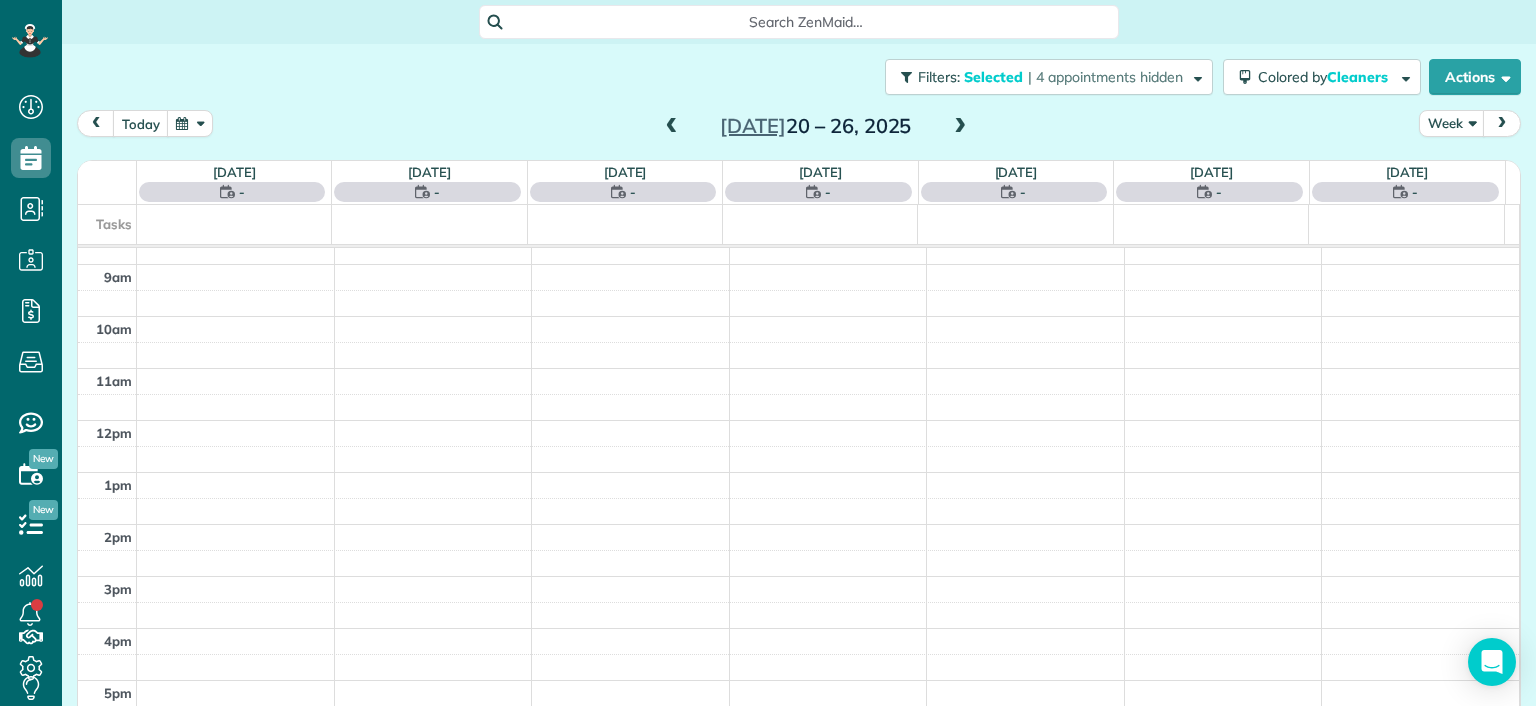 scroll, scrollTop: 0, scrollLeft: 0, axis: both 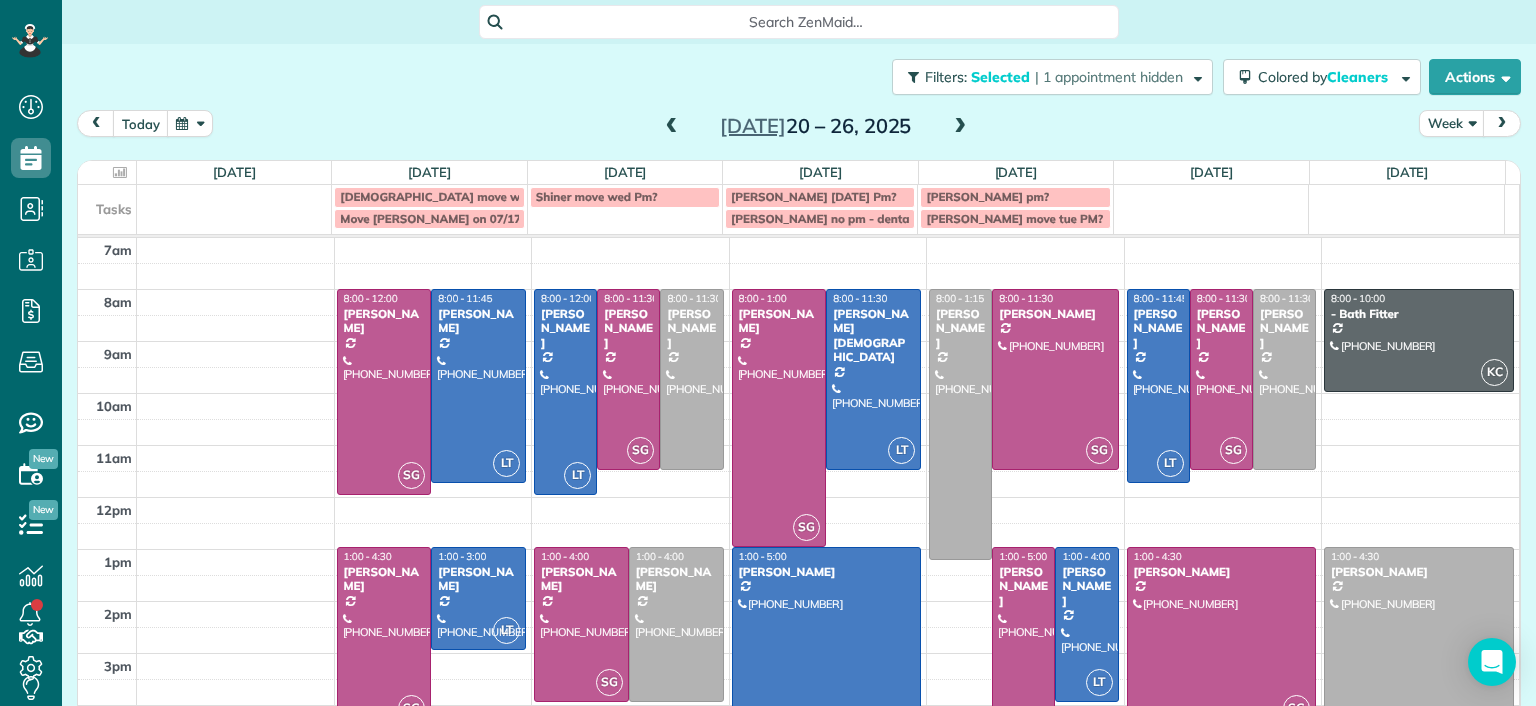 click at bounding box center [1502, 123] 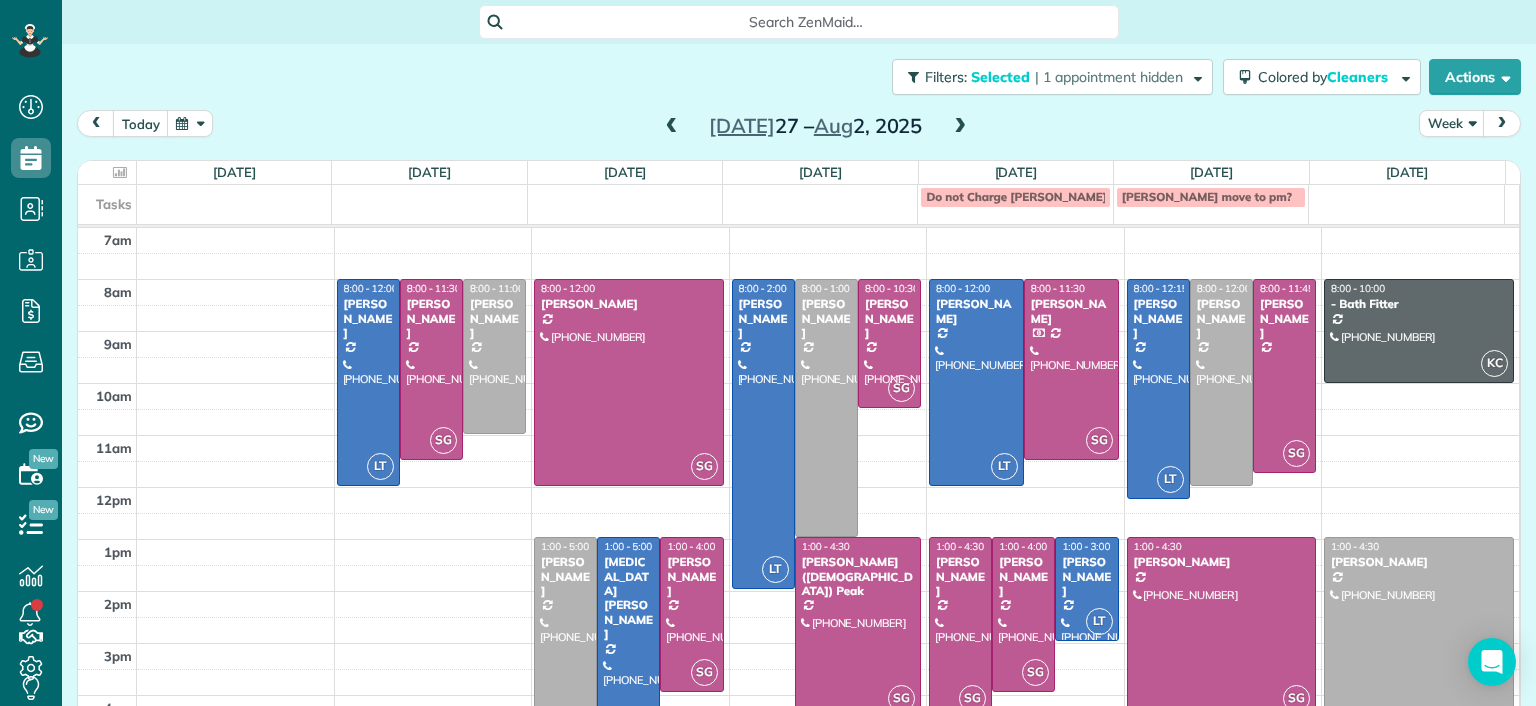 click on "Tasks   Do not Charge Spencer   Cooke move to pm?" at bounding box center [791, 204] 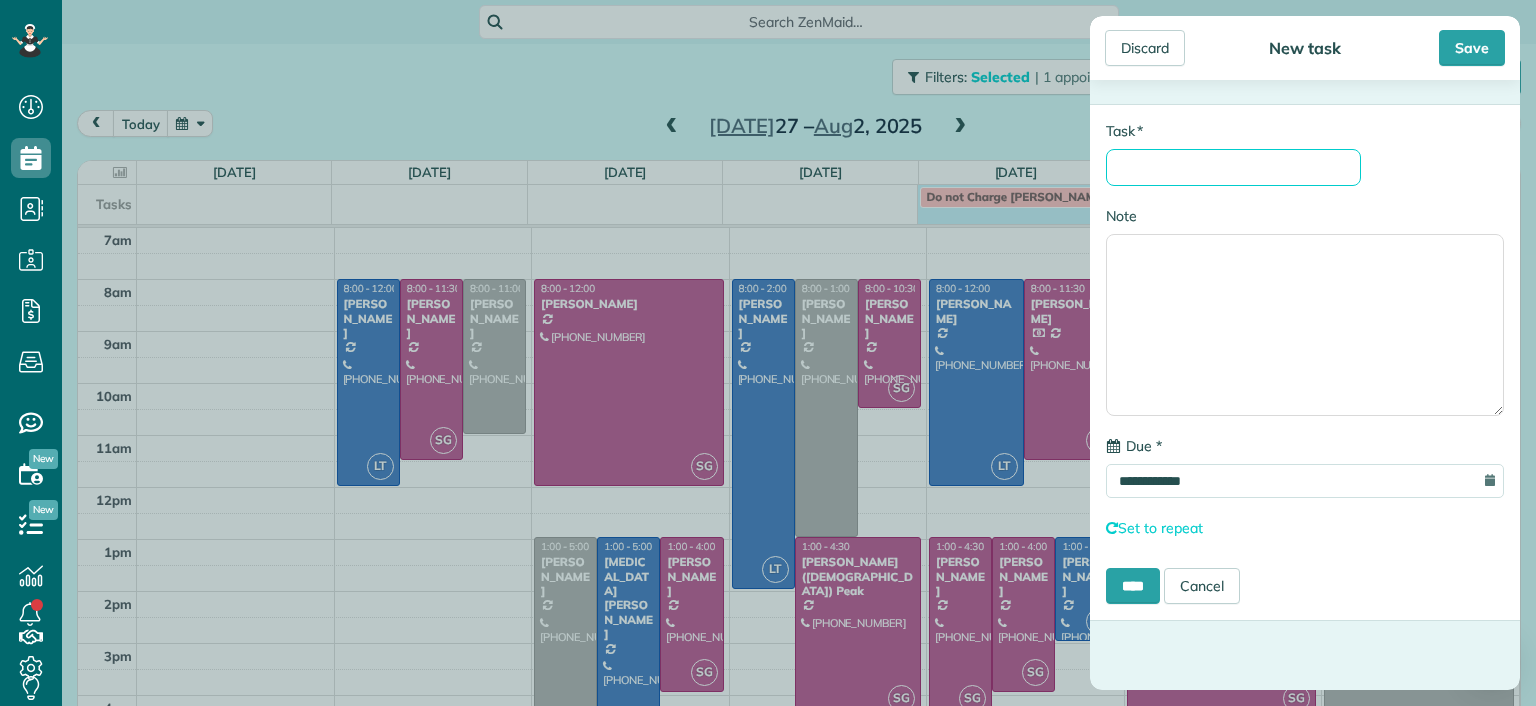 click on "*  Task" at bounding box center [1233, 167] 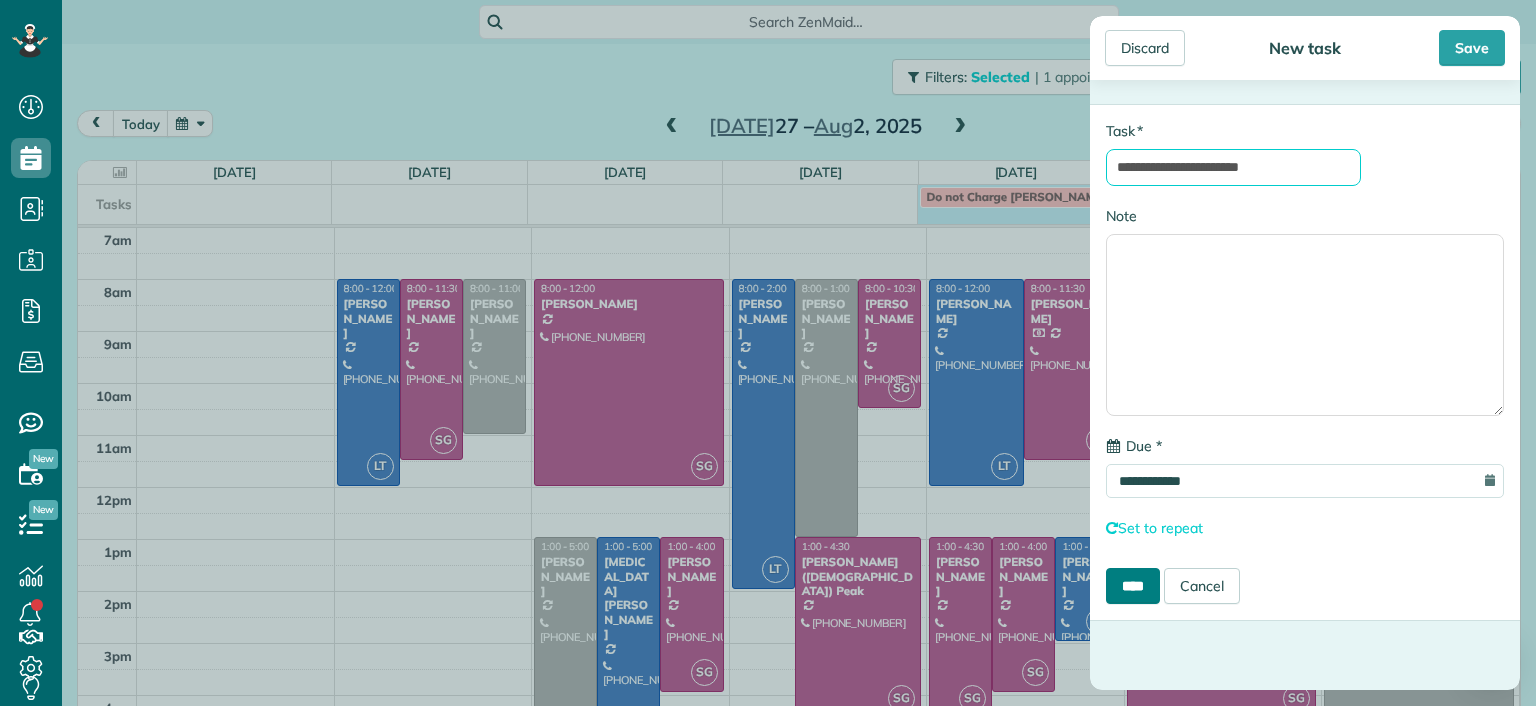 type on "**********" 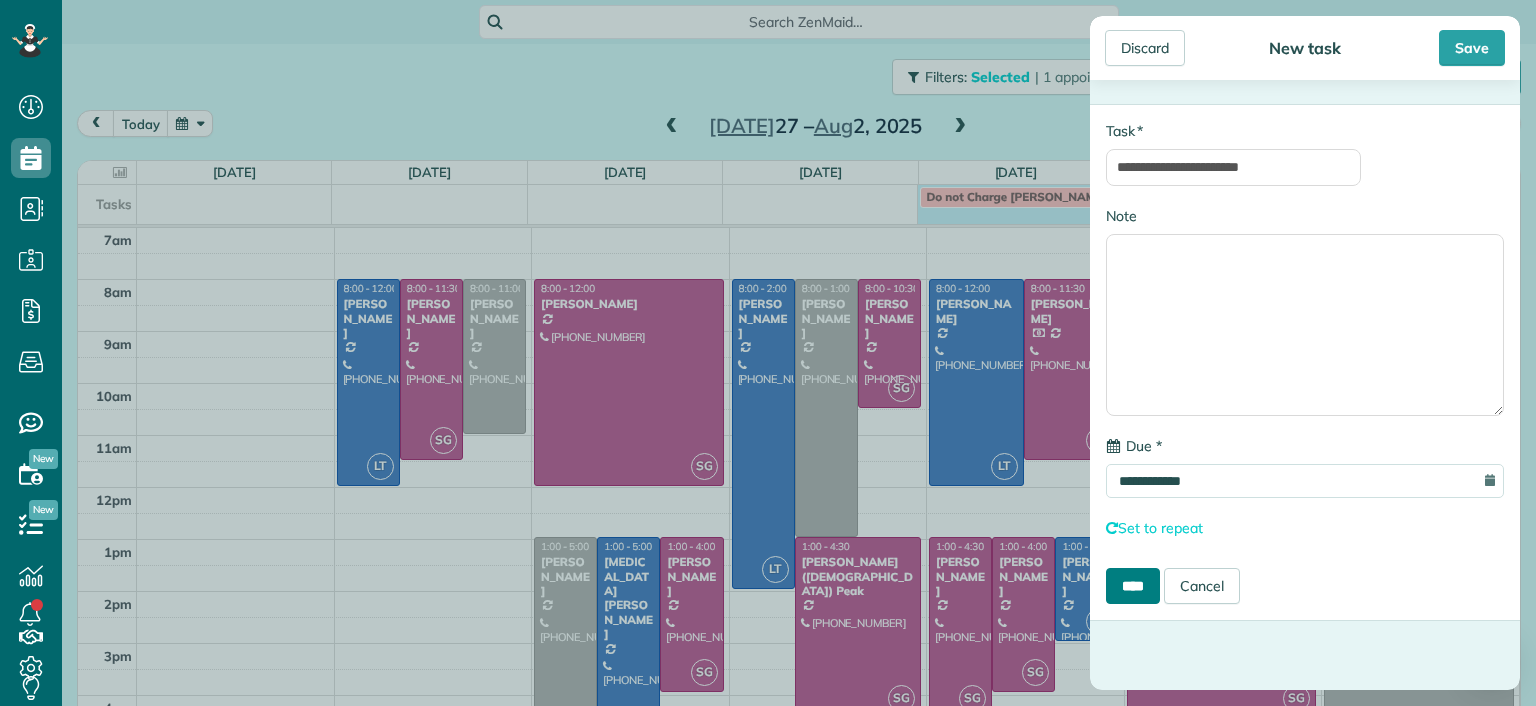 click on "****" at bounding box center (1133, 586) 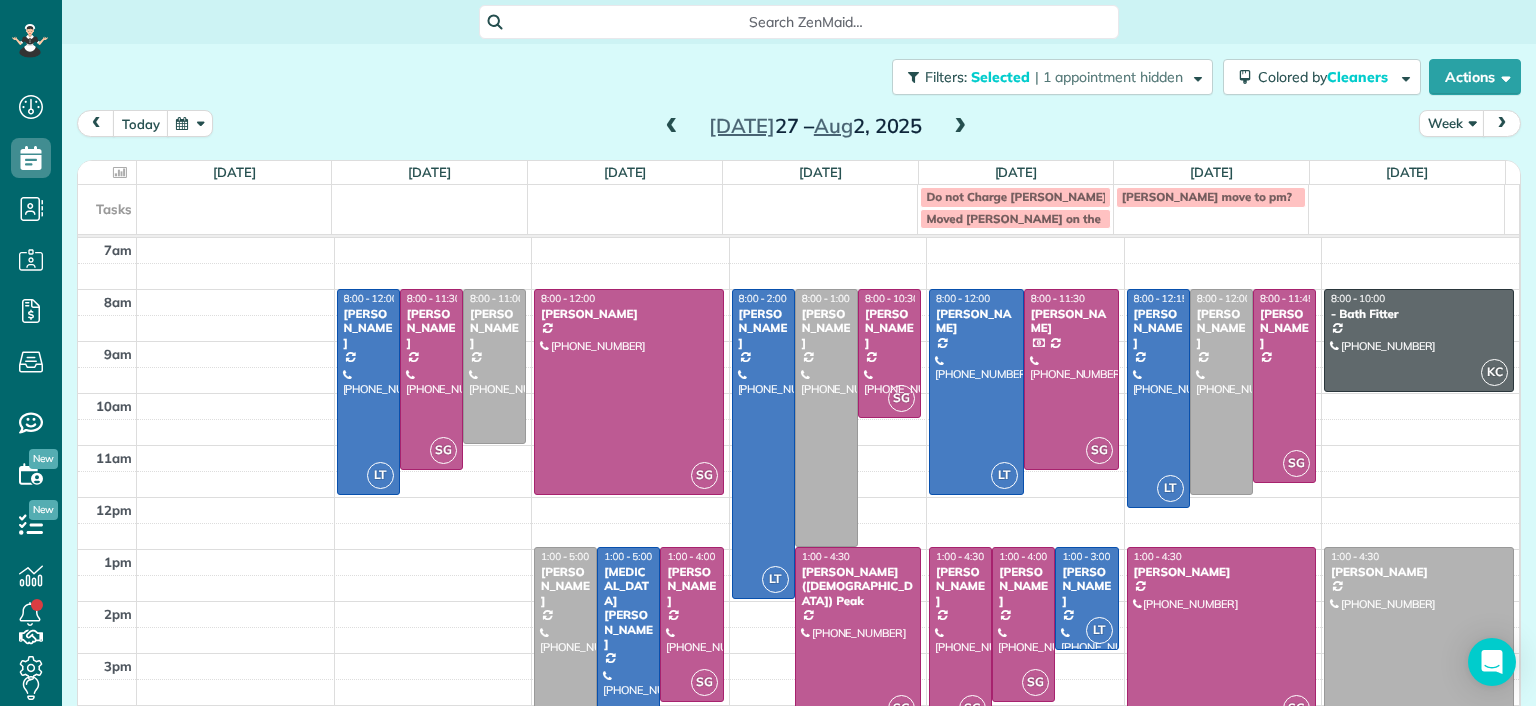 click at bounding box center (672, 127) 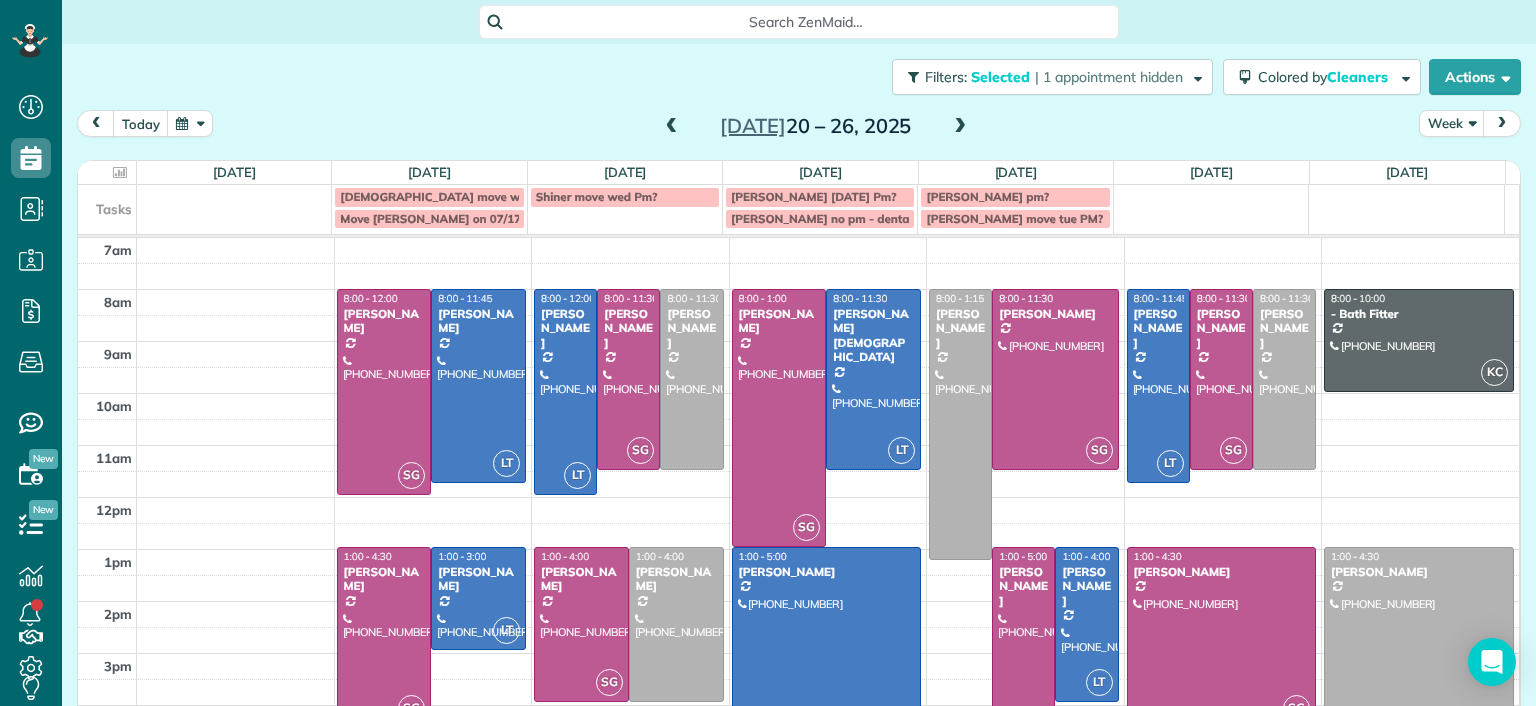 click at bounding box center [672, 127] 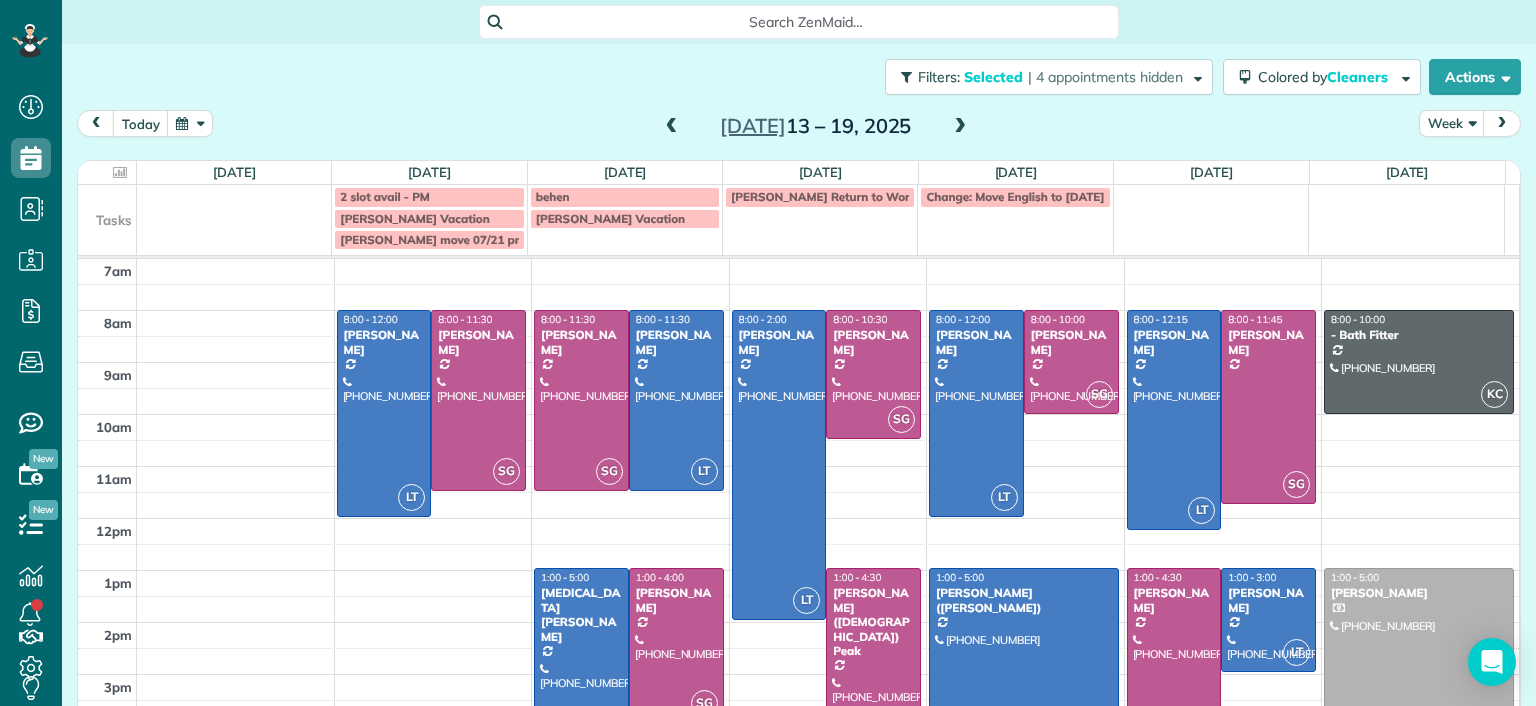 click at bounding box center (960, 127) 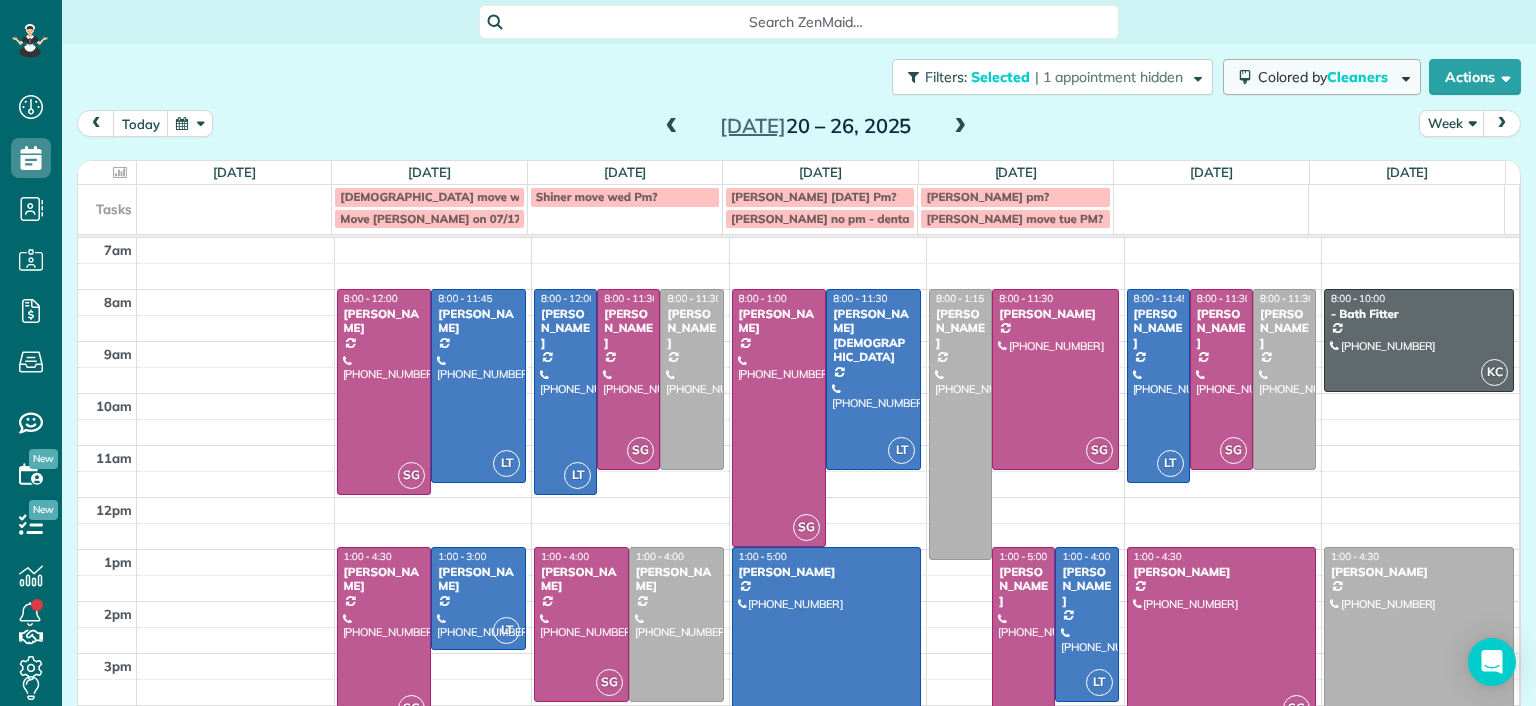 click on "Cleaners" at bounding box center [1359, 77] 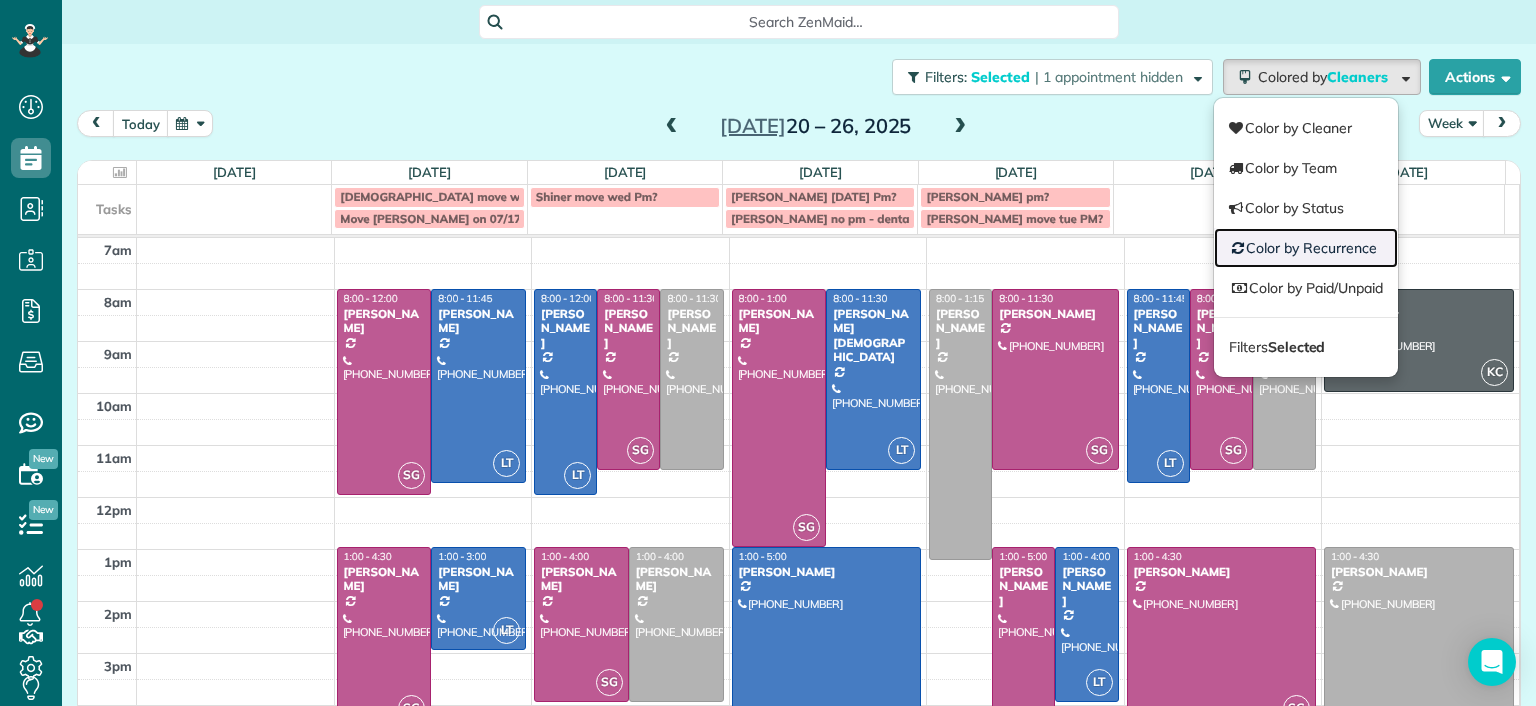 click on "Color by Recurrence" at bounding box center (1306, 248) 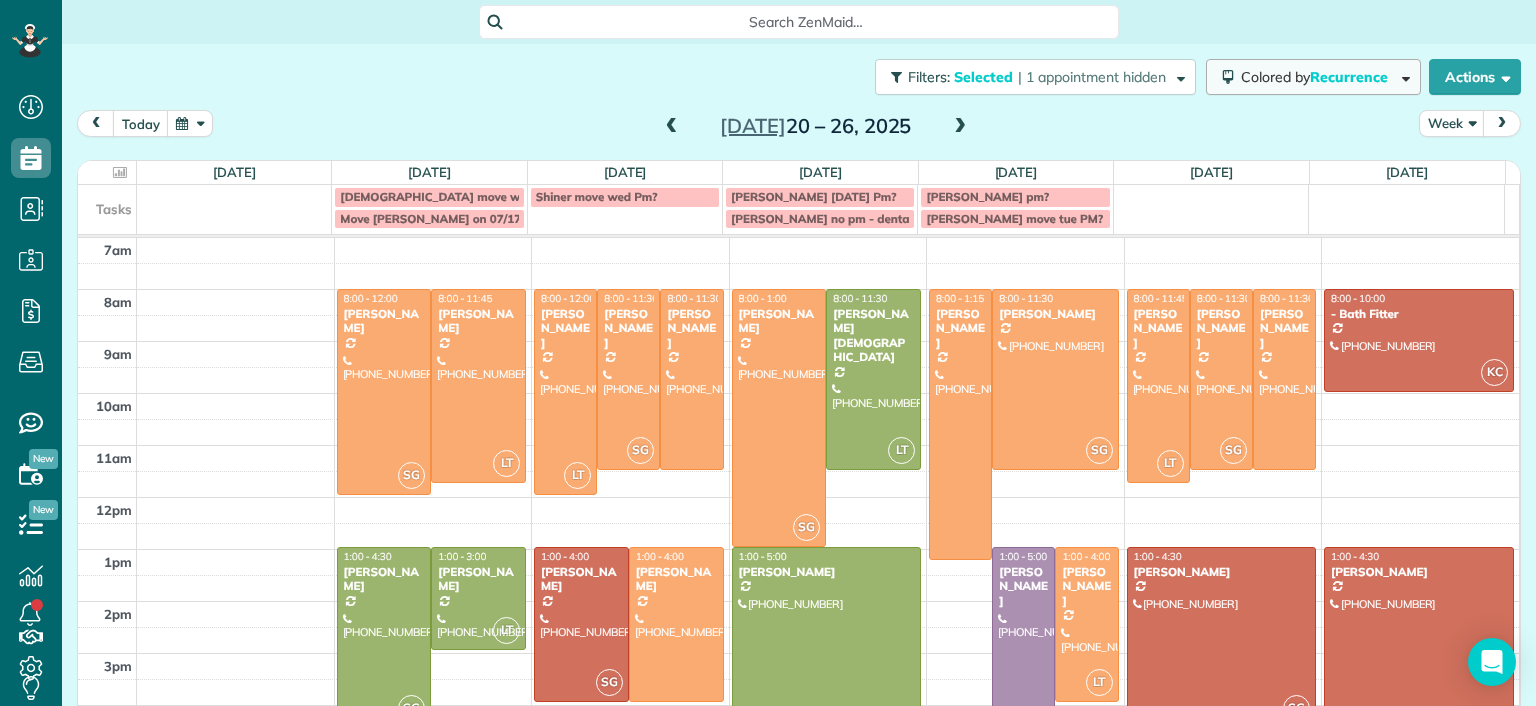click on "Recurrence" at bounding box center (1350, 77) 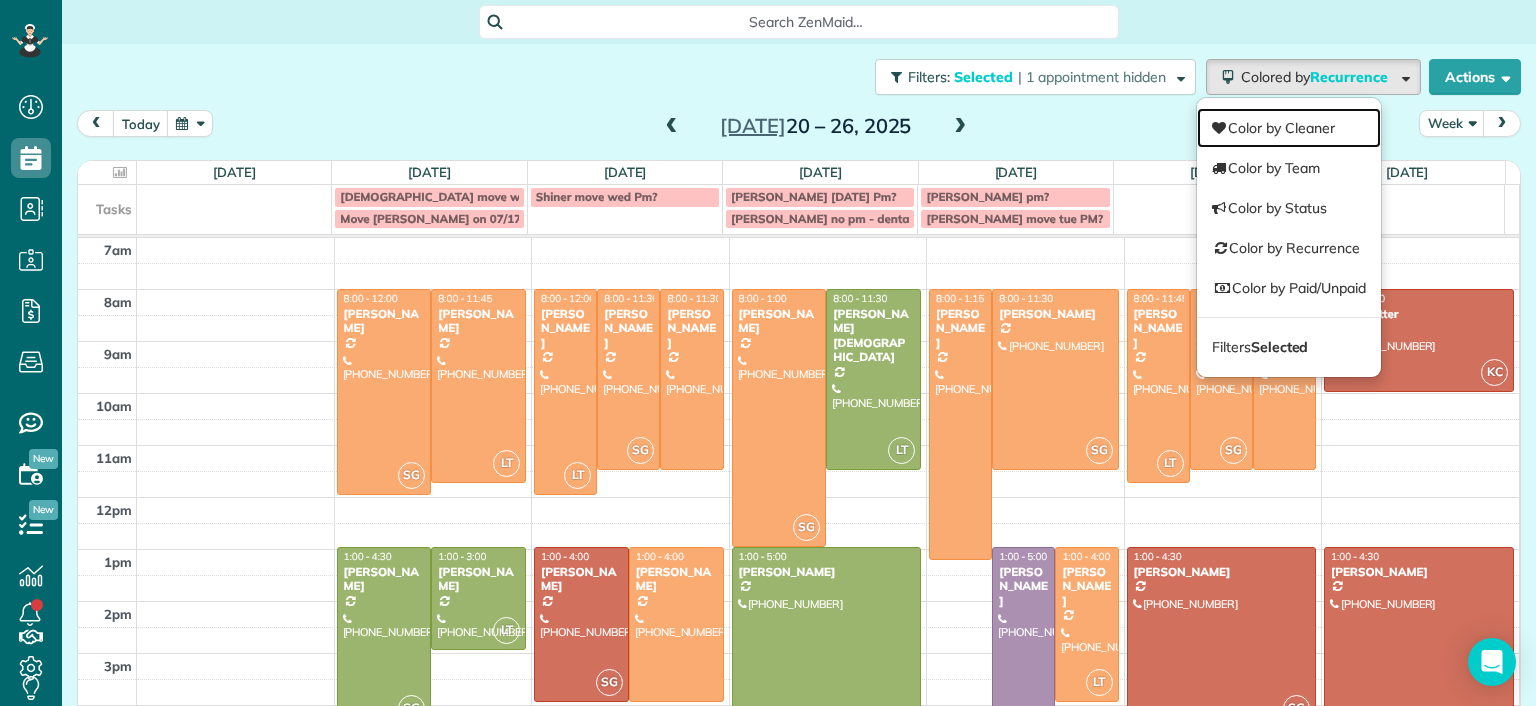click on "Color by Cleaner" at bounding box center (1289, 128) 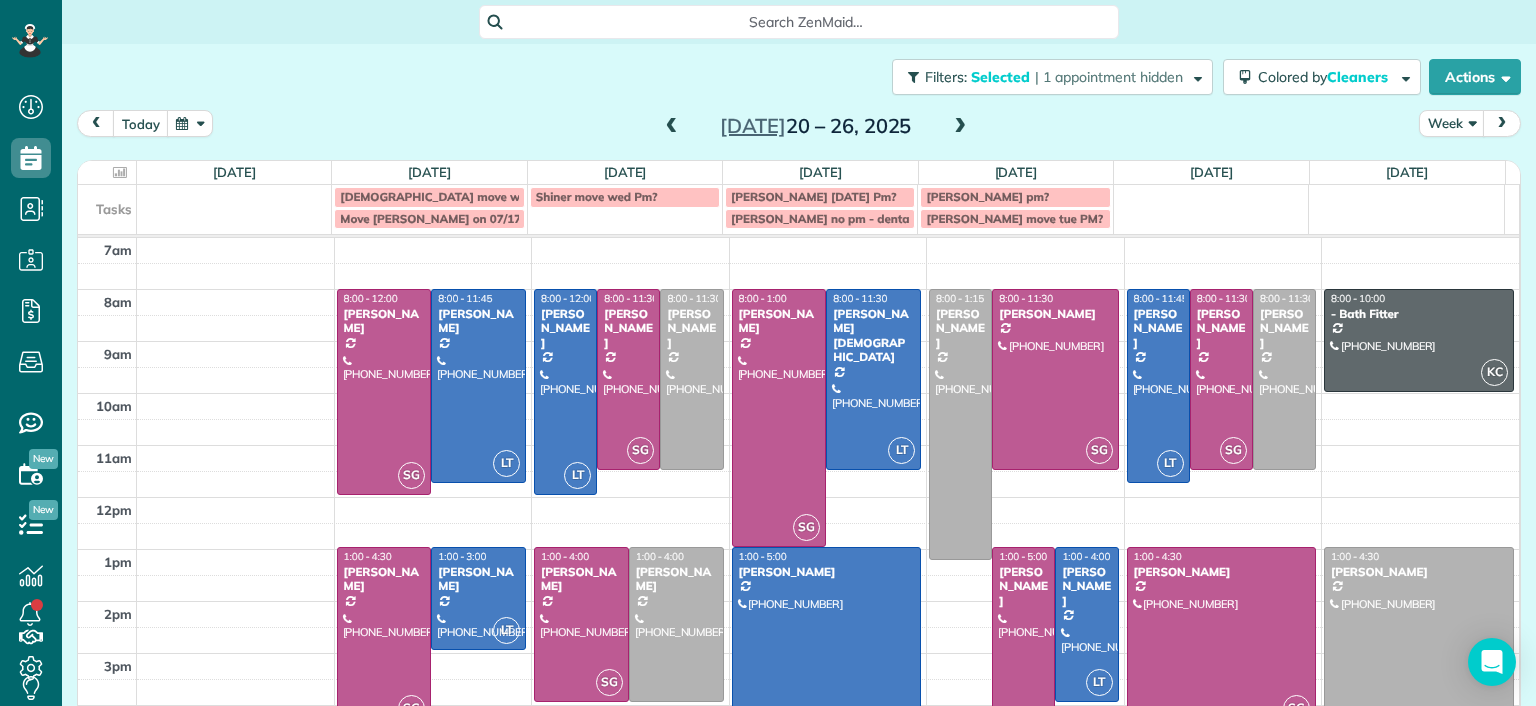 click at bounding box center (672, 127) 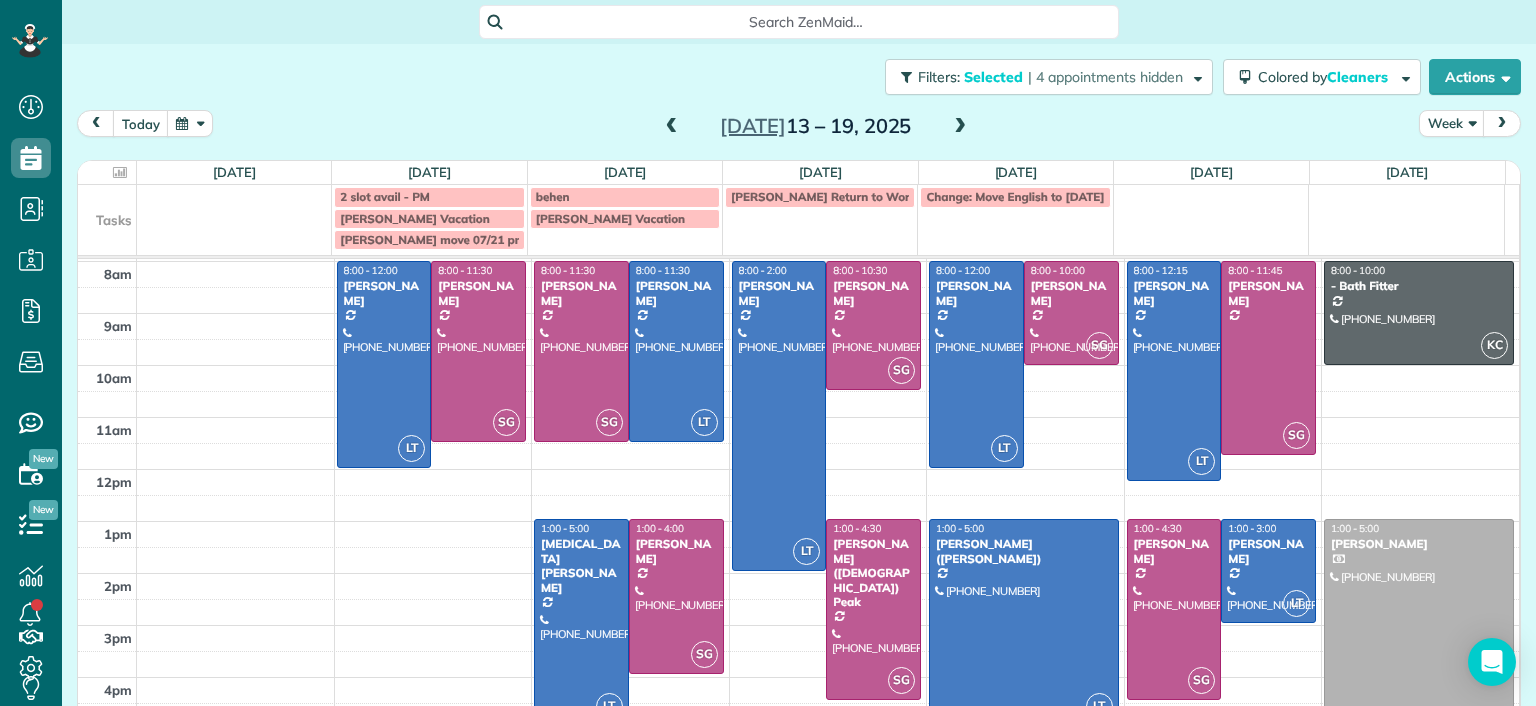 scroll, scrollTop: 15, scrollLeft: 0, axis: vertical 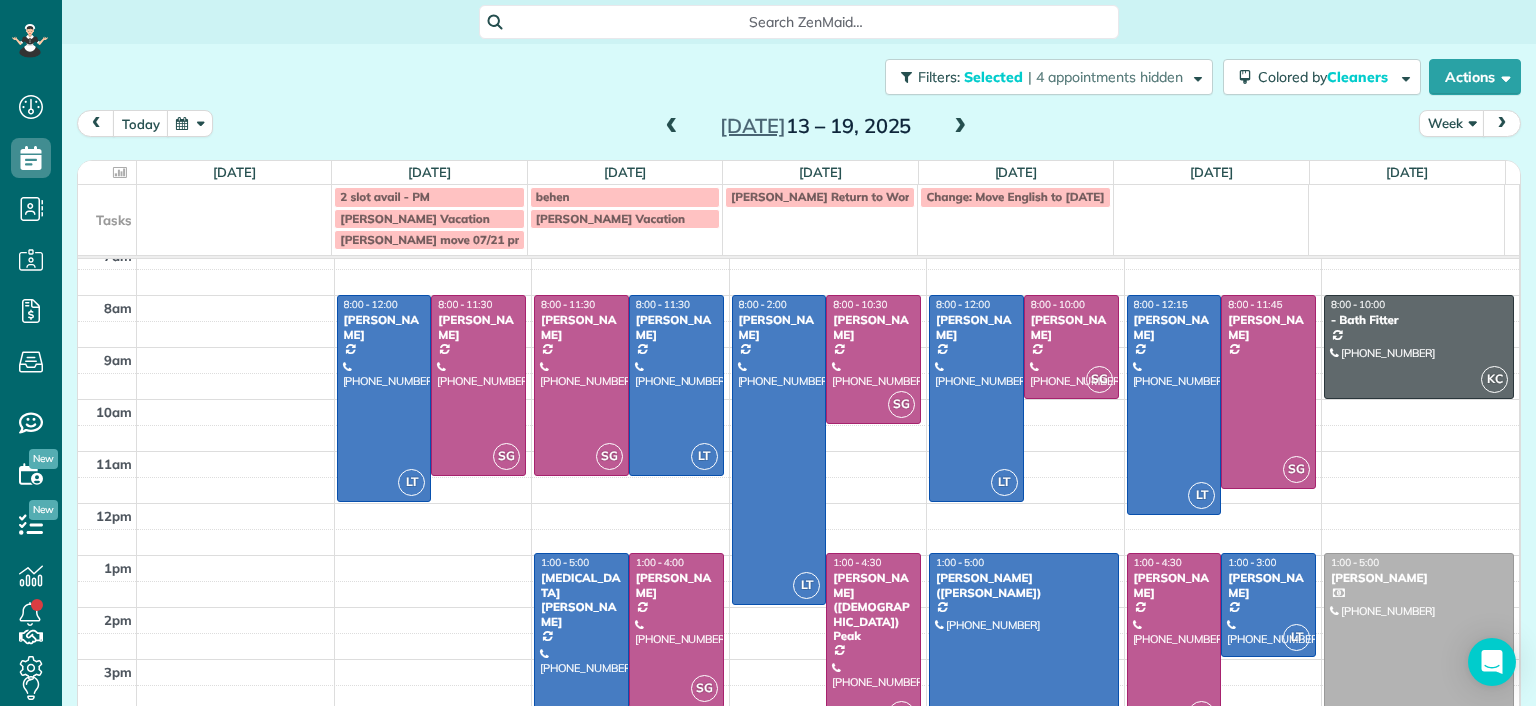 click on "Jul  13 – 19, 2025" at bounding box center [816, 126] 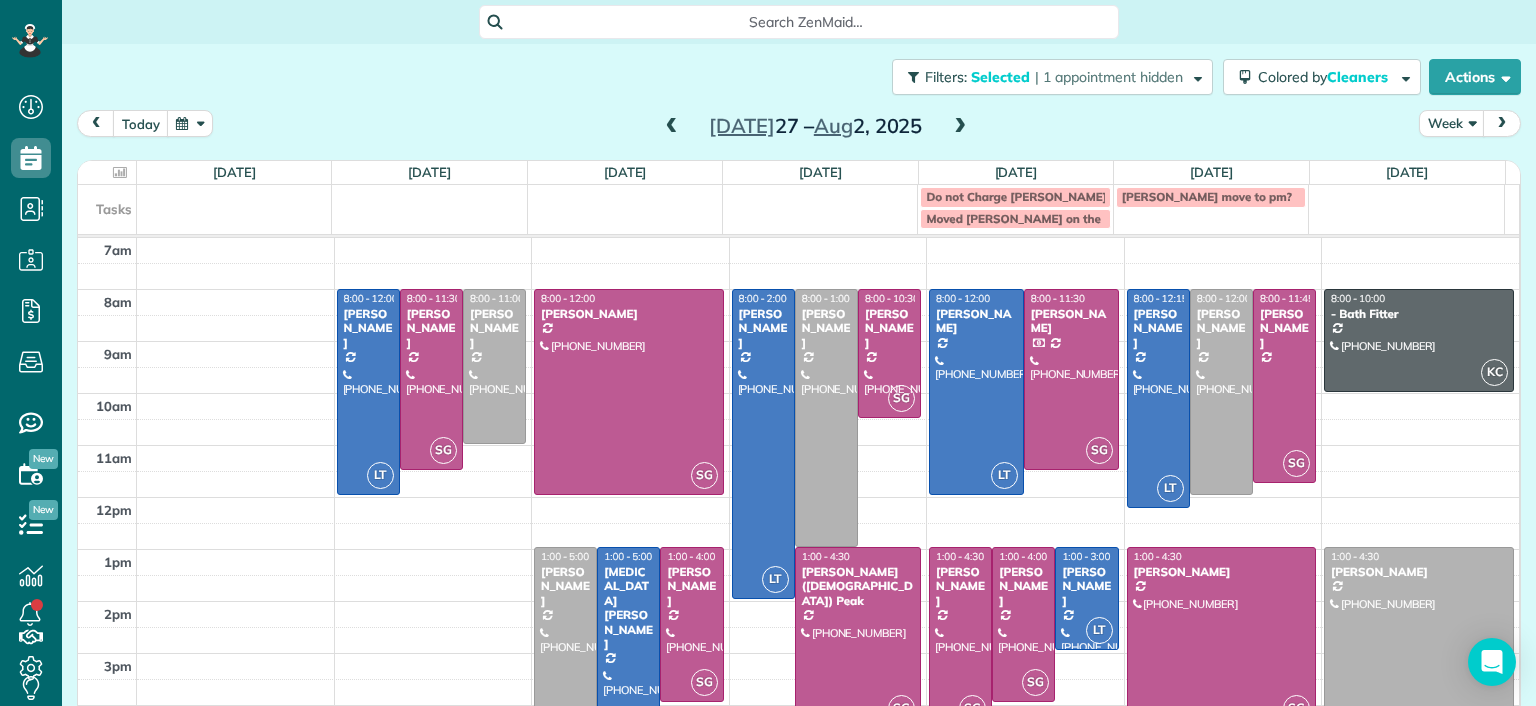 click at bounding box center (672, 127) 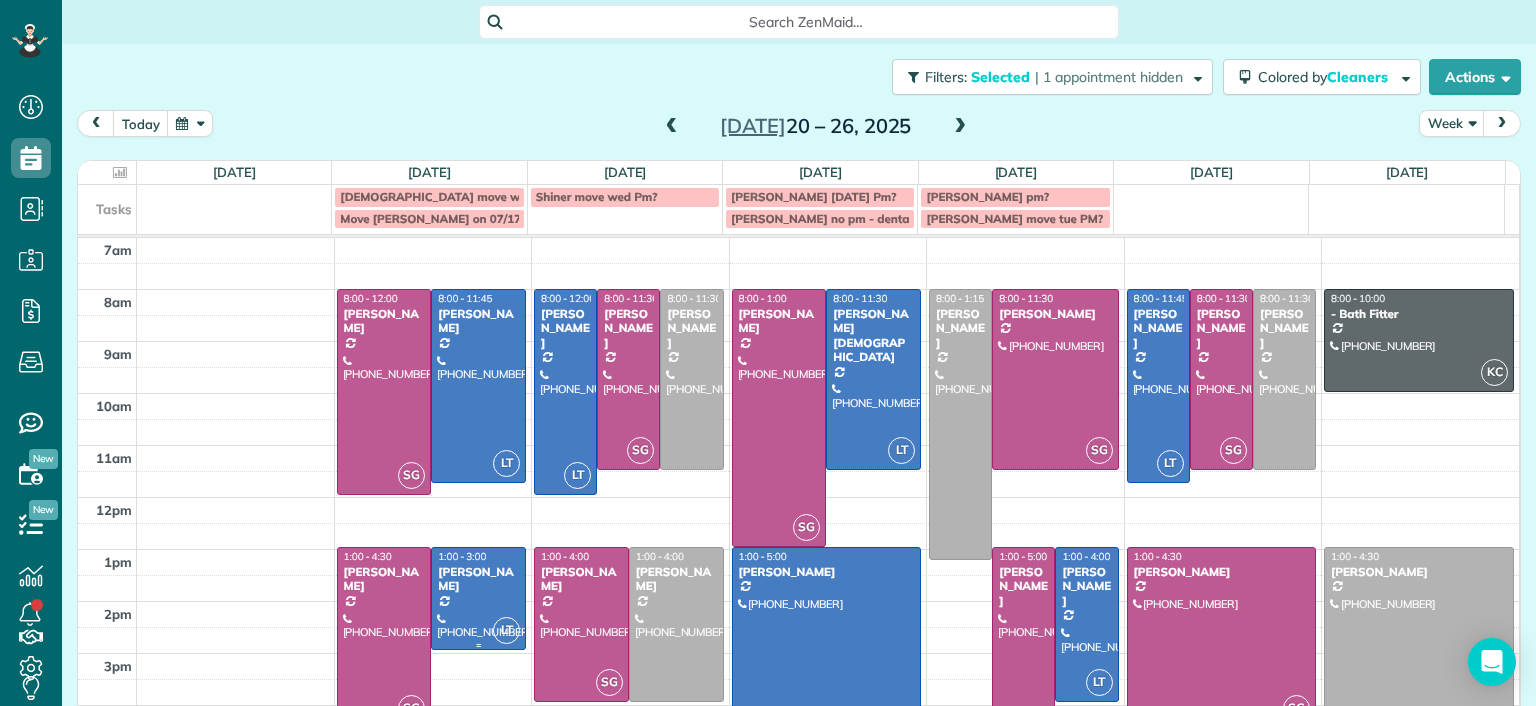 click at bounding box center (478, 598) 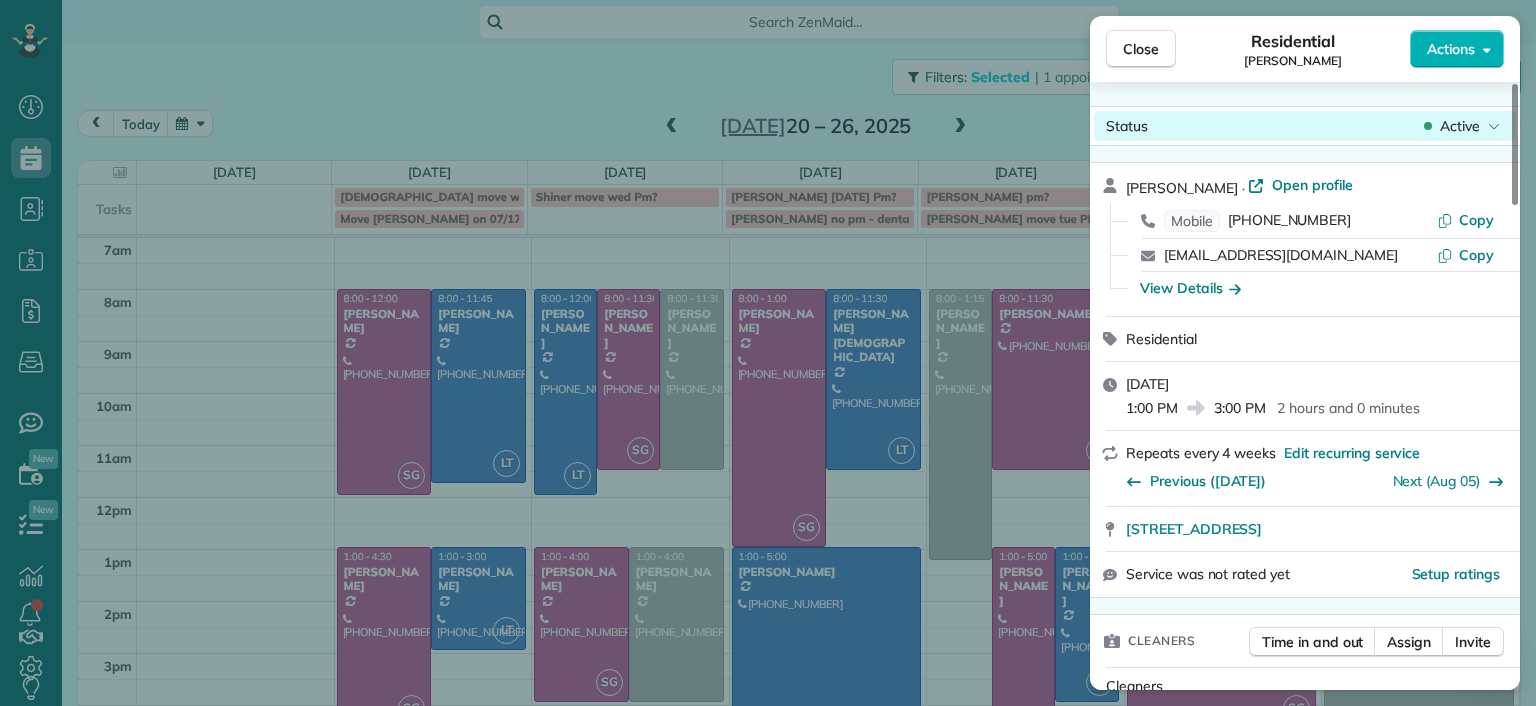 click on "Active" at bounding box center (1462, 126) 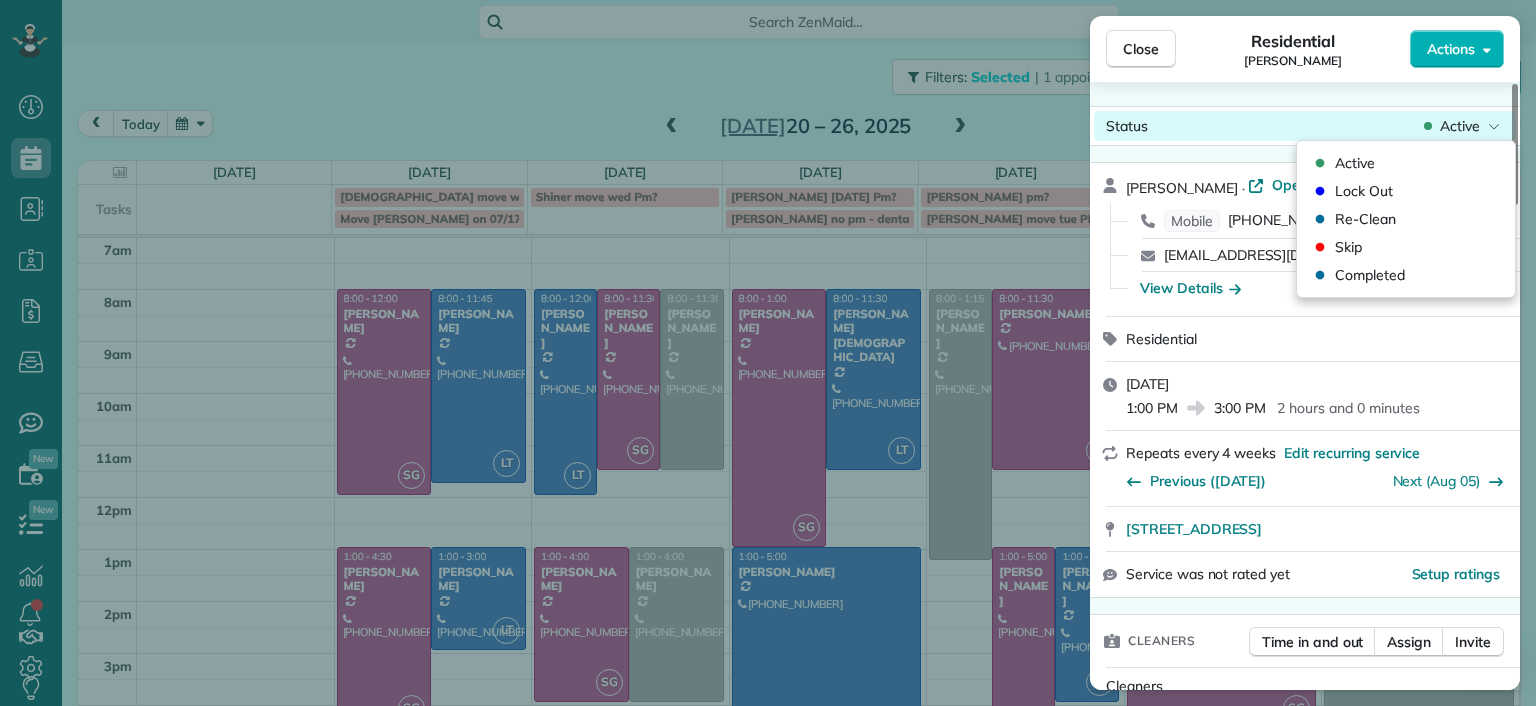 click on "Active" at bounding box center (1462, 126) 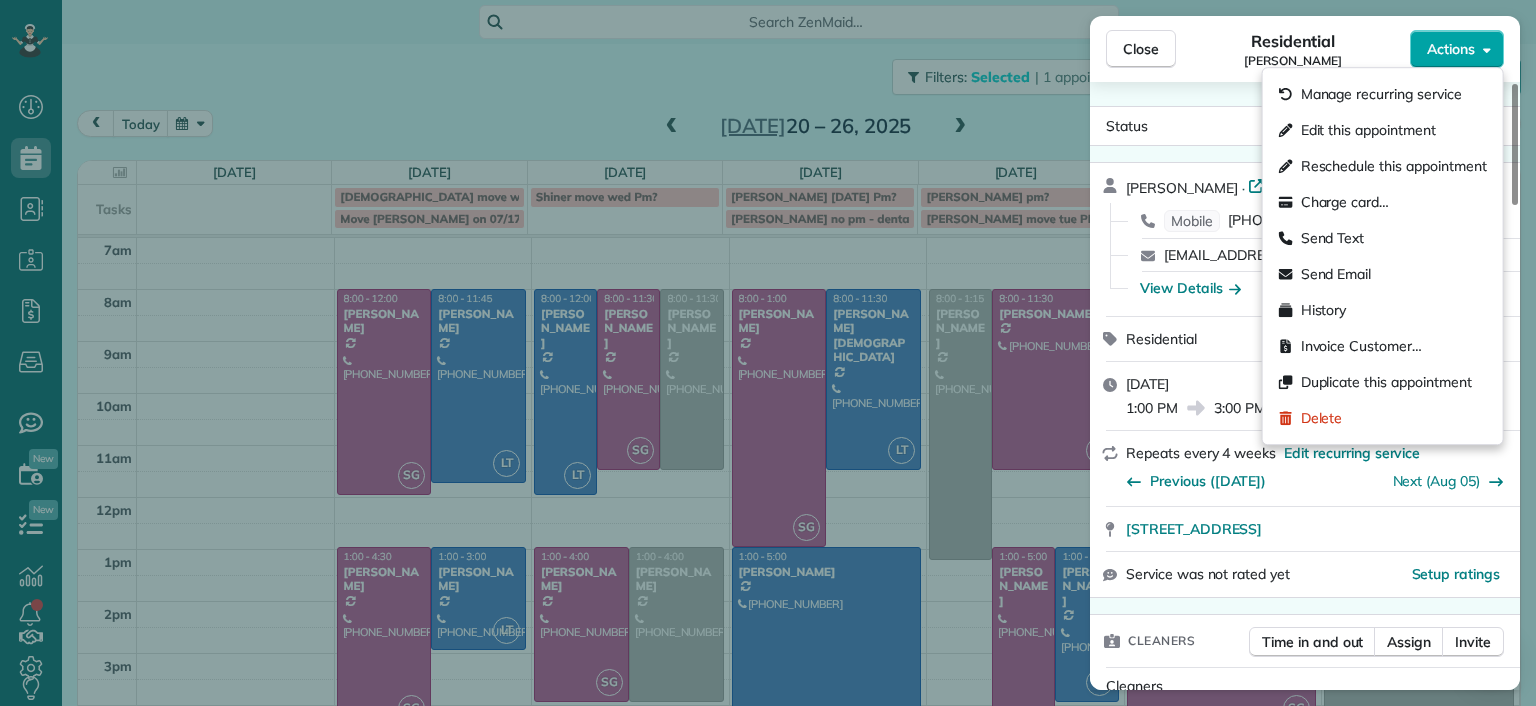 click on "Actions" at bounding box center (1457, 49) 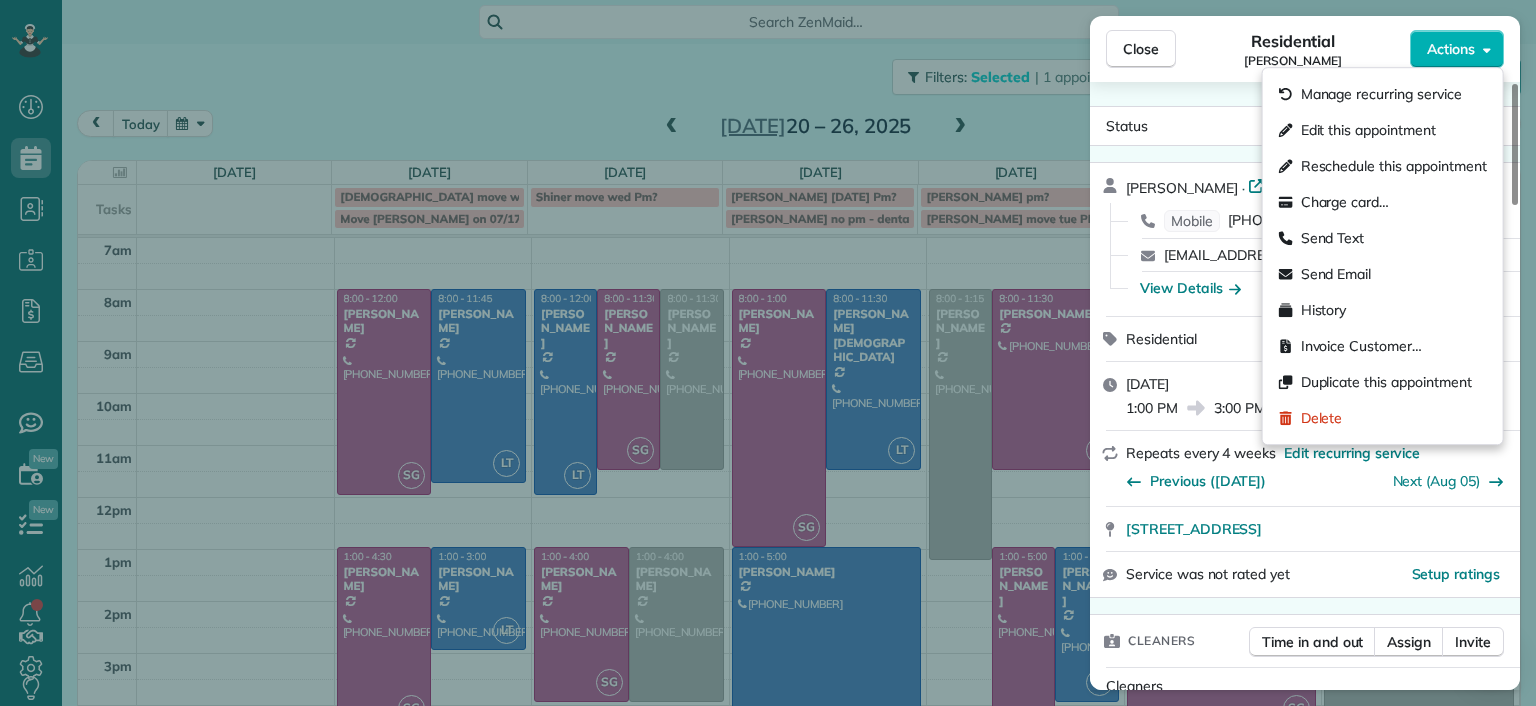 click on "Status Active Ann Whitlow · Open profile Mobile (804) 337-2320 Copy arwhokie@gmail.com Copy View Details Residential Monday, July 21, 2025 1:00 PM 3:00 PM 2 hours and 0 minutes Repeats every 4 weeks Edit recurring service Previous (Jun 10) Next (Aug 05) 619 Roseneath Road Richmond VA 23221 Service was not rated yet Setup ratings Cleaners Time in and out Assign Invite Cleaners Laura   Thaller 1:00 PM 3:00 PM Checklist Try Now Keep this appointment up to your standards. Stay on top of every detail, keep your cleaners organised, and your client happy. Assign a checklist Watch a 5 min demo Billing Billing actions Price $138.00 Overcharge $0.00 Discount $0.00 Coupon discount - Primary tax - Secondary tax - Total appointment price $138.00 Tips collected New feature! $0.00 Unpaid Mark as paid Total including tip $138.00 Get paid online in no-time! Send an invoice and reward your cleaners with tips Charge customer credit card Appointment custom fields Man Hours 2.0 Hours Type of Cleaning  Maintenance Cleaning  - 3 8" at bounding box center [1305, 1594] 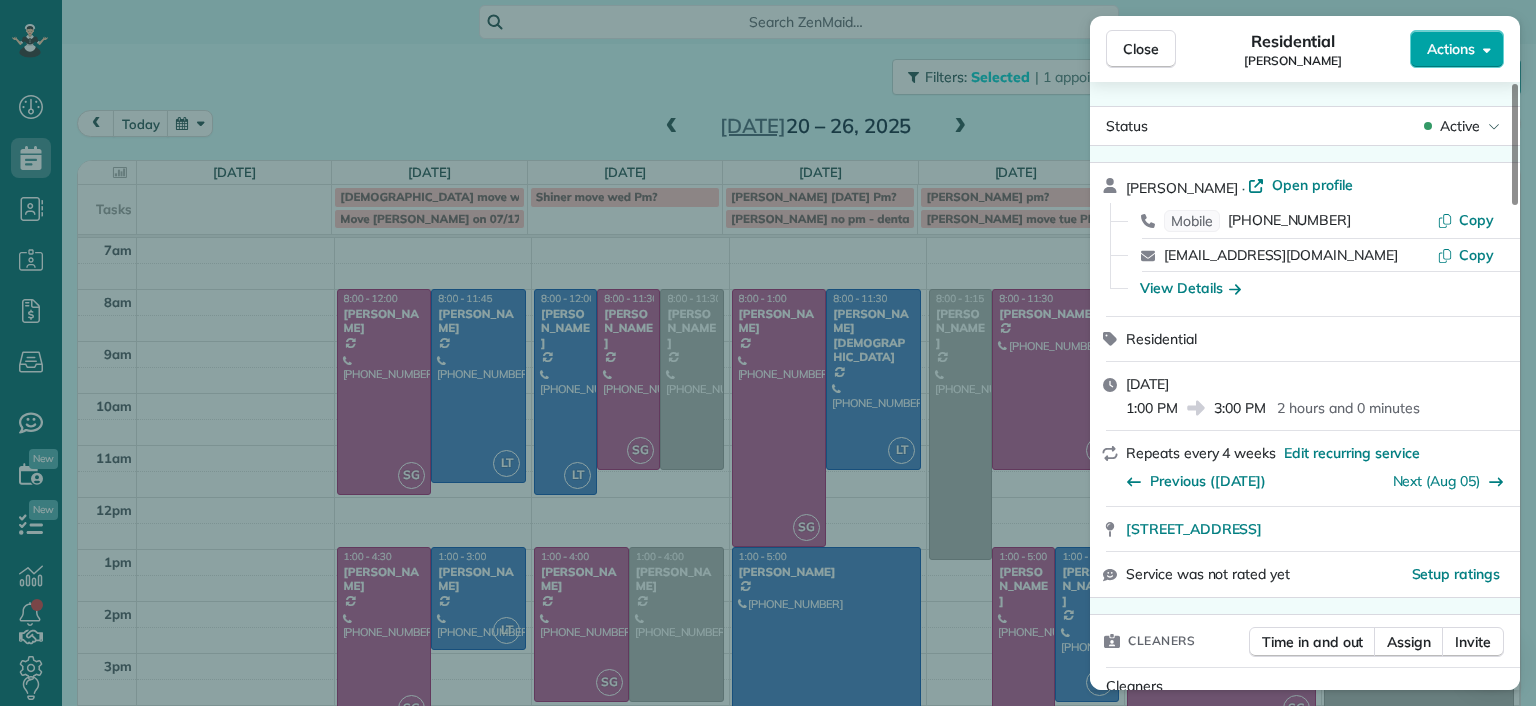 click on "Actions" at bounding box center (1457, 49) 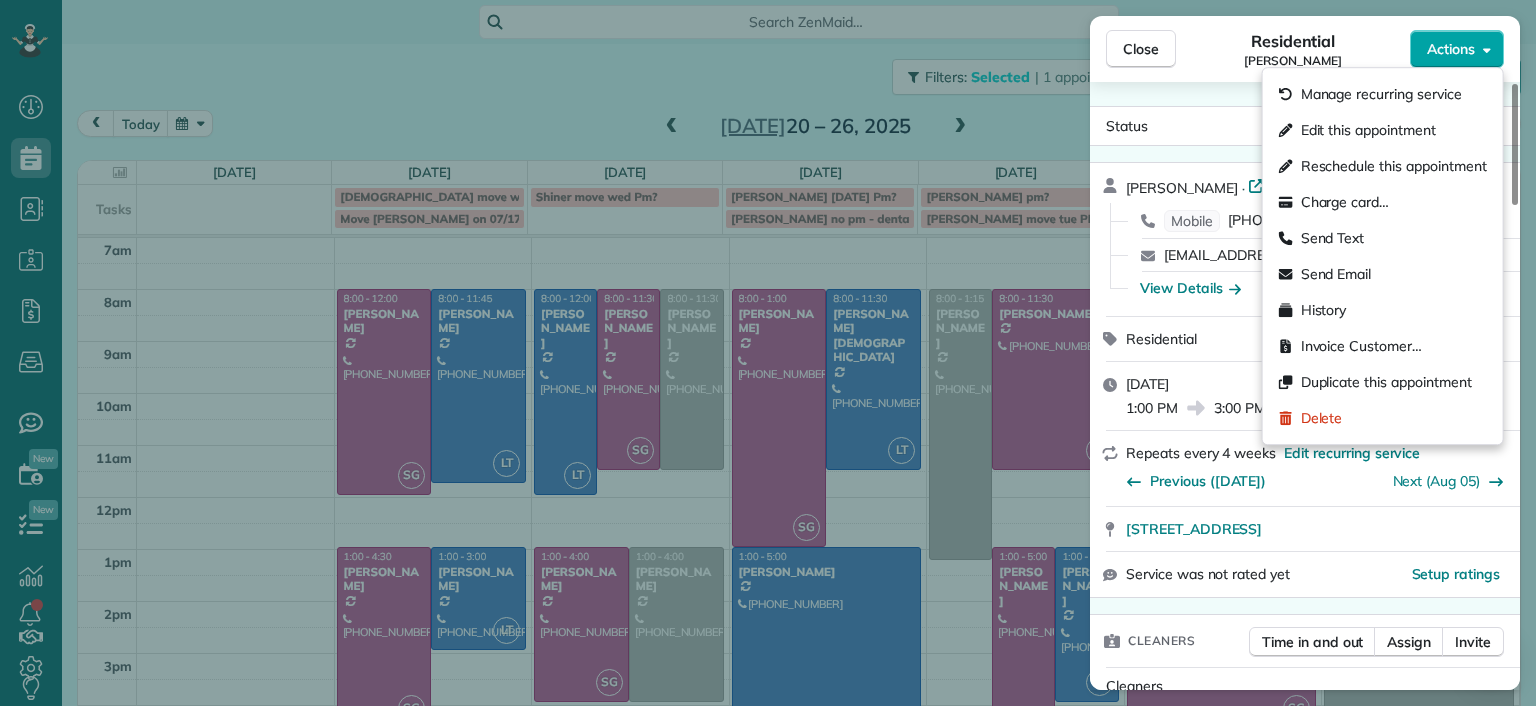 click on "Actions" at bounding box center [1451, 49] 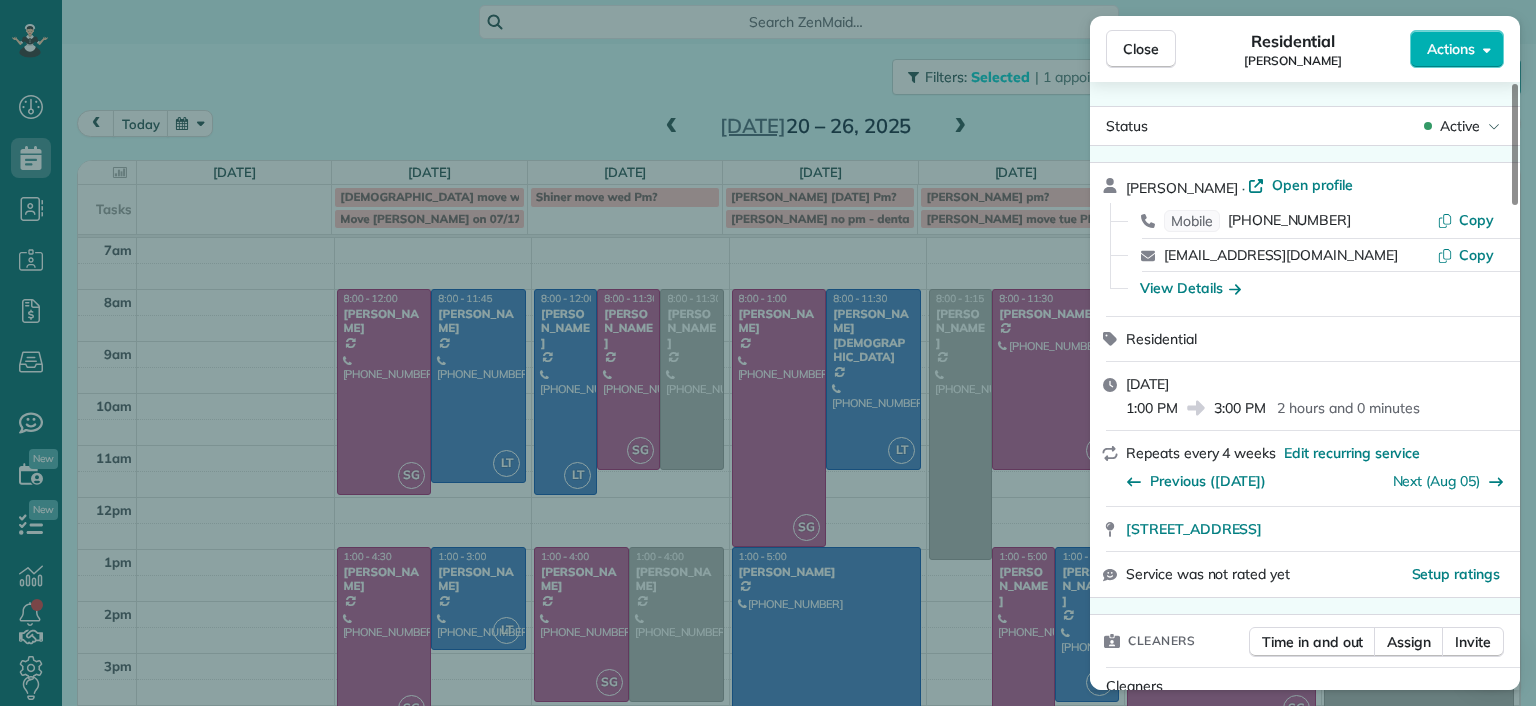 click on "Close Residential Ann Whitlow Actions Status Active Ann Whitlow · Open profile Mobile (804) 337-2320 Copy arwhokie@gmail.com Copy View Details Residential Monday, July 21, 2025 1:00 PM 3:00 PM 2 hours and 0 minutes Repeats every 4 weeks Edit recurring service Previous (Jun 10) Next (Aug 05) 619 Roseneath Road Richmond VA 23221 Service was not rated yet Setup ratings Cleaners Time in and out Assign Invite Cleaners Laura   Thaller 1:00 PM 3:00 PM Checklist Try Now Keep this appointment up to your standards. Stay on top of every detail, keep your cleaners organised, and your client happy. Assign a checklist Watch a 5 min demo Billing Billing actions Price $138.00 Overcharge $0.00 Discount $0.00 Coupon discount - Primary tax - Secondary tax - Total appointment price $138.00 Tips collected New feature! $0.00 Unpaid Mark as paid Total including tip $138.00 Get paid online in no-time! Send an invoice and reward your cleaners with tips Charge customer credit card Appointment custom fields Man Hours 2.0 Hours - Notes" at bounding box center [768, 353] 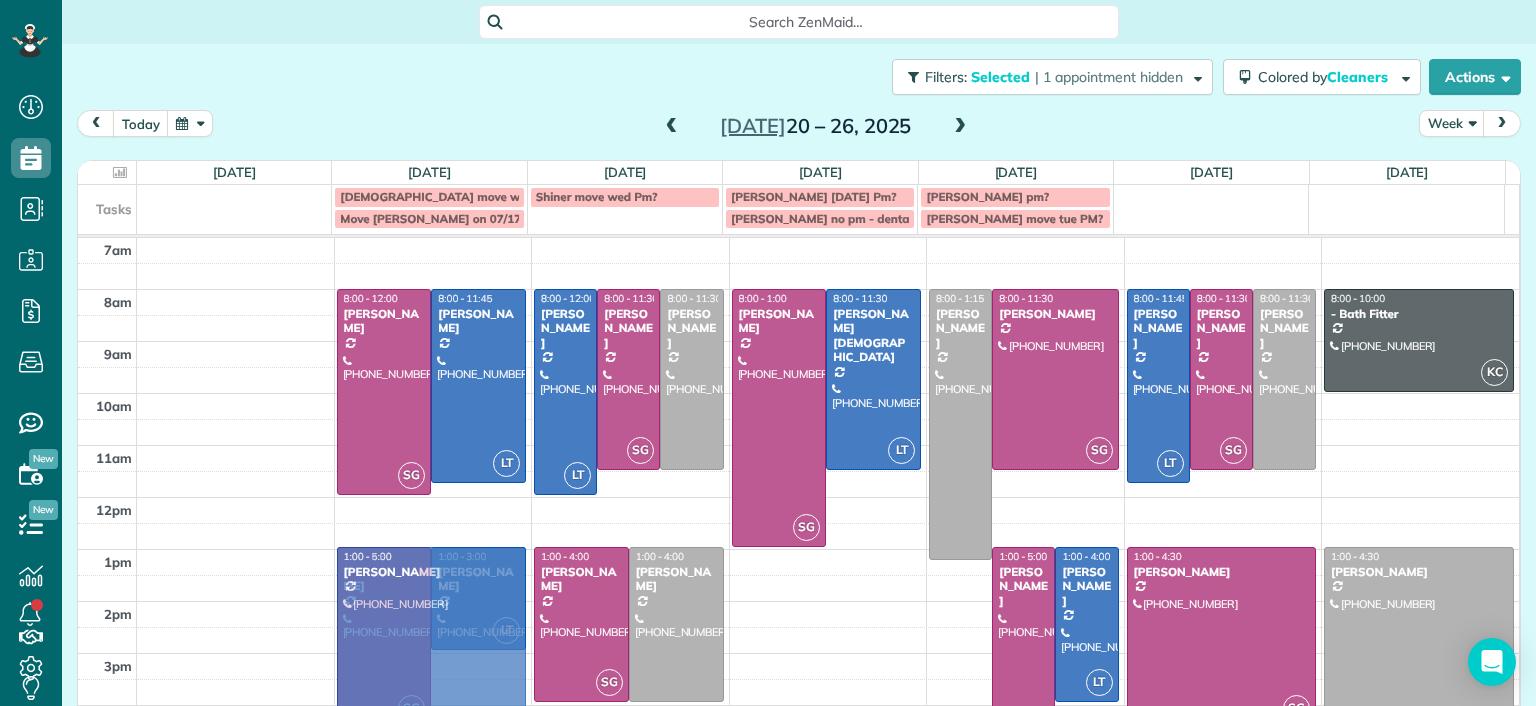 drag, startPoint x: 857, startPoint y: 603, endPoint x: 530, endPoint y: 602, distance: 327.00153 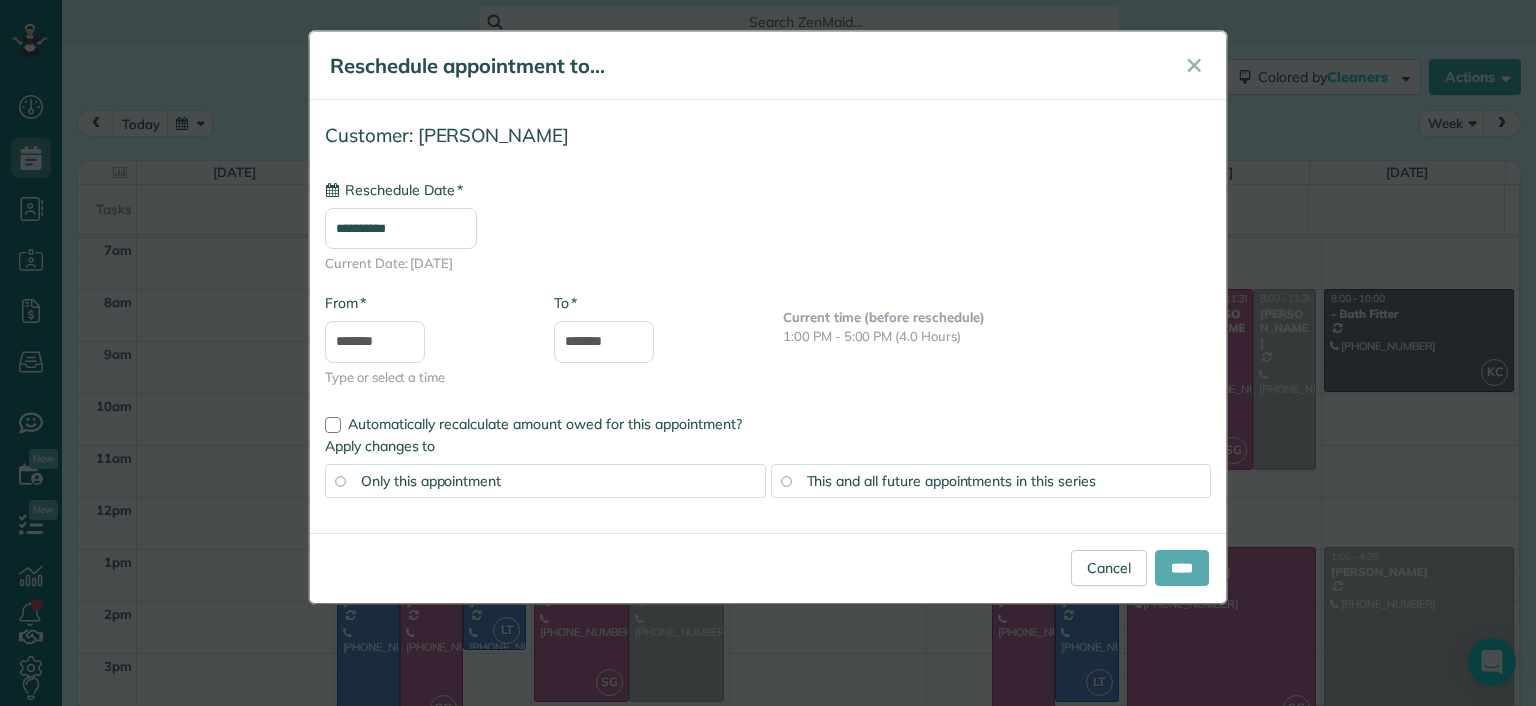 type on "**********" 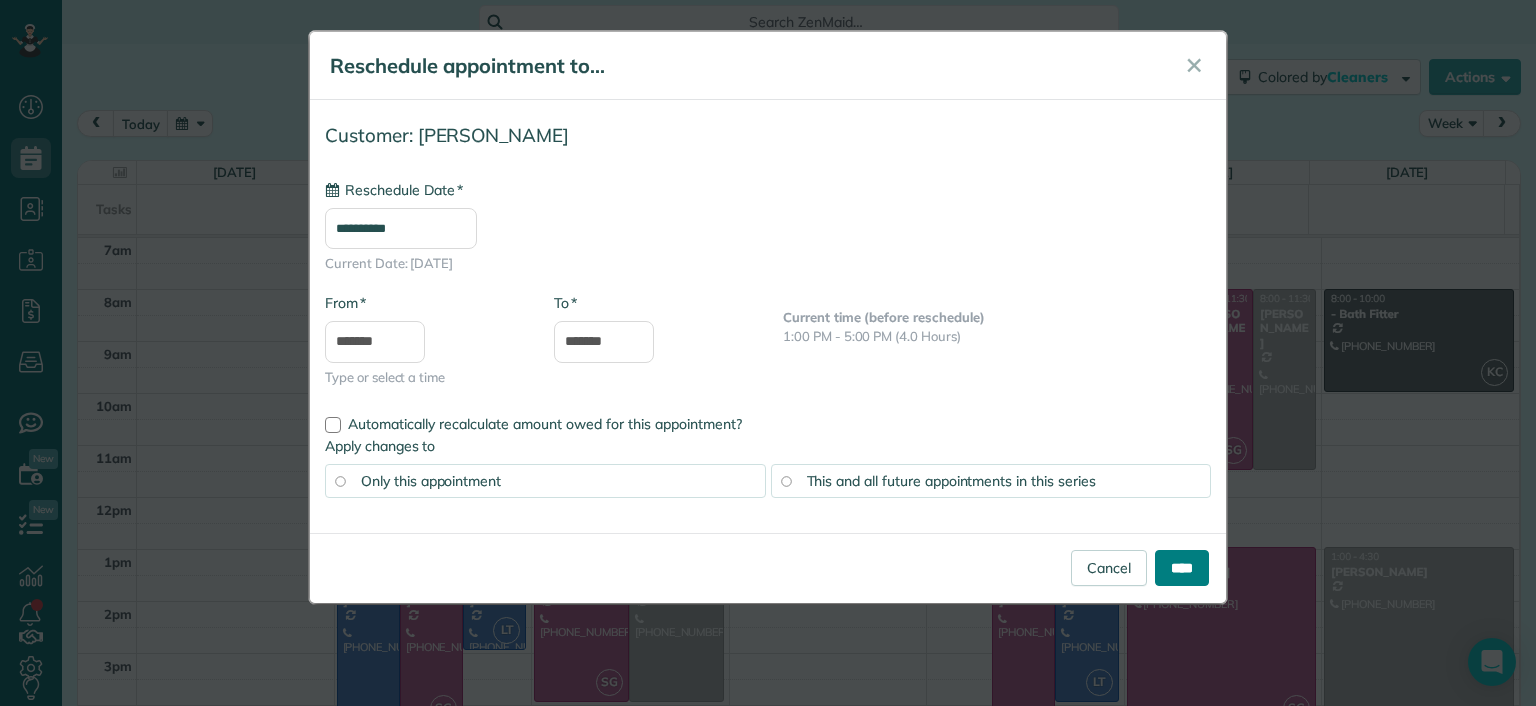 click on "****" at bounding box center [1182, 568] 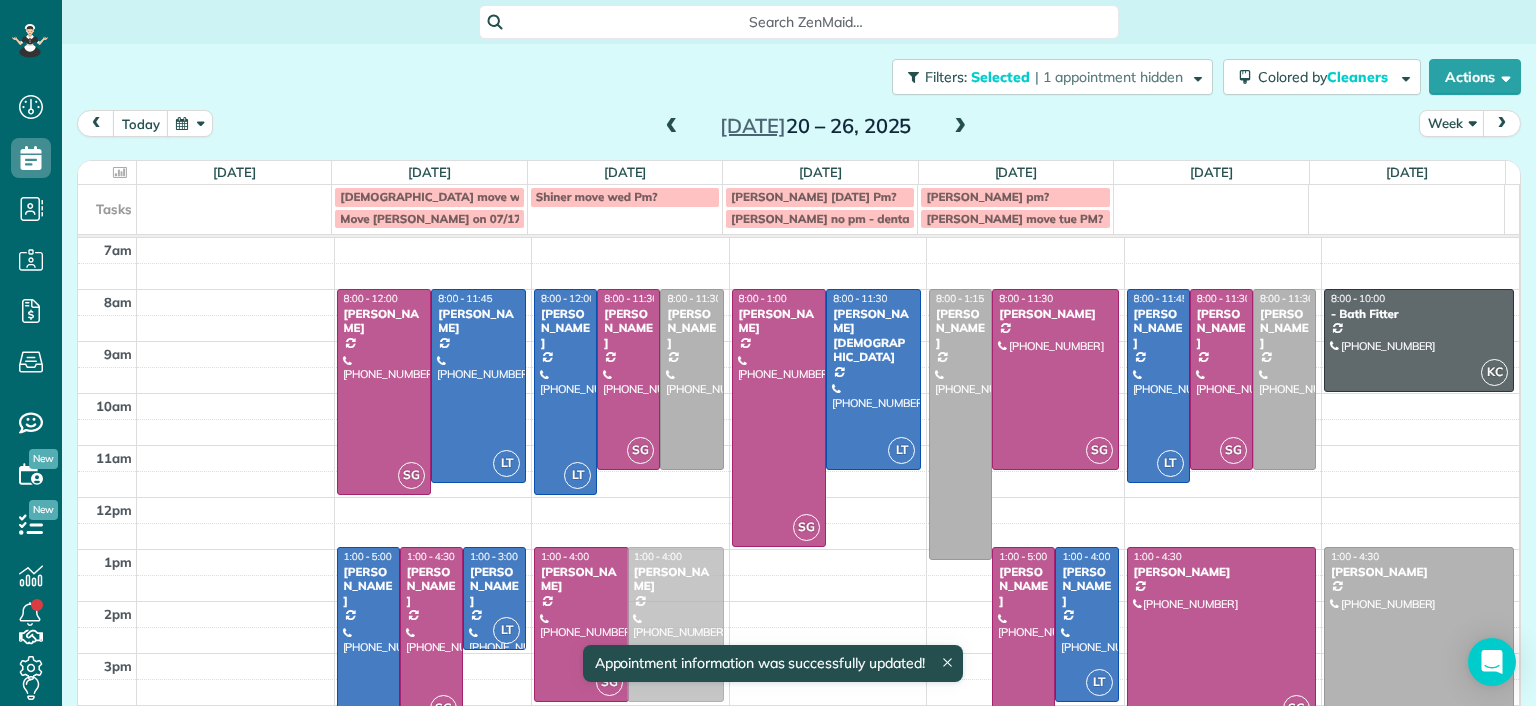 drag, startPoint x: 660, startPoint y: 602, endPoint x: 684, endPoint y: 605, distance: 24.186773 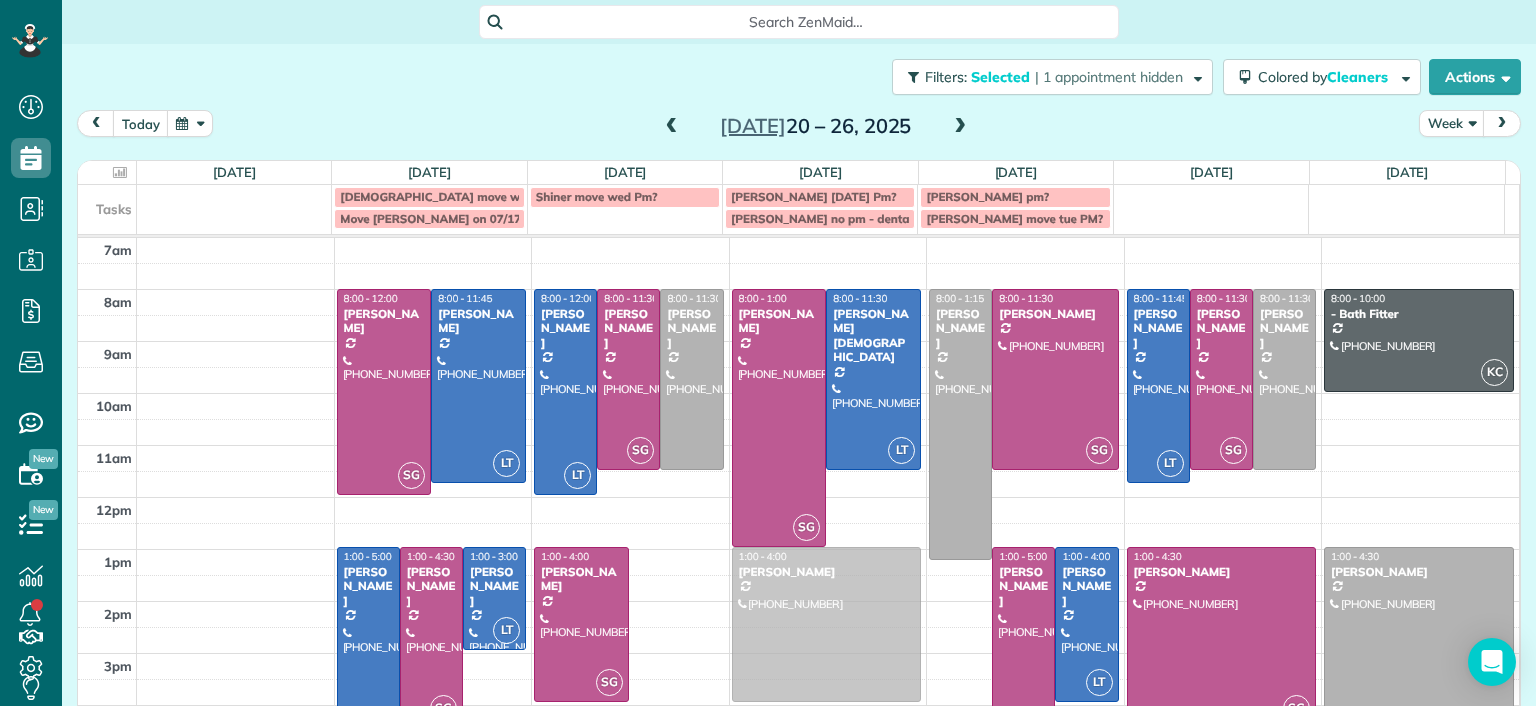 drag, startPoint x: 684, startPoint y: 605, endPoint x: 780, endPoint y: 603, distance: 96.02083 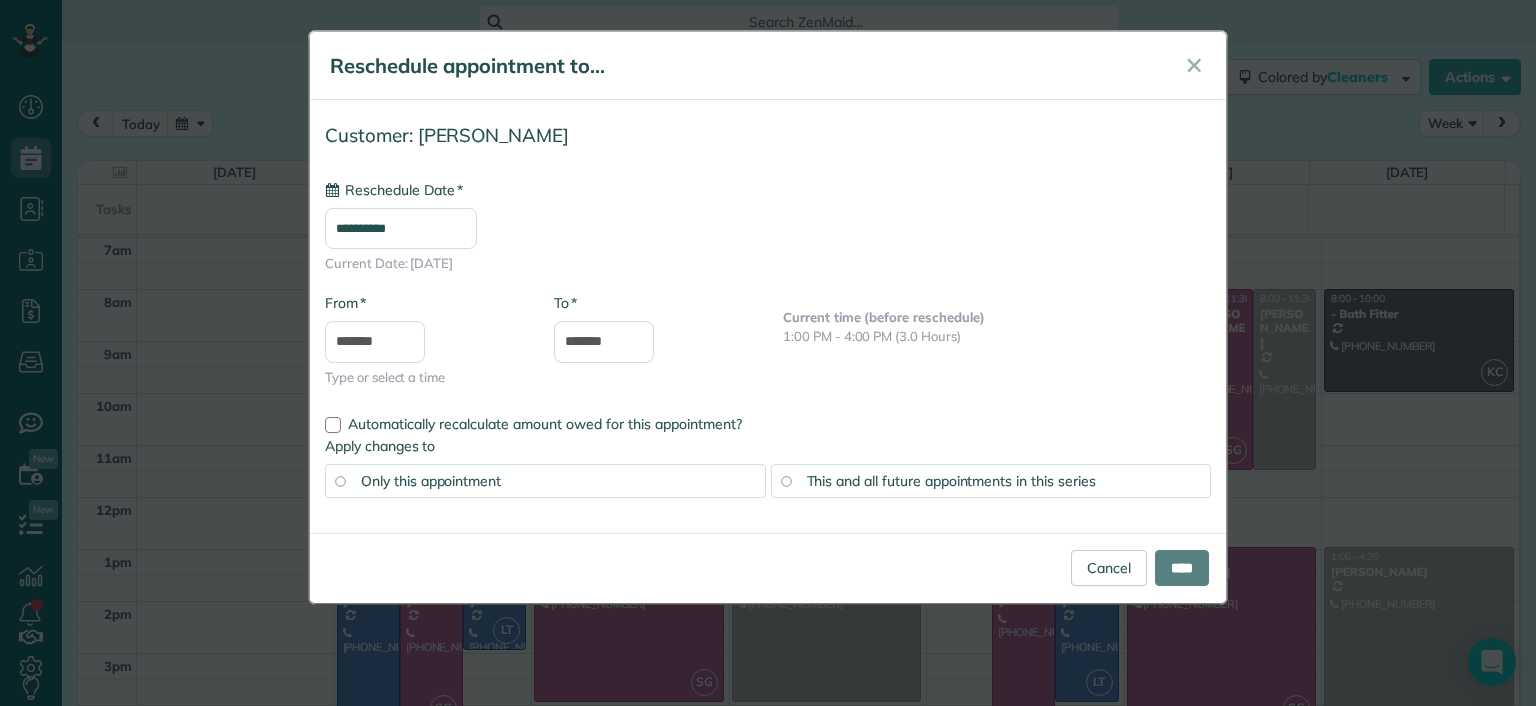 type on "**********" 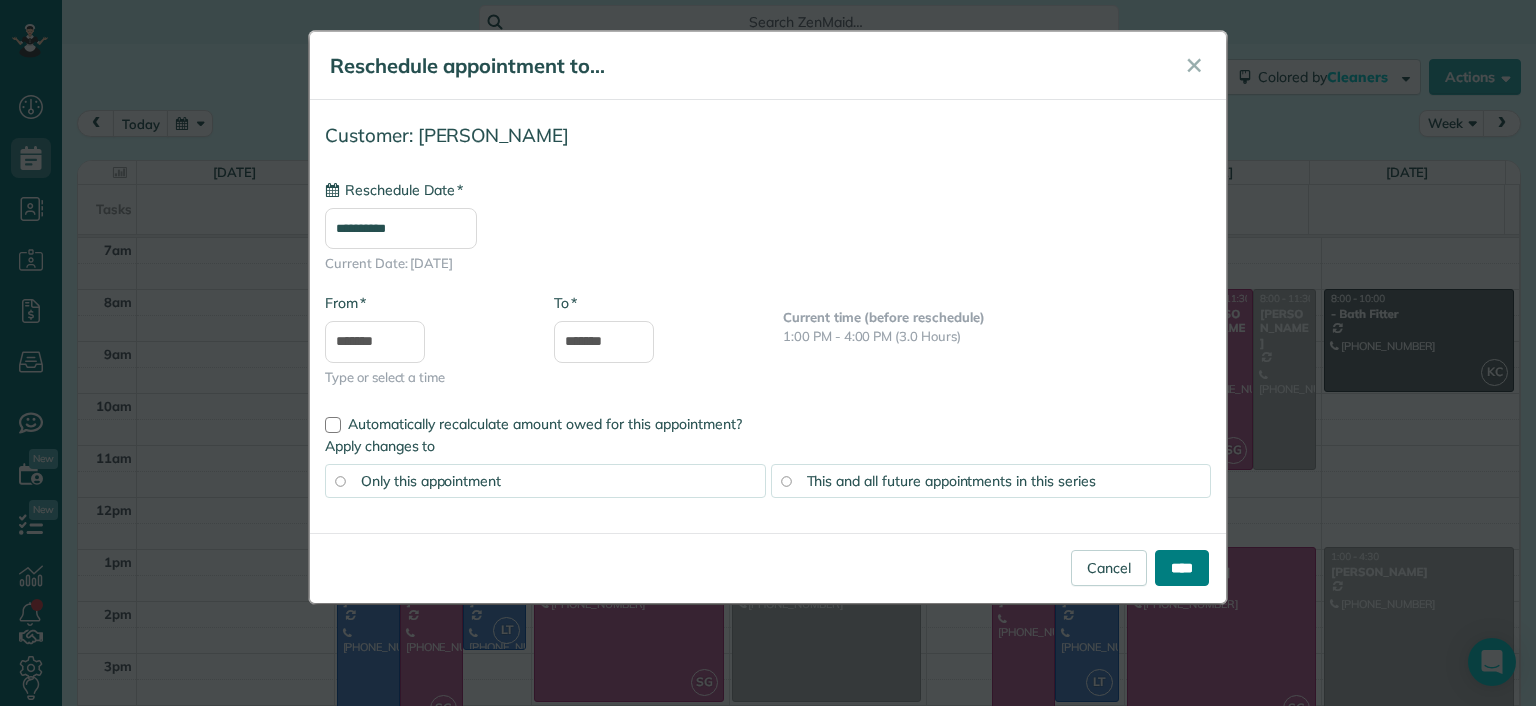 click on "****" at bounding box center [1182, 568] 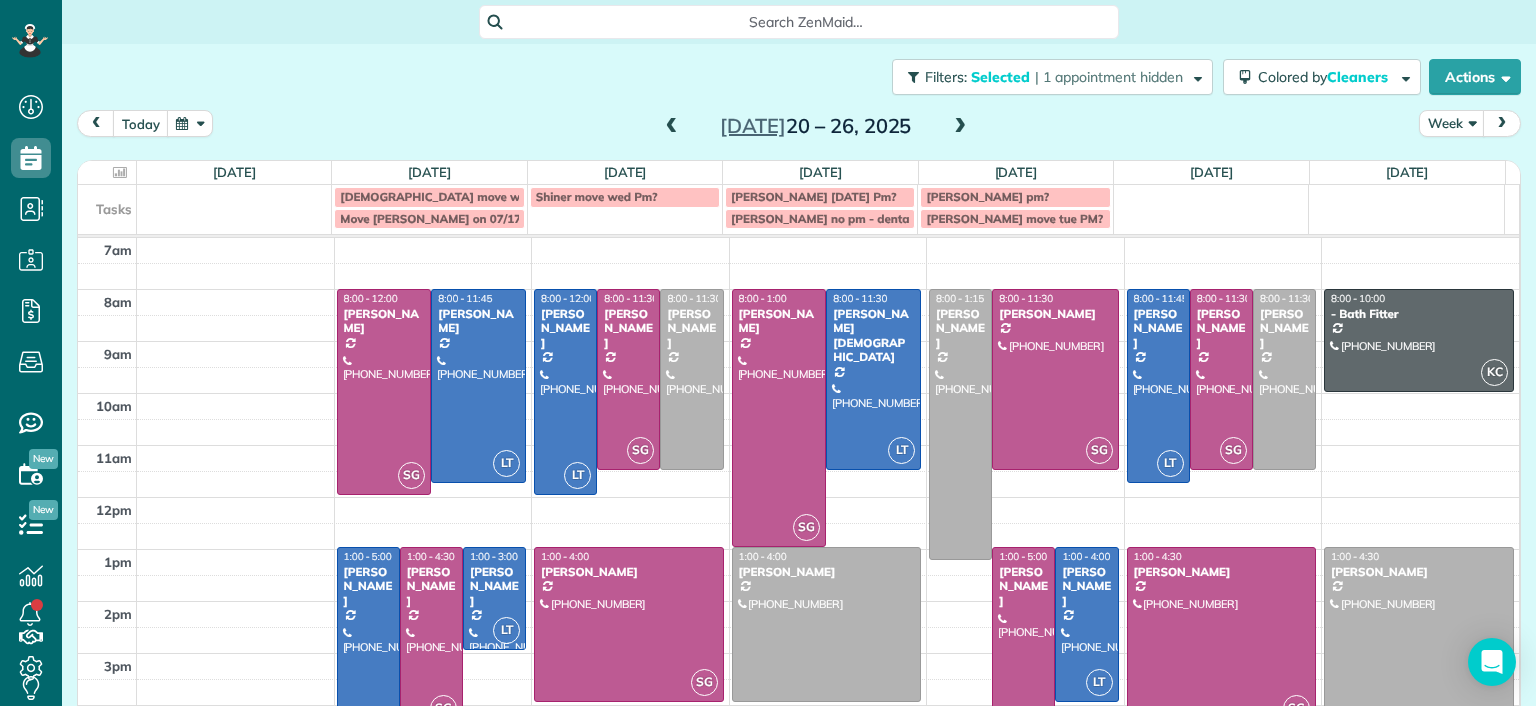 drag, startPoint x: 1088, startPoint y: 234, endPoint x: 1066, endPoint y: 231, distance: 22.203604 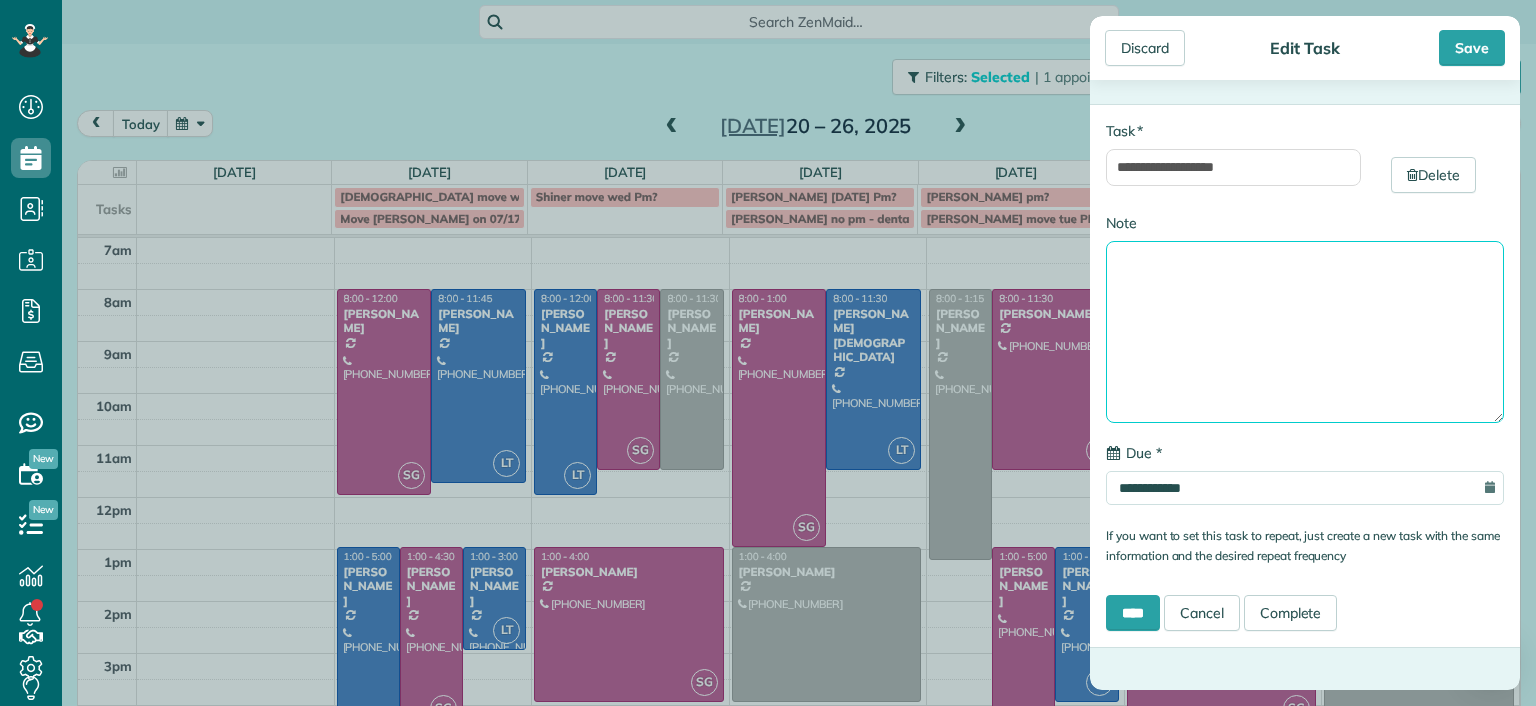 click on "Note" at bounding box center (1305, 332) 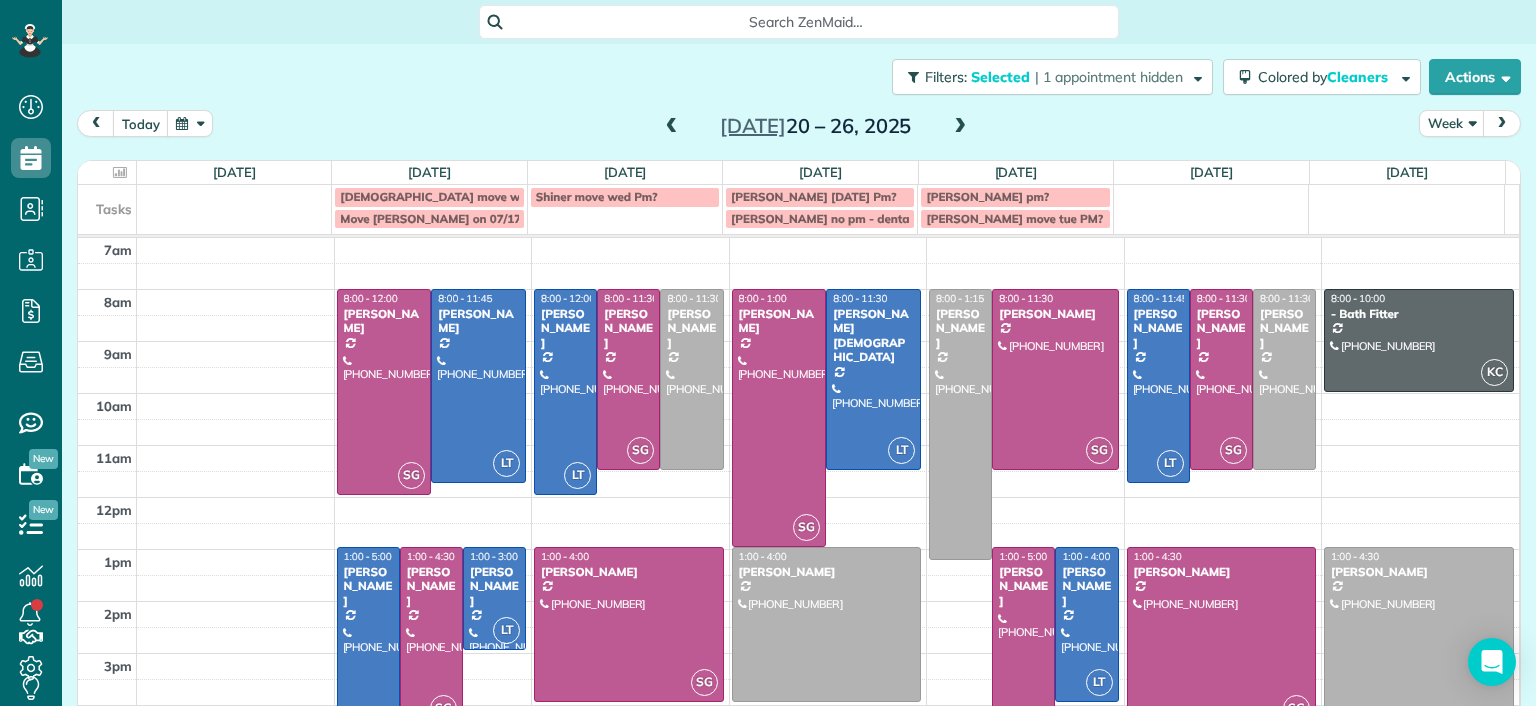 click on "**********" at bounding box center [768, 353] 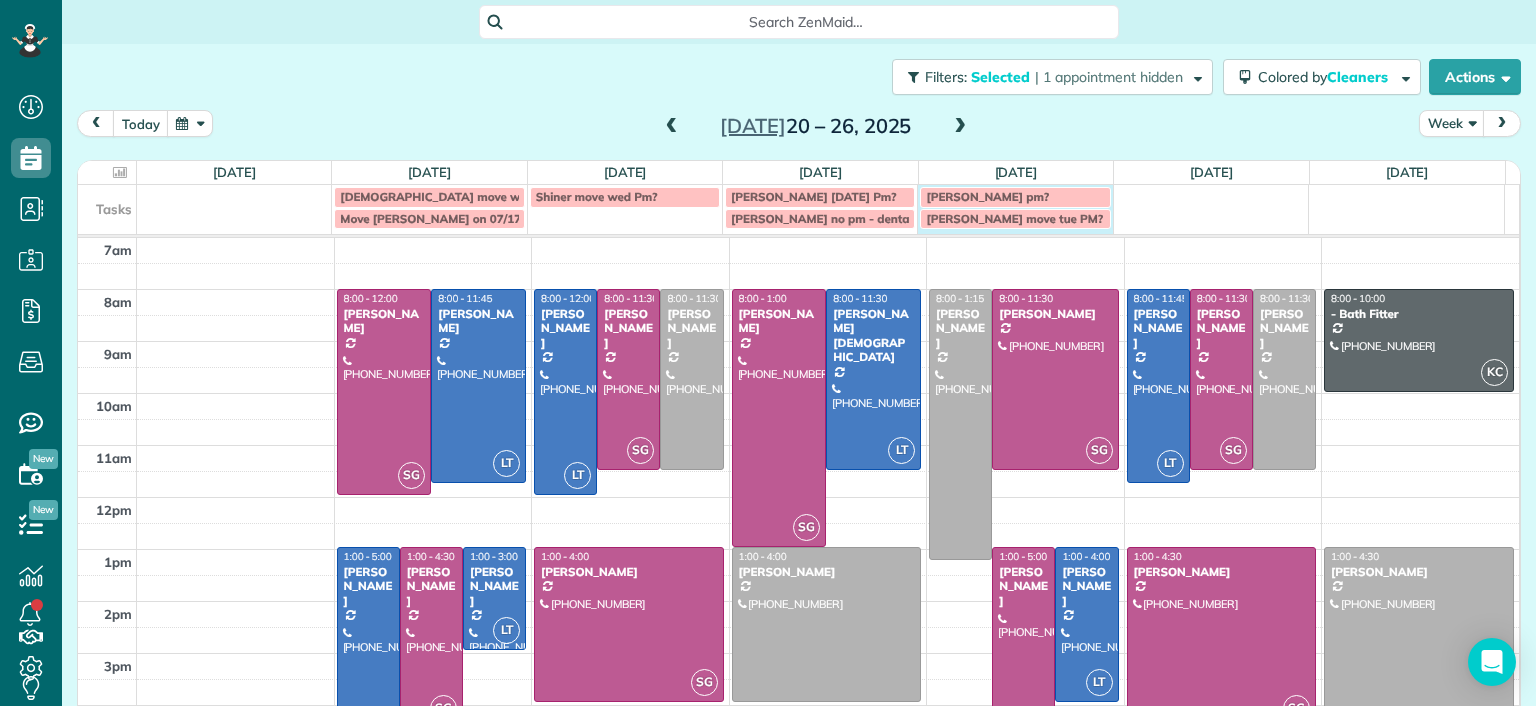 click on "Gay move wed am?   Shiner move wed Pm?   Arata Monday Pm?   Michell welch pm?   Move whitlow on 07/17 PM?   Sophie  no pm - dental appt   Miller move tue PM?" at bounding box center [791, 209] 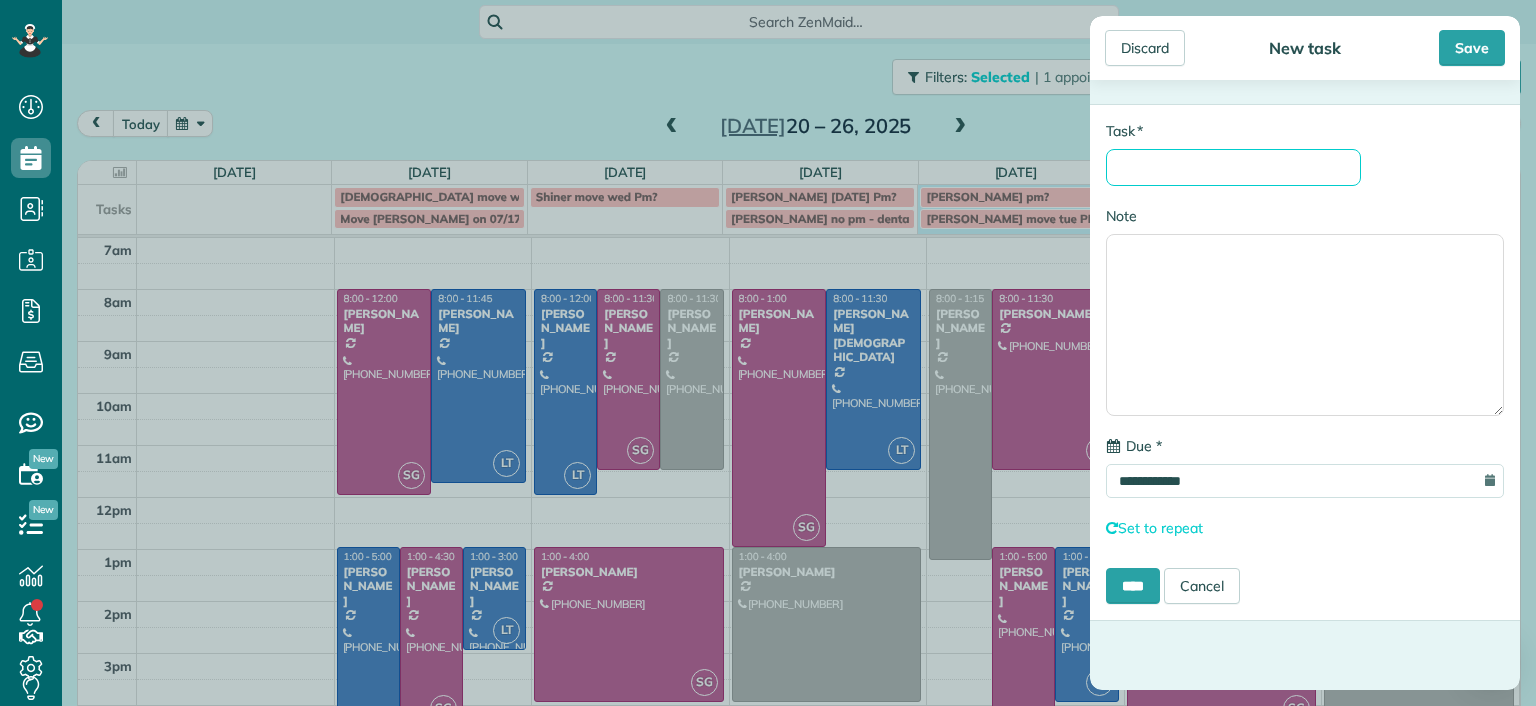 click on "*  Task" at bounding box center [1233, 167] 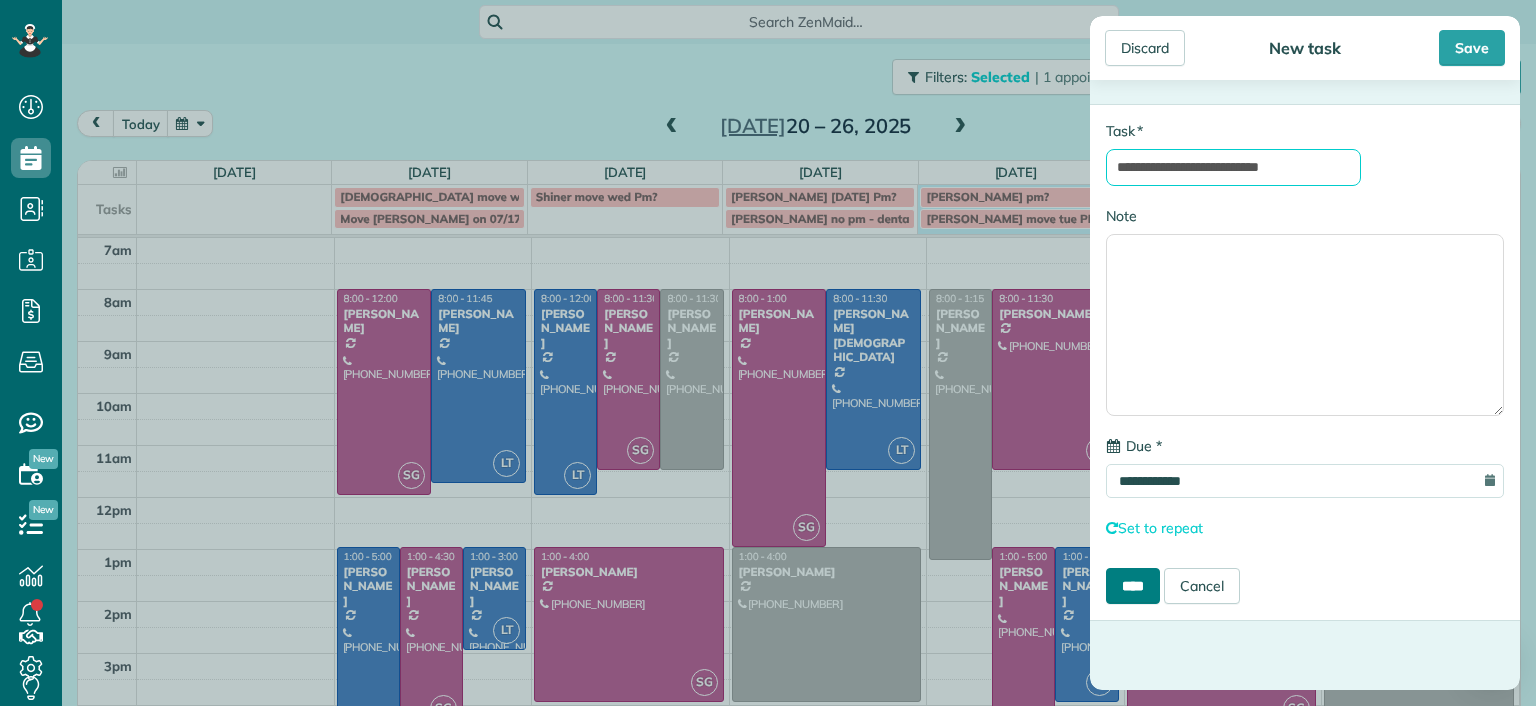 type on "**********" 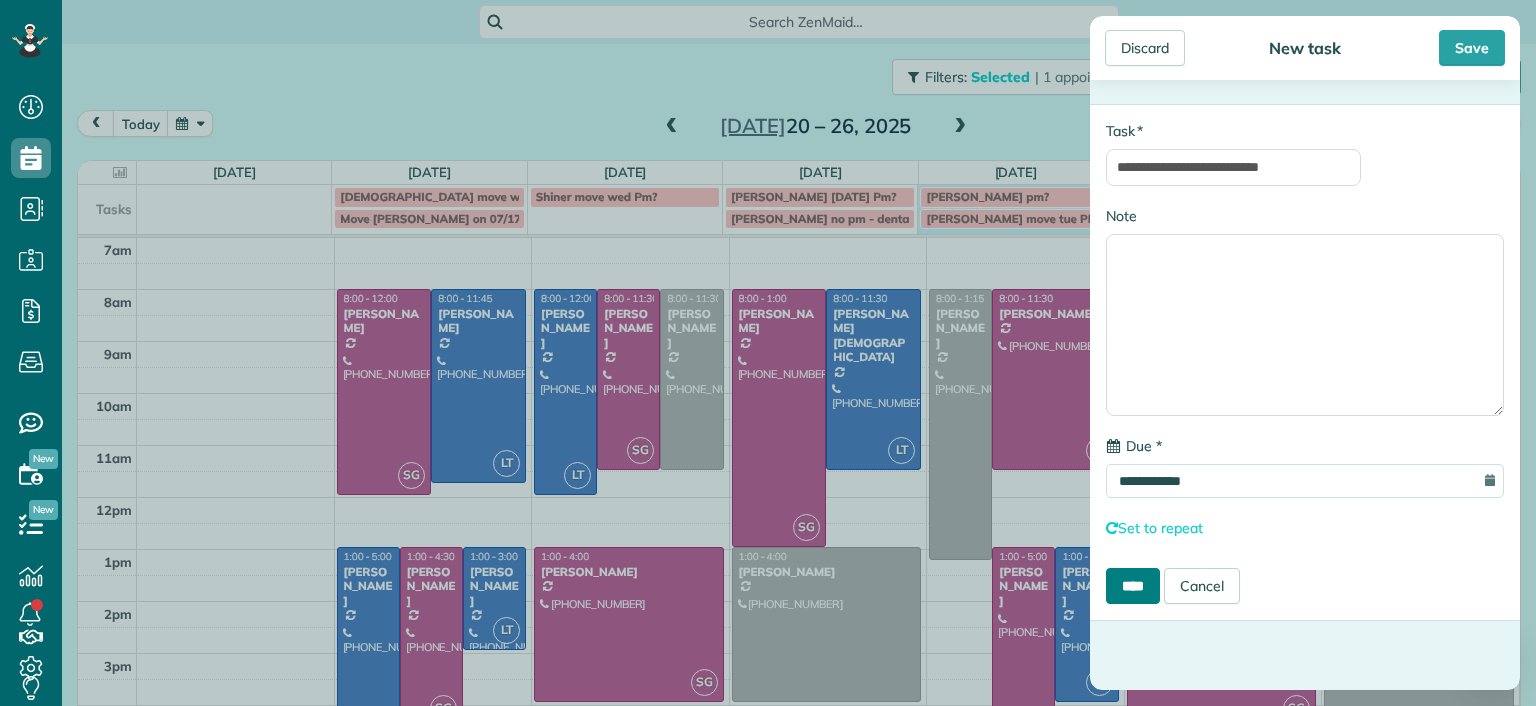 click on "****" at bounding box center [1133, 586] 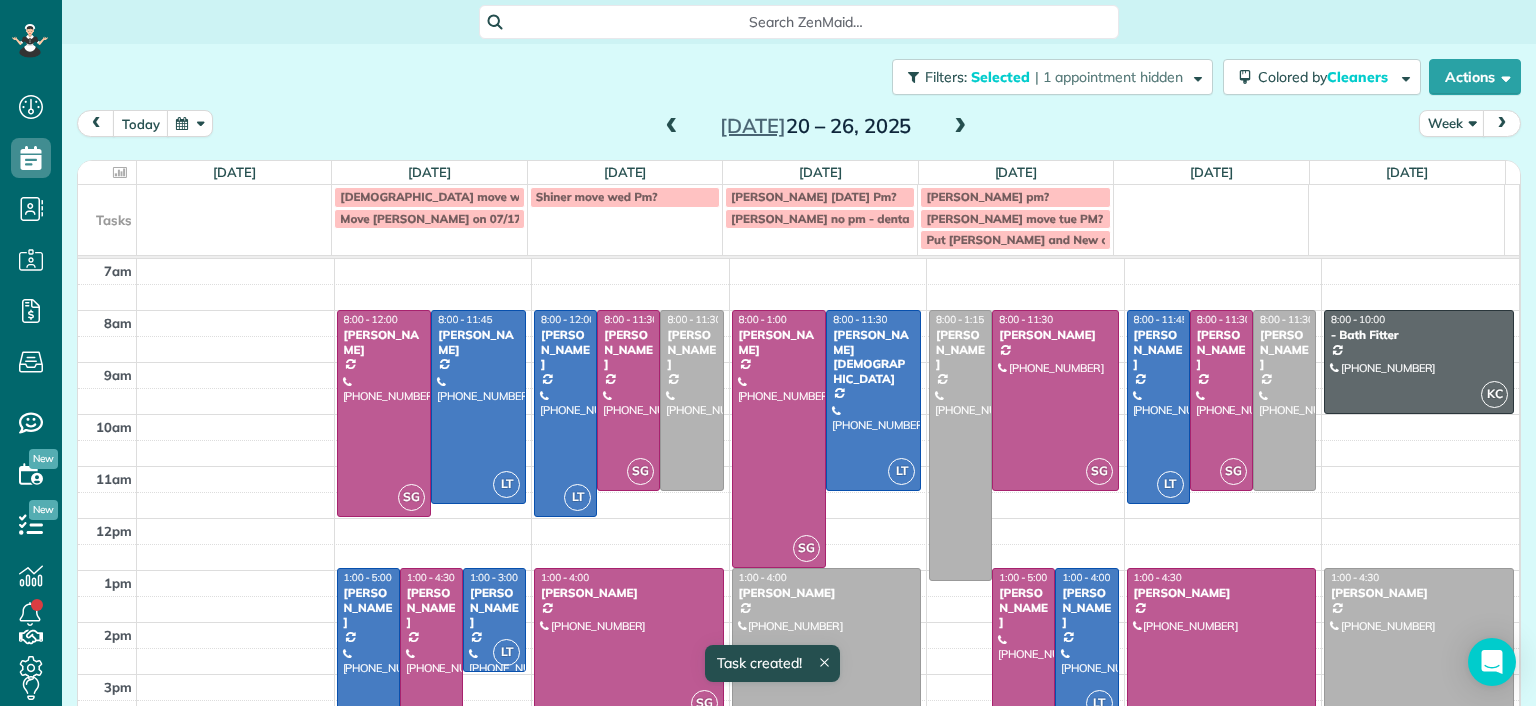 click on "Put sophie and New on hunte?" at bounding box center (1073, 239) 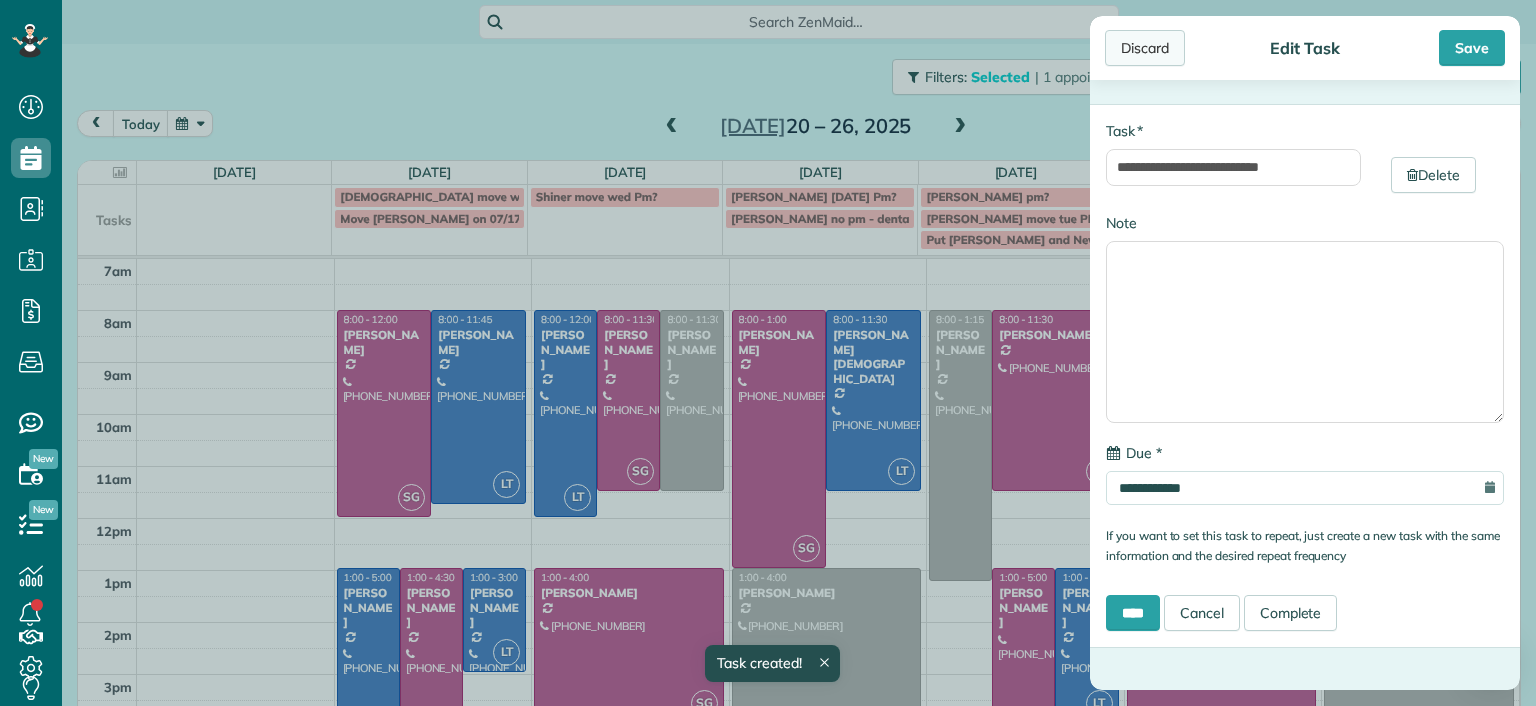 click on "Discard" at bounding box center (1145, 48) 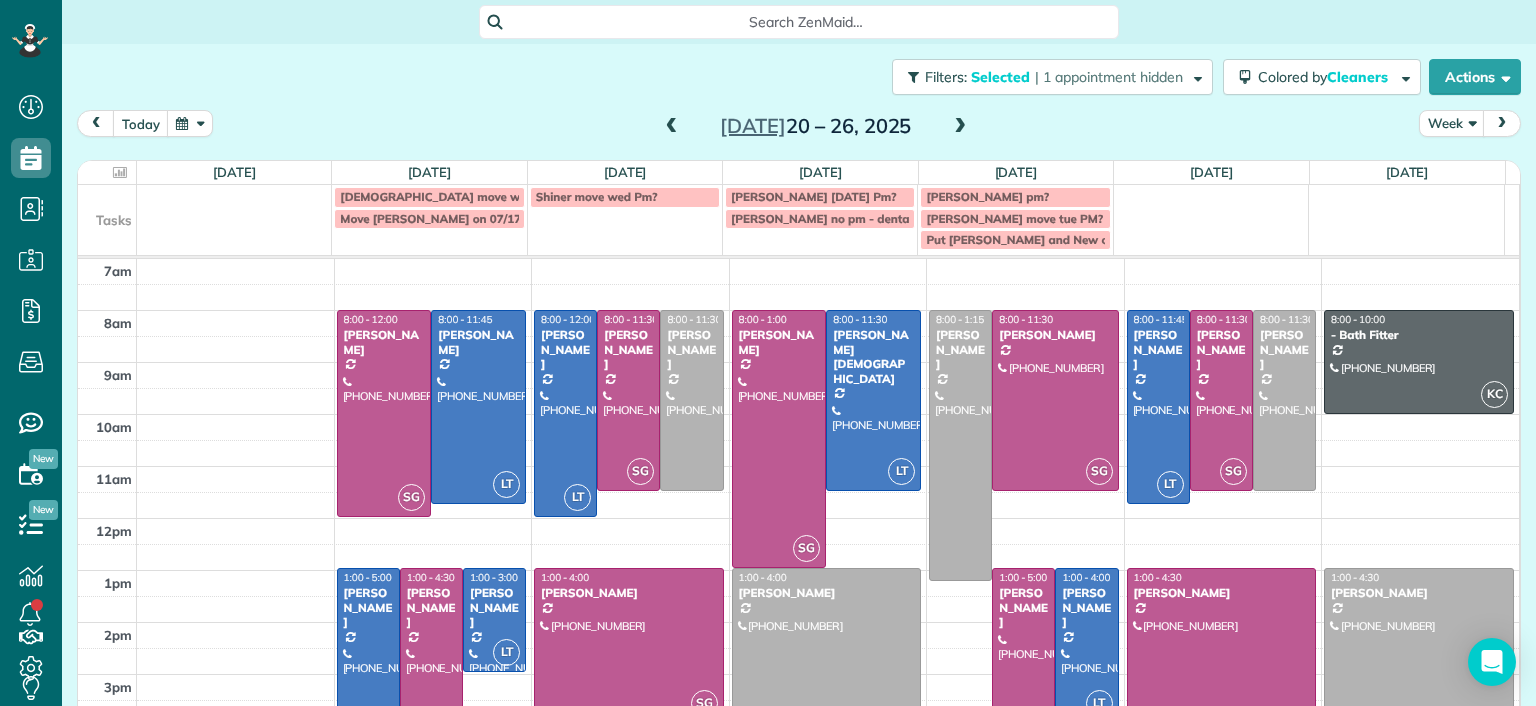 click on "Put sophie and New on hunte?" at bounding box center [1073, 239] 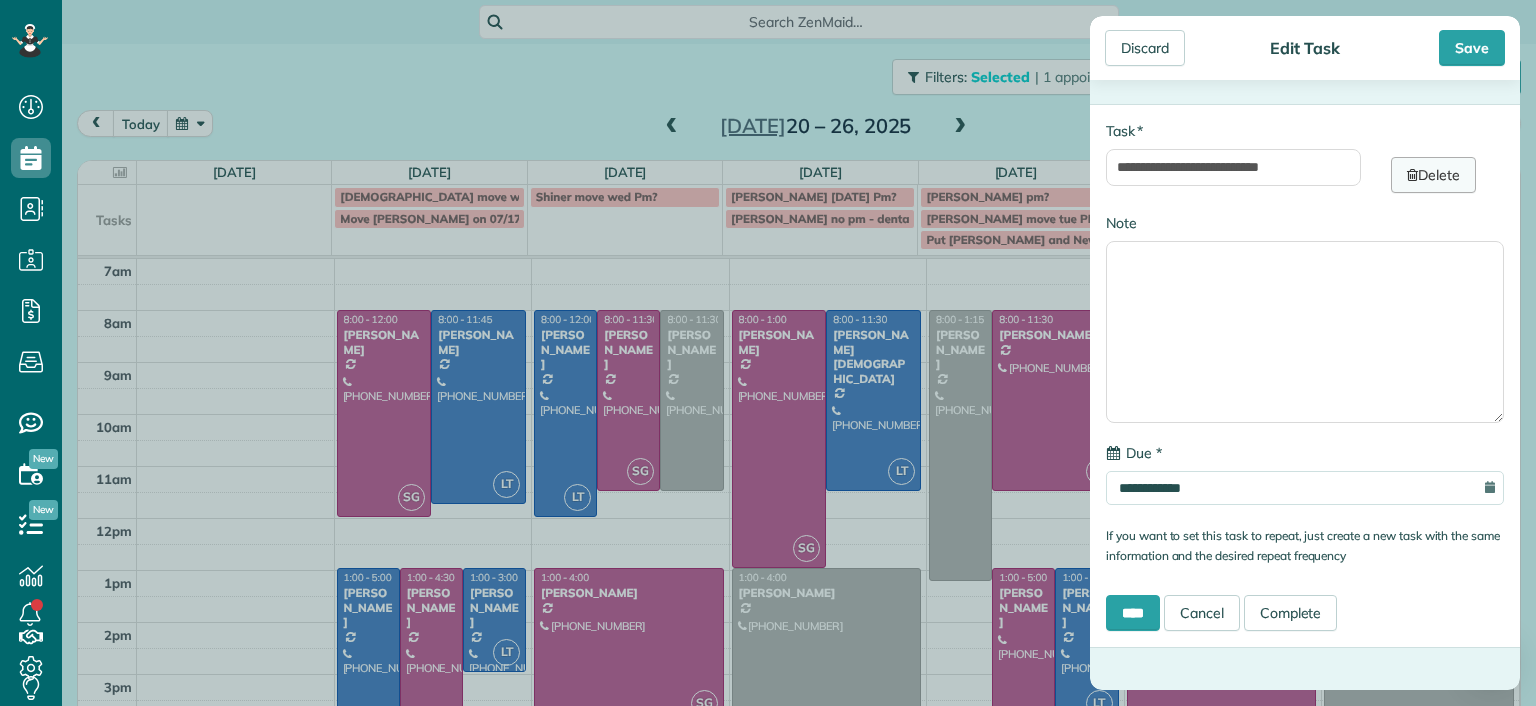 click at bounding box center [1412, 175] 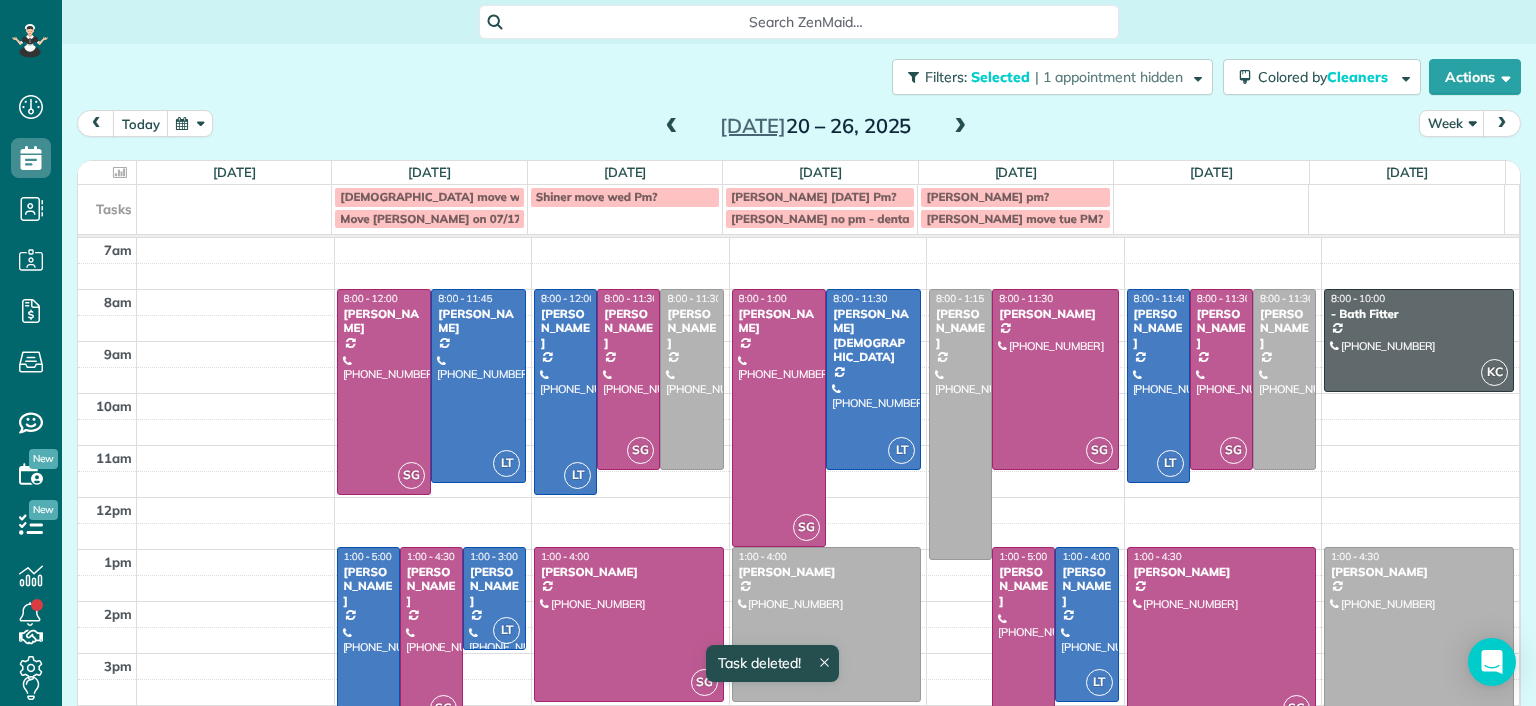 click on "Filters:   Selected
|  1 appointment hidden
Colored by  Cleaners
Color by Cleaner
Color by Team
Color by Status
Color by Recurrence
Color by Paid/Unpaid
Filters  Selected
Schedule Changes
Actions
Create Appointment
Create Task
Clock In/Out
Send Work Orders
Print Route Sheets
Today's Emails/Texts
View Metrics" at bounding box center (799, 77) 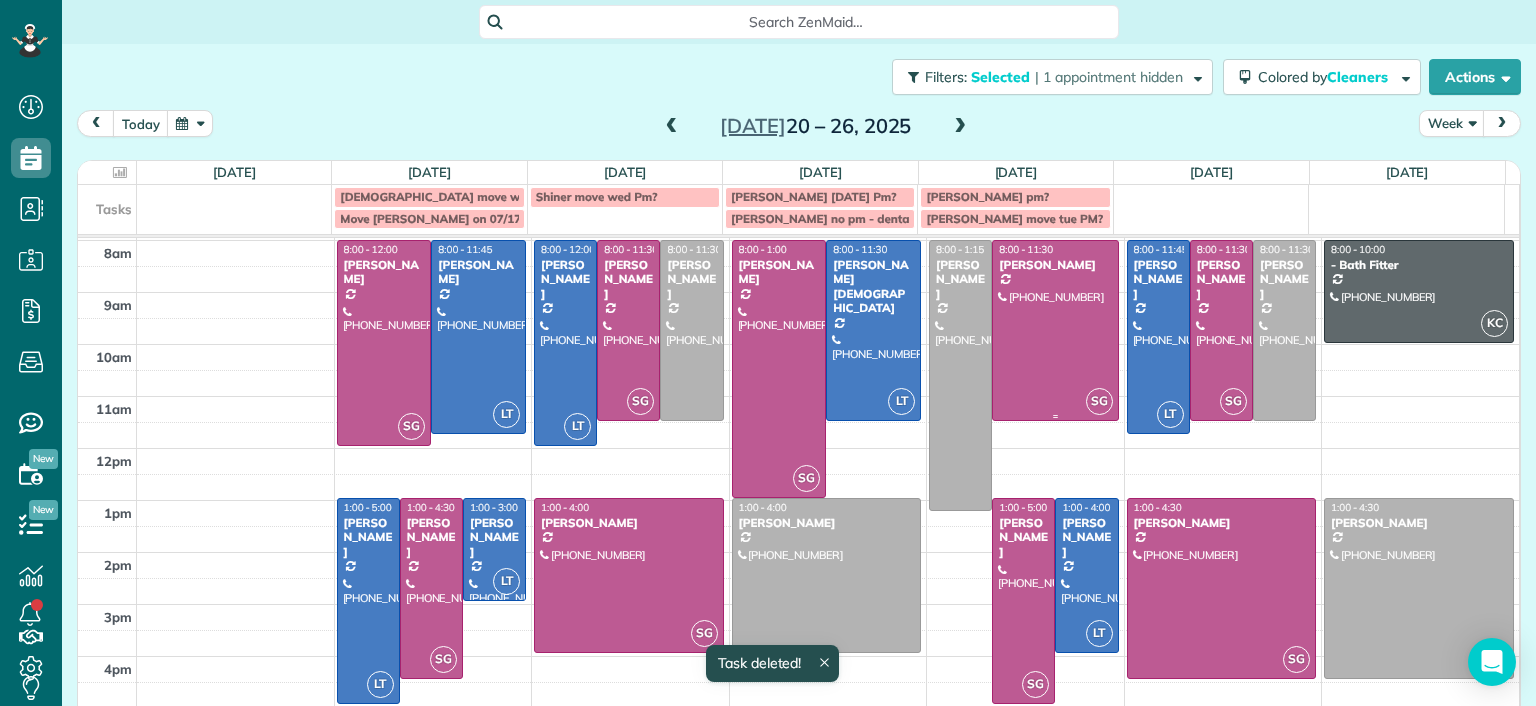 scroll, scrollTop: 73, scrollLeft: 0, axis: vertical 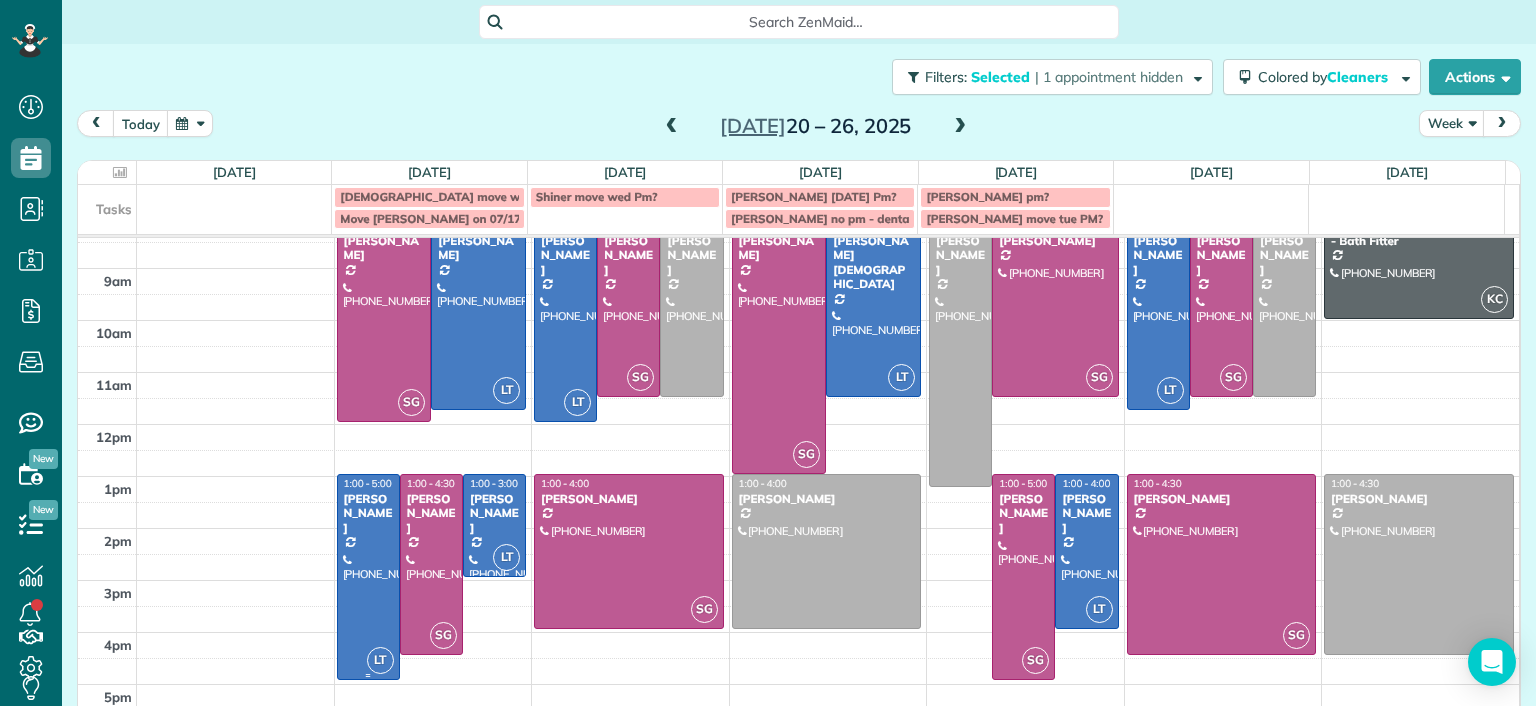 click at bounding box center [368, 577] 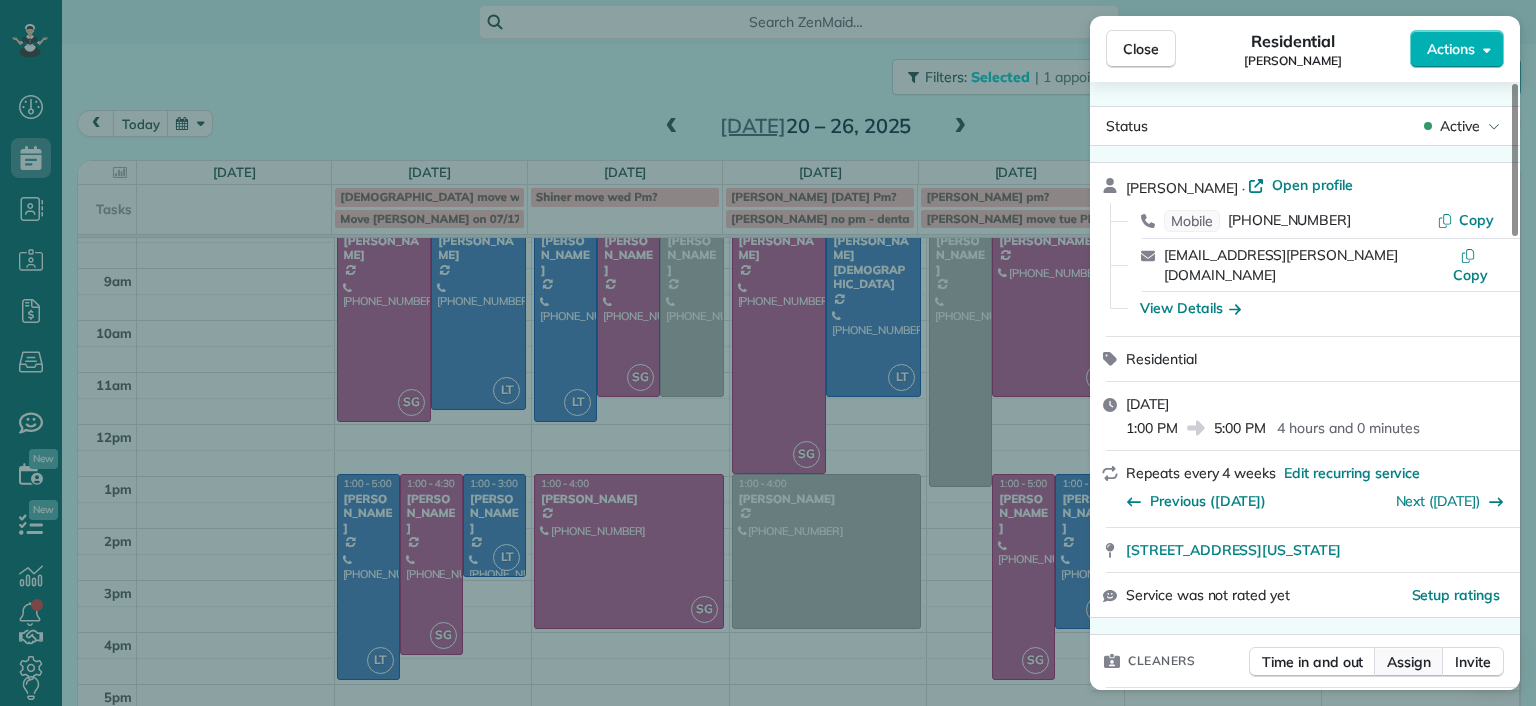 click on "Assign" at bounding box center [1409, 662] 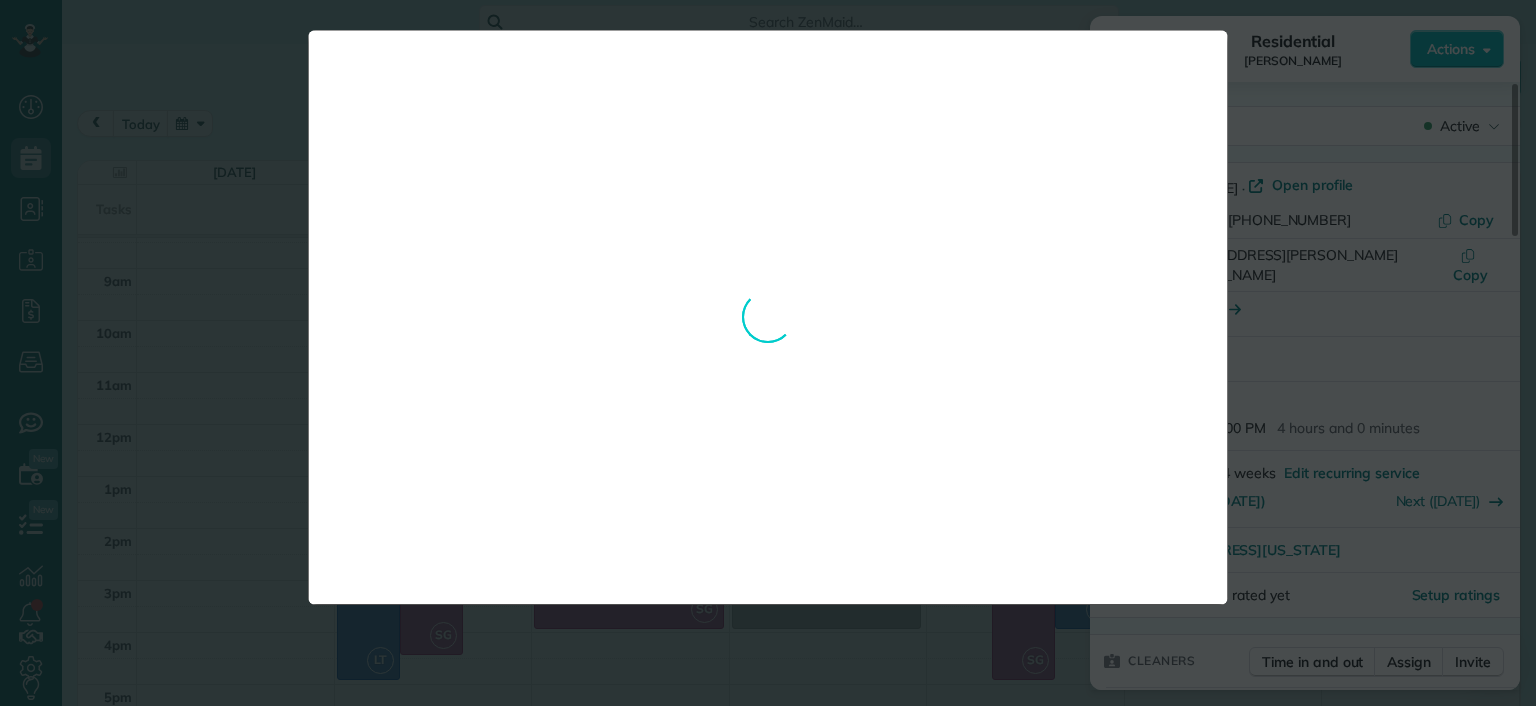 click on "**********" at bounding box center [768, 353] 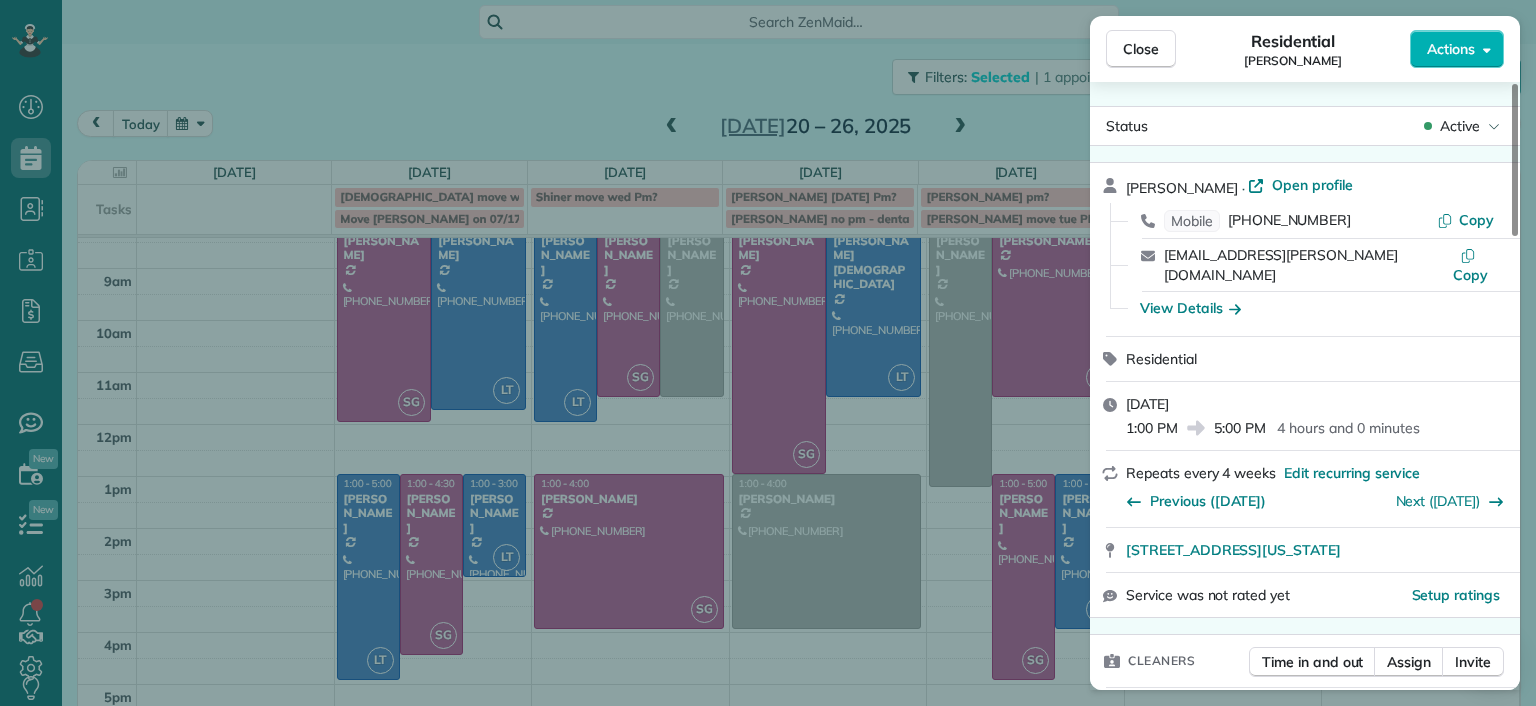 click on "Close Residential Emma Arata Actions Status Active Emma Arata · Open profile Mobile (434) 249-0050 Copy emma.arata@gmail.com Copy View Details Residential Monday, July 21, 2025 1:00 PM 5:00 PM 4 hours and 0 minutes Repeats every 4 weeks Edit recurring service Previous (Jun 27) Next (Aug 04) 3014 Noble Avenue Richmond Virginia 23222 Service was not rated yet Setup ratings Cleaners Time in and out Assign Invite Cleaners Laura   Thaller 1:00 PM 5:00 PM Checklist Try Now Keep this appointment up to your standards. Stay on top of every detail, keep your cleaners organised, and your client happy. Assign a checklist Watch a 5 min demo Billing Billing actions Price $210.00 Overcharge $0.00 Discount $0.00 Coupon discount - Primary tax - Secondary tax - Total appointment price $210.00 Tips collected New feature! $0.00 Unpaid Mark as paid Total including tip $210.00 Get paid online in no-time! Send an invoice and reward your cleaners with tips Charge customer credit card Appointment custom fields Man Hours 4.0 hours -" at bounding box center [768, 353] 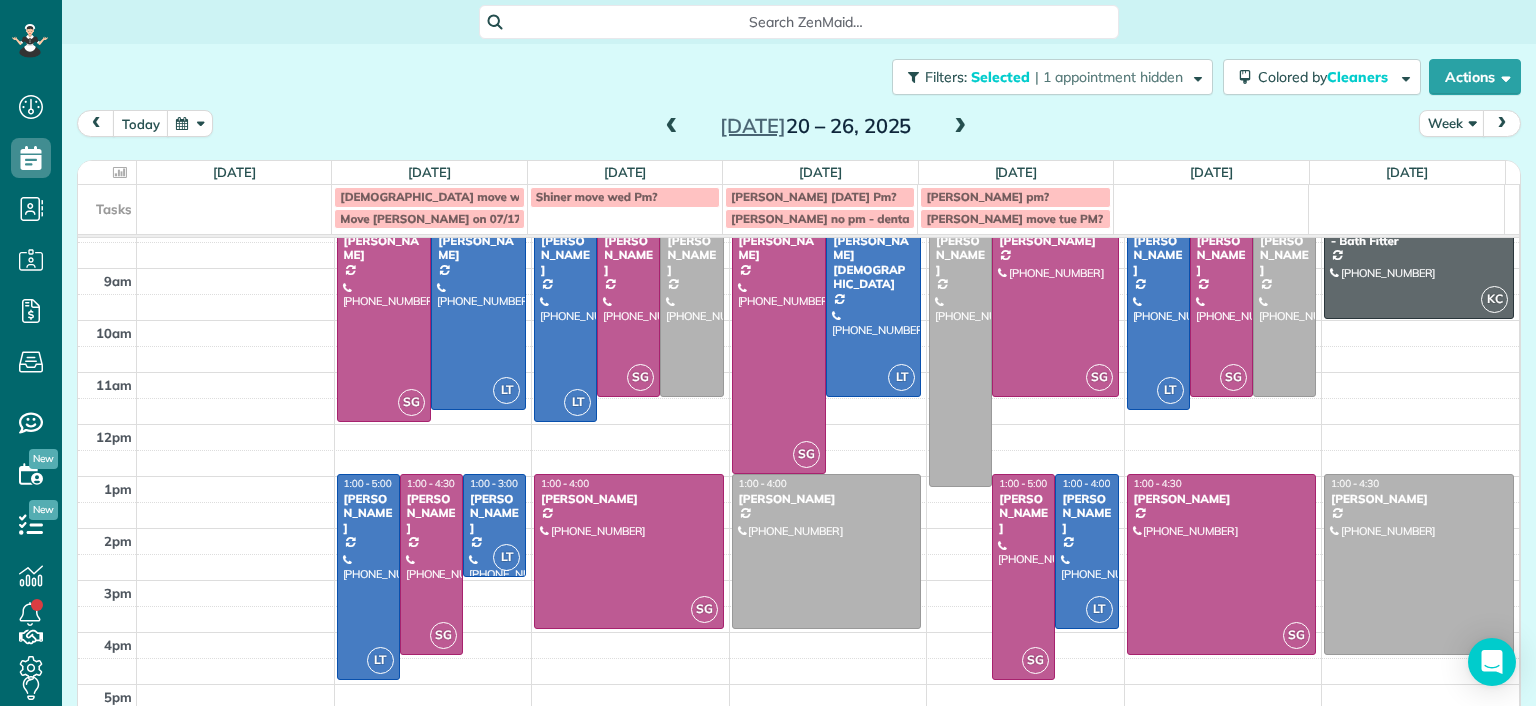 click at bounding box center (494, 525) 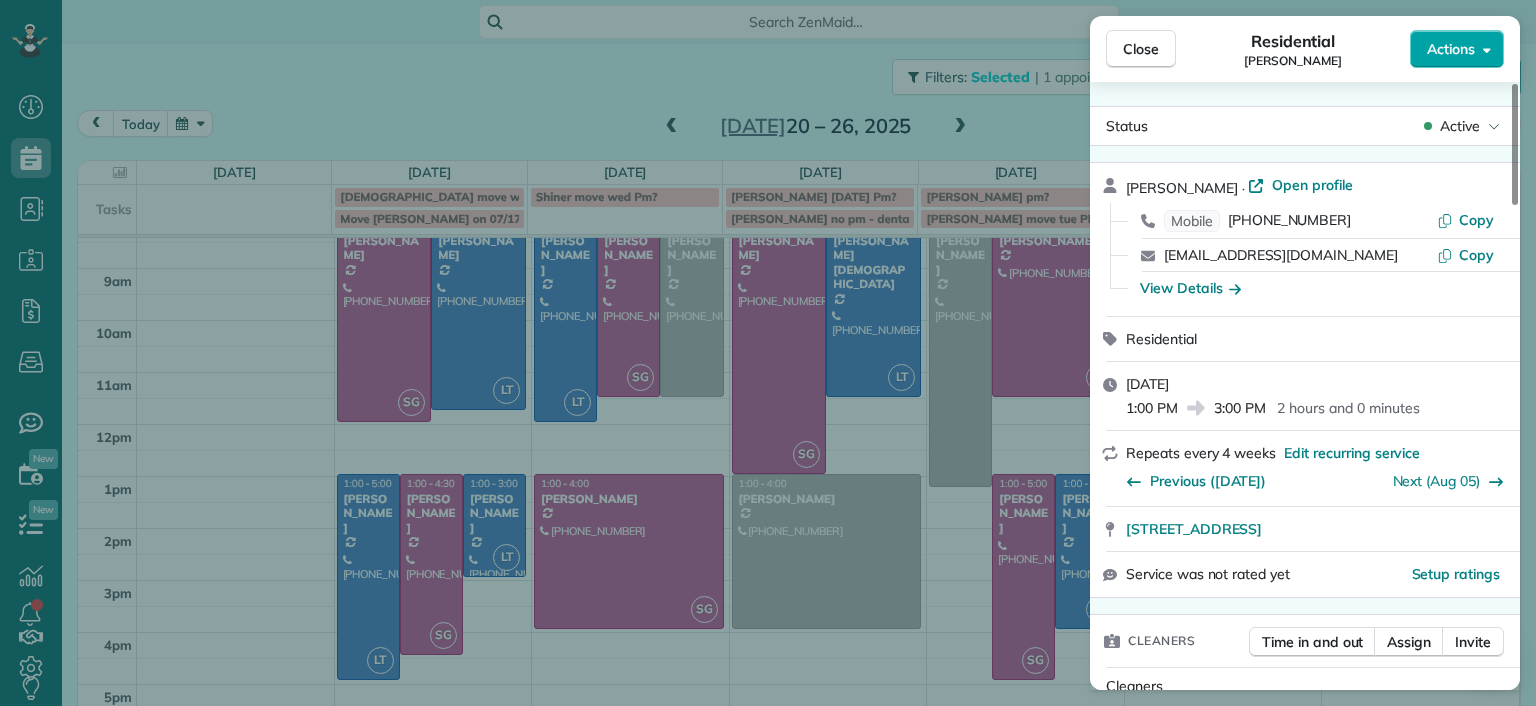 click on "Actions" at bounding box center (1451, 49) 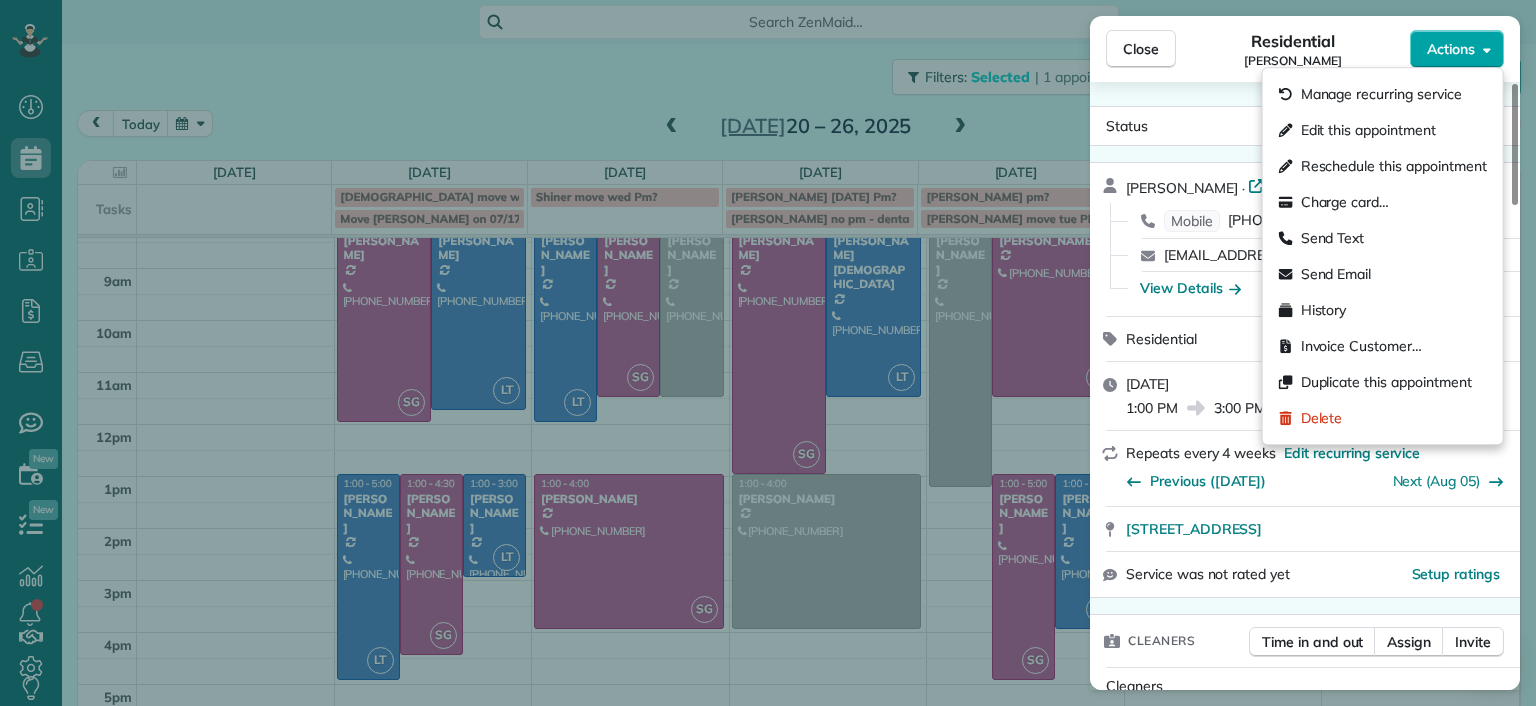 click on "Actions" at bounding box center [1451, 49] 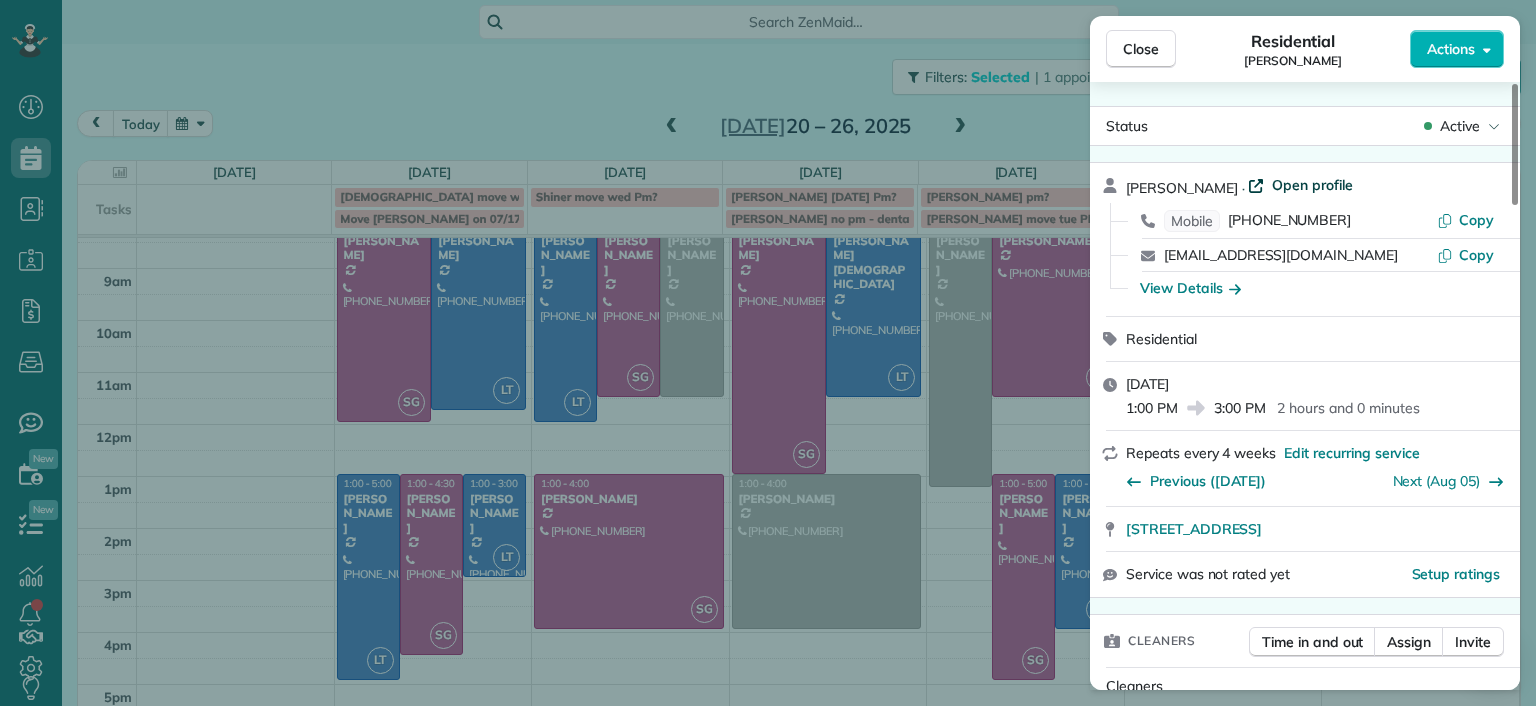 drag, startPoint x: 1272, startPoint y: 201, endPoint x: 1272, endPoint y: 186, distance: 15 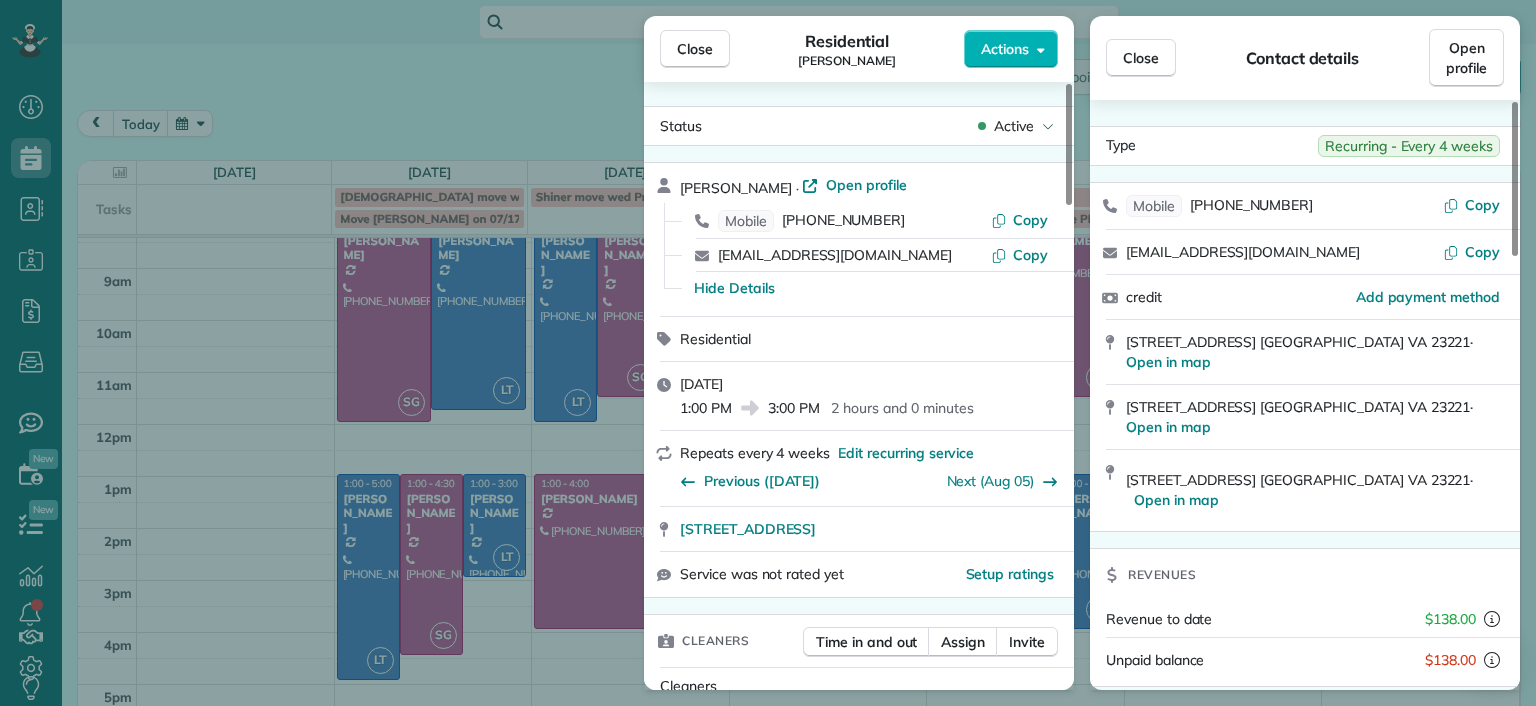 click on "Close Residential Ann Whitlow Actions Status Active Ann Whitlow · Open profile Mobile (804) 337-2320 Copy arwhokie@gmail.com Copy Hide Details Residential Monday, July 21, 2025 1:00 PM 3:00 PM 2 hours and 0 minutes Repeats every 4 weeks Edit recurring service Previous (Jun 10) Next (Aug 05) 619 Roseneath Road Richmond VA 23221 Service was not rated yet Setup ratings Cleaners Time in and out Assign Invite Cleaners Laura   Thaller 1:00 PM 3:00 PM Checklist Try Now Keep this appointment up to your standards. Stay on top of every detail, keep your cleaners organised, and your client happy. Assign a checklist Watch a 5 min demo Billing Billing actions Price $138.00 Overcharge $0.00 Discount $0.00 Coupon discount - Primary tax - Secondary tax - Total appointment price $138.00 Tips collected New feature! $0.00 Unpaid Mark as paid Total including tip $138.00 Get paid online in no-time! Send an invoice and reward your cleaners with tips Charge customer credit card Appointment custom fields Man Hours 2.0 Hours - Notes" at bounding box center [768, 353] 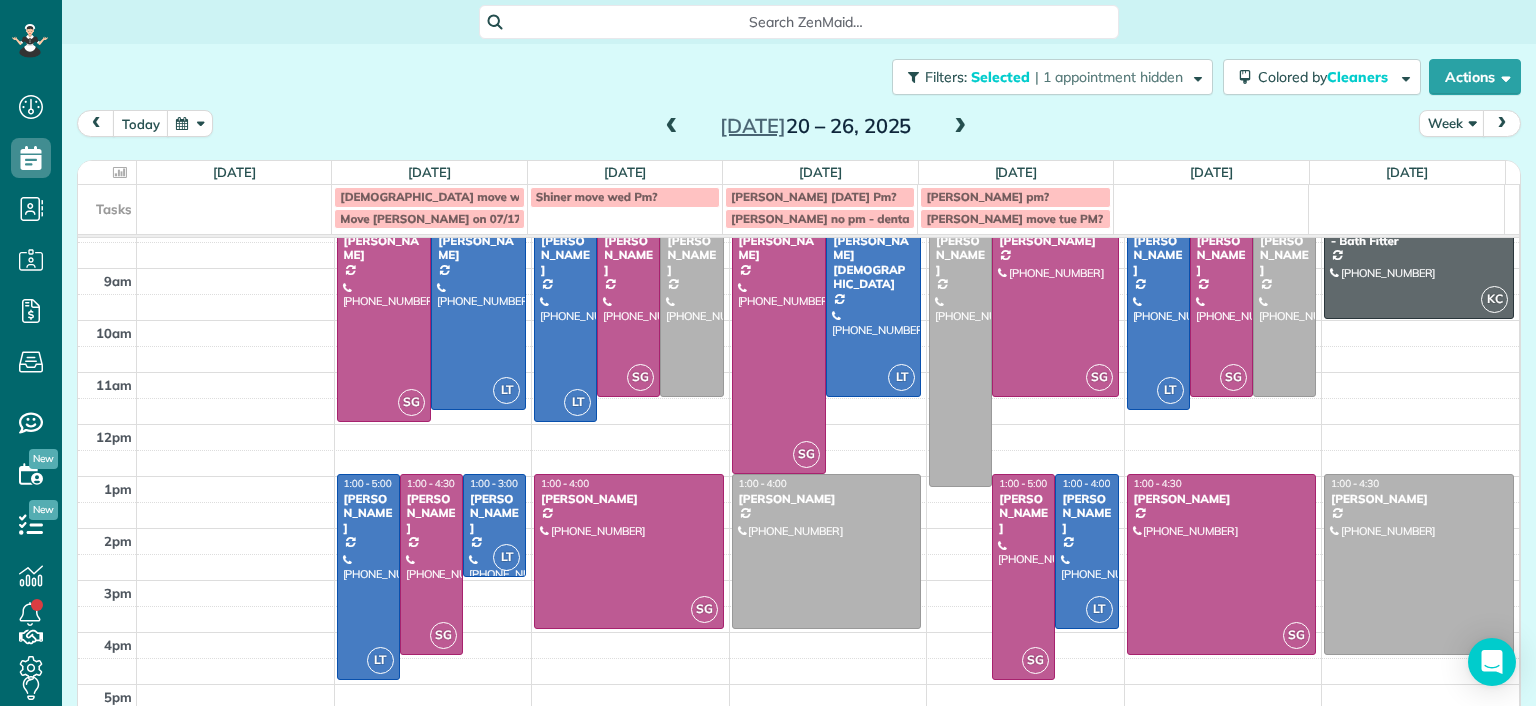 click at bounding box center (672, 127) 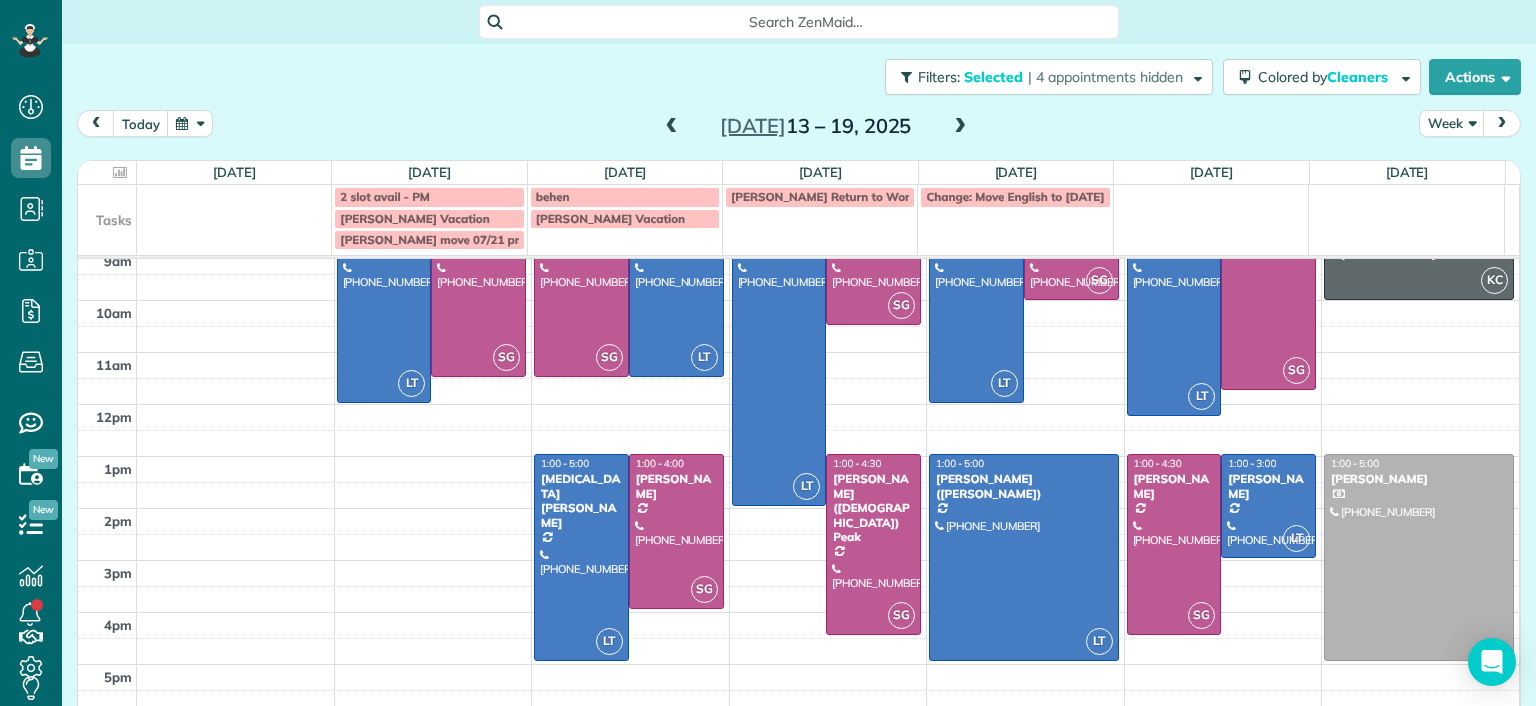 scroll, scrollTop: 115, scrollLeft: 0, axis: vertical 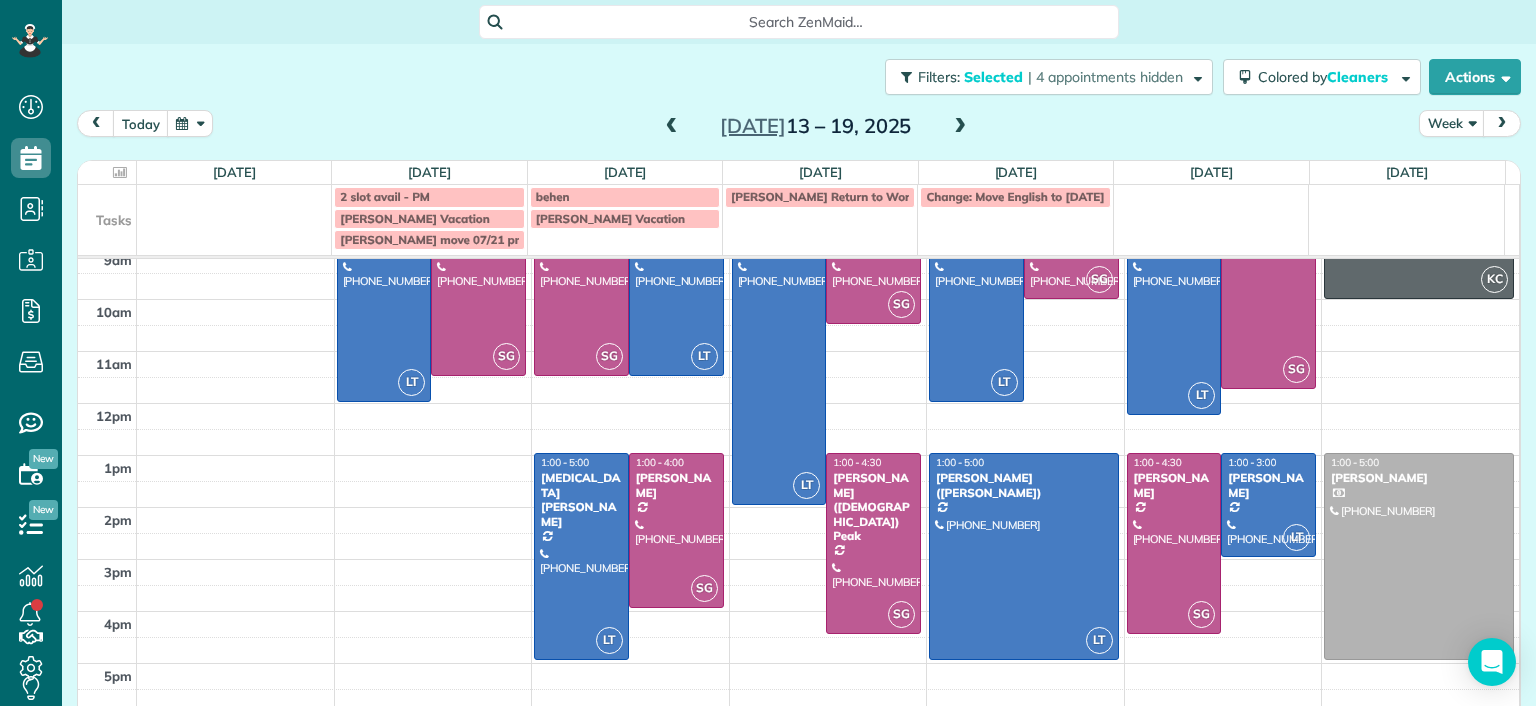 click at bounding box center [960, 127] 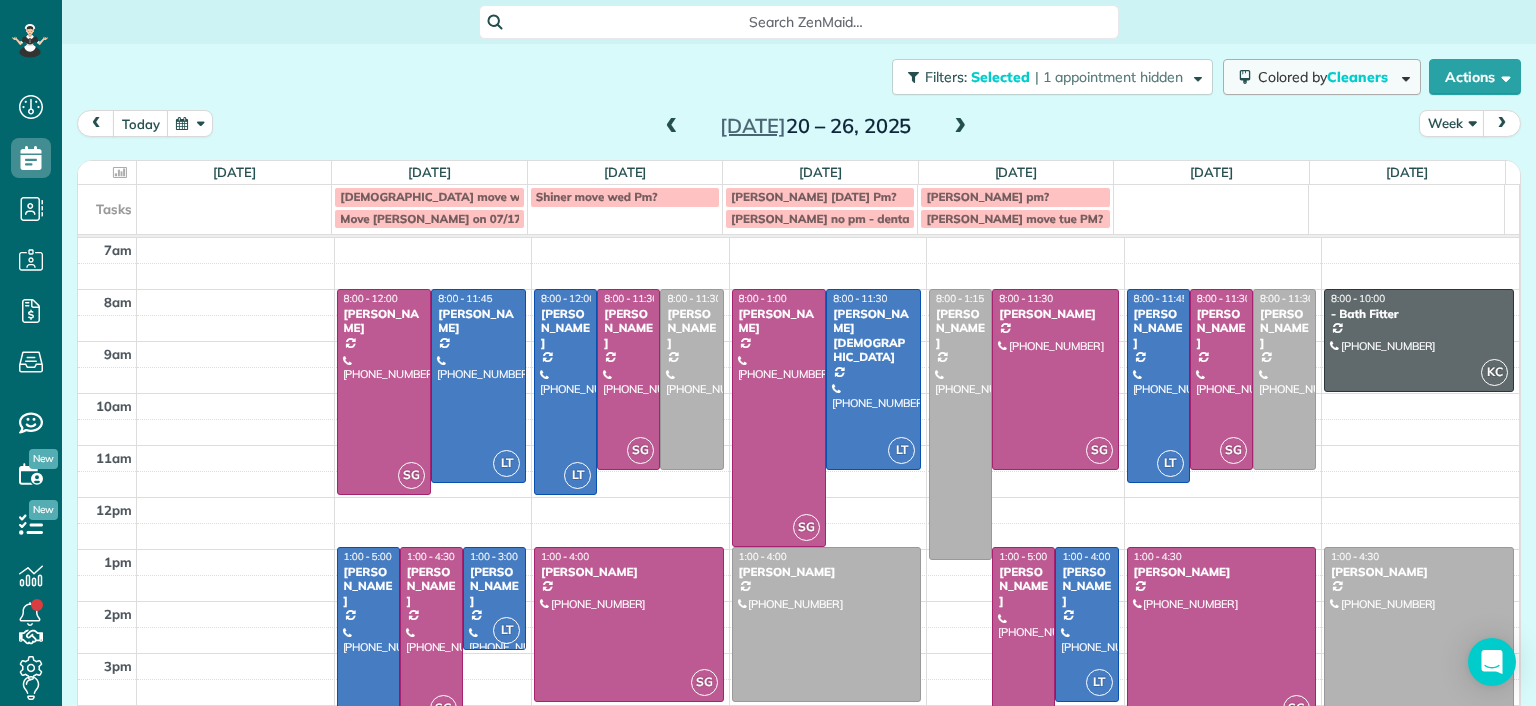 click on "Colored by  Cleaners" at bounding box center [1322, 77] 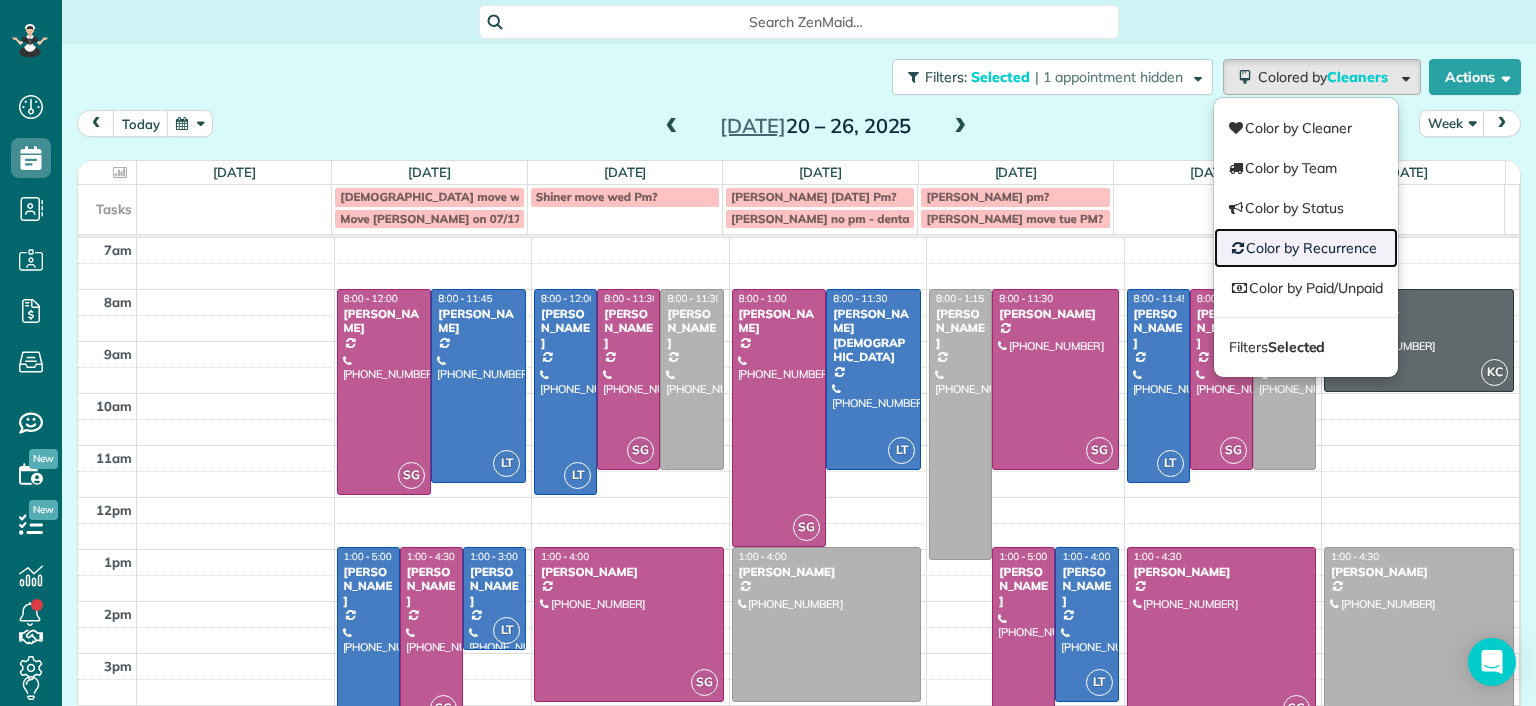 click on "Color by Recurrence" at bounding box center [1306, 248] 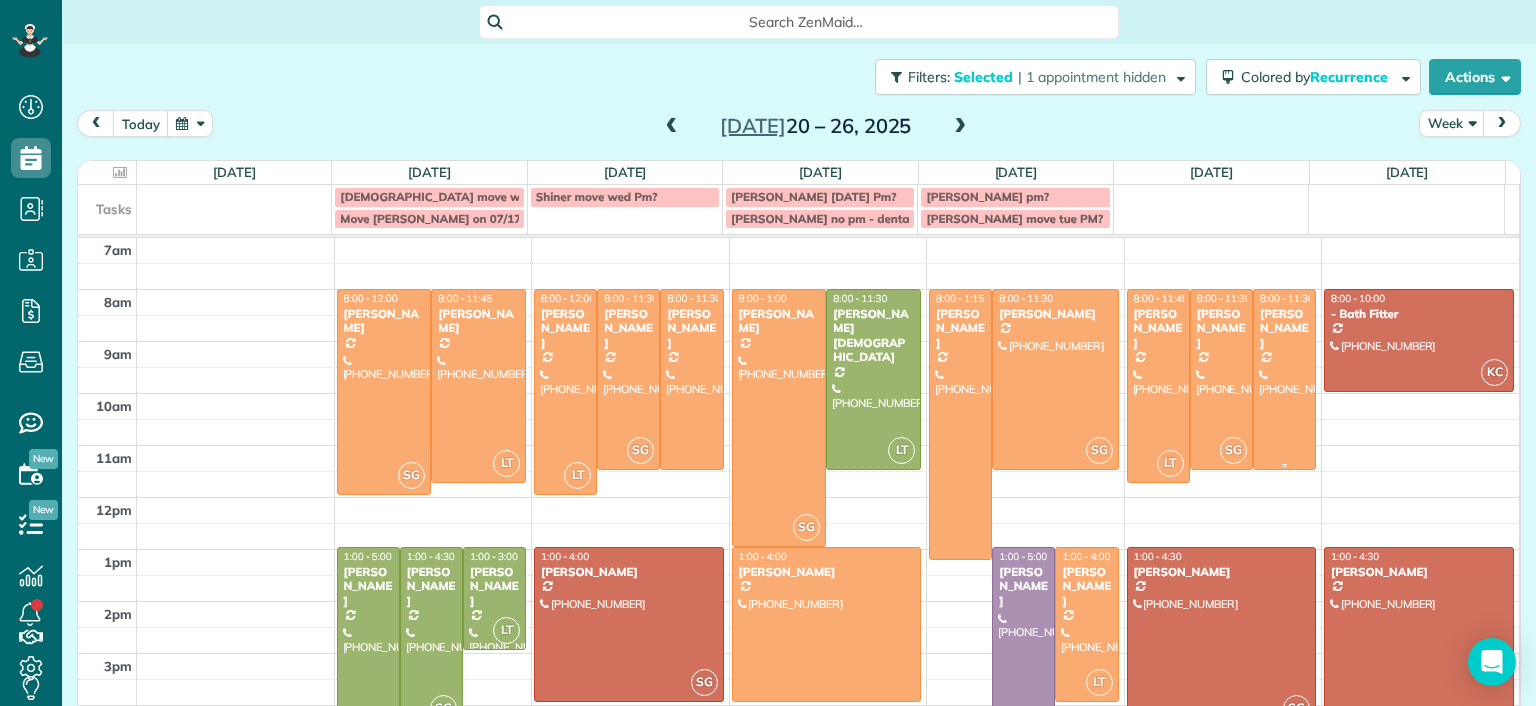 scroll, scrollTop: 93, scrollLeft: 0, axis: vertical 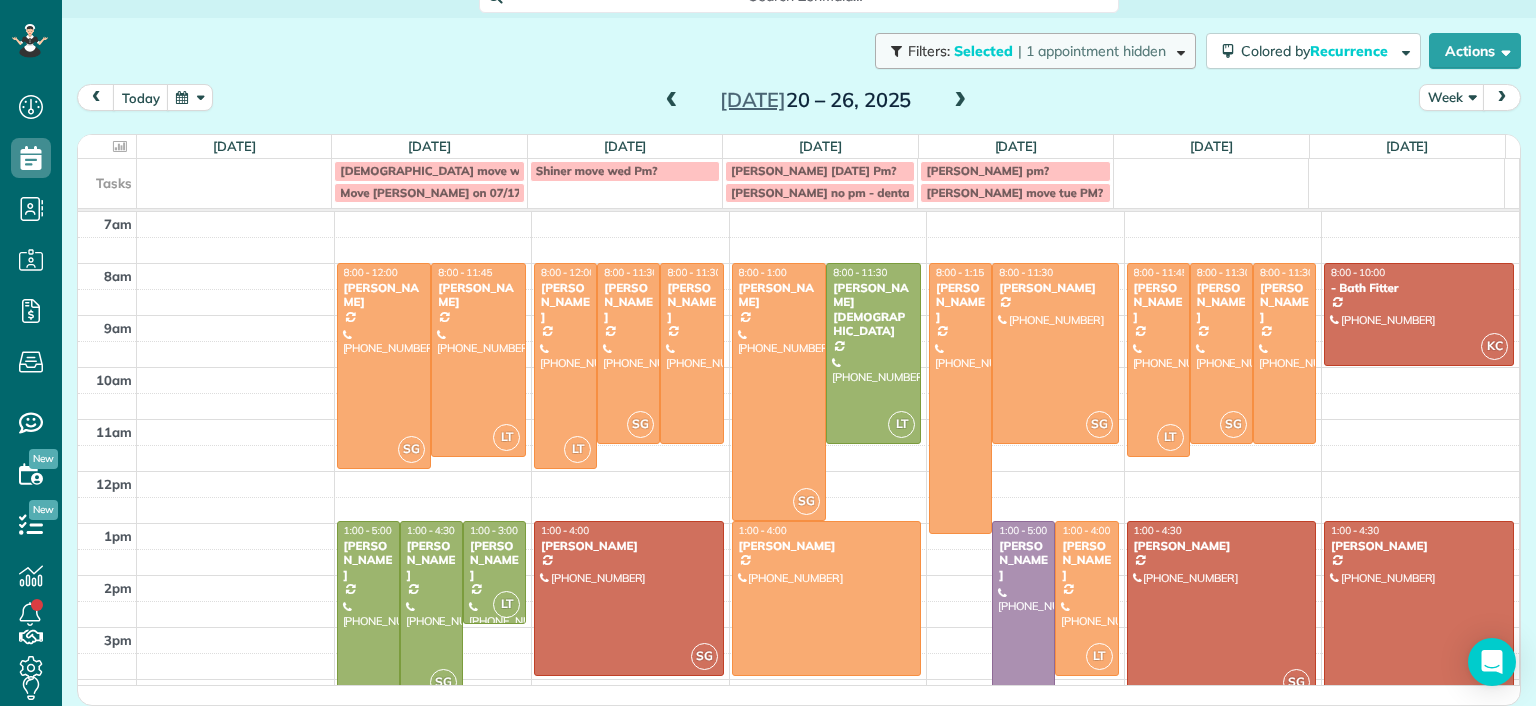 click on "|  1 appointment hidden" at bounding box center [1092, 51] 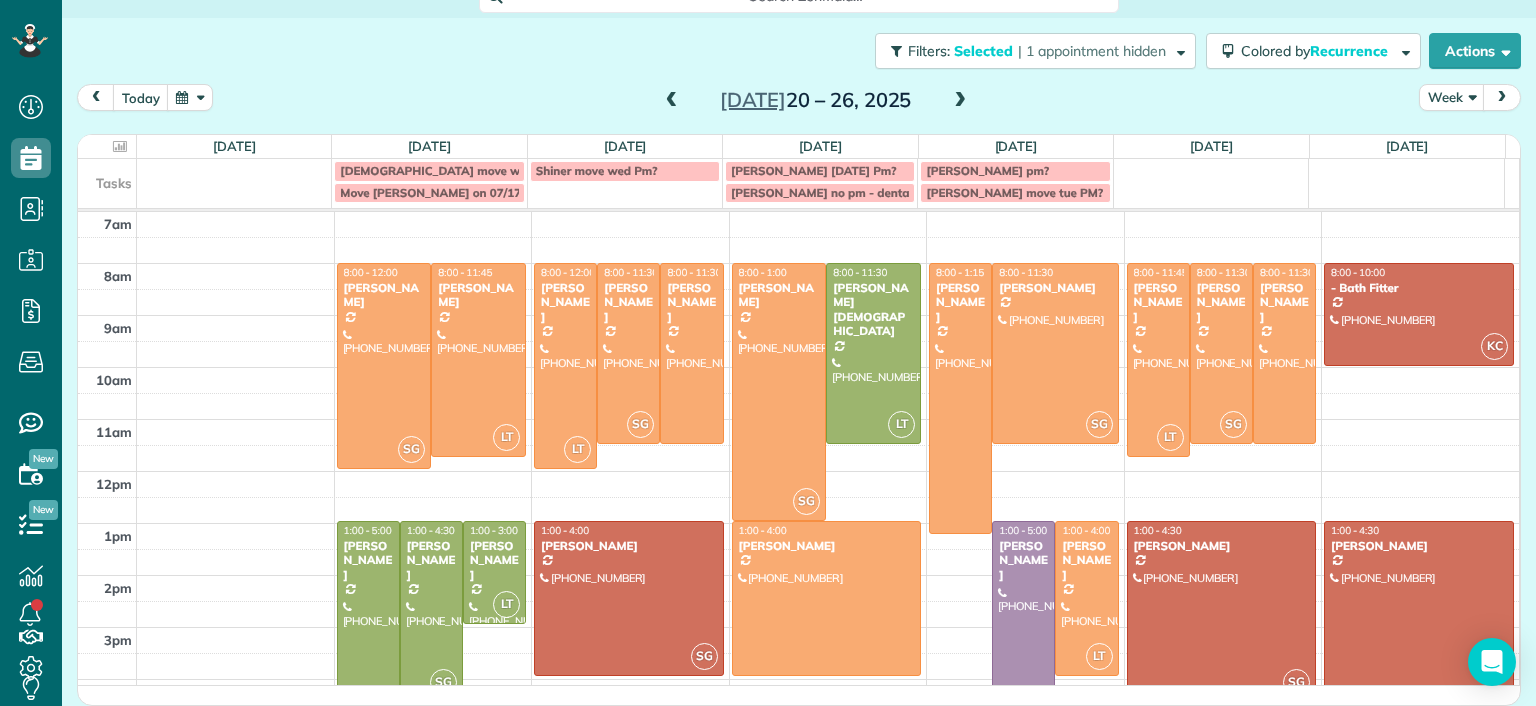 click on "Filters:   Selected
|  1 appointment hidden
Colored by  Recurrence
Color by Cleaner
Color by Team
Color by Status
Color by Recurrence
Color by Paid/Unpaid
Filters  Selected
Schedule Changes
Actions
Create Appointment
Create Task
Clock In/Out
Send Work Orders
Print Route Sheets
Today's Emails/Texts
View Metrics" at bounding box center (799, 51) 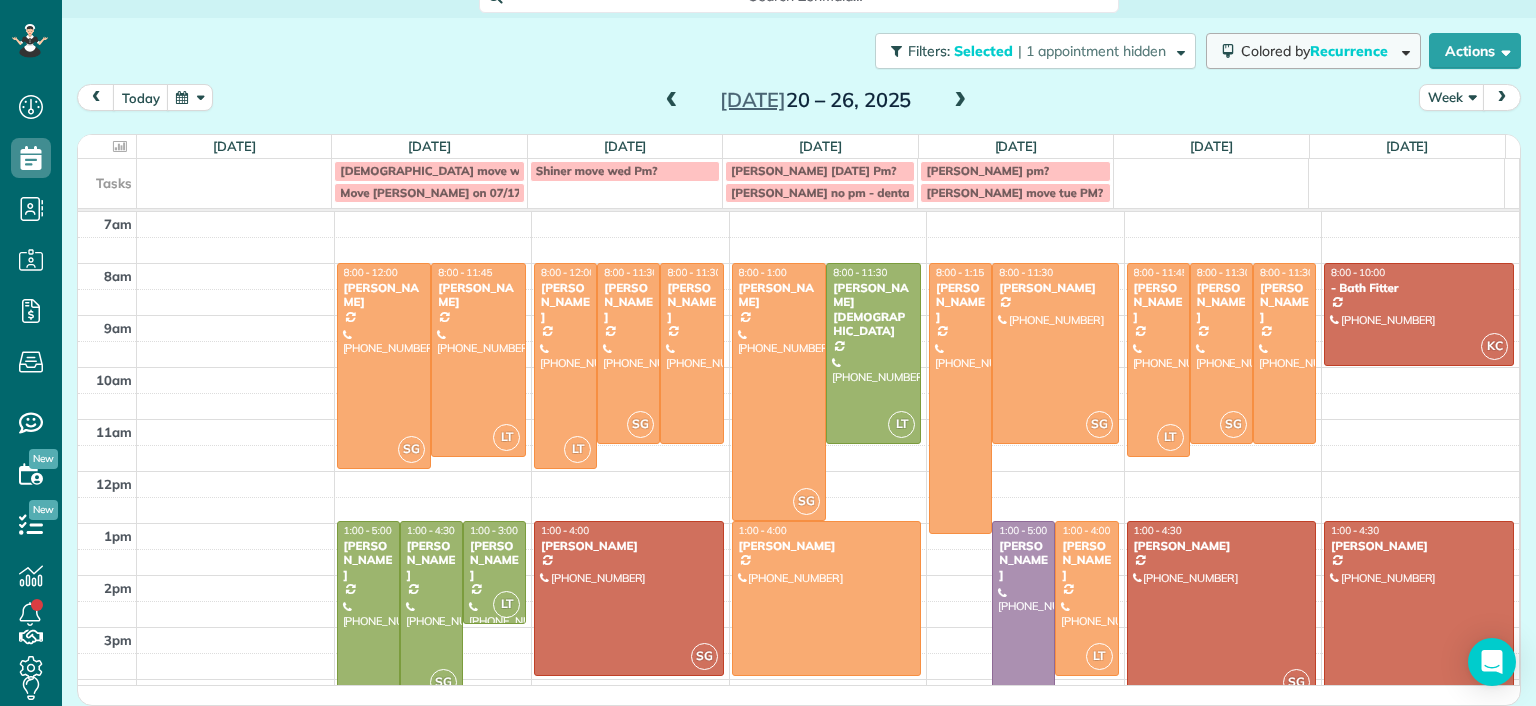 click on "Recurrence" at bounding box center [1350, 51] 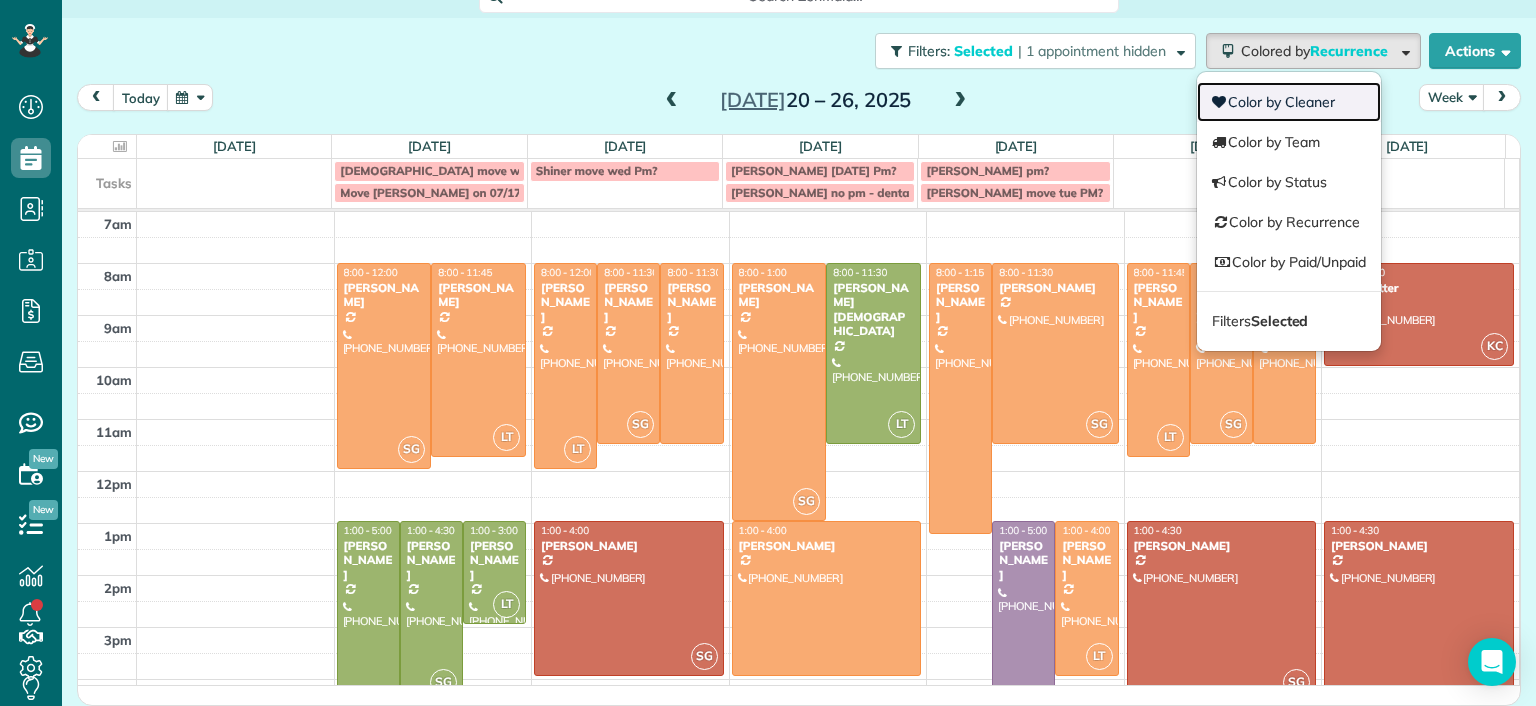 click on "Color by Cleaner" at bounding box center (1289, 102) 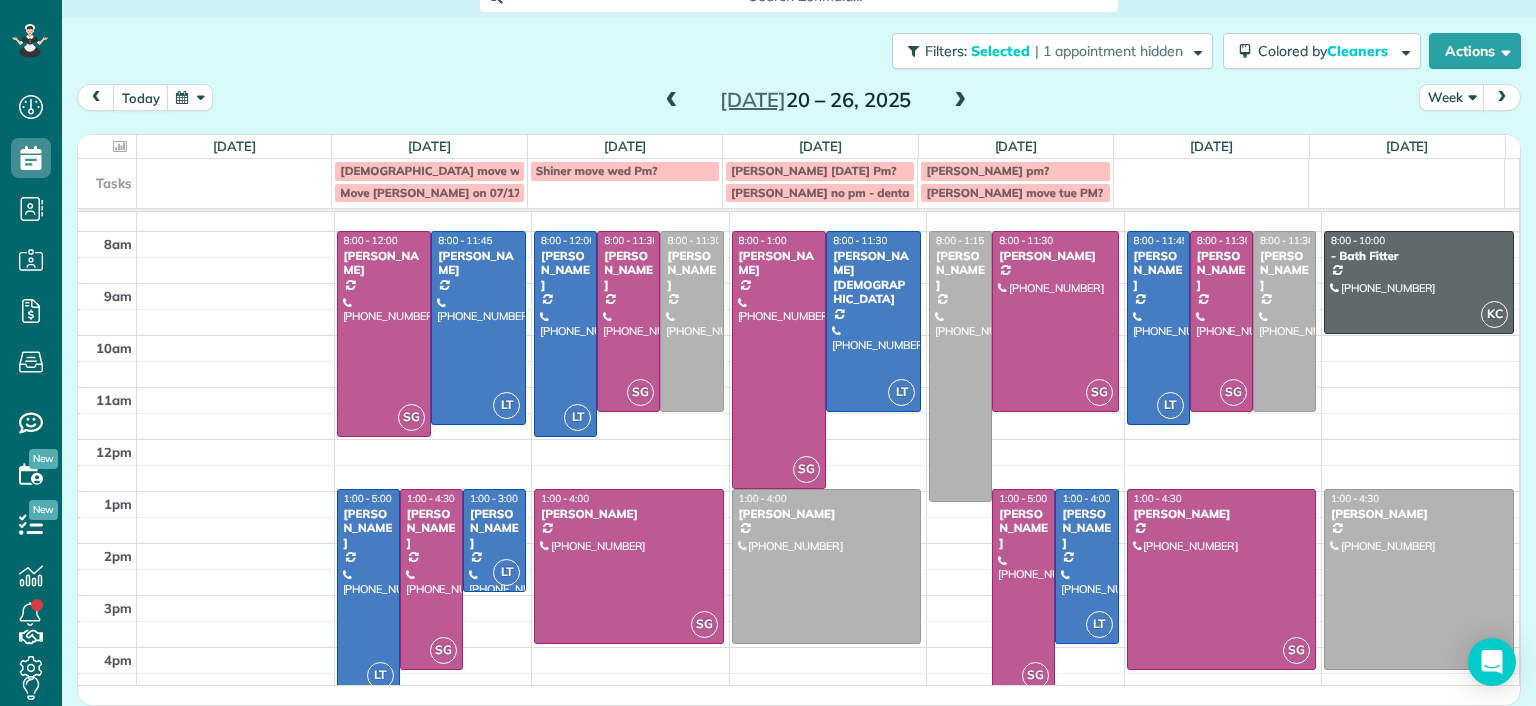 scroll, scrollTop: 0, scrollLeft: 0, axis: both 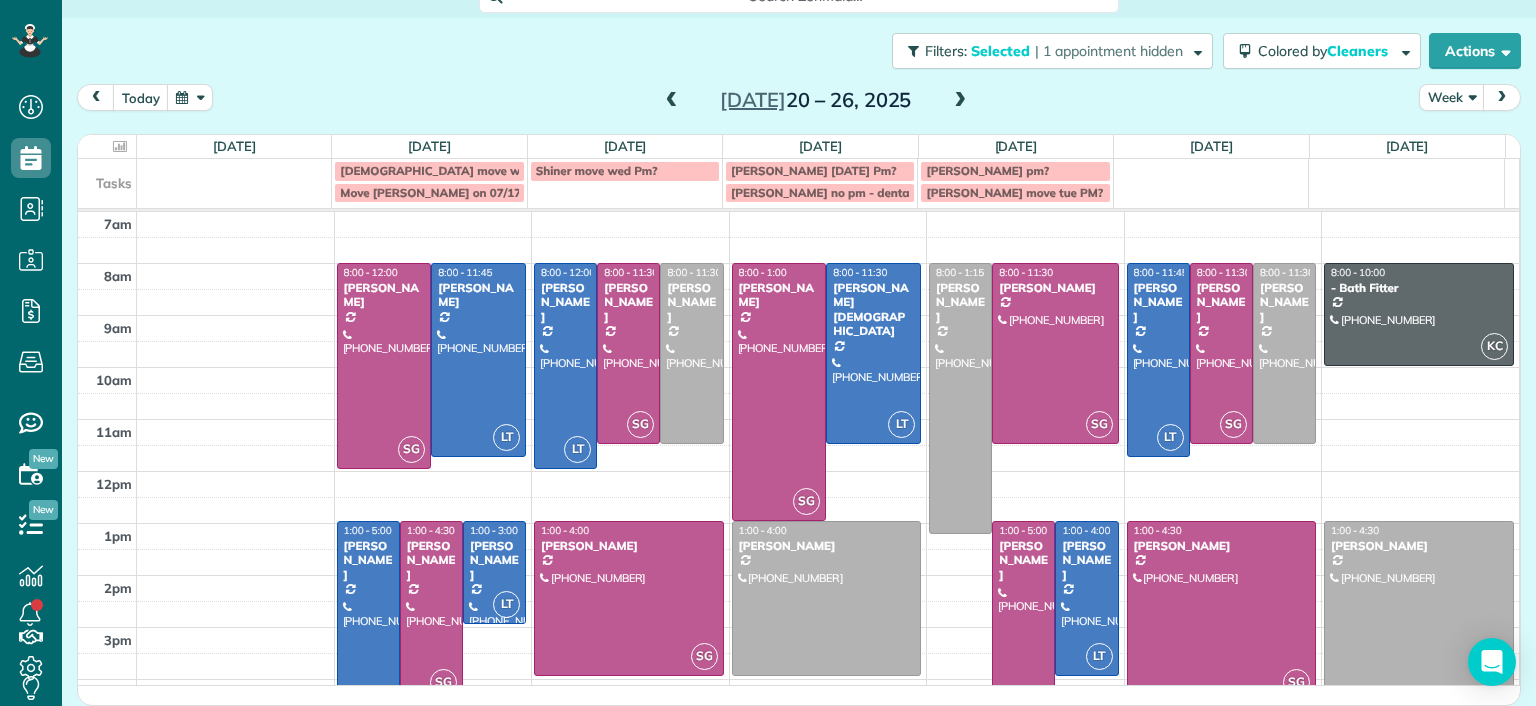 click at bounding box center (672, 101) 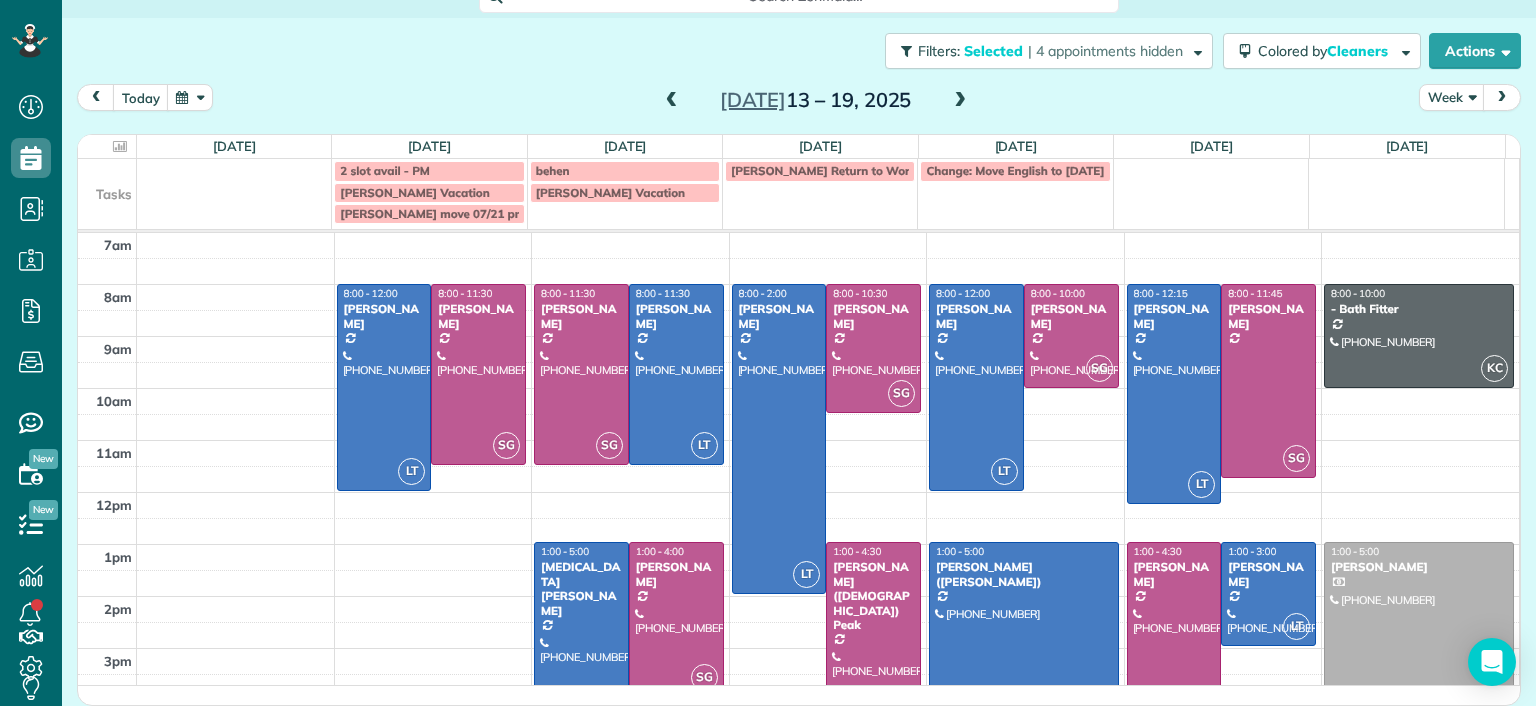 click at bounding box center [672, 101] 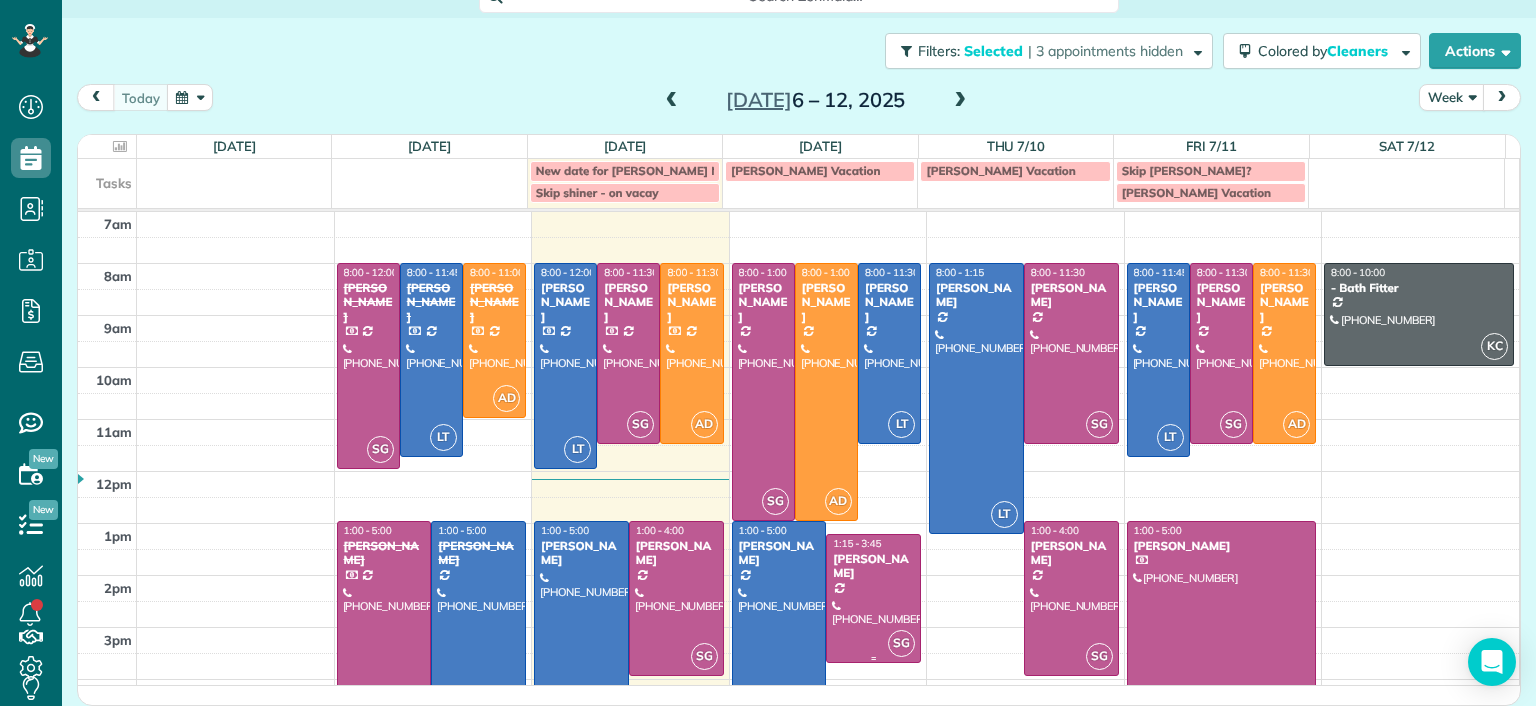 click at bounding box center [779, 624] 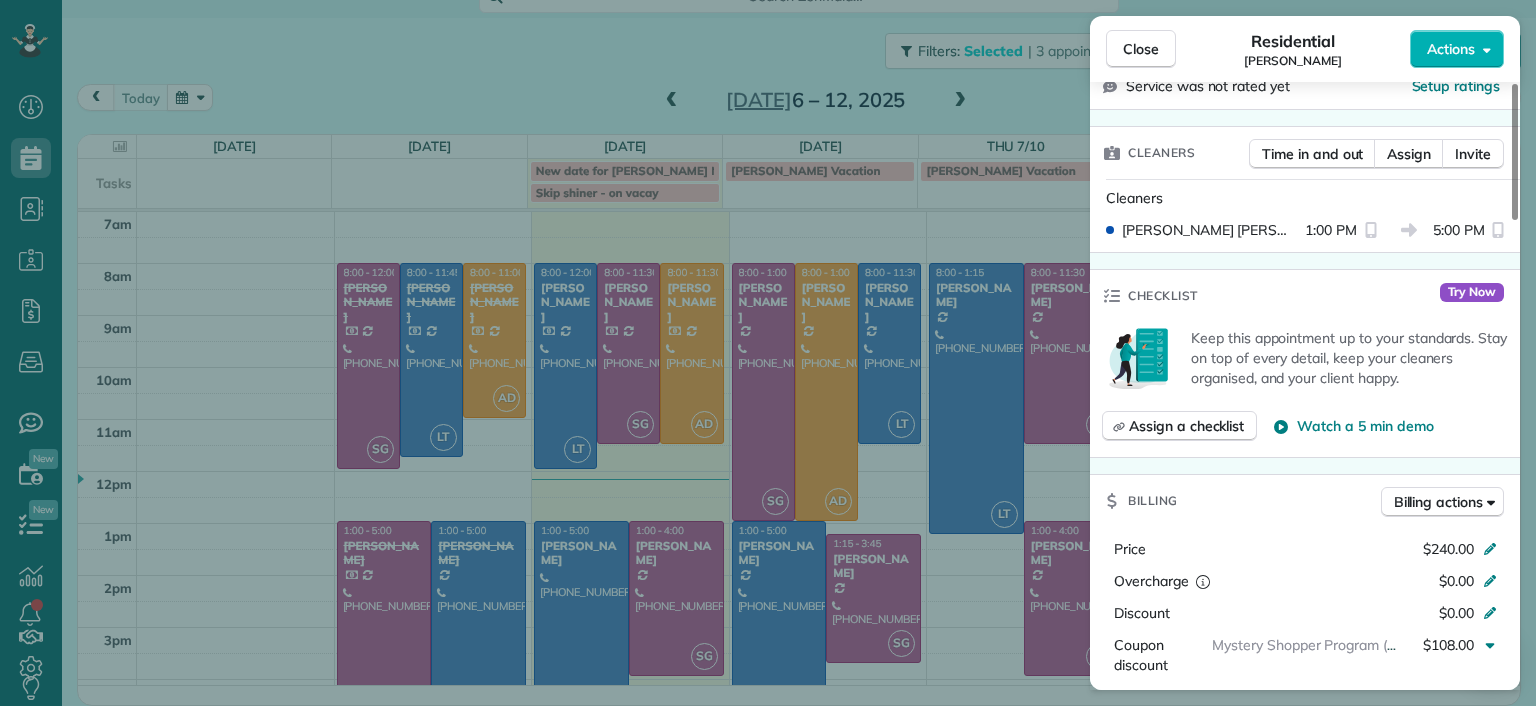 scroll, scrollTop: 500, scrollLeft: 0, axis: vertical 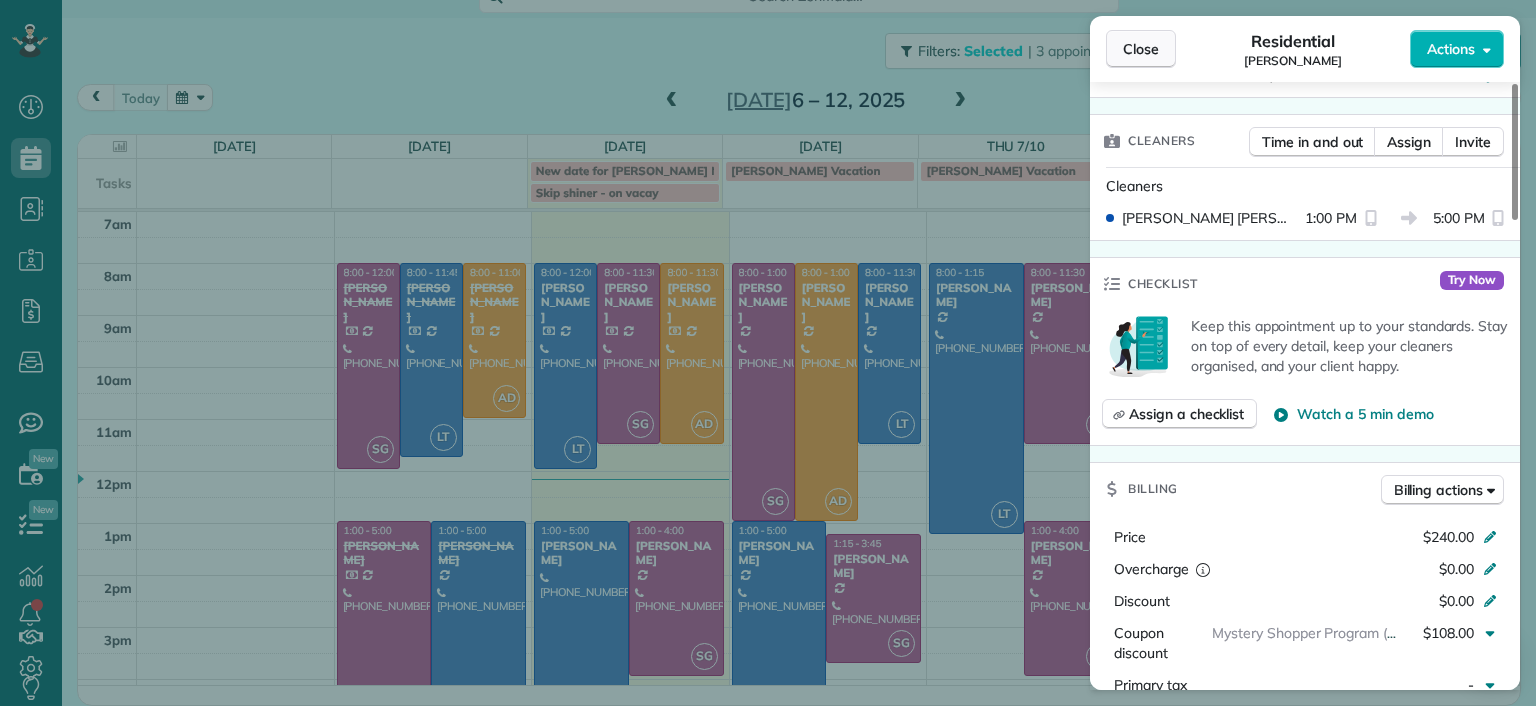 click on "Close" at bounding box center [1141, 49] 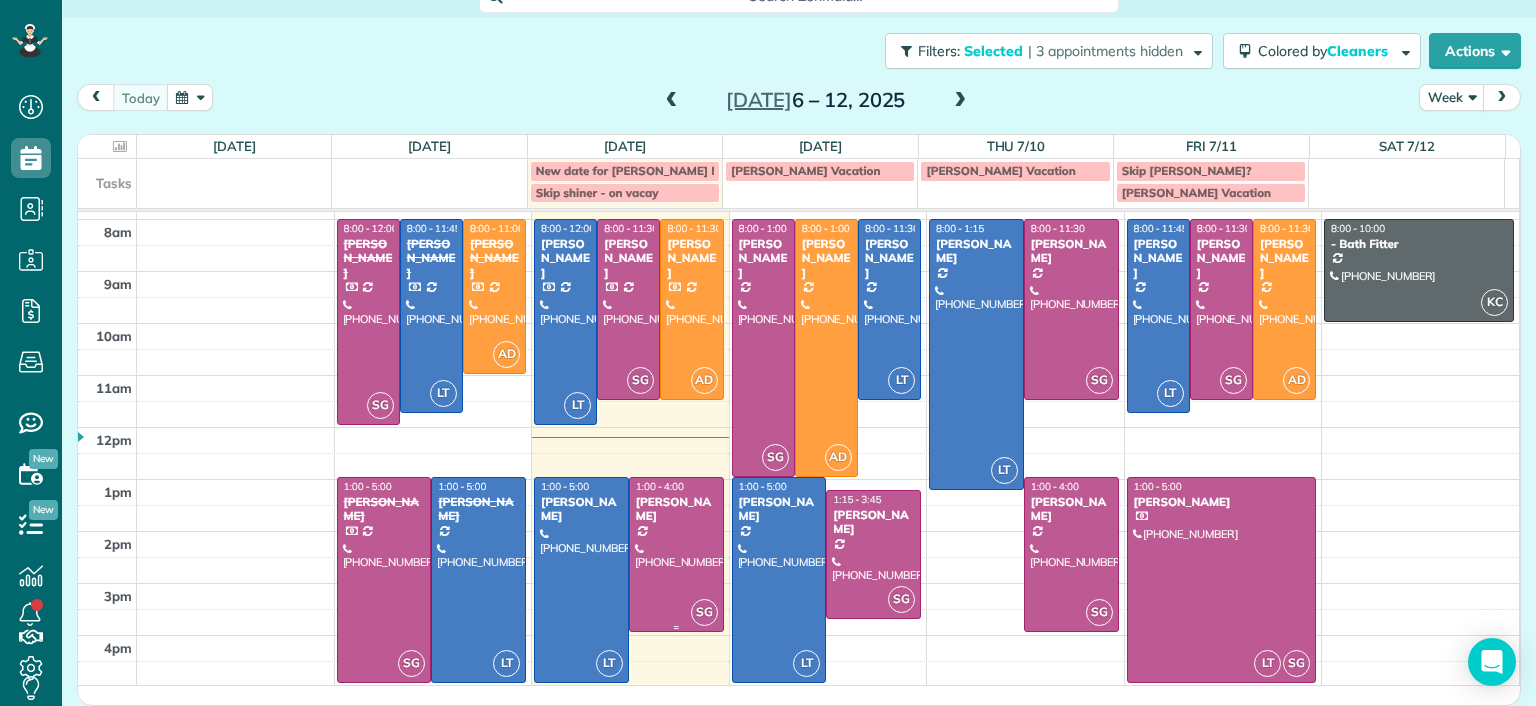 scroll, scrollTop: 0, scrollLeft: 0, axis: both 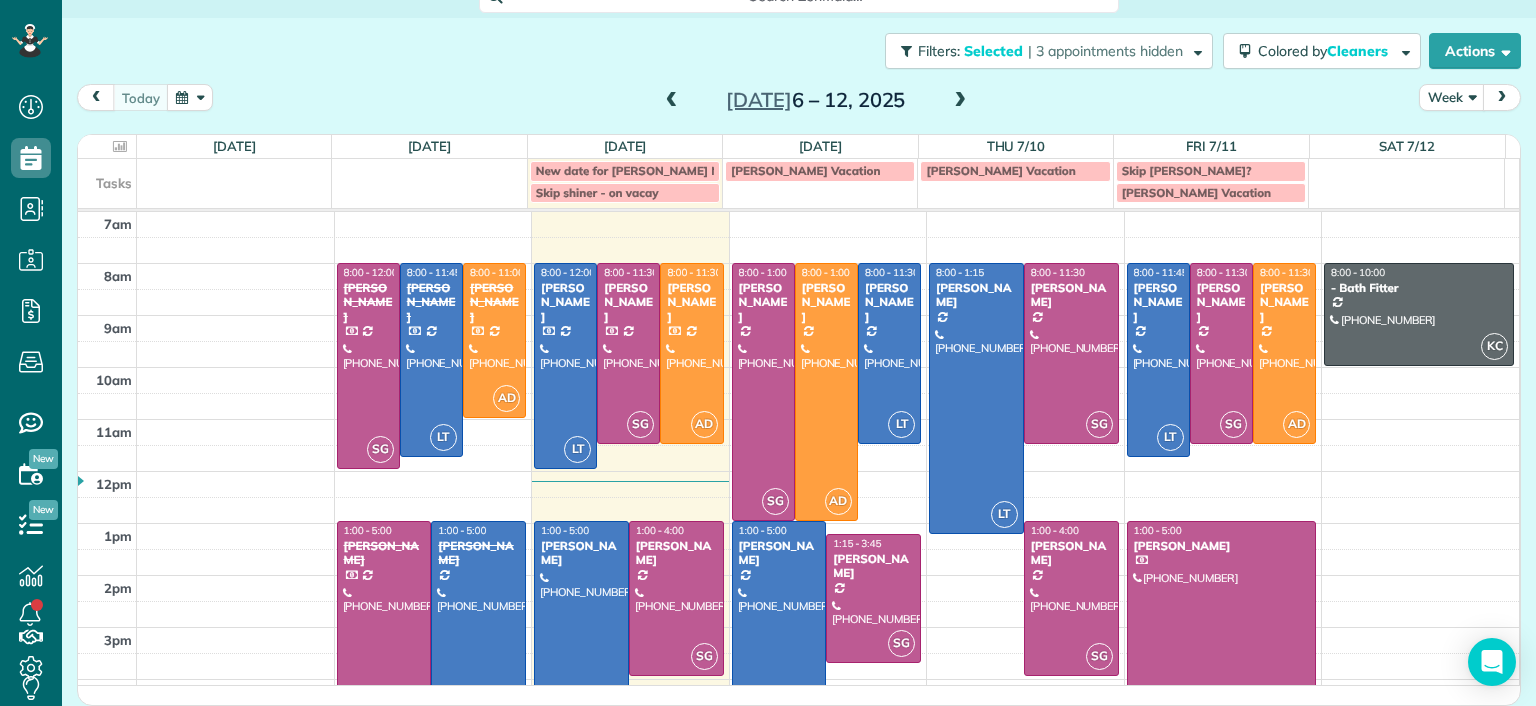click at bounding box center (960, 101) 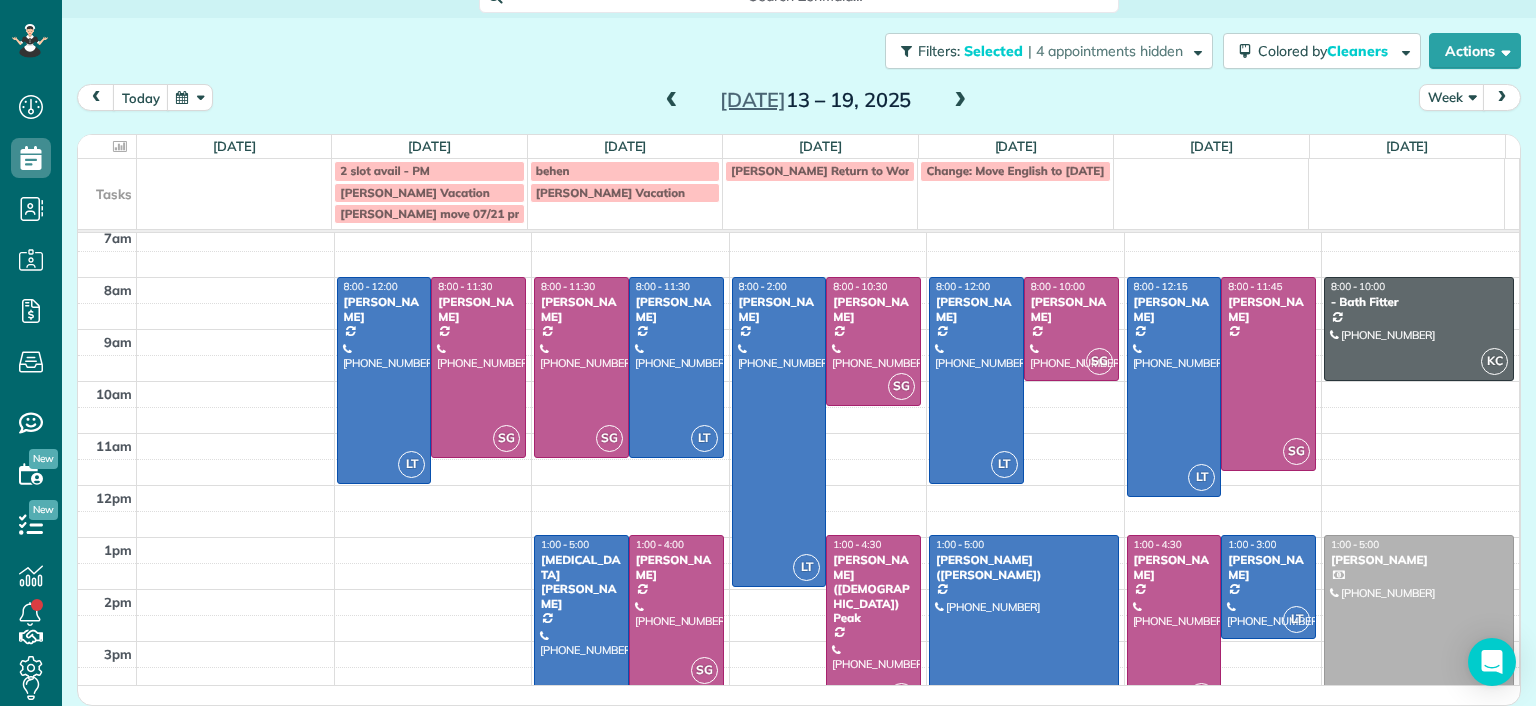 scroll, scrollTop: 0, scrollLeft: 0, axis: both 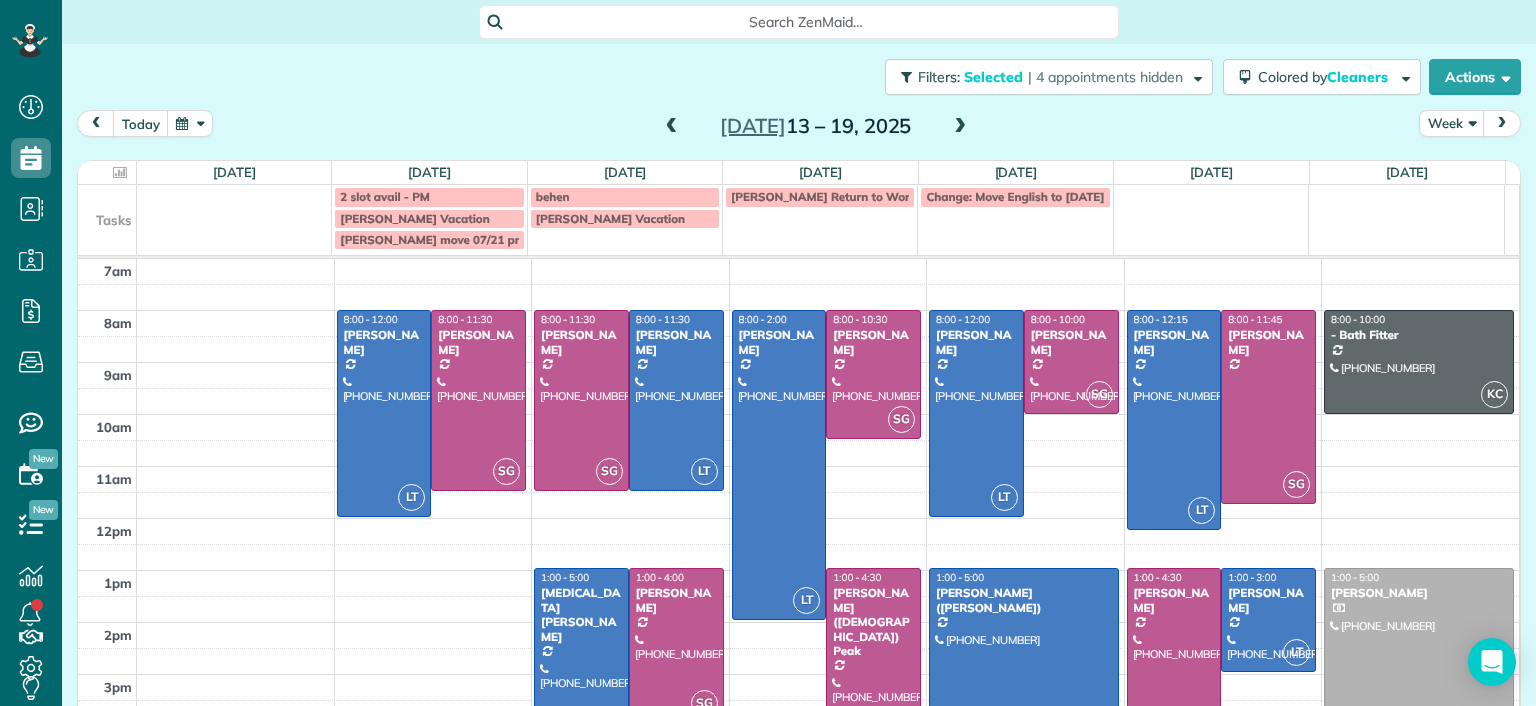 click on "Search ZenMaid…" at bounding box center [806, 22] 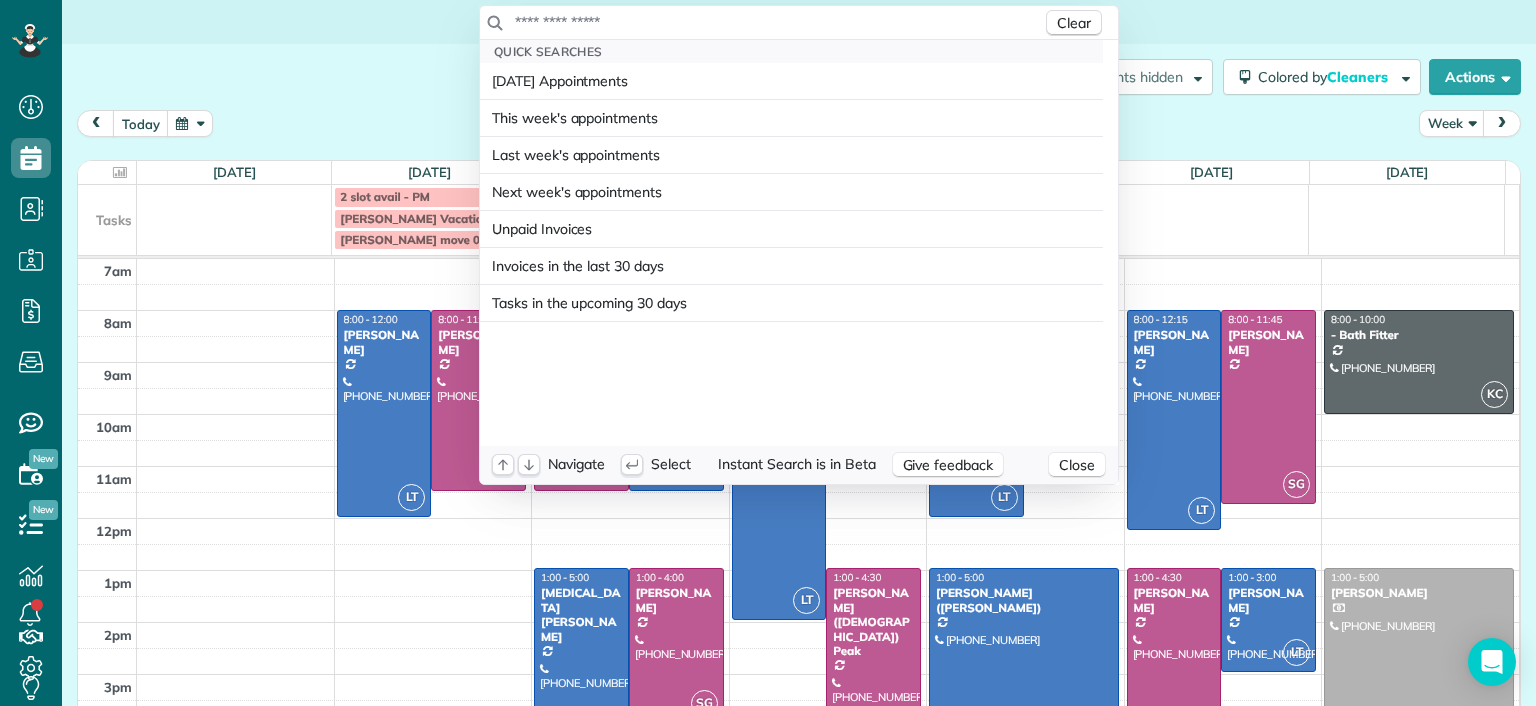 click at bounding box center [778, 22] 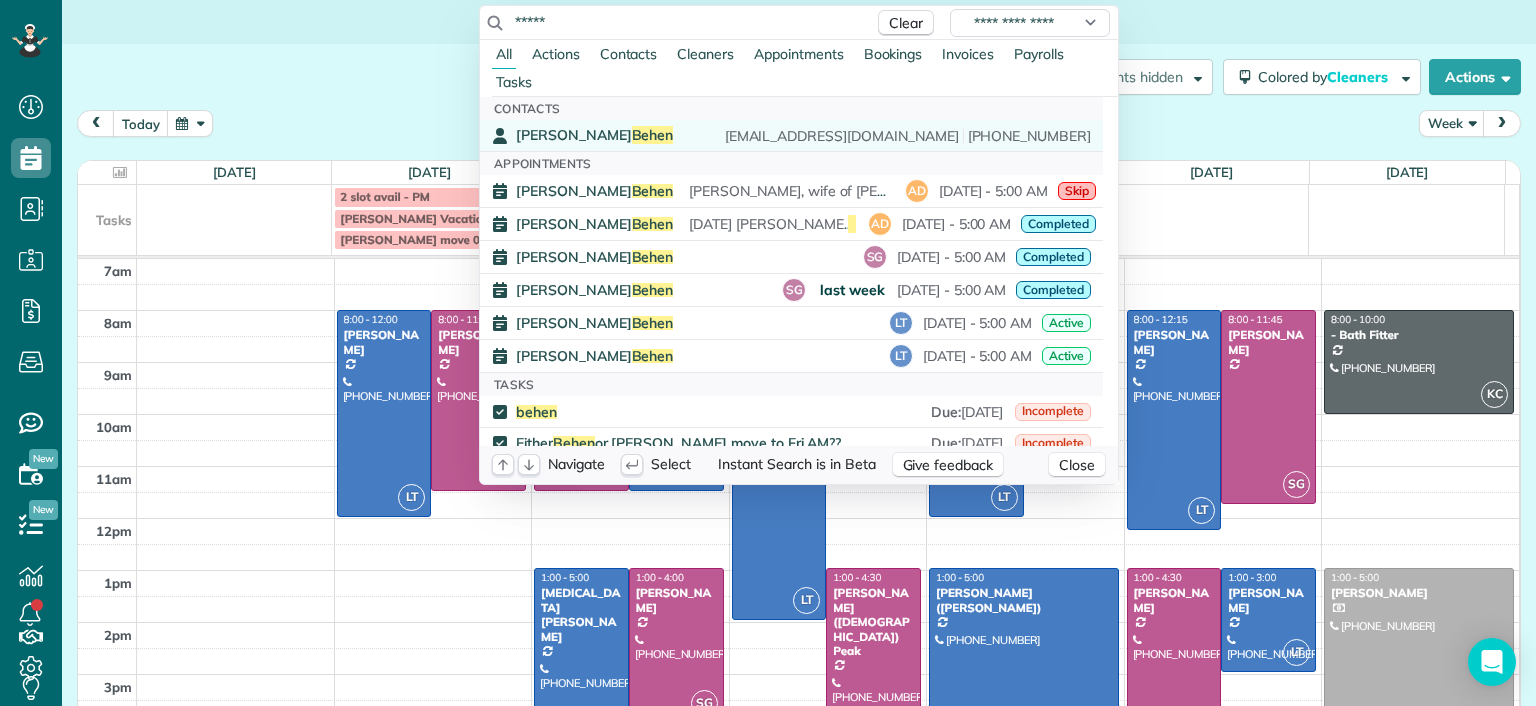type on "*****" 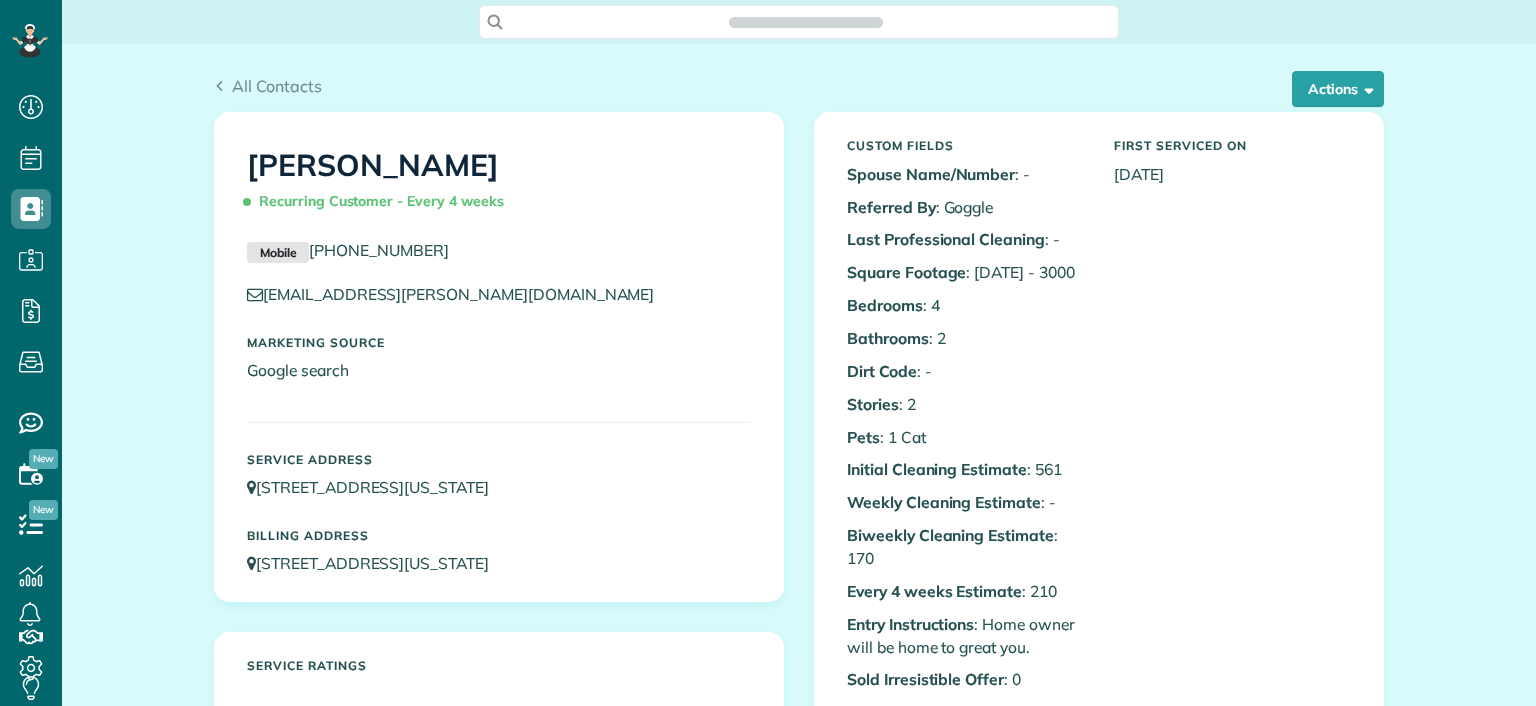 scroll, scrollTop: 0, scrollLeft: 0, axis: both 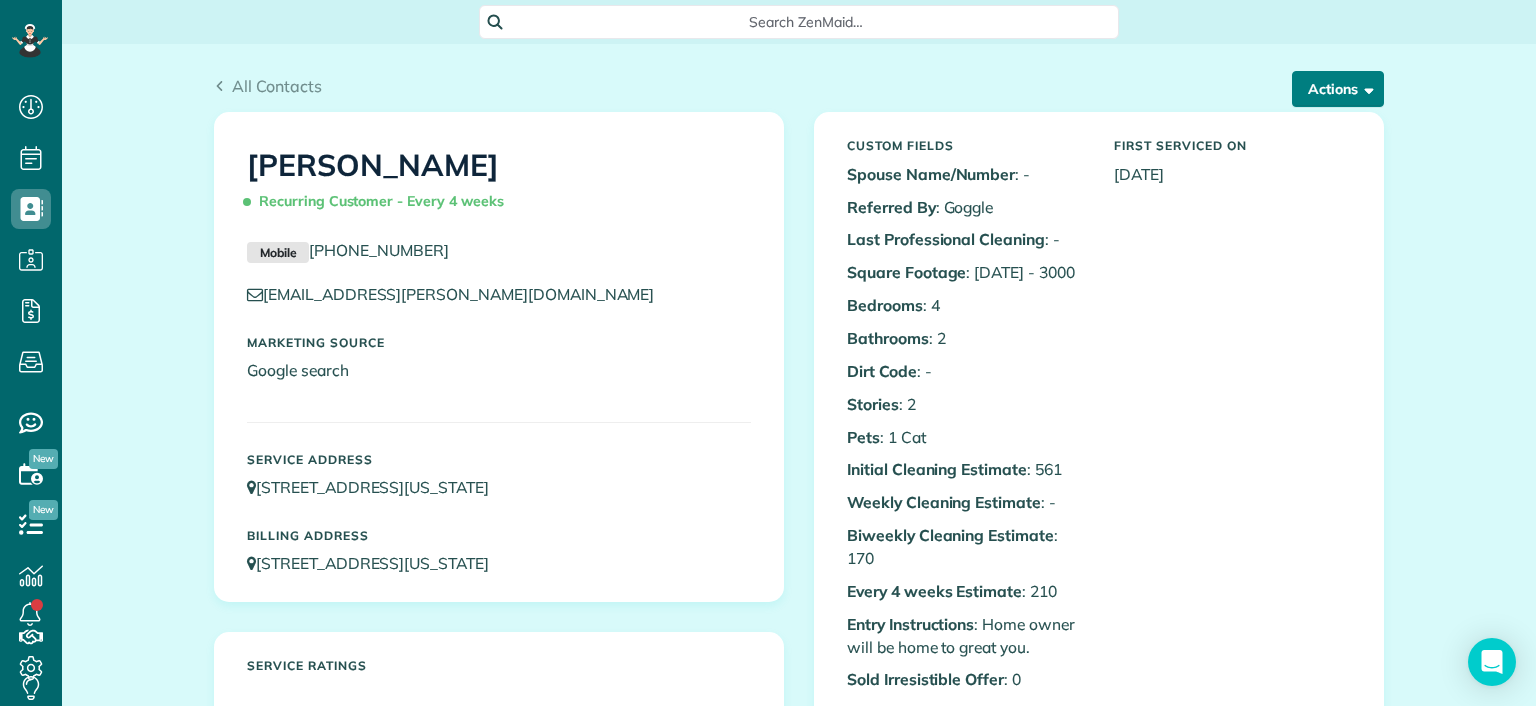 click on "Actions" at bounding box center [1338, 89] 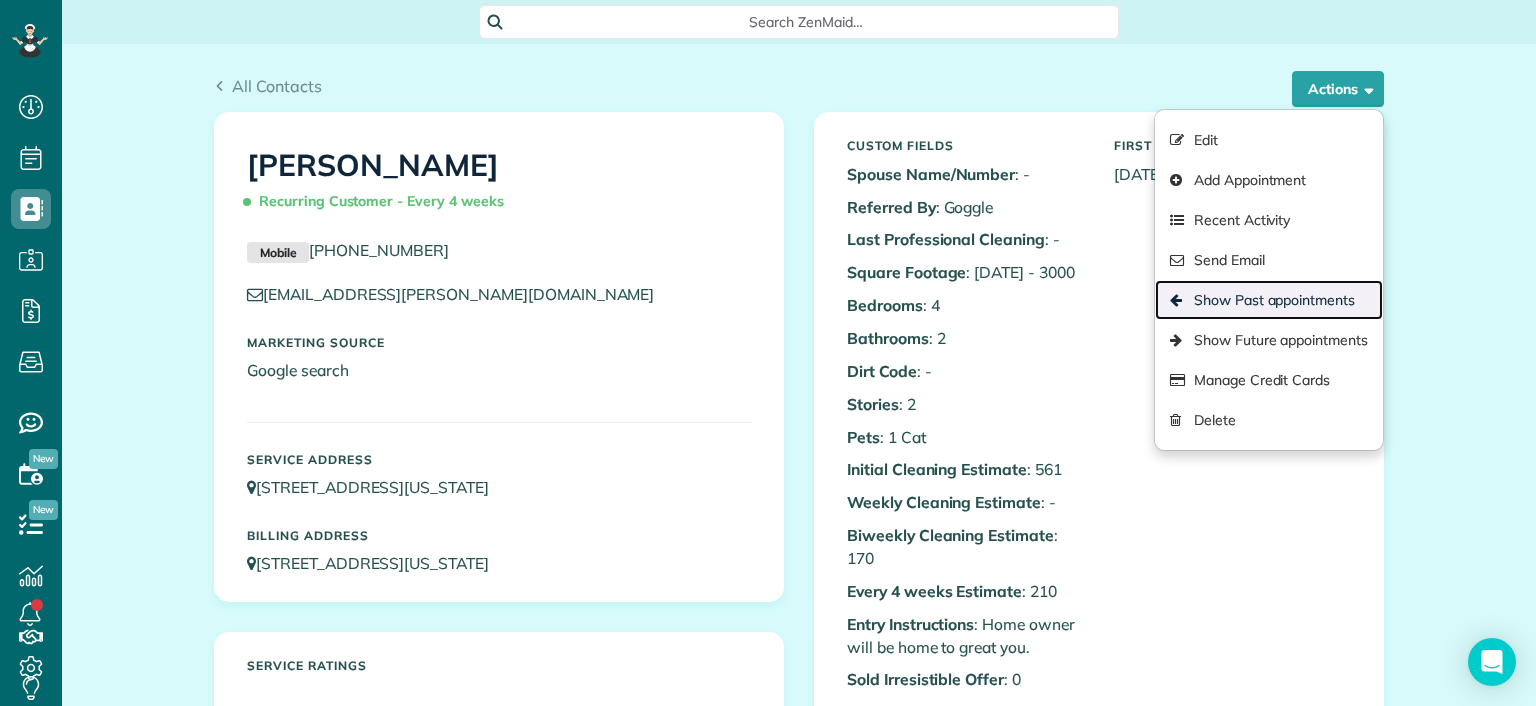 click on "Show Past appointments" at bounding box center [1269, 300] 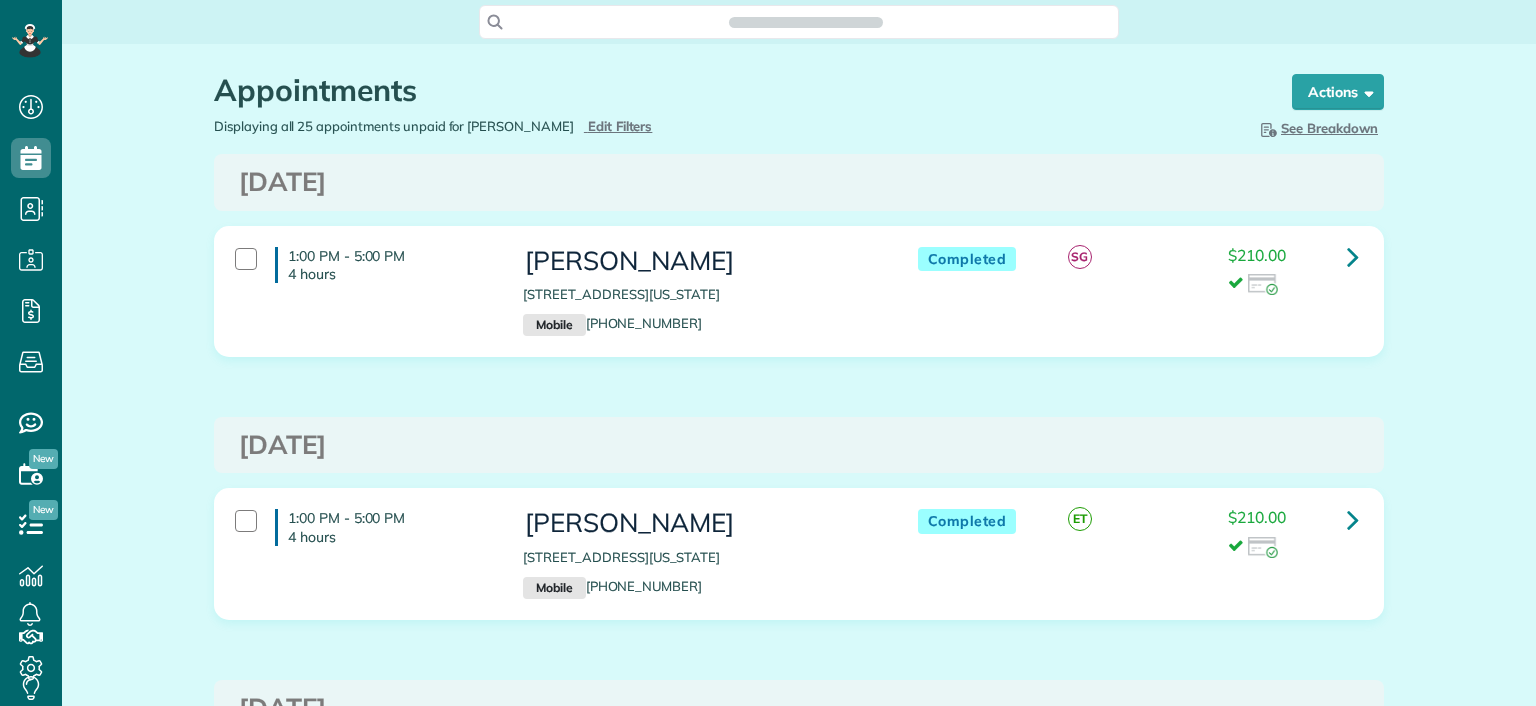 scroll, scrollTop: 0, scrollLeft: 0, axis: both 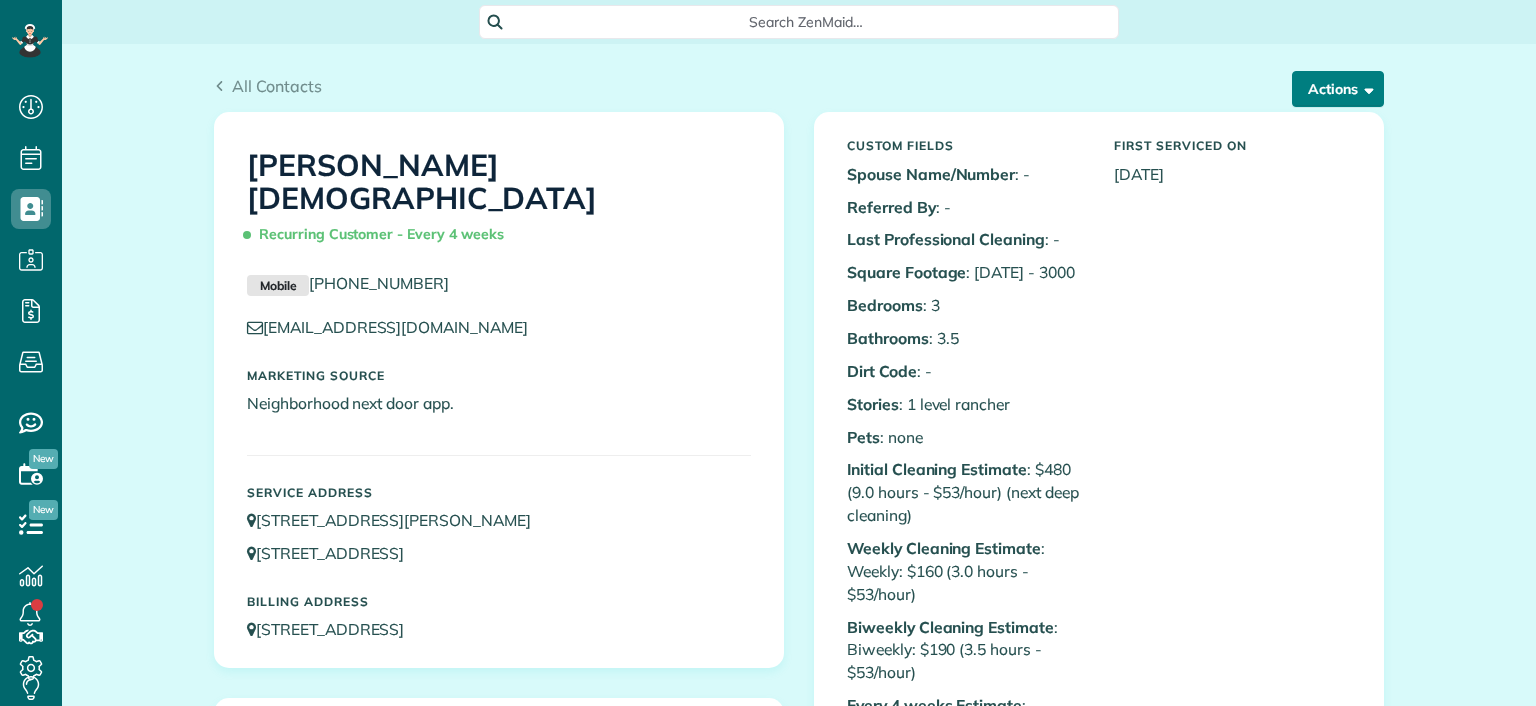 click on "Actions" at bounding box center (1338, 89) 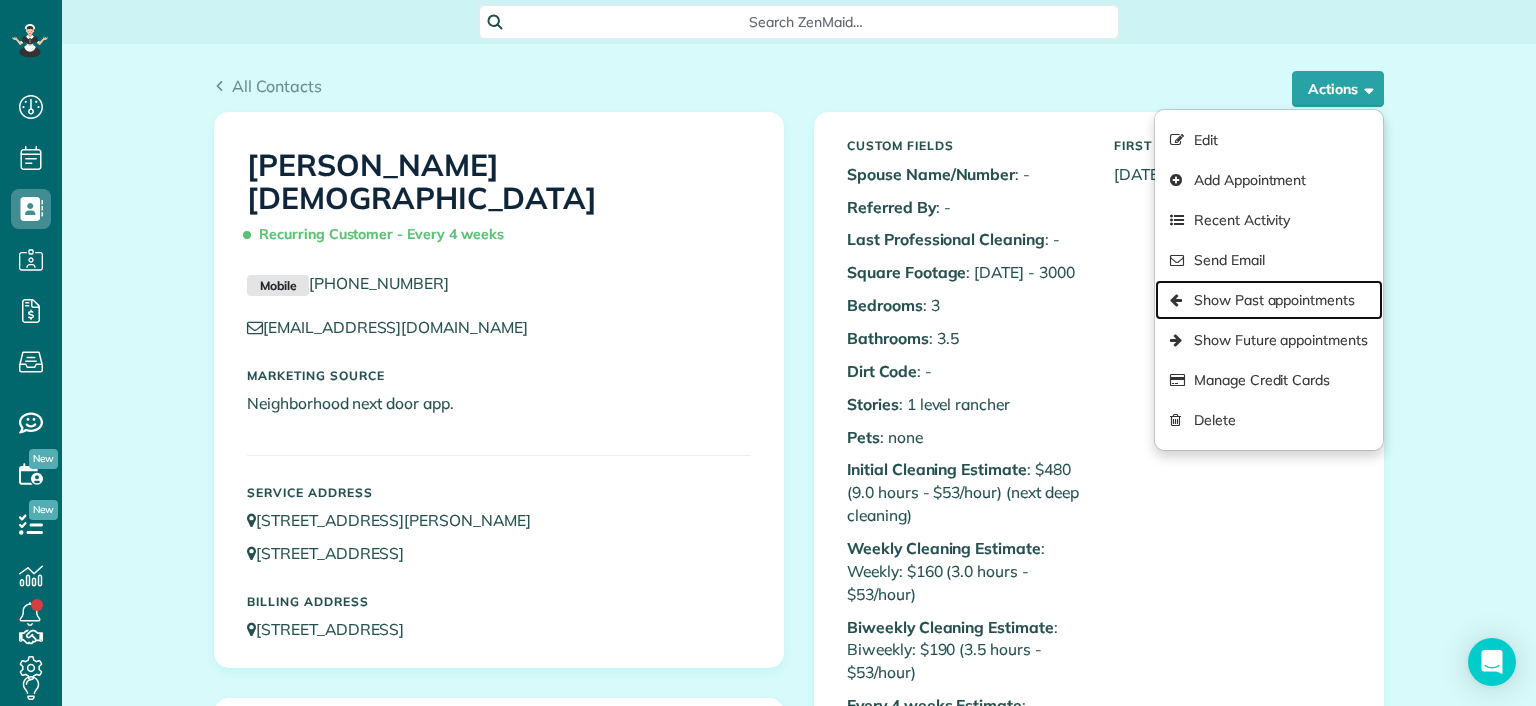 click on "Show Past appointments" at bounding box center [1269, 300] 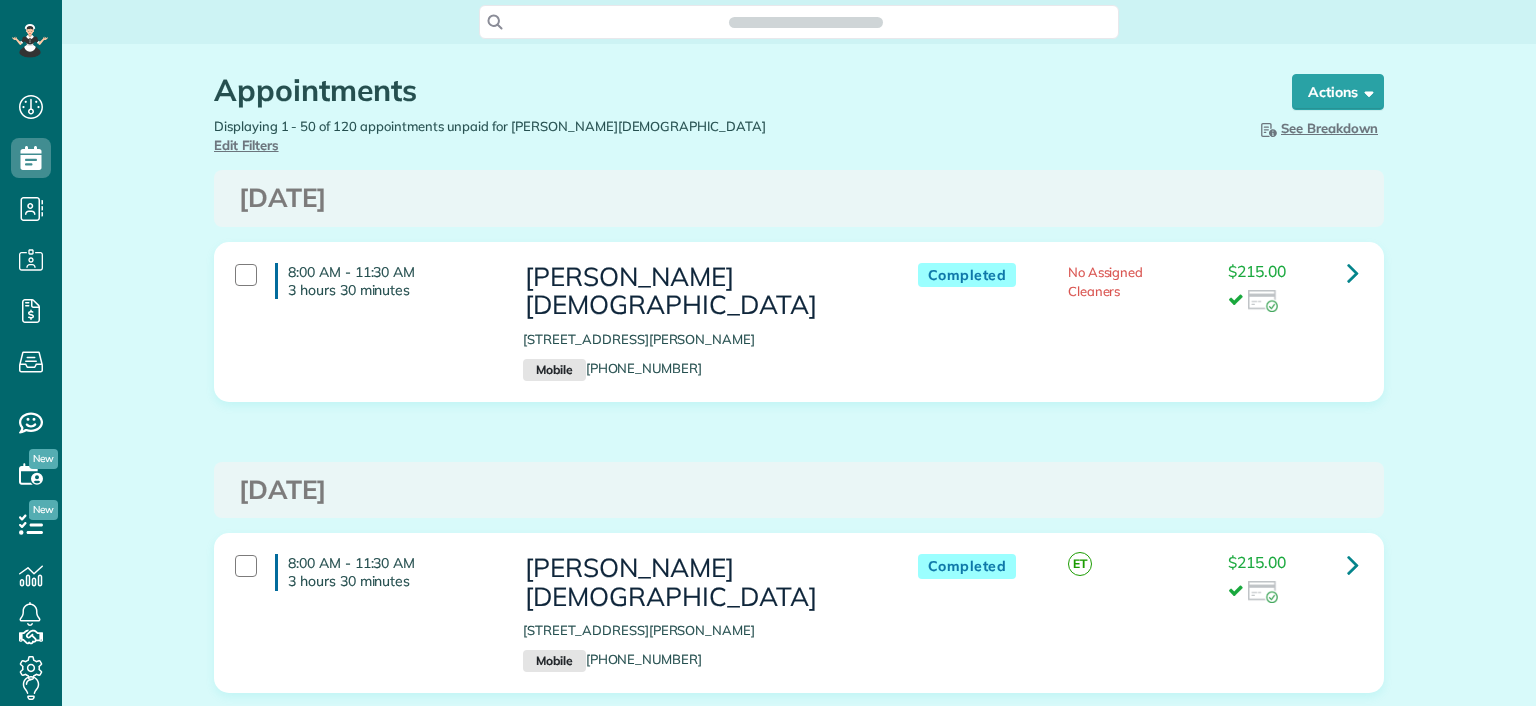 scroll, scrollTop: 0, scrollLeft: 0, axis: both 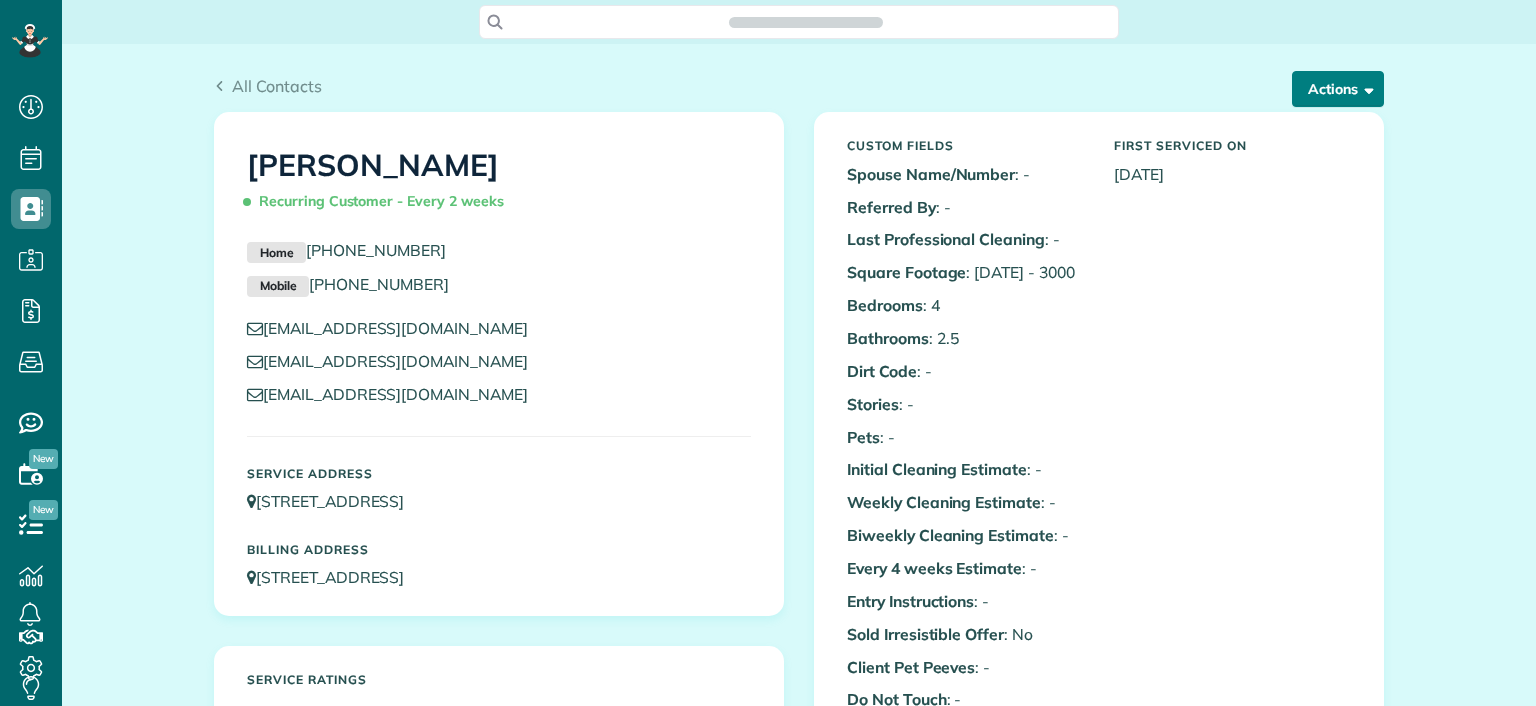 click on "Actions" at bounding box center [1338, 89] 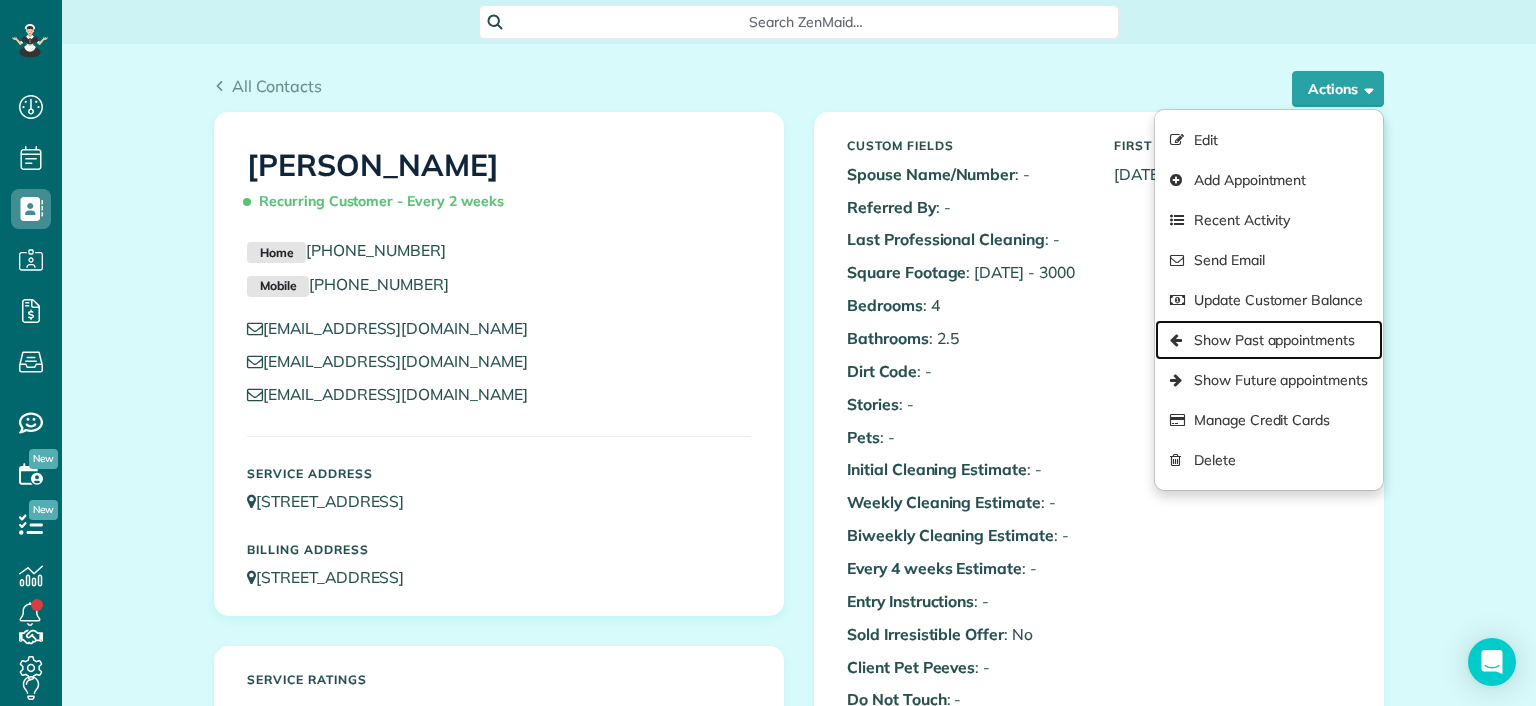 click on "Show Past appointments" at bounding box center [1269, 340] 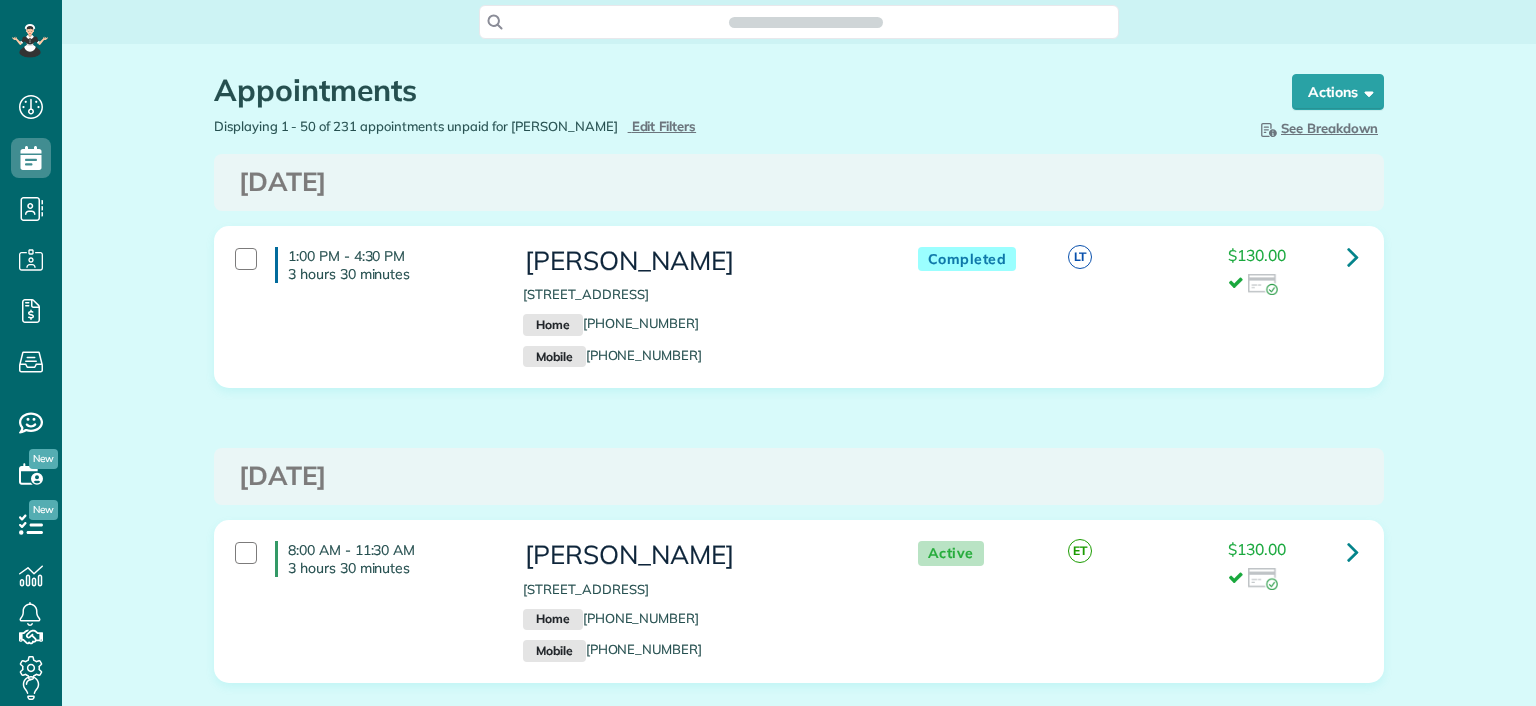 scroll, scrollTop: 0, scrollLeft: 0, axis: both 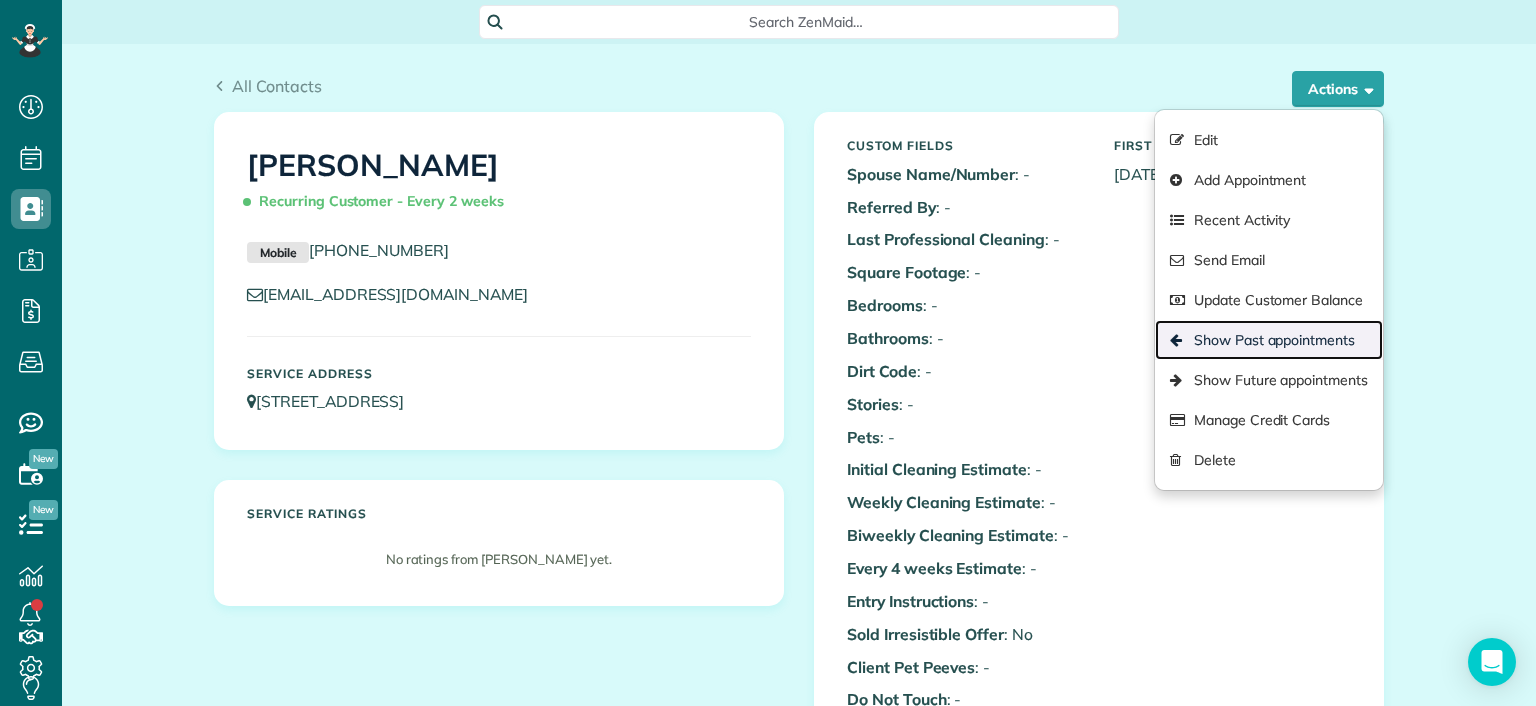 click on "Show Past appointments" at bounding box center (1269, 340) 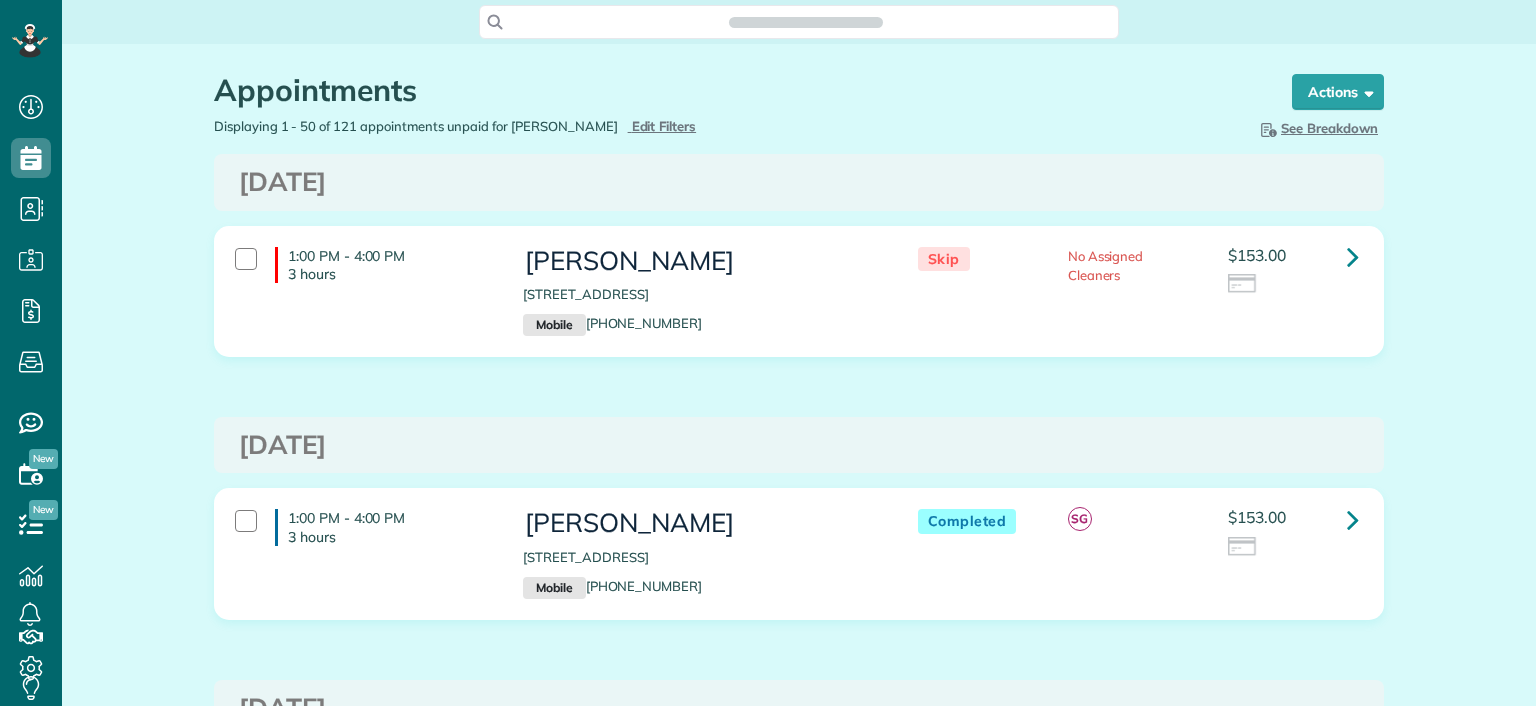 scroll, scrollTop: 0, scrollLeft: 0, axis: both 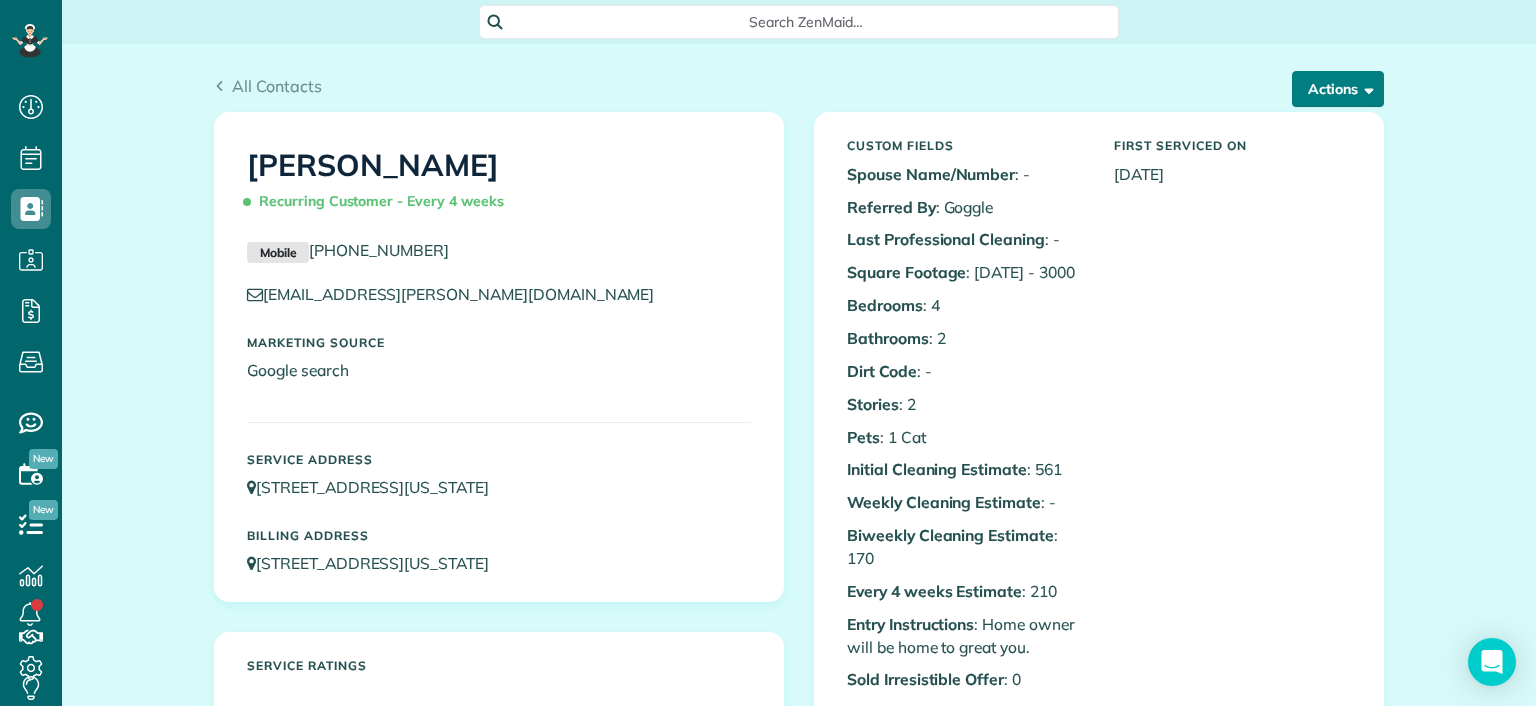 click on "Actions" at bounding box center [1338, 89] 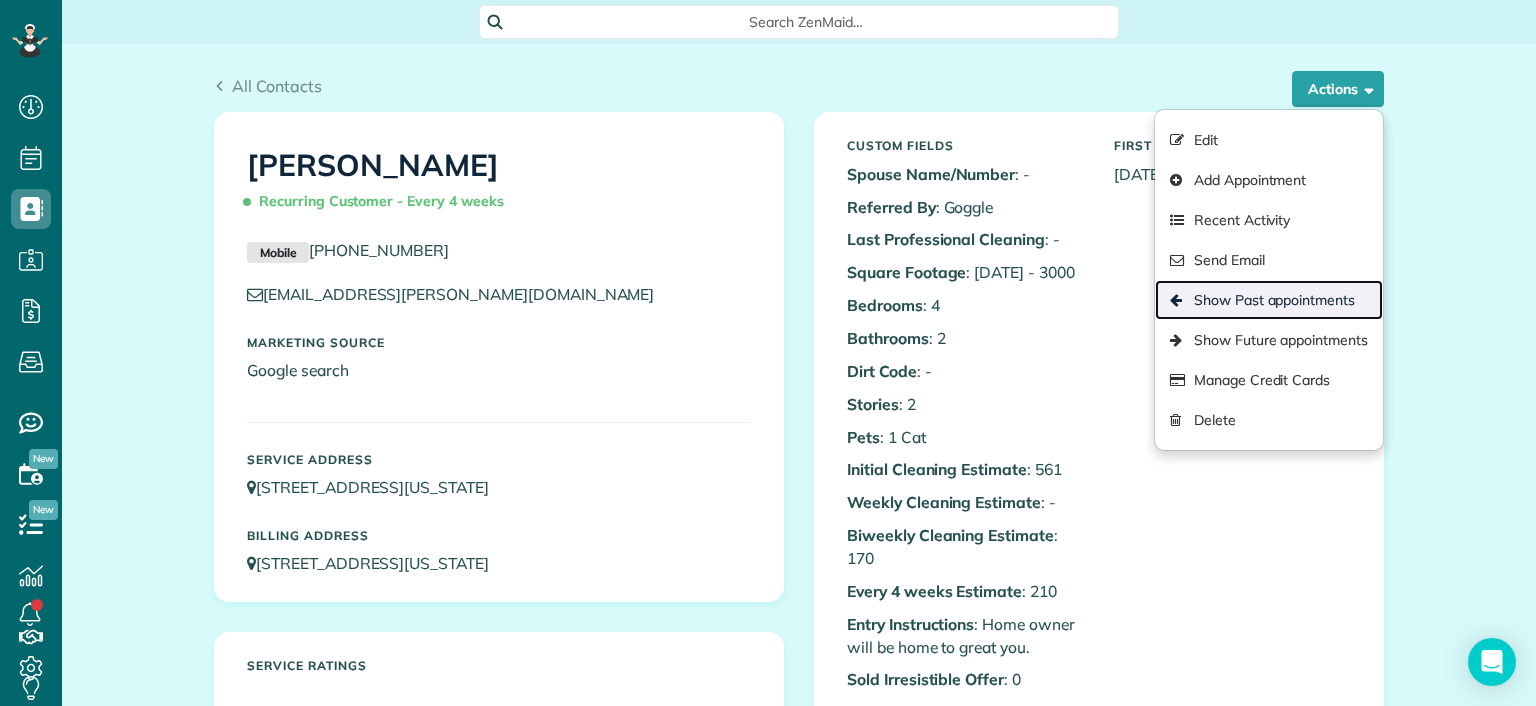 click on "Show Past appointments" at bounding box center (1269, 300) 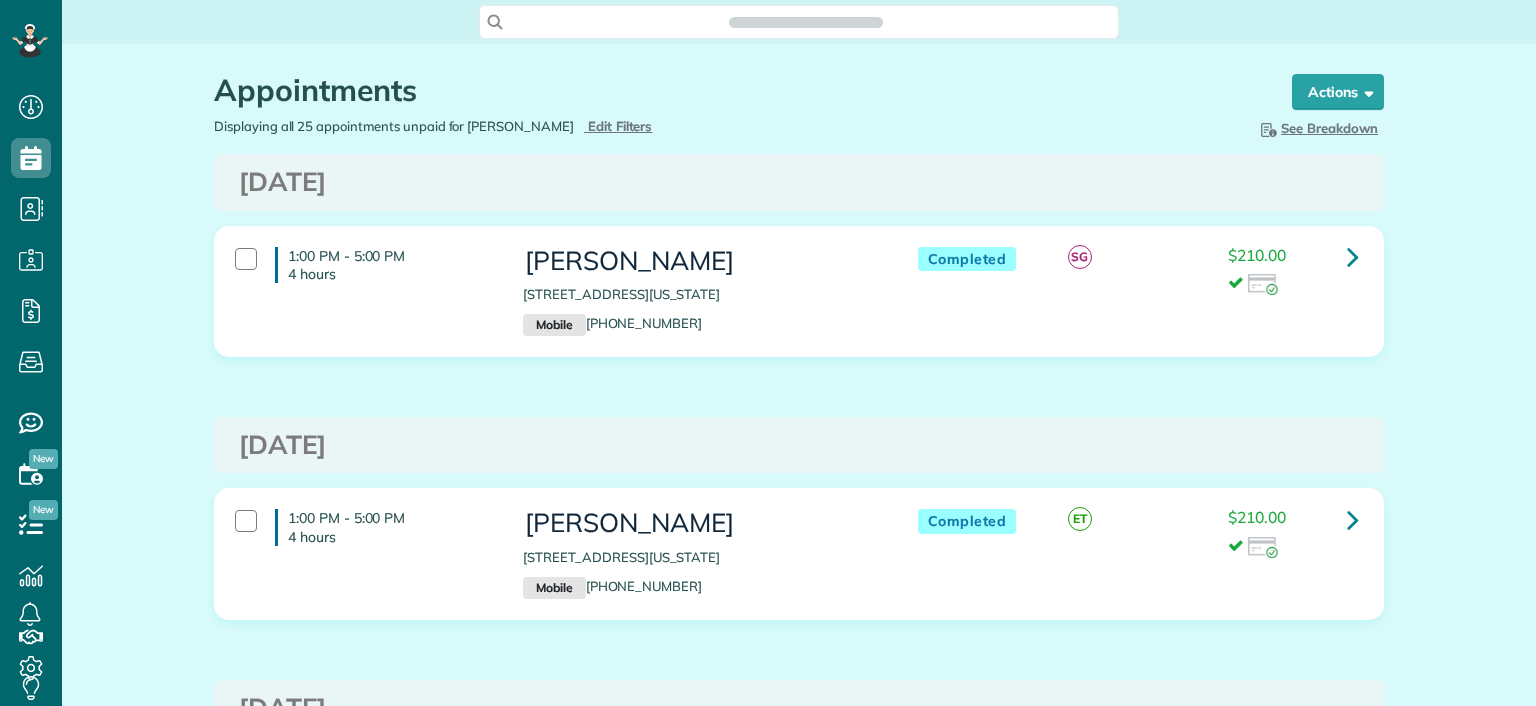 scroll, scrollTop: 0, scrollLeft: 0, axis: both 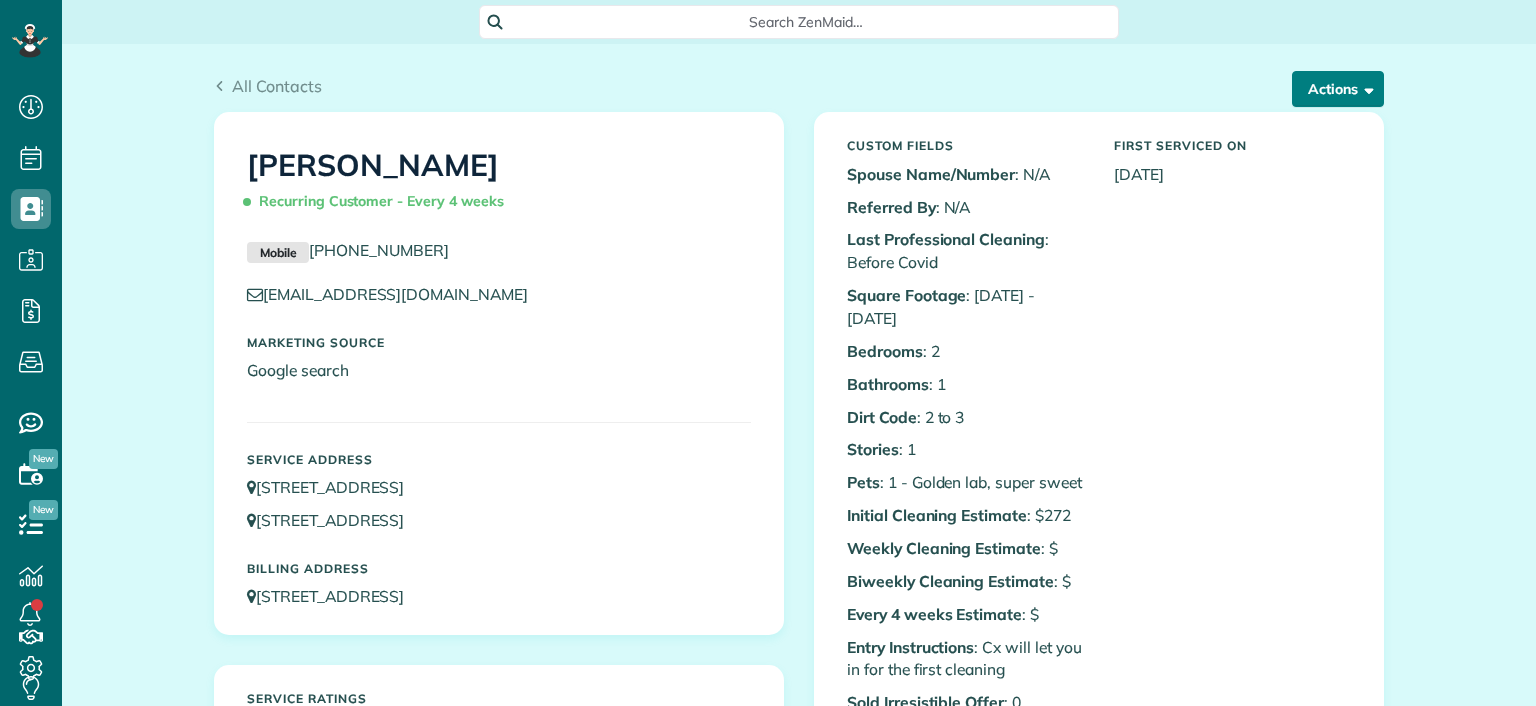 click on "Actions" at bounding box center (1338, 89) 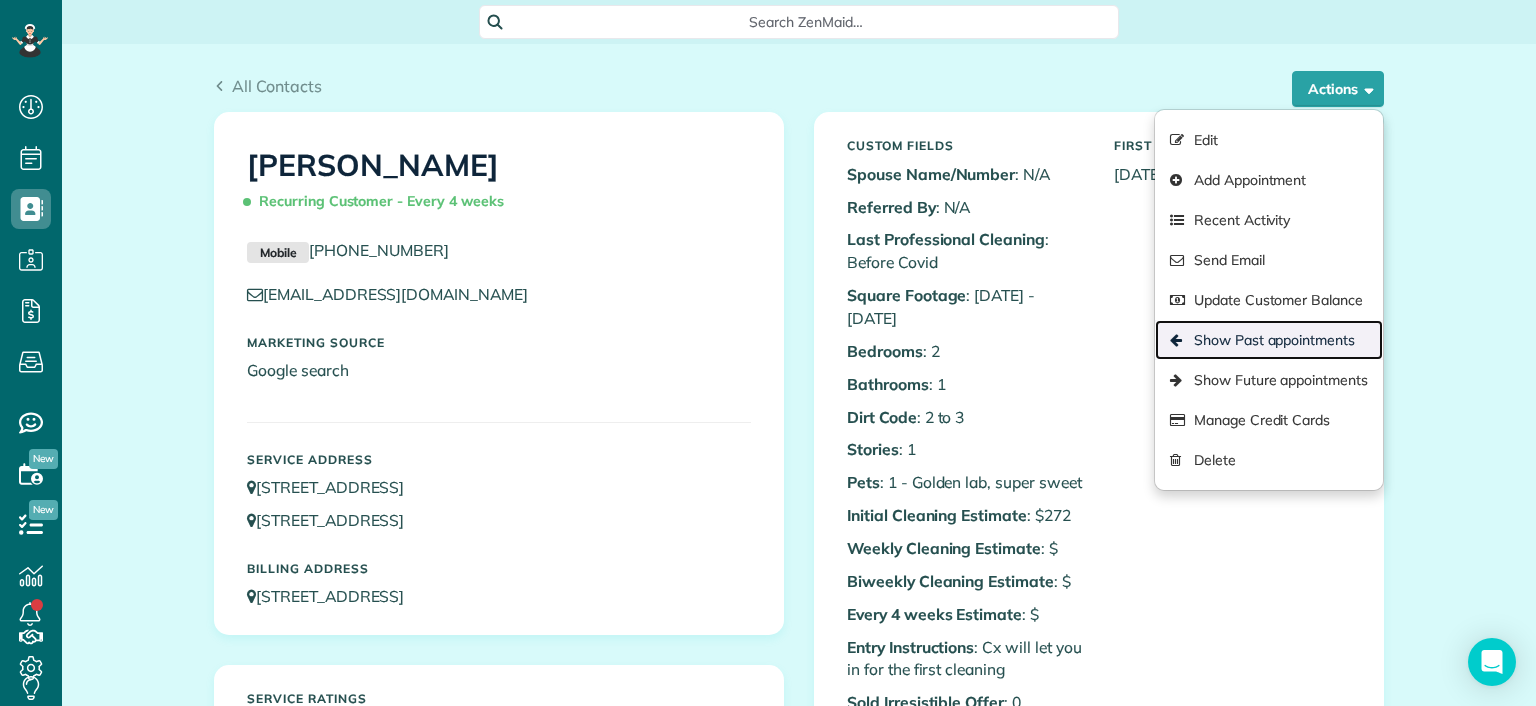 click on "Show Past appointments" at bounding box center (1269, 340) 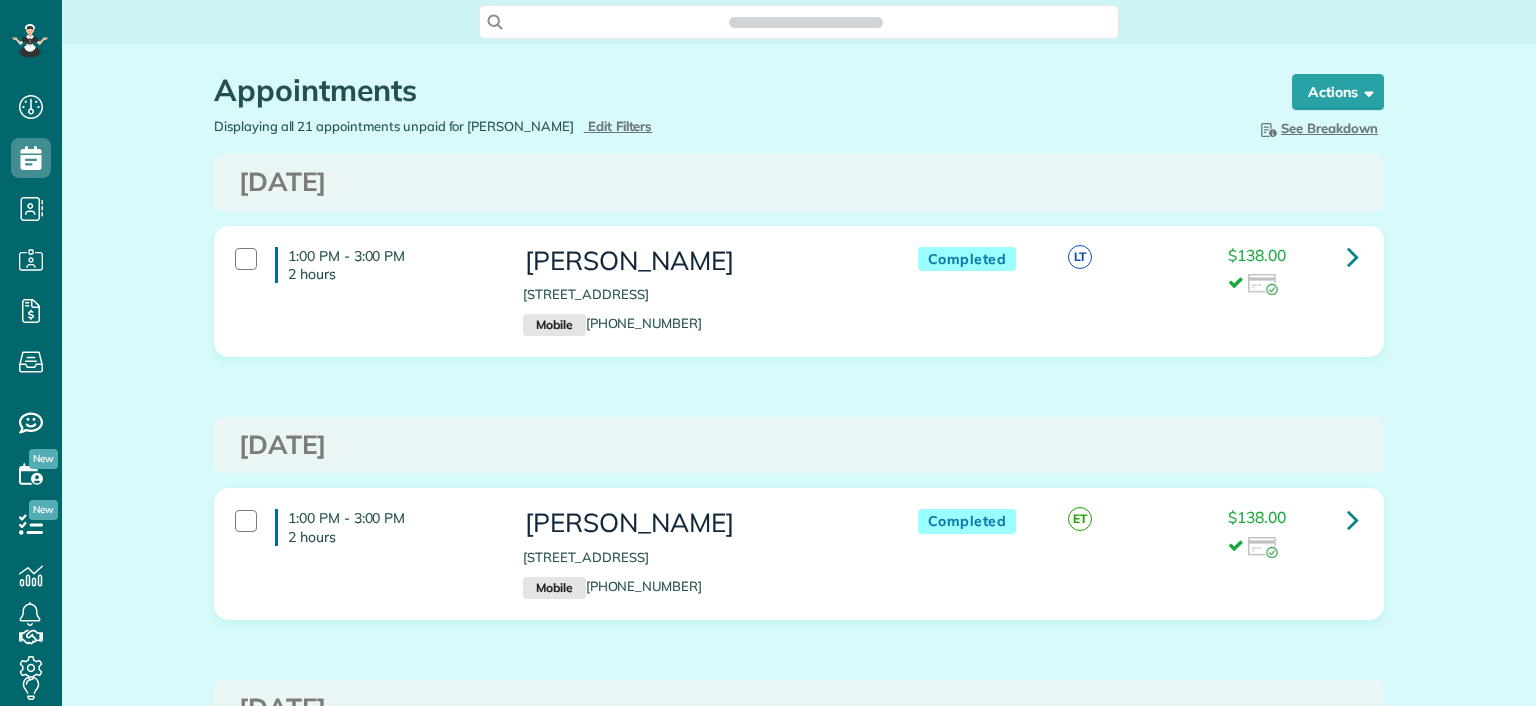 scroll, scrollTop: 0, scrollLeft: 0, axis: both 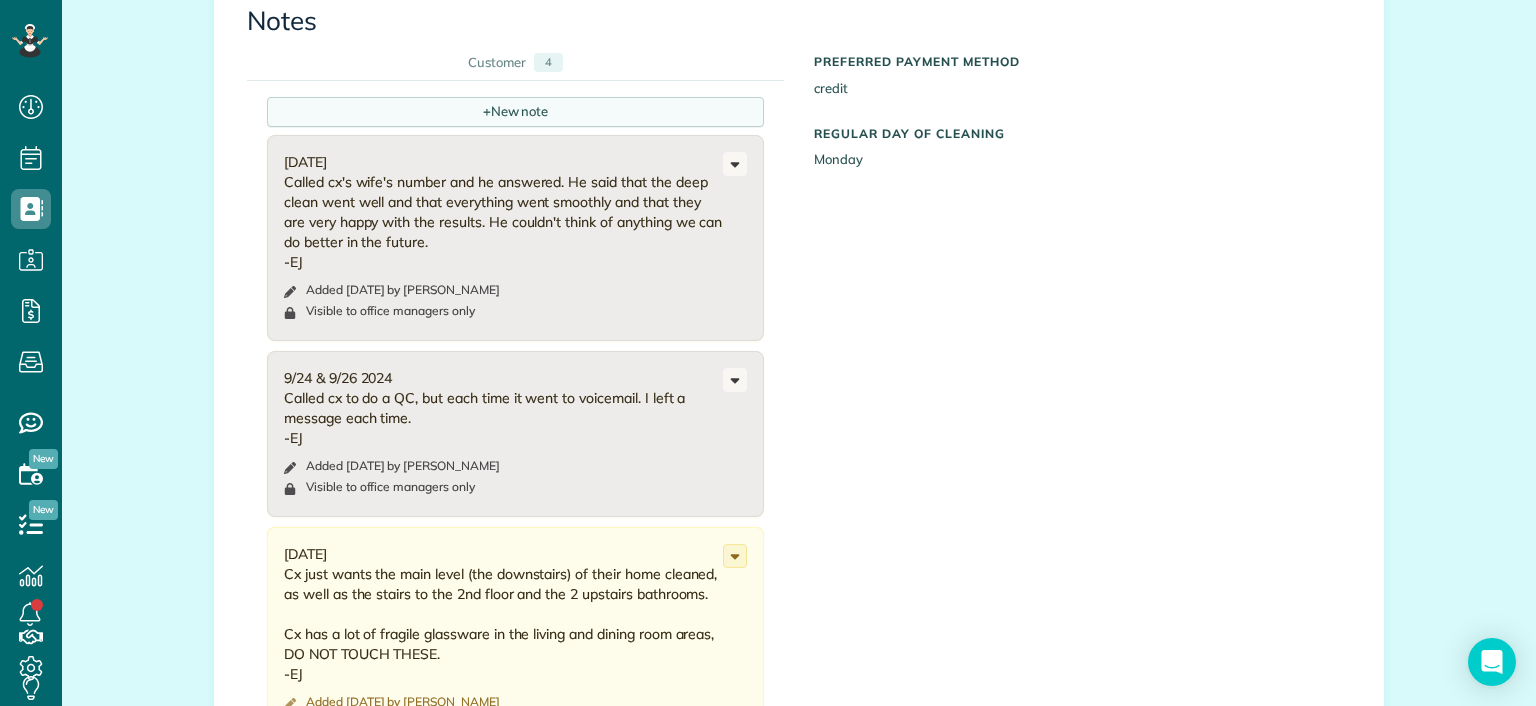 click on "+
New note" at bounding box center (515, 112) 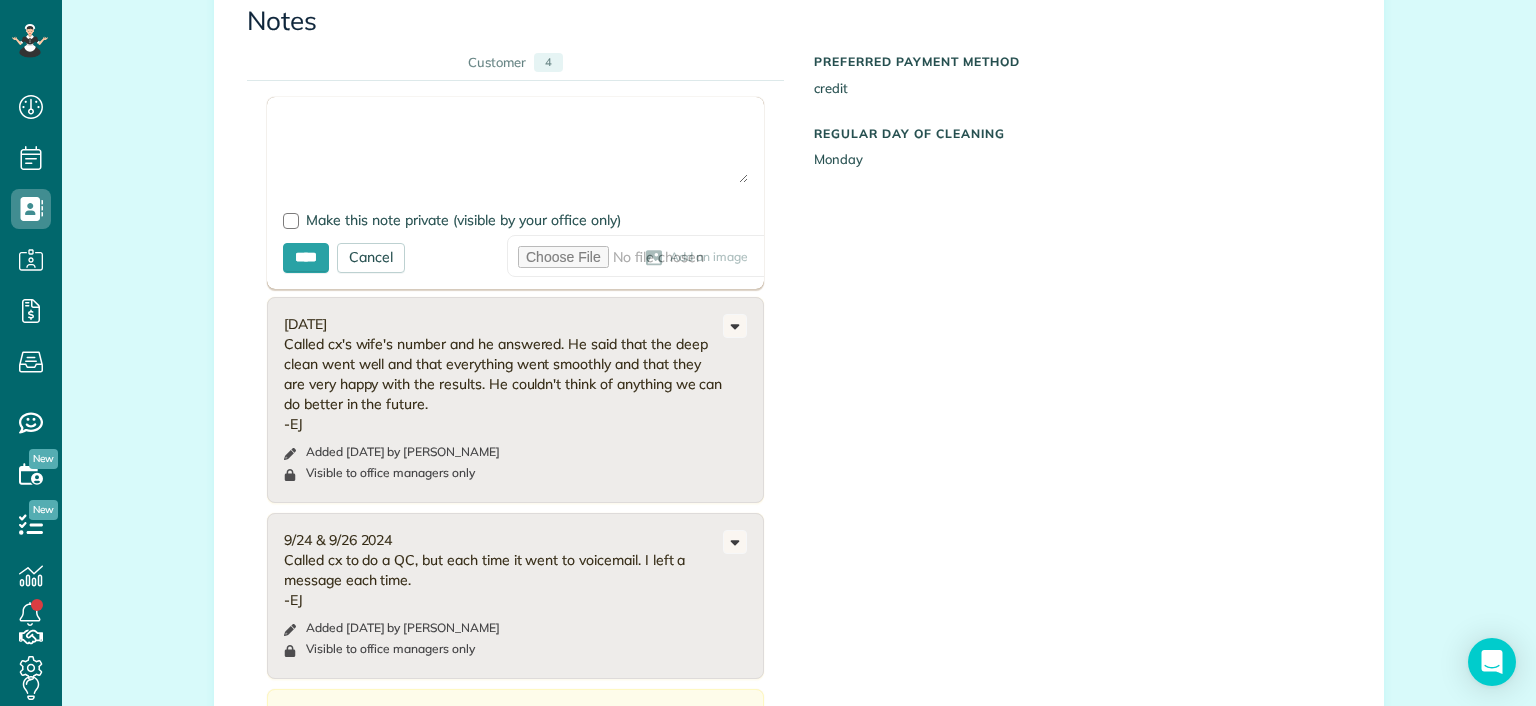 click at bounding box center [515, 148] 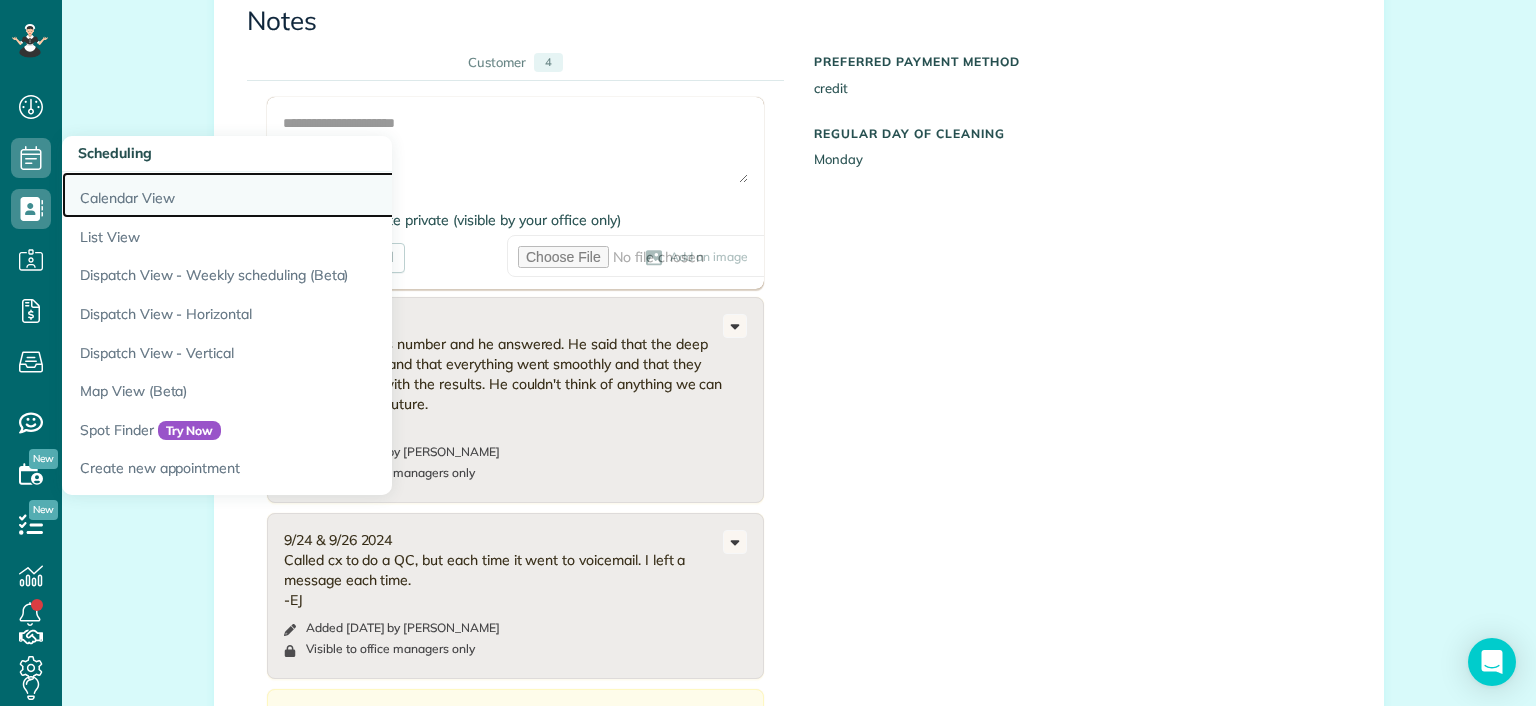 click on "Calendar View" at bounding box center [312, 195] 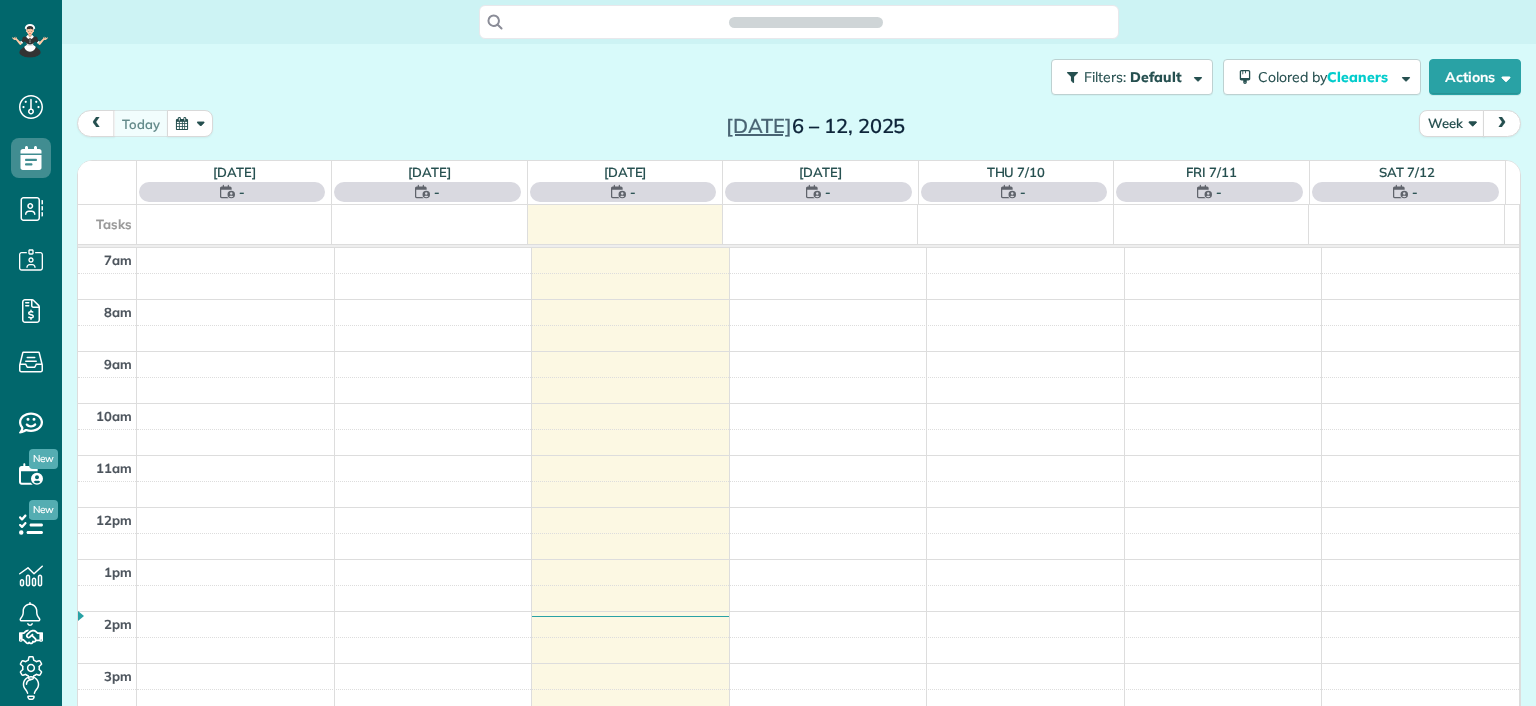 scroll, scrollTop: 0, scrollLeft: 0, axis: both 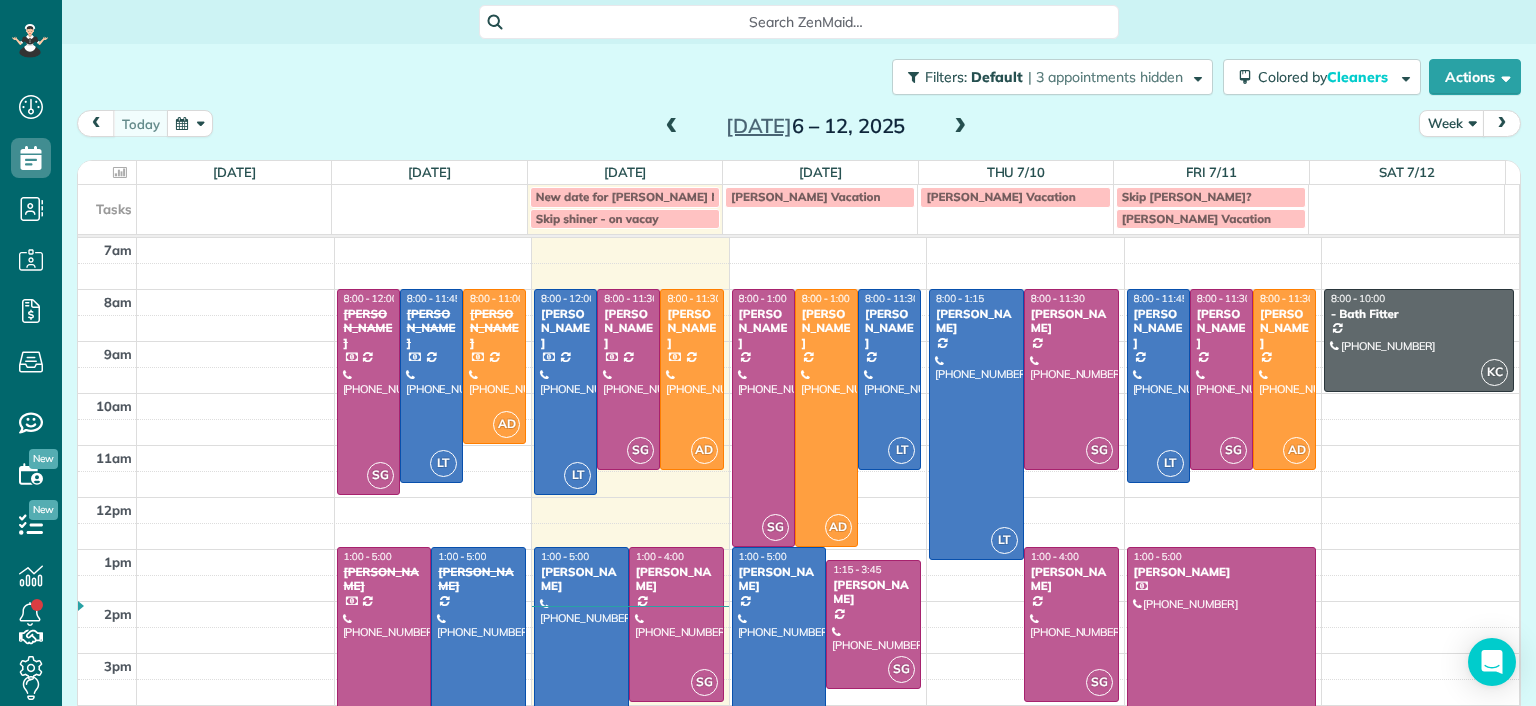 click at bounding box center (960, 127) 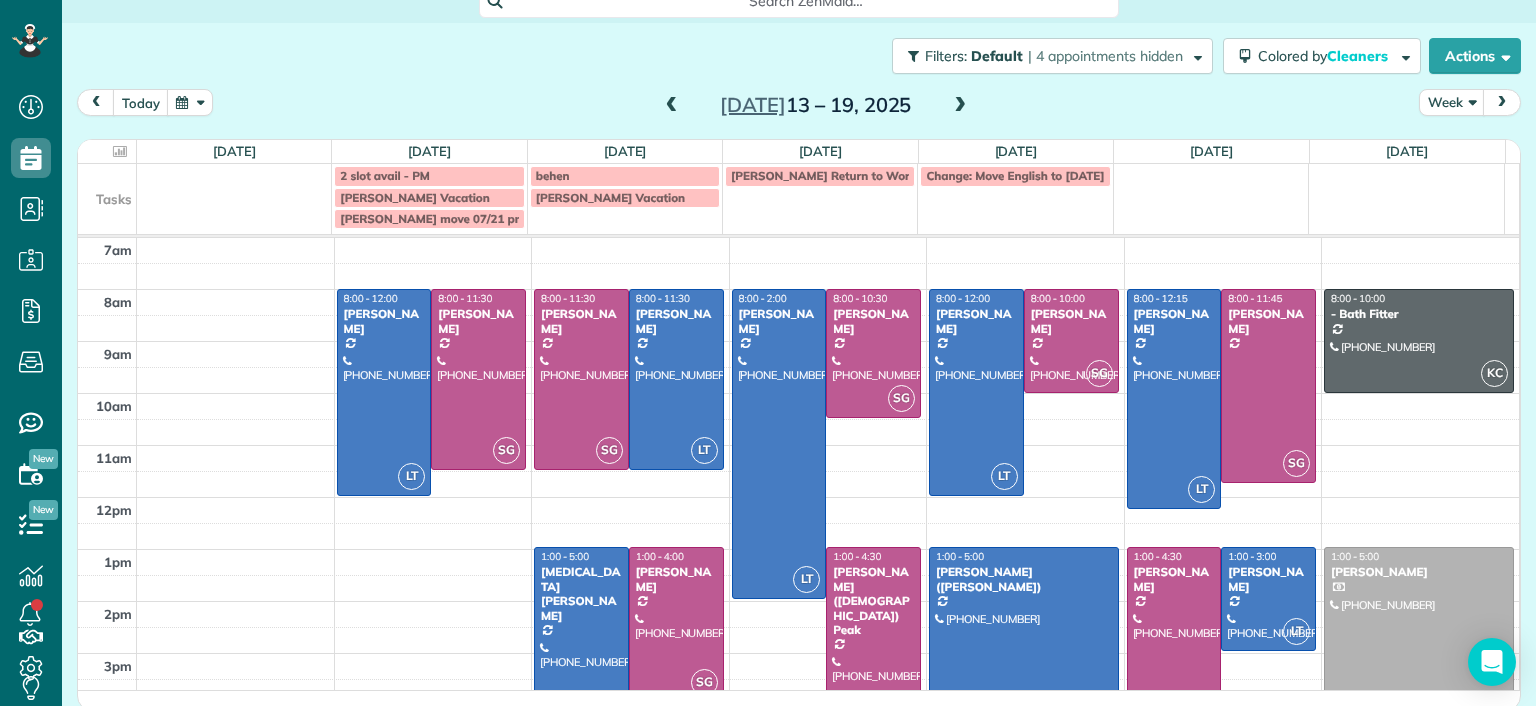 scroll, scrollTop: 26, scrollLeft: 0, axis: vertical 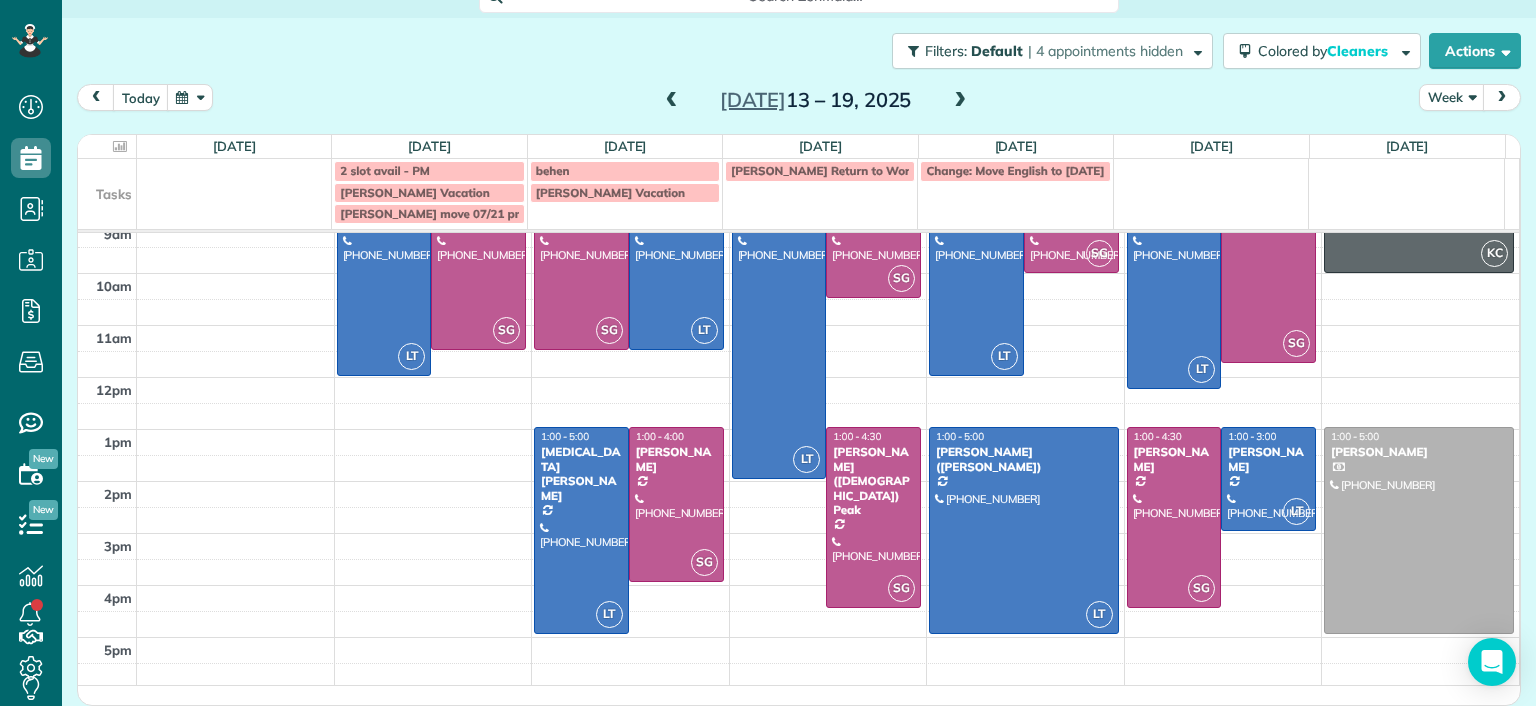 click at bounding box center [960, 101] 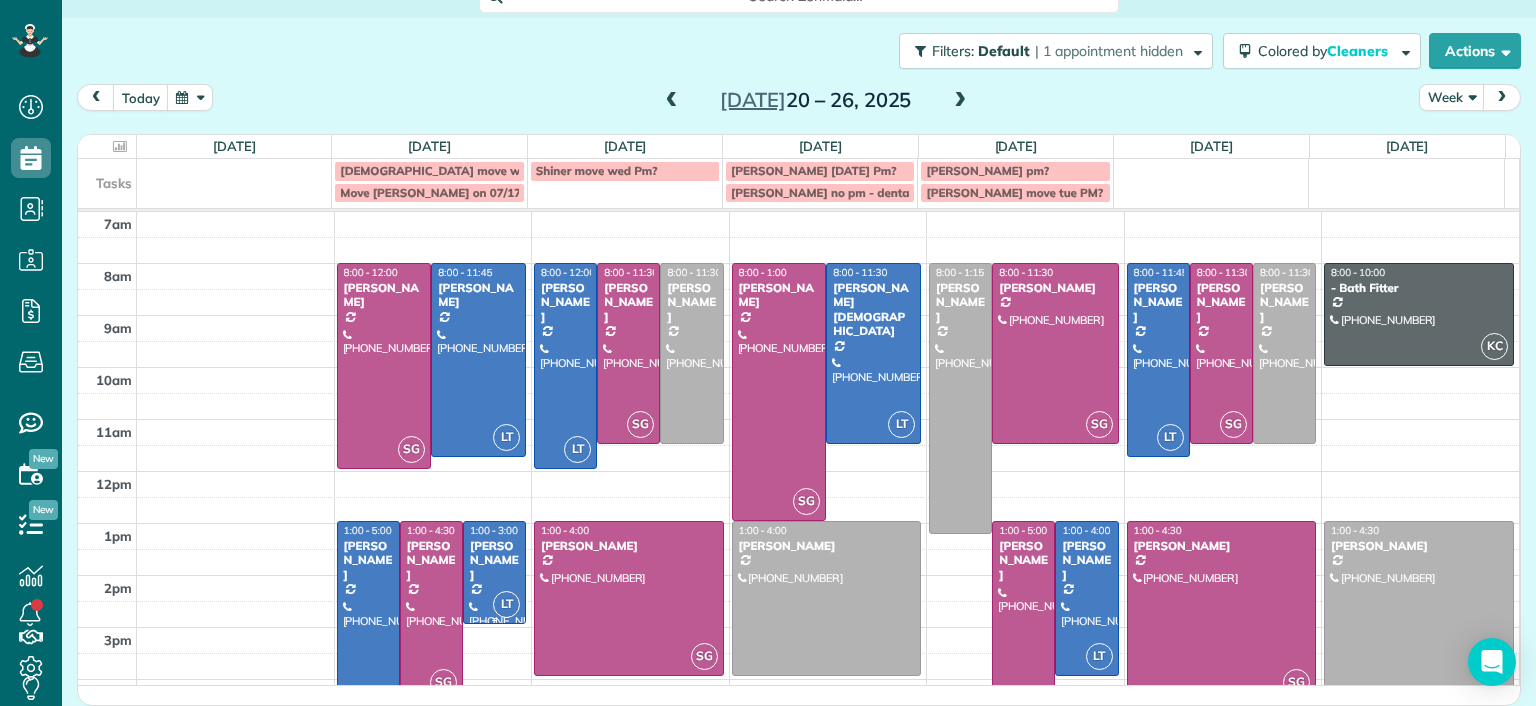 click on "Ann Whitlow" at bounding box center (494, 560) 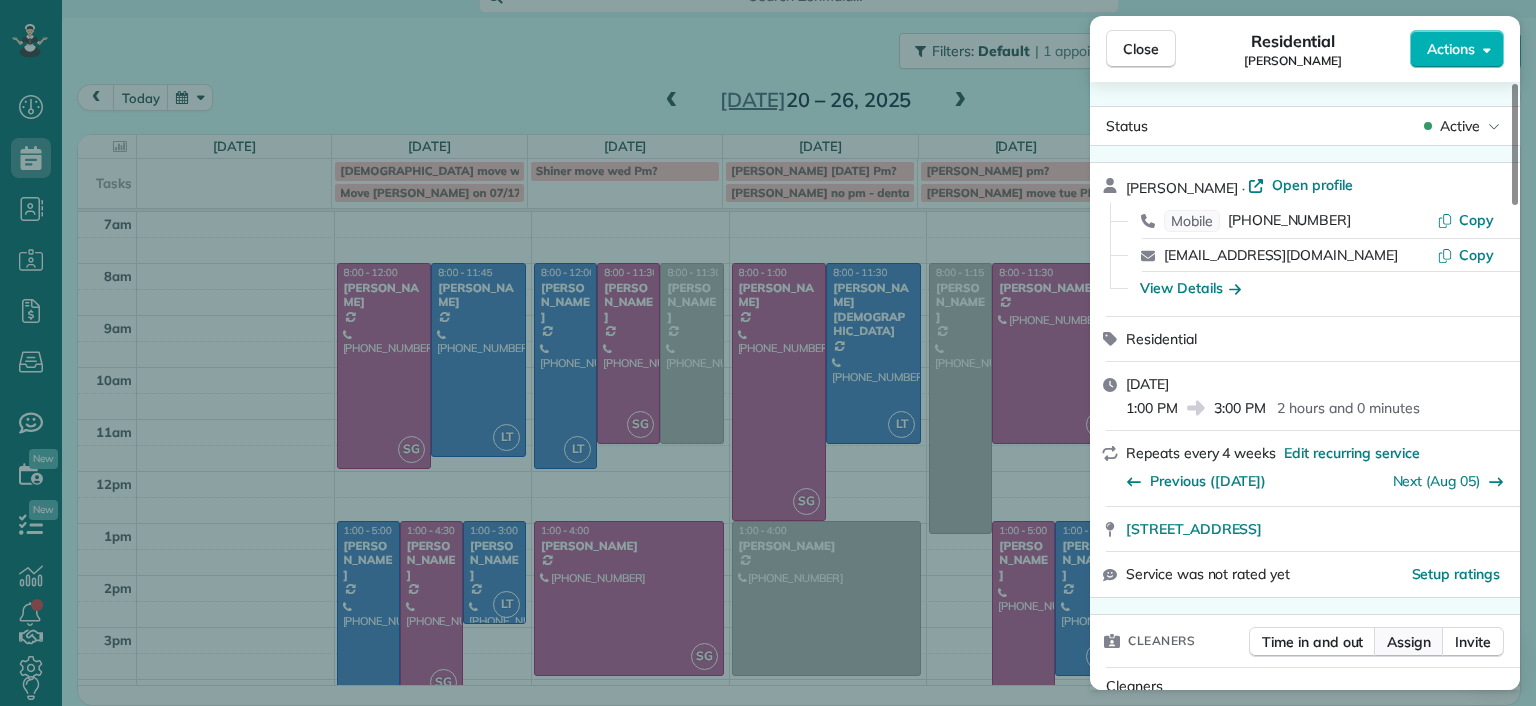 click on "Assign" at bounding box center [1409, 642] 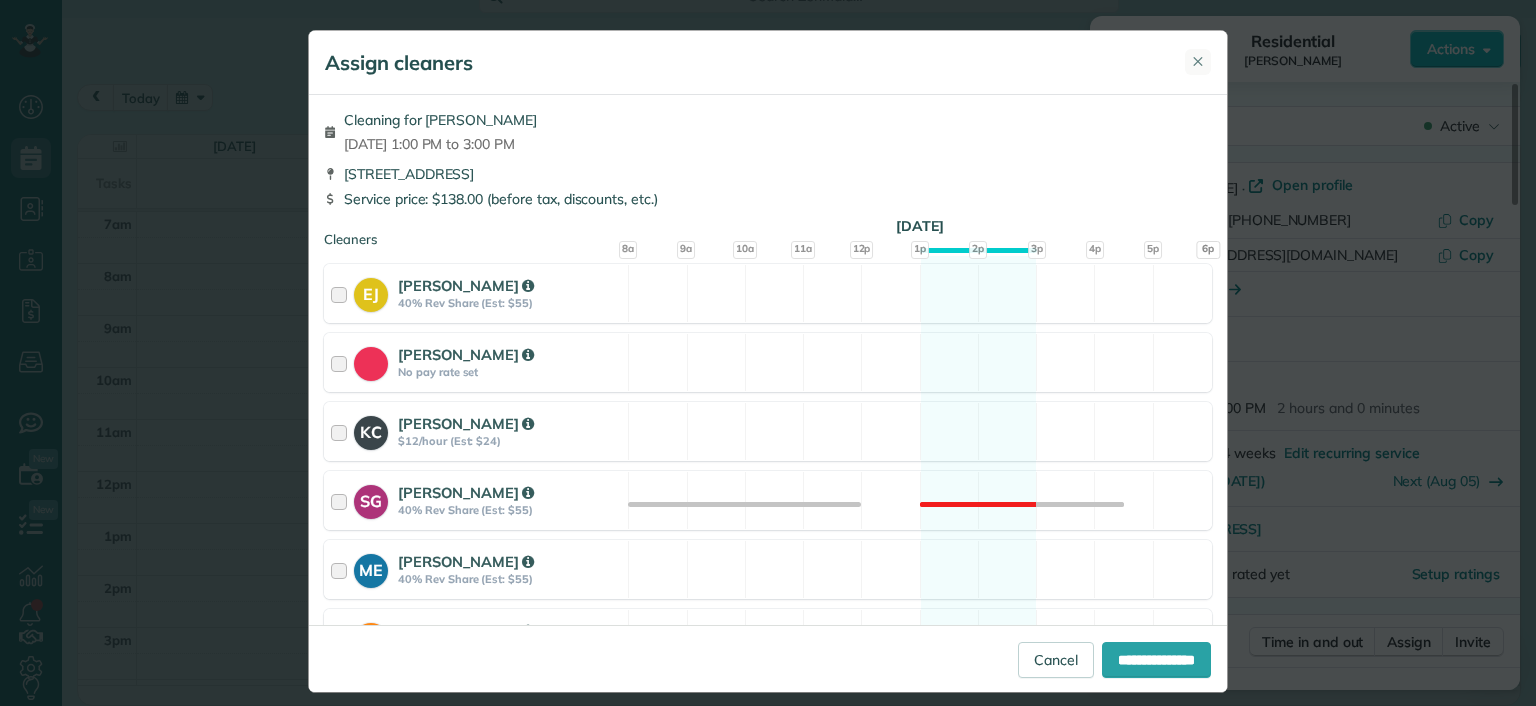 click on "✕" at bounding box center (1198, 61) 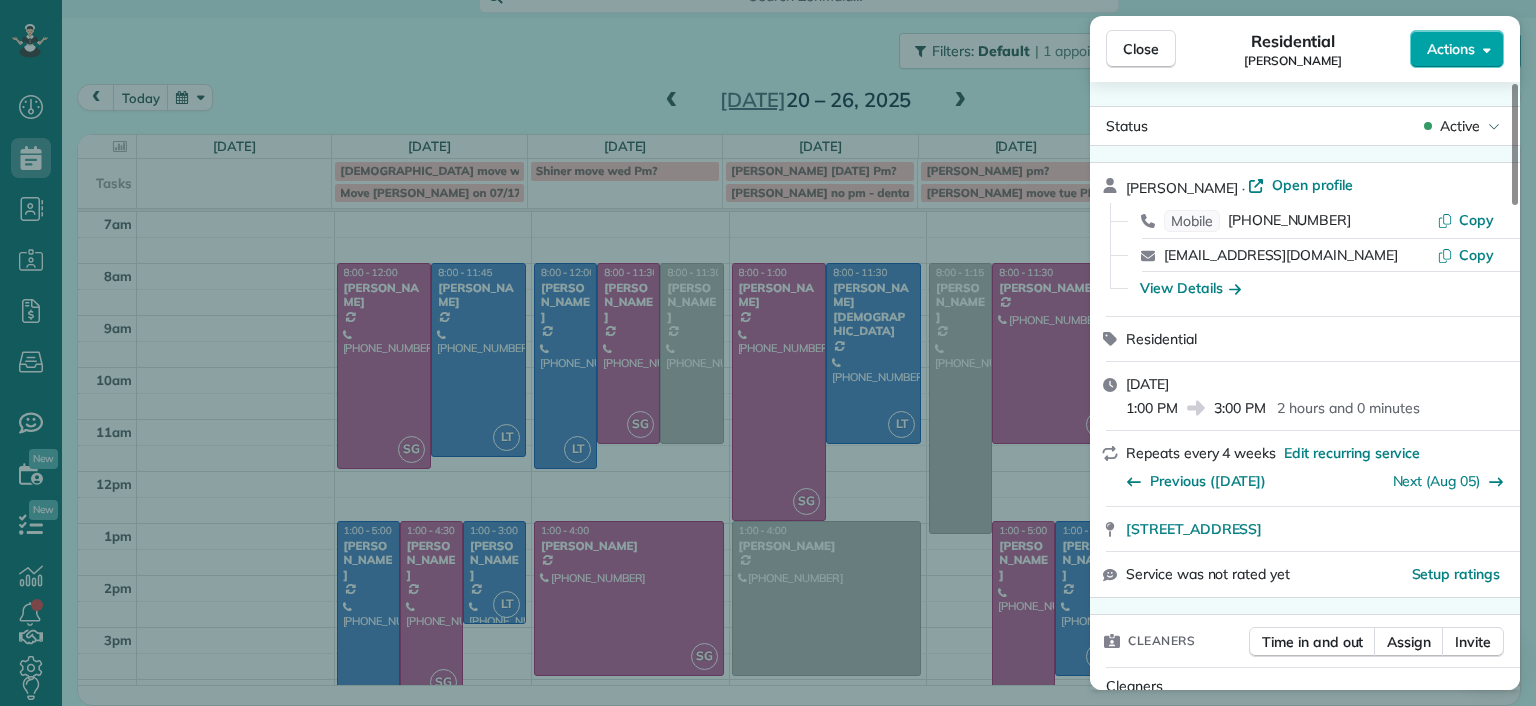 click on "Actions" at bounding box center [1451, 49] 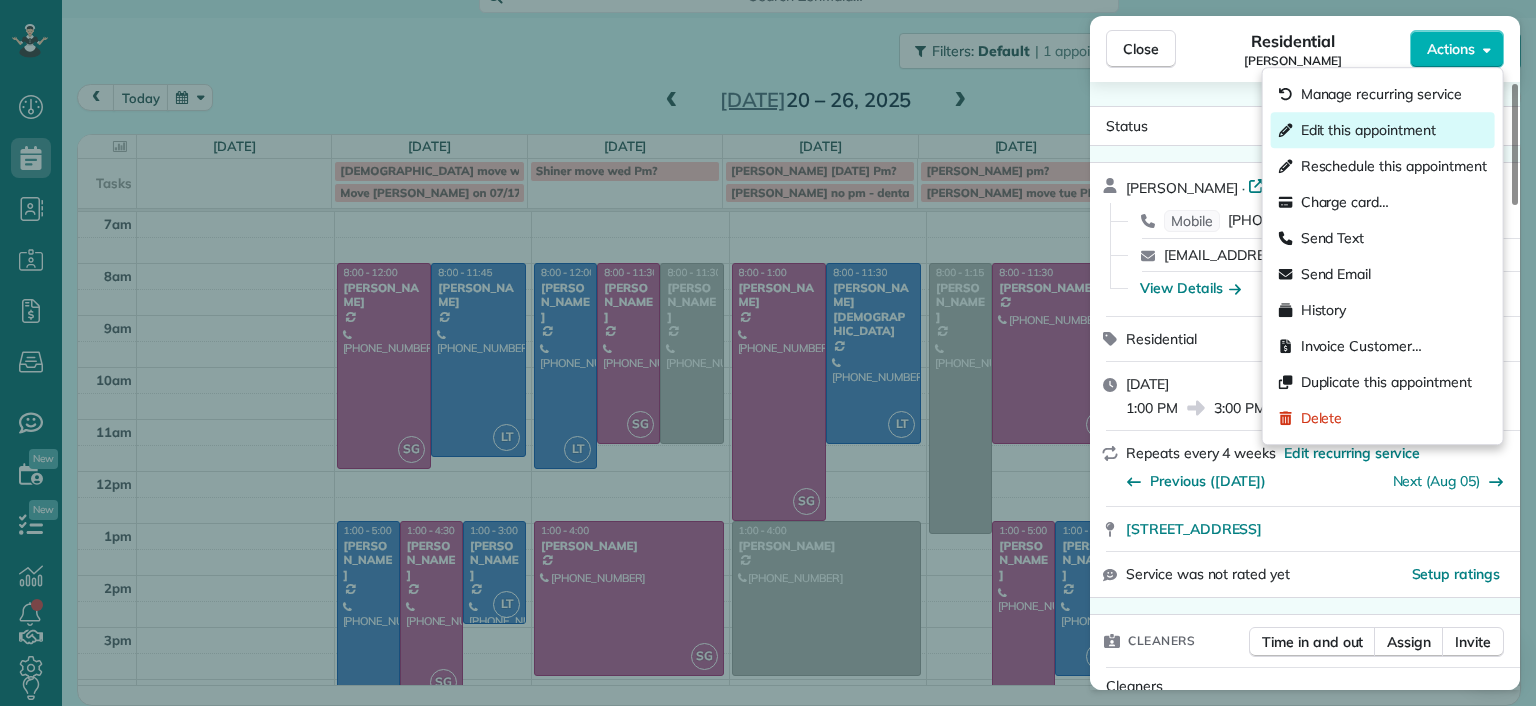 click on "Edit this appointment" at bounding box center [1368, 130] 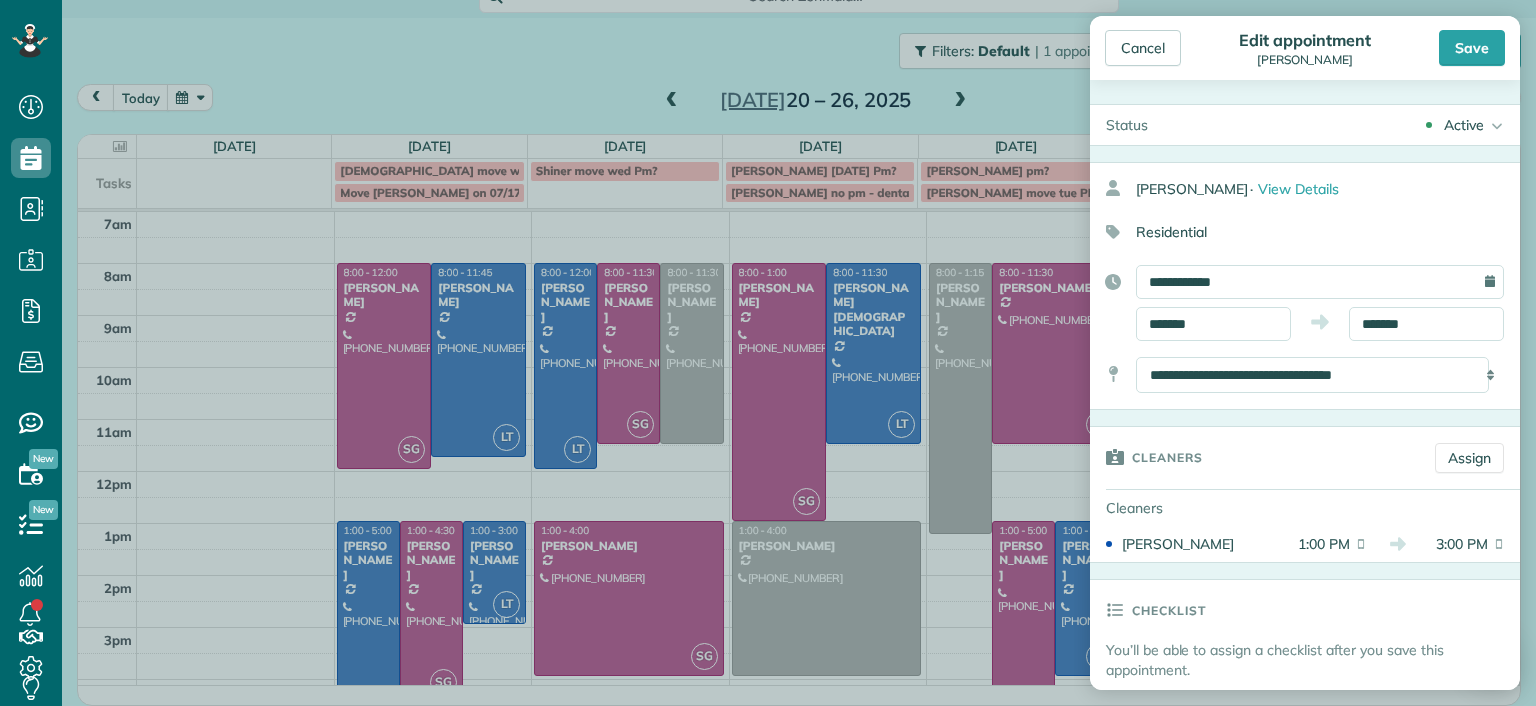 click on "**********" at bounding box center [1320, 282] 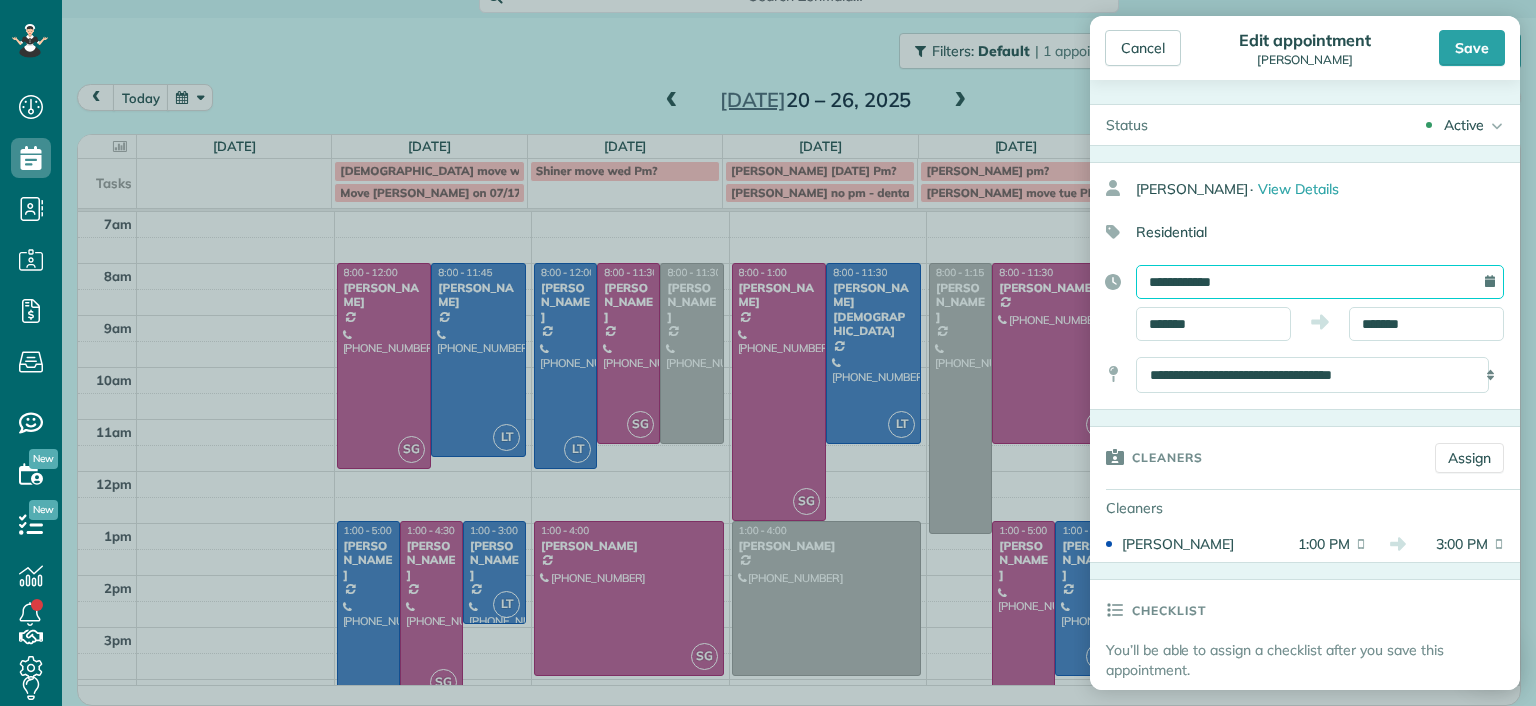 click on "**********" at bounding box center (1320, 282) 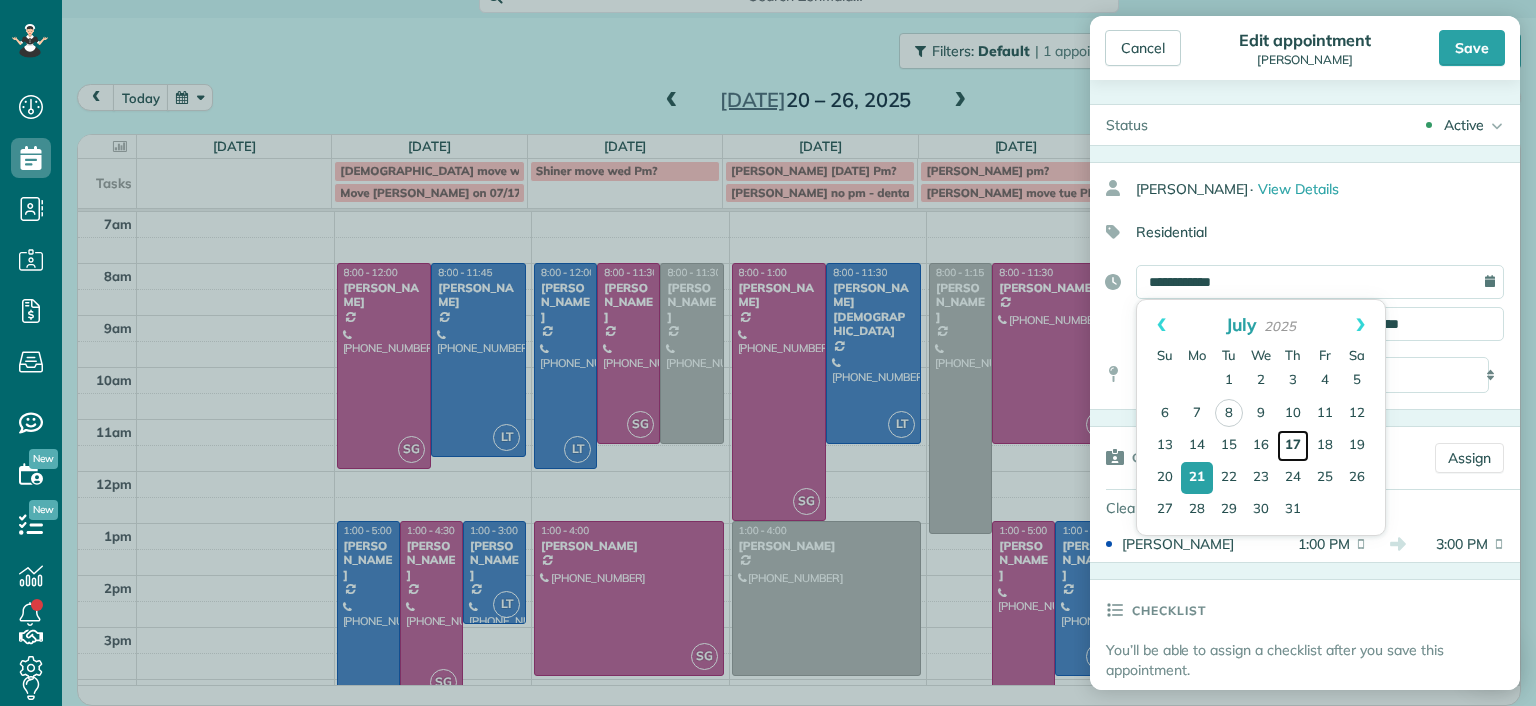 click on "17" at bounding box center [1293, 446] 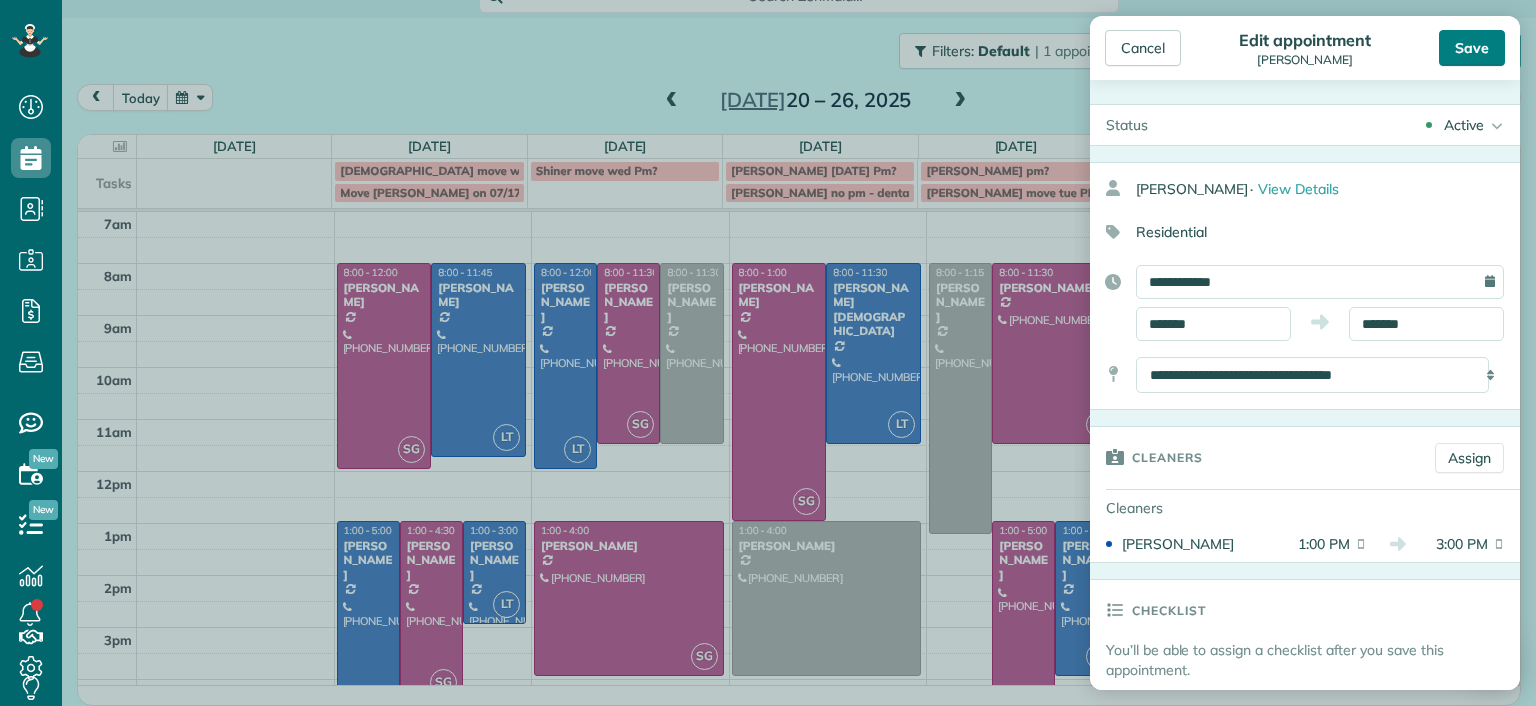 click on "Save" at bounding box center [1472, 48] 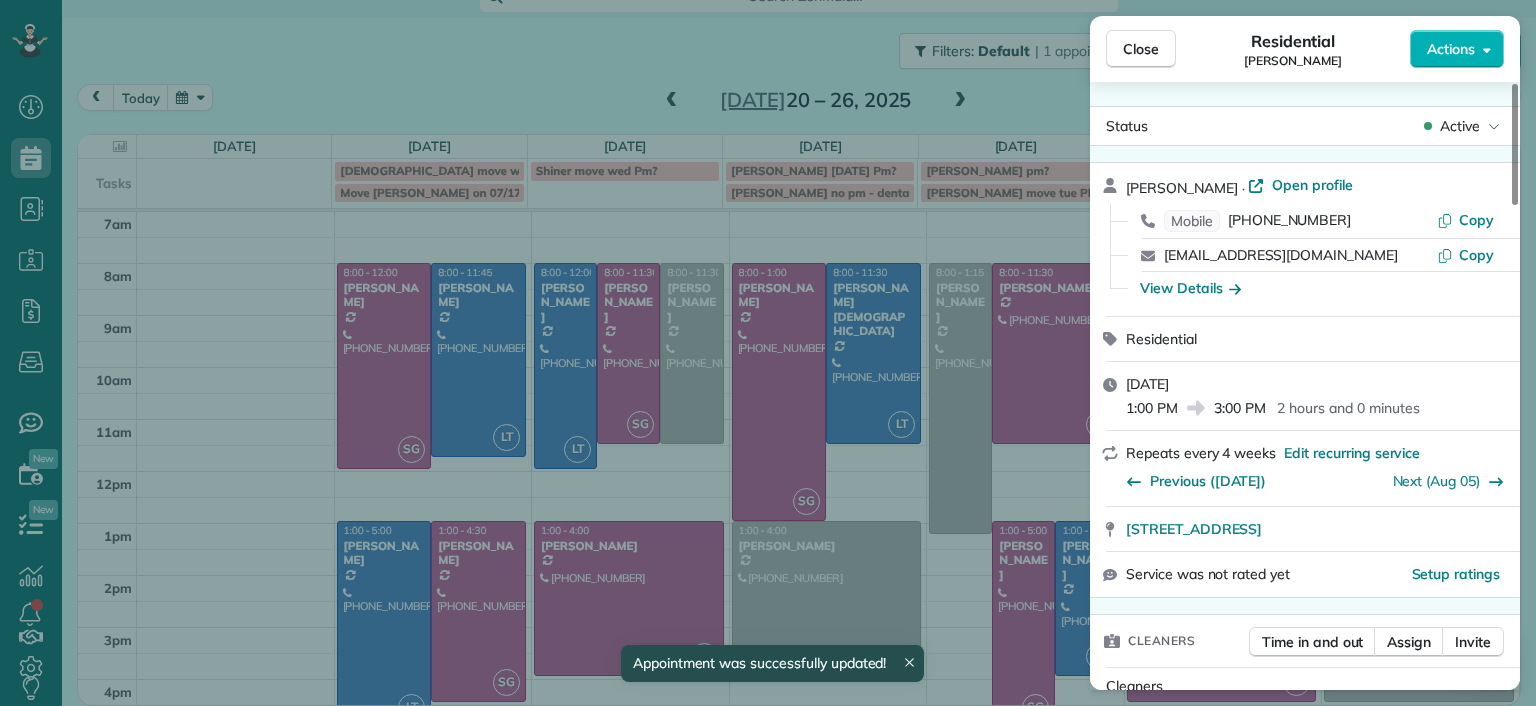 click on "Close Residential Ann Whitlow Actions Status Active Ann Whitlow · Open profile Mobile (804) 337-2320 Copy arwhokie@gmail.com Copy View Details Residential Monday, July 21, 2025 1:00 PM 3:00 PM 2 hours and 0 minutes Repeats every 4 weeks Edit recurring service Previous (Jun 10) Next (Aug 05) 619 Roseneath Road Richmond VA 23221 Service was not rated yet Setup ratings Cleaners Time in and out Assign Invite Cleaners Laura   Thaller 1:00 PM 3:00 PM Checklist Try Now Keep this appointment up to your standards. Stay on top of every detail, keep your cleaners organised, and your client happy. Assign a checklist Watch a 5 min demo Billing Billing actions Price $138.00 Overcharge $0.00 Discount $0.00 Coupon discount - Primary tax - Secondary tax - Total appointment price $138.00 Tips collected New feature! $0.00 Unpaid Mark as paid Total including tip $138.00 Get paid online in no-time! Send an invoice and reward your cleaners with tips Charge customer credit card Appointment custom fields Man Hours 2.0 Hours - Notes" at bounding box center [768, 353] 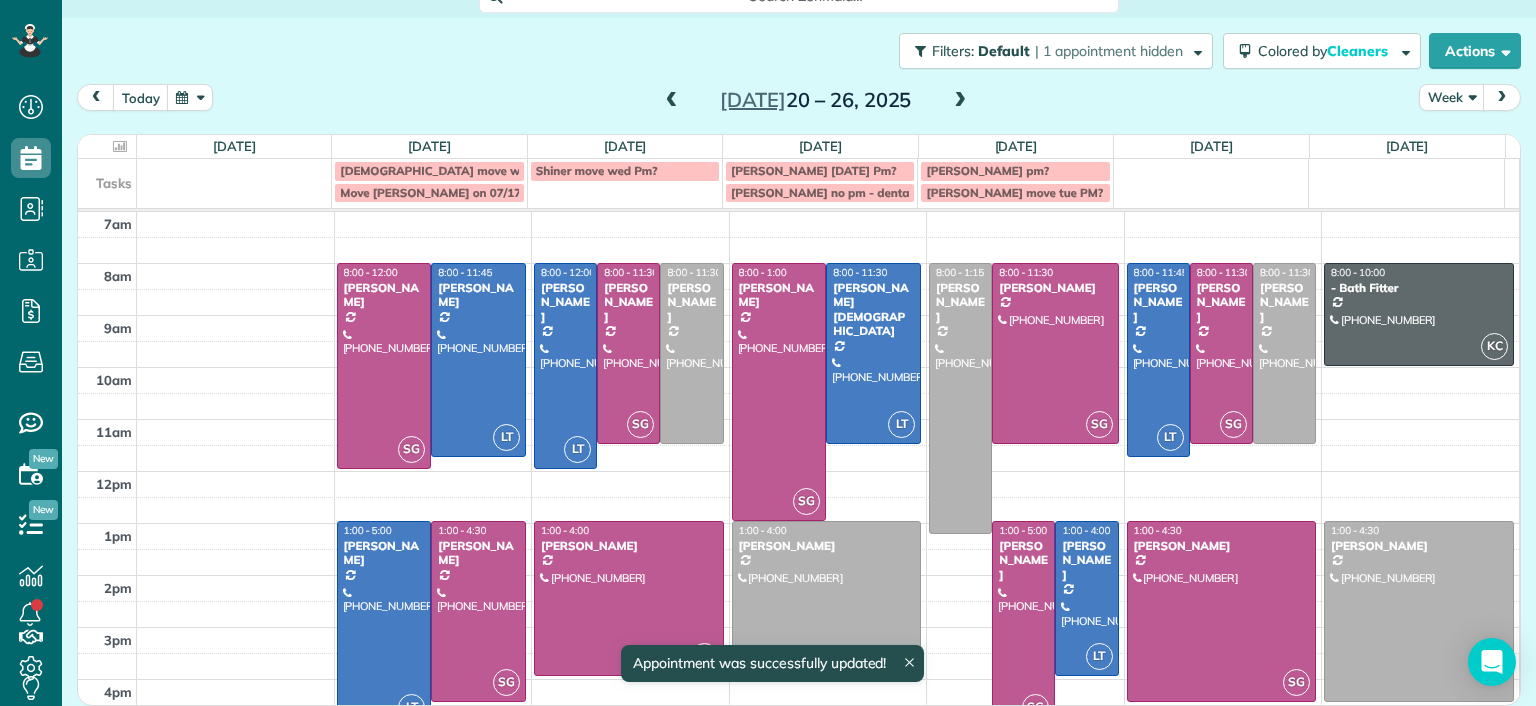 click at bounding box center (672, 101) 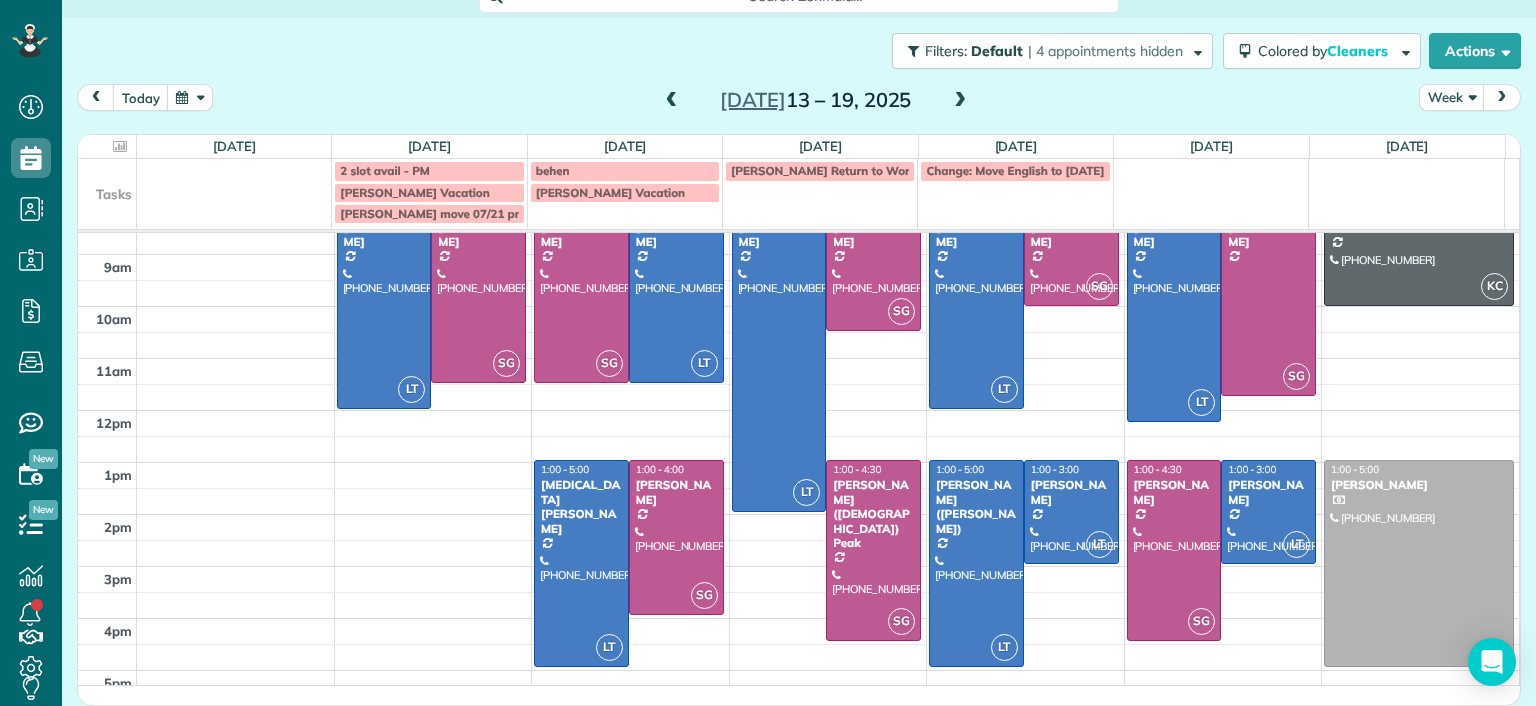scroll, scrollTop: 115, scrollLeft: 0, axis: vertical 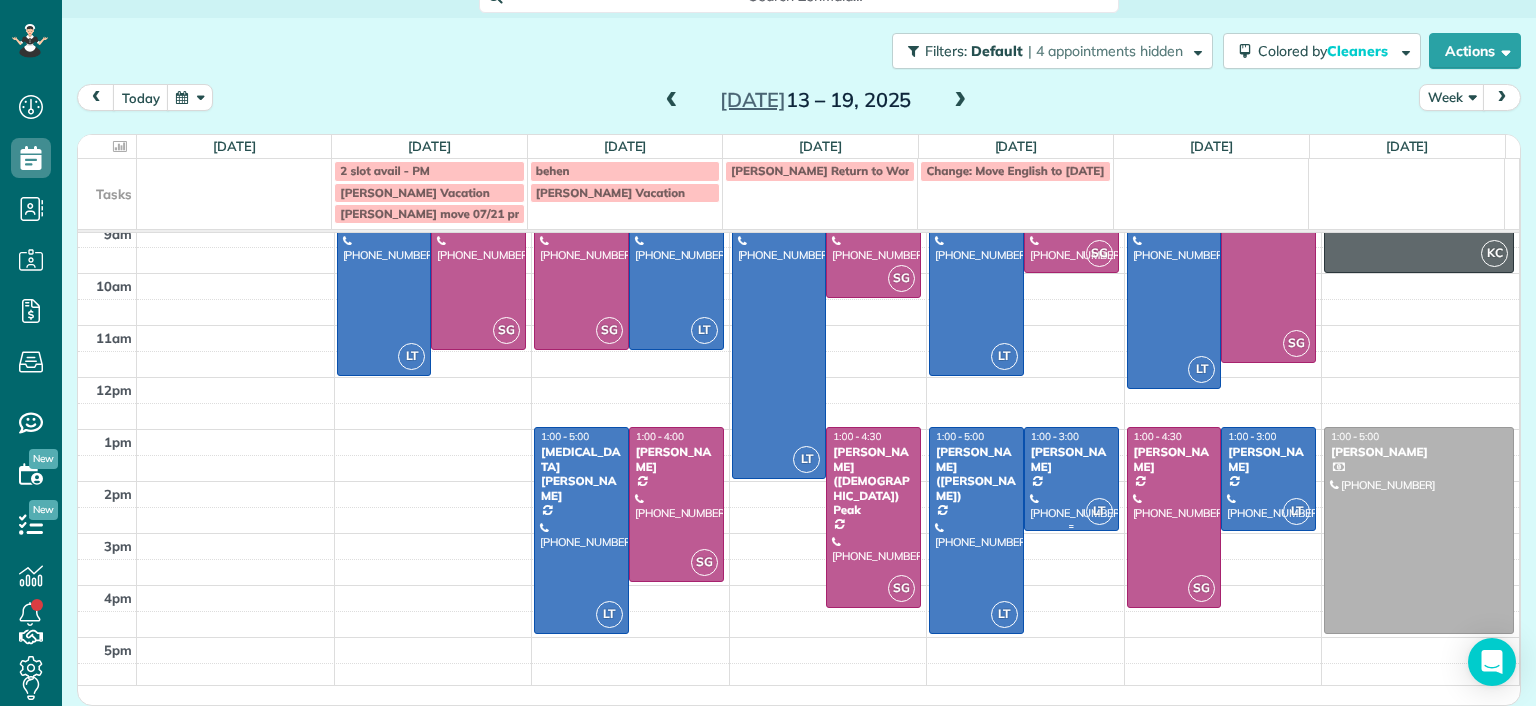 click at bounding box center (1071, 478) 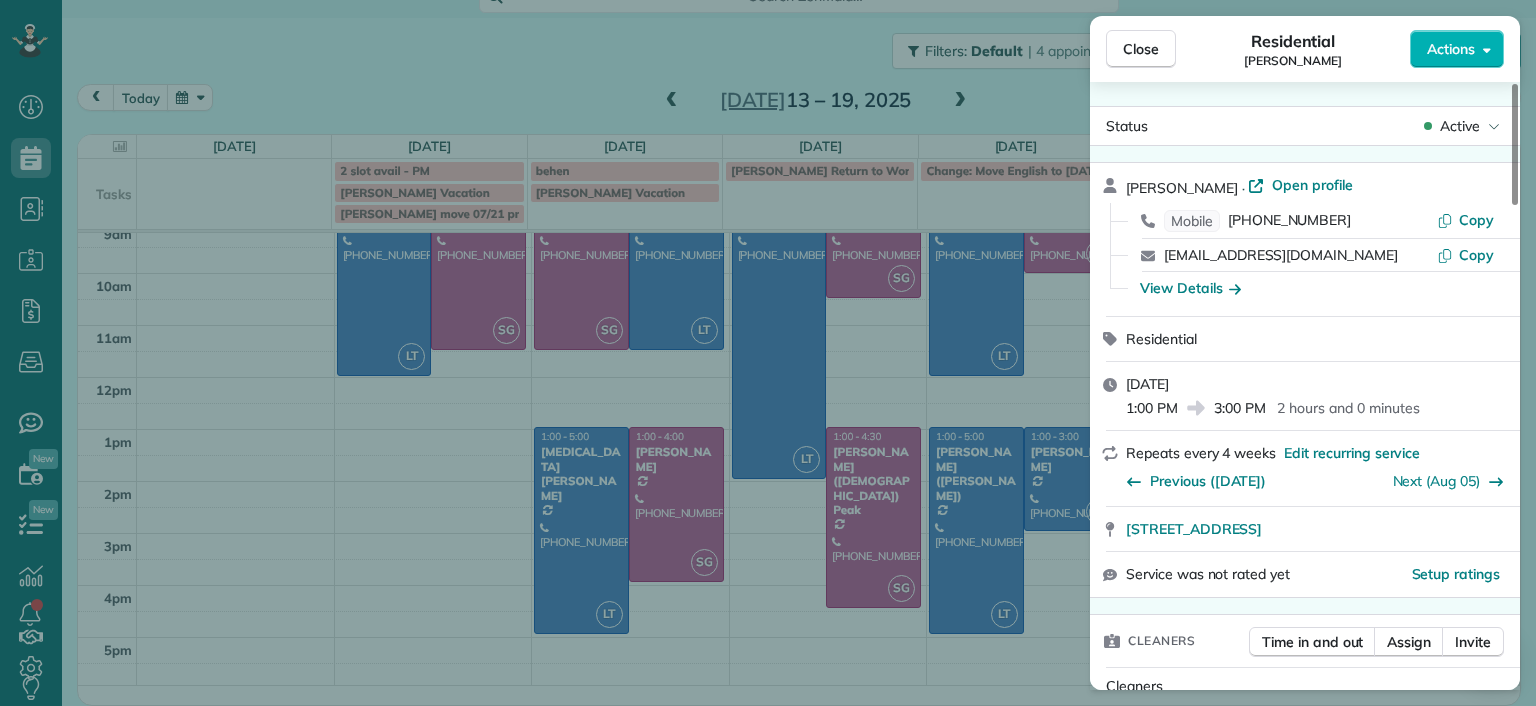 click on "Ann Whitlow · Open profile Mobile (804) 337-2320 Copy arwhokie@gmail.com Copy View Details" at bounding box center [1305, 239] 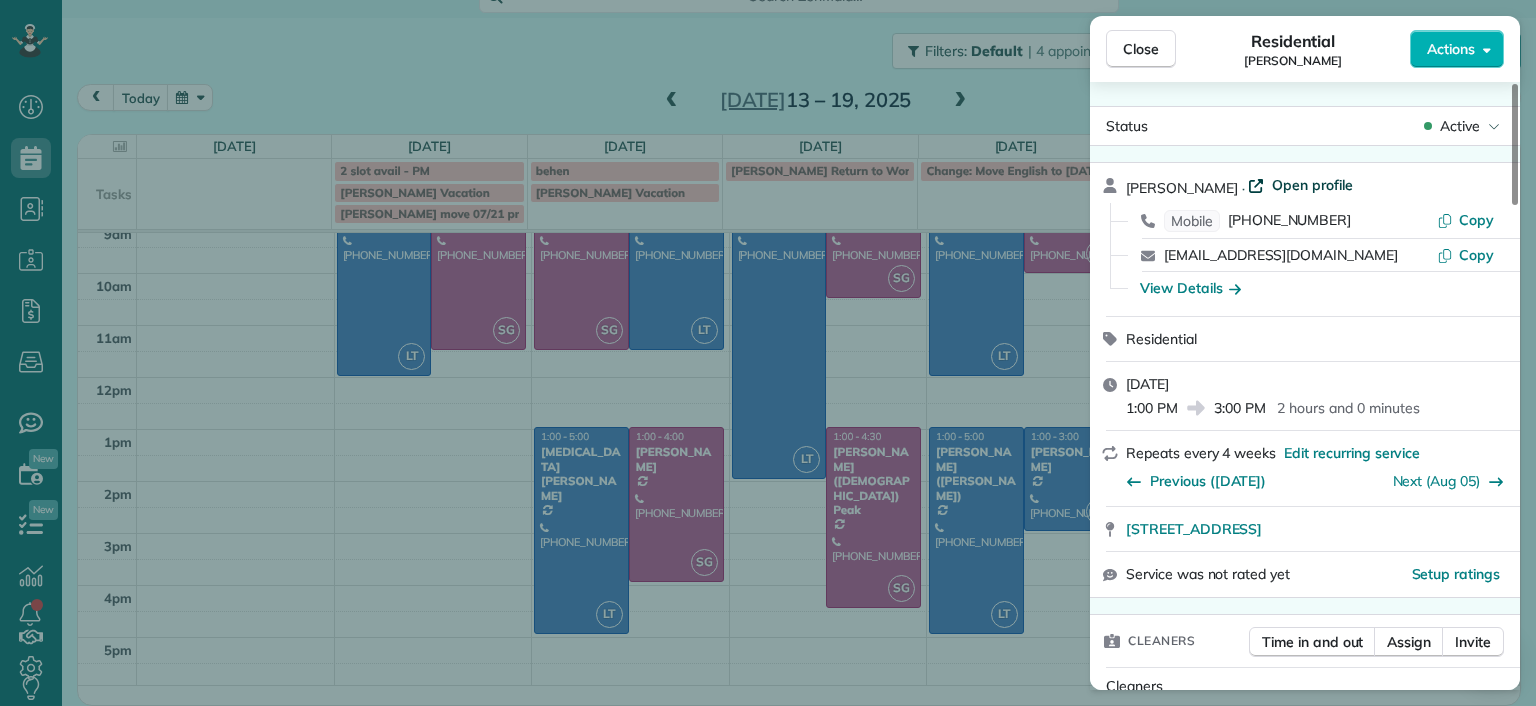 click on "Open profile" at bounding box center (1312, 185) 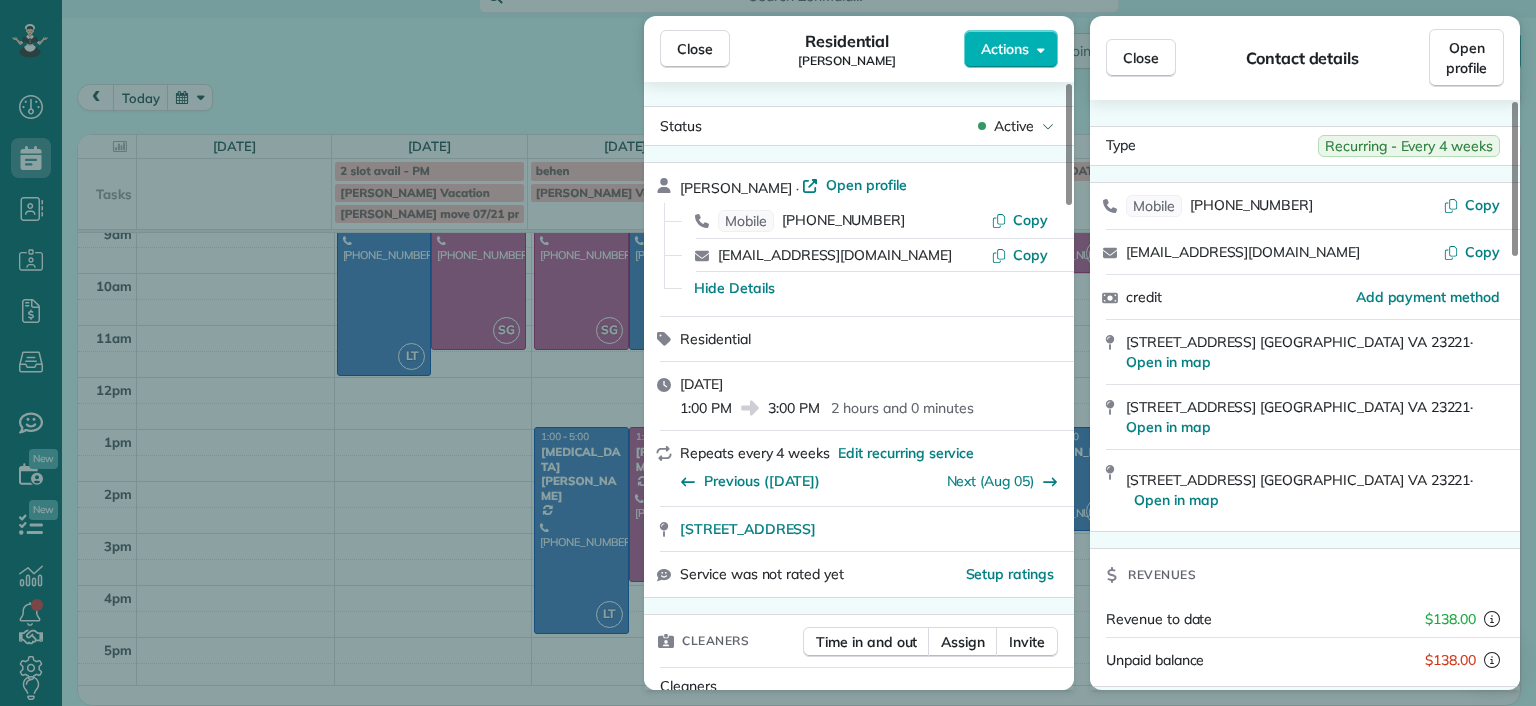 click on "Close Residential Ann Whitlow Actions Status Active Ann Whitlow · Open profile Mobile (804) 337-2320 Copy arwhokie@gmail.com Copy Hide Details Residential Monday, July 21, 2025 1:00 PM 3:00 PM 2 hours and 0 minutes Repeats every 4 weeks Edit recurring service Previous (Jun 10) Next (Aug 05) 619 Roseneath Road Richmond VA 23221 Service was not rated yet Setup ratings Cleaners Time in and out Assign Invite Cleaners Laura   Thaller 1:00 PM 3:00 PM Checklist Try Now Keep this appointment up to your standards. Stay on top of every detail, keep your cleaners organised, and your client happy. Assign a checklist Watch a 5 min demo Billing Billing actions Price $138.00 Overcharge $0.00 Discount $0.00 Coupon discount - Primary tax - Secondary tax - Total appointment price $138.00 Tips collected New feature! $0.00 Unpaid Mark as paid Total including tip $138.00 Get paid online in no-time! Send an invoice and reward your cleaners with tips Charge customer credit card Appointment custom fields Man Hours 2.0 Hours - Notes" at bounding box center (768, 353) 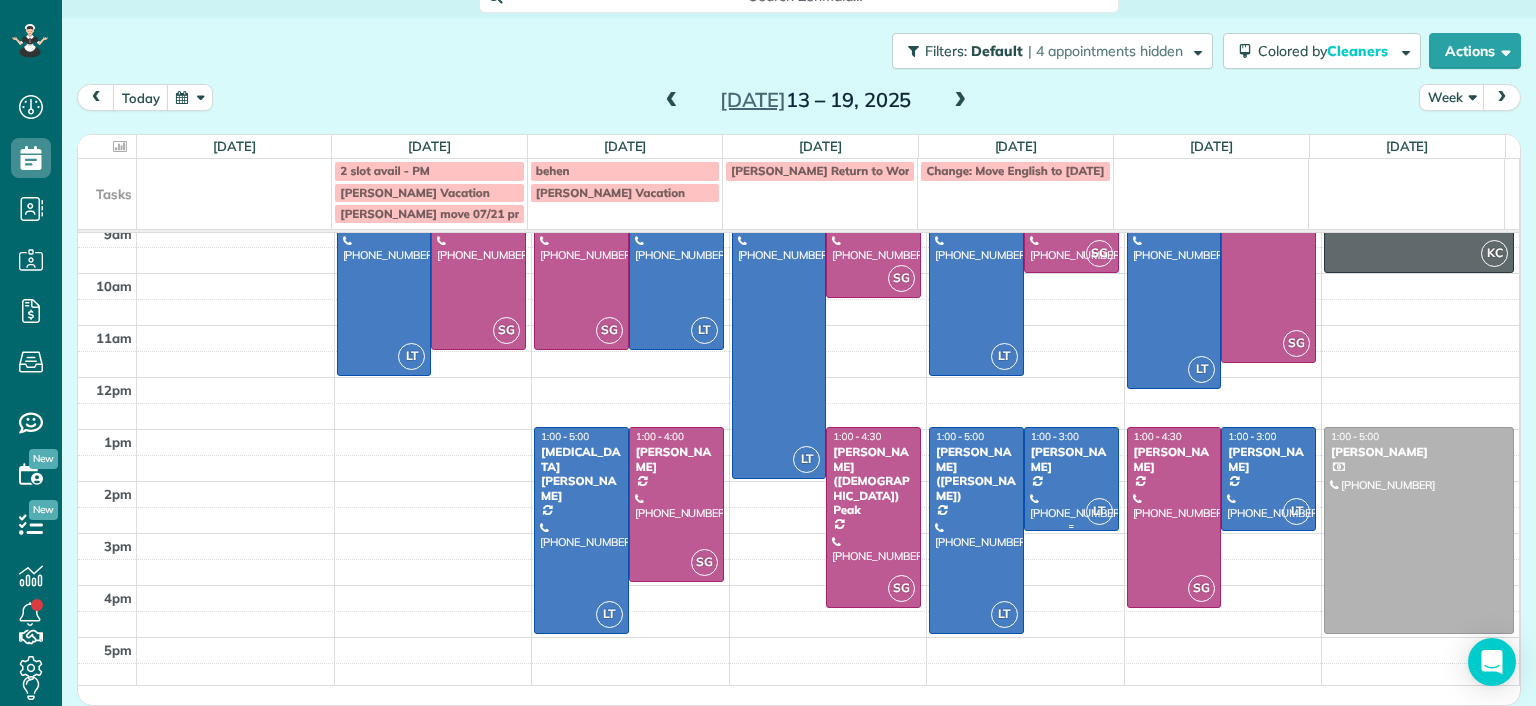click on "Ann Whitlow" at bounding box center [1071, 459] 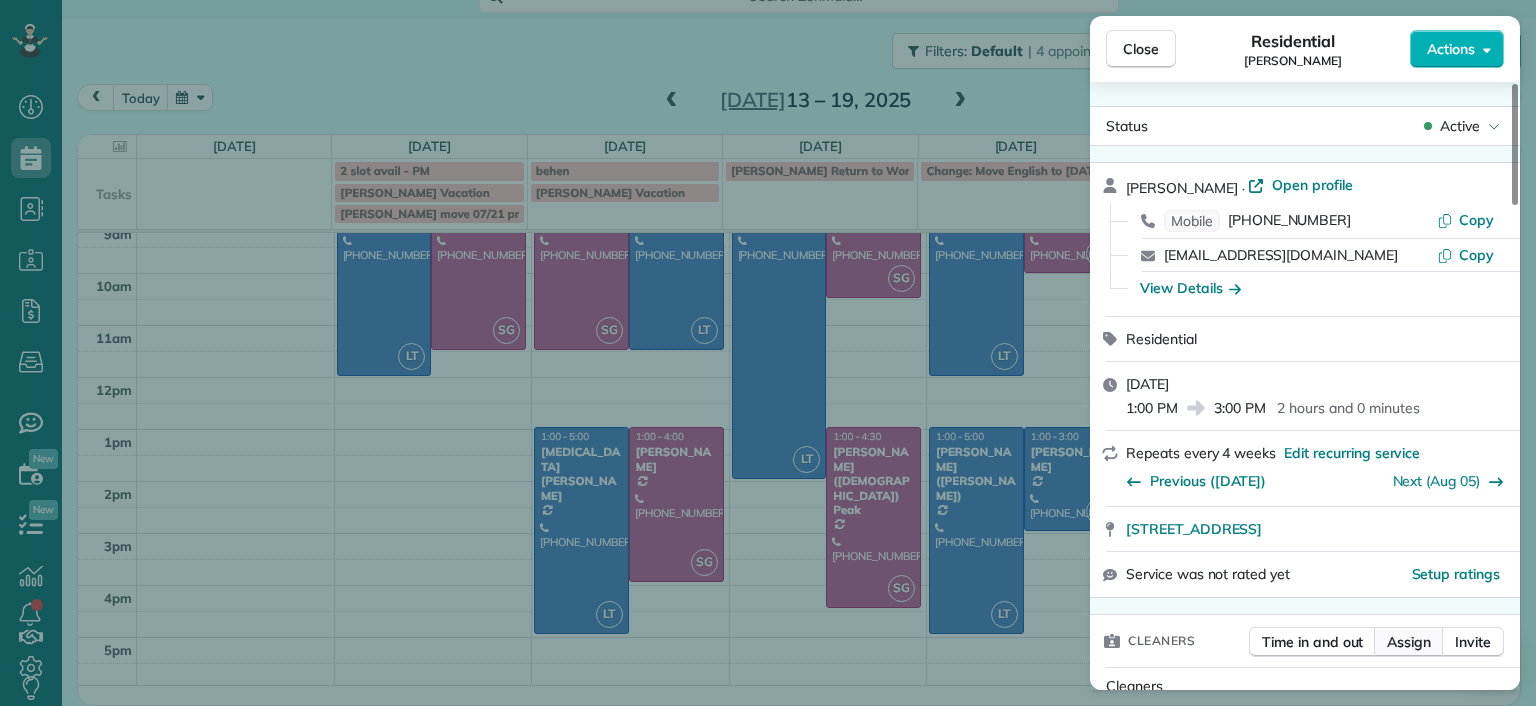 click on "Assign" at bounding box center (1409, 642) 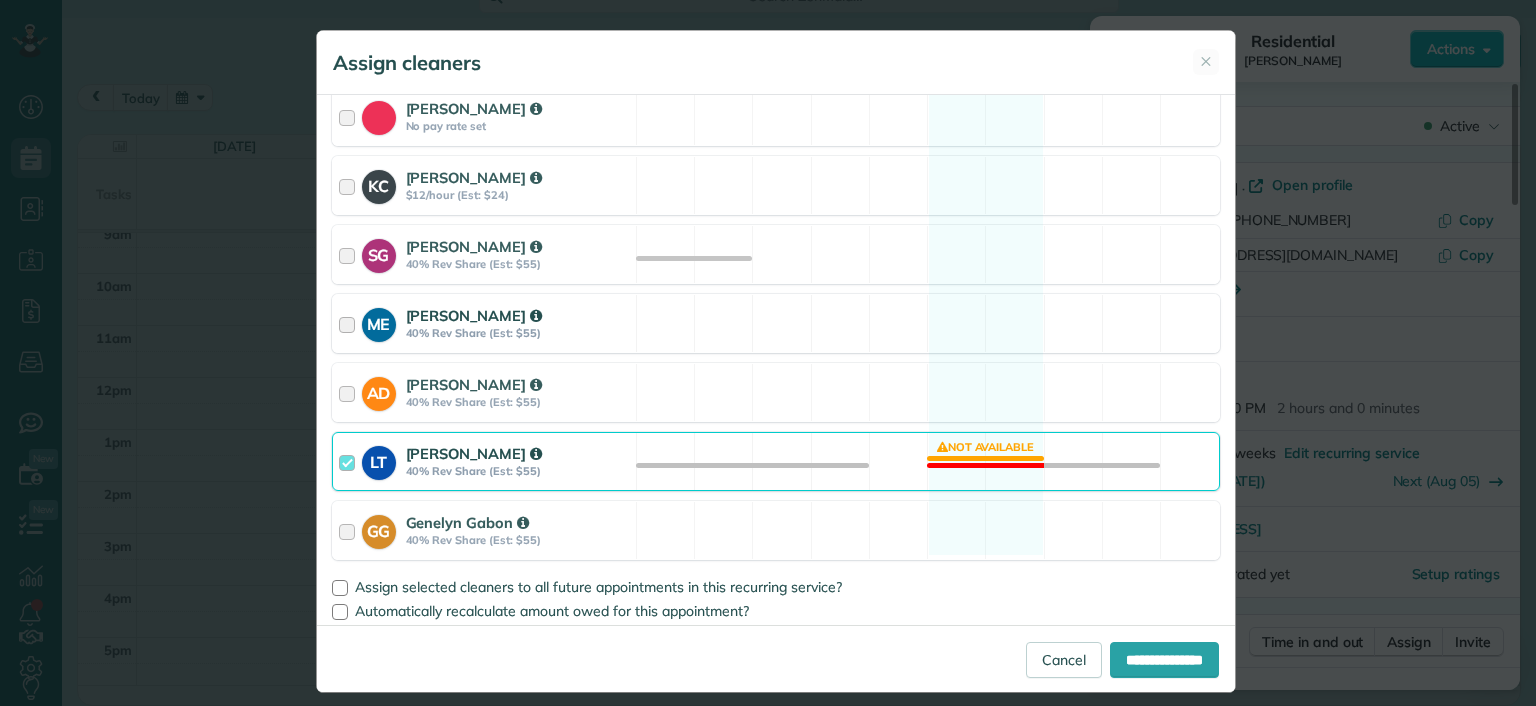 scroll, scrollTop: 251, scrollLeft: 0, axis: vertical 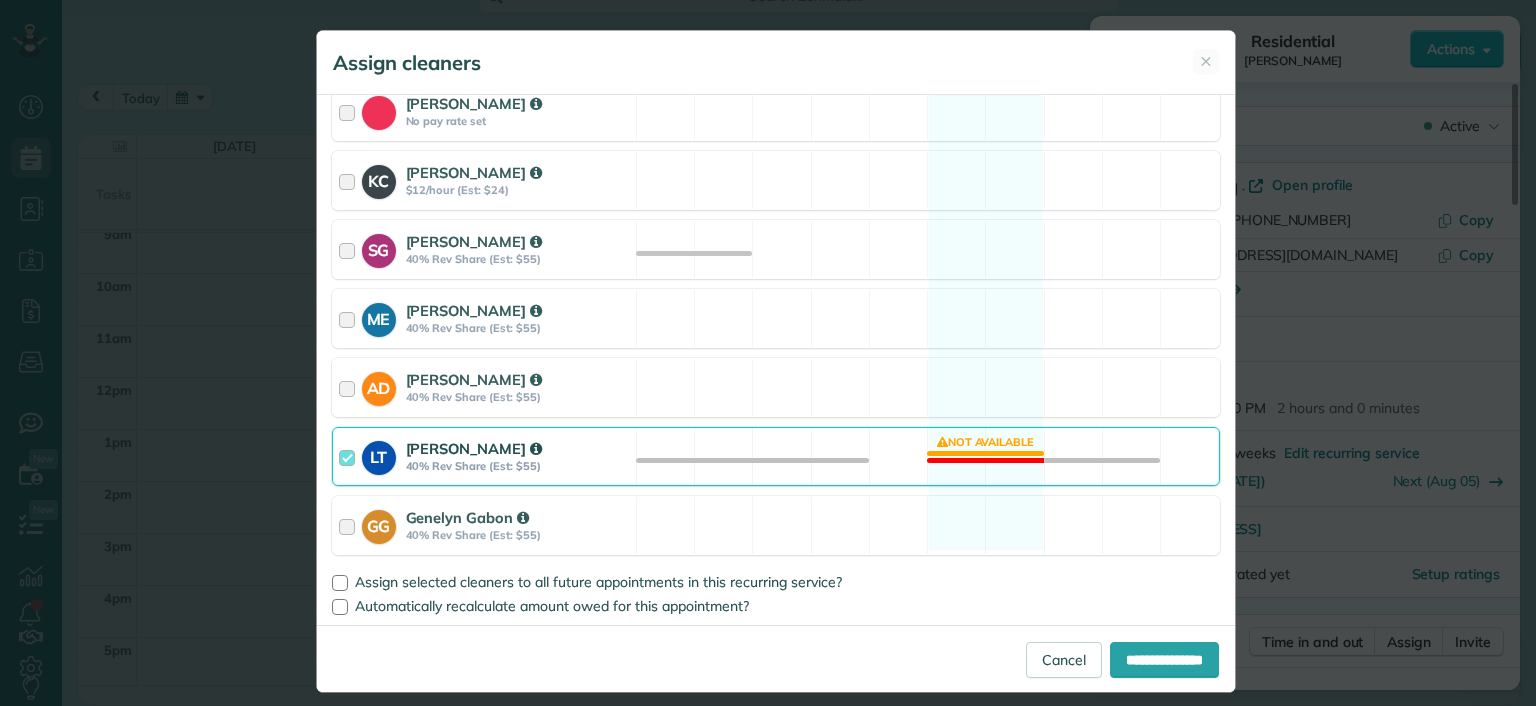 click on "LT
Laura Thaller
40% Rev Share (Est: $55)
Not available" at bounding box center (776, 456) 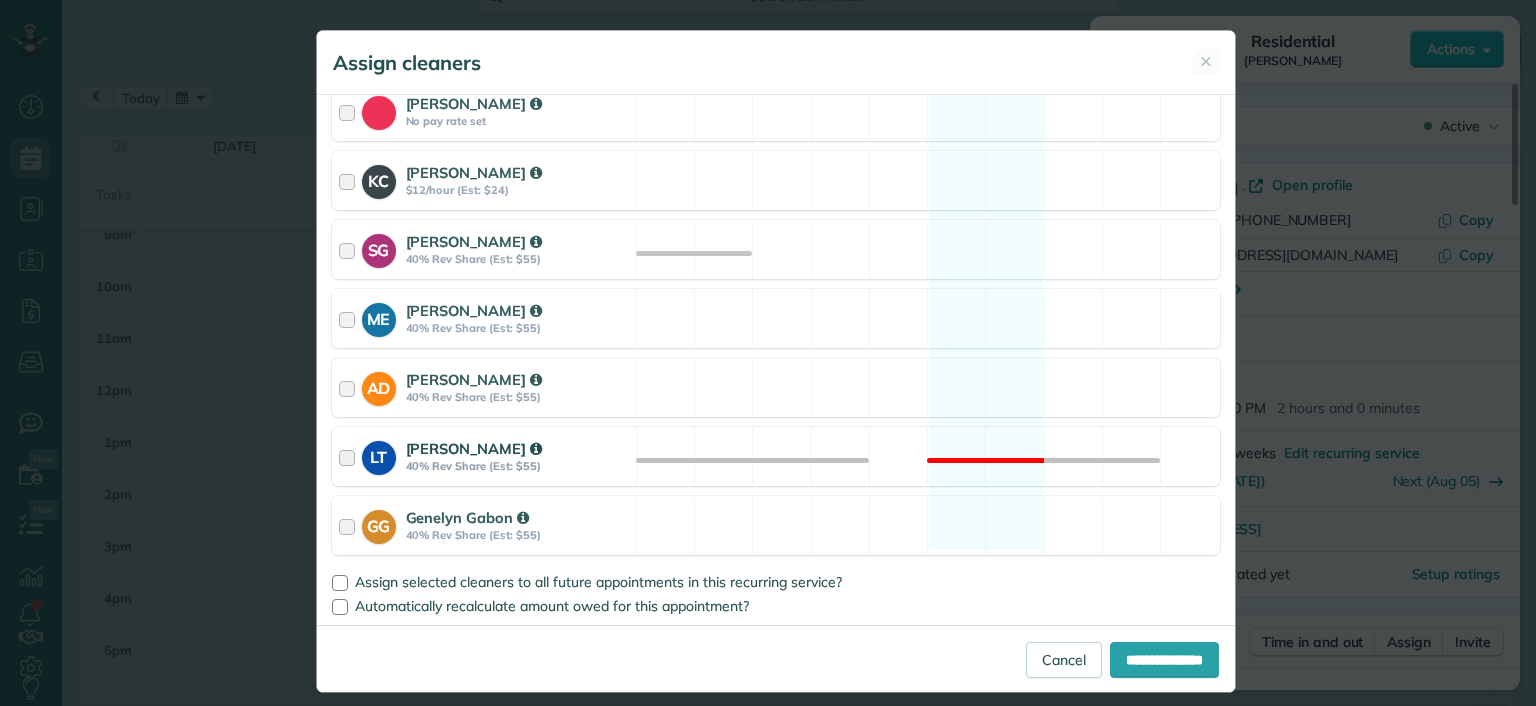 click on "LT
Laura Thaller
40% Rev Share (Est: $55)
Not available" at bounding box center (776, 456) 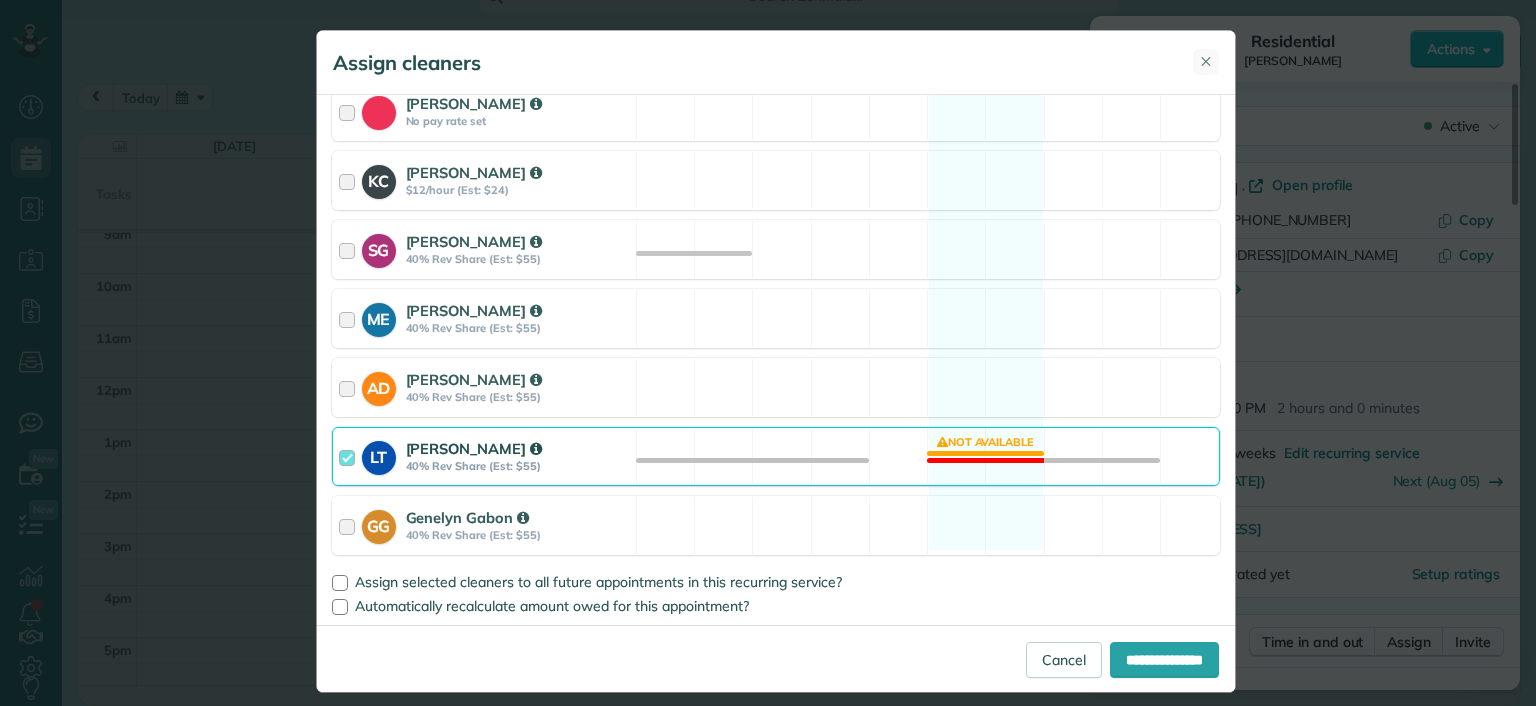 click on "✕" at bounding box center (1206, 61) 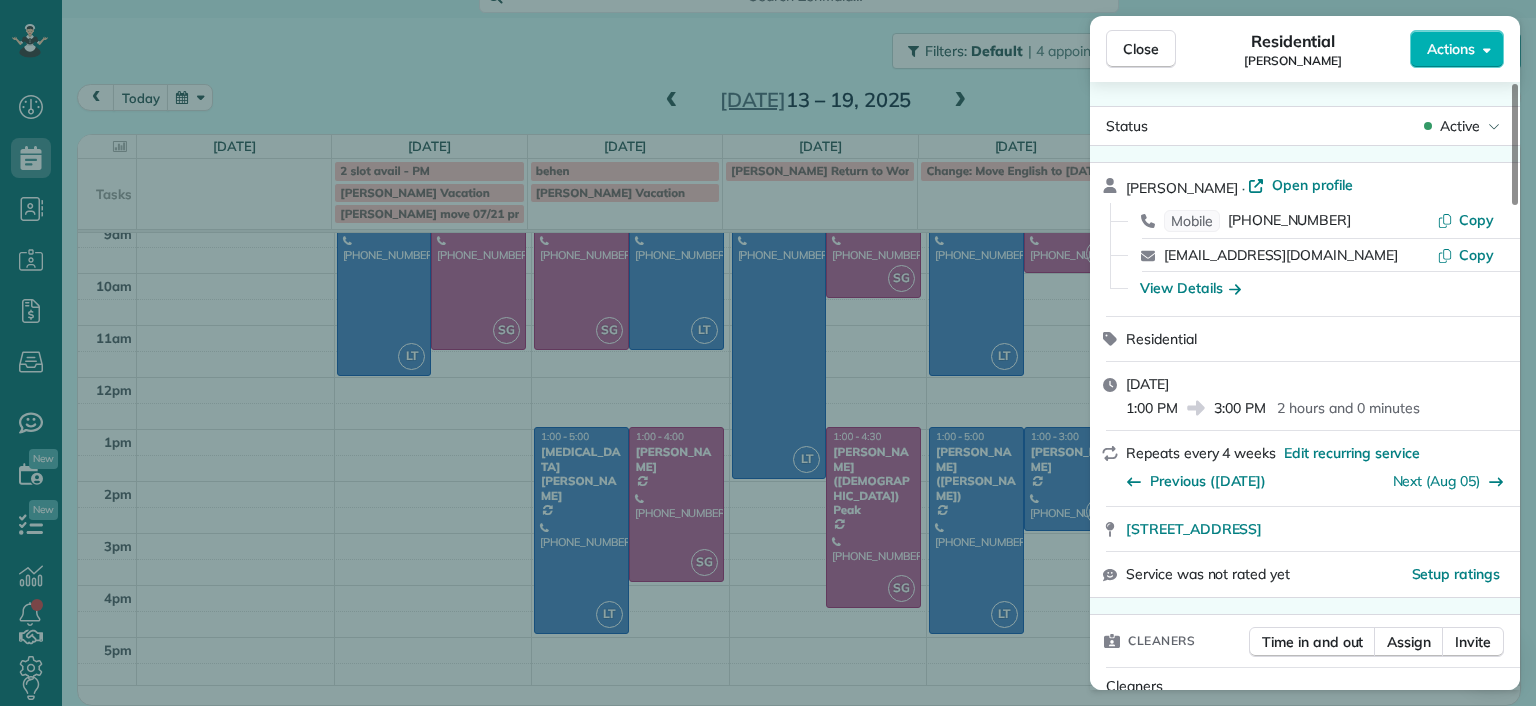 click on "Close Residential Ann Whitlow Actions Status Active Ann Whitlow · Open profile Mobile (804) 337-2320 Copy arwhokie@gmail.com Copy View Details Residential Monday, July 21, 2025 1:00 PM 3:00 PM 2 hours and 0 minutes Repeats every 4 weeks Edit recurring service Previous (Jun 10) Next (Aug 05) 619 Roseneath Road Richmond VA 23221 Service was not rated yet Setup ratings Cleaners Time in and out Assign Invite Cleaners Laura   Thaller 1:00 PM 3:00 PM Checklist Try Now Keep this appointment up to your standards. Stay on top of every detail, keep your cleaners organised, and your client happy. Assign a checklist Watch a 5 min demo Billing Billing actions Price $138.00 Overcharge $0.00 Discount $0.00 Coupon discount - Primary tax - Secondary tax - Total appointment price $138.00 Tips collected New feature! $0.00 Unpaid Mark as paid Total including tip $138.00 Get paid online in no-time! Send an invoice and reward your cleaners with tips Charge customer credit card Appointment custom fields Man Hours 2.0 Hours - Notes" at bounding box center (768, 353) 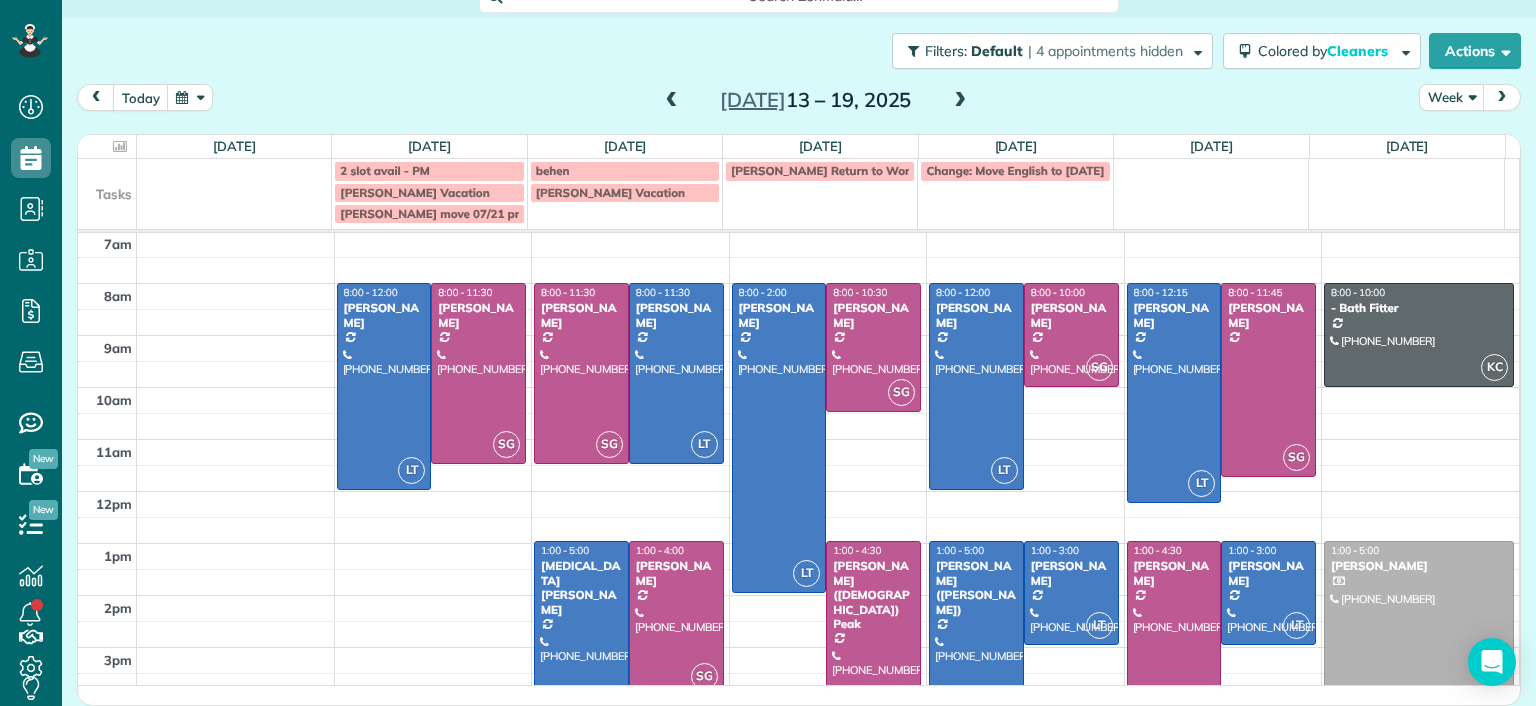 scroll, scrollTop: 0, scrollLeft: 0, axis: both 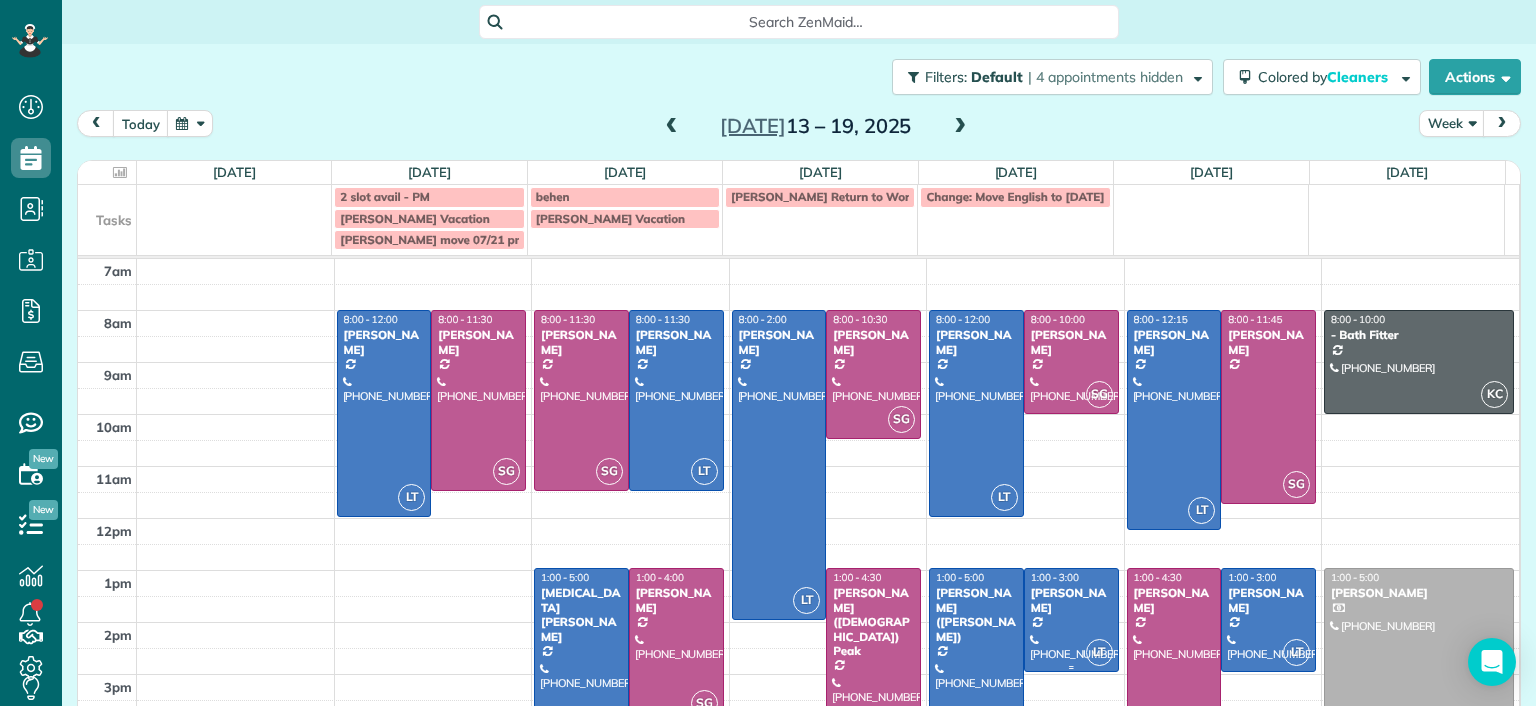 click at bounding box center [1071, 619] 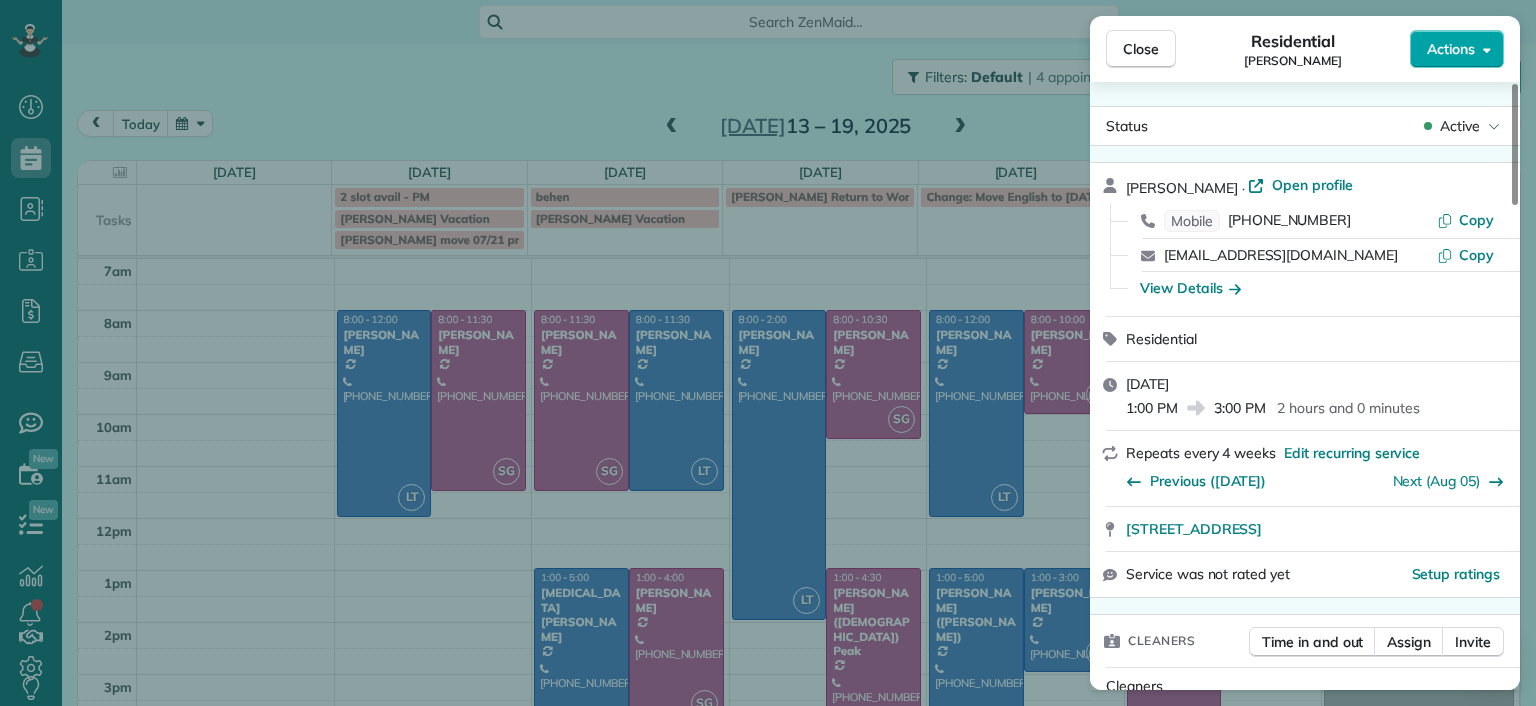 click on "Actions" at bounding box center [1451, 49] 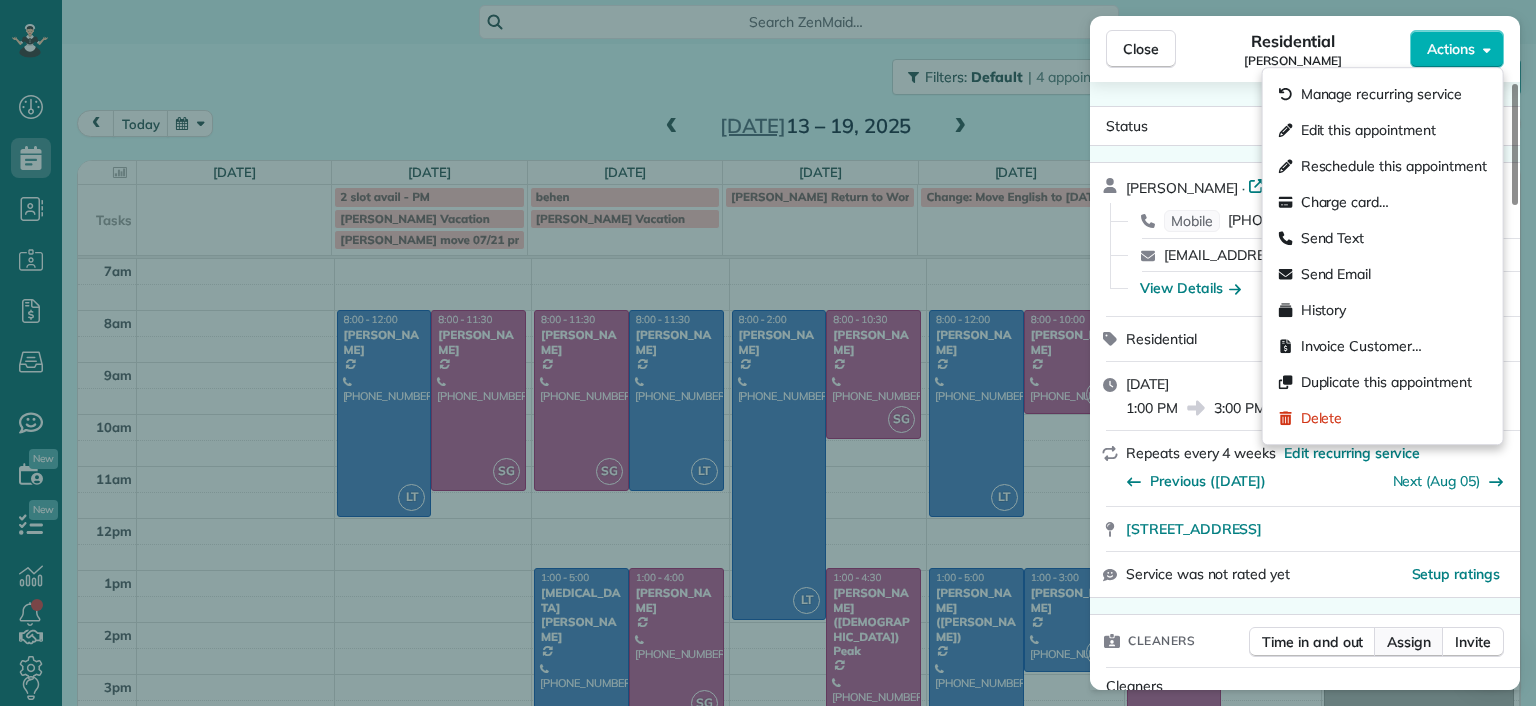 click on "Assign" at bounding box center (1409, 642) 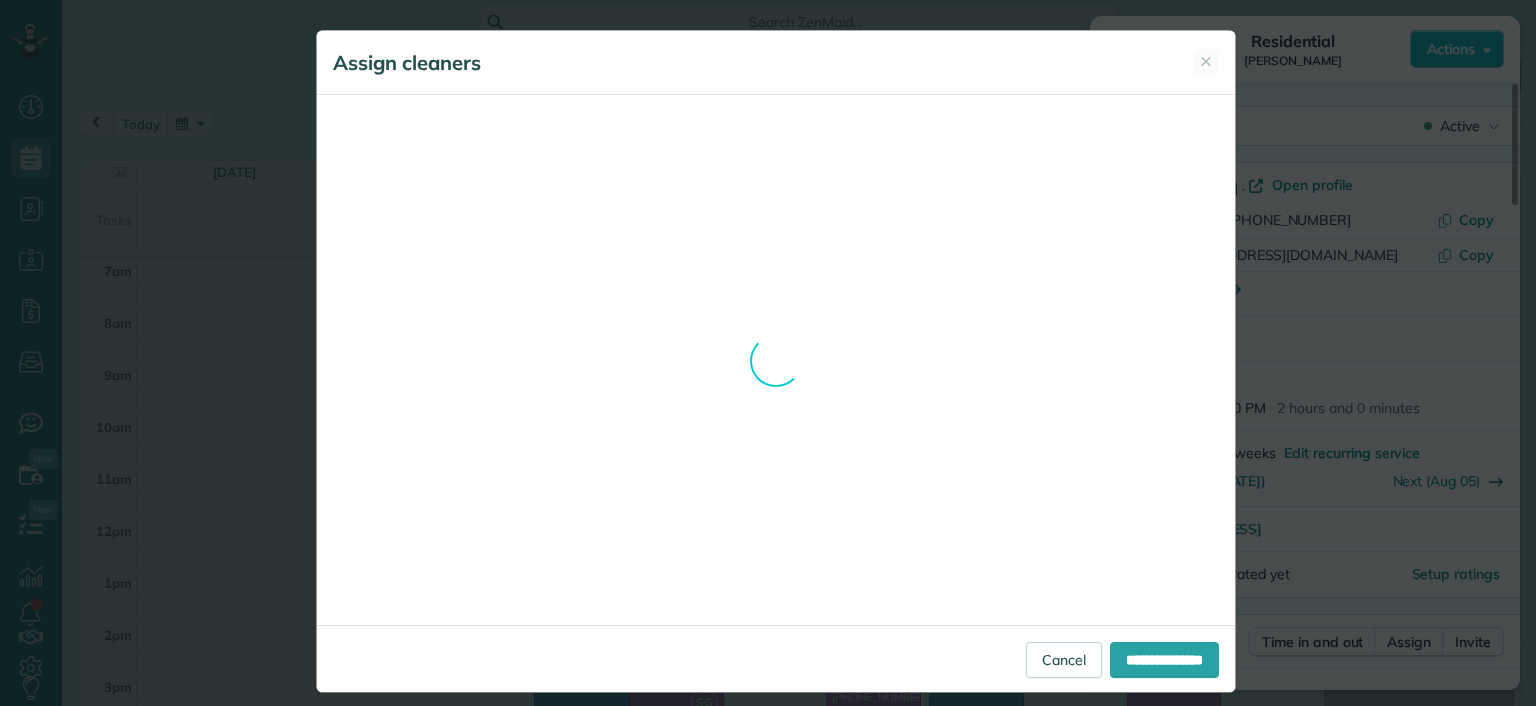 click on "Assign cleaners
✕
Cleaning for Ann Whitlow
Thu, Jul 17 -  1:00 PM to  3:00 PM
619 Roseneath Road Richmond VA 23221
Service price: $138.00 (before tax, discounts, etc.)
Cleaners
Thu, Jul 17
8a
9a
10a
11a 1p" at bounding box center [776, 361] 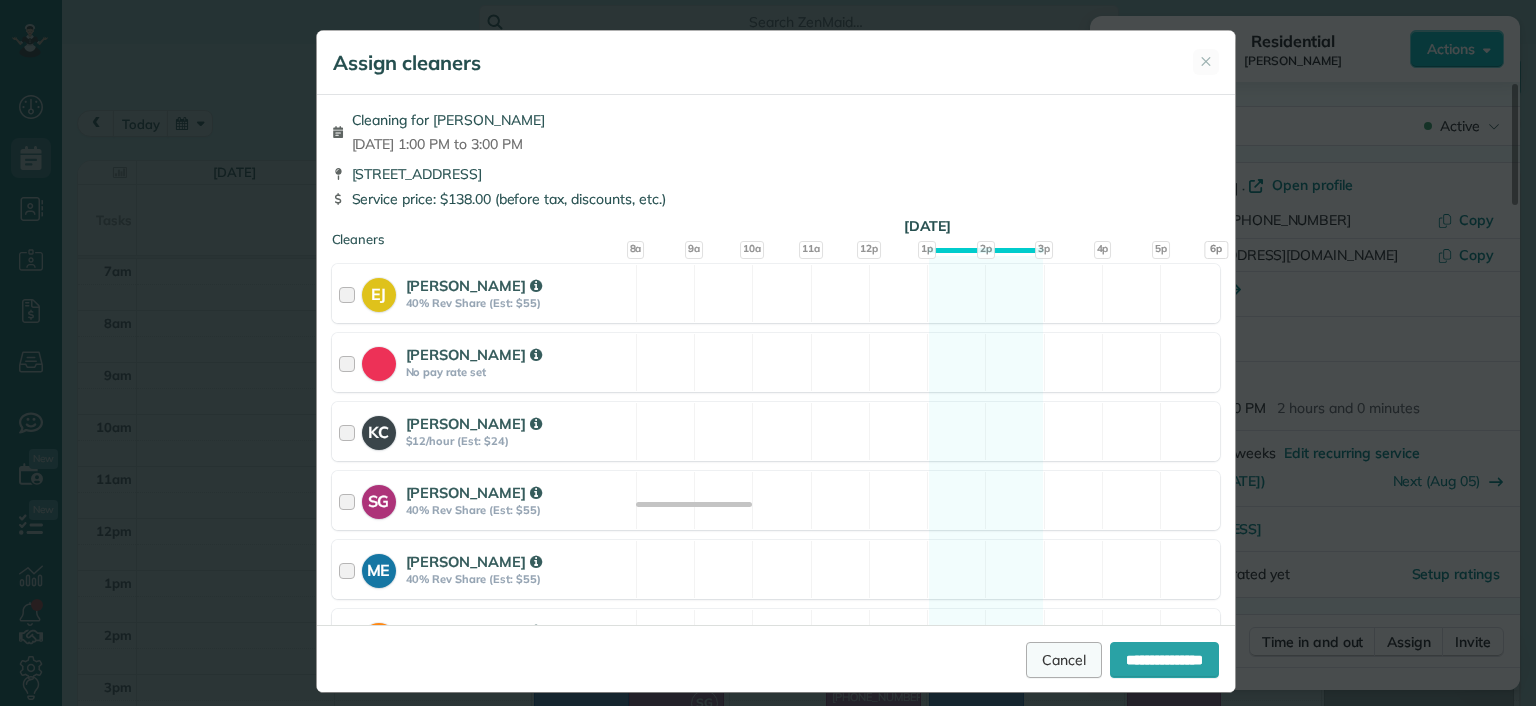 click on "Cancel" at bounding box center (1064, 660) 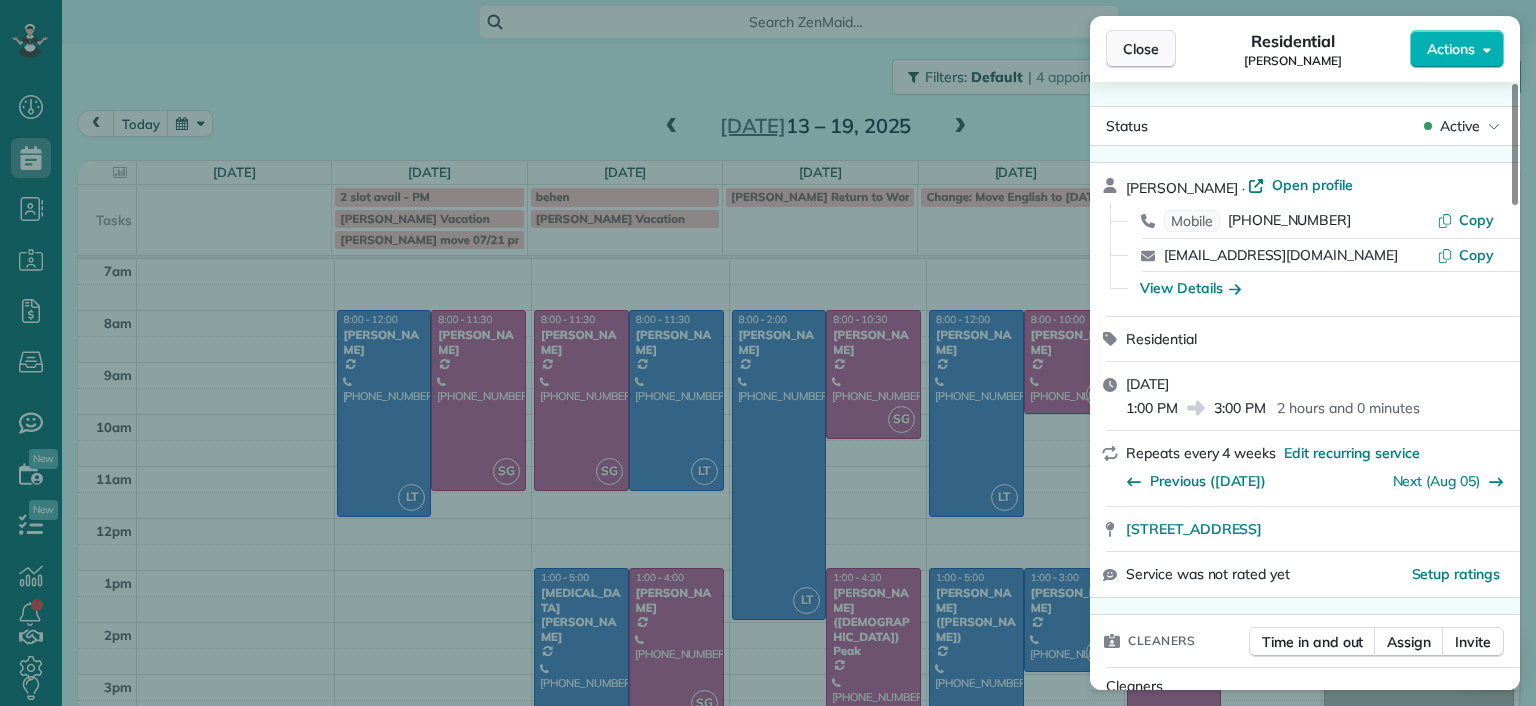 click on "Close" at bounding box center [1141, 49] 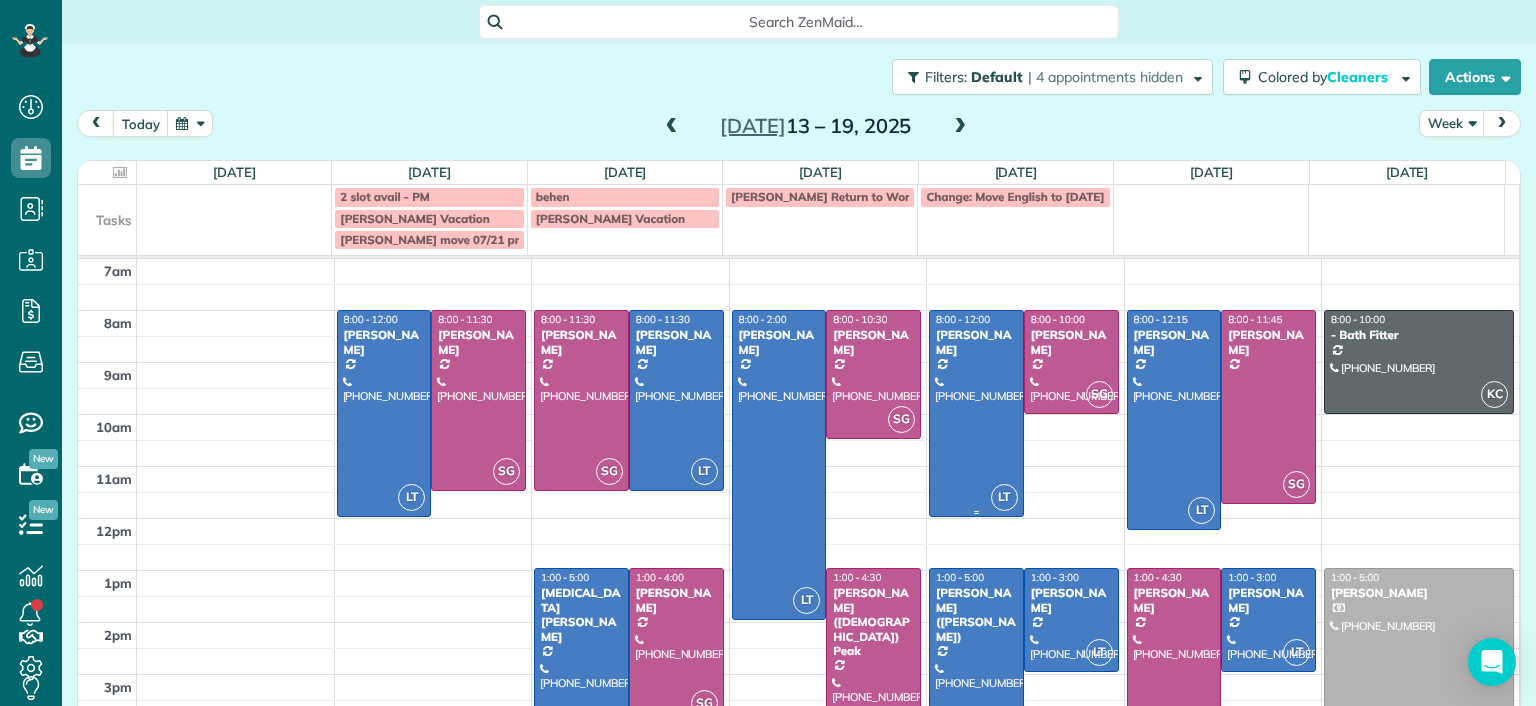 click at bounding box center (976, 413) 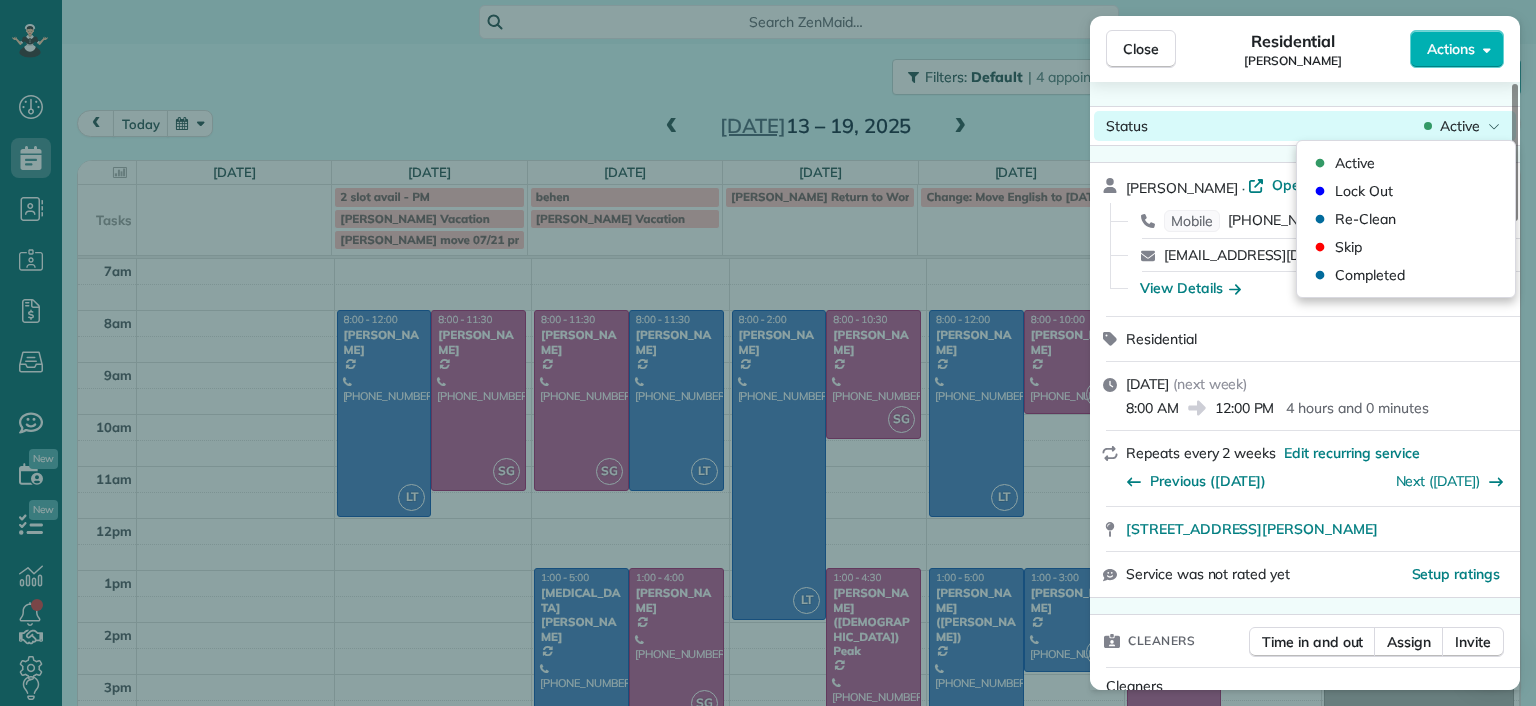 click on "Active" at bounding box center [1462, 126] 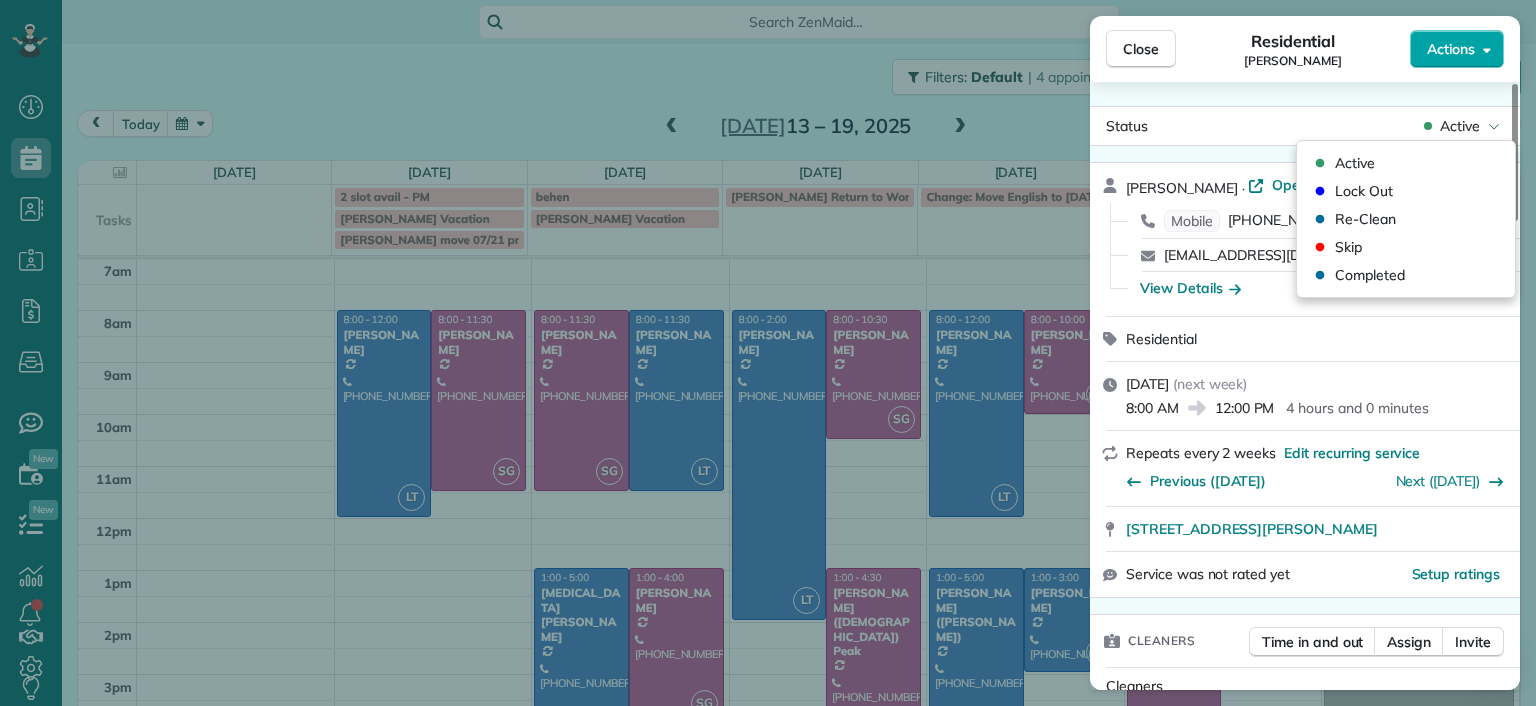 drag, startPoint x: 1488, startPoint y: 121, endPoint x: 1488, endPoint y: 33, distance: 88 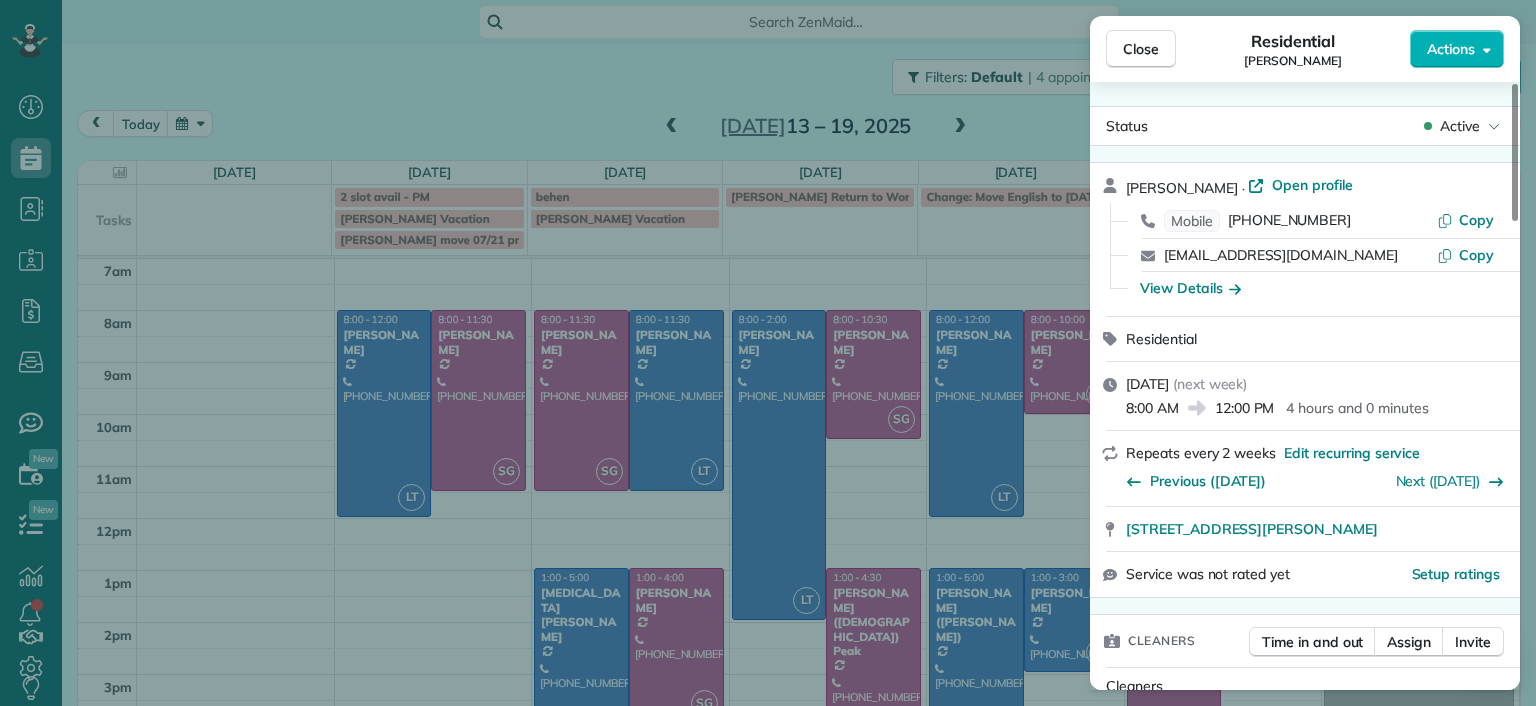 click on "Close Residential Katie Fraker Actions" at bounding box center [1305, 49] 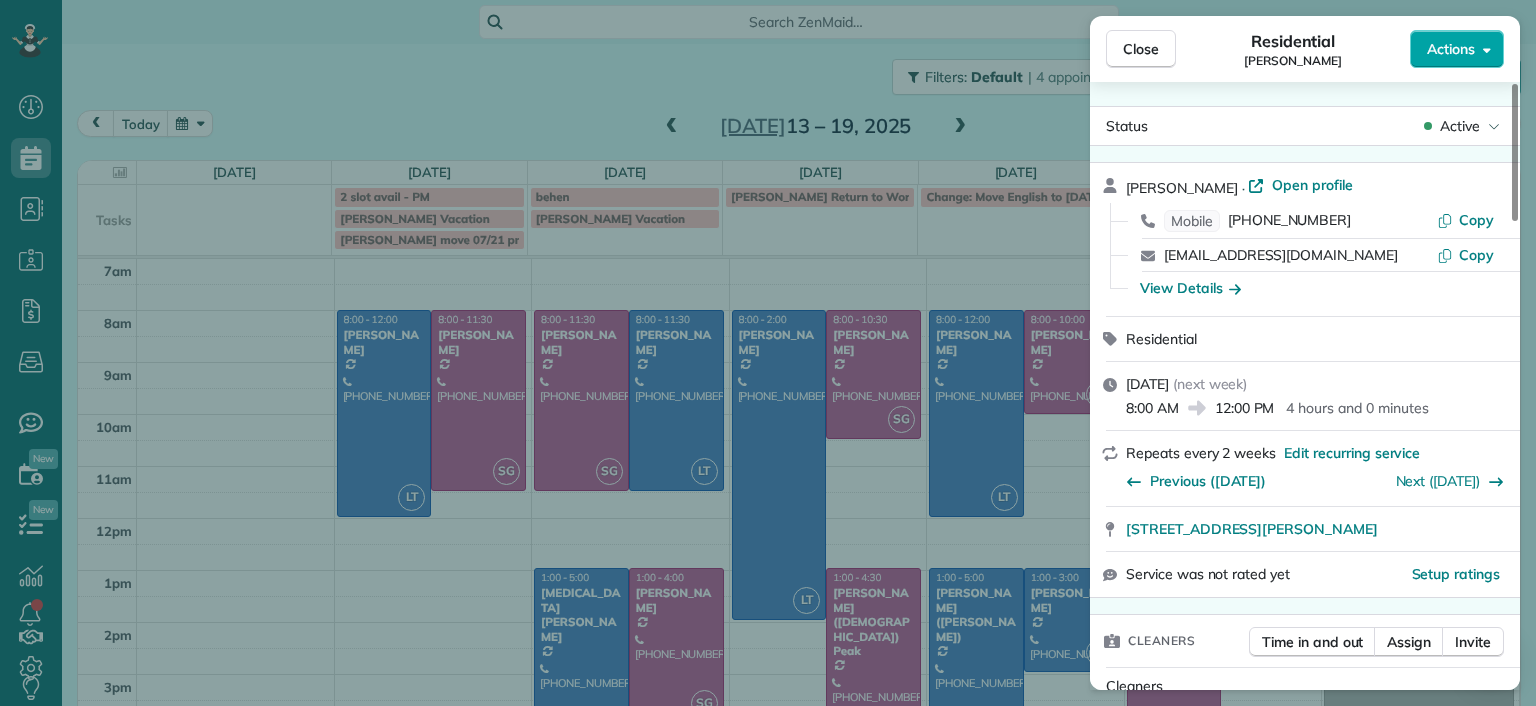 click on "Actions" at bounding box center [1457, 49] 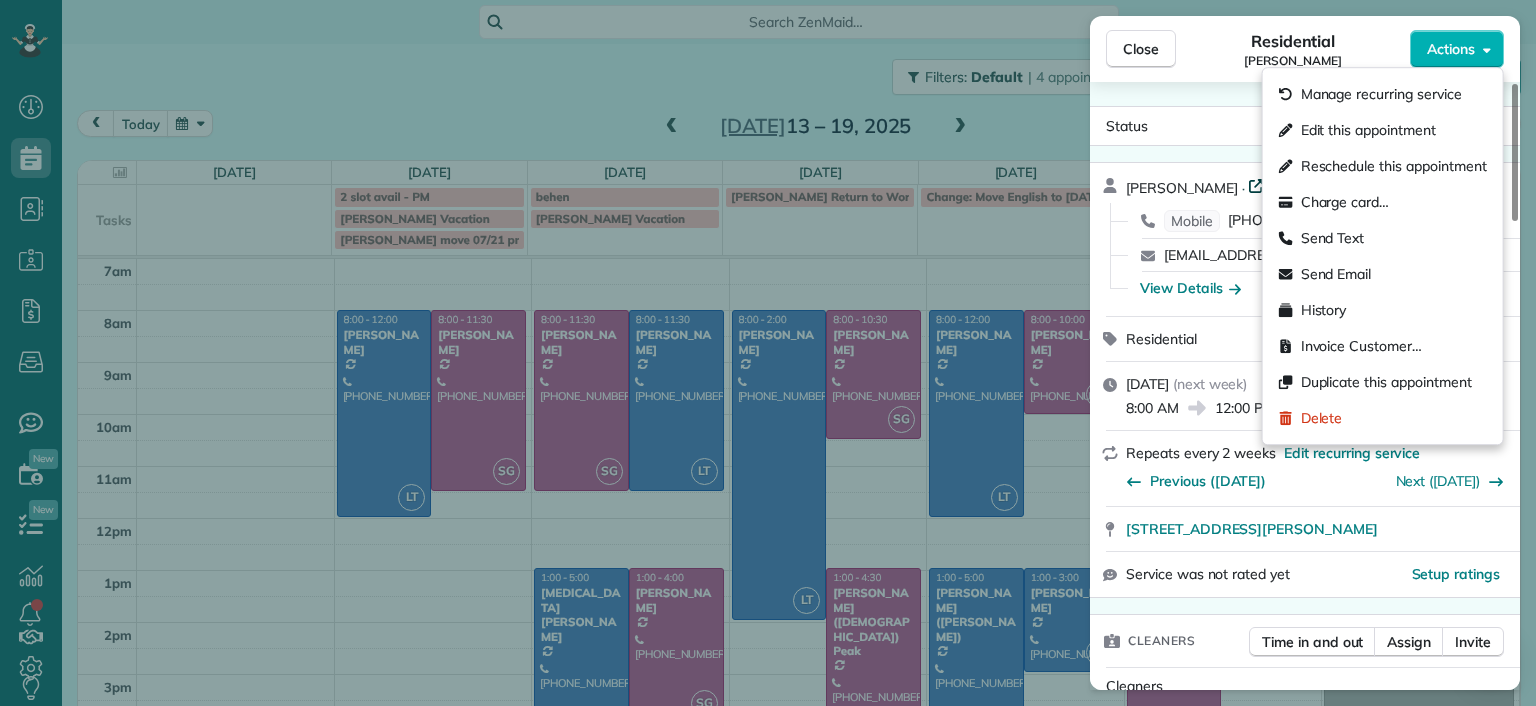 click on "Open profile" at bounding box center [1312, 185] 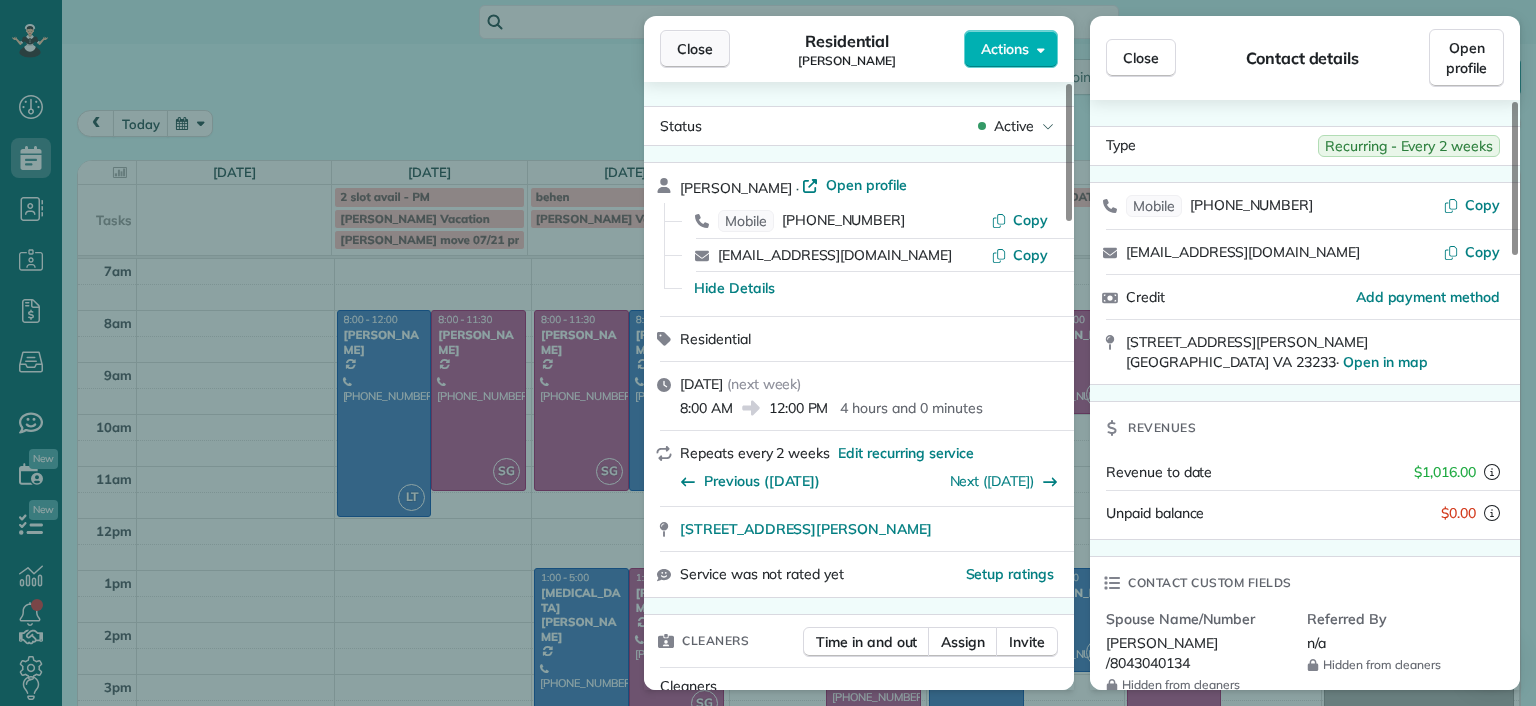 click on "Close" at bounding box center [695, 49] 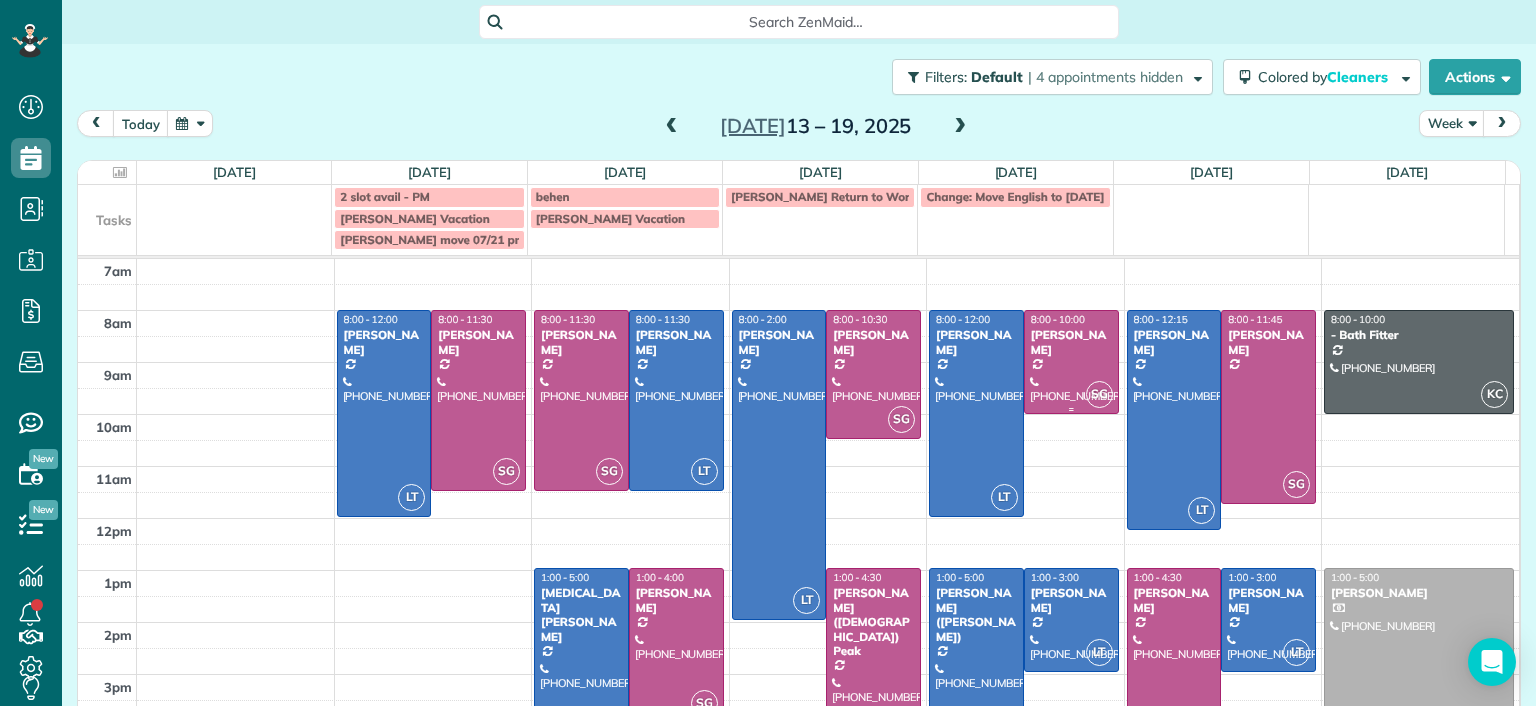 click at bounding box center (1071, 361) 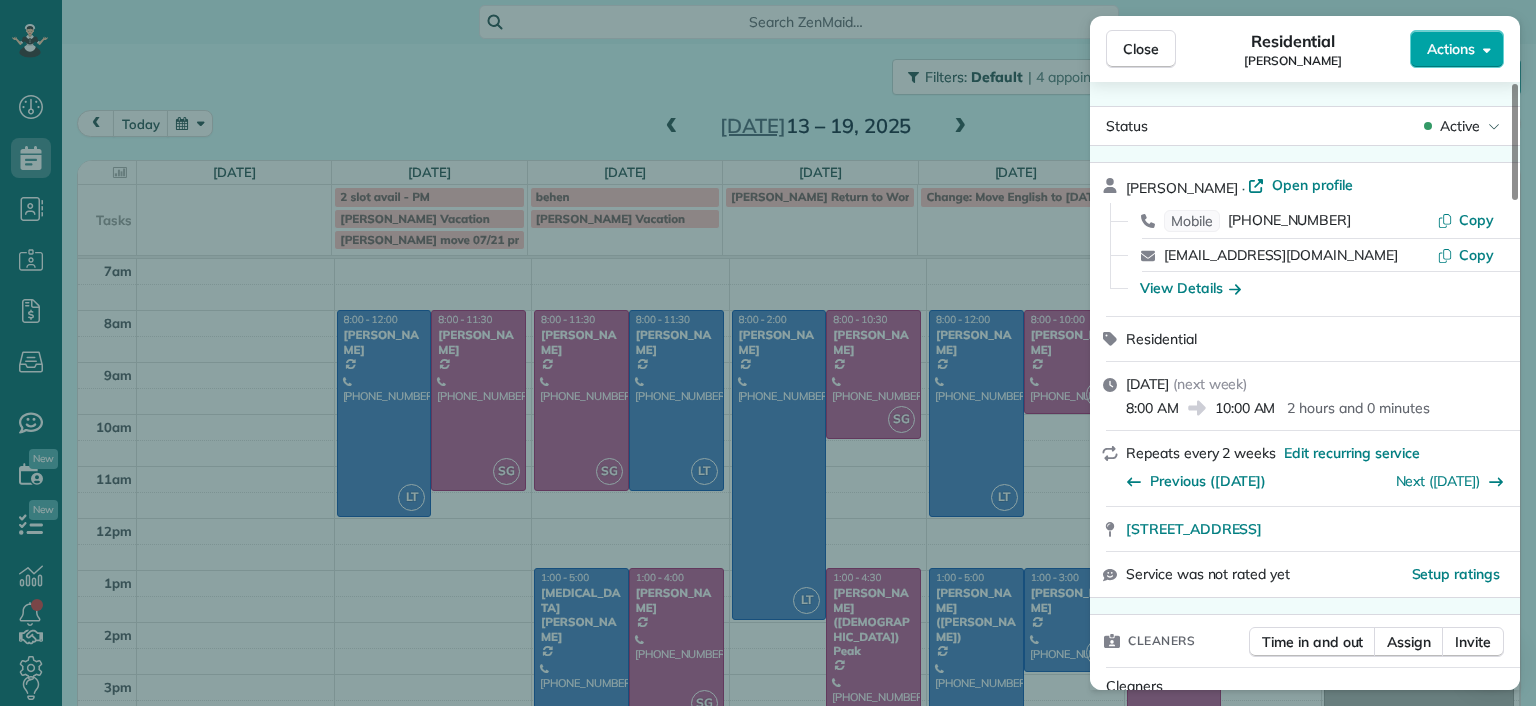 click on "Actions" at bounding box center (1457, 49) 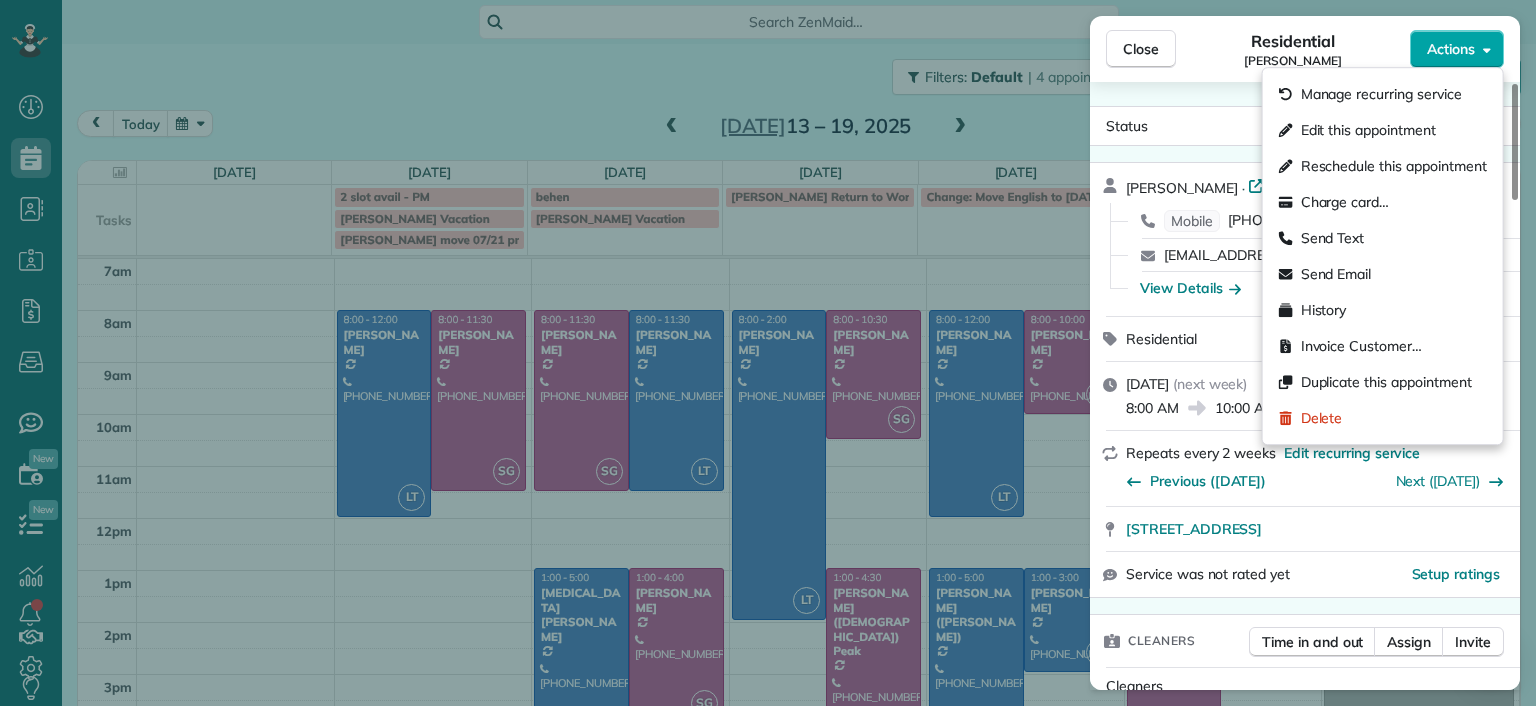 click on "Actions" at bounding box center [1457, 49] 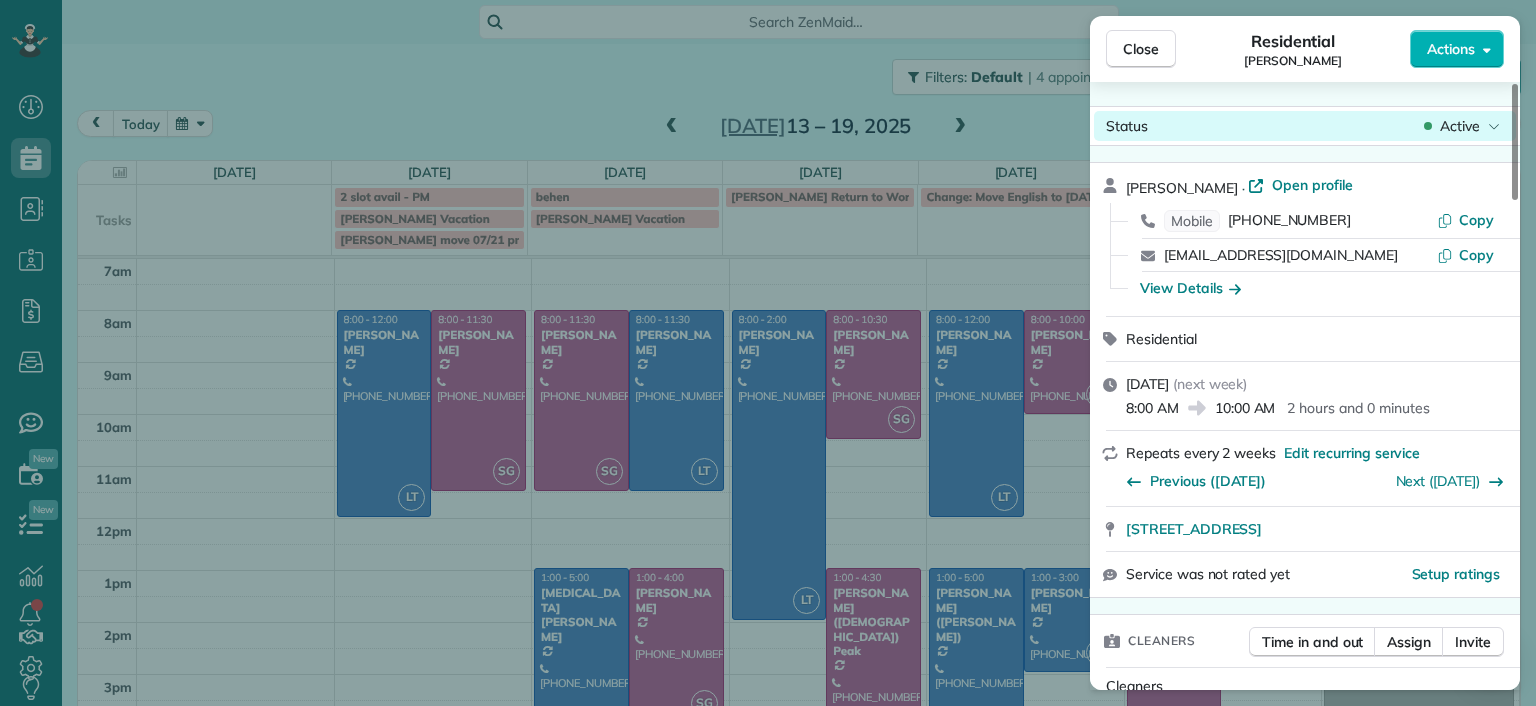 click on "Active" at bounding box center [1462, 126] 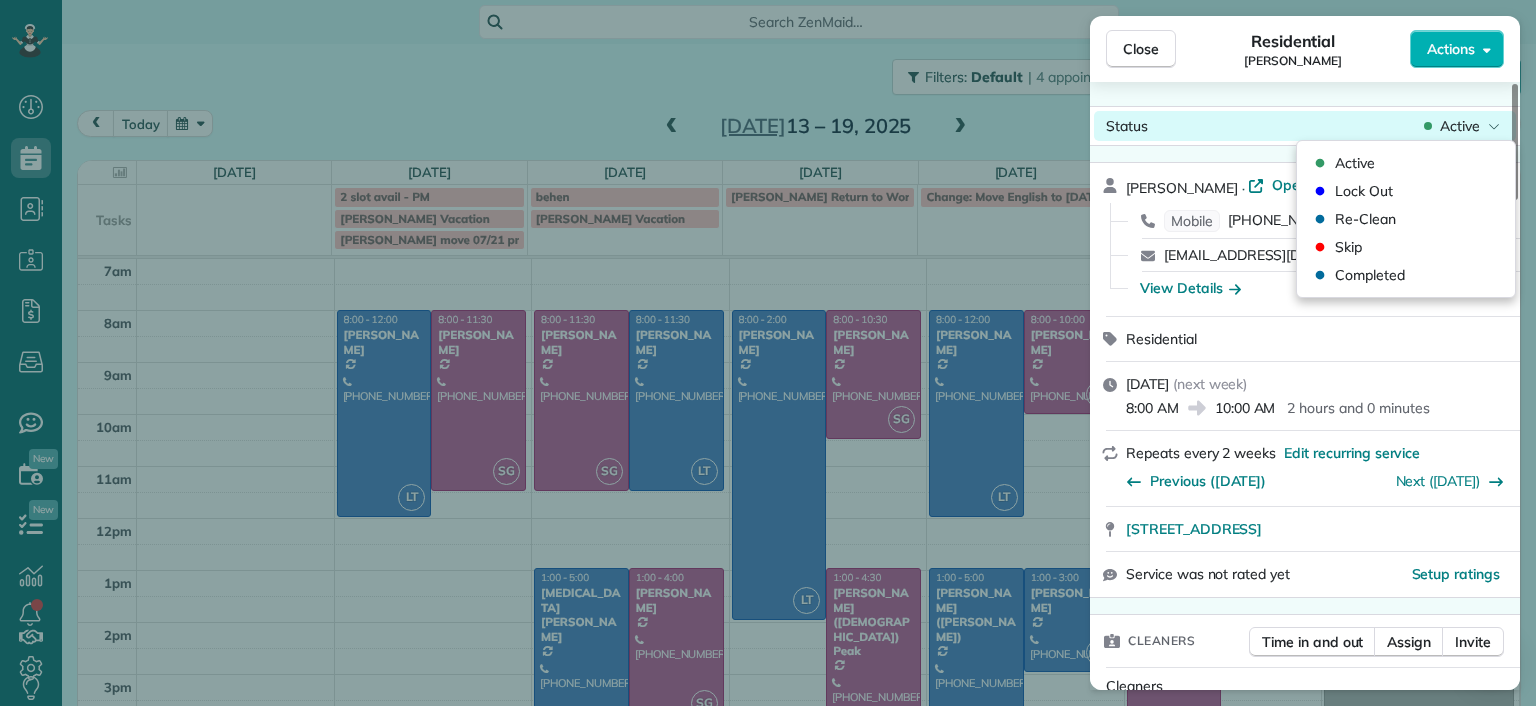 click on "Active" at bounding box center [1462, 126] 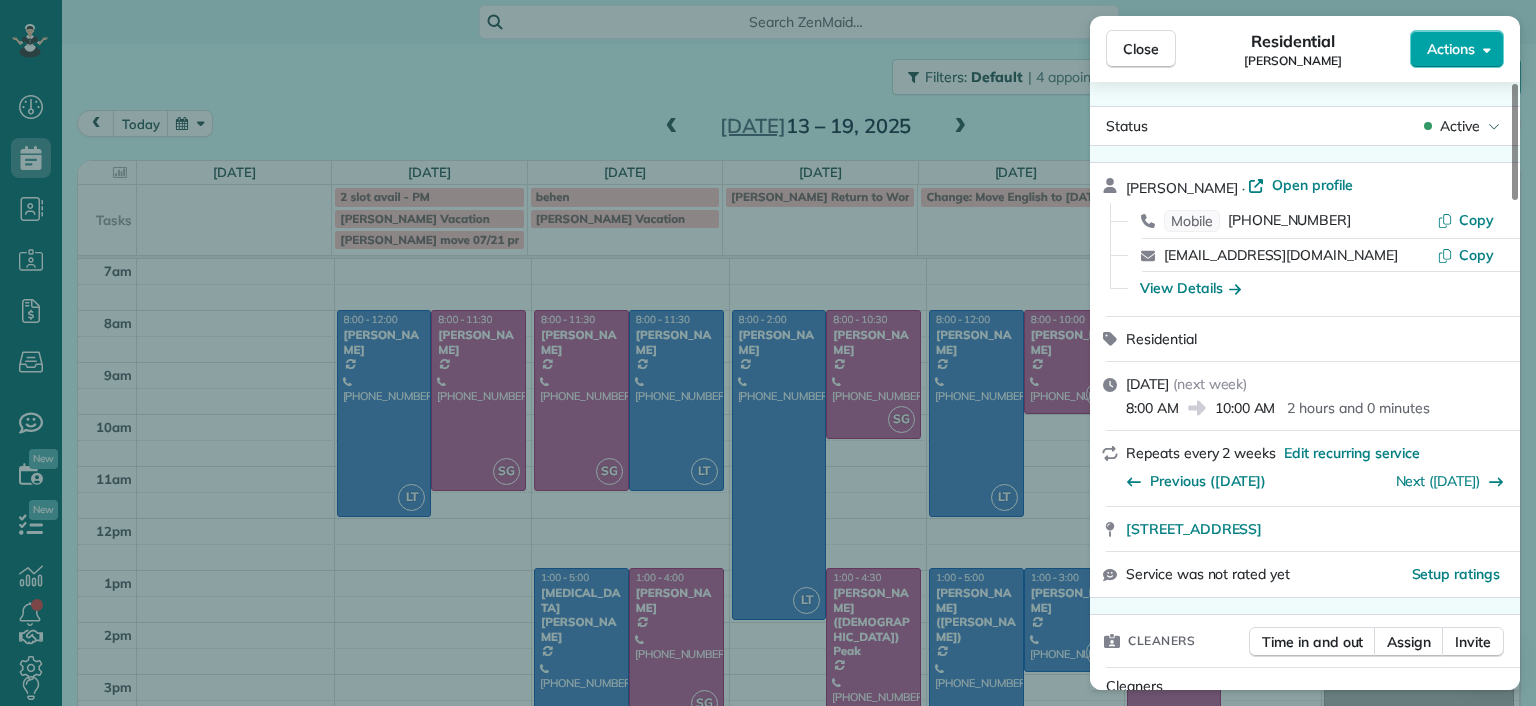 click on "Actions" at bounding box center [1457, 49] 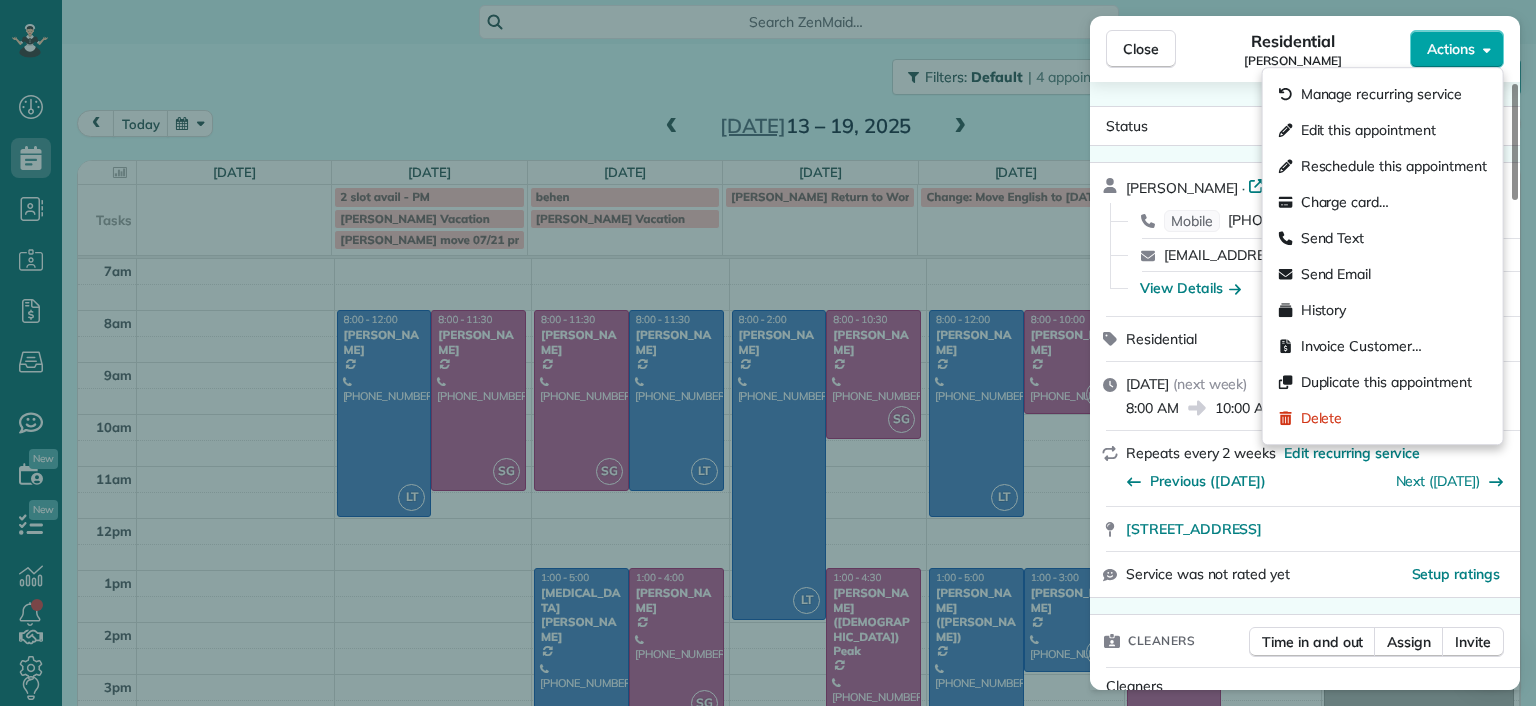 click on "Actions" at bounding box center (1457, 49) 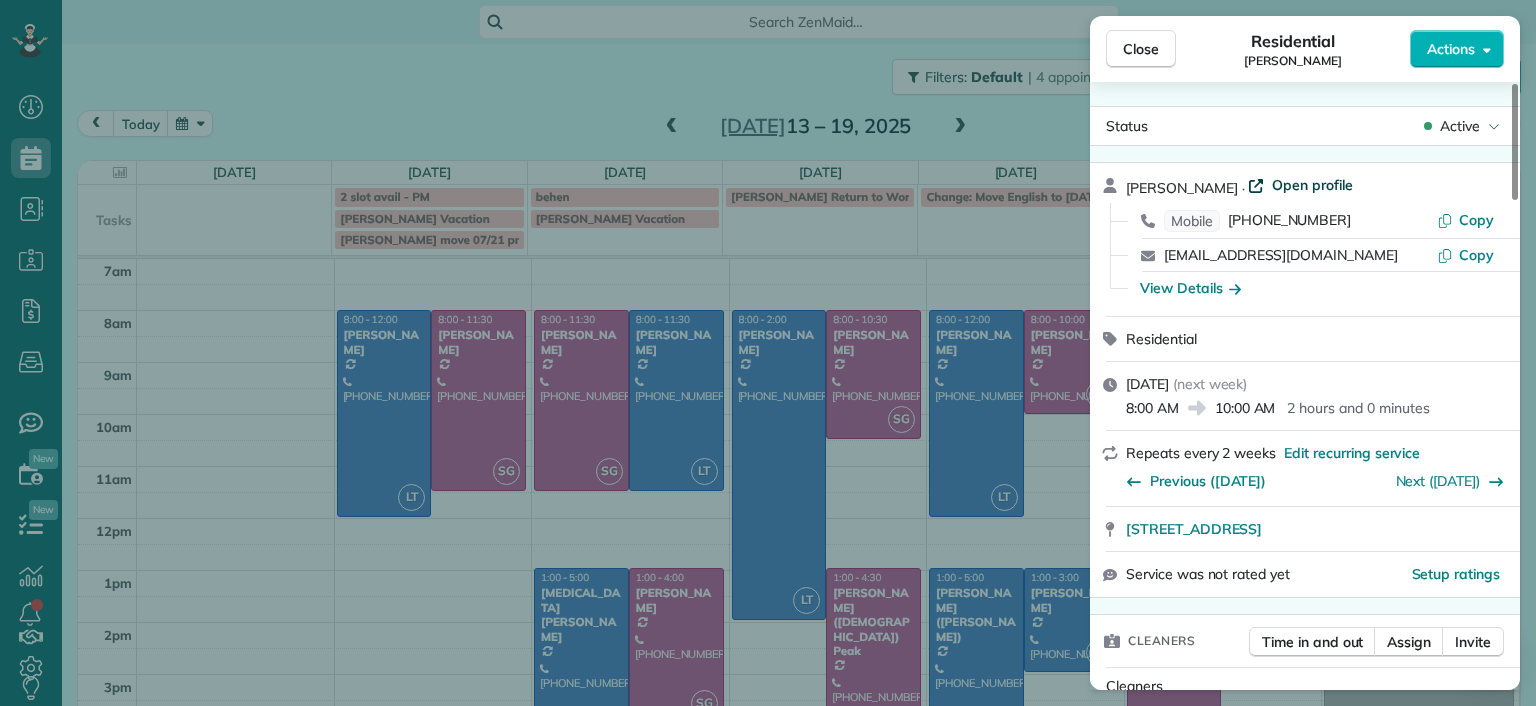click on "Open profile" at bounding box center [1312, 185] 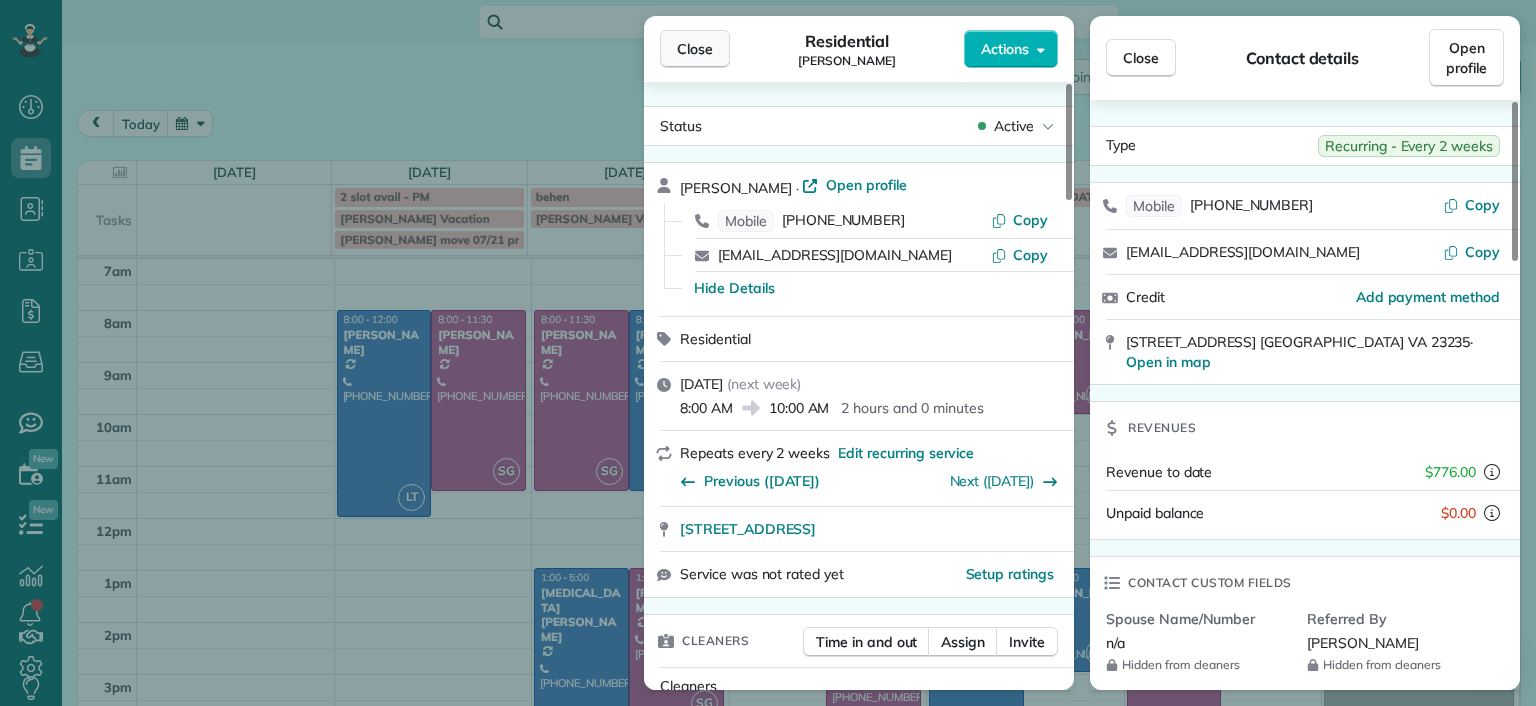 click on "Close" at bounding box center [695, 49] 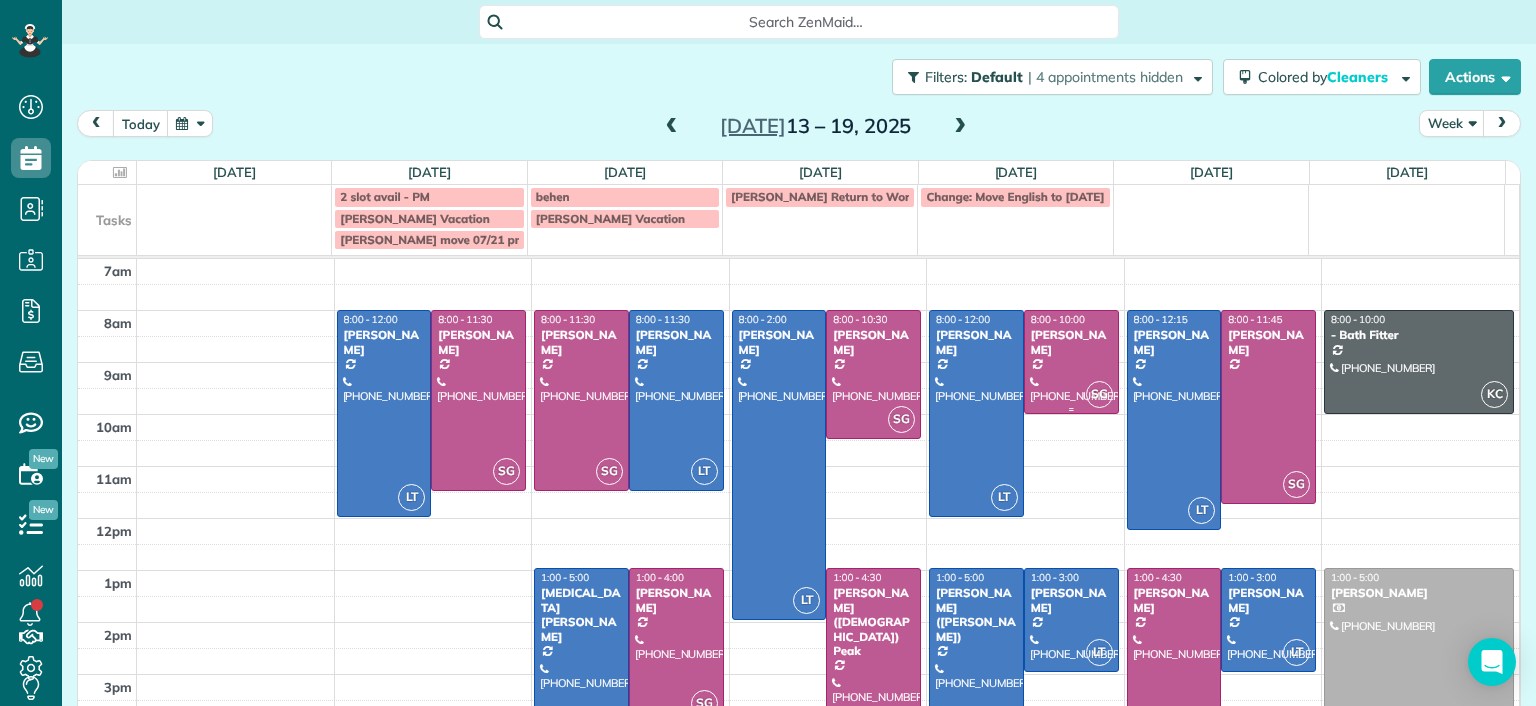 drag, startPoint x: 1039, startPoint y: 347, endPoint x: 1035, endPoint y: 390, distance: 43.185646 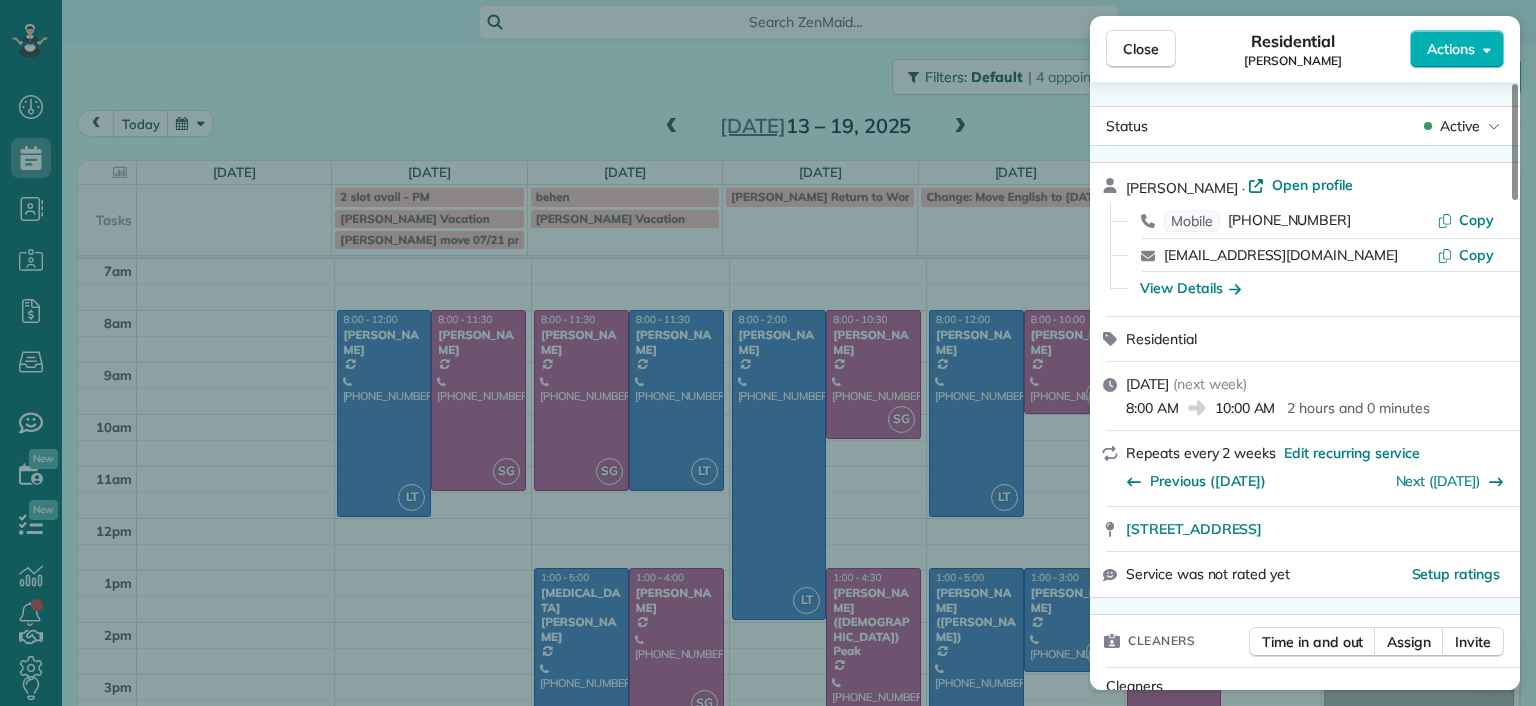 click on "Close Residential Deborah Bassett Actions Status Active Deborah Bassett · Open profile Mobile (804) 393-2837 Copy dbassett97@gmail.com Copy View Details Residential Thursday, July 17, 2025 ( next week ) 8:00 AM 10:00 AM 2 hours and 0 minutes Repeats every 2 weeks Edit recurring service Previous (Jul 01) Next (Jul 31) 8641 Devara Court Richmond VA 23235 Service was not rated yet Setup ratings Cleaners Time in and out Assign Invite Cleaners Sophie   Gibbs 8:00 AM 10:00 AM Checklist Try Now Keep this appointment up to your standards. Stay on top of every detail, keep your cleaners organised, and your client happy. Assign a checklist Watch a 5 min demo Billing Billing actions Price $170.00 Overcharge $0.00 Discount $0.00 Coupon discount - Primary tax - Secondary tax - Total appointment price $170.00 Tips collected New feature! $0.00 Unpaid Mark as paid Total including tip $170.00 Get paid online in no-time! Send an invoice and reward your cleaners with tips Charge customer credit card Appointment custom fields -" at bounding box center [768, 353] 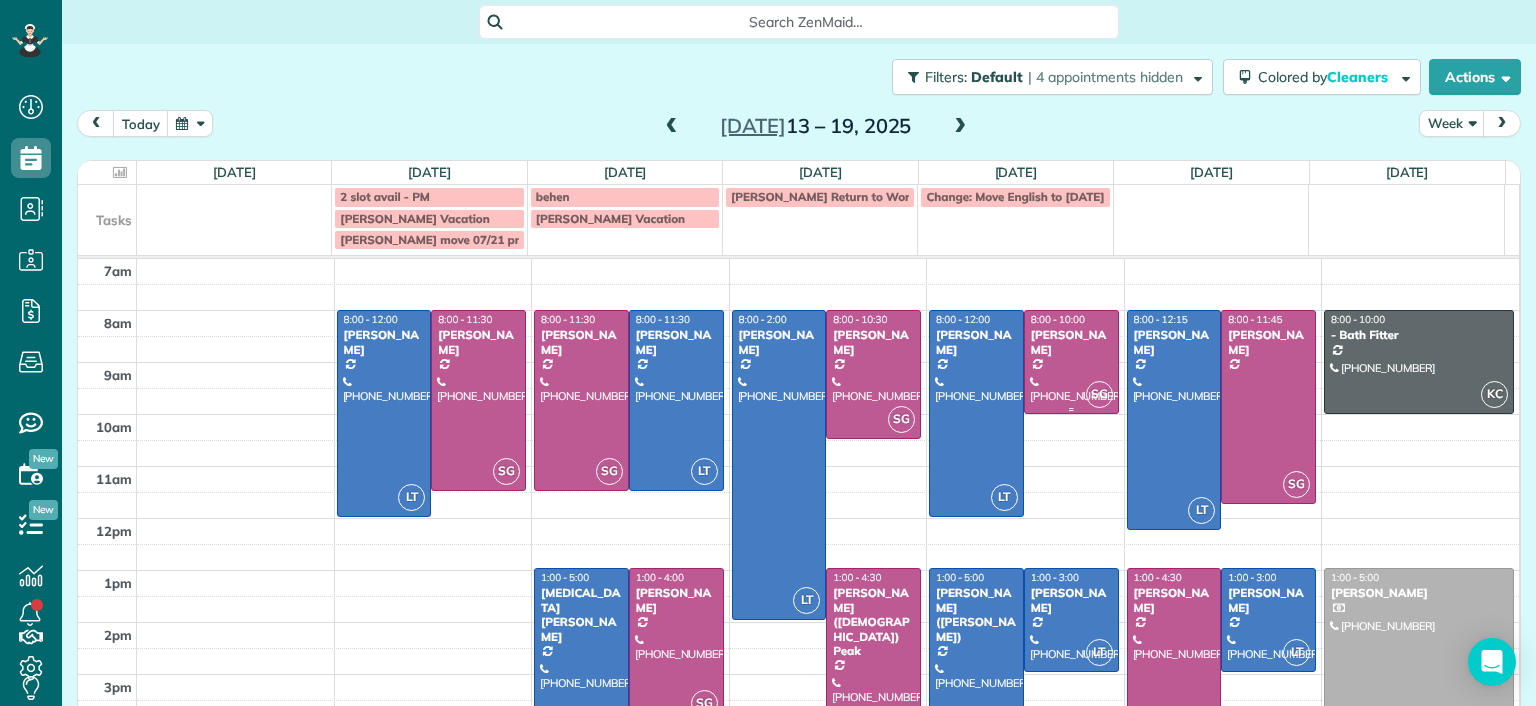 click at bounding box center (1071, 361) 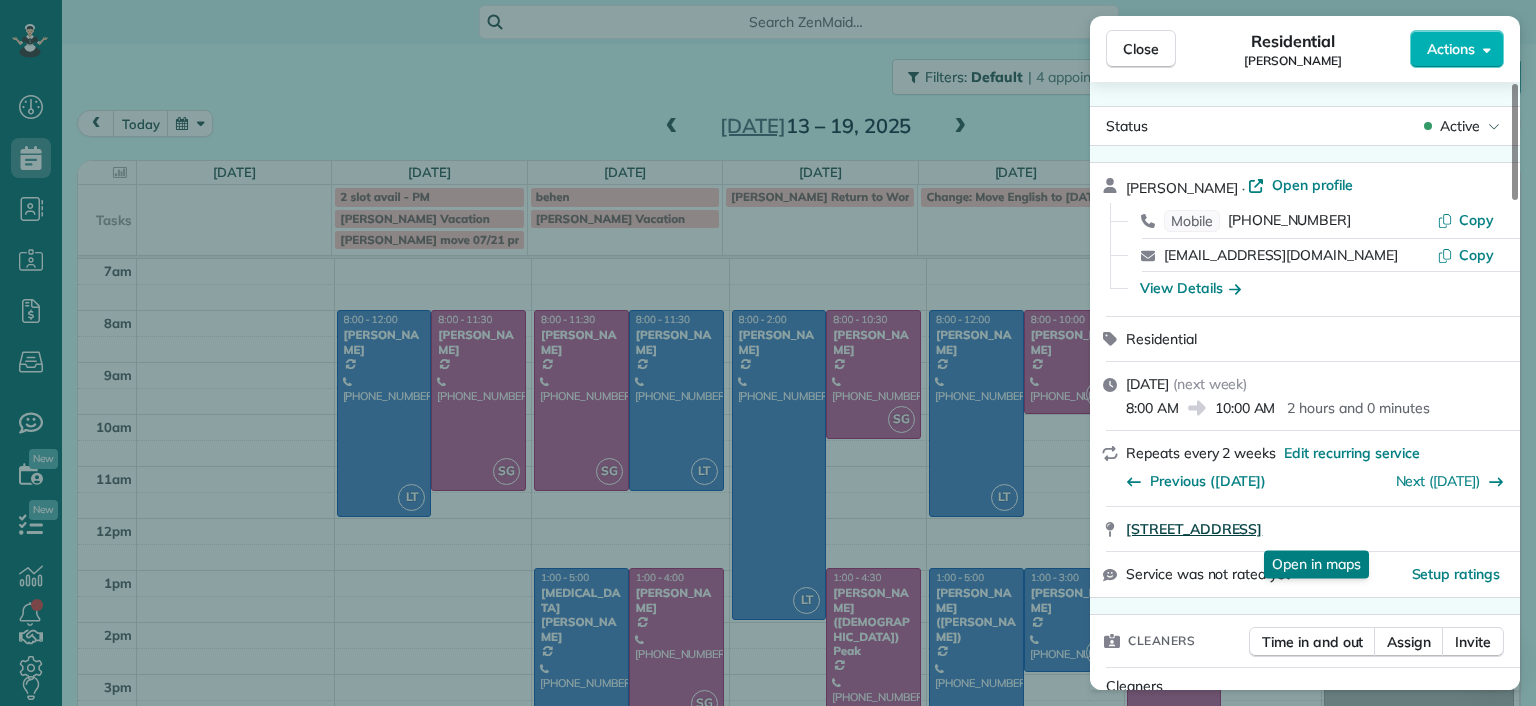 drag, startPoint x: 1119, startPoint y: 537, endPoint x: 1397, endPoint y: 535, distance: 278.0072 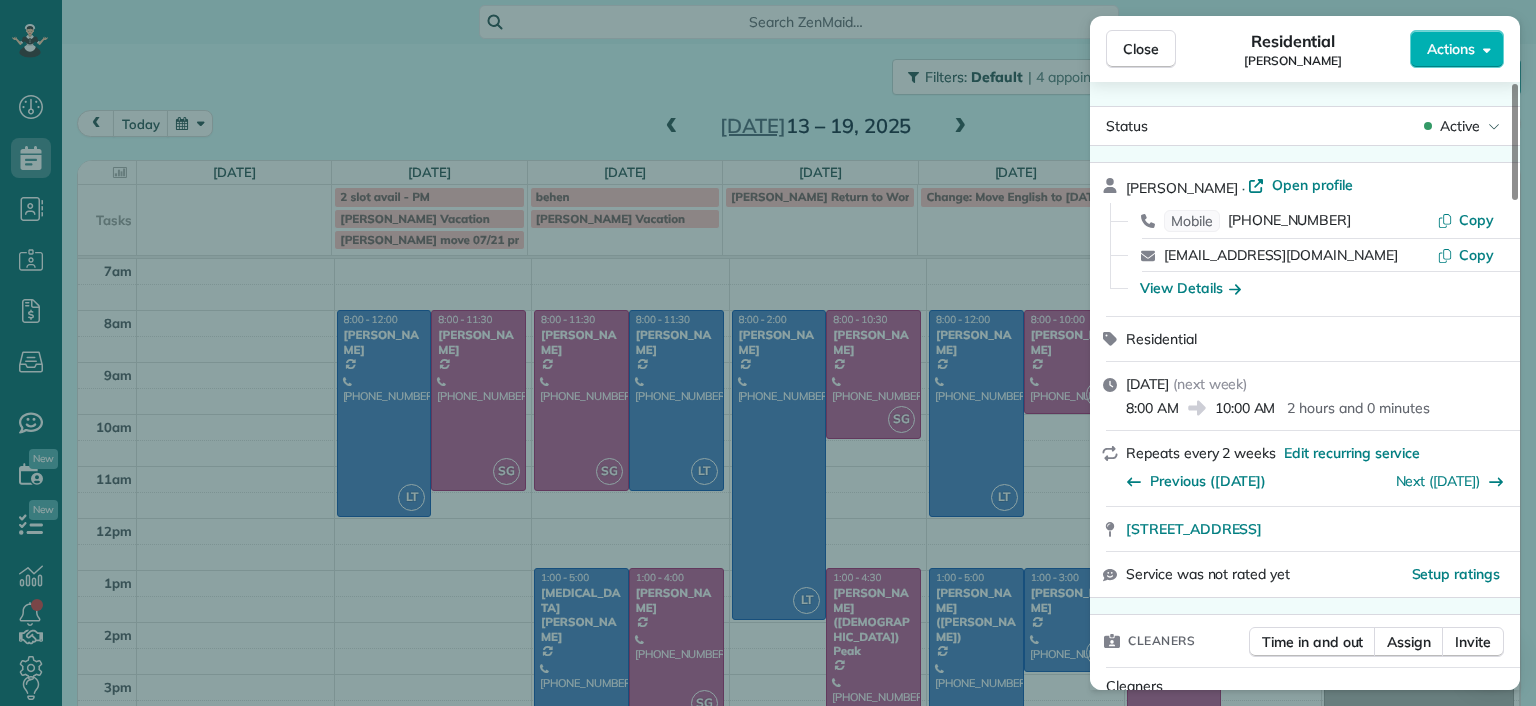 click on "Close Residential Deborah Bassett Actions Status Active Deborah Bassett · Open profile Mobile (804) 393-2837 Copy dbassett97@gmail.com Copy View Details Residential Thursday, July 17, 2025 ( next week ) 8:00 AM 10:00 AM 2 hours and 0 minutes Repeats every 2 weeks Edit recurring service Previous (Jul 01) Next (Jul 31) 8641 Devara Court Richmond VA 23235 Service was not rated yet Setup ratings Cleaners Time in and out Assign Invite Cleaners Sophie   Gibbs 8:00 AM 10:00 AM Checklist Try Now Keep this appointment up to your standards. Stay on top of every detail, keep your cleaners organised, and your client happy. Assign a checklist Watch a 5 min demo Billing Billing actions Price $170.00 Overcharge $0.00 Discount $0.00 Coupon discount - Primary tax - Secondary tax - Total appointment price $170.00 Tips collected New feature! $0.00 Unpaid Mark as paid Total including tip $170.00 Get paid online in no-time! Send an invoice and reward your cleaners with tips Charge customer credit card Appointment custom fields -" at bounding box center (768, 353) 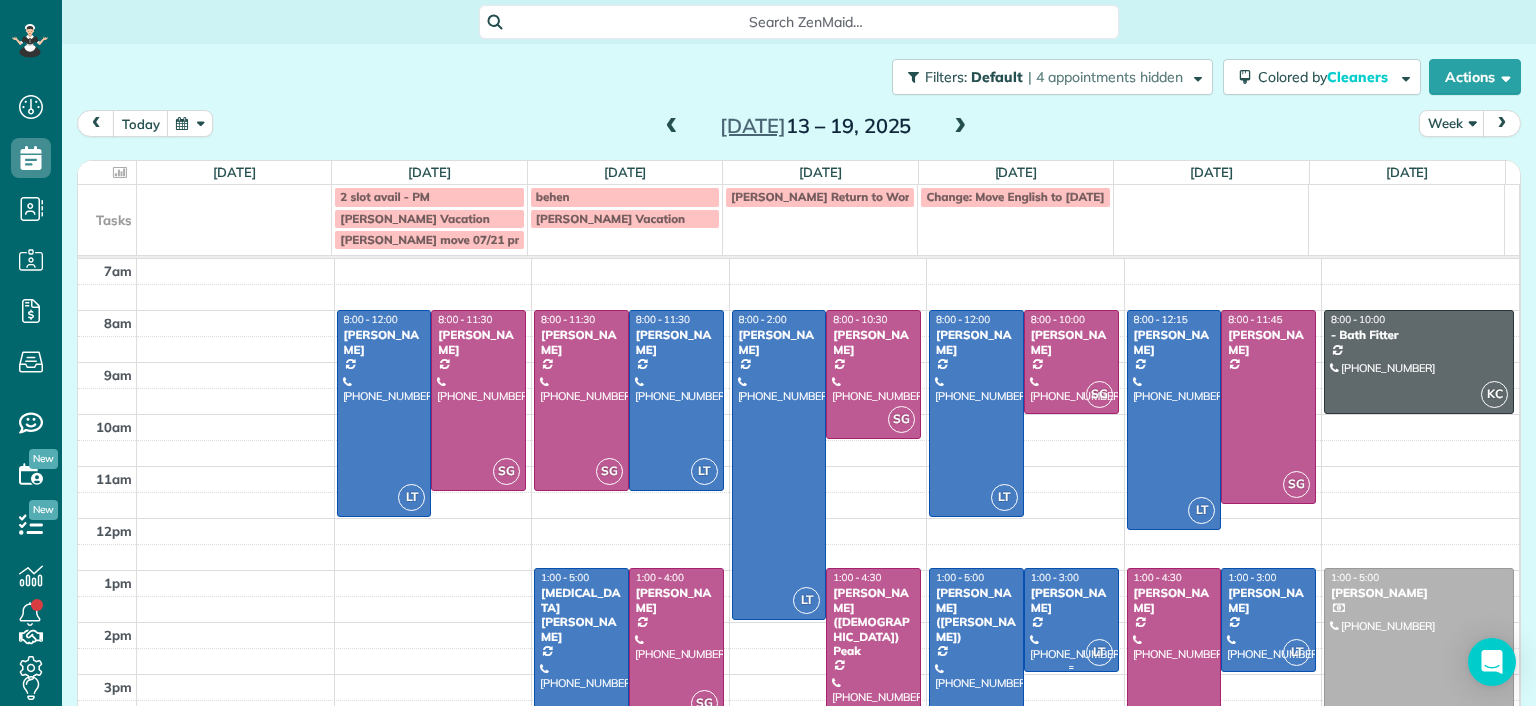 click at bounding box center (976, 671) 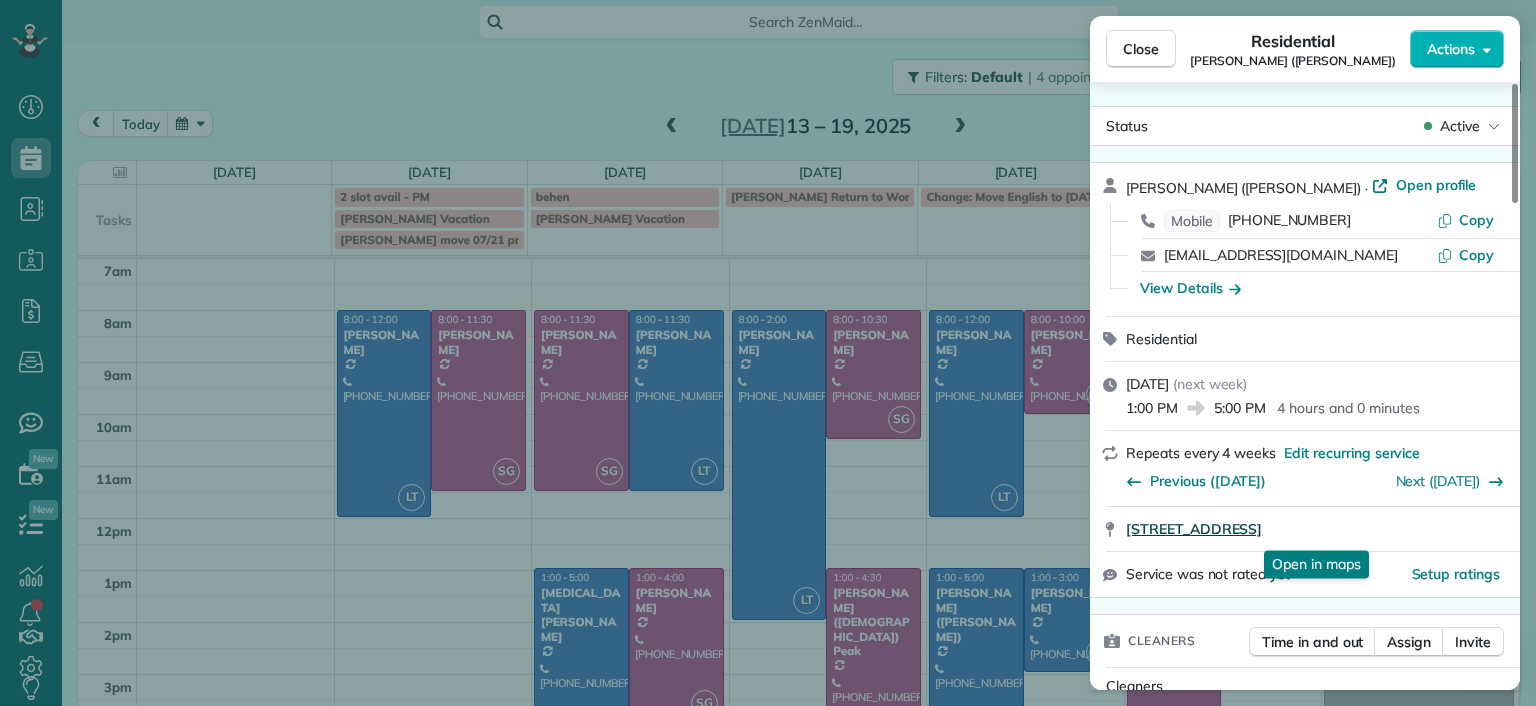 drag, startPoint x: 1121, startPoint y: 536, endPoint x: 1471, endPoint y: 523, distance: 350.24133 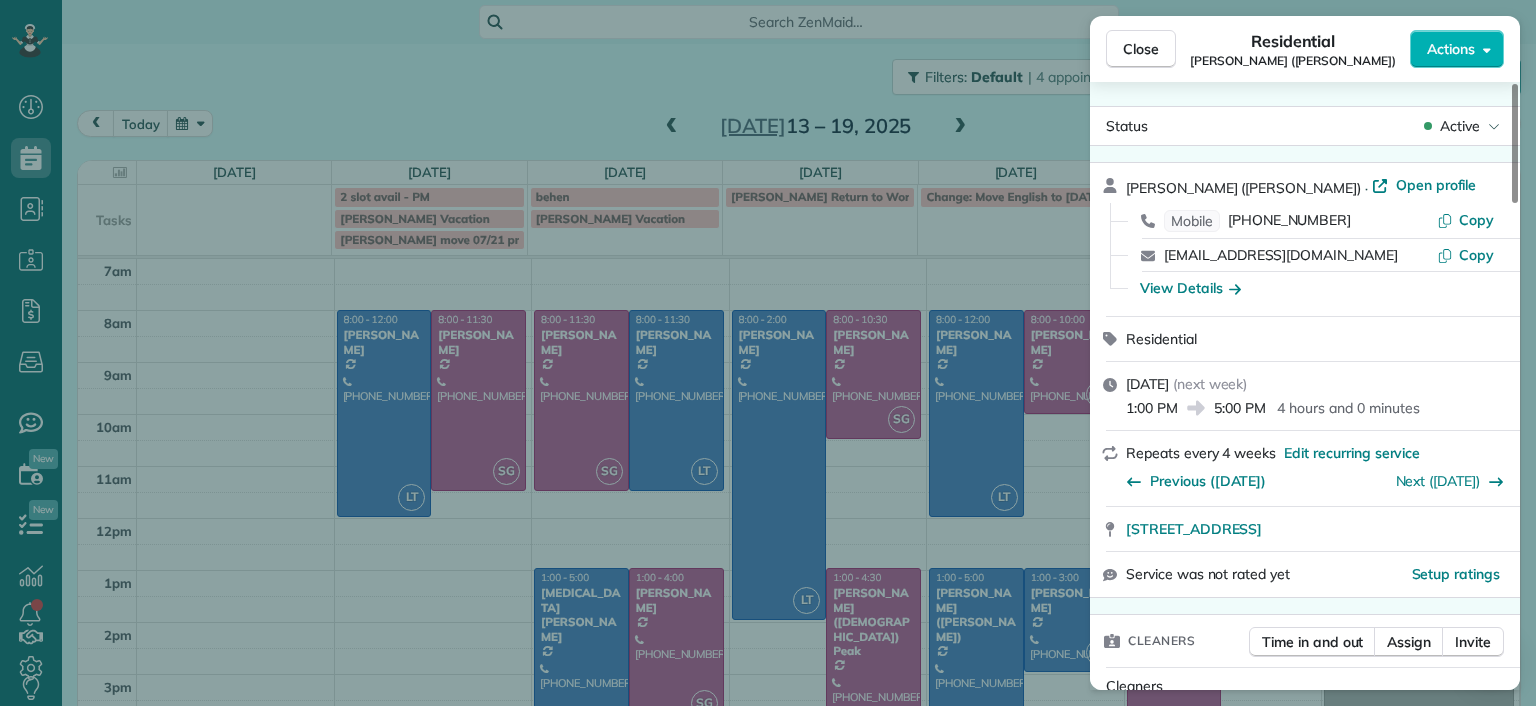 click on "Close Residential Chris Ludwig (Harrison) Actions Status Active Chris Ludwig (Harrison) · Open profile Mobile (804) 878-2272 Copy ludwigia.jc@gmail.com Copy View Details Residential Thursday, July 17, 2025 ( next week ) 1:00 PM 5:00 PM 4 hours and 0 minutes Repeats every 4 weeks Edit recurring service Previous (Jul 03) Next (Aug 28) 19444 Running Cedar Lane Maidens VA 23102 Service was not rated yet Setup ratings Cleaners Time in and out Assign Invite Cleaners Laura   Thaller 1:00 PM 5:00 PM Checklist Try Now Keep this appointment up to your standards. Stay on top of every detail, keep your cleaners organised, and your client happy. Assign a checklist Watch a 5 min demo Billing Billing actions Price $221.00 Overcharge $0.00 Discount $0.00 Coupon discount - Primary tax - Secondary tax - Total appointment price $221.00 Tips collected New feature! $0.00 Unpaid Mark as paid Total including tip $221.00 Get paid online in no-time! Send an invoice and reward your cleaners with tips Charge customer credit card - 5 (" at bounding box center [768, 353] 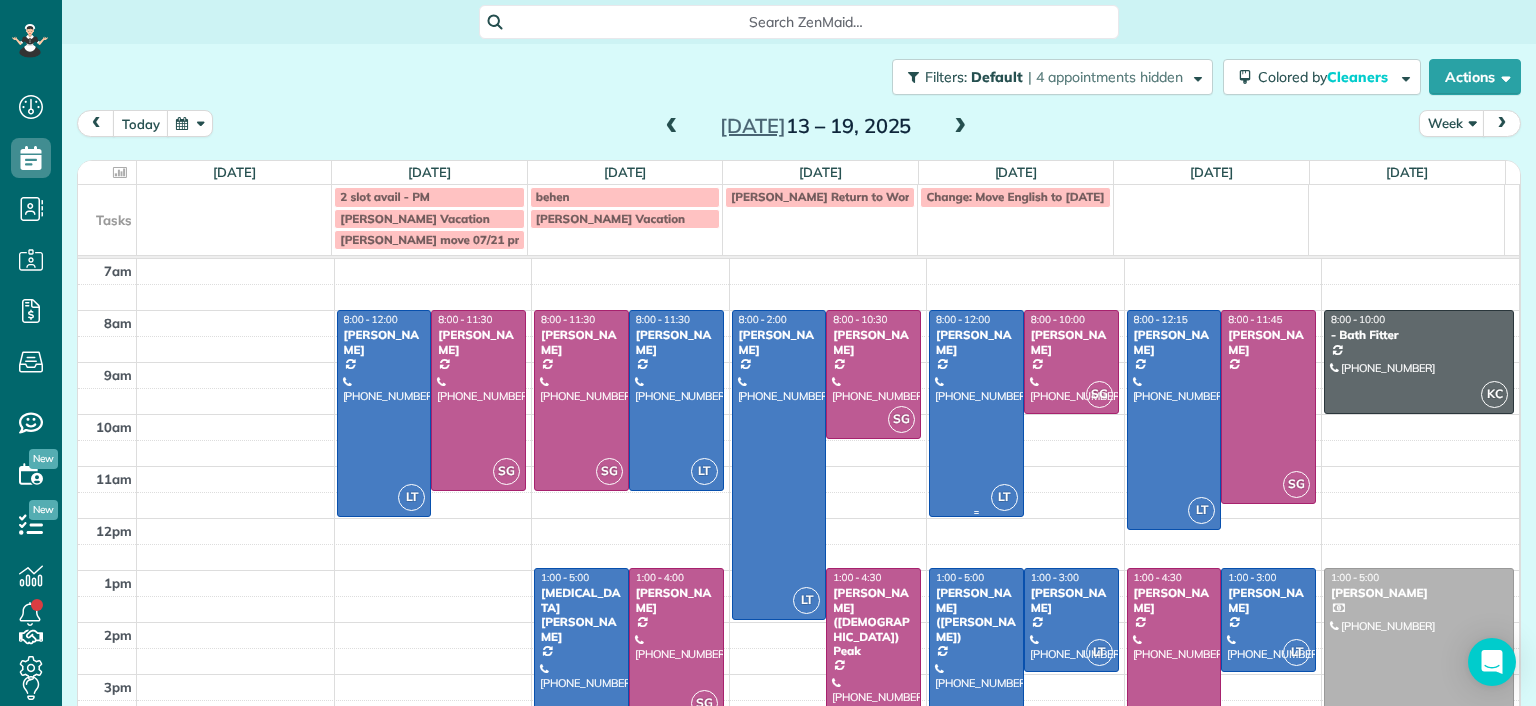 click at bounding box center [976, 413] 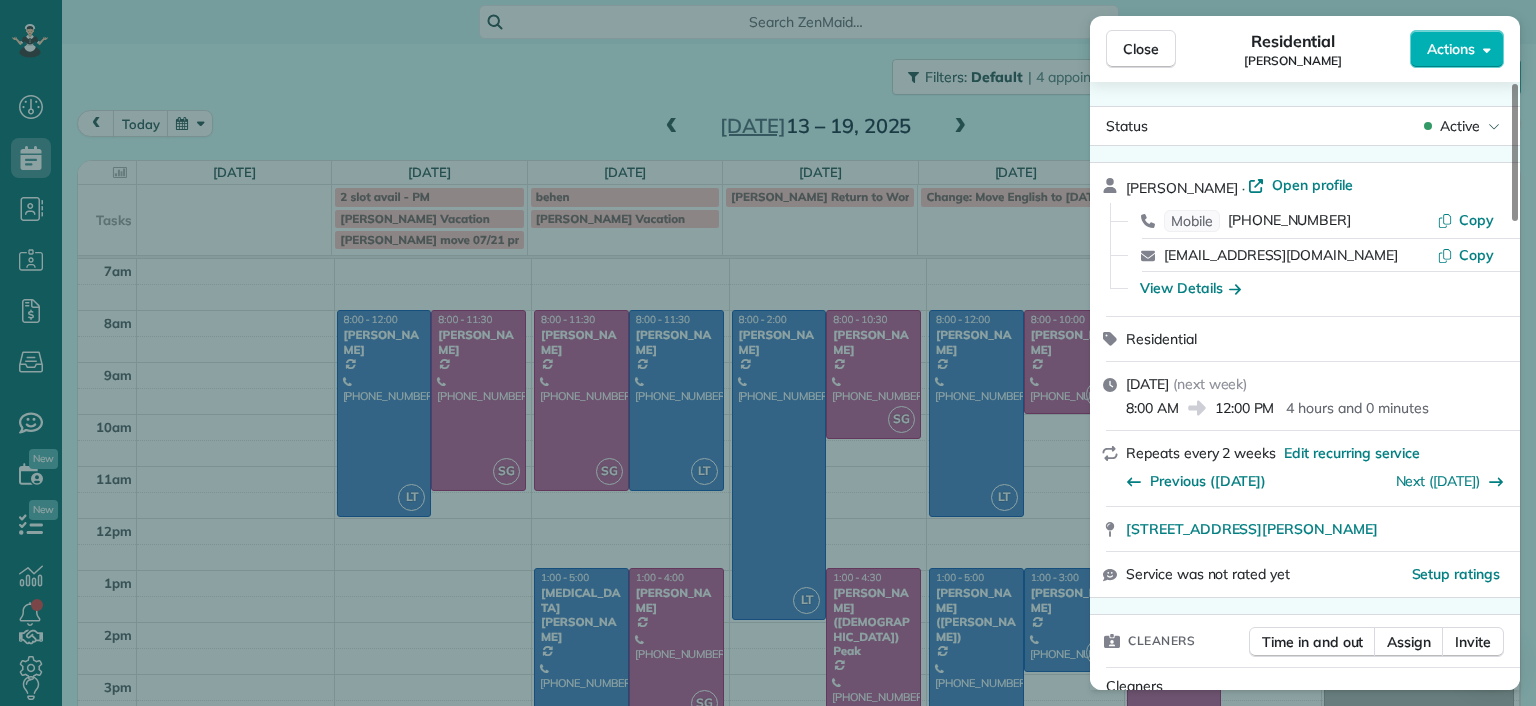 click on "Close Residential Katie Fraker Actions Status Active Katie Fraker · Open profile Mobile (603) 781-1667 Copy cowleskatie@yahoo.com Copy View Details Residential Thursday, July 17, 2025 ( next week ) 8:00 AM 12:00 PM 4 hours and 0 minutes Repeats every 2 weeks Edit recurring service Previous (Jul 09) Next (Jul 31) 2805 Glen Gary Drive Richmond VA 23233 Service was not rated yet Setup ratings Cleaners Time in and out Assign Invite Cleaners Laura   Thaller 8:00 AM 12:00 PM Checklist Try Now Keep this appointment up to your standards. Stay on top of every detail, keep your cleaners organised, and your client happy. Assign a checklist Watch a 5 min demo Billing Billing actions Price $198.75 Overcharge $0.00 Discount $0.00 Coupon discount - Primary tax - Secondary tax - Total appointment price $198.75 Tips collected New feature! $0.00 Unpaid Mark as paid Total including tip $198.75 Get paid online in no-time! Send an invoice and reward your cleaners with tips Charge customer credit card Appointment custom fields -" at bounding box center (768, 353) 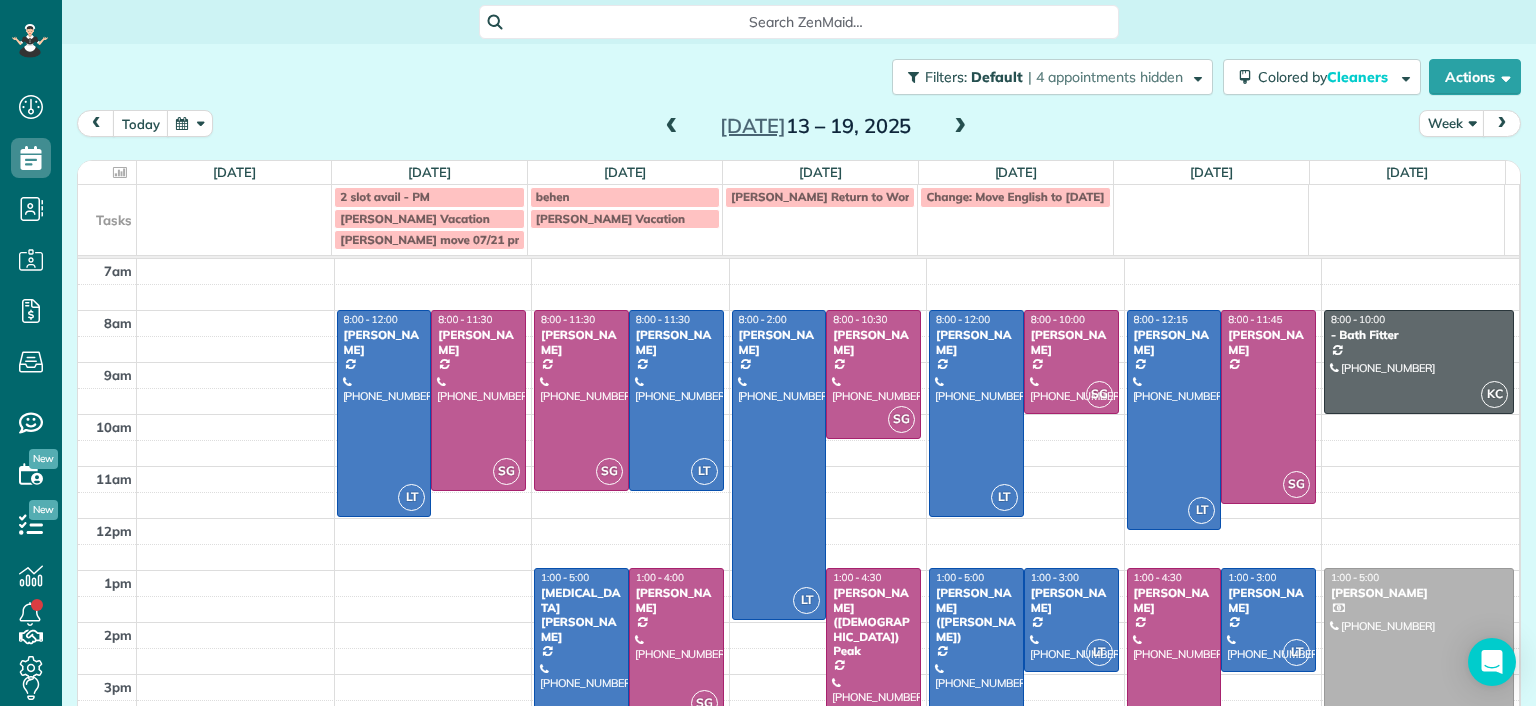click at bounding box center [976, 671] 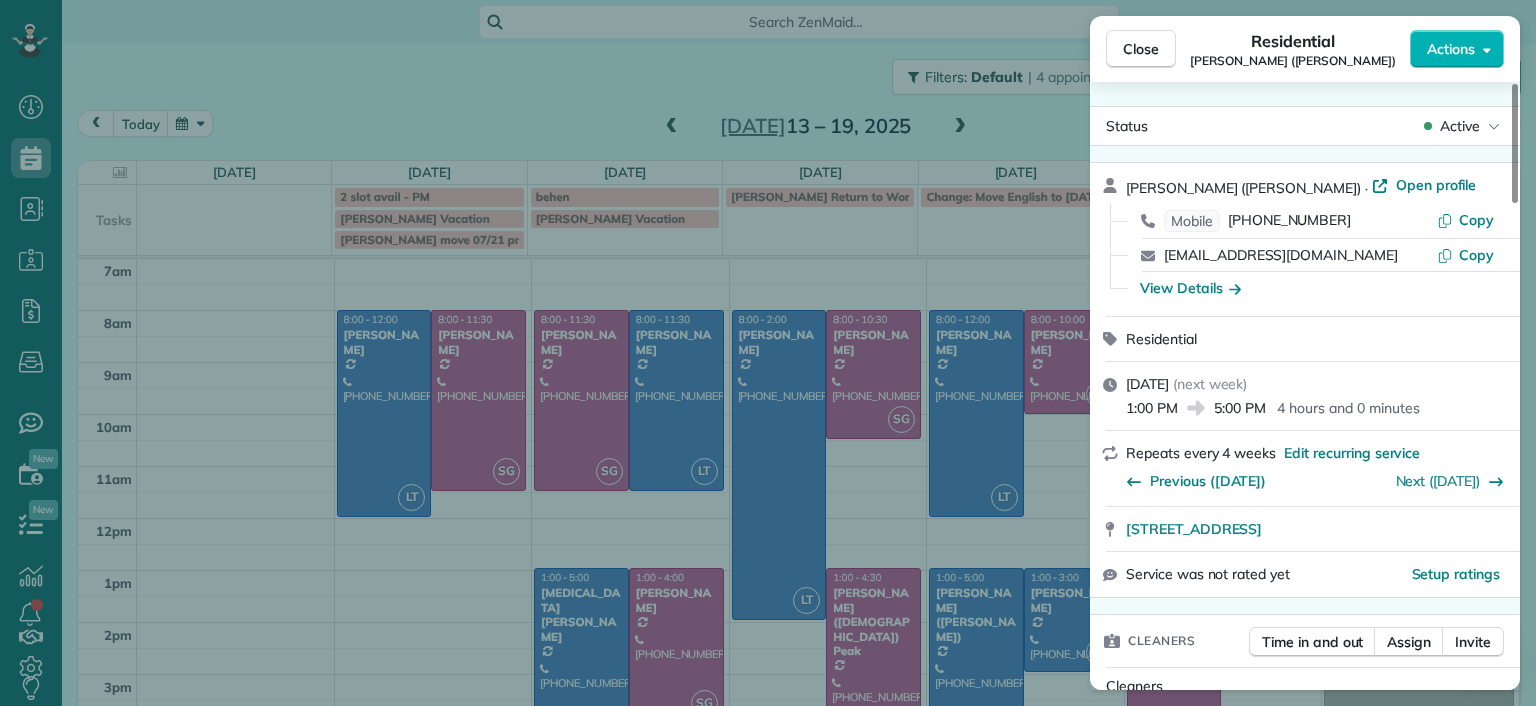 click on "Close Residential Chris Ludwig (Harrison) Actions Status Active Chris Ludwig (Harrison) · Open profile Mobile (804) 878-2272 Copy ludwigia.jc@gmail.com Copy View Details Residential Thursday, July 17, 2025 ( next week ) 1:00 PM 5:00 PM 4 hours and 0 minutes Repeats every 4 weeks Edit recurring service Previous (Jul 03) Next (Aug 28) 19444 Running Cedar Lane Maidens VA 23102 Service was not rated yet Setup ratings Cleaners Time in and out Assign Invite Cleaners Laura   Thaller 1:00 PM 5:00 PM Checklist Try Now Keep this appointment up to your standards. Stay on top of every detail, keep your cleaners organised, and your client happy. Assign a checklist Watch a 5 min demo Billing Billing actions Price $221.00 Overcharge $0.00 Discount $0.00 Coupon discount - Primary tax - Secondary tax - Total appointment price $221.00 Tips collected New feature! $0.00 Unpaid Mark as paid Total including tip $221.00 Get paid online in no-time! Send an invoice and reward your cleaners with tips Charge customer credit card - 5 (" at bounding box center (768, 353) 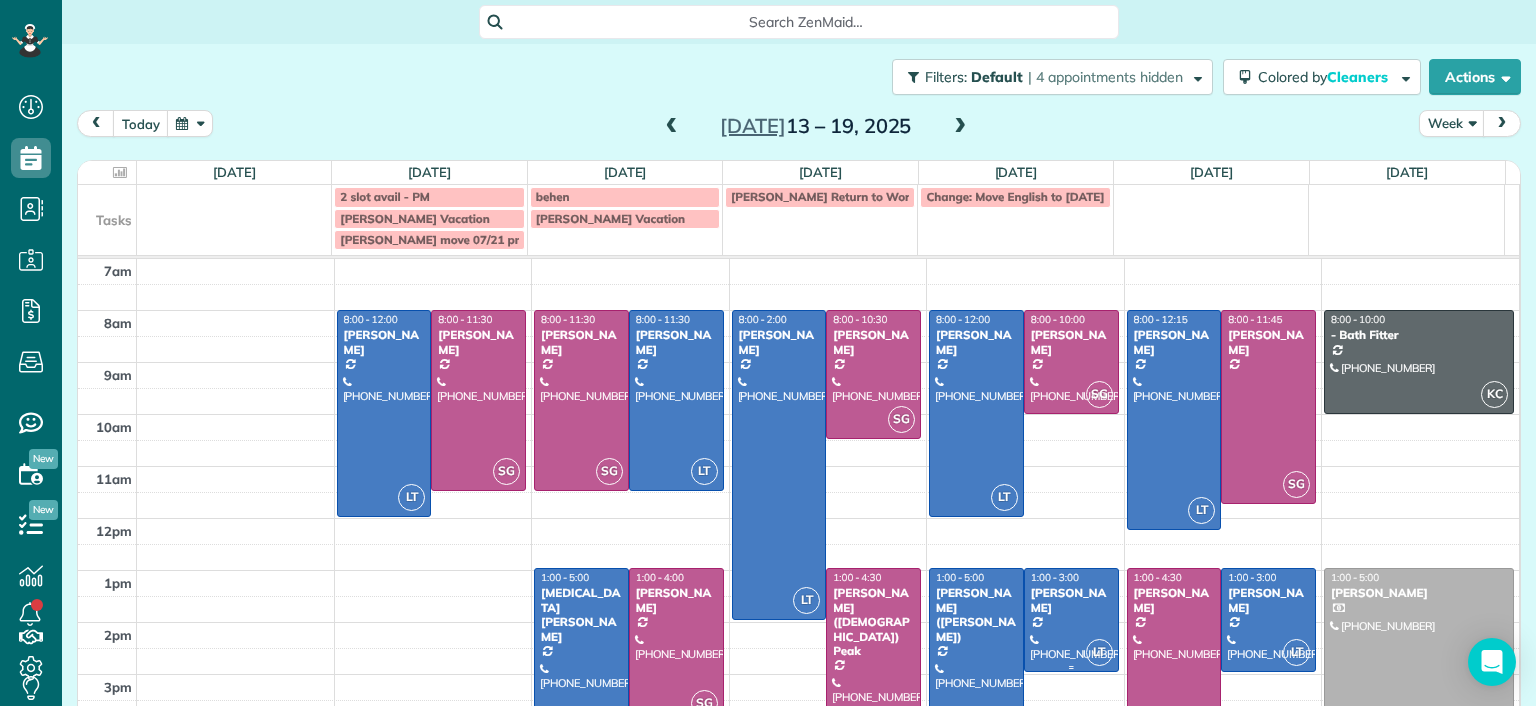 click at bounding box center (1071, 619) 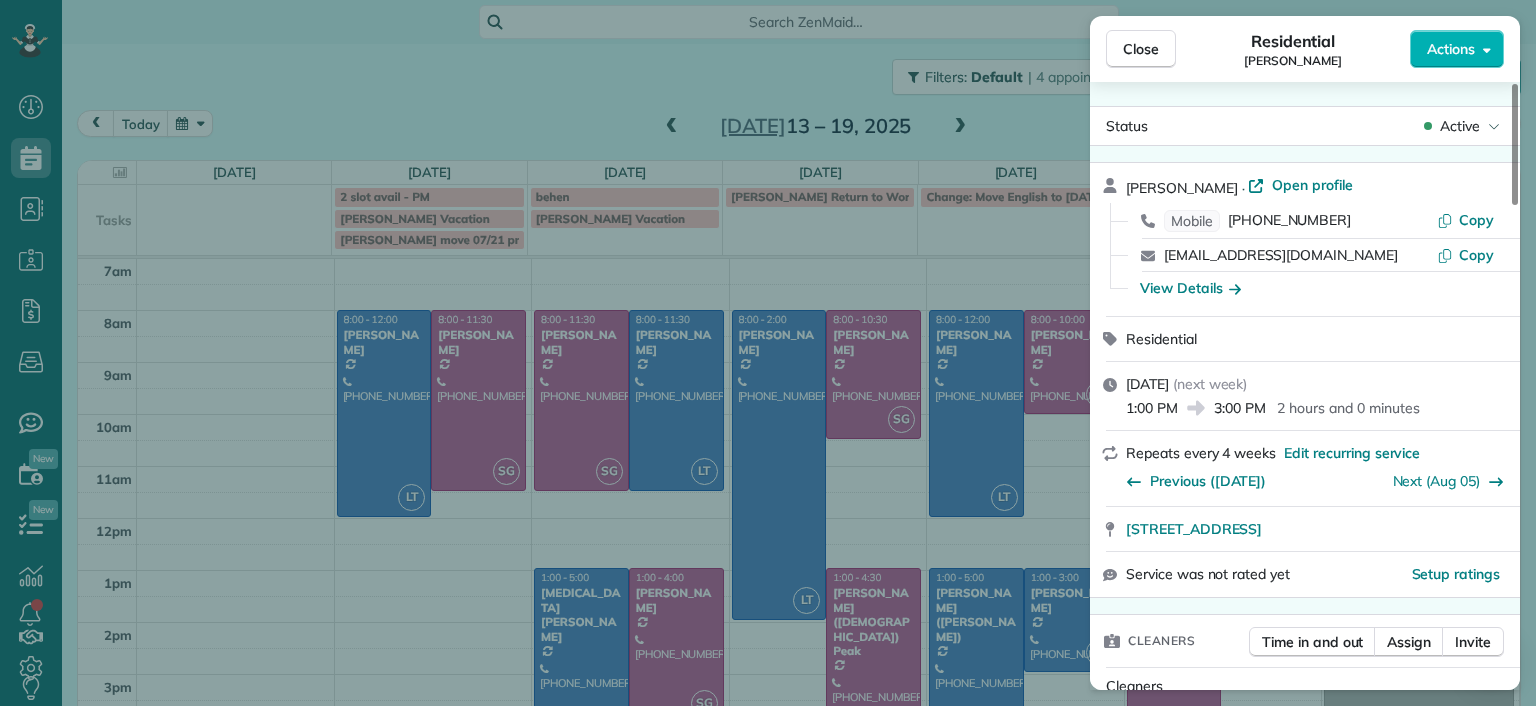 click on "Close Residential Ann Whitlow Actions Status Active Ann Whitlow · Open profile Mobile (804) 337-2320 Copy arwhokie@gmail.com Copy View Details Residential Thursday, July 17, 2025 ( next week ) 1:00 PM 3:00 PM 2 hours and 0 minutes Repeats every 4 weeks Edit recurring service Previous (Jun 10) Next (Aug 05) 619 Roseneath Road Richmond VA 23221 Service was not rated yet Setup ratings Cleaners Time in and out Assign Invite Cleaners Laura   Thaller 1:00 PM 3:00 PM Checklist Try Now Keep this appointment up to your standards. Stay on top of every detail, keep your cleaners organised, and your client happy. Assign a checklist Watch a 5 min demo Billing Billing actions Price $138.00 Overcharge $0.00 Discount $0.00 Coupon discount - Primary tax - Secondary tax - Total appointment price $138.00 Tips collected New feature! $0.00 Unpaid Mark as paid Total including tip $138.00 Get paid online in no-time! Send an invoice and reward your cleaners with tips Charge customer credit card Appointment custom fields Man Hours -" at bounding box center [768, 353] 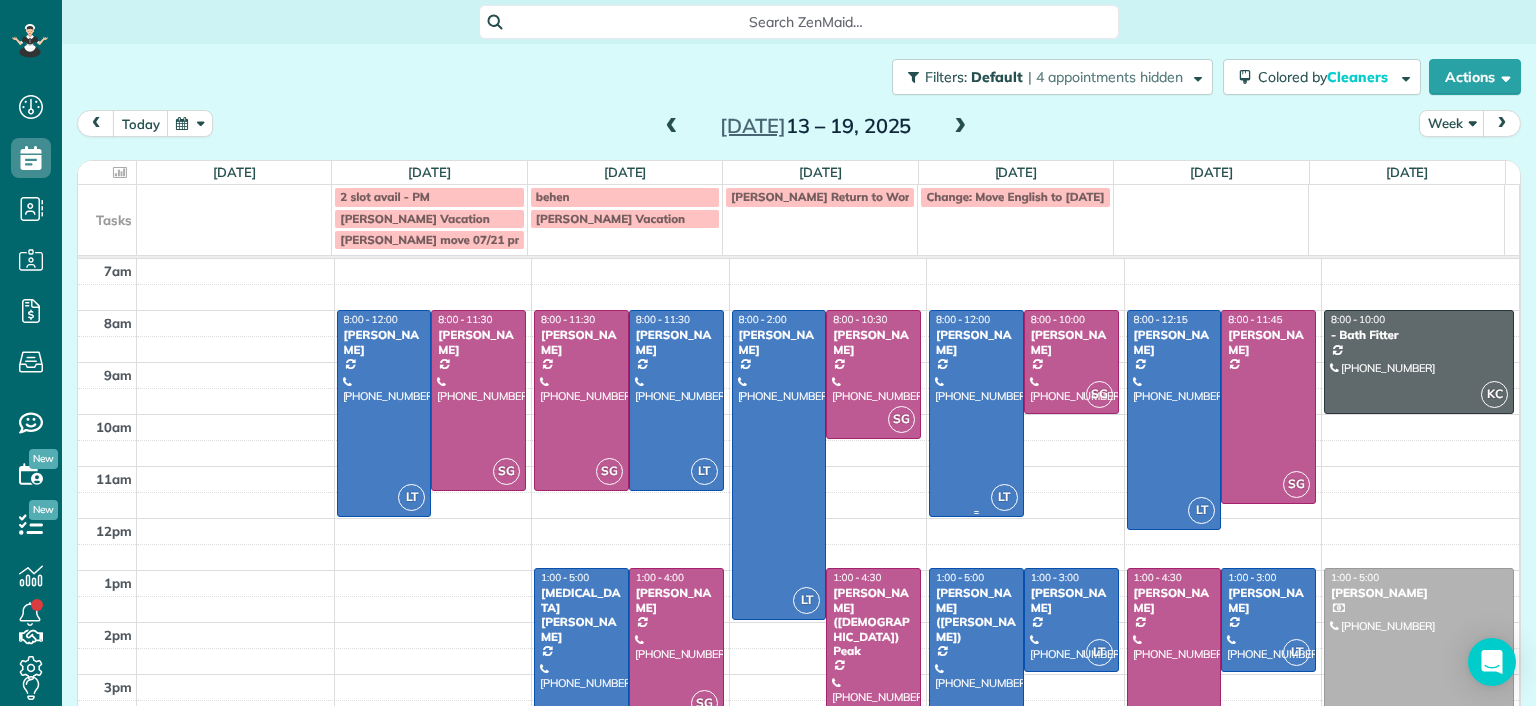 click at bounding box center [976, 413] 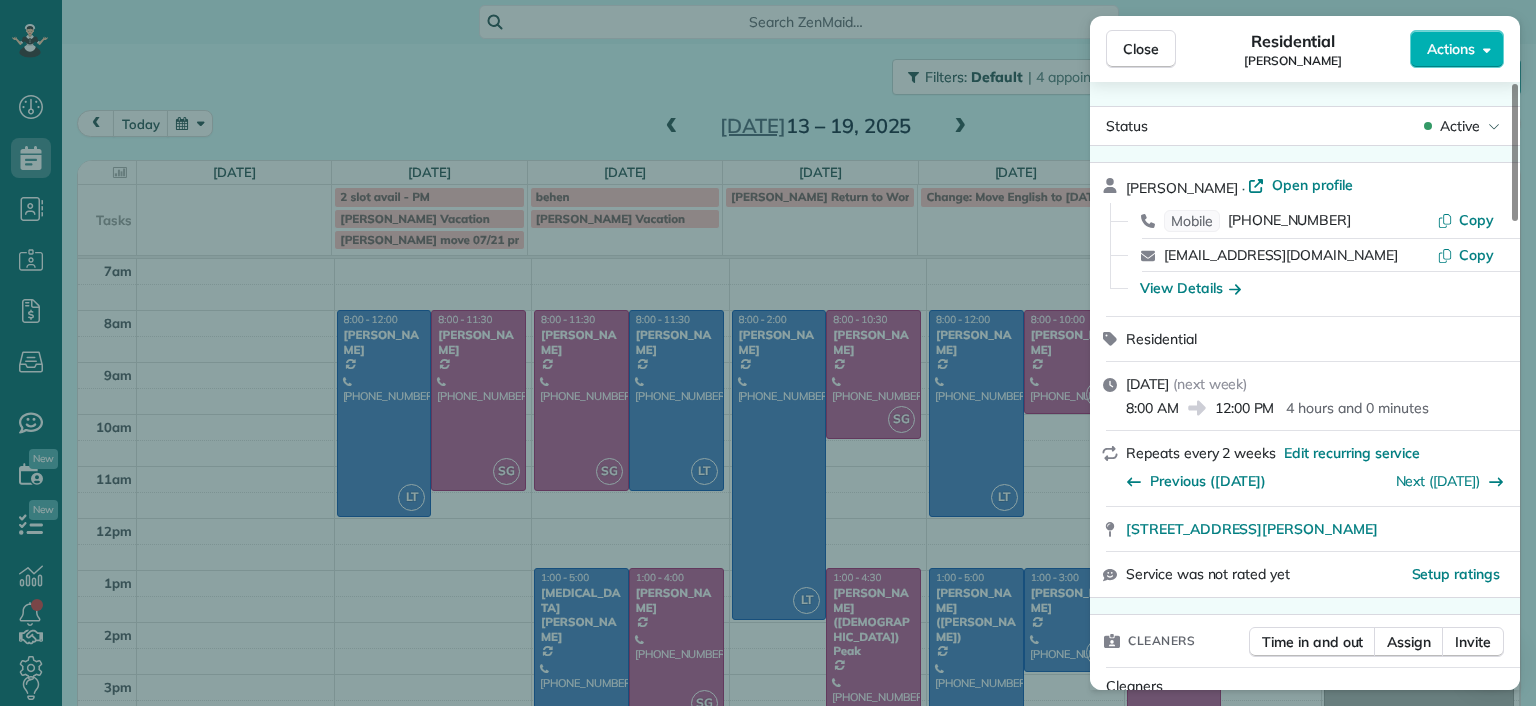 click on "Close Residential Katie Fraker Actions Status Active Katie Fraker · Open profile Mobile (603) 781-1667 Copy cowleskatie@yahoo.com Copy View Details Residential Thursday, July 17, 2025 ( next week ) 8:00 AM 12:00 PM 4 hours and 0 minutes Repeats every 2 weeks Edit recurring service Previous (Jul 09) Next (Jul 31) 2805 Glen Gary Drive Richmond VA 23233 Service was not rated yet Setup ratings Cleaners Time in and out Assign Invite Cleaners Laura   Thaller 8:00 AM 12:00 PM Checklist Try Now Keep this appointment up to your standards. Stay on top of every detail, keep your cleaners organised, and your client happy. Assign a checklist Watch a 5 min demo Billing Billing actions Price $198.75 Overcharge $0.00 Discount $0.00 Coupon discount - Primary tax - Secondary tax - Total appointment price $198.75 Tips collected New feature! $0.00 Unpaid Mark as paid Total including tip $198.75 Get paid online in no-time! Send an invoice and reward your cleaners with tips Charge customer credit card Appointment custom fields -" at bounding box center (768, 353) 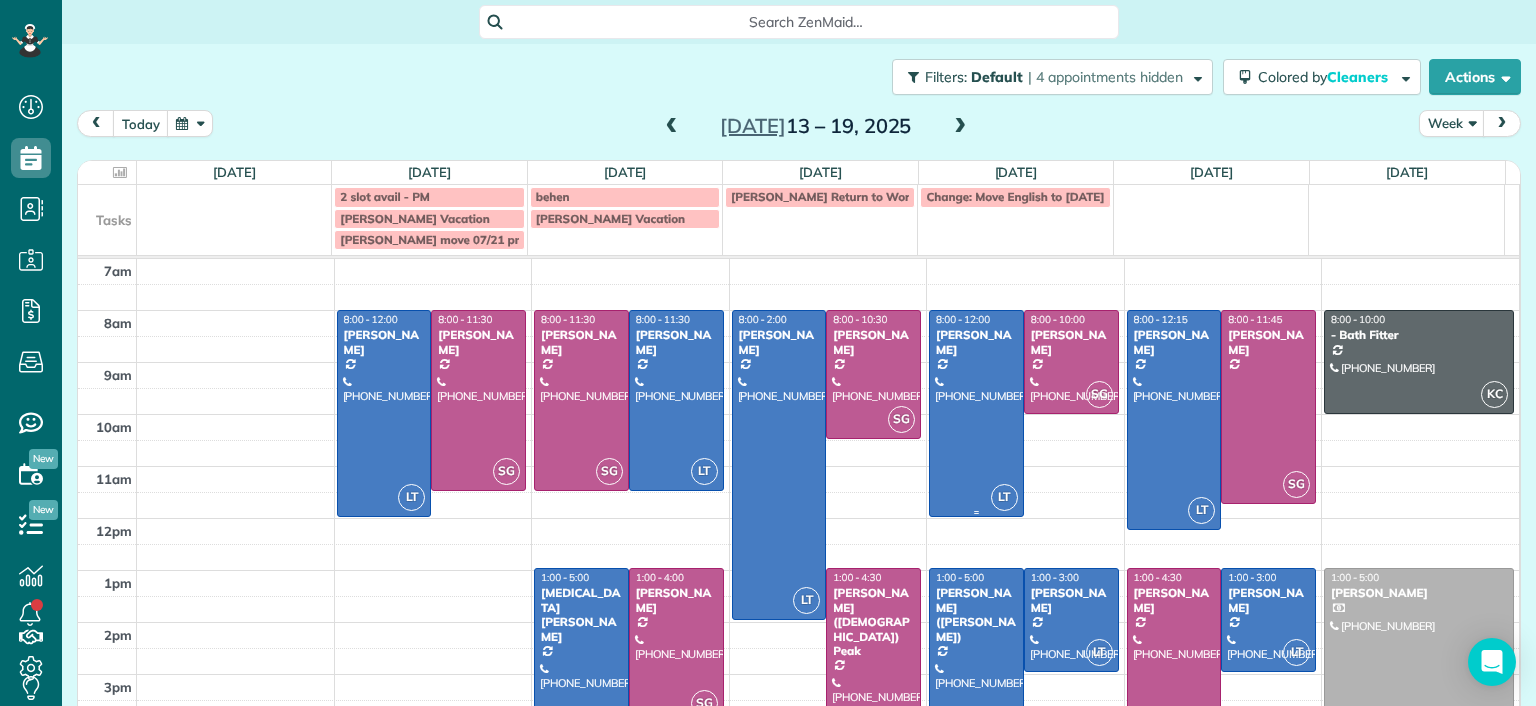click at bounding box center (976, 413) 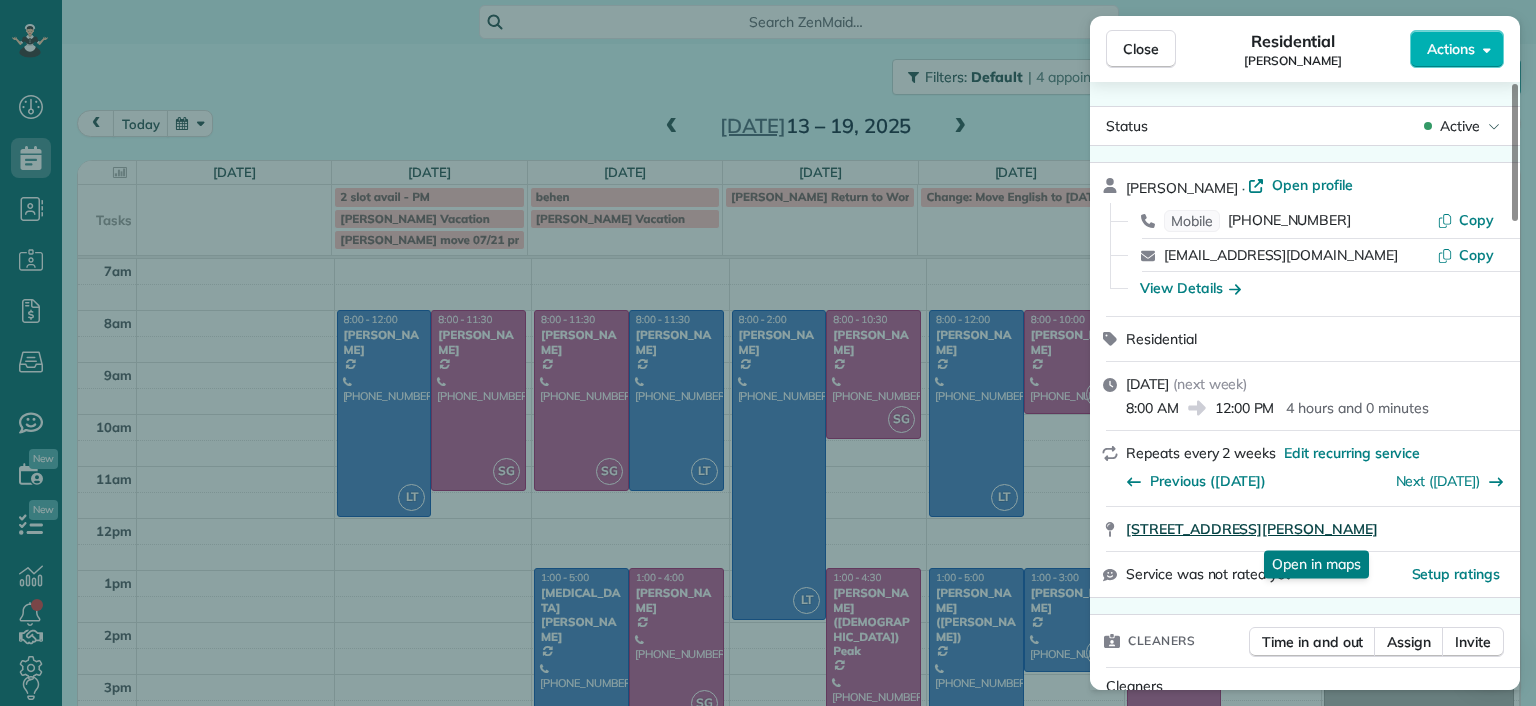 drag, startPoint x: 1121, startPoint y: 543, endPoint x: 1464, endPoint y: 531, distance: 343.20984 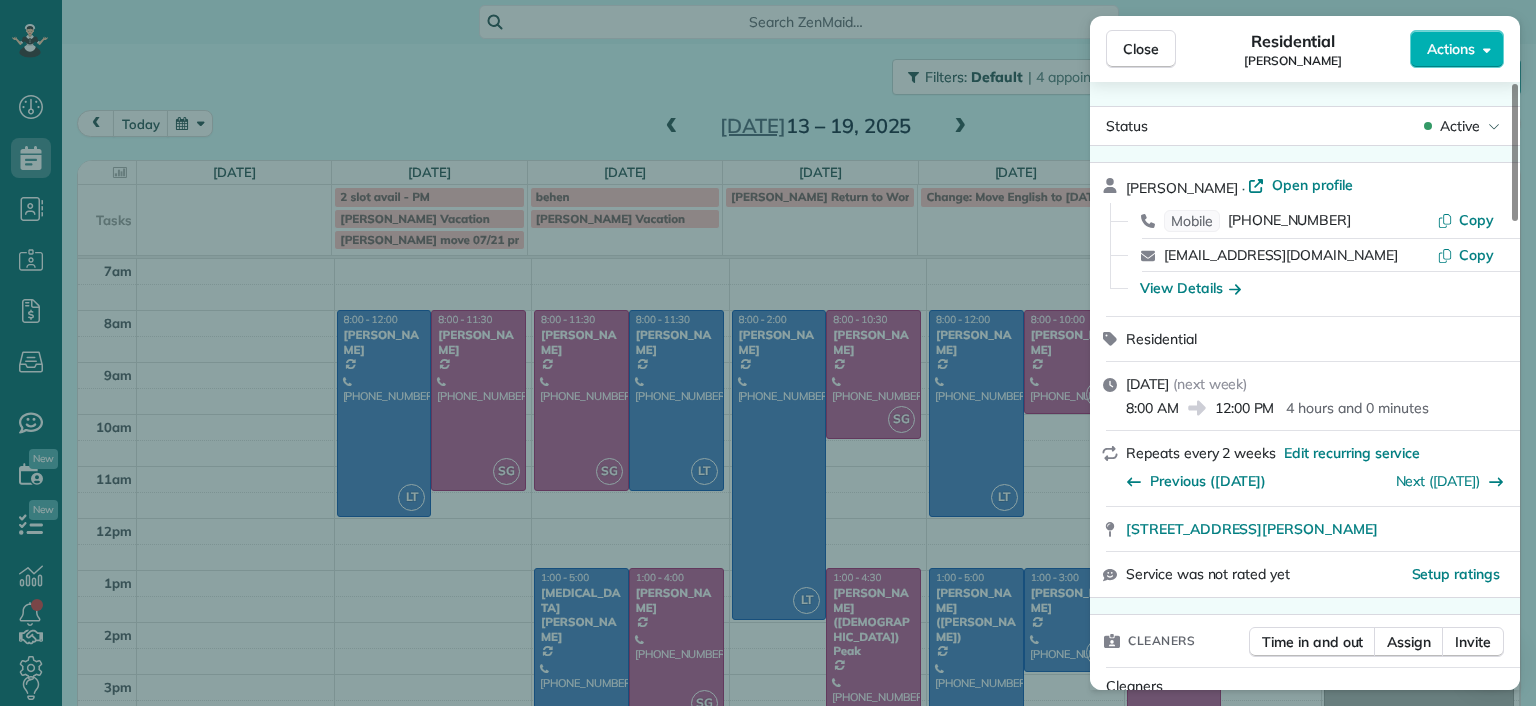 click on "Close Residential Katie Fraker Actions Status Active Katie Fraker · Open profile Mobile (603) 781-1667 Copy cowleskatie@yahoo.com Copy View Details Residential Thursday, July 17, 2025 ( next week ) 8:00 AM 12:00 PM 4 hours and 0 minutes Repeats every 2 weeks Edit recurring service Previous (Jul 09) Next (Jul 31) 2805 Glen Gary Drive Richmond VA 23233 Service was not rated yet Setup ratings Cleaners Time in and out Assign Invite Cleaners Laura   Thaller 8:00 AM 12:00 PM Checklist Try Now Keep this appointment up to your standards. Stay on top of every detail, keep your cleaners organised, and your client happy. Assign a checklist Watch a 5 min demo Billing Billing actions Price $198.75 Overcharge $0.00 Discount $0.00 Coupon discount - Primary tax - Secondary tax - Total appointment price $198.75 Tips collected New feature! $0.00 Unpaid Mark as paid Total including tip $198.75 Get paid online in no-time! Send an invoice and reward your cleaners with tips Charge customer credit card Appointment custom fields -" at bounding box center [768, 353] 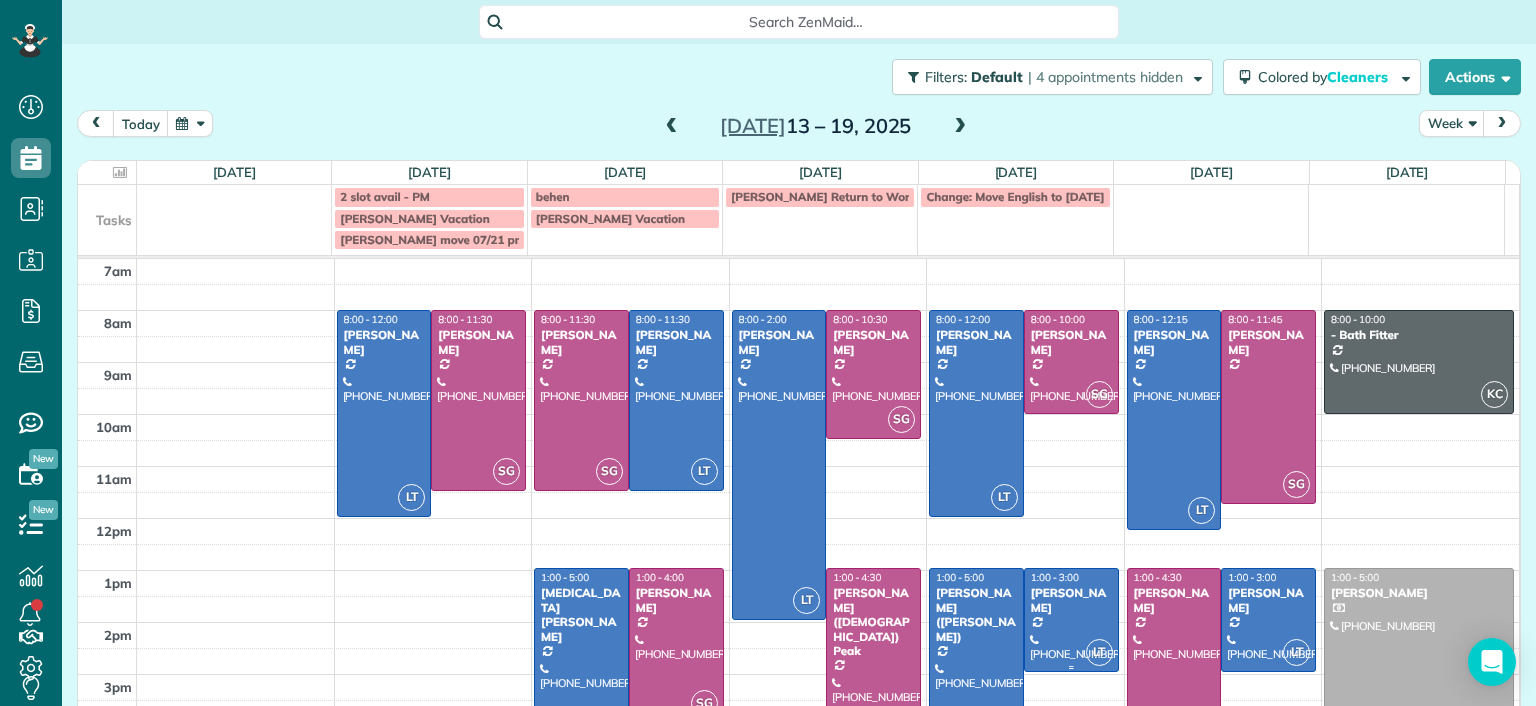 click at bounding box center (1071, 619) 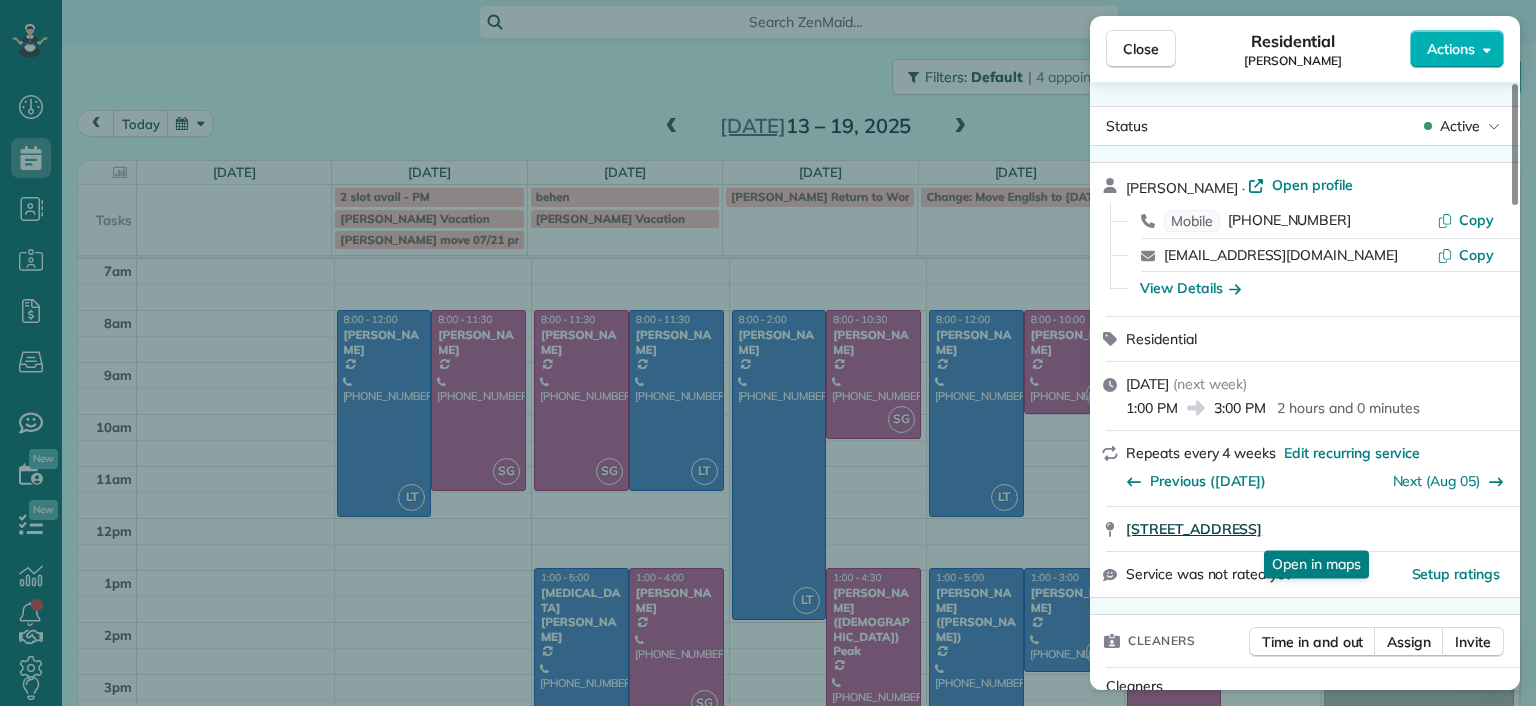 drag, startPoint x: 1120, startPoint y: 539, endPoint x: 1416, endPoint y: 527, distance: 296.24313 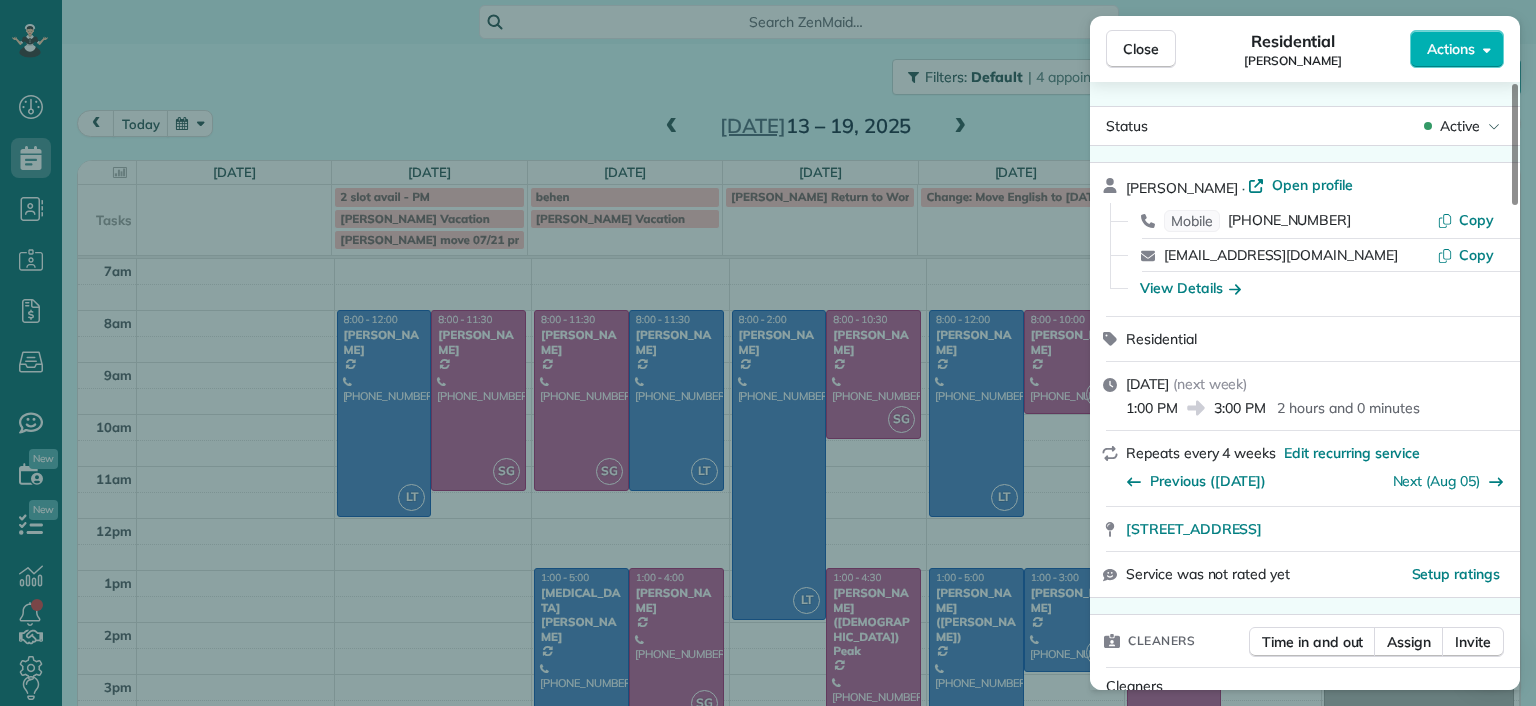 click on "Close Residential Ann Whitlow Actions Status Active Ann Whitlow · Open profile Mobile (804) 337-2320 Copy arwhokie@gmail.com Copy View Details Residential Thursday, July 17, 2025 ( next week ) 1:00 PM 3:00 PM 2 hours and 0 minutes Repeats every 4 weeks Edit recurring service Previous (Jun 10) Next (Aug 05) 619 Roseneath Road Richmond VA 23221 Service was not rated yet Setup ratings Cleaners Time in and out Assign Invite Cleaners Laura   Thaller 1:00 PM 3:00 PM Checklist Try Now Keep this appointment up to your standards. Stay on top of every detail, keep your cleaners organised, and your client happy. Assign a checklist Watch a 5 min demo Billing Billing actions Price $138.00 Overcharge $0.00 Discount $0.00 Coupon discount - Primary tax - Secondary tax - Total appointment price $138.00 Tips collected New feature! $0.00 Unpaid Mark as paid Total including tip $138.00 Get paid online in no-time! Send an invoice and reward your cleaners with tips Charge customer credit card Appointment custom fields Man Hours -" at bounding box center (768, 353) 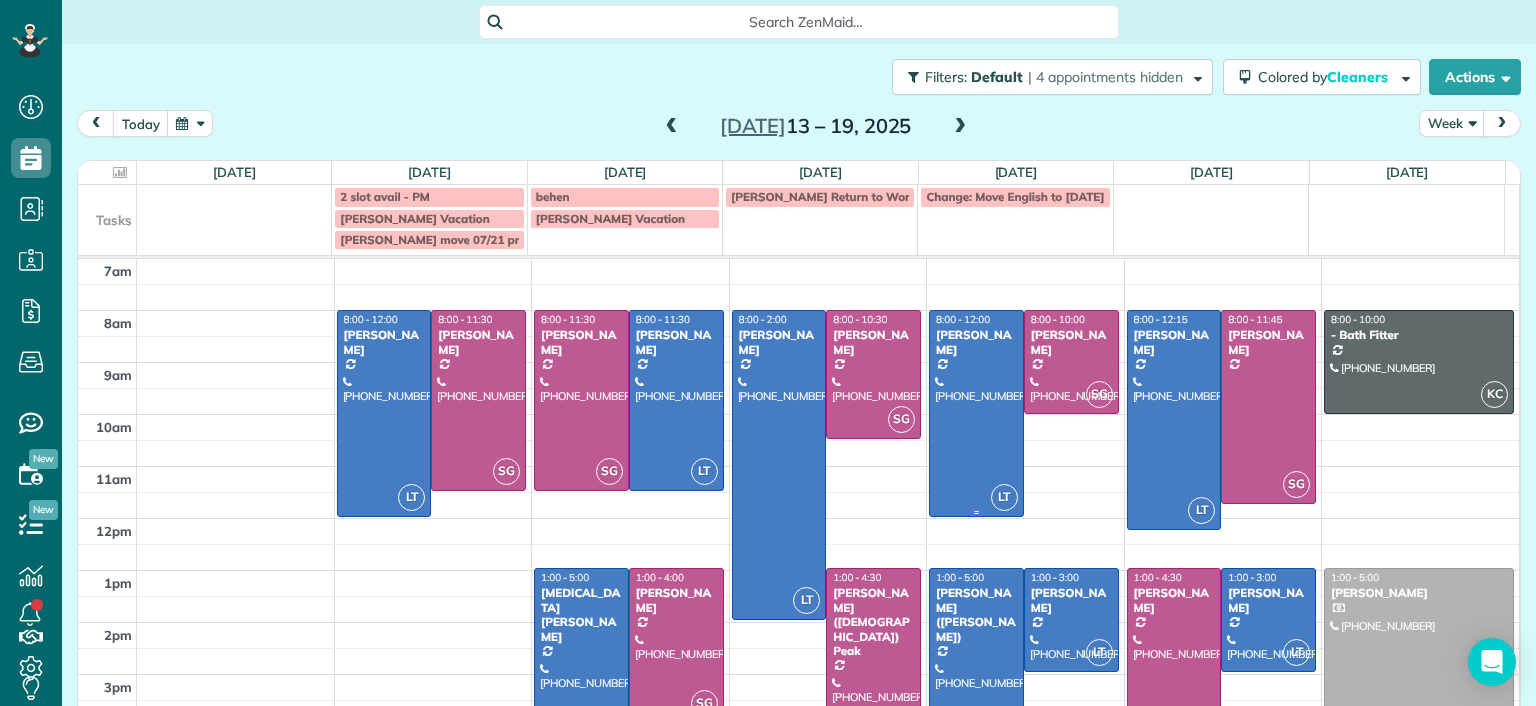 click at bounding box center [976, 413] 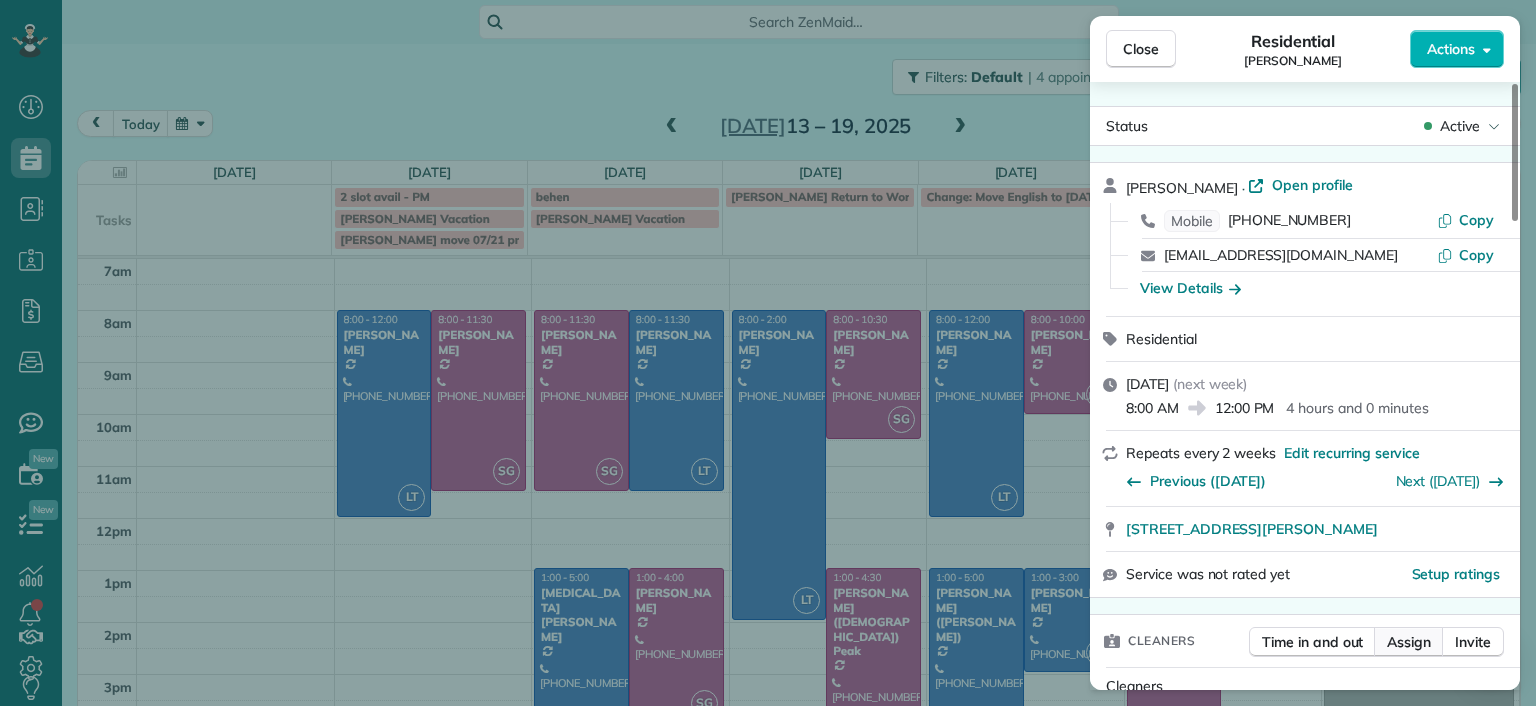 click on "Assign" at bounding box center [1409, 642] 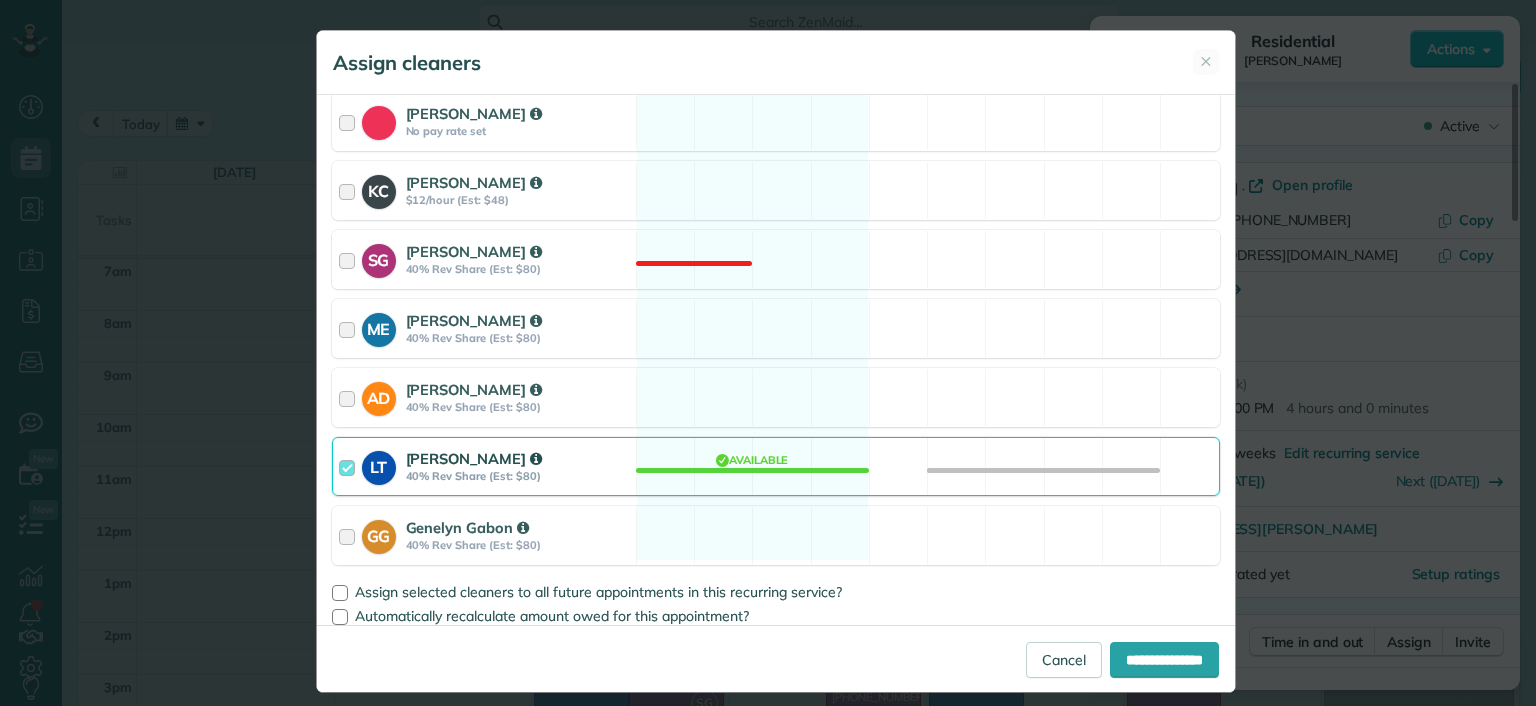 scroll, scrollTop: 333, scrollLeft: 0, axis: vertical 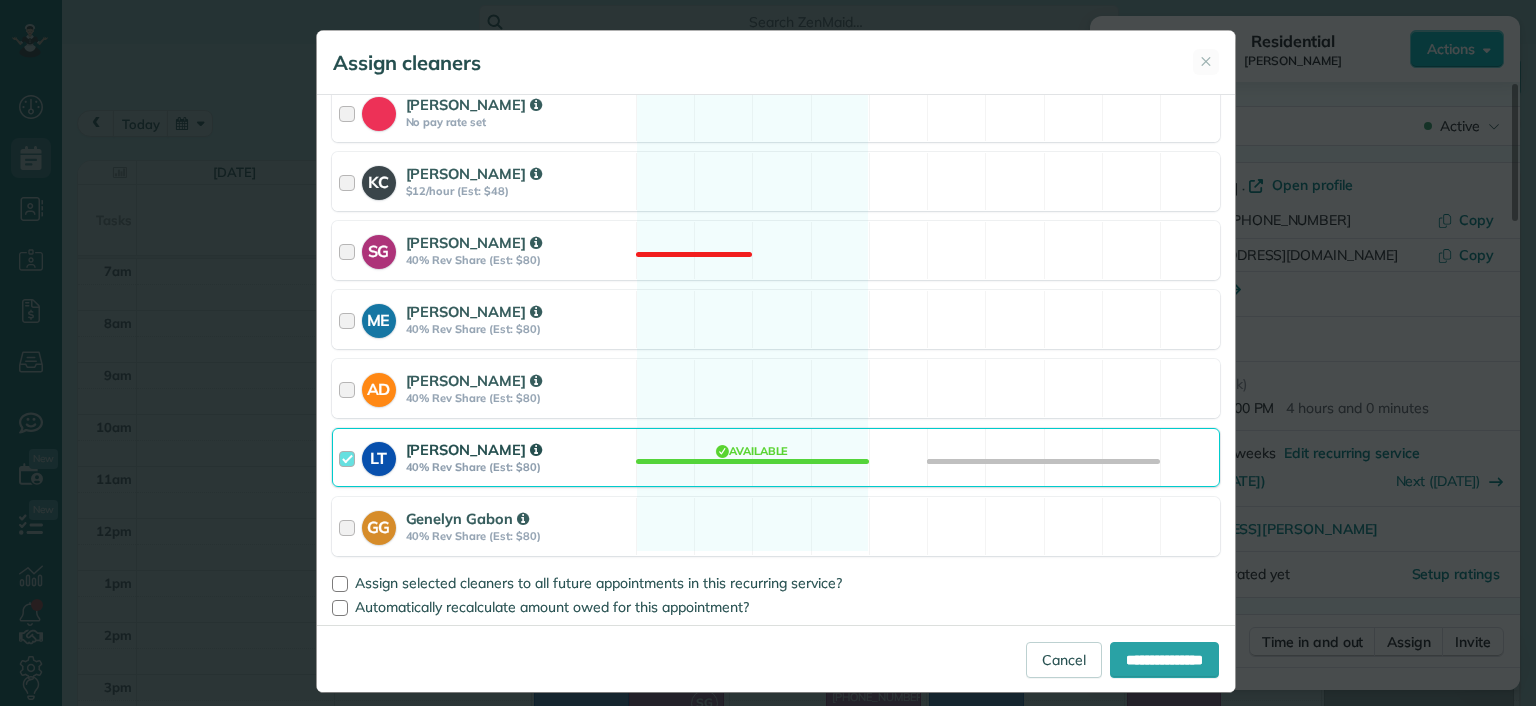 click on "LT
Laura Thaller
40% Rev Share (Est: $80)
Available" at bounding box center (776, 457) 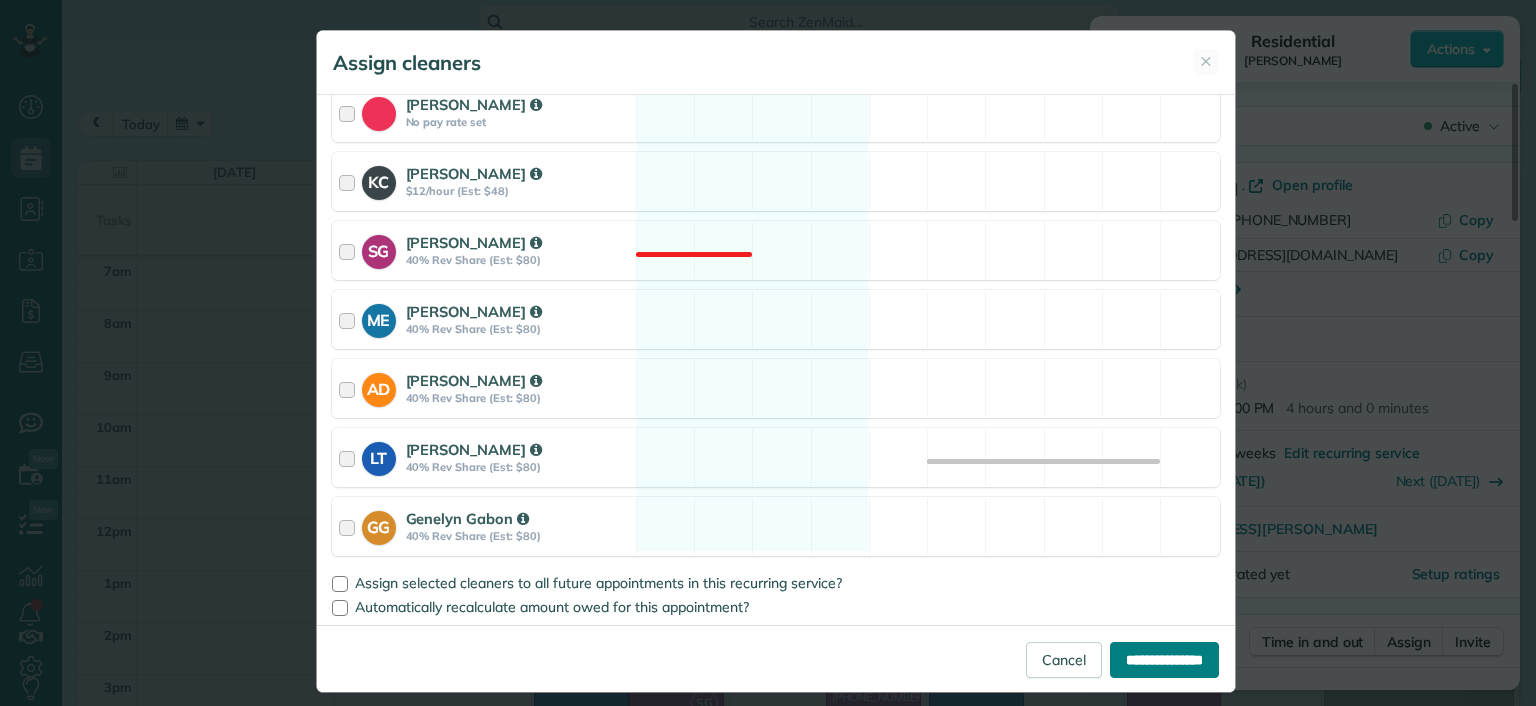 click on "**********" at bounding box center (1164, 660) 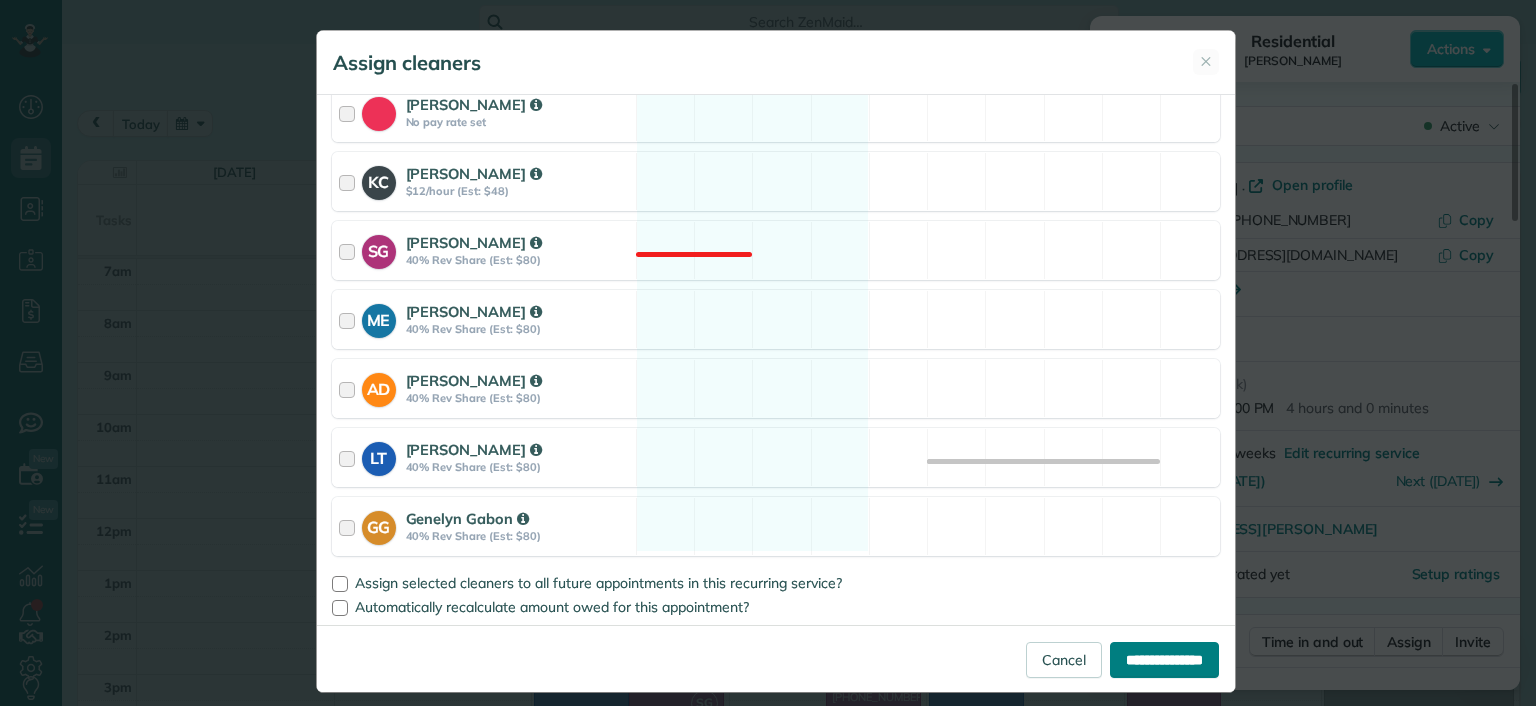 type on "**********" 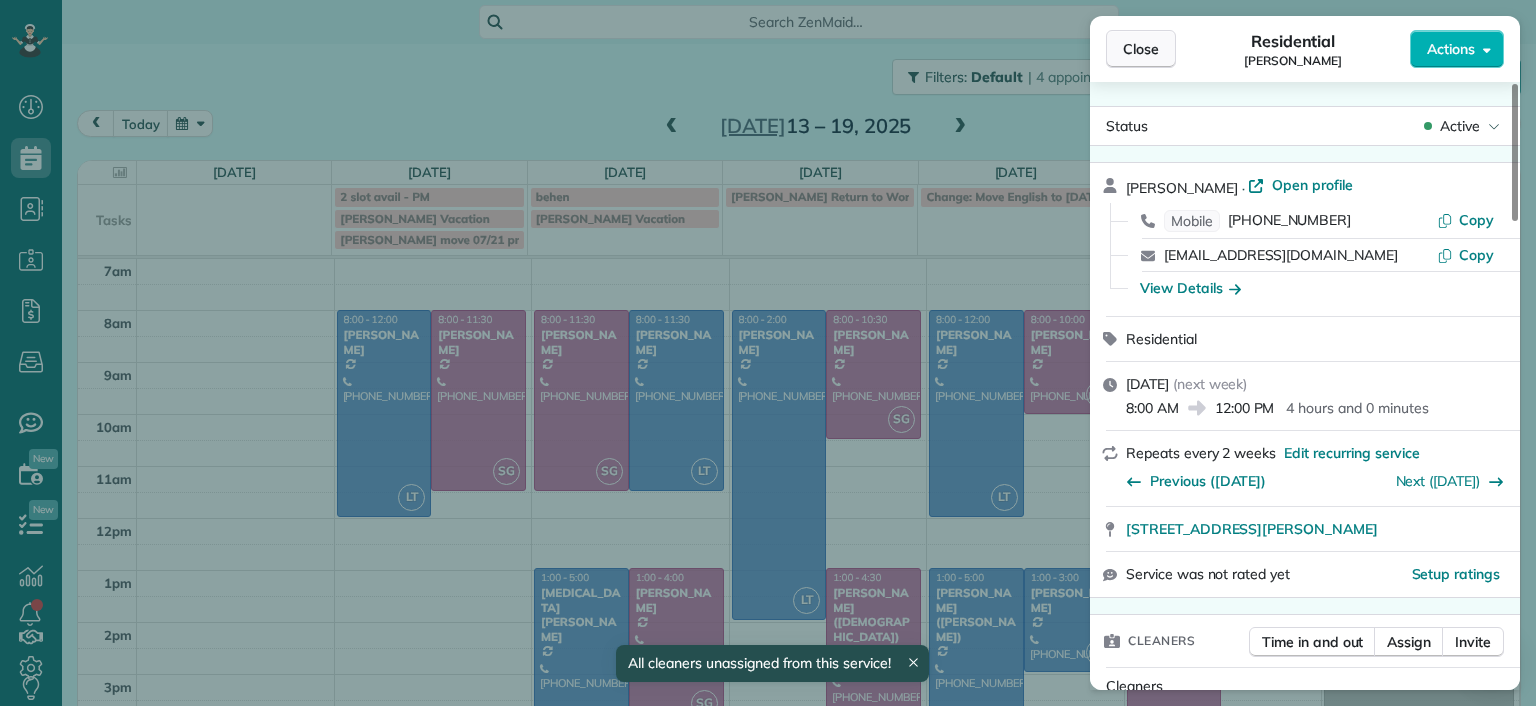click on "Close" at bounding box center [1141, 49] 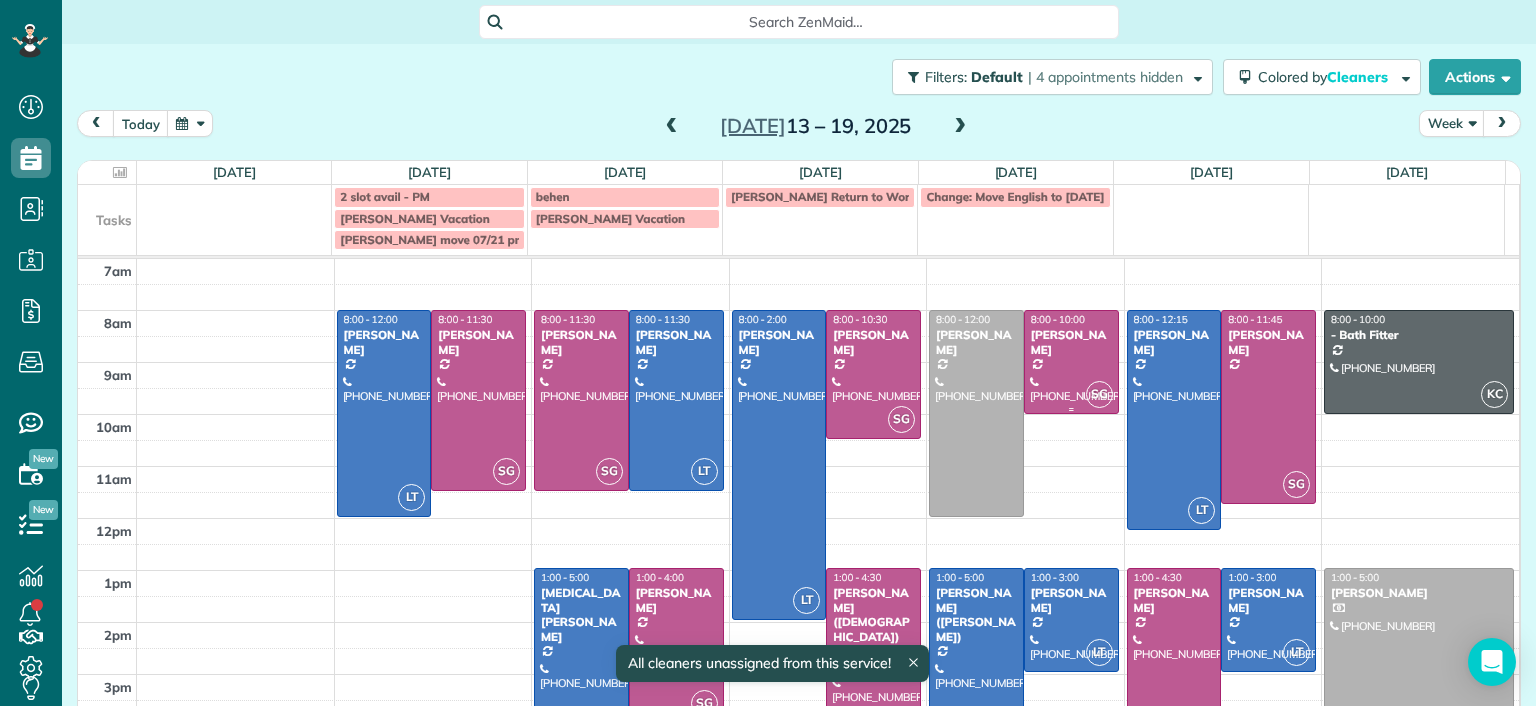 click on "Deborah Bassett" at bounding box center [1071, 342] 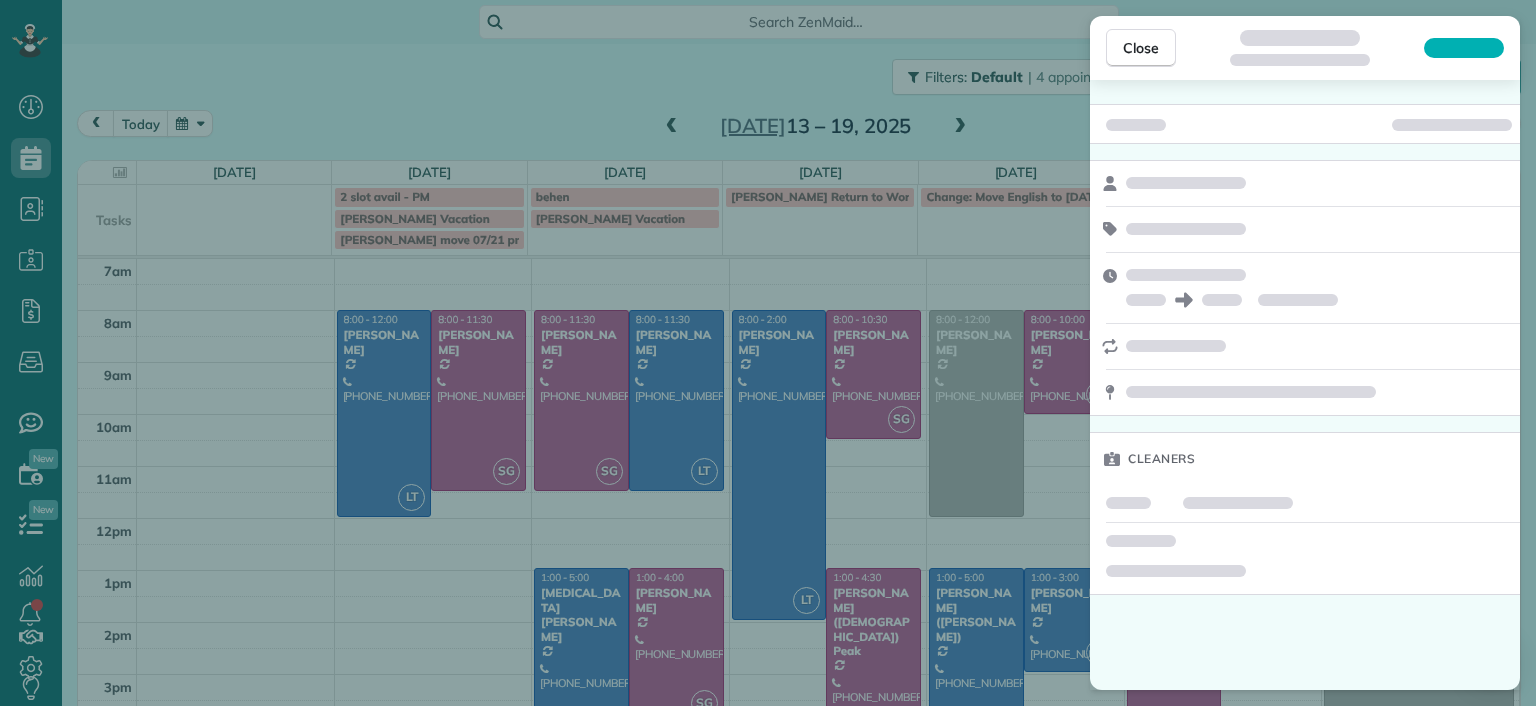 click on "Close   Cleaners" at bounding box center [768, 353] 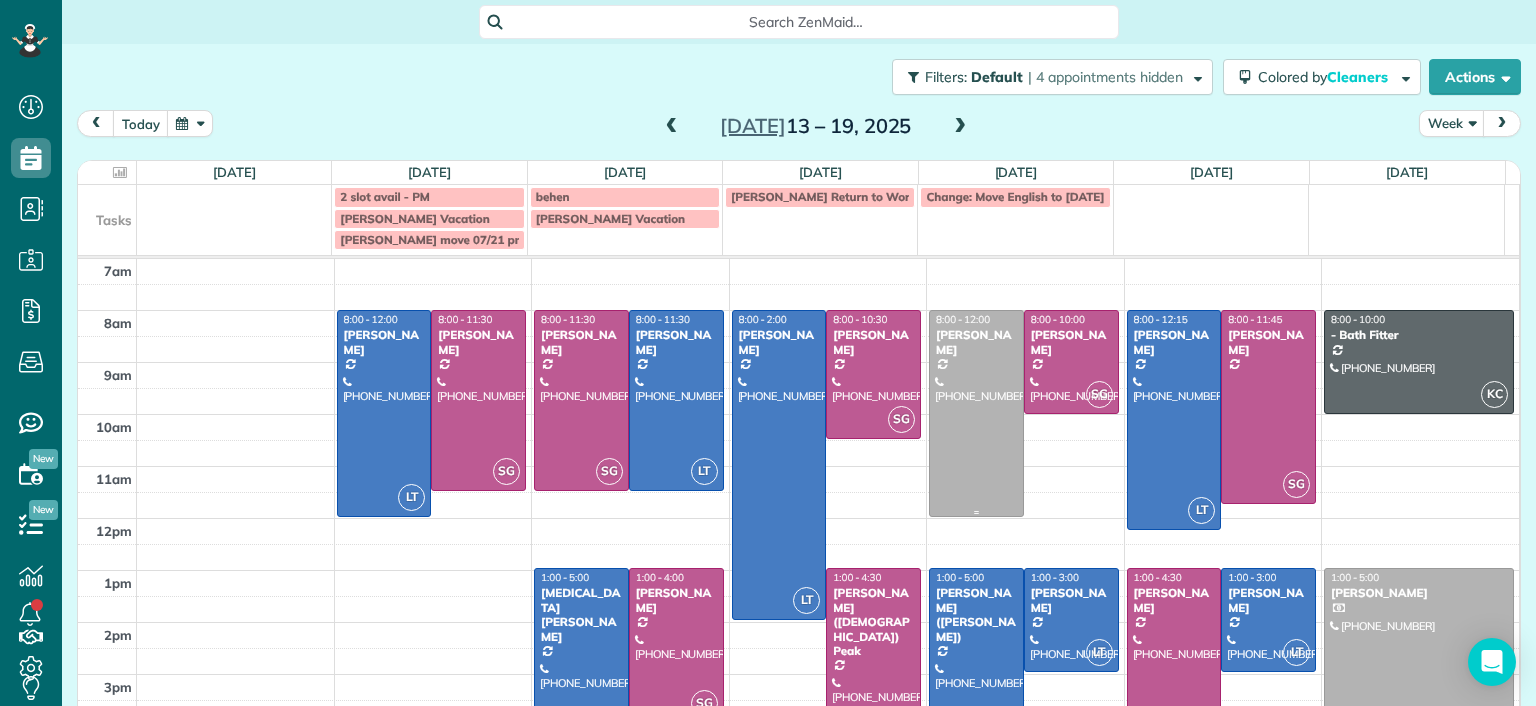 click at bounding box center [976, 413] 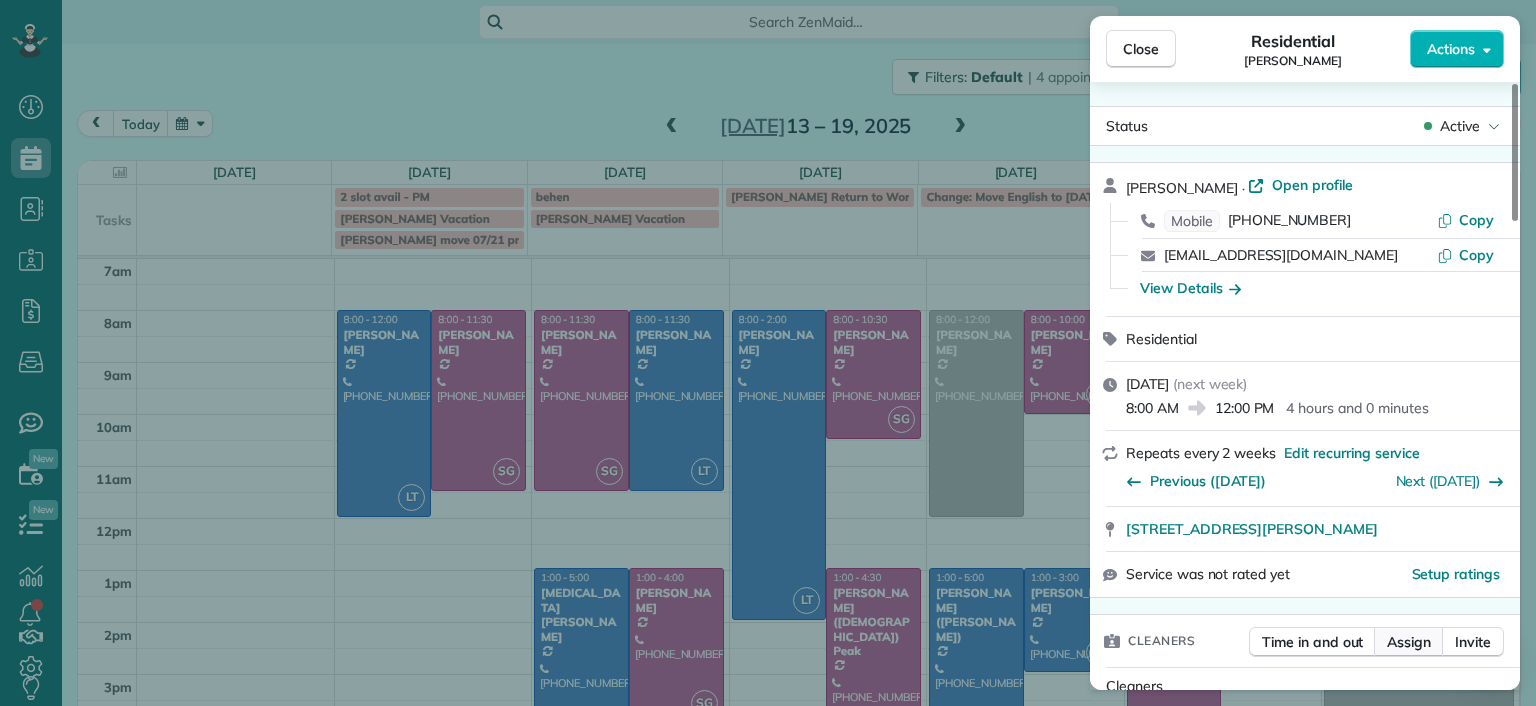 click on "Assign" at bounding box center (1409, 642) 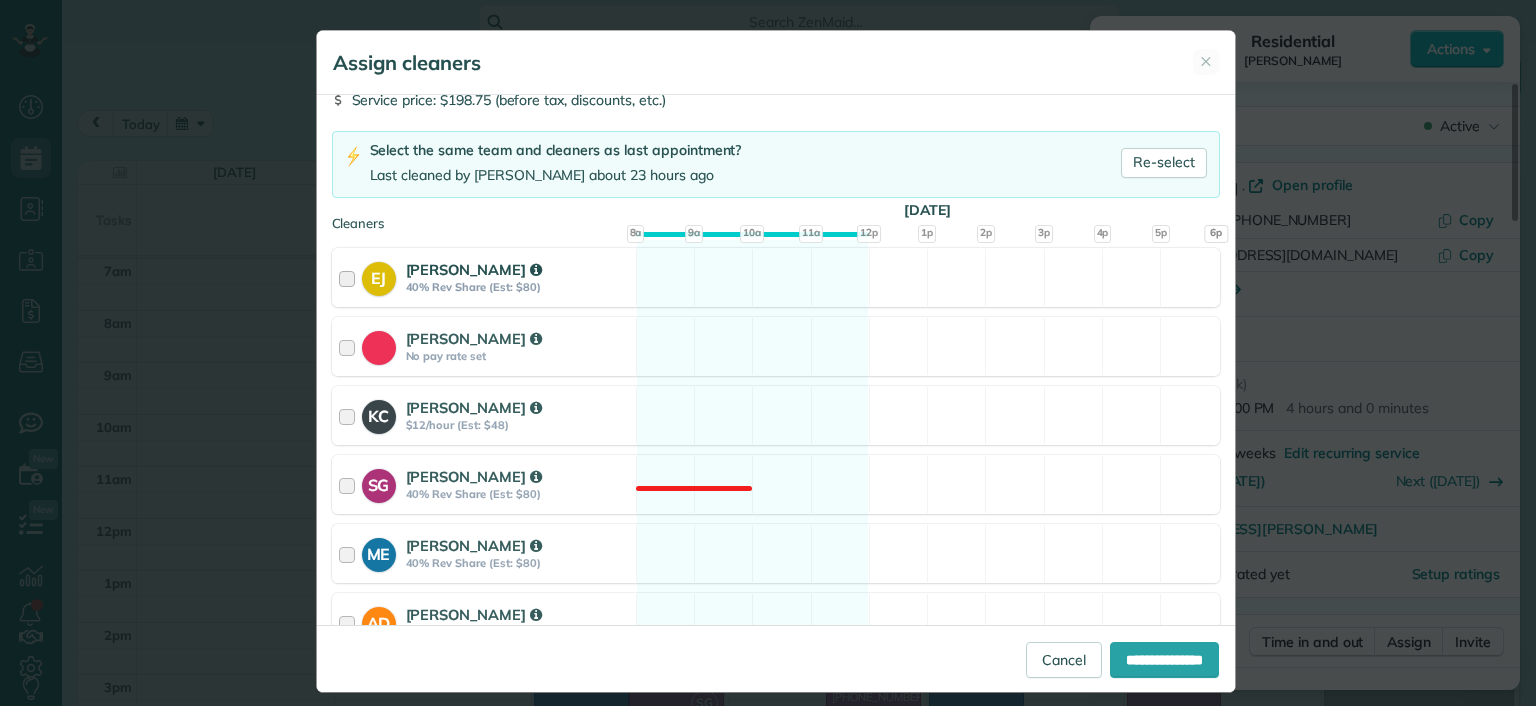 scroll, scrollTop: 200, scrollLeft: 0, axis: vertical 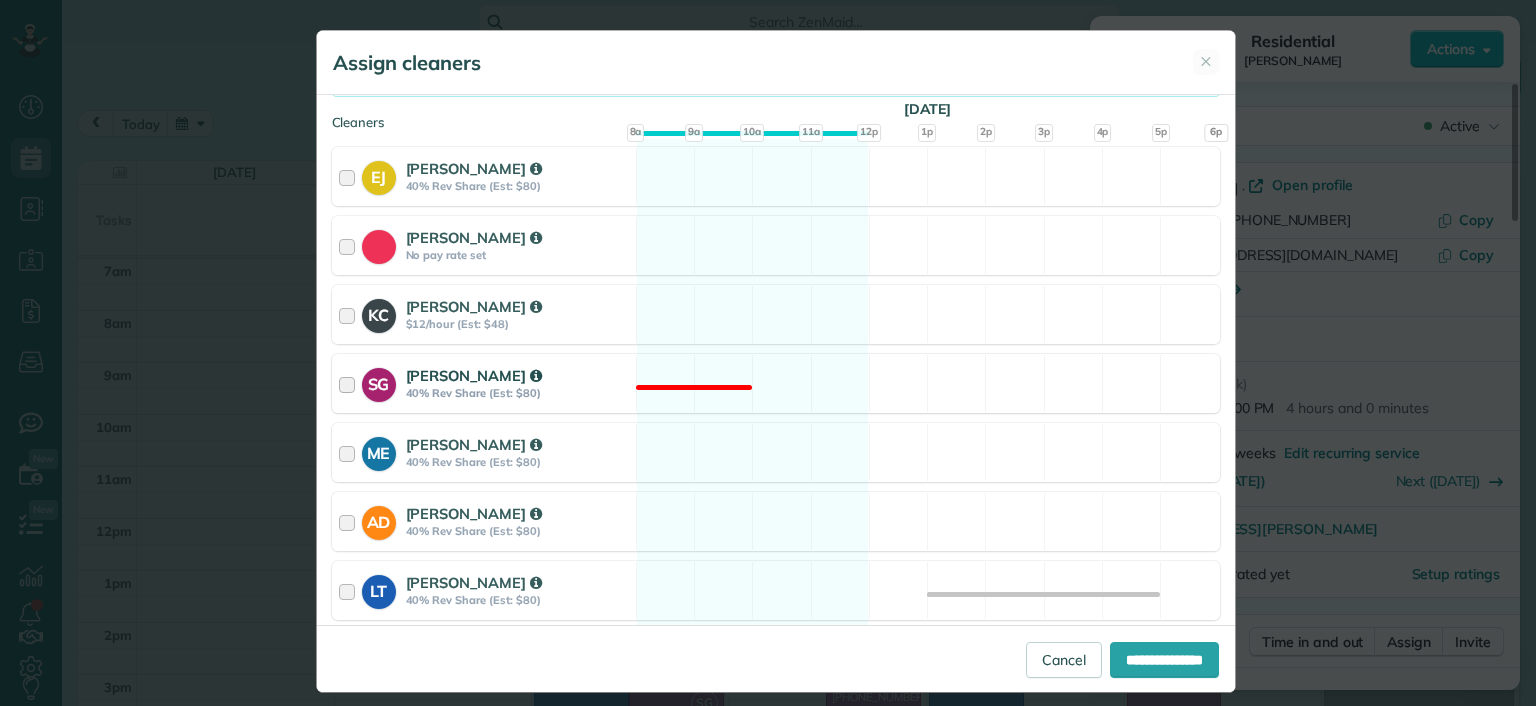 click on "SG
Sophie Gibbs
40% Rev Share (Est: $80)
Not available" at bounding box center (776, 383) 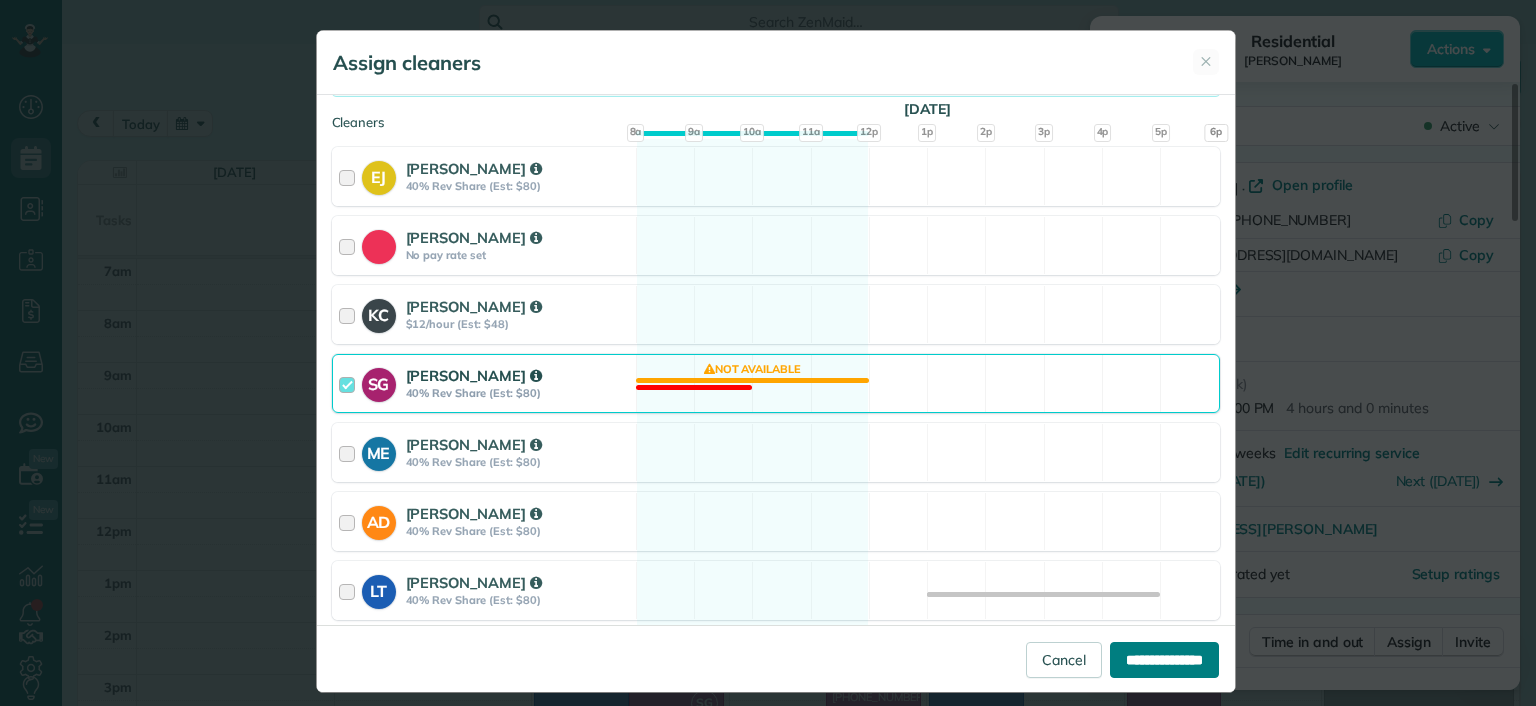 click on "**********" at bounding box center (1164, 660) 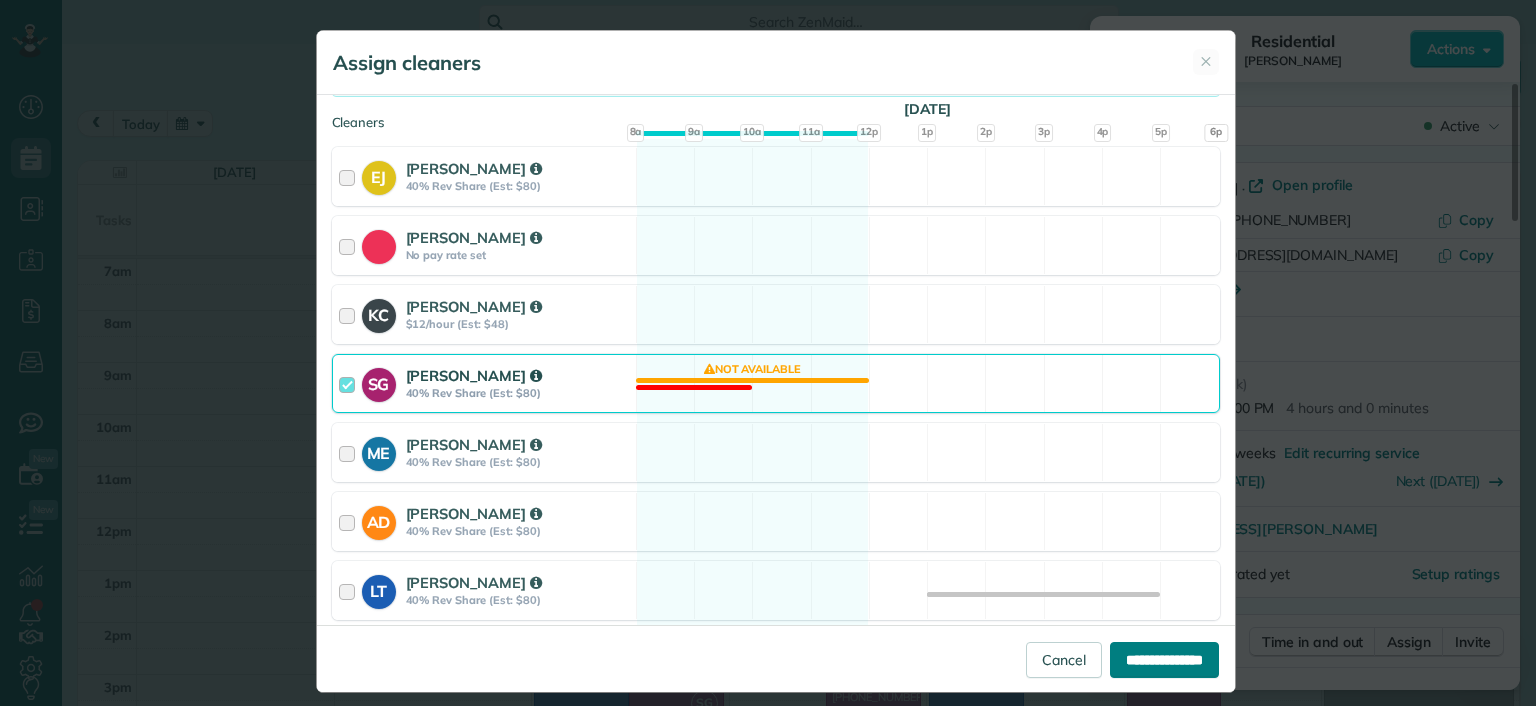type on "**********" 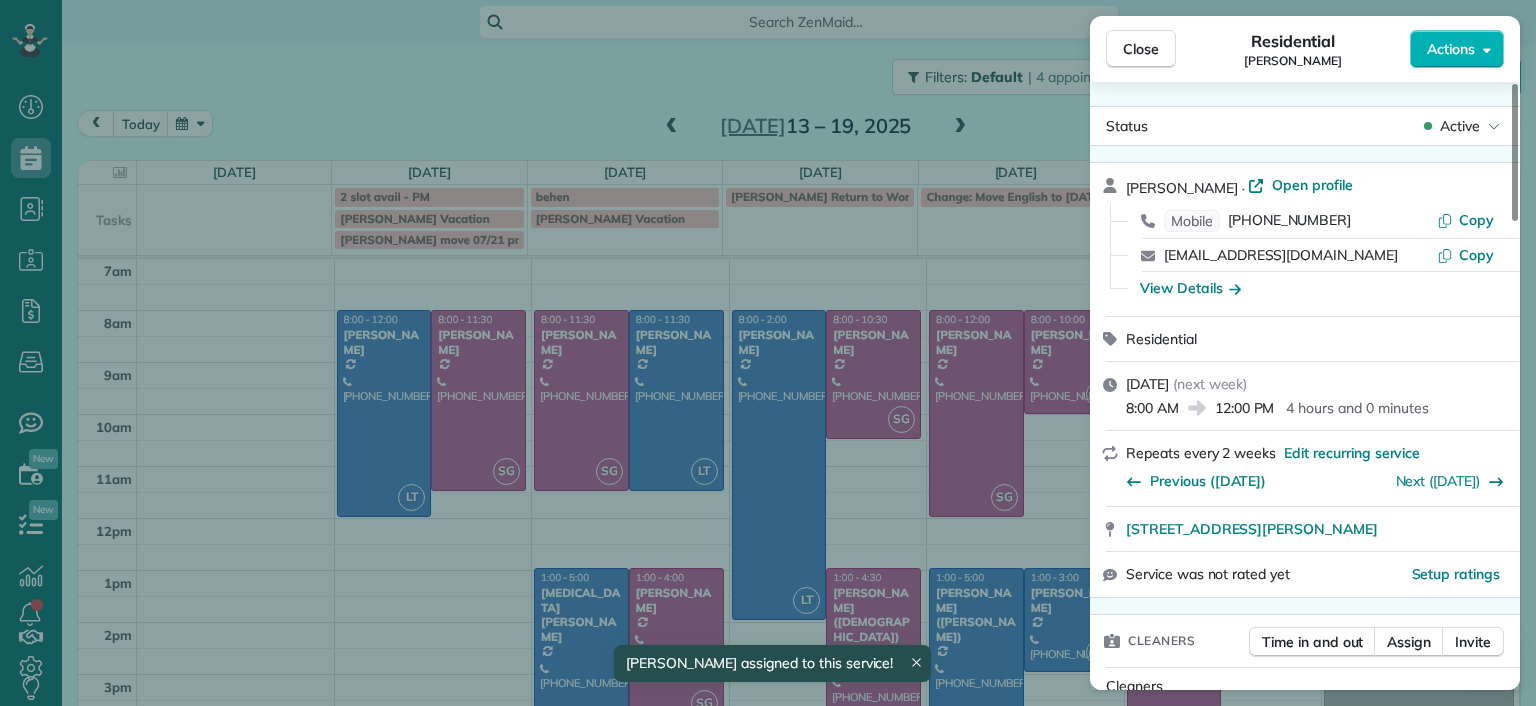 click on "Close Residential Katie Fraker Actions Status Active Katie Fraker · Open profile Mobile (603) 781-1667 Copy cowleskatie@yahoo.com Copy View Details Residential Thursday, July 17, 2025 ( next week ) 8:00 AM 12:00 PM 4 hours and 0 minutes Repeats every 2 weeks Edit recurring service Previous (Jul 09) Next (Jul 31) 2805 Glen Gary Drive Richmond VA 23233 Service was not rated yet Setup ratings Cleaners Time in and out Assign Invite Cleaners Sophie   Gibbs 8:00 AM 12:00 PM Checklist Try Now Keep this appointment up to your standards. Stay on top of every detail, keep your cleaners organised, and your client happy. Assign a checklist Watch a 5 min demo Billing Billing actions Price $198.75 Overcharge $0.00 Discount $0.00 Coupon discount - Primary tax - Secondary tax - Total appointment price $198.75 Tips collected New feature! $0.00 Unpaid Mark as paid Total including tip $198.75 Get paid online in no-time! Send an invoice and reward your cleaners with tips Charge customer credit card Appointment custom fields - 2" at bounding box center [768, 353] 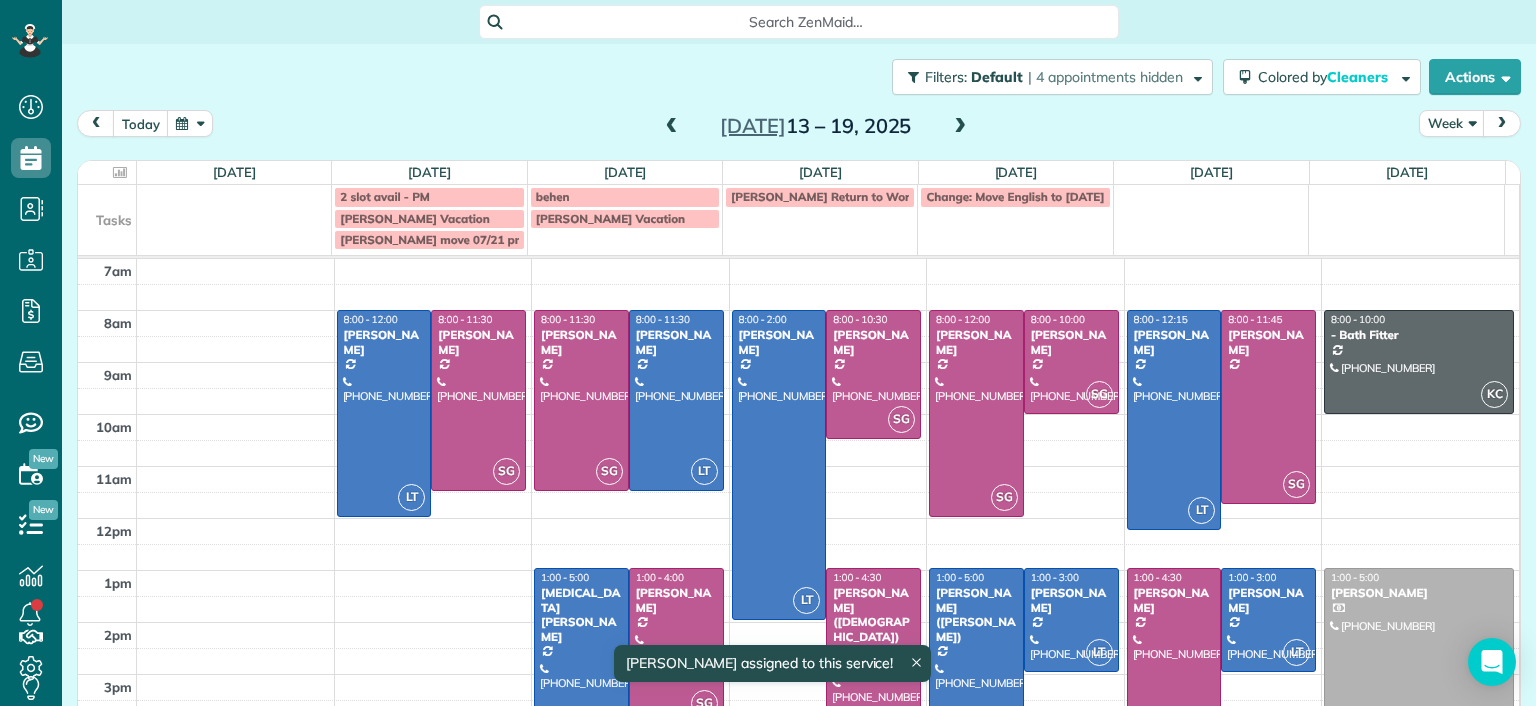 click at bounding box center [1071, 361] 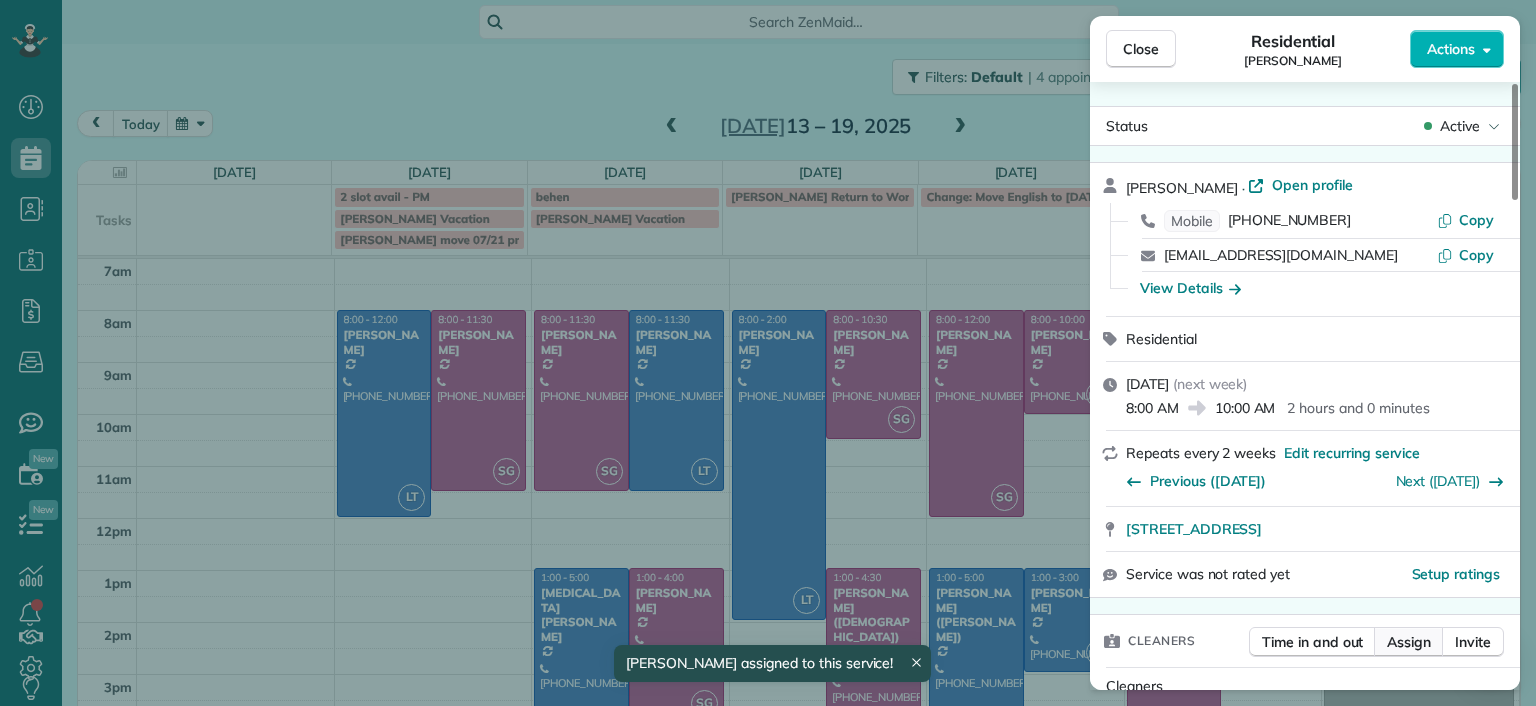 click on "Assign" at bounding box center [1409, 642] 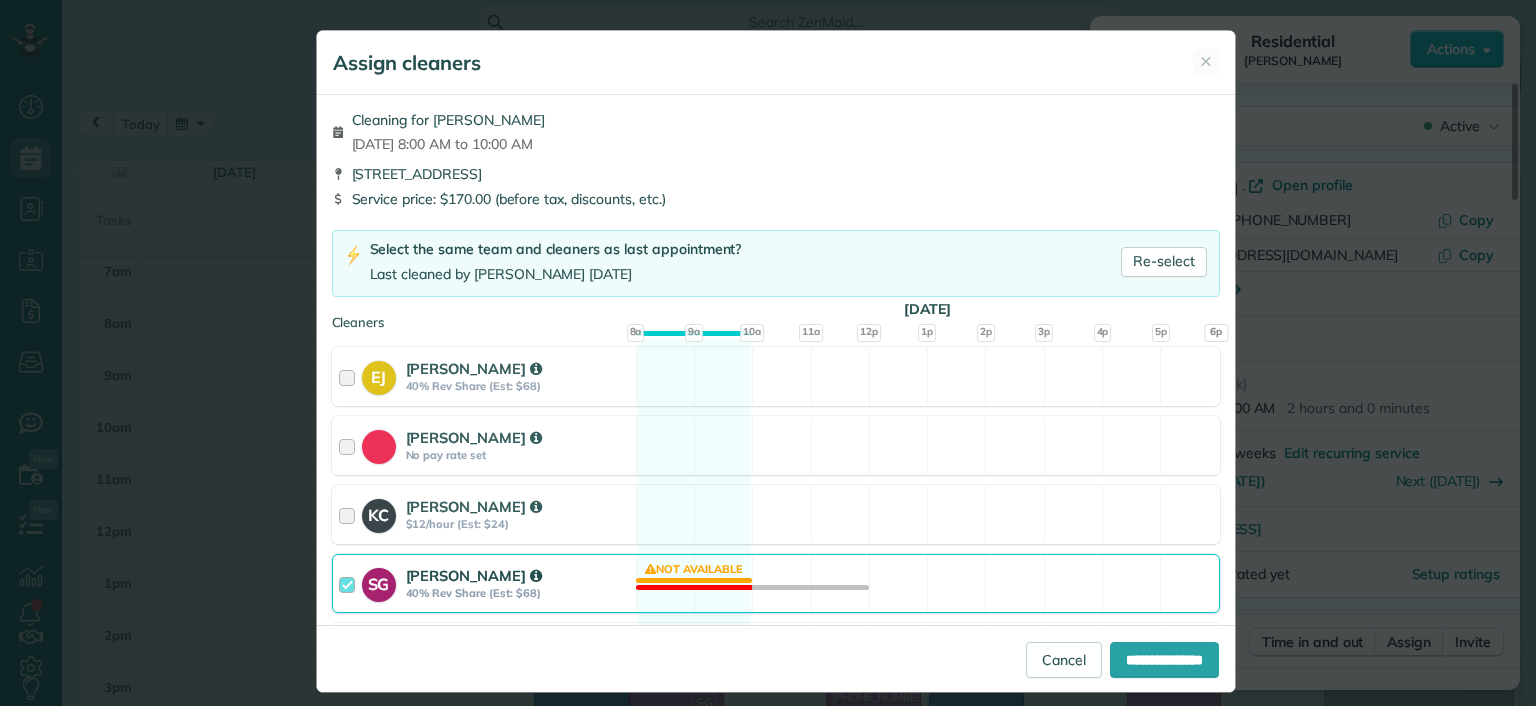 click on "SG
Sophie Gibbs
40% Rev Share (Est: $68)
Not available" at bounding box center [776, 583] 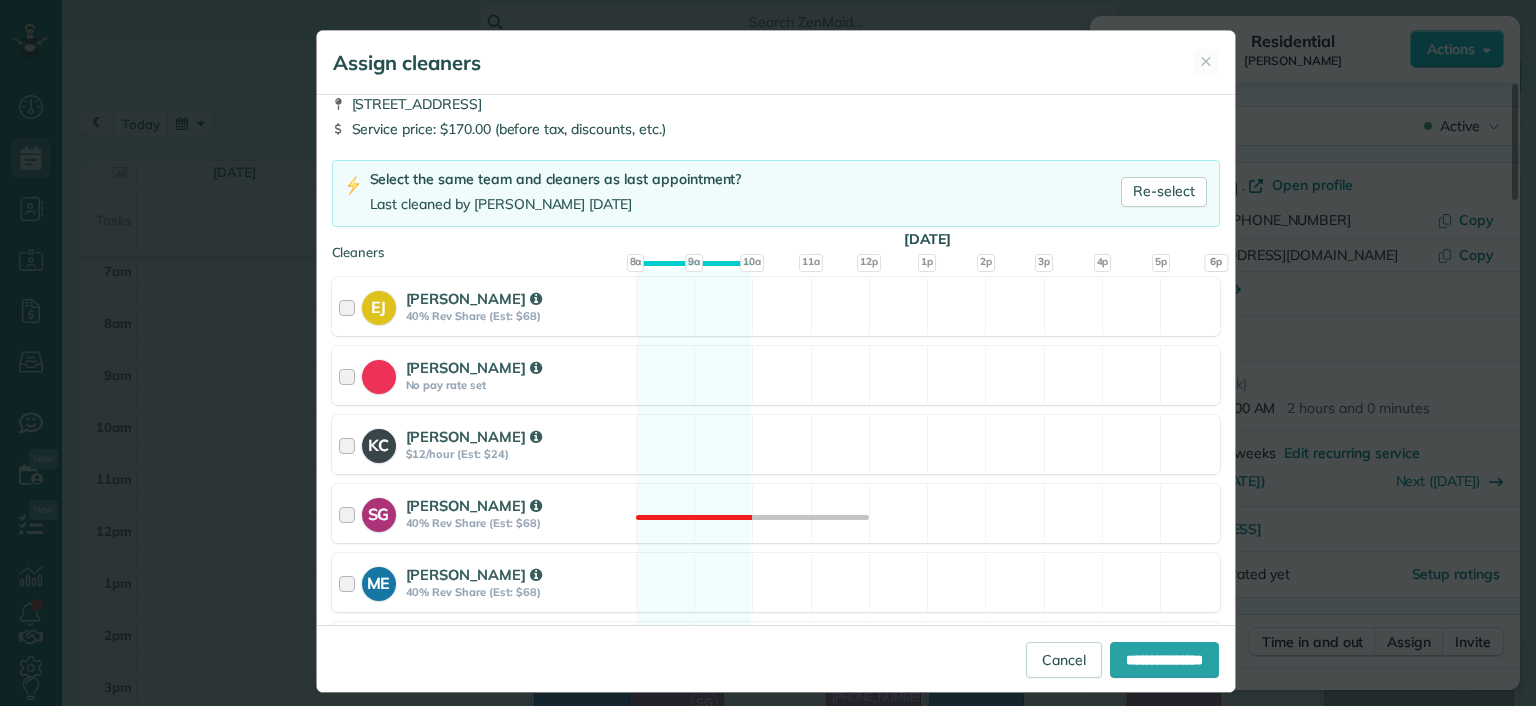 scroll, scrollTop: 200, scrollLeft: 0, axis: vertical 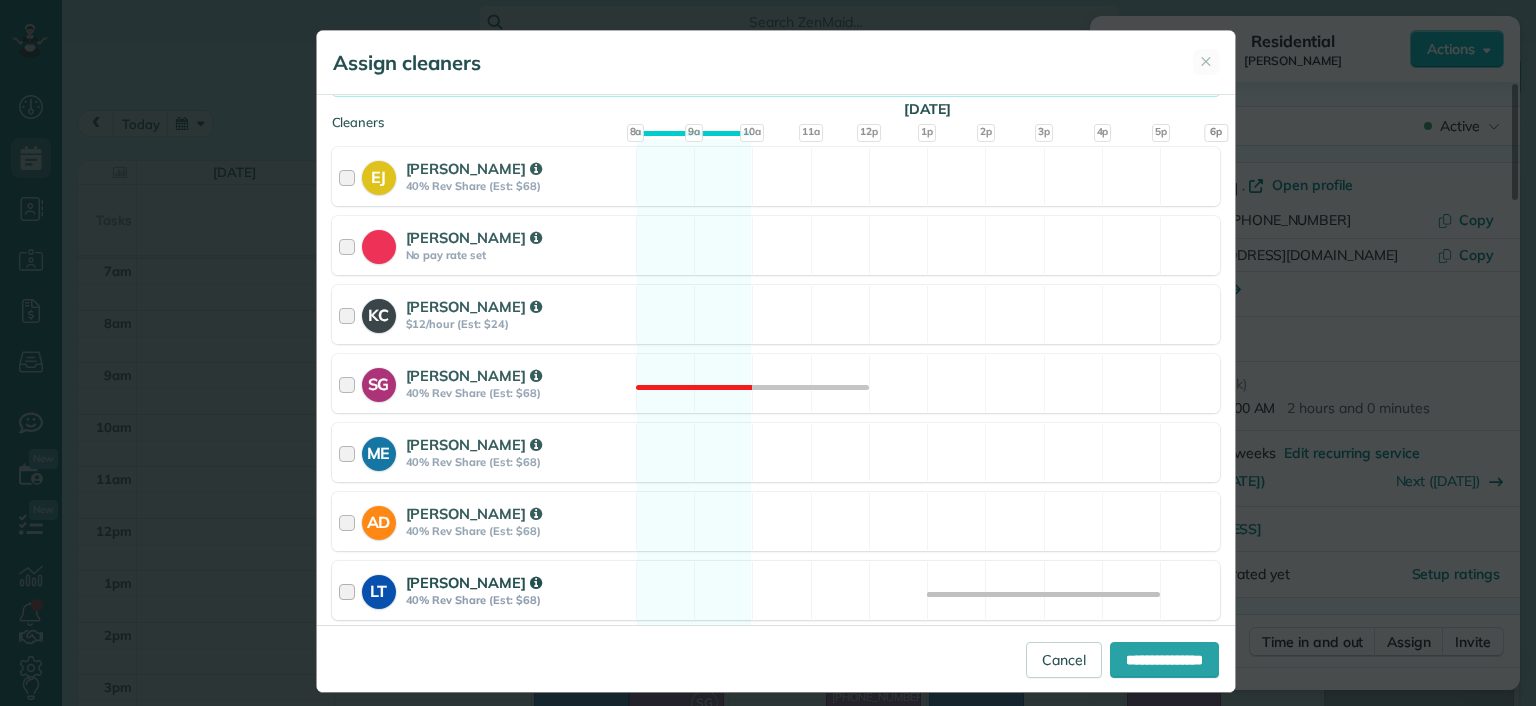 click on "LT
Laura Thaller
40% Rev Share (Est: $68)
Available" at bounding box center (776, 590) 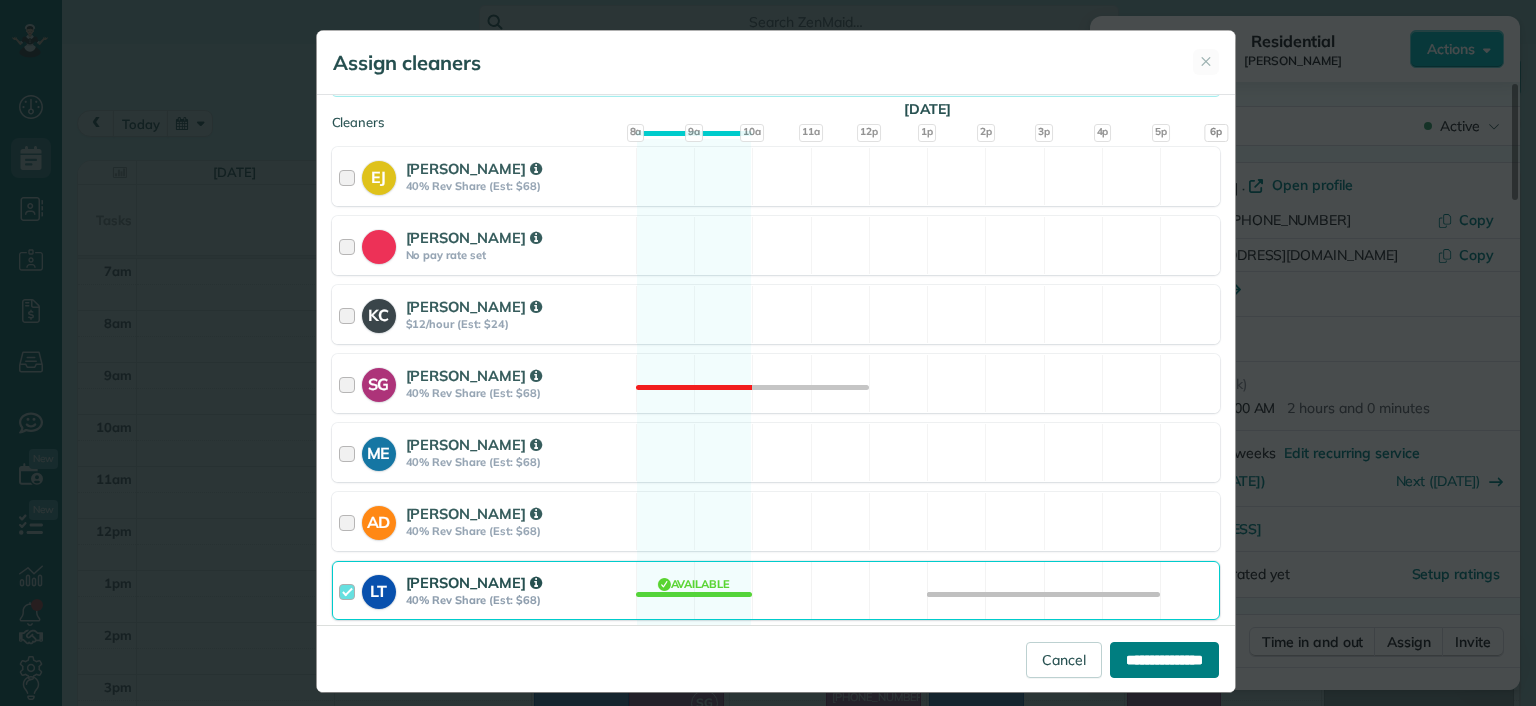click on "**********" at bounding box center (1164, 660) 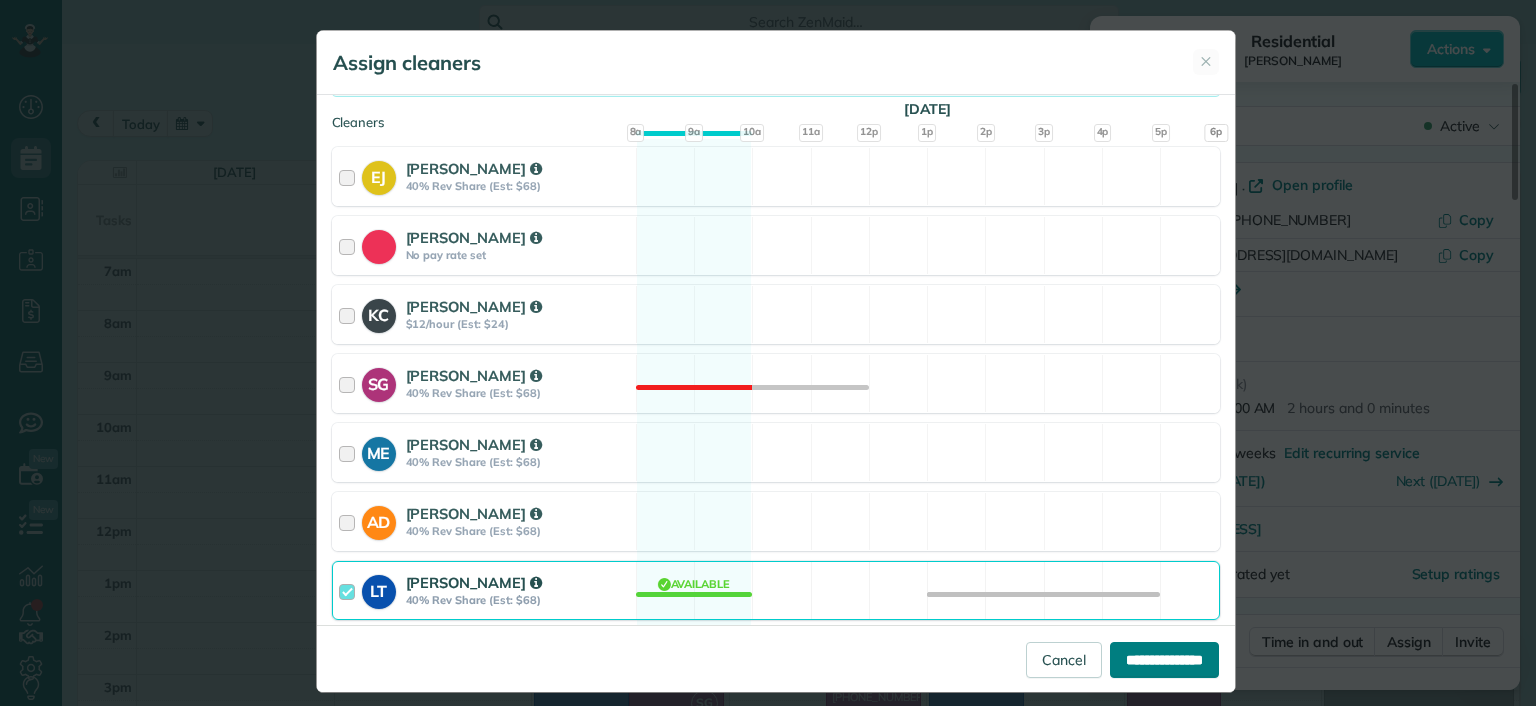 type on "**********" 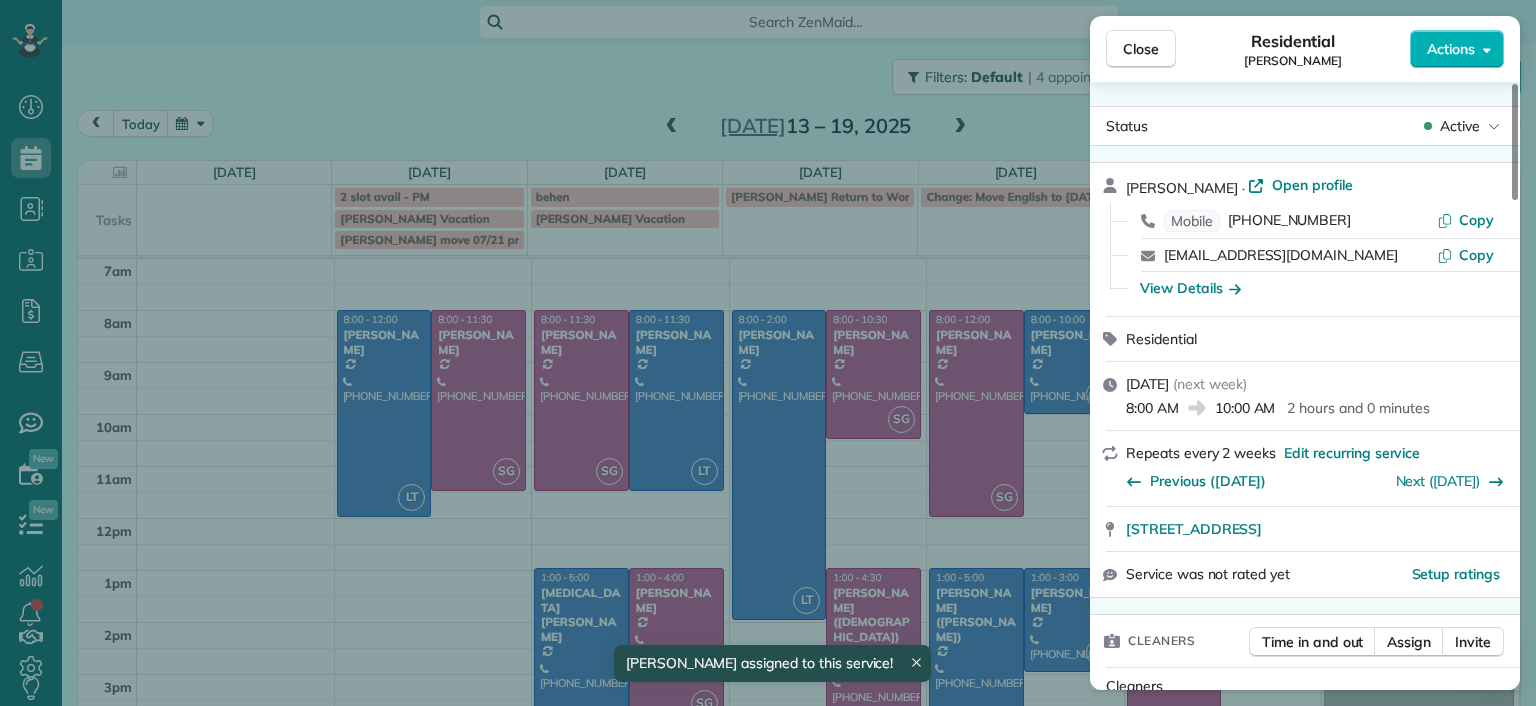 click on "Close Residential Deborah Bassett Actions Status Active Deborah Bassett · Open profile Mobile (804) 393-2837 Copy dbassett97@gmail.com Copy View Details Residential Thursday, July 17, 2025 ( next week ) 8:00 AM 10:00 AM 2 hours and 0 minutes Repeats every 2 weeks Edit recurring service Previous (Jul 01) Next (Jul 31) 8641 Devara Court Richmond VA 23235 Service was not rated yet Setup ratings Cleaners Time in and out Assign Invite Cleaners Laura   Thaller 8:00 AM 10:00 AM Checklist Try Now Keep this appointment up to your standards. Stay on top of every detail, keep your cleaners organised, and your client happy. Assign a checklist Watch a 5 min demo Billing Billing actions Price $170.00 Overcharge $0.00 Discount $0.00 Coupon discount - Primary tax - Secondary tax - Total appointment price $170.00 Tips collected New feature! $0.00 Unpaid Mark as paid Total including tip $170.00 Get paid online in no-time! Send an invoice and reward your cleaners with tips Charge customer credit card Appointment custom fields" at bounding box center (768, 353) 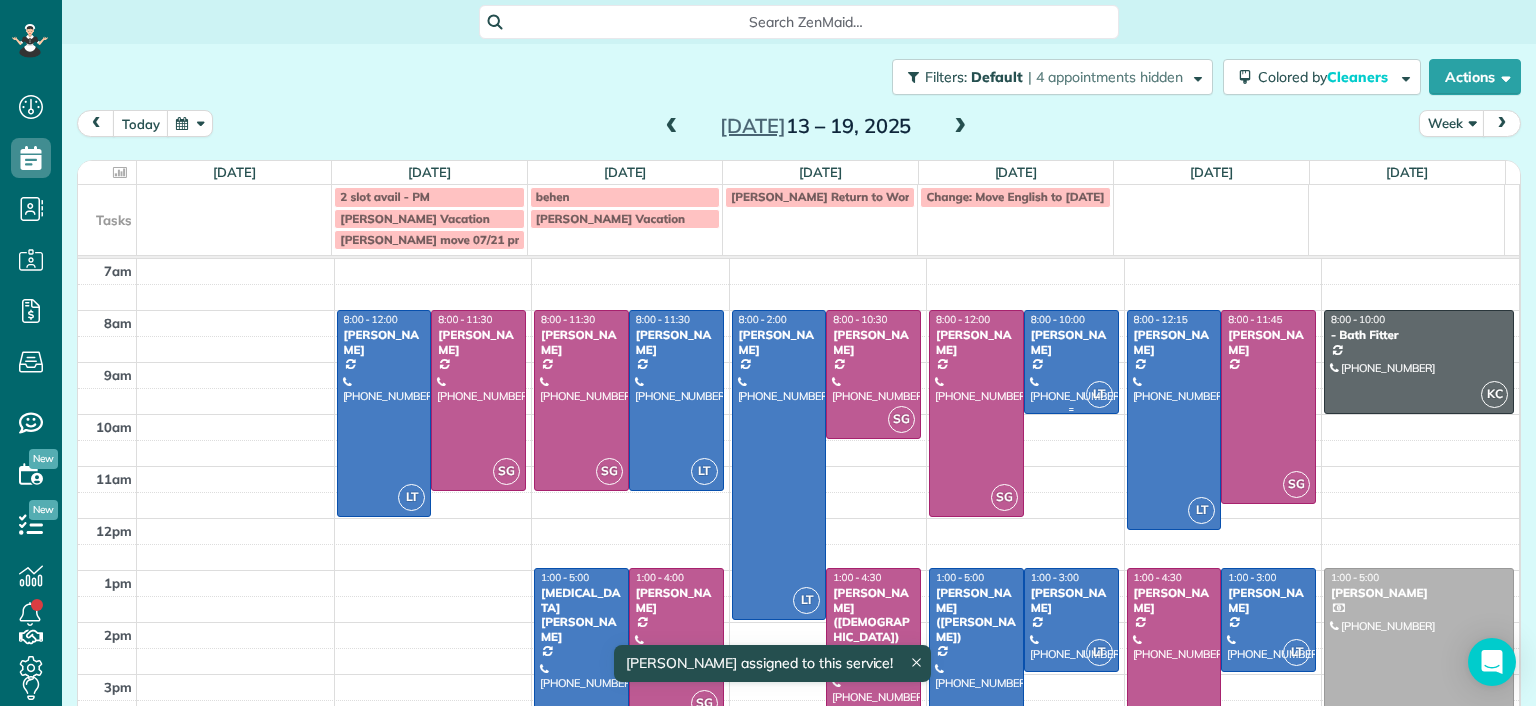 click on "Deborah Bassett" at bounding box center (1071, 342) 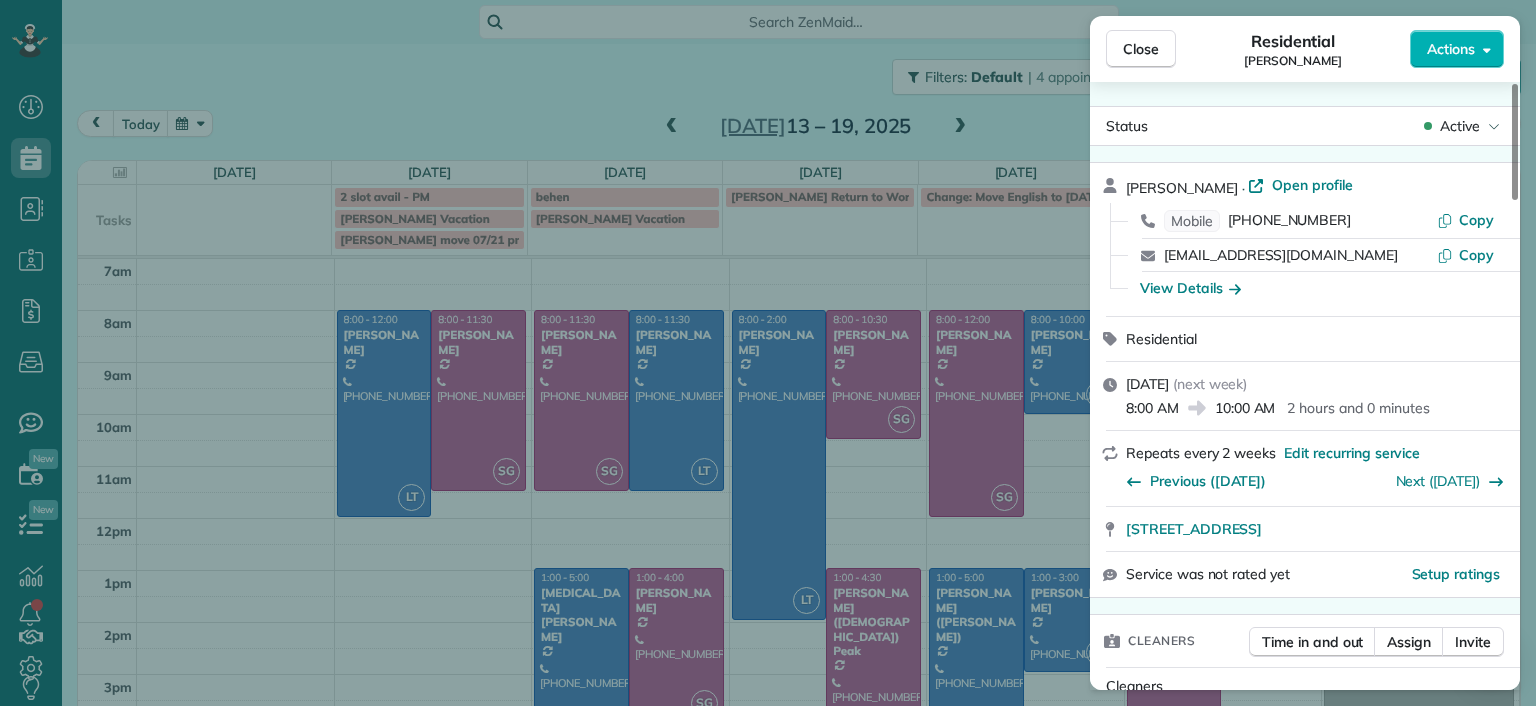click on "Close Residential Deborah Bassett Actions Status Active Deborah Bassett · Open profile Mobile (804) 393-2837 Copy dbassett97@gmail.com Copy View Details Residential Thursday, July 17, 2025 ( next week ) 8:00 AM 10:00 AM 2 hours and 0 minutes Repeats every 2 weeks Edit recurring service Previous (Jul 01) Next (Jul 31) 8641 Devara Court Richmond VA 23235 Service was not rated yet Setup ratings Cleaners Time in and out Assign Invite Cleaners Laura   Thaller 8:00 AM 10:00 AM Checklist Try Now Keep this appointment up to your standards. Stay on top of every detail, keep your cleaners organised, and your client happy. Assign a checklist Watch a 5 min demo Billing Billing actions Price $170.00 Overcharge $0.00 Discount $0.00 Coupon discount - Primary tax - Secondary tax - Total appointment price $170.00 Tips collected New feature! $0.00 Unpaid Mark as paid Total including tip $170.00 Get paid online in no-time! Send an invoice and reward your cleaners with tips Charge customer credit card Appointment custom fields" at bounding box center (768, 353) 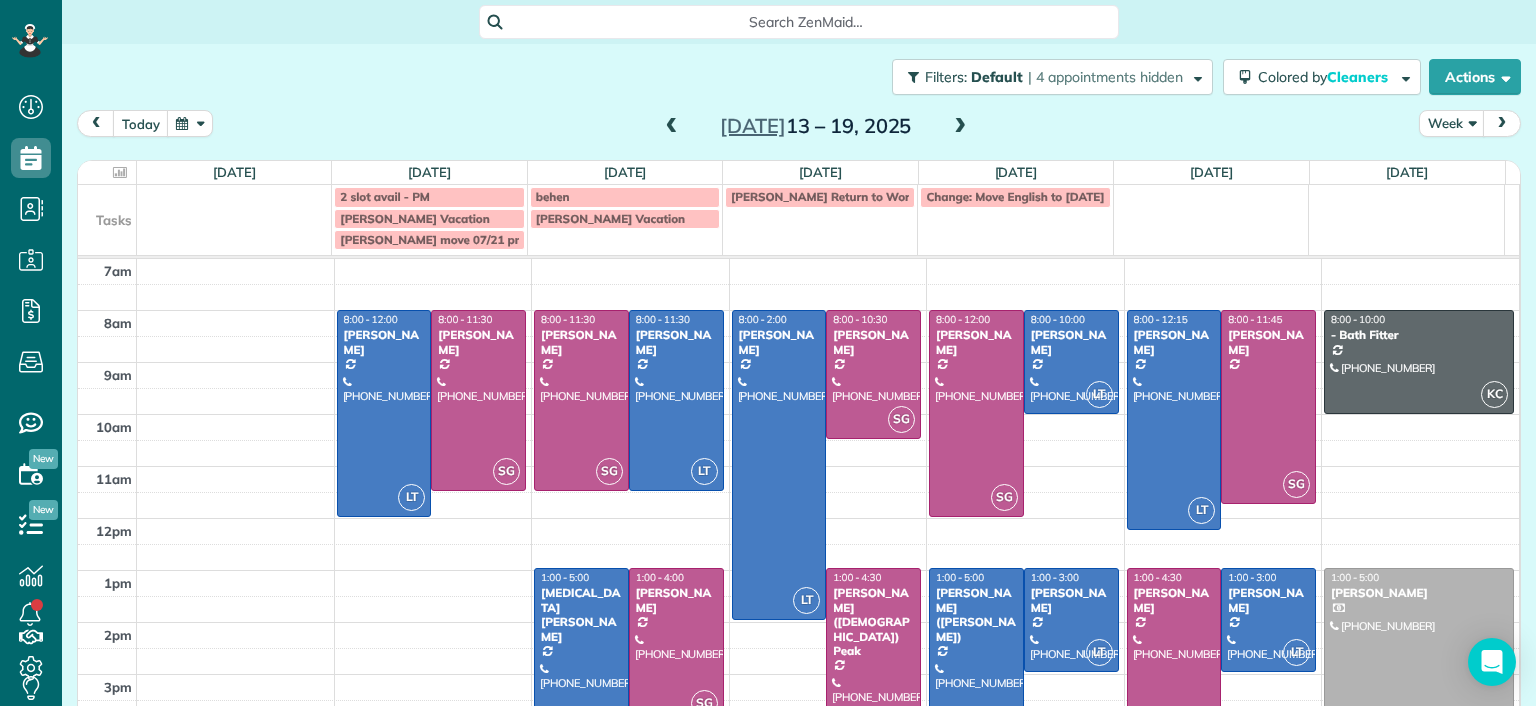 click at bounding box center [960, 127] 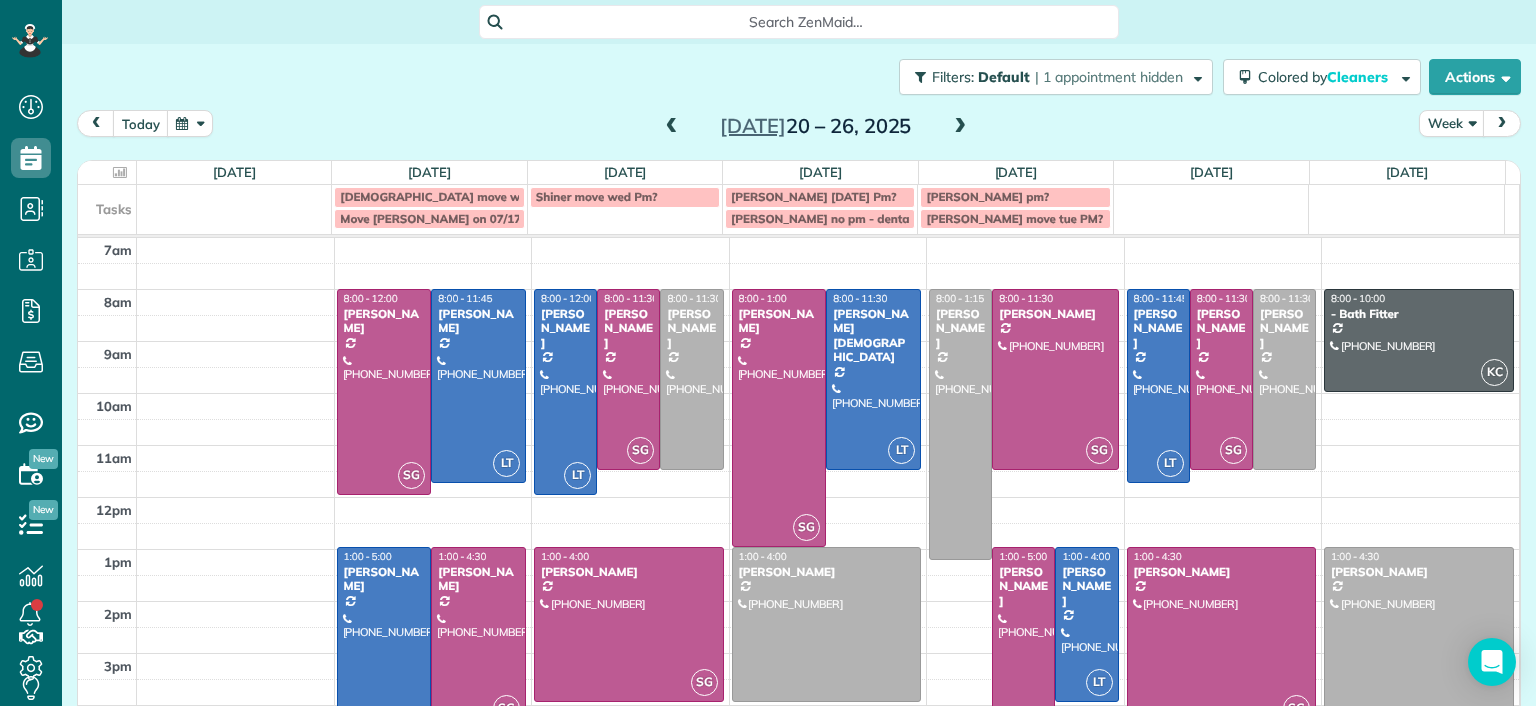 click at bounding box center [672, 127] 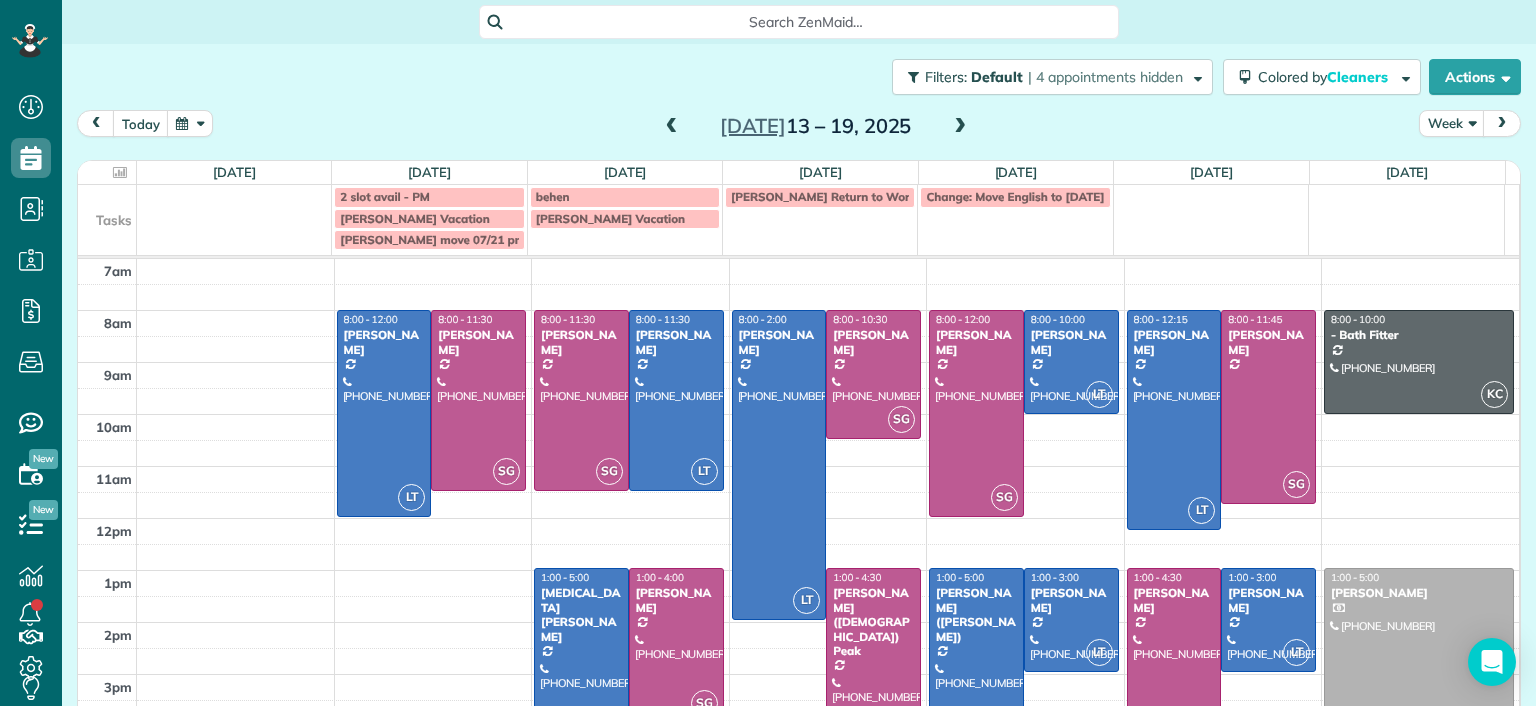 drag, startPoint x: 455, startPoint y: 238, endPoint x: 428, endPoint y: 242, distance: 27.294687 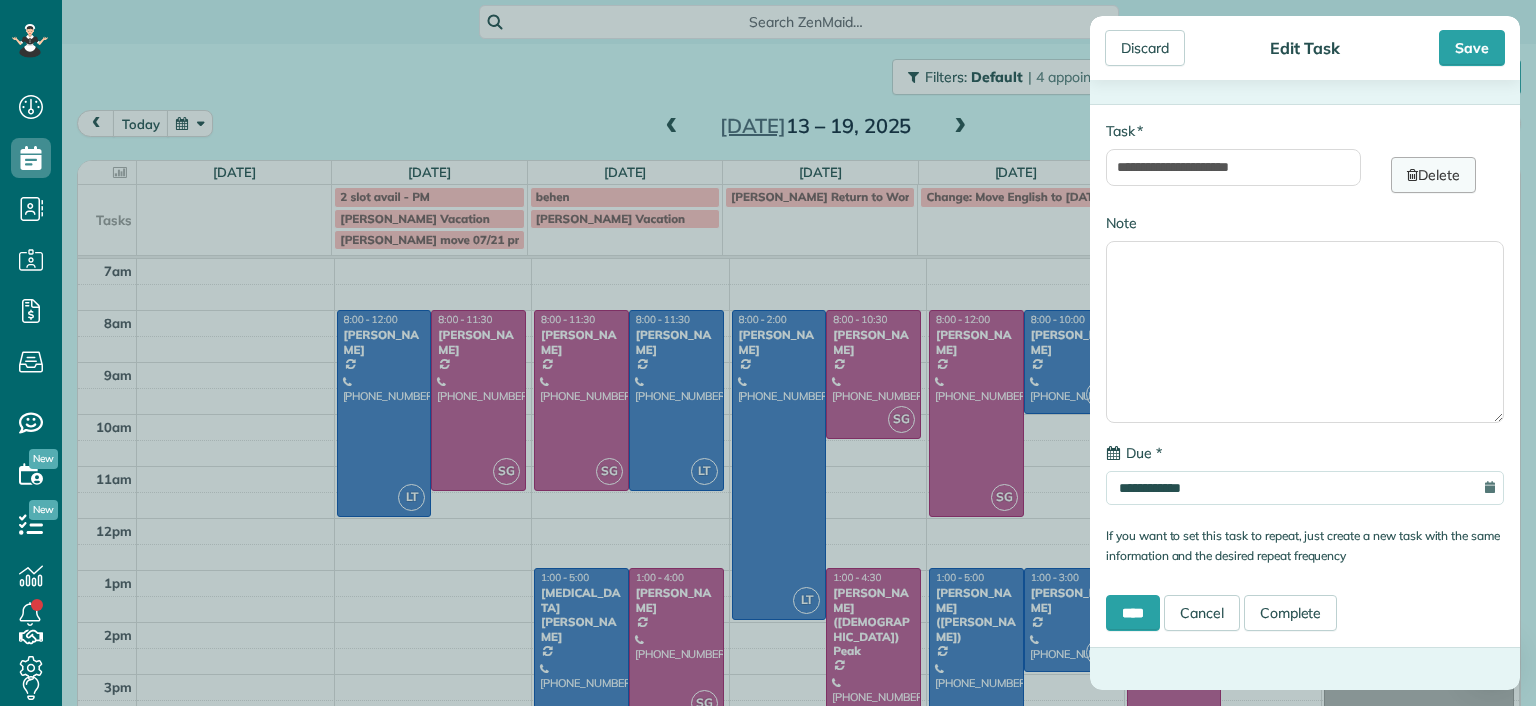click on "Delete" at bounding box center [1433, 175] 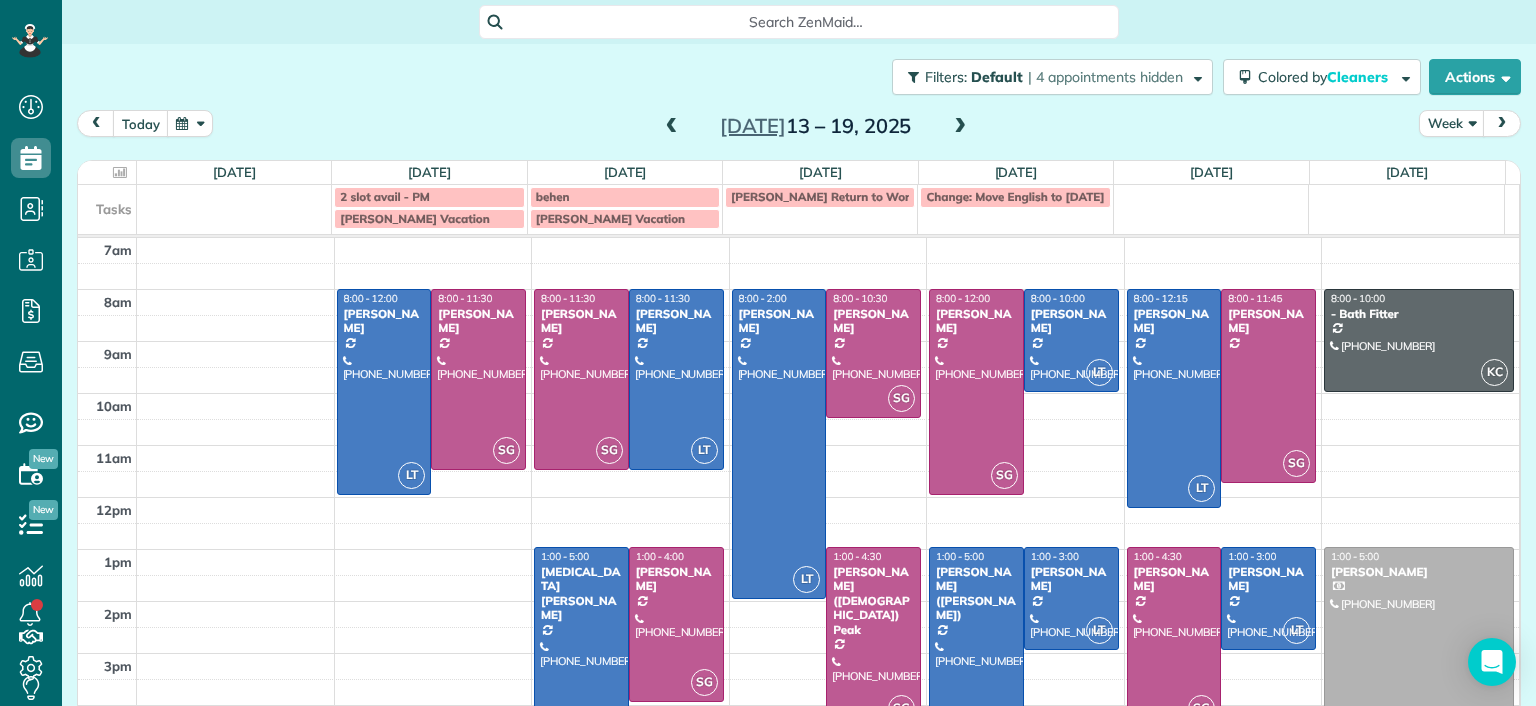 click on "7am 8am 9am 10am 11am 12pm 1pm 2pm 3pm 4pm 5pm LT 8:00 - 12:00 Danielle Leek (616) 322-8093 3506 Enslow Avenue Richmond, VA 23222 SG 8:00 - 11:30 Imani Holmes (804) 245-9696 2816 North Avenue Richmond, VA 23222 SG 8:00 - 11:30 Jessica Knight (804) 514-1890 1815 Floyd Avenue Richmond, VA 23220 LT 8:00 - 11:30 Galia Moran (703) 593-4027 5937 Kings Crest Drive Chesterfield, VA 23832 LT 1:00 - 5:00 Alli Robbins (651) 792-6217 2410 Bryan Park Avenue Richmond, VA 23228 SG 1:00 - 4:00 Tracy Jones (703) 231-6094 301 Virginia Street Richmond, VA 23219 LT 8:00 - 2:00 Julie Weissend (804) 370-8320 2710 Monument Avenue Richmond, VA 23220 SG 8:00 - 10:30 Tiffany Stark (804) 855-7663 12351 Dutton Road Midlothian, VA 23113 SG 1:00 - 4:30 Paige (Gay) Peak (804) 319-5916 1017 Horsepen Road Richmond, VA 23229 SG 8:00 - 12:00 Katie Fraker (603) 781-1667 2805 Glen Gary Drive Richmond, VA 23233 LT 8:00 - 10:00 Deborah Bassett (804) 393-2837 8641 Devara Court Richmond, VA 23235 LT 1:00 - 5:00 Chris Ludwig (Harrison) (804) 878-2272" at bounding box center (798, 523) 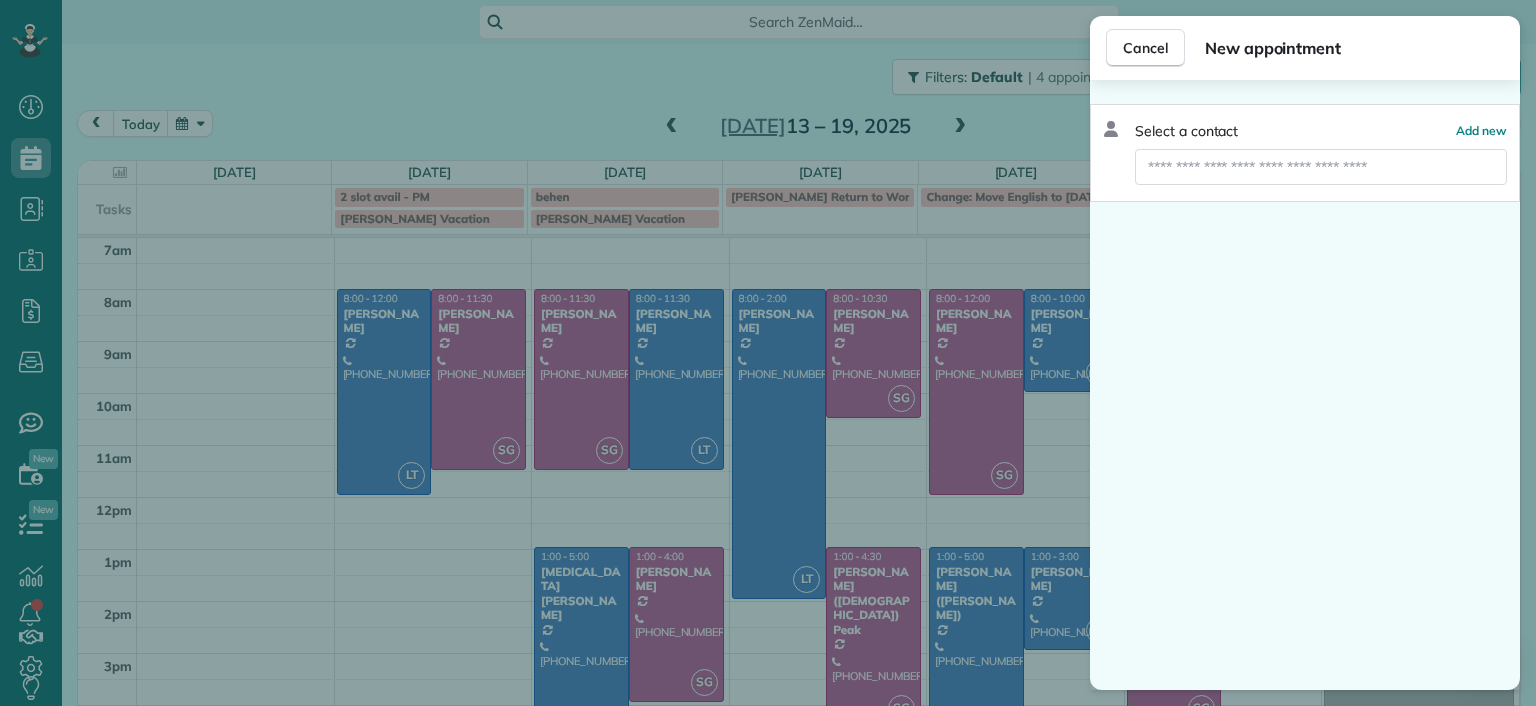 click on "Cancel New appointment Select a contact Add new" at bounding box center (768, 353) 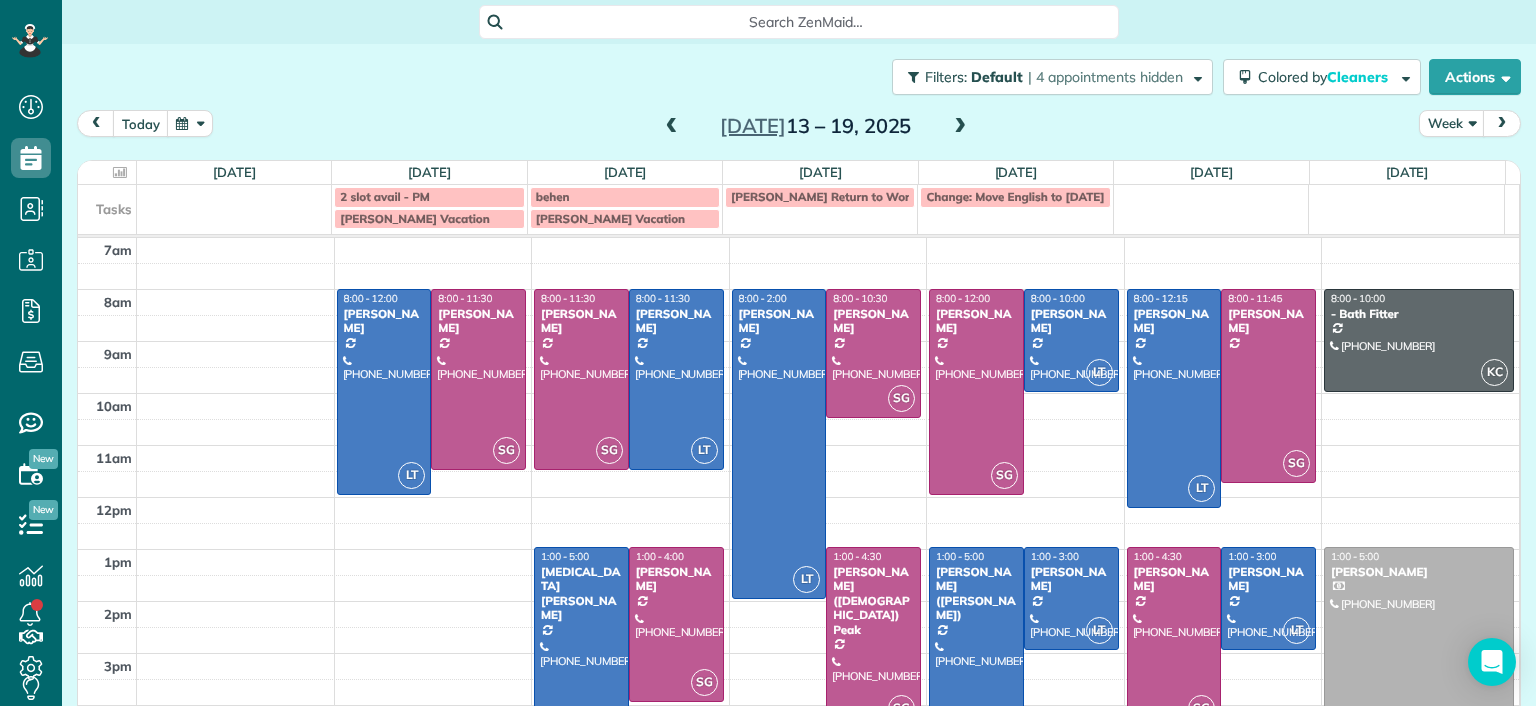 click at bounding box center (672, 127) 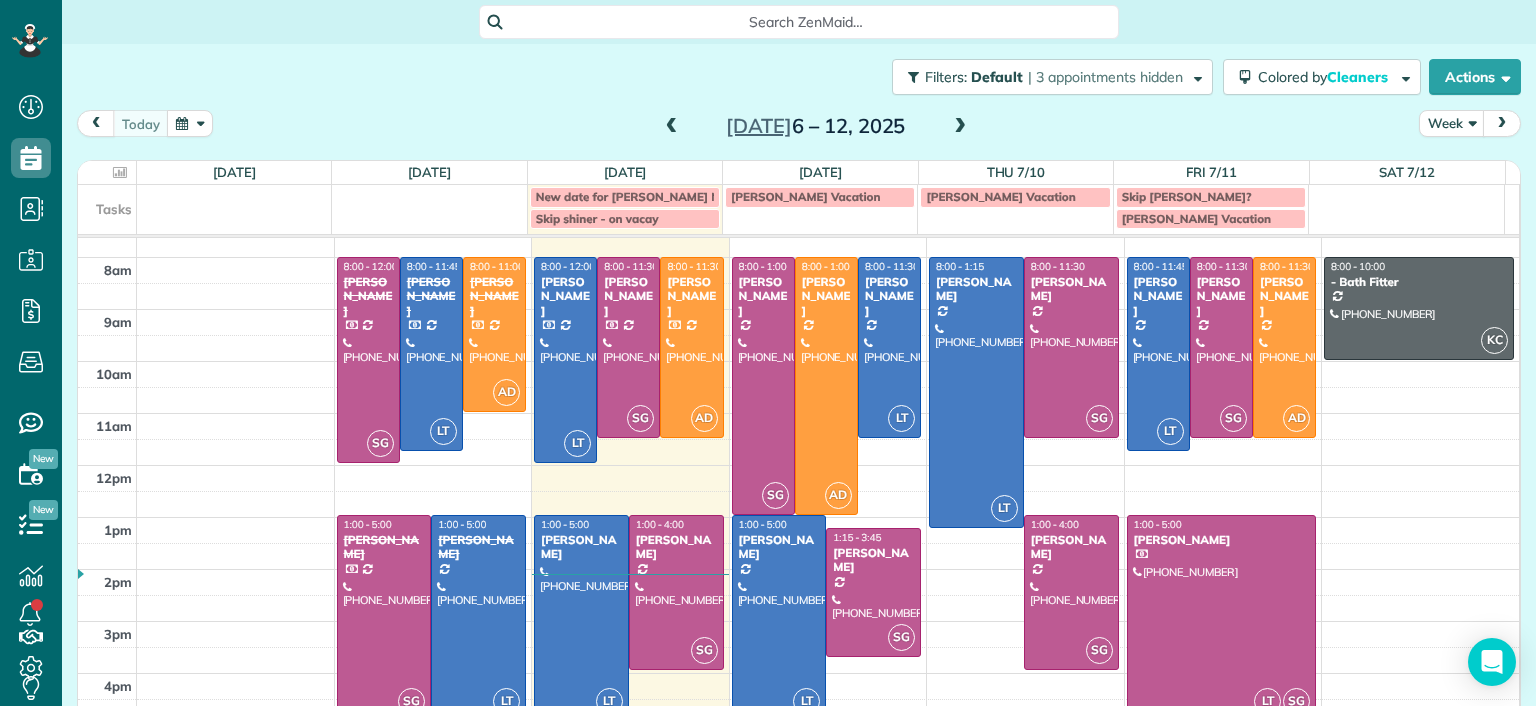 scroll, scrollTop: 0, scrollLeft: 0, axis: both 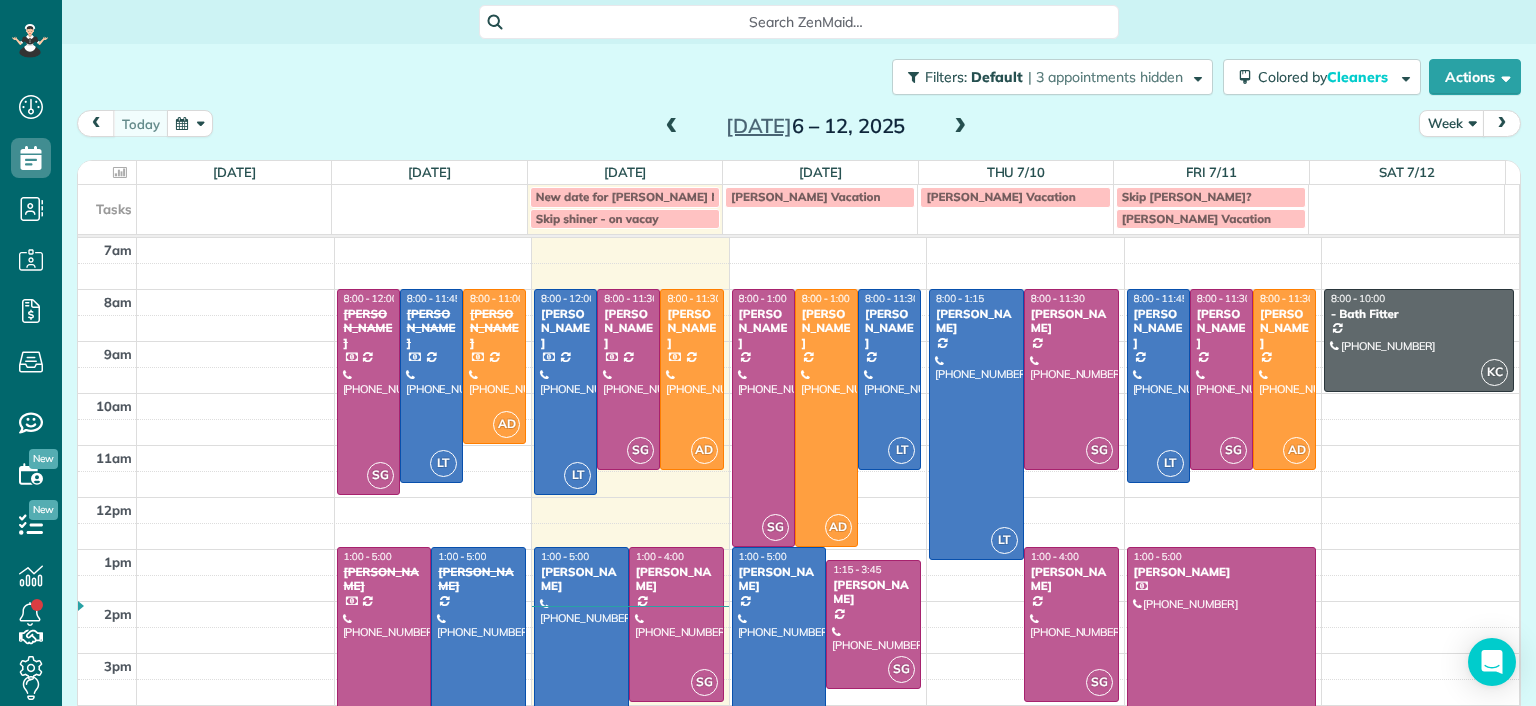 click at bounding box center (960, 127) 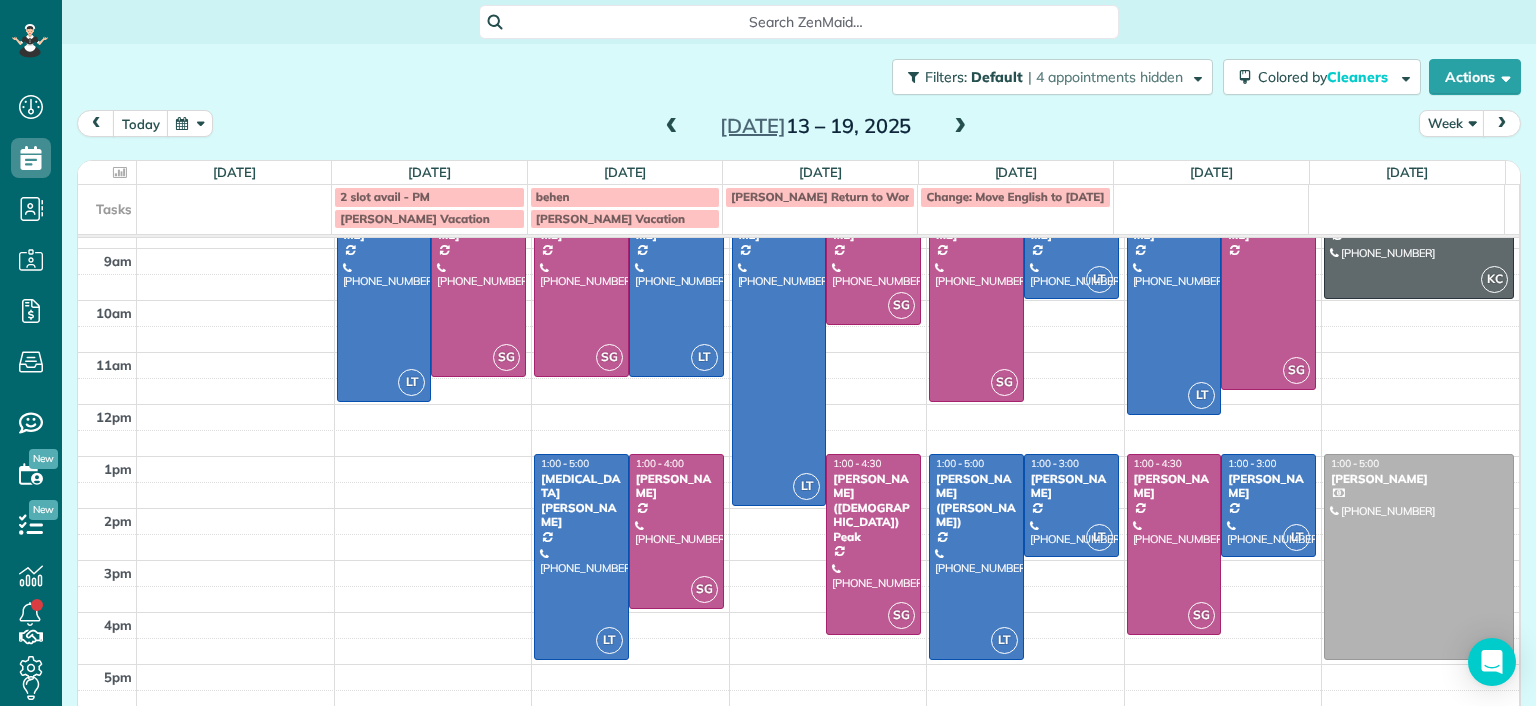 scroll, scrollTop: 0, scrollLeft: 0, axis: both 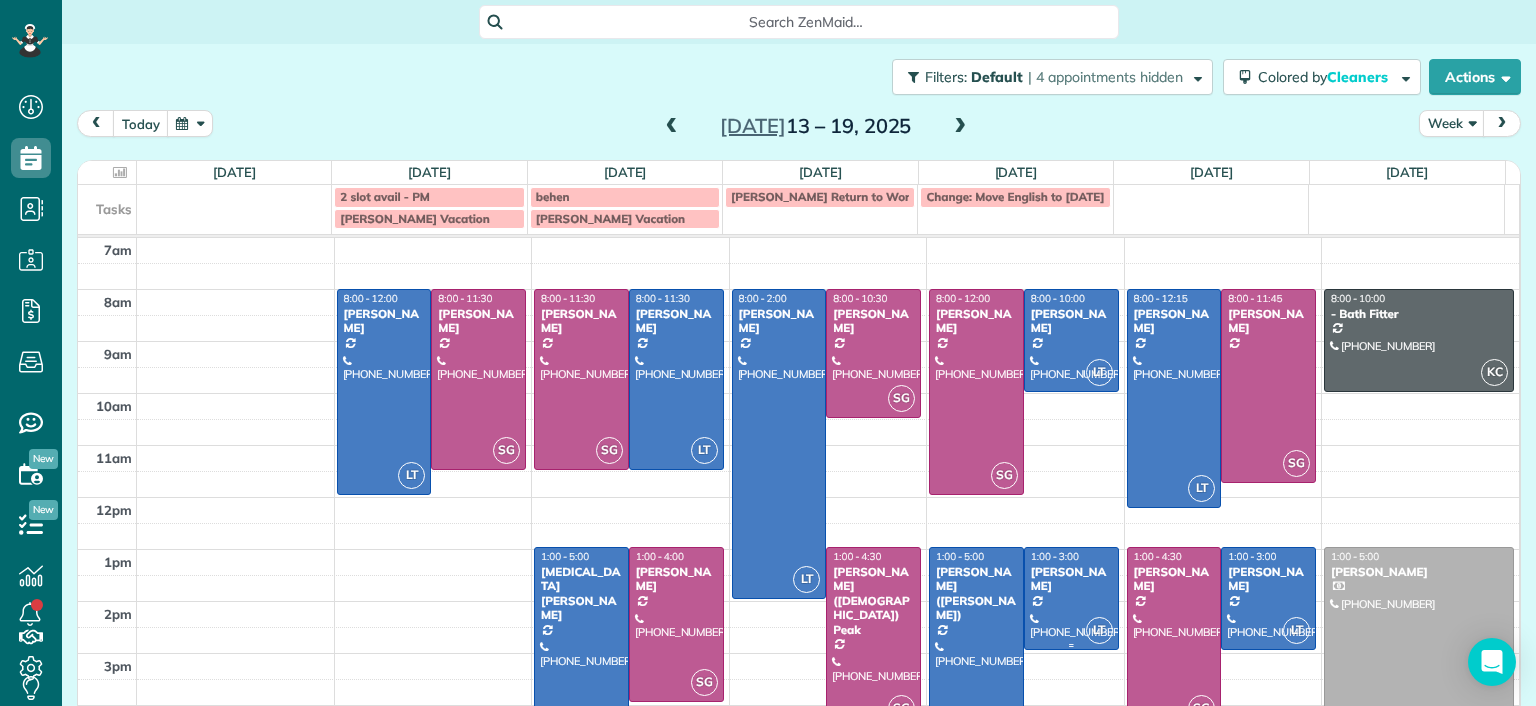 click at bounding box center [1071, 598] 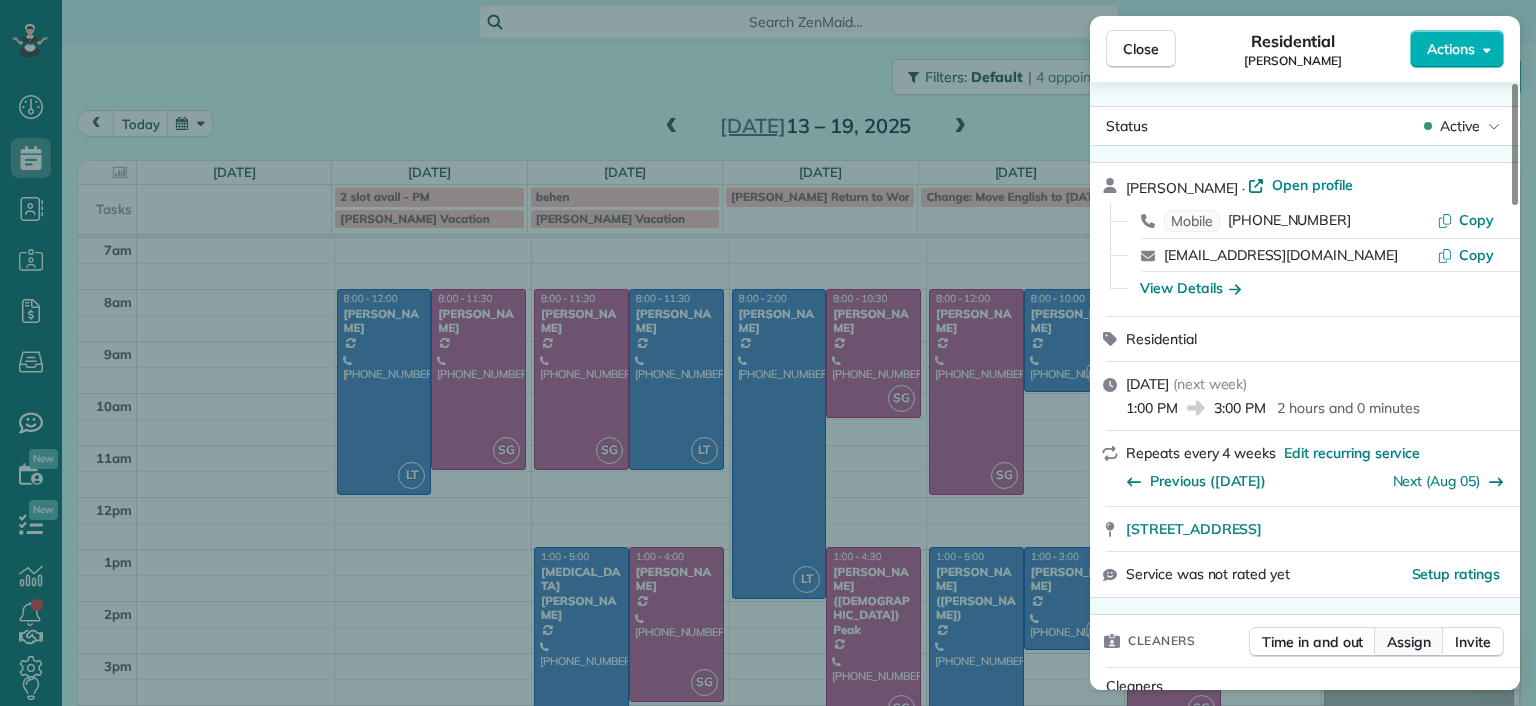 click on "Assign" at bounding box center (1409, 642) 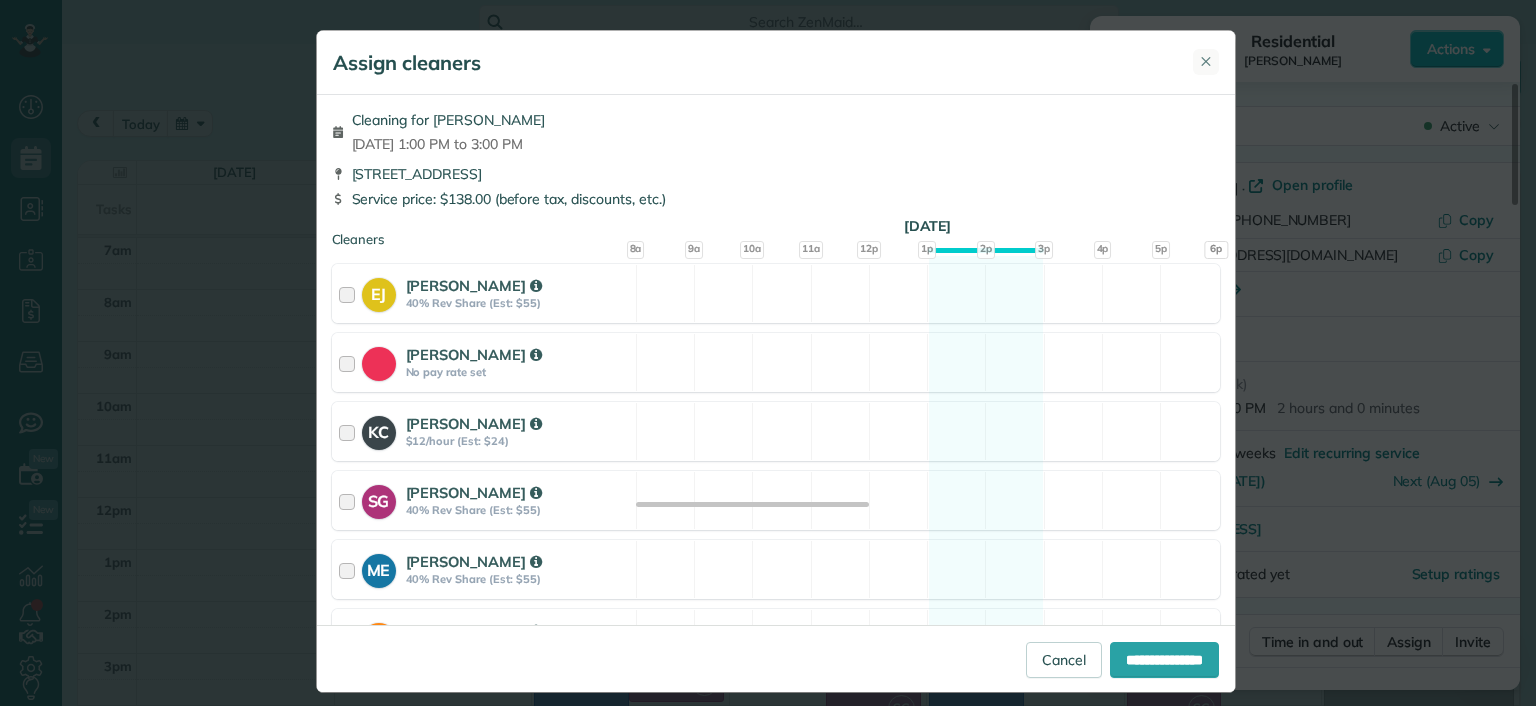 click on "✕" at bounding box center [1206, 62] 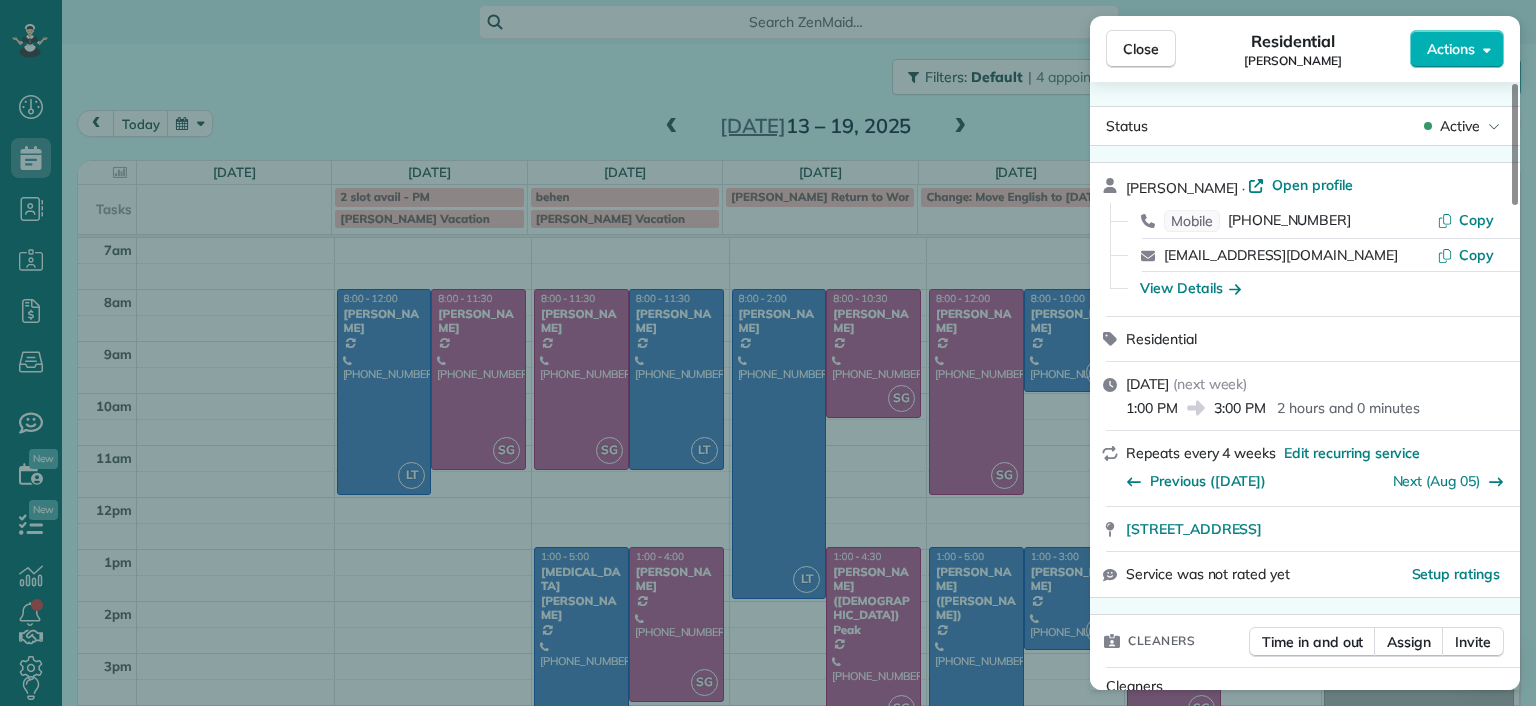 click on "Close Residential Ann Whitlow Actions Status Active Ann Whitlow · Open profile Mobile (804) 337-2320 Copy arwhokie@gmail.com Copy View Details Residential Thursday, July 17, 2025 ( next week ) 1:00 PM 3:00 PM 2 hours and 0 minutes Repeats every 4 weeks Edit recurring service Previous (Jun 10) Next (Aug 05) 619 Roseneath Road Richmond VA 23221 Service was not rated yet Setup ratings Cleaners Time in and out Assign Invite Cleaners Laura   Thaller 1:00 PM 3:00 PM Checklist Try Now Keep this appointment up to your standards. Stay on top of every detail, keep your cleaners organised, and your client happy. Assign a checklist Watch a 5 min demo Billing Billing actions Price $138.00 Overcharge $0.00 Discount $0.00 Coupon discount - Primary tax - Secondary tax - Total appointment price $138.00 Tips collected New feature! $0.00 Unpaid Mark as paid Total including tip $138.00 Get paid online in no-time! Send an invoice and reward your cleaners with tips Charge customer credit card Appointment custom fields Man Hours -" at bounding box center [768, 353] 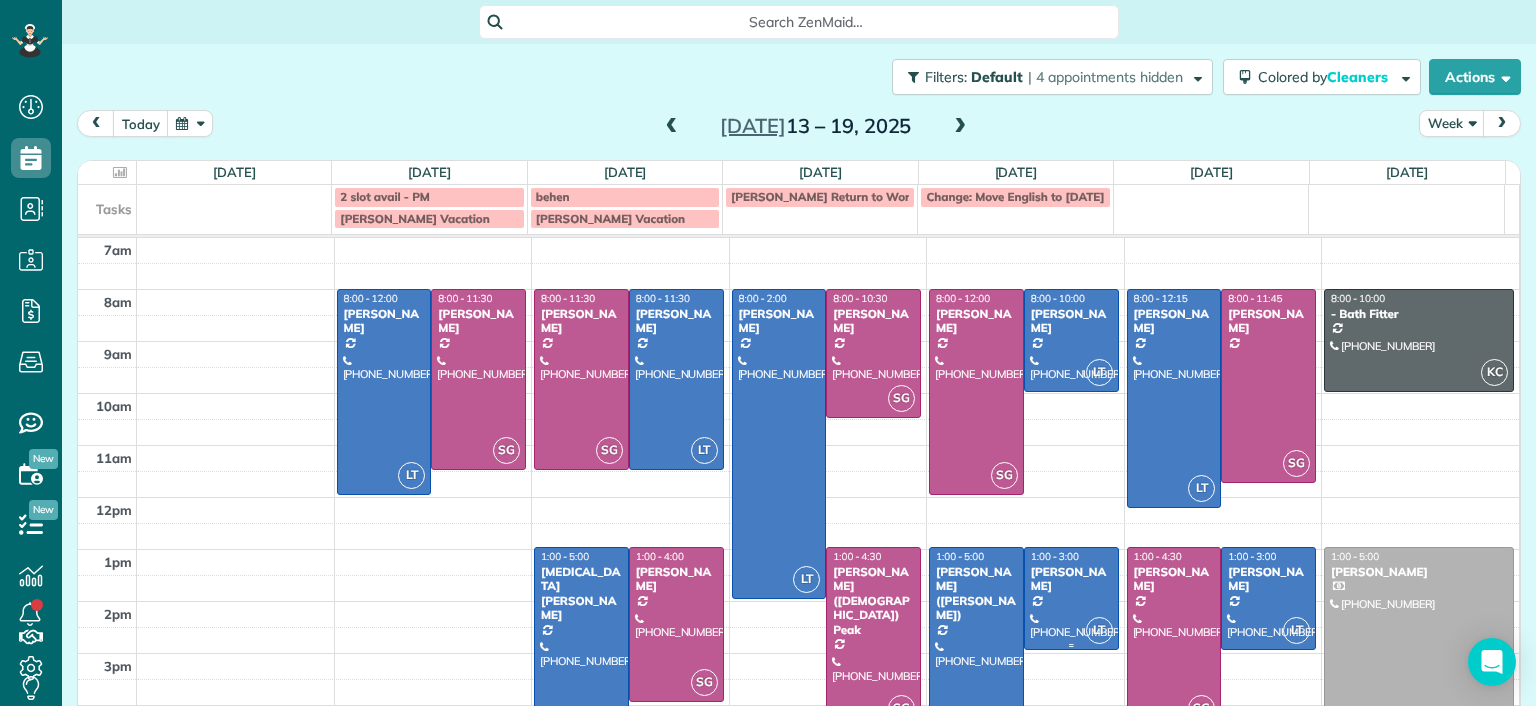click at bounding box center (1071, 598) 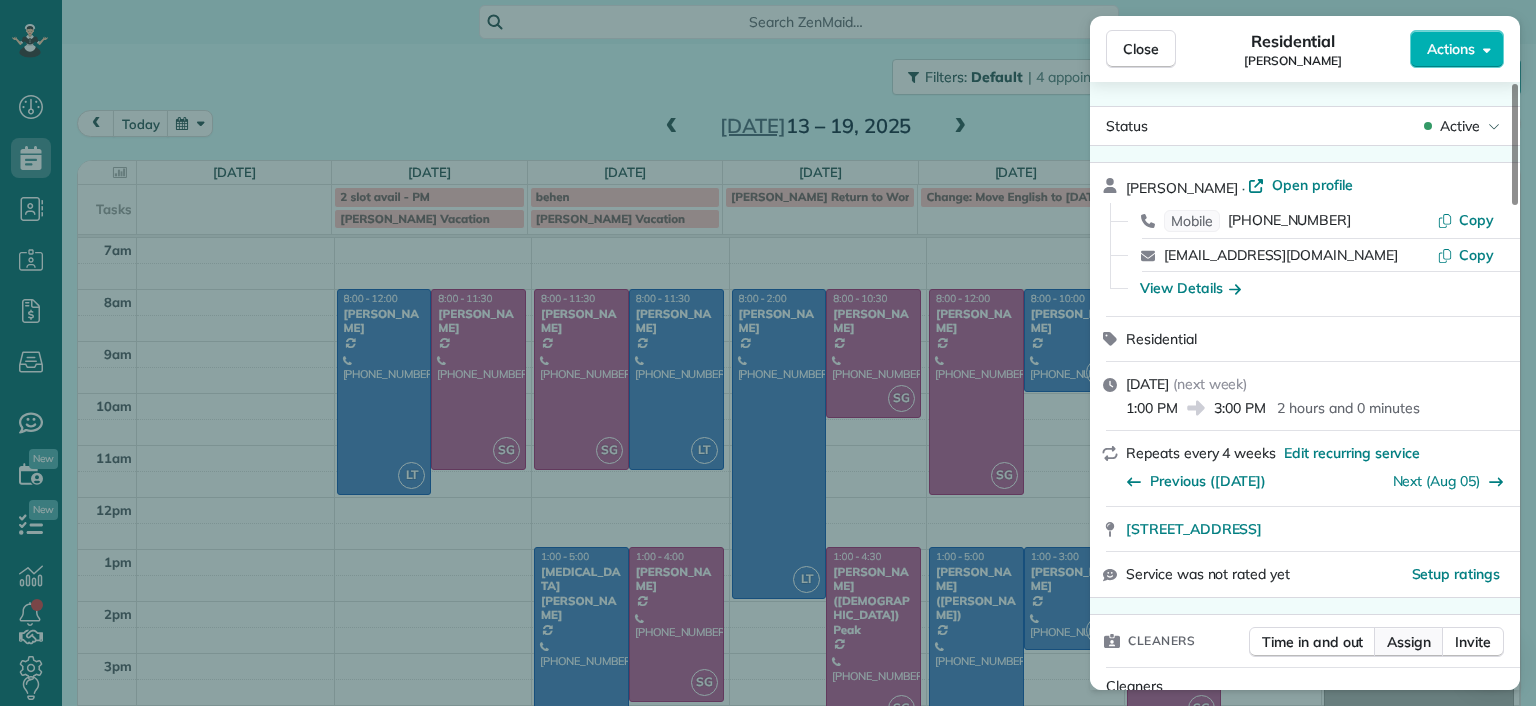 click on "Assign" at bounding box center [1409, 642] 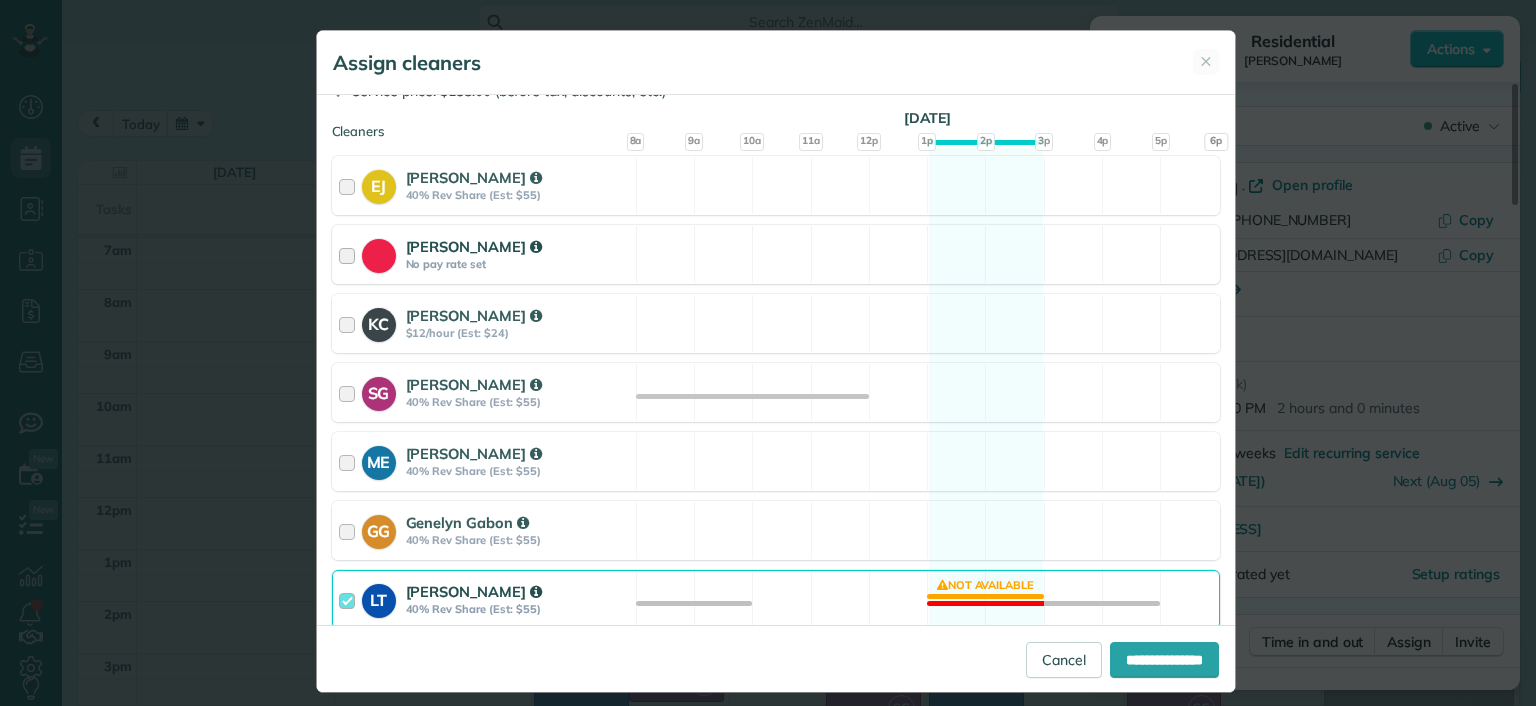 scroll, scrollTop: 251, scrollLeft: 0, axis: vertical 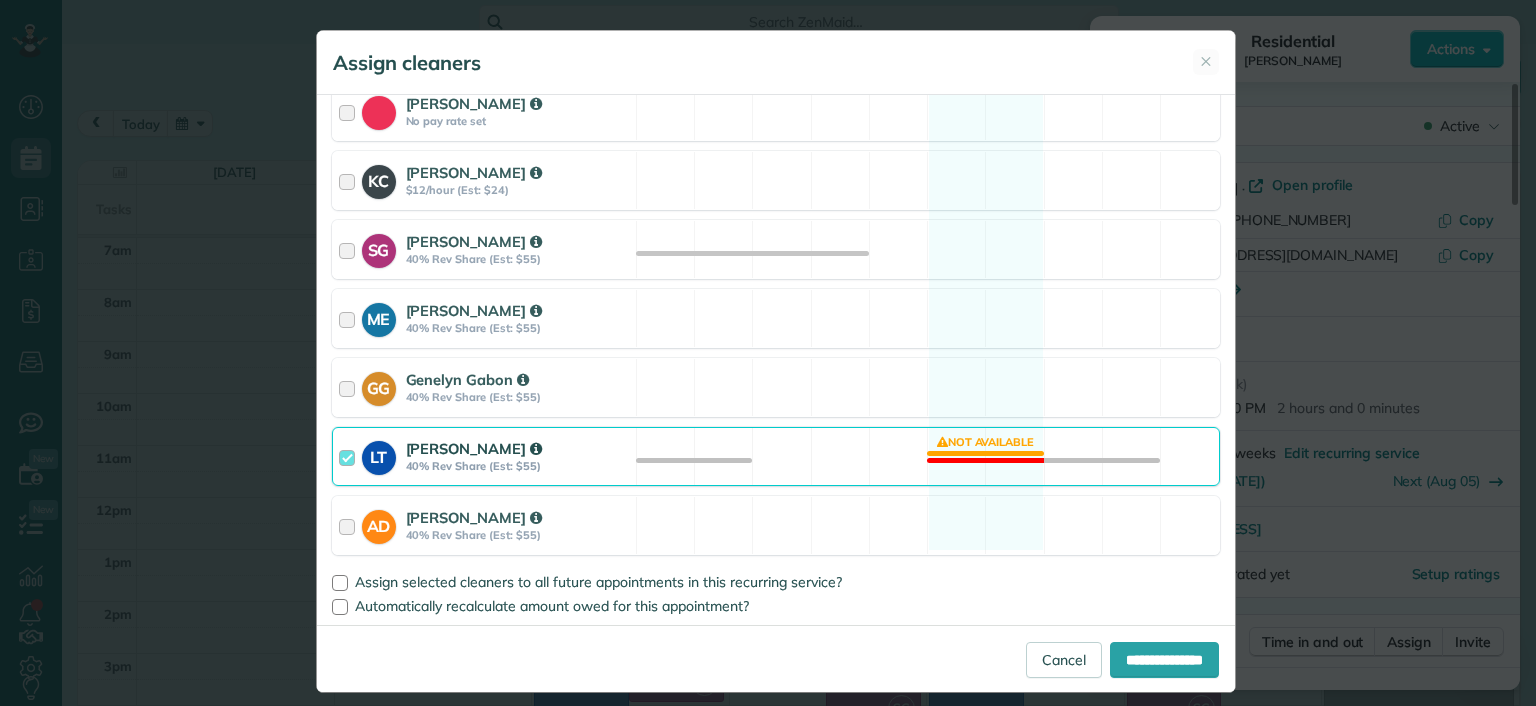 click on "LT
Laura Thaller
40% Rev Share (Est: $55)
Not available" at bounding box center [776, 456] 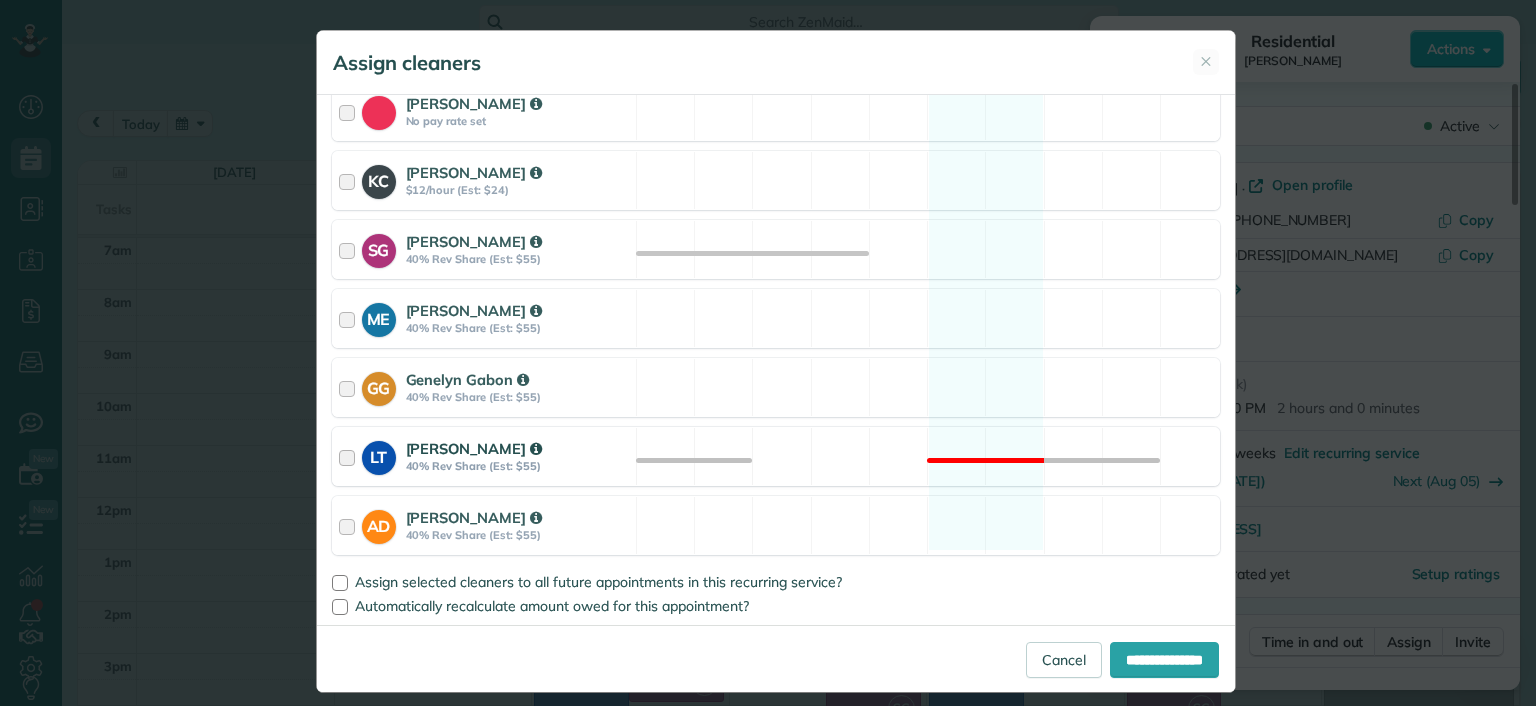 click on "LT
Laura Thaller
40% Rev Share (Est: $55)
Not available" at bounding box center (776, 456) 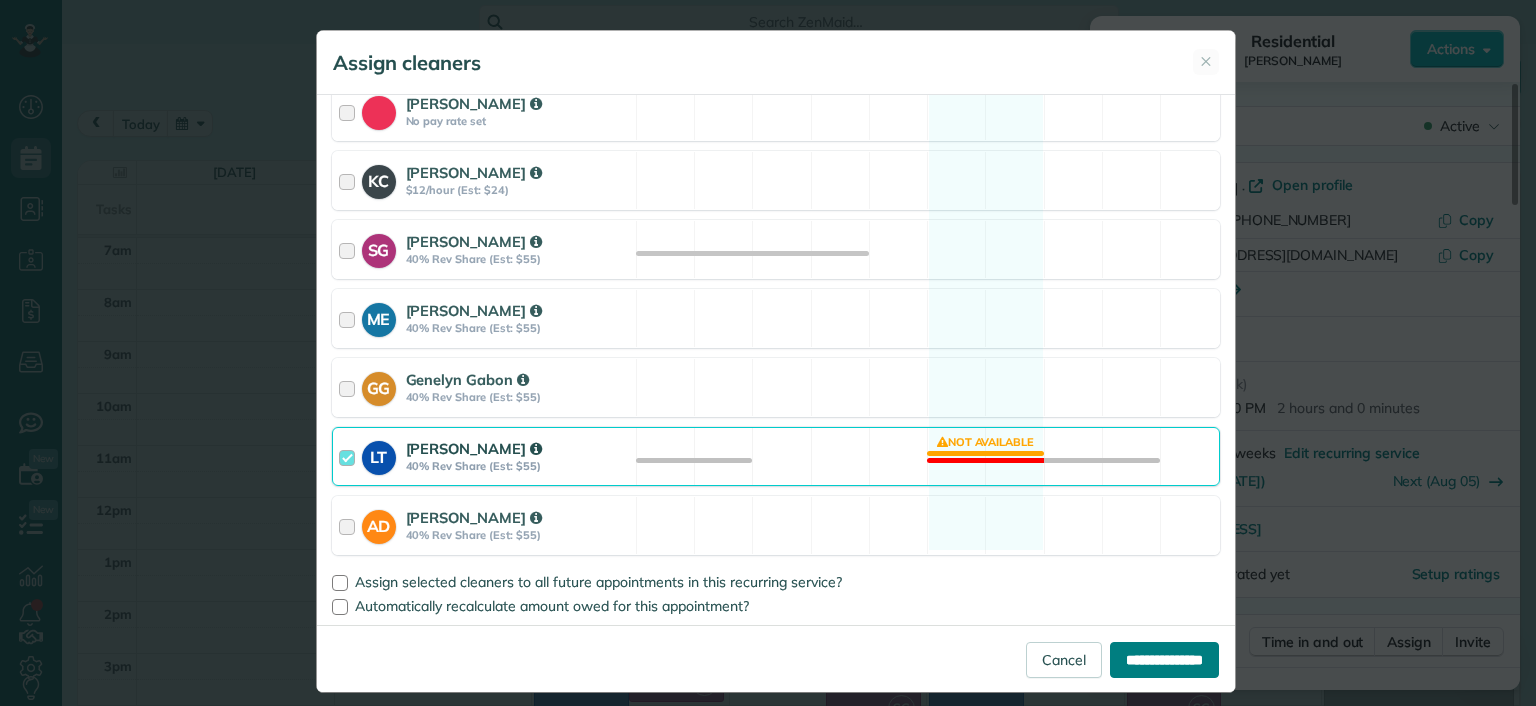 click on "**********" at bounding box center (1164, 660) 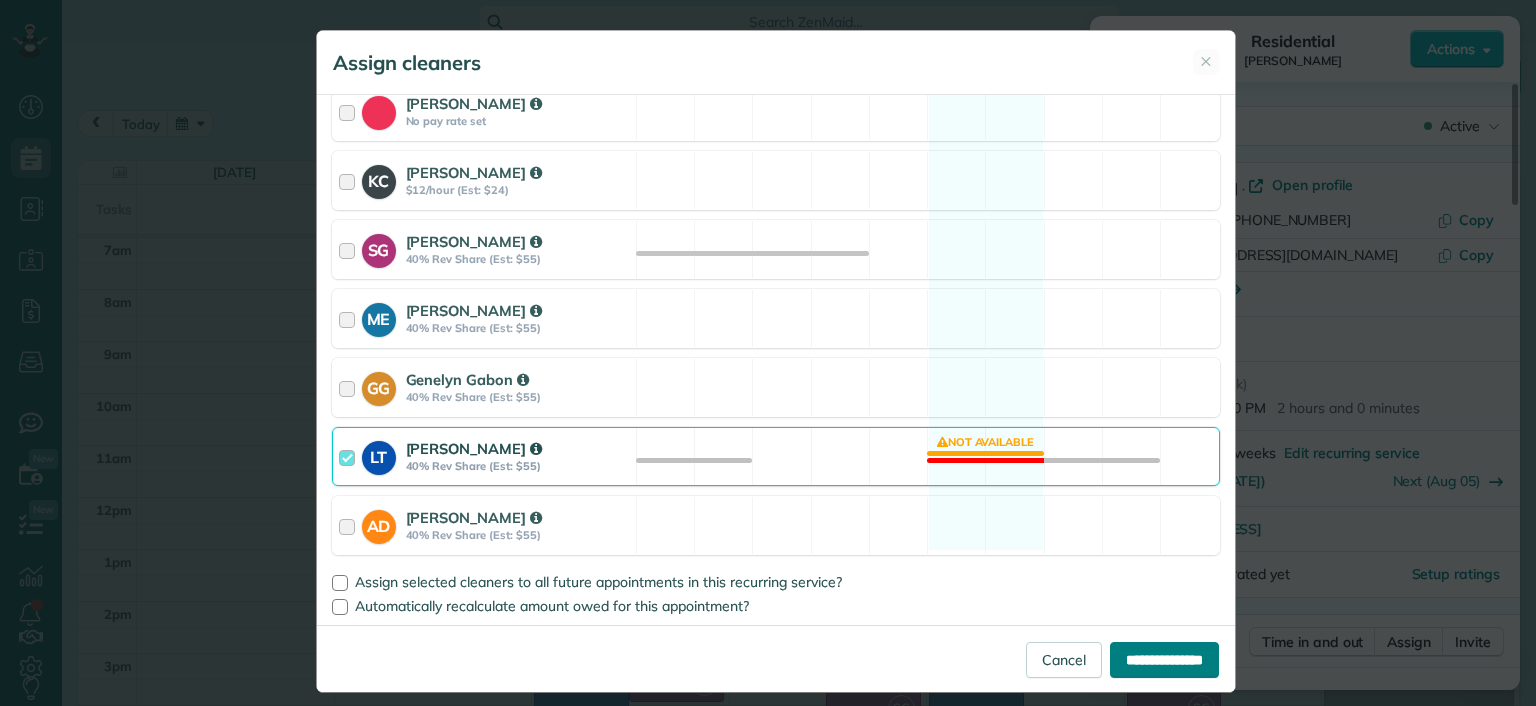 type on "**********" 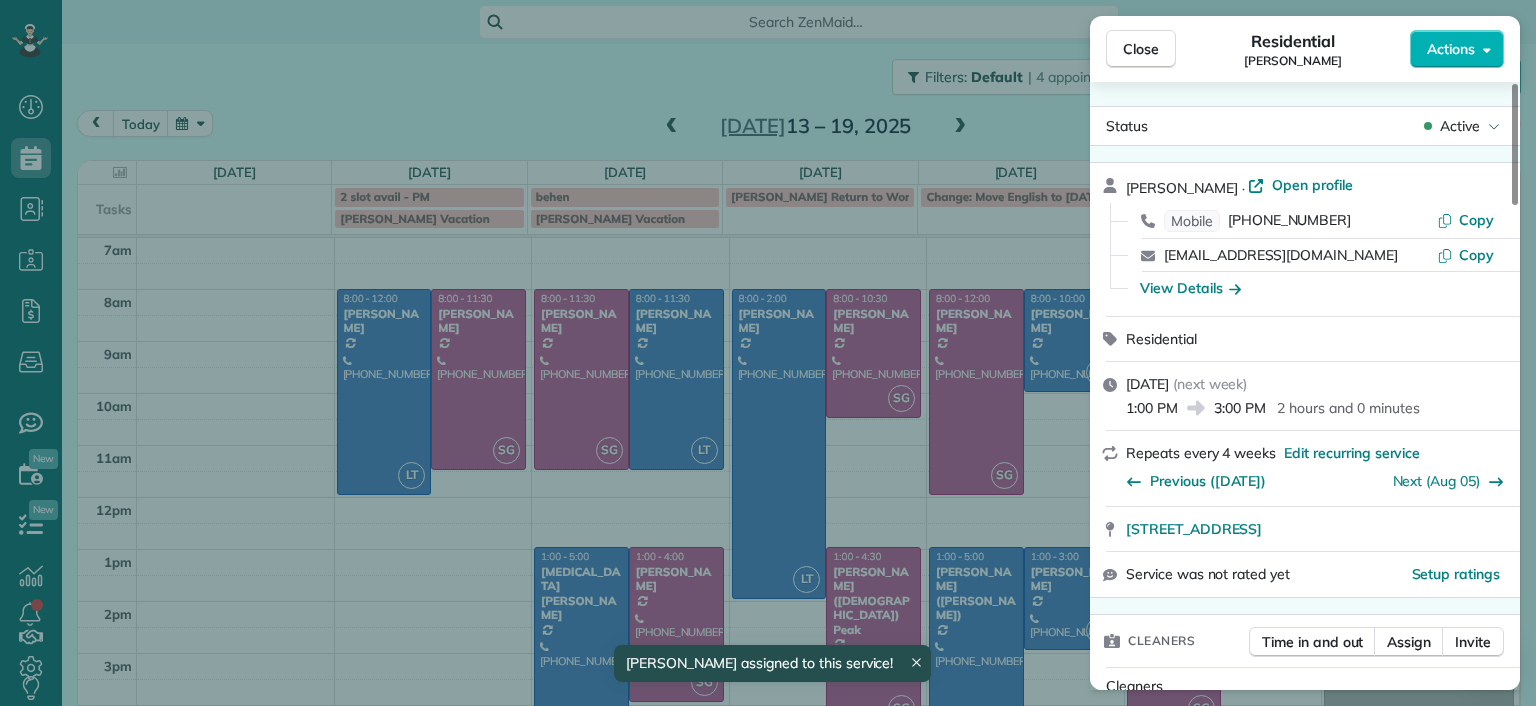 click on "Close Residential Ann Whitlow Actions Status Active Ann Whitlow · Open profile Mobile (804) 337-2320 Copy arwhokie@gmail.com Copy View Details Residential Thursday, July 17, 2025 ( next week ) 1:00 PM 3:00 PM 2 hours and 0 minutes Repeats every 4 weeks Edit recurring service Previous (Jun 10) Next (Aug 05) 619 Roseneath Road Richmond VA 23221 Service was not rated yet Setup ratings Cleaners Time in and out Assign Invite Cleaners Laura   Thaller 1:00 PM 3:00 PM Checklist Try Now Keep this appointment up to your standards. Stay on top of every detail, keep your cleaners organised, and your client happy. Assign a checklist Watch a 5 min demo Billing Billing actions Price $138.00 Overcharge $0.00 Discount $0.00 Coupon discount - Primary tax - Secondary tax - Total appointment price $138.00 Tips collected New feature! $0.00 Unpaid Mark as paid Total including tip $138.00 Get paid online in no-time! Send an invoice and reward your cleaners with tips Charge customer credit card Appointment custom fields Man Hours -" at bounding box center [768, 353] 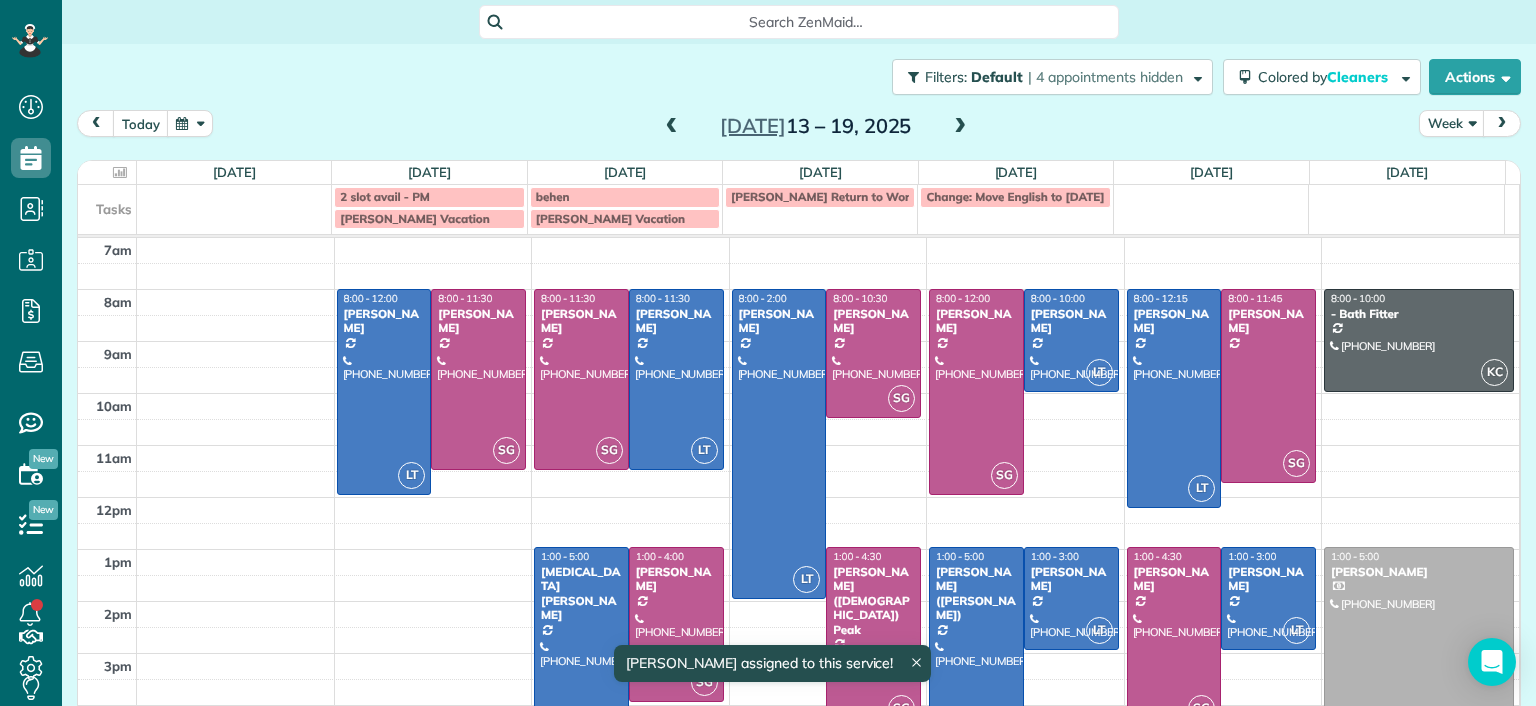 click at bounding box center [1071, 598] 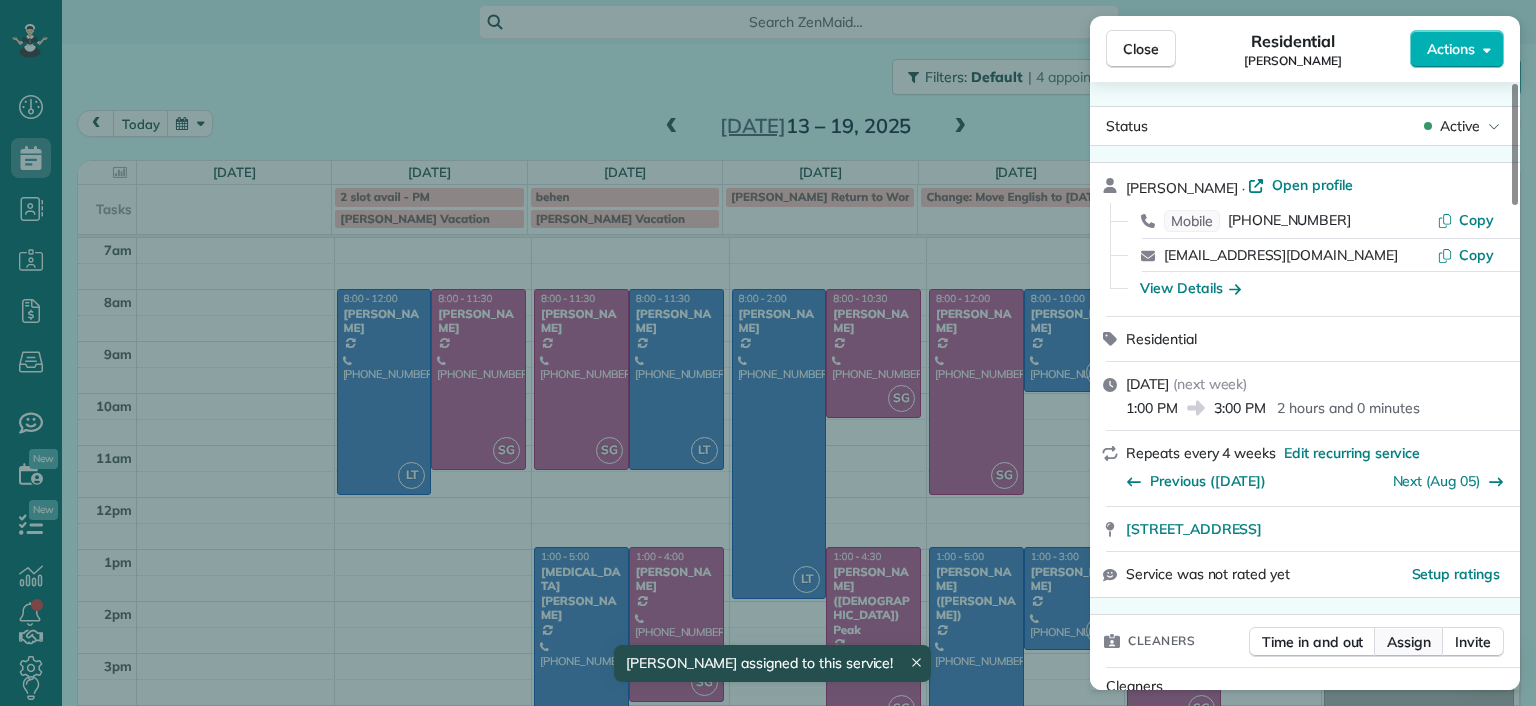 click on "Assign" at bounding box center (1409, 642) 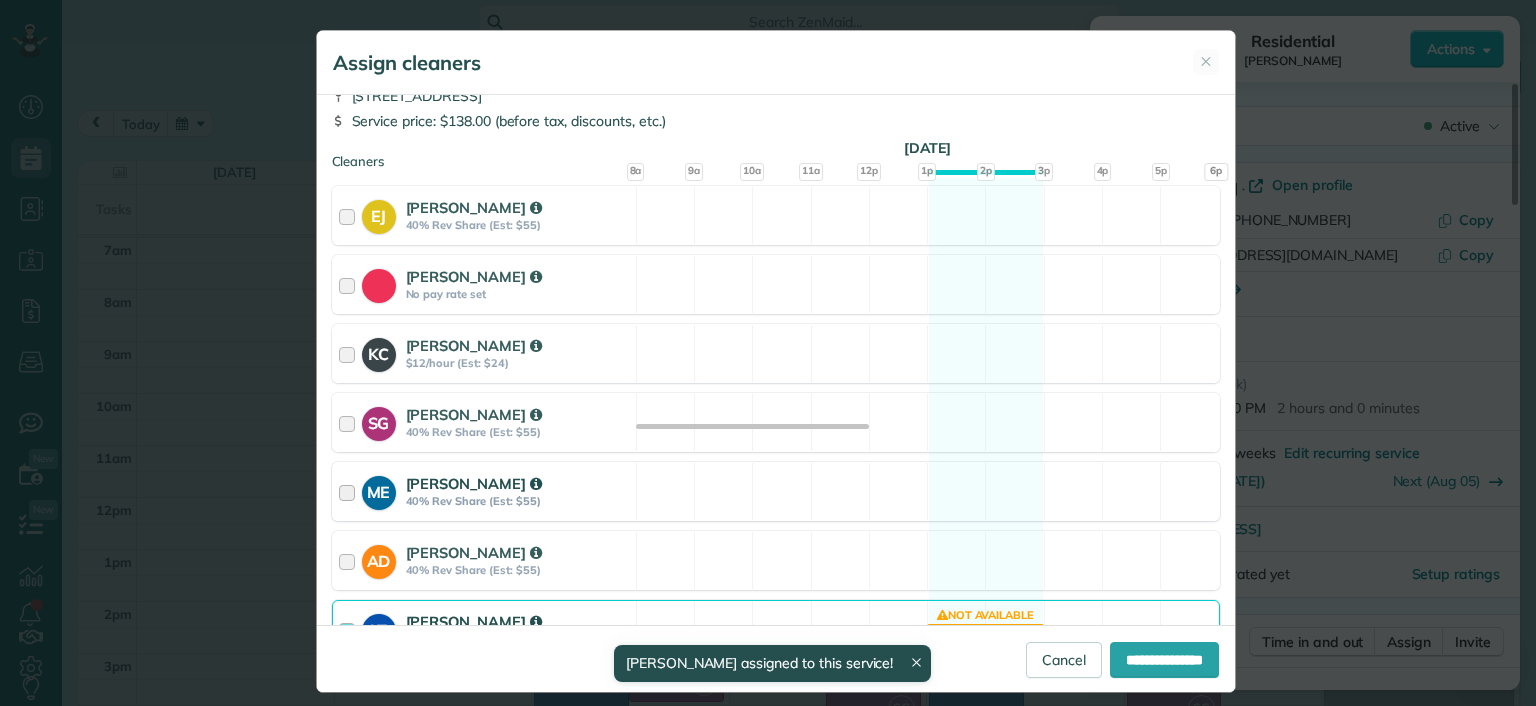 scroll, scrollTop: 251, scrollLeft: 0, axis: vertical 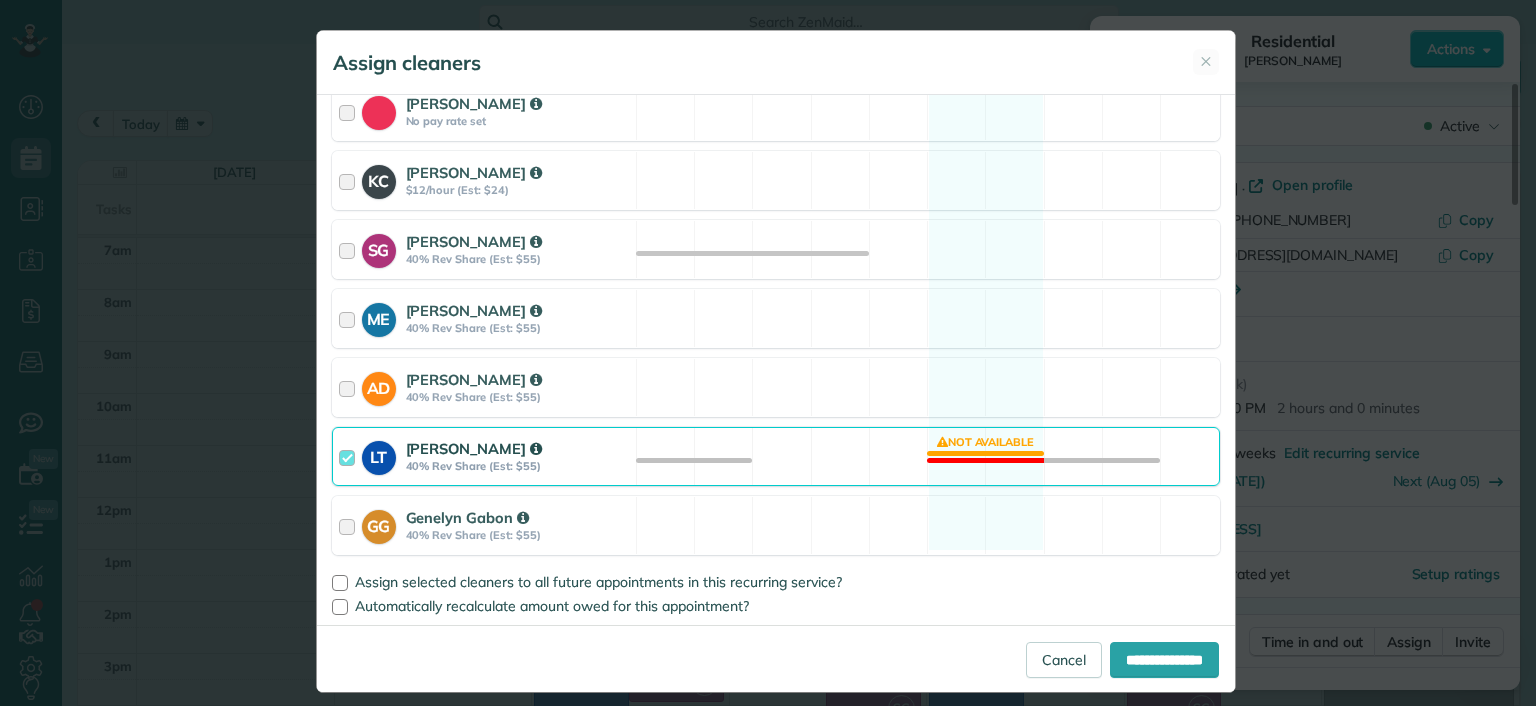 click on "LT
Laura Thaller
40% Rev Share (Est: $55)
Not available" at bounding box center (776, 456) 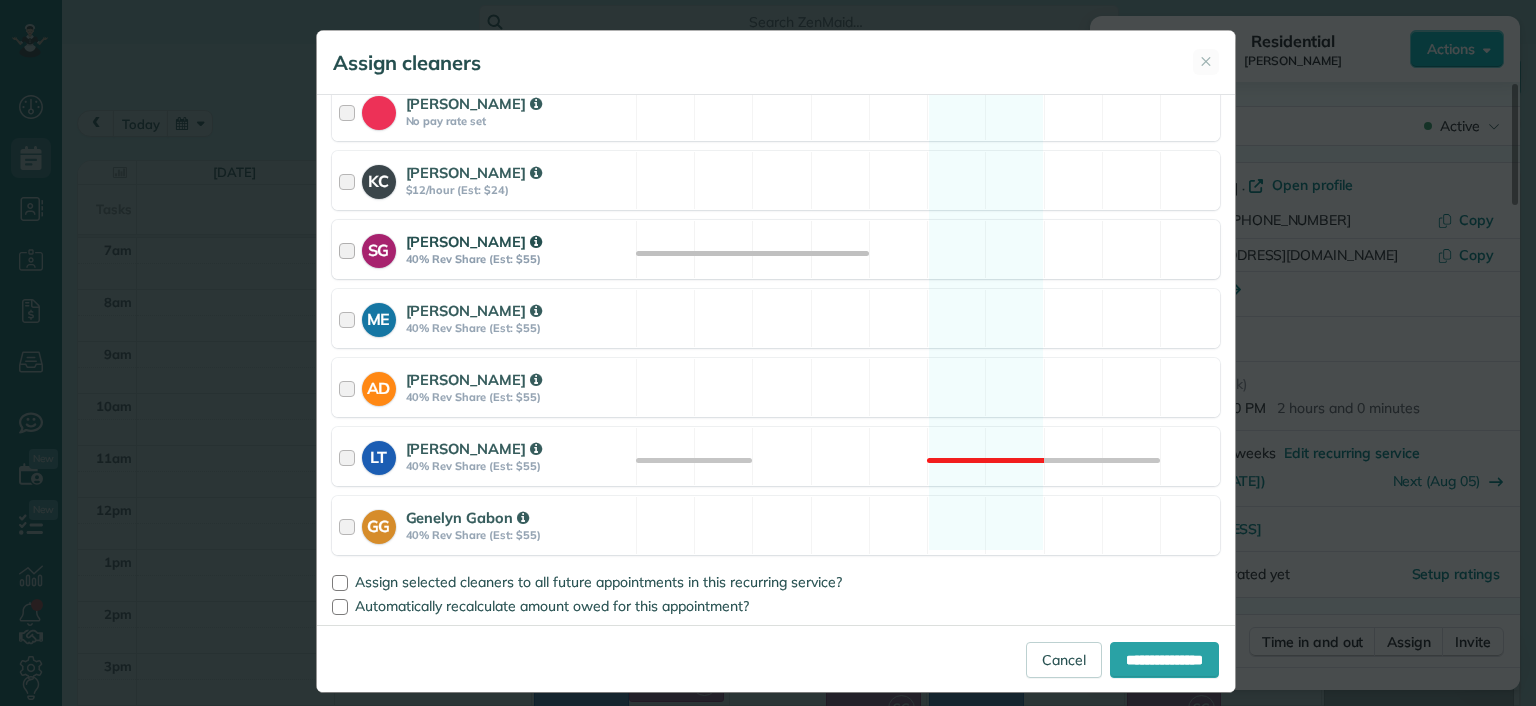 drag, startPoint x: 948, startPoint y: 252, endPoint x: 967, endPoint y: 273, distance: 28.319605 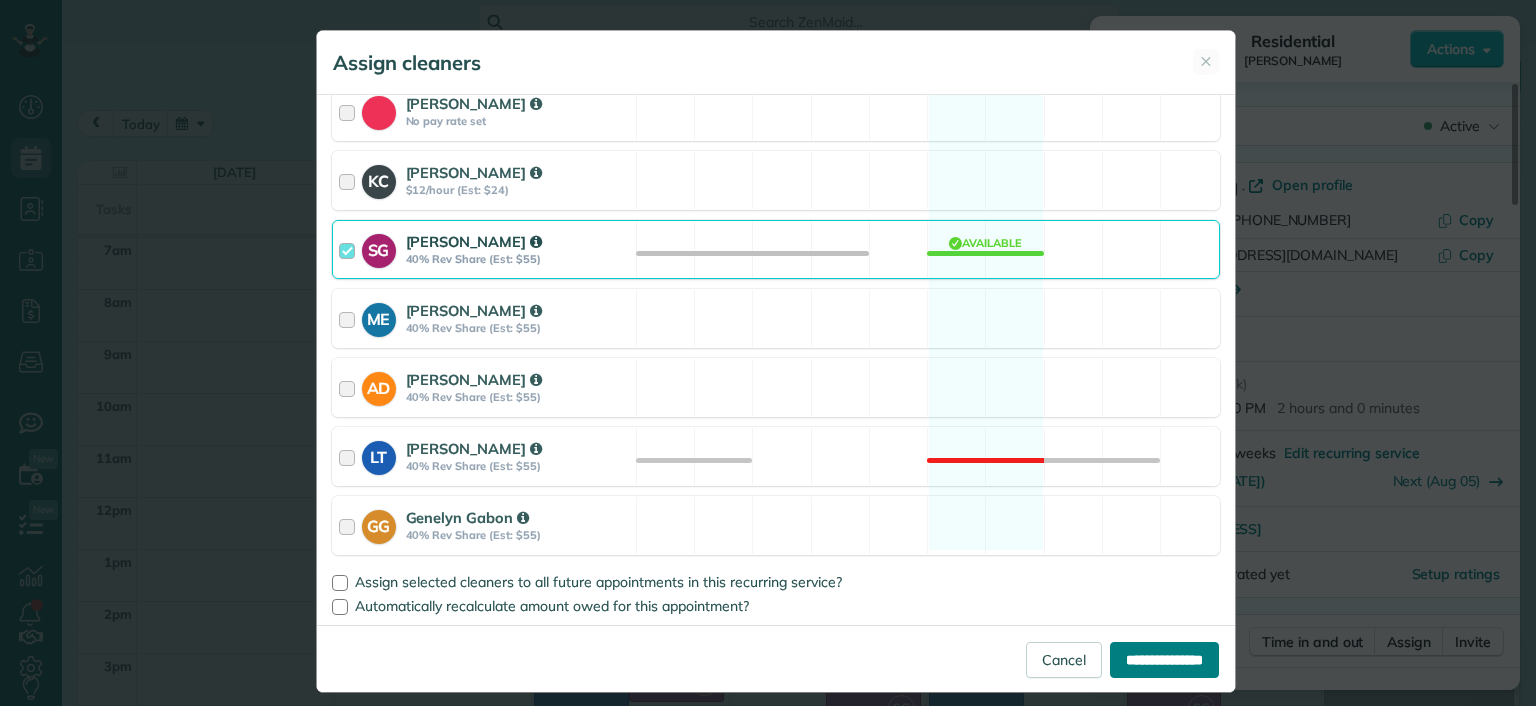 click on "**********" at bounding box center [1164, 660] 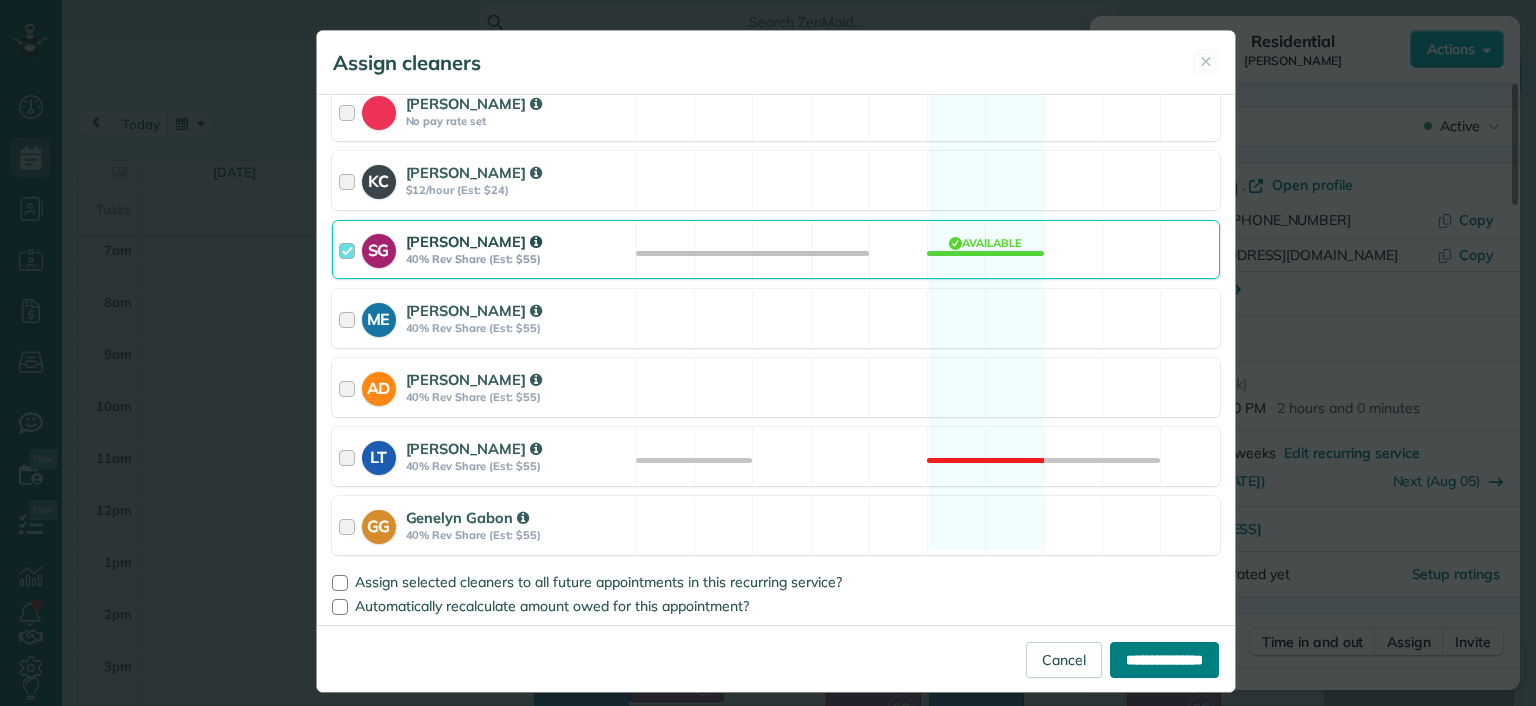 type on "**********" 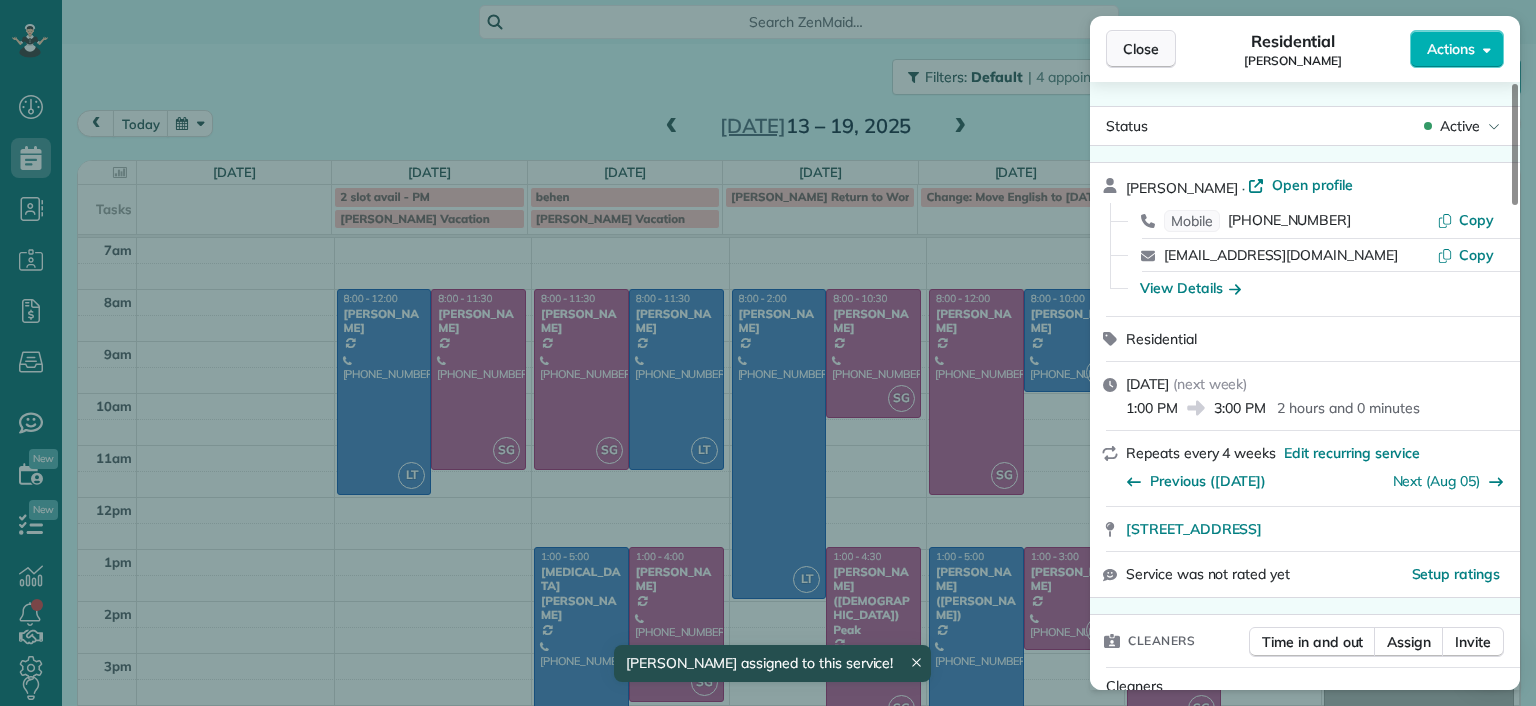 click on "Close" at bounding box center [1141, 49] 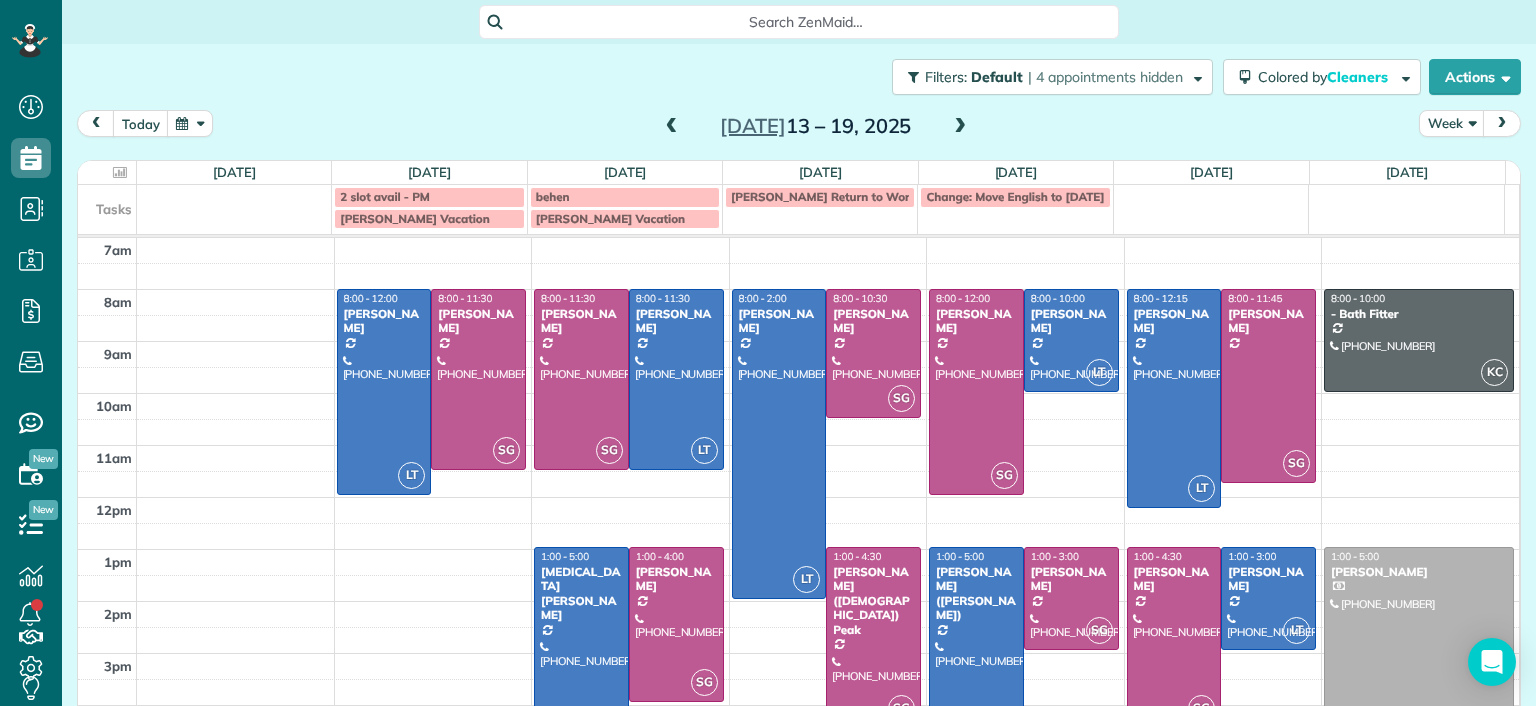 click on "Jul  13 – 19, 2025" at bounding box center (816, 126) 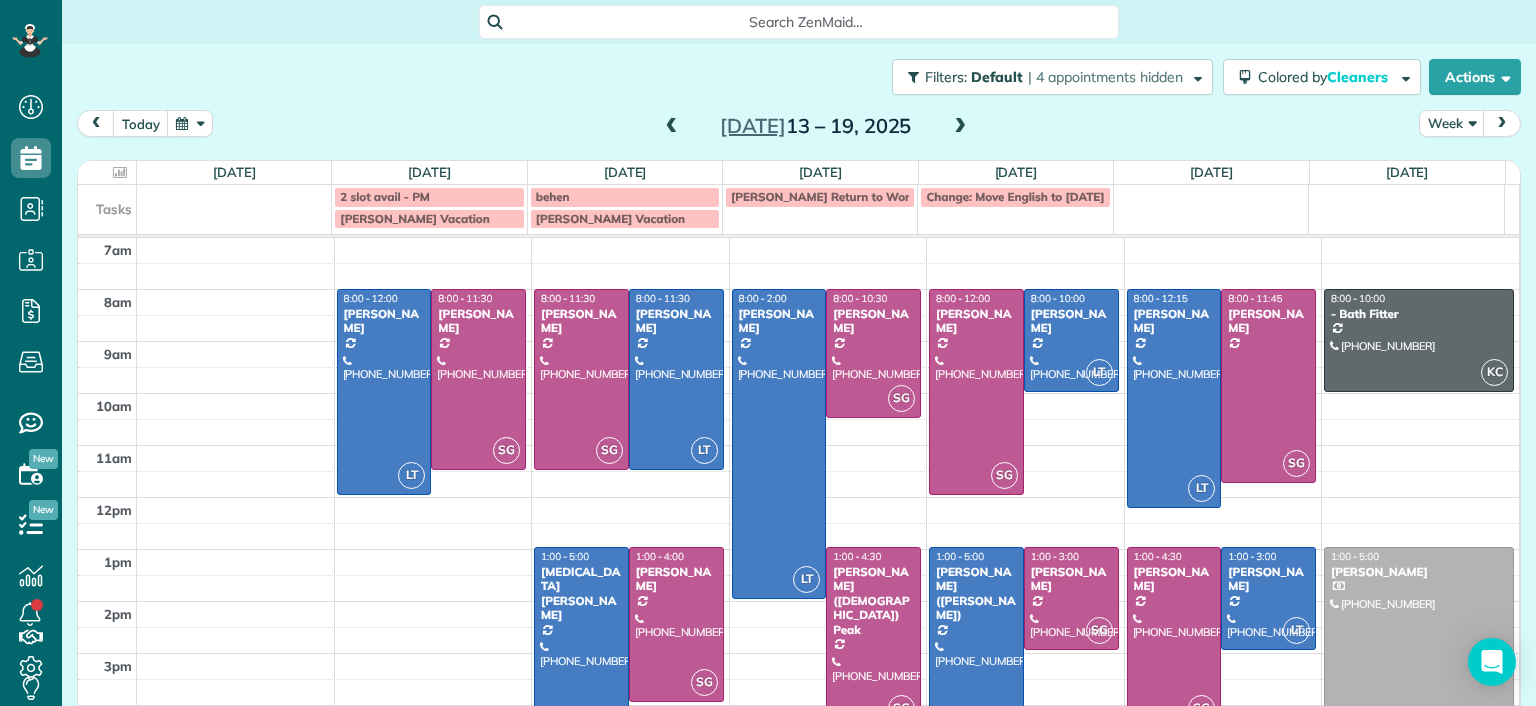 click at bounding box center [672, 127] 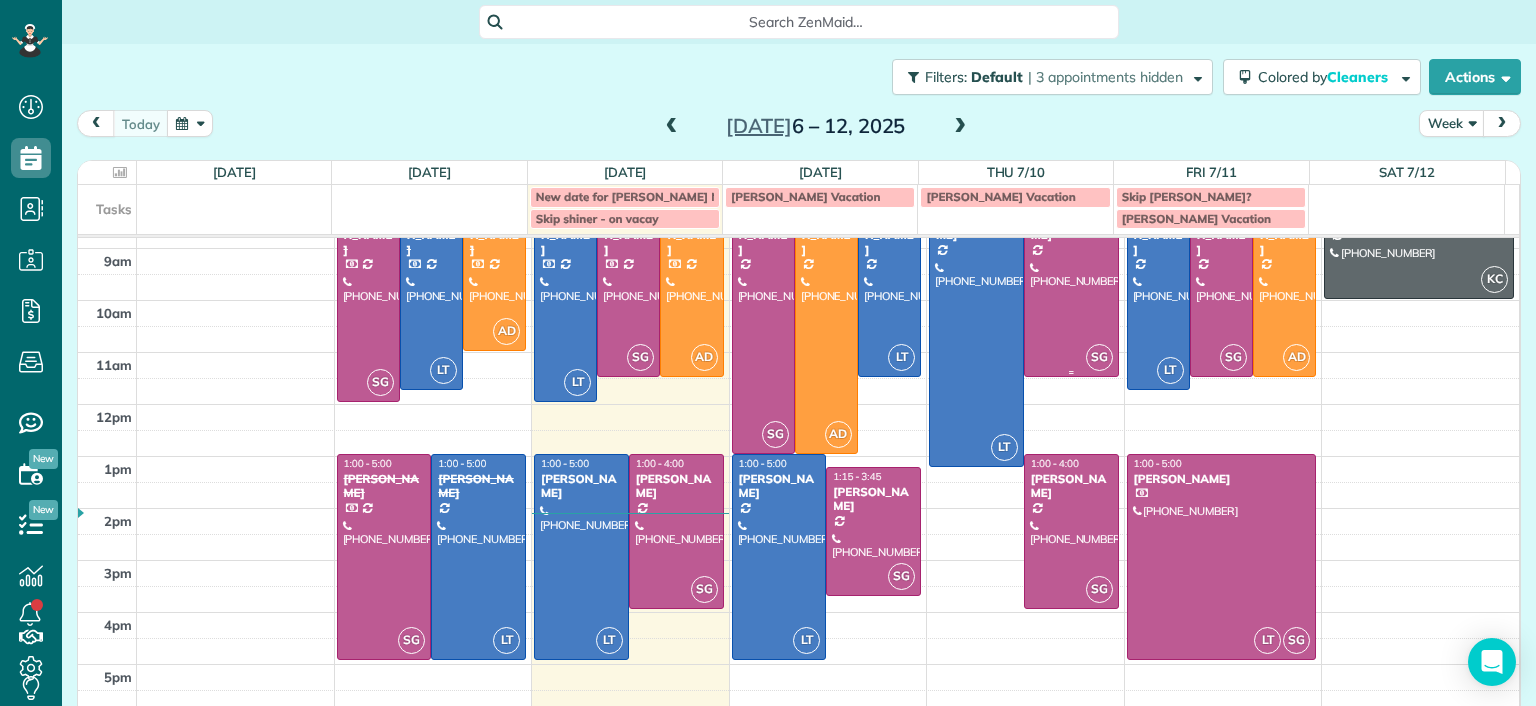 scroll, scrollTop: 0, scrollLeft: 0, axis: both 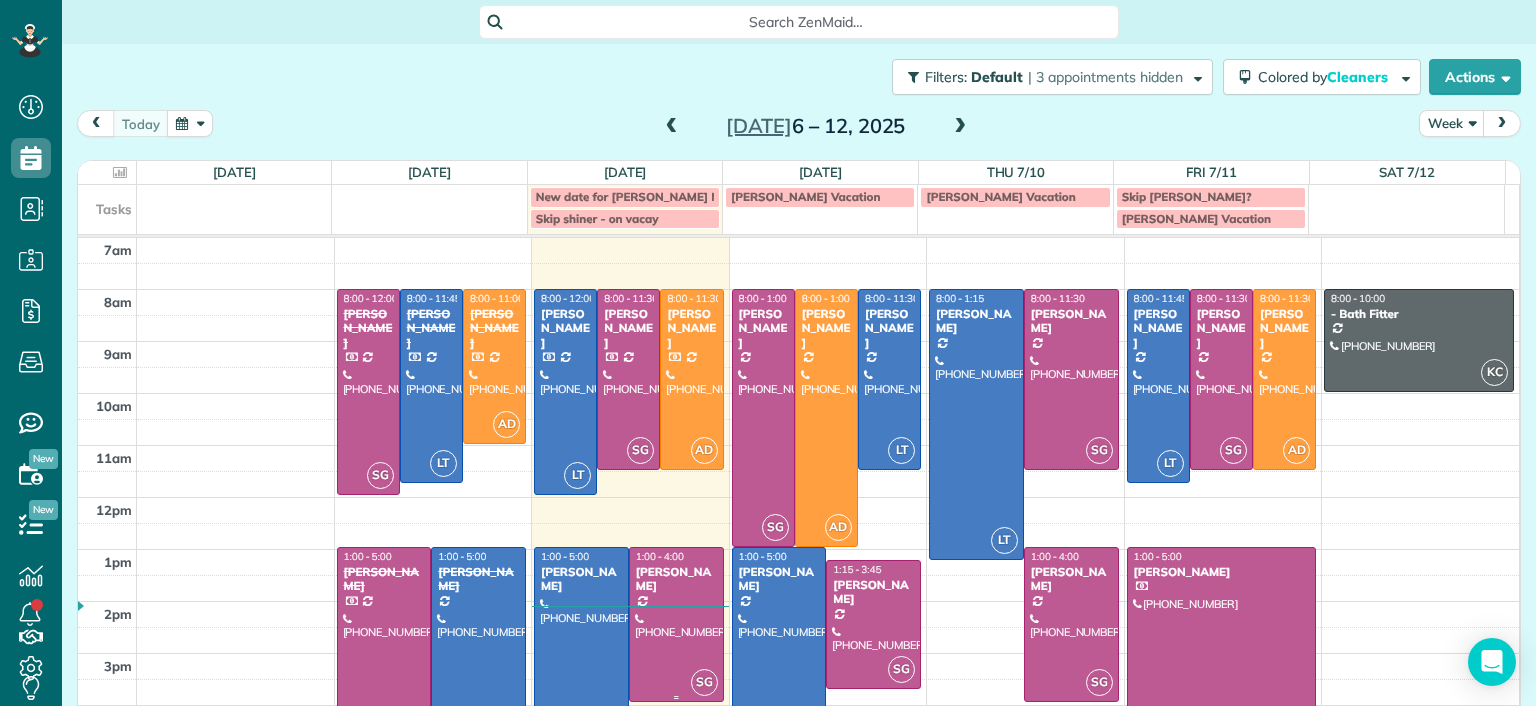 click on "[PERSON_NAME]" at bounding box center (676, 579) 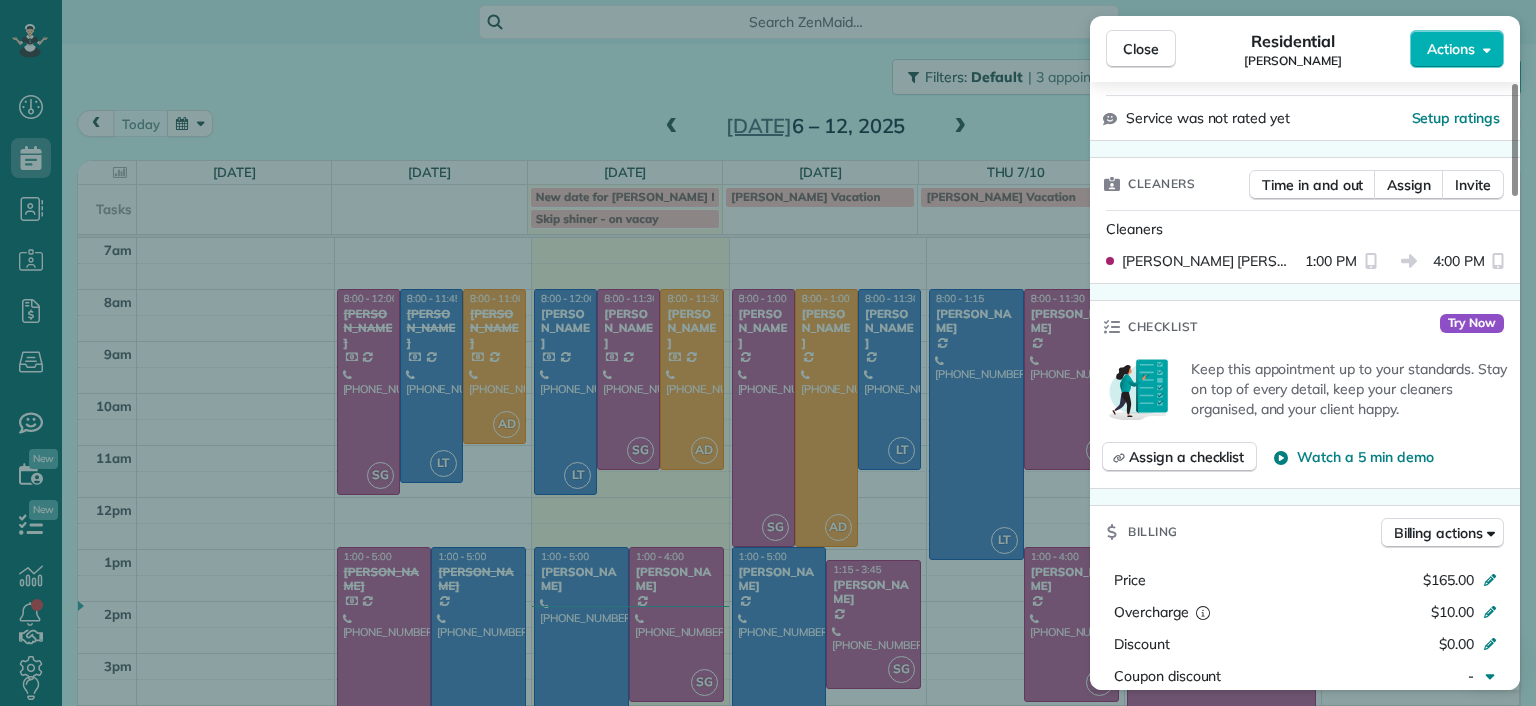 scroll, scrollTop: 500, scrollLeft: 0, axis: vertical 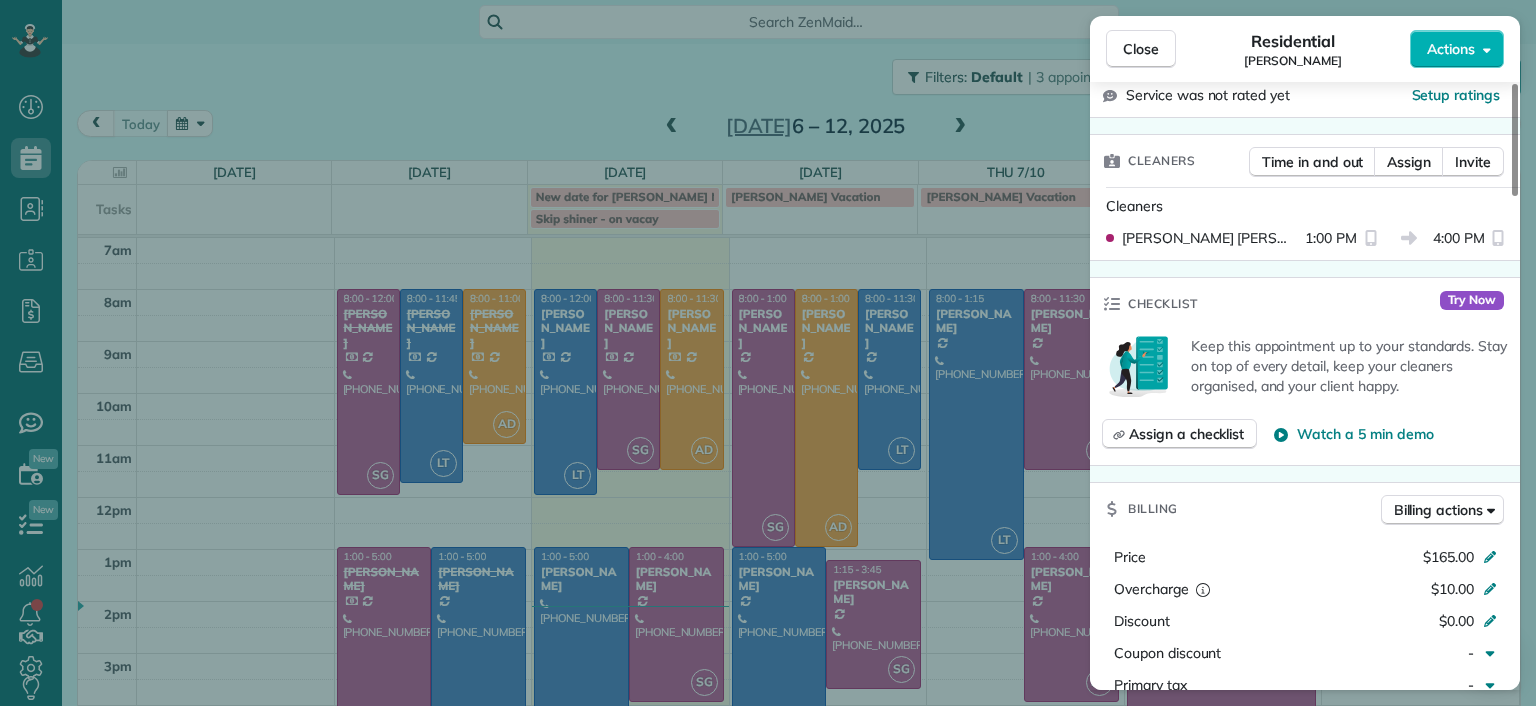 click on "Close Residential Tracy Jones Actions Status Active Tracy Jones · Open profile Mobile (703) 231-6094 Prefers Text Message  Copy twolfjones@gmail.com Copy View Details Residential Tuesday, July 08, 2025 ( today ) 1:00 PM 4:00 PM 3 hours and 0 minutes Repeats weekly Edit recurring service Previous (Jul 01) Next (Jul 15) 301 Virginia Street Unit 801 Richmond VA 23219 Service was not rated yet Setup ratings Cleaners Time in and out Assign Invite Cleaners Sophie   Gibbs 1:00 PM 4:00 PM Checklist Try Now Keep this appointment up to your standards. Stay on top of every detail, keep your cleaners organised, and your client happy. Assign a checklist Watch a 5 min demo Billing Billing actions Price $165.00 Overcharge $10.00 Discount $0.00 Coupon discount - Primary tax - Secondary tax - Total appointment price $175.00 Tips collected New feature! $0.00 Unpaid Mark as paid Total including tip $175.00 Get paid online in no-time! Send an invoice and reward your cleaners with tips Charge customer credit card Man Hours 3.0 -" at bounding box center (768, 353) 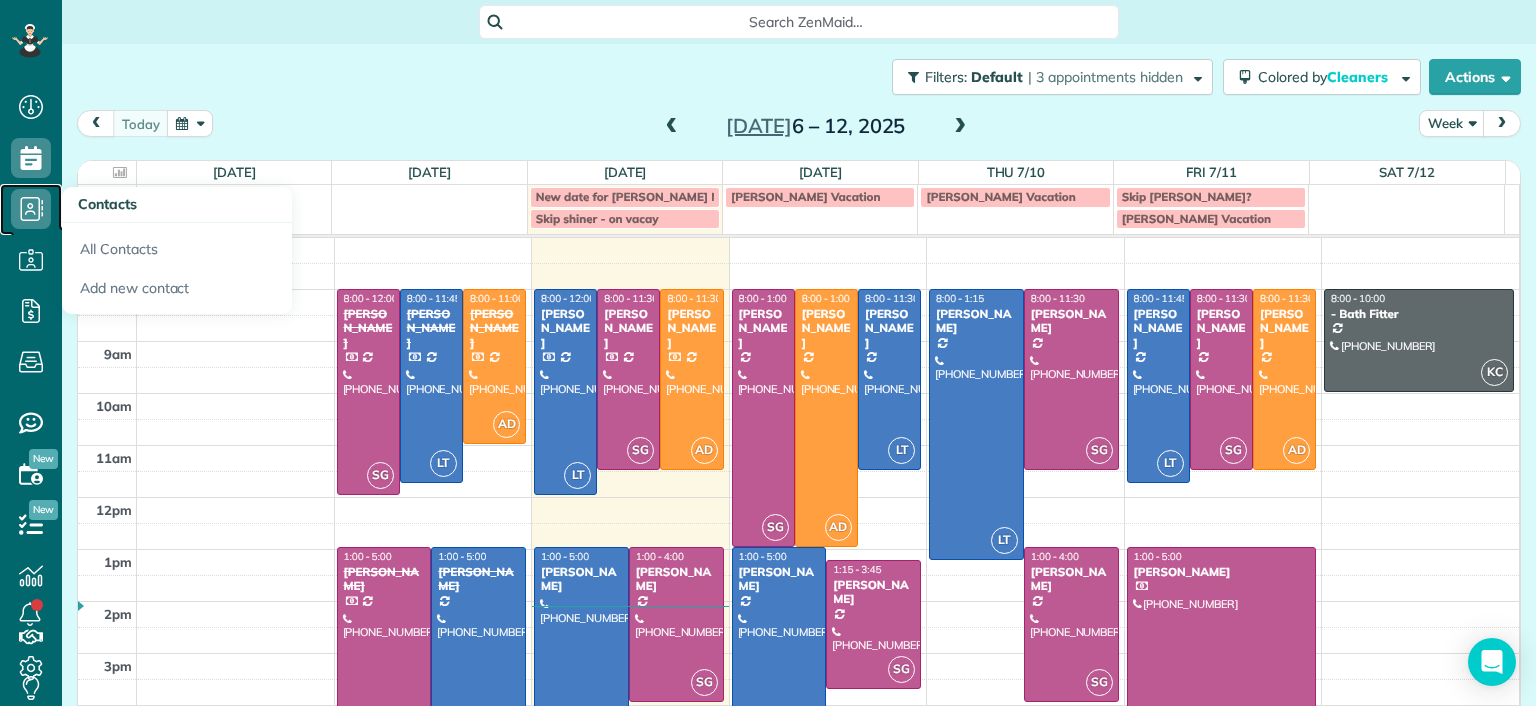 click 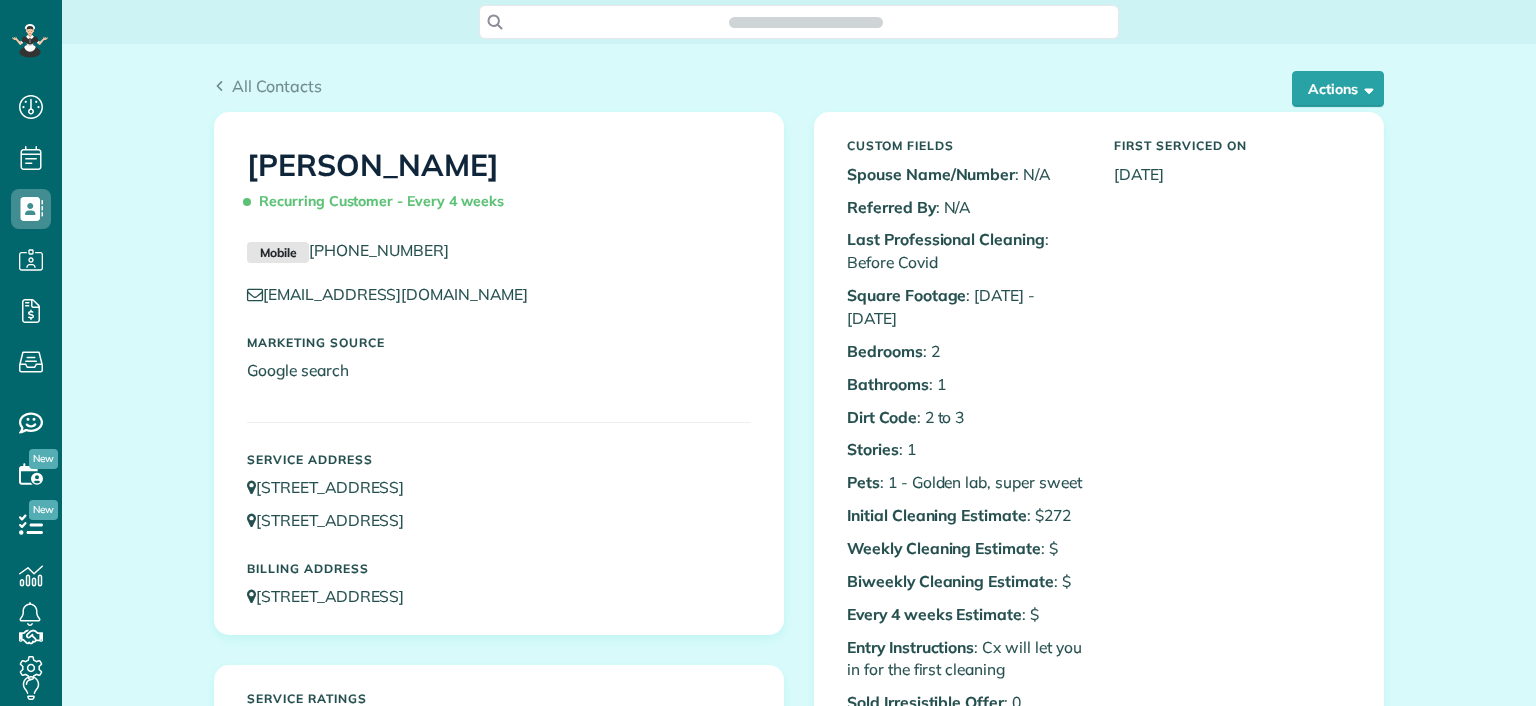 scroll, scrollTop: 0, scrollLeft: 0, axis: both 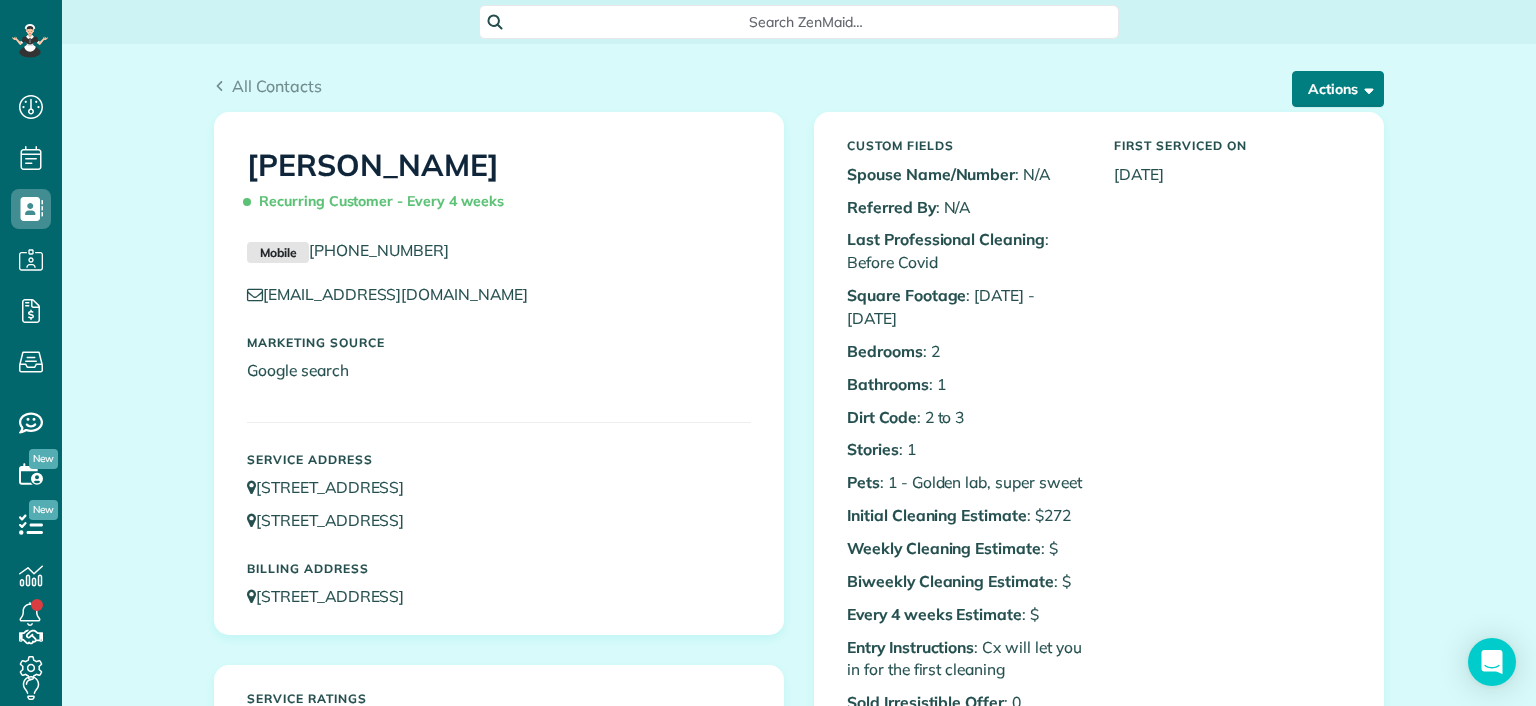 click on "Actions" at bounding box center [1338, 89] 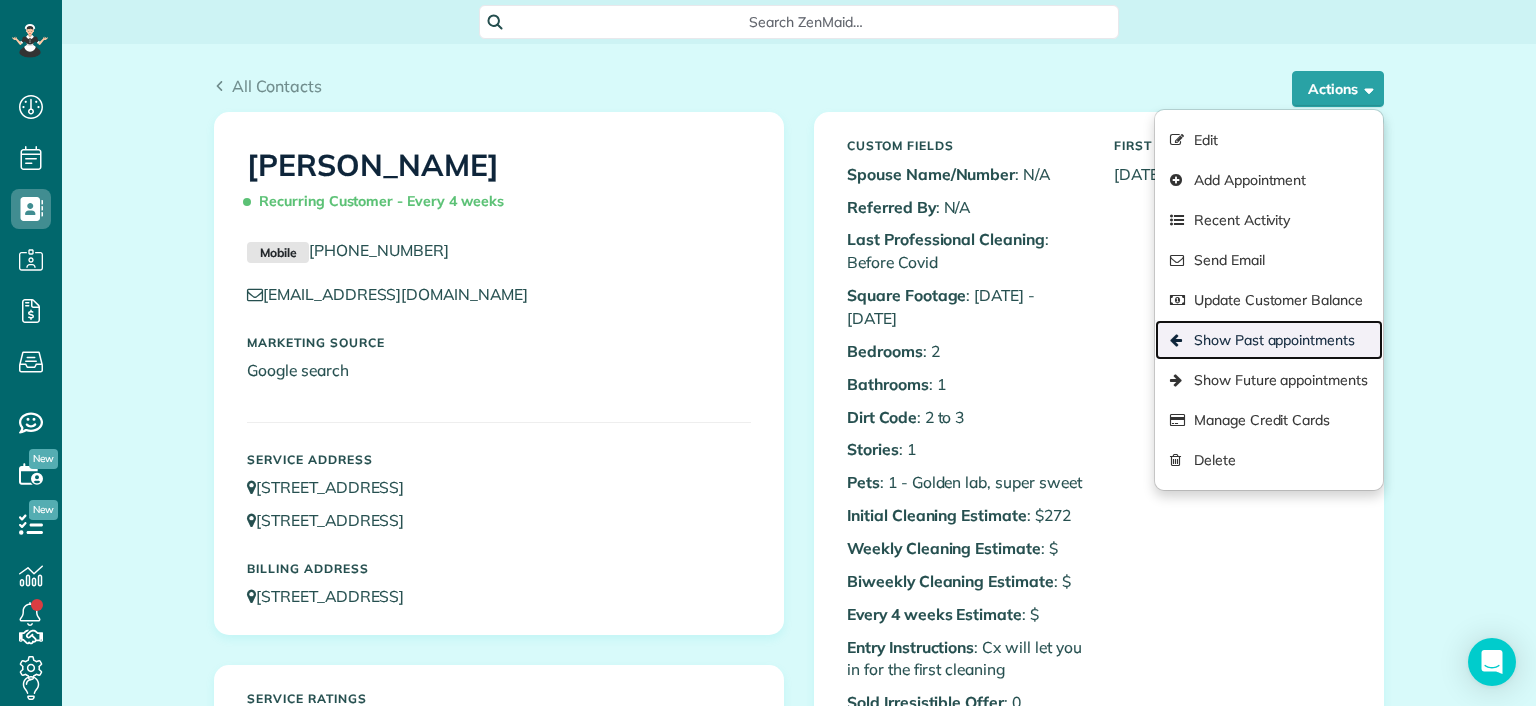 click on "Show Past appointments" at bounding box center (1269, 340) 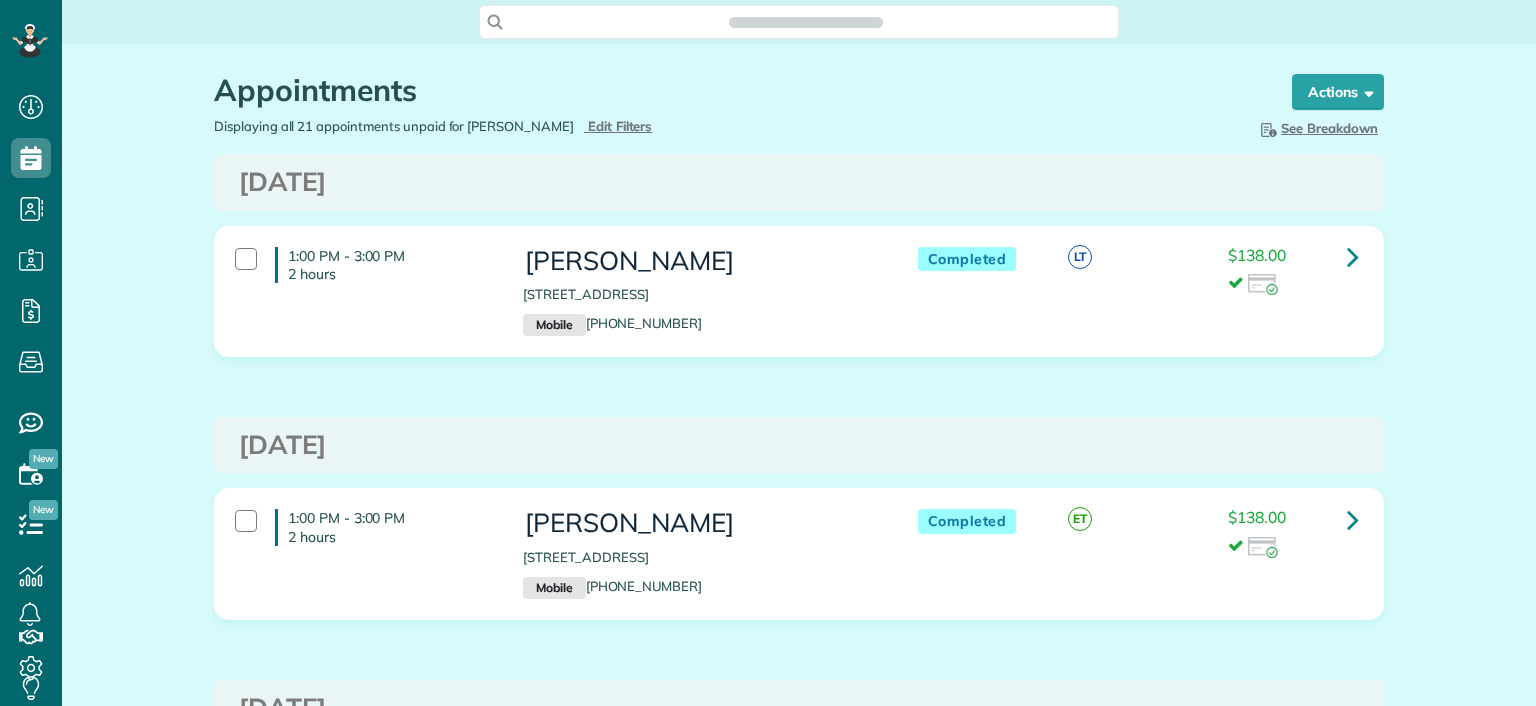 scroll, scrollTop: 0, scrollLeft: 0, axis: both 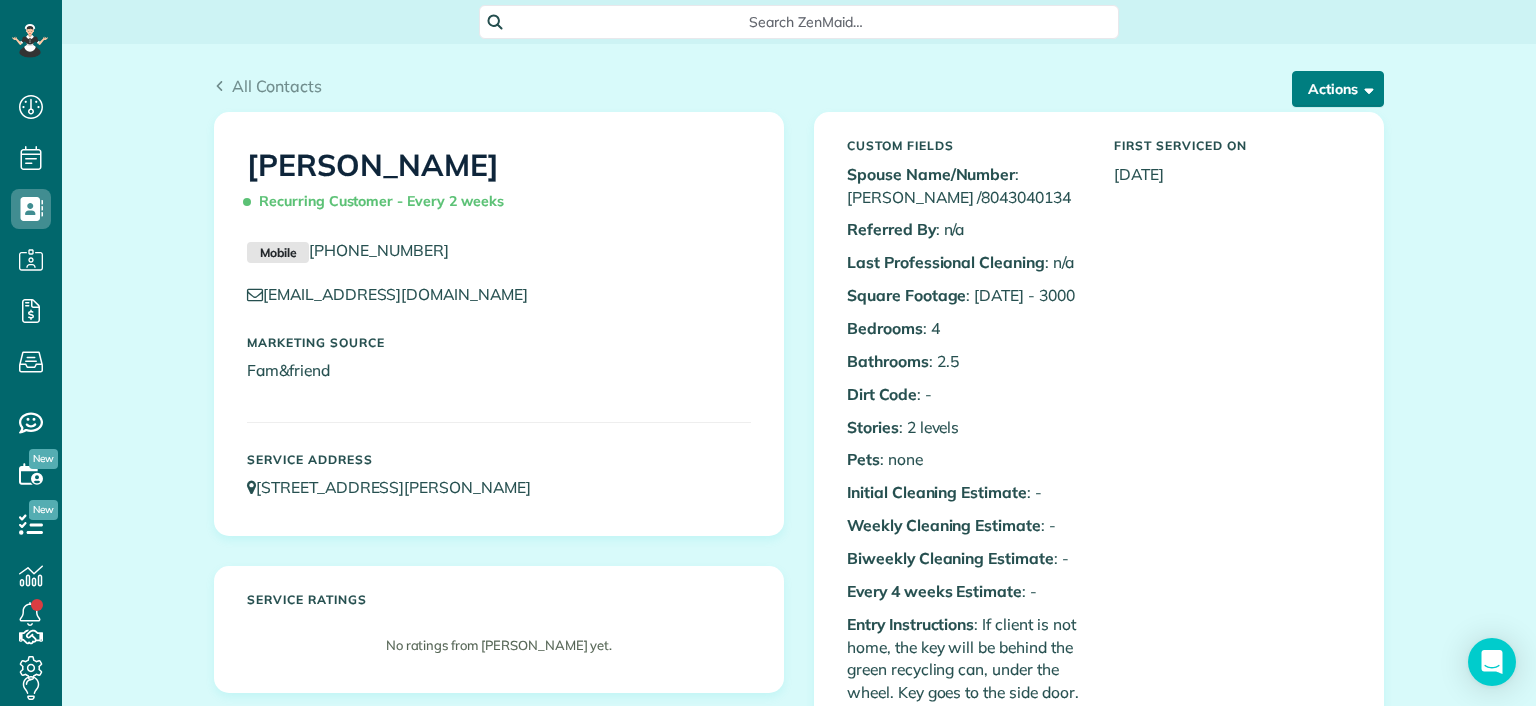 click on "Actions" at bounding box center (1338, 89) 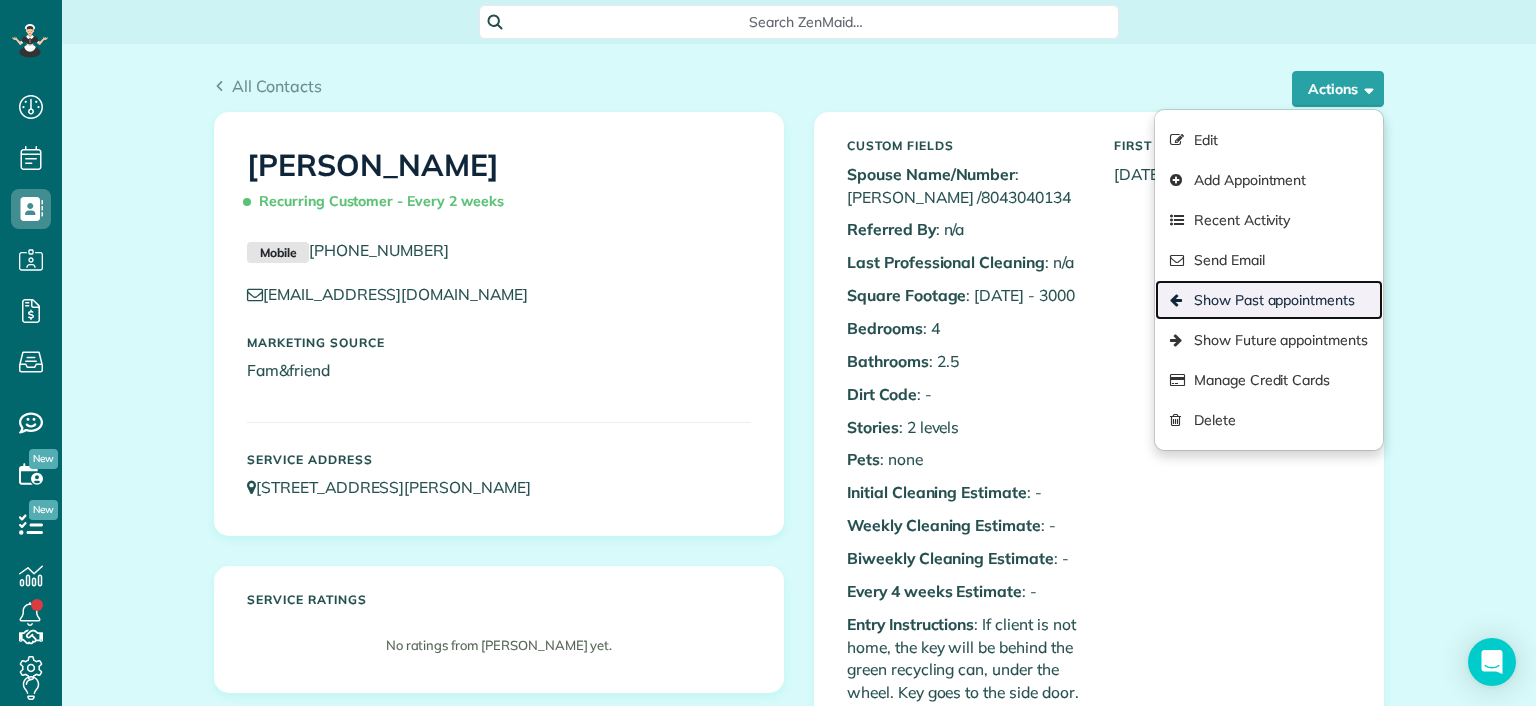 click on "Show Past appointments" at bounding box center (1269, 300) 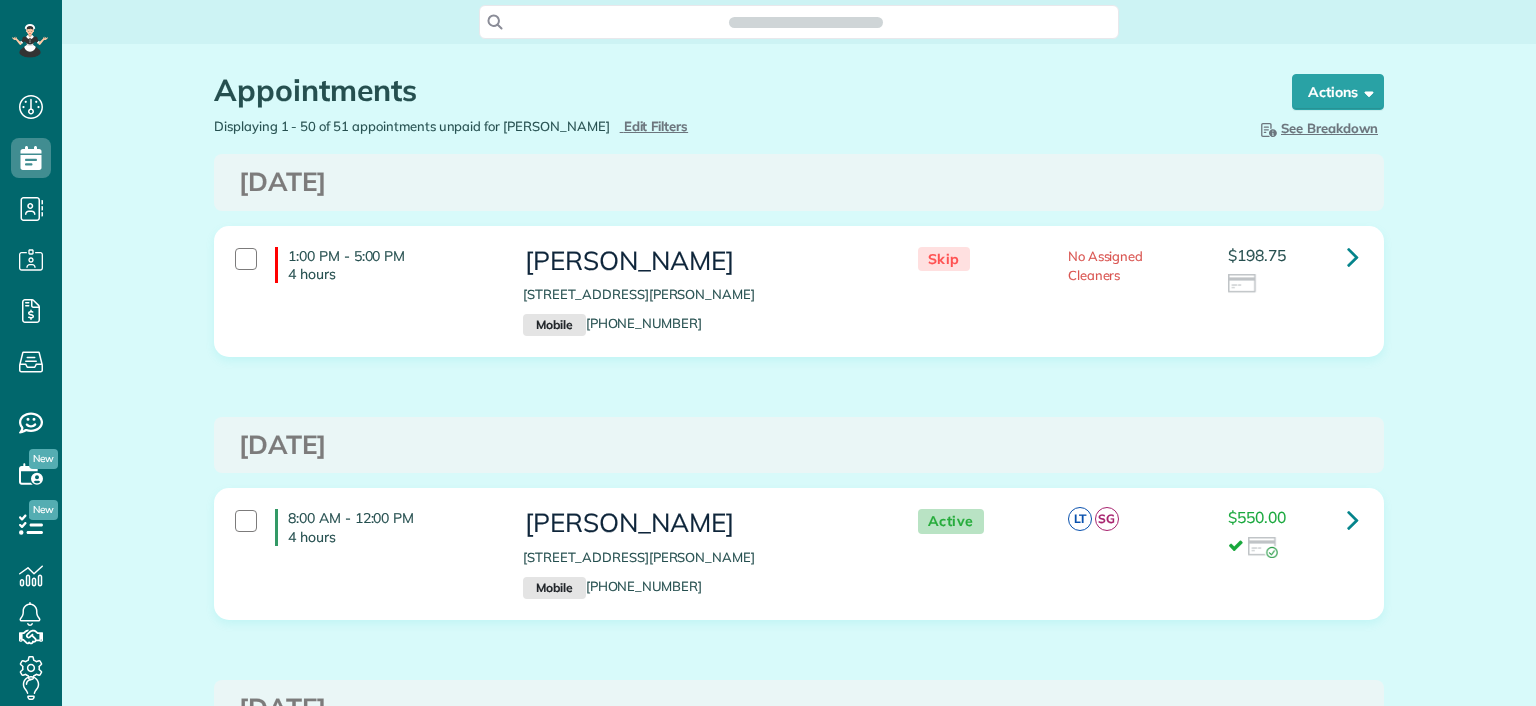 scroll, scrollTop: 0, scrollLeft: 0, axis: both 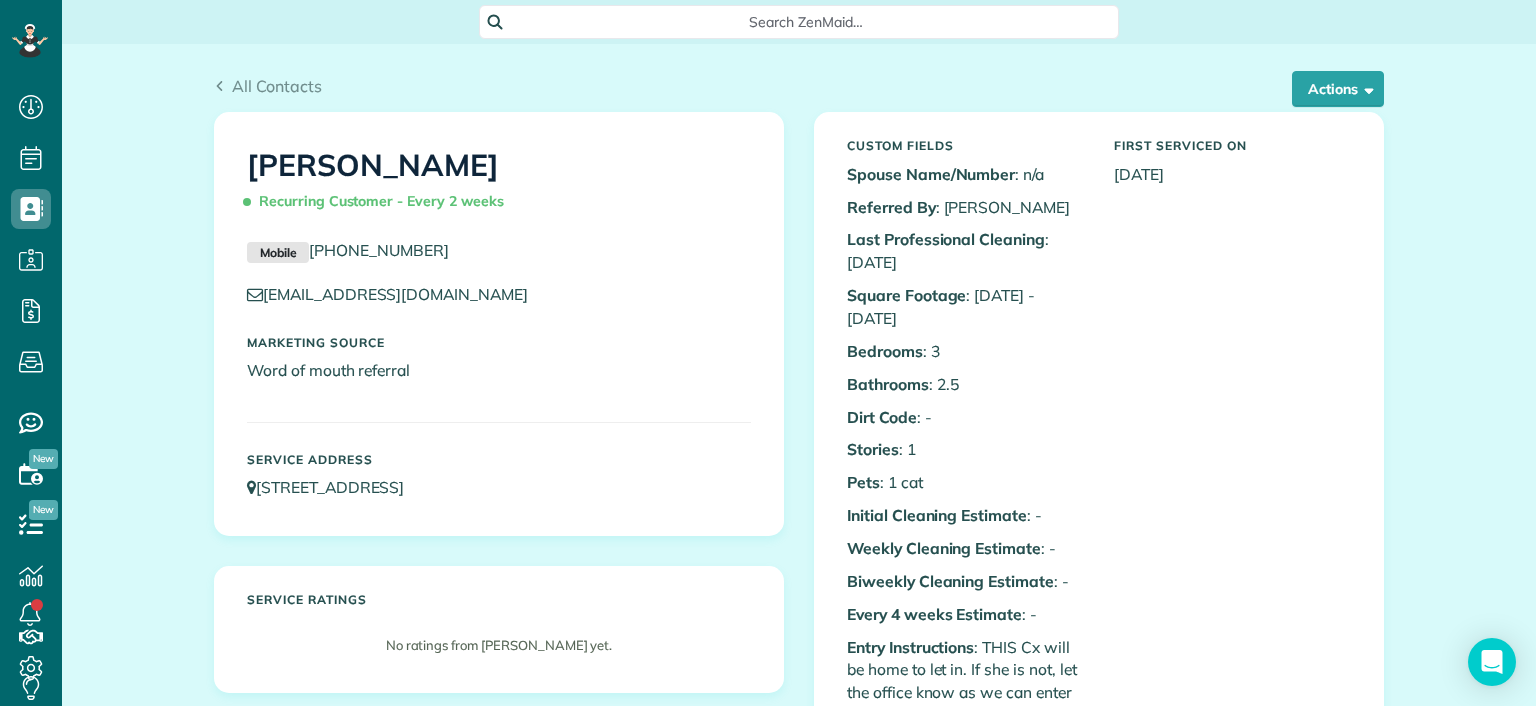click on "All Contacts
Actions
Edit
Add Appointment
Recent Activity
Send Email
Show Past appointments
Show Future appointments
Manage Credit Cards
[GEOGRAPHIC_DATA]" at bounding box center [799, 78] 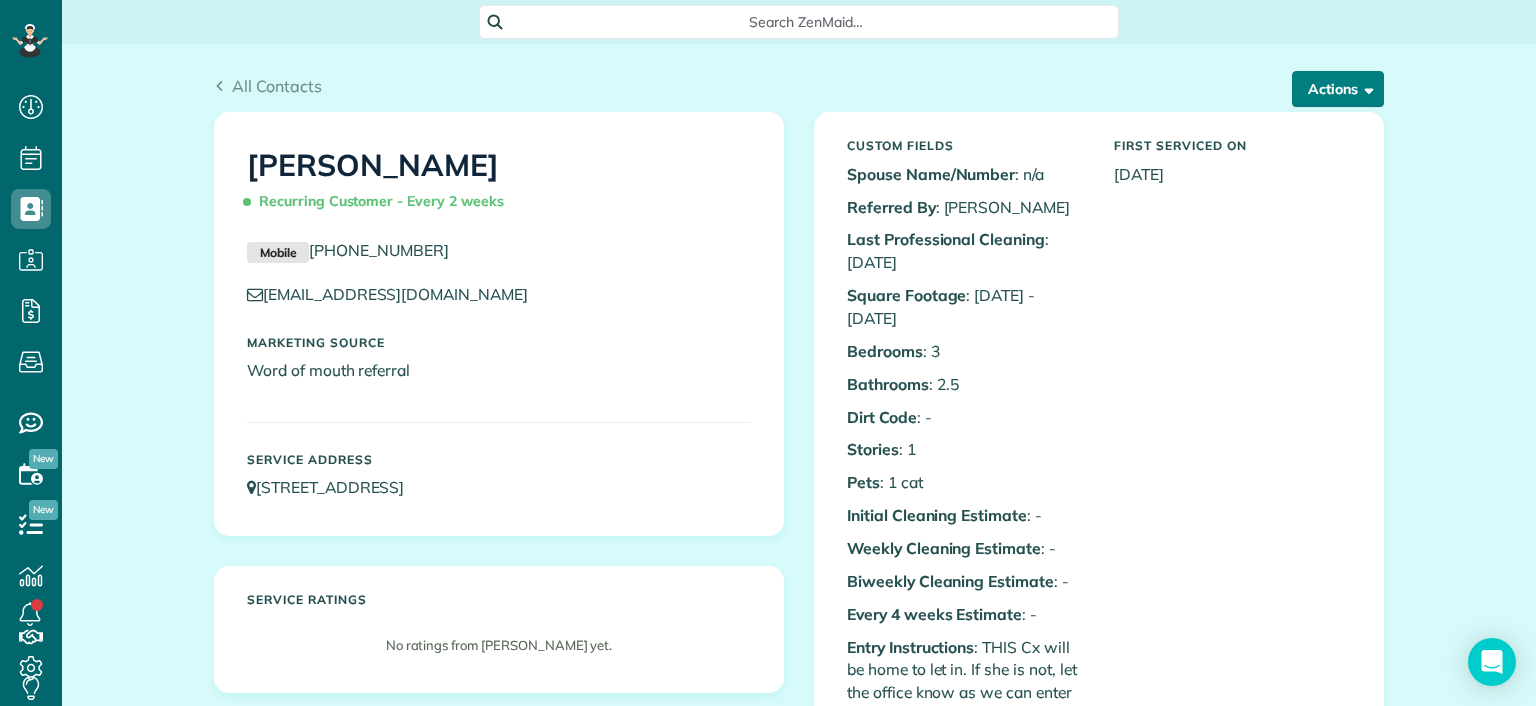 click on "Actions" at bounding box center [1338, 89] 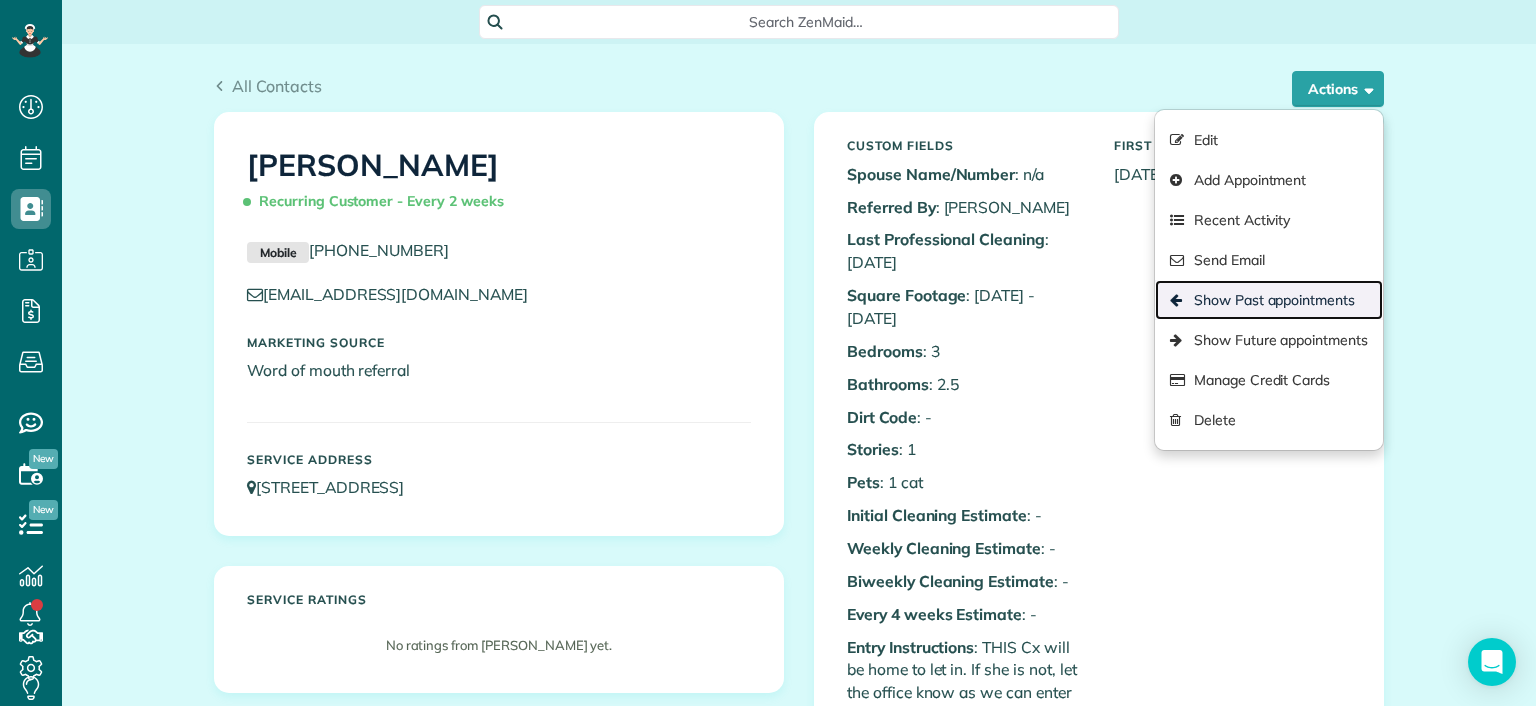 click on "Show Past appointments" at bounding box center (1269, 300) 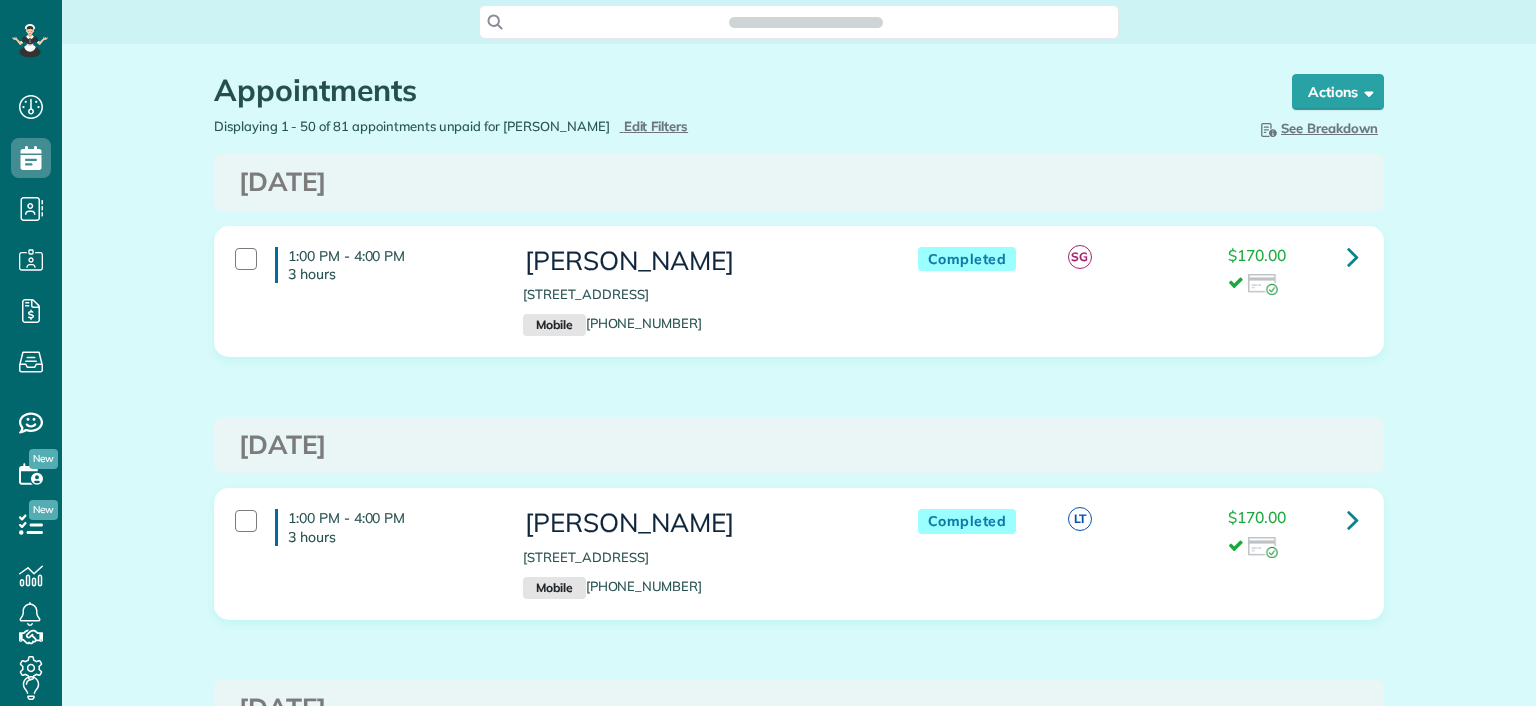 scroll, scrollTop: 0, scrollLeft: 0, axis: both 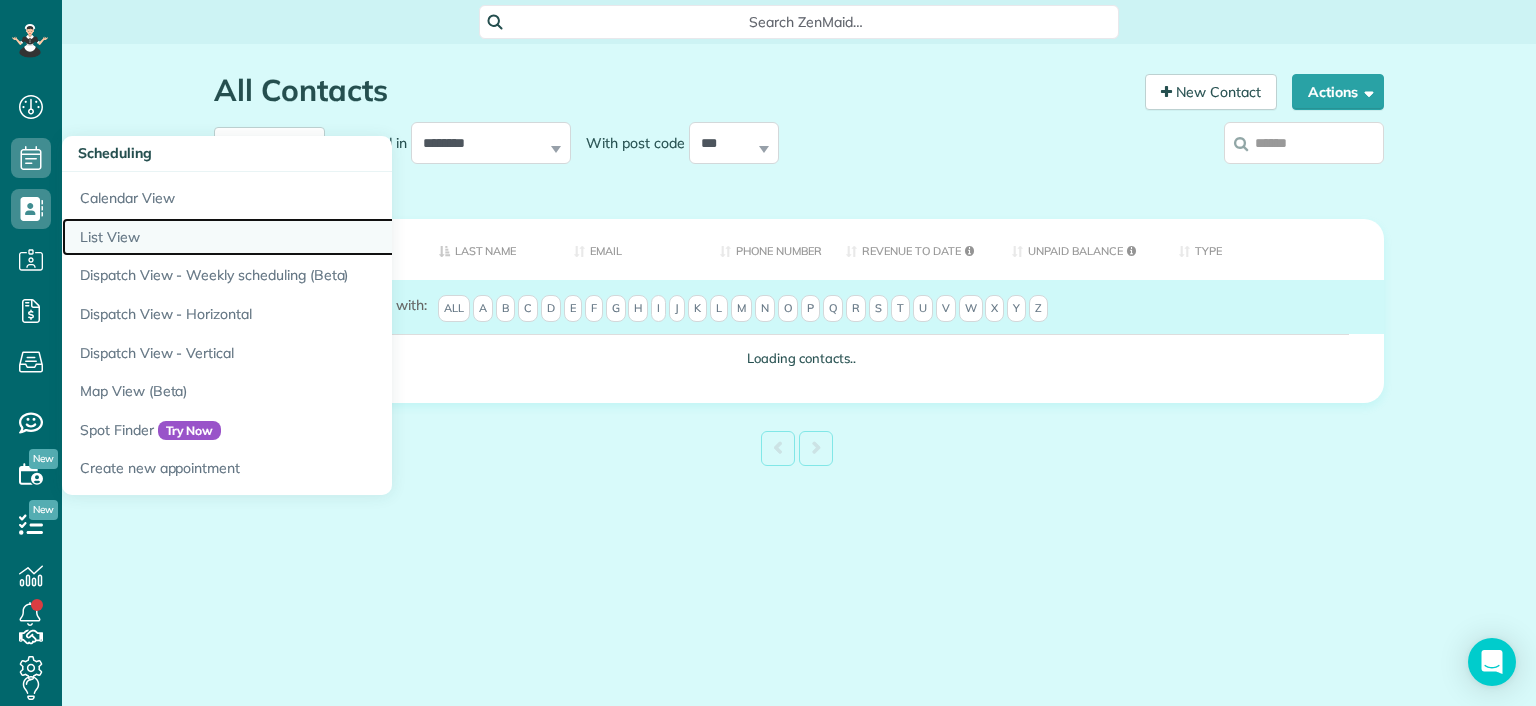click on "List View" at bounding box center [312, 237] 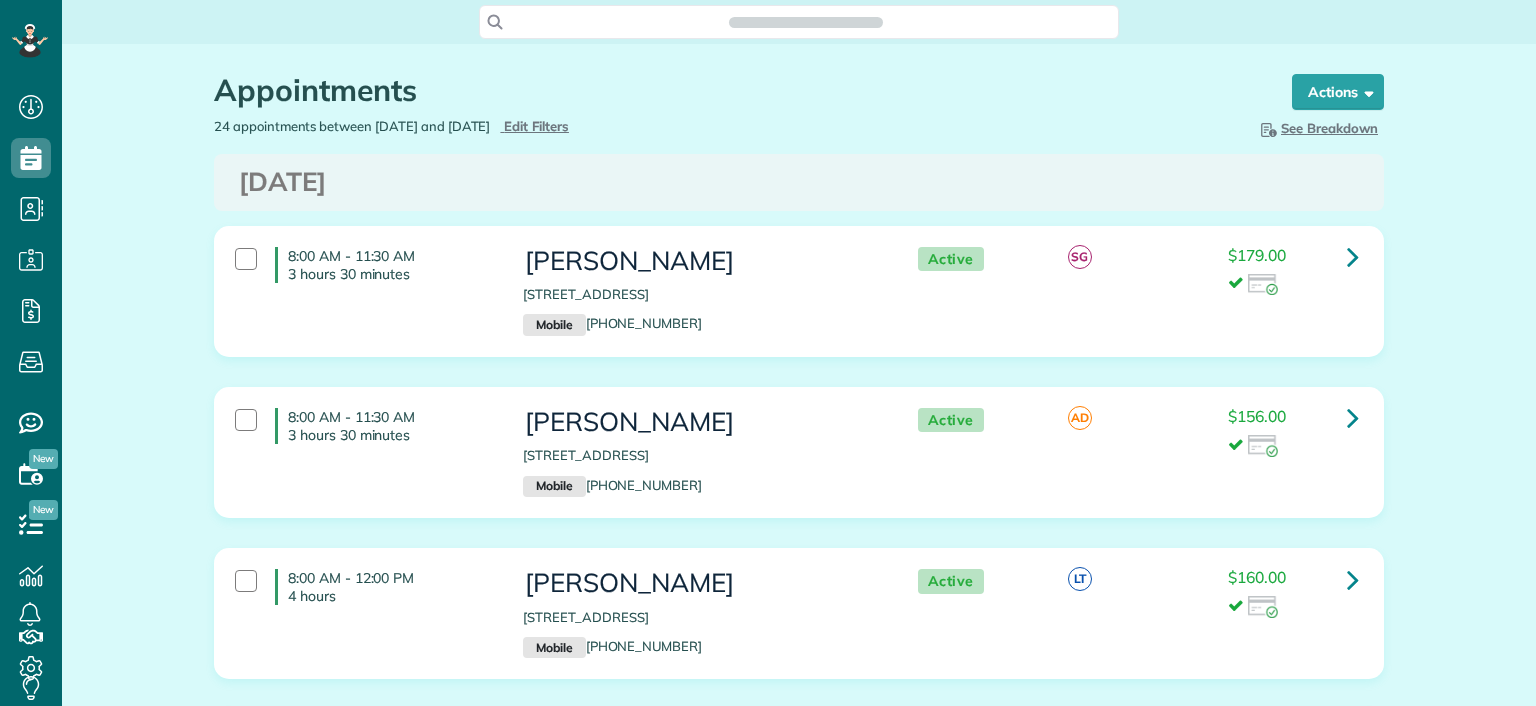scroll, scrollTop: 0, scrollLeft: 0, axis: both 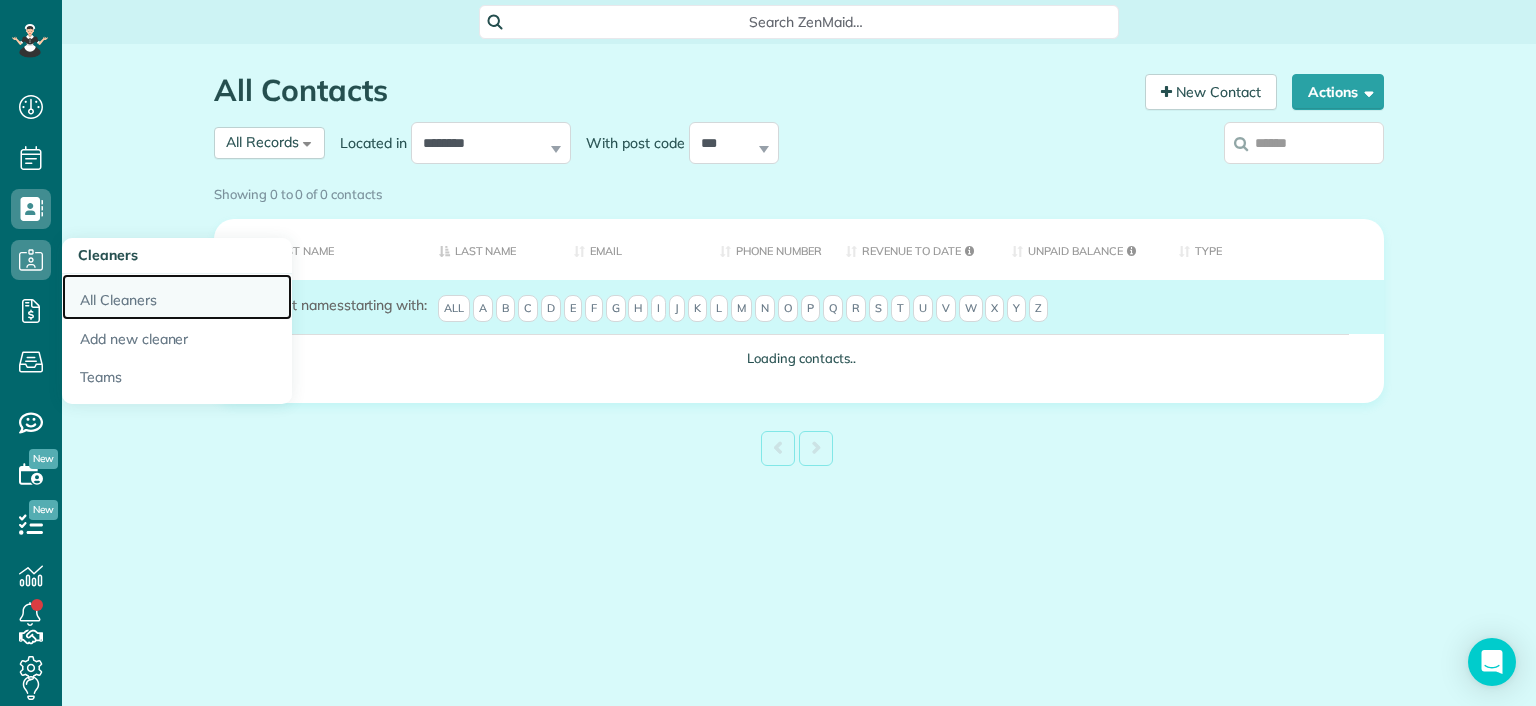 click on "All Cleaners" at bounding box center [177, 297] 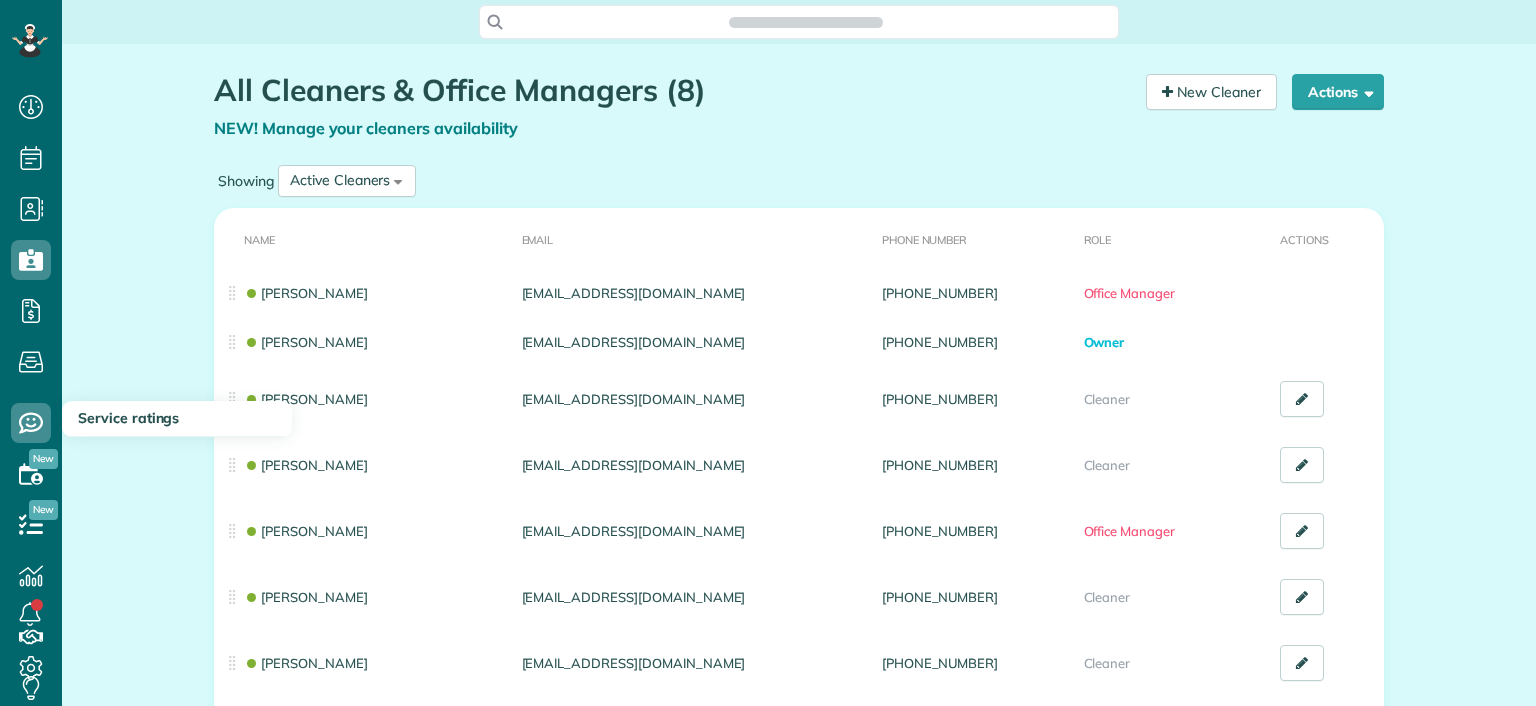 scroll, scrollTop: 0, scrollLeft: 0, axis: both 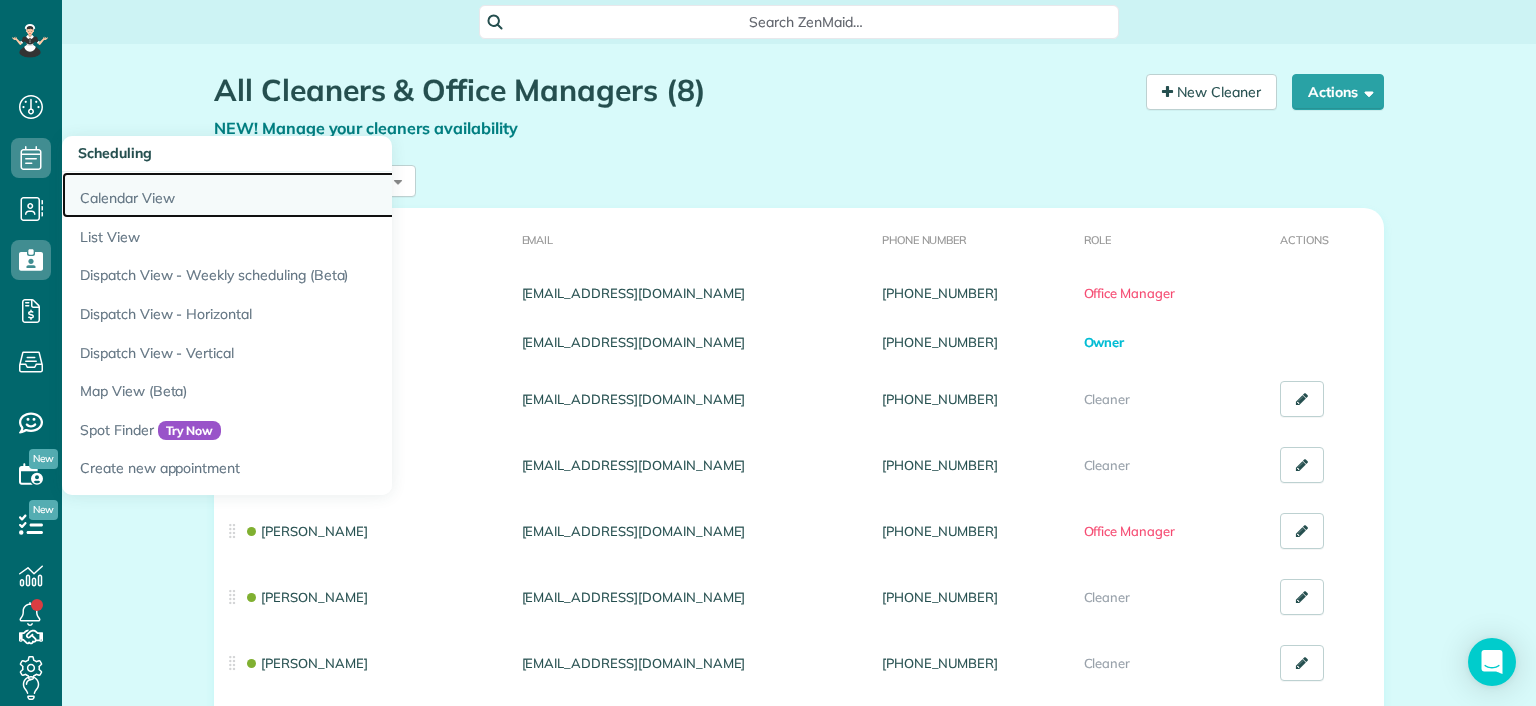 click on "Calendar View" at bounding box center [312, 195] 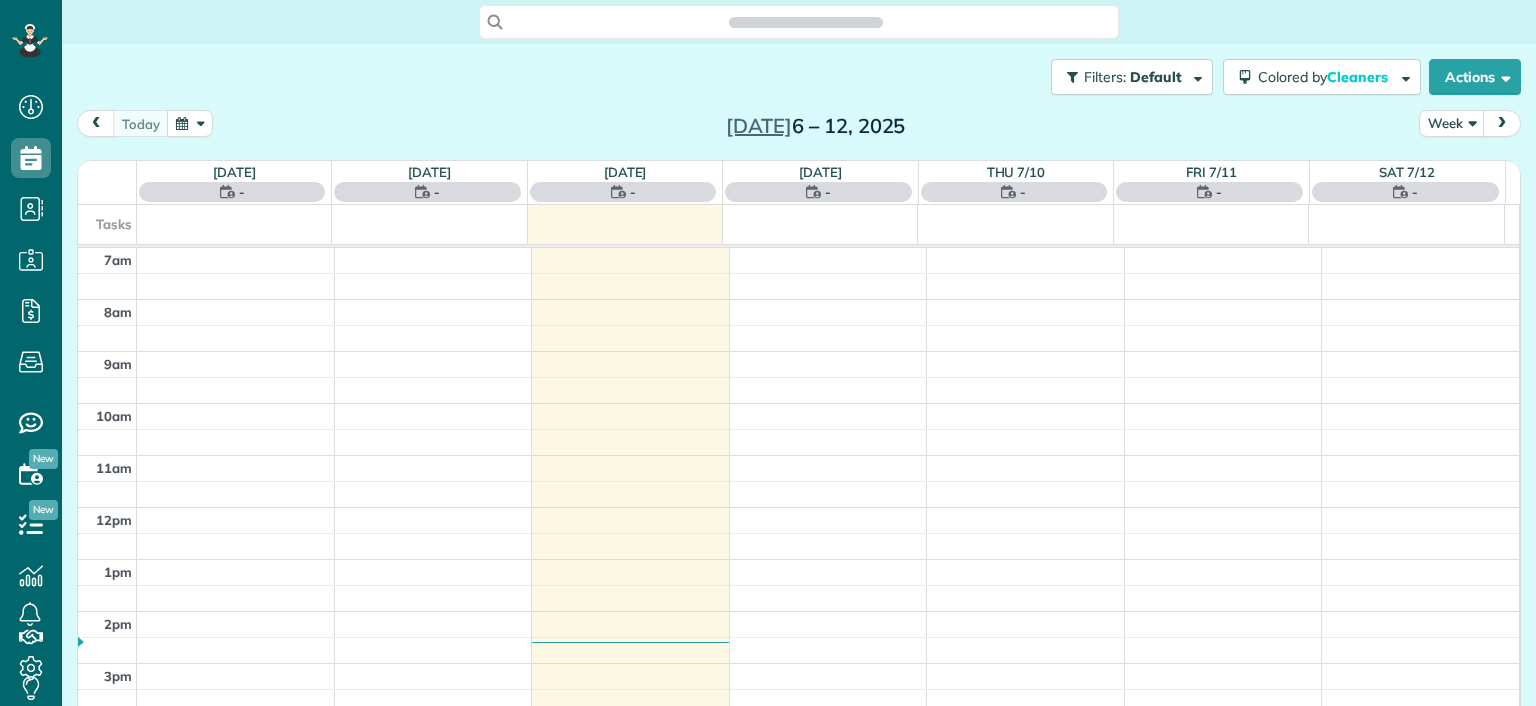scroll, scrollTop: 0, scrollLeft: 0, axis: both 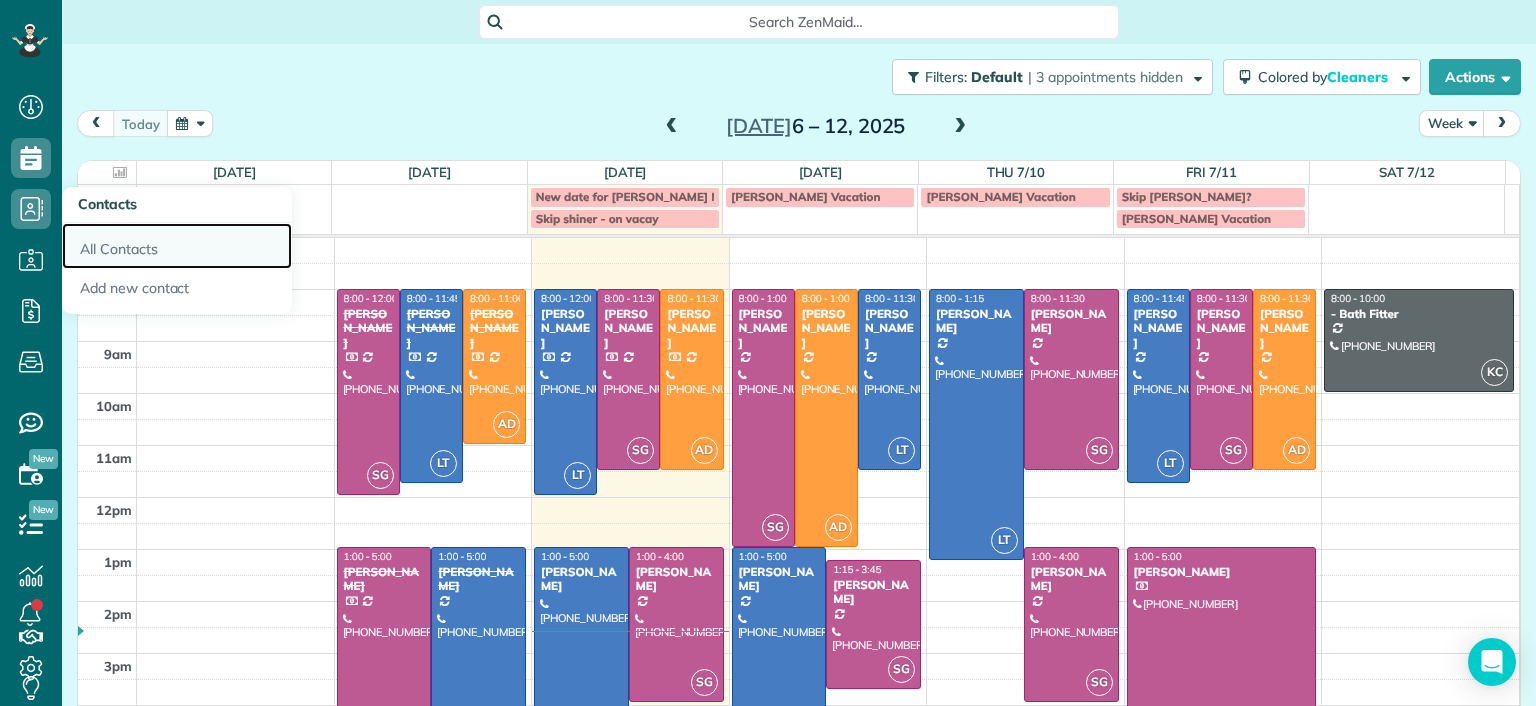 click on "All Contacts" at bounding box center (177, 246) 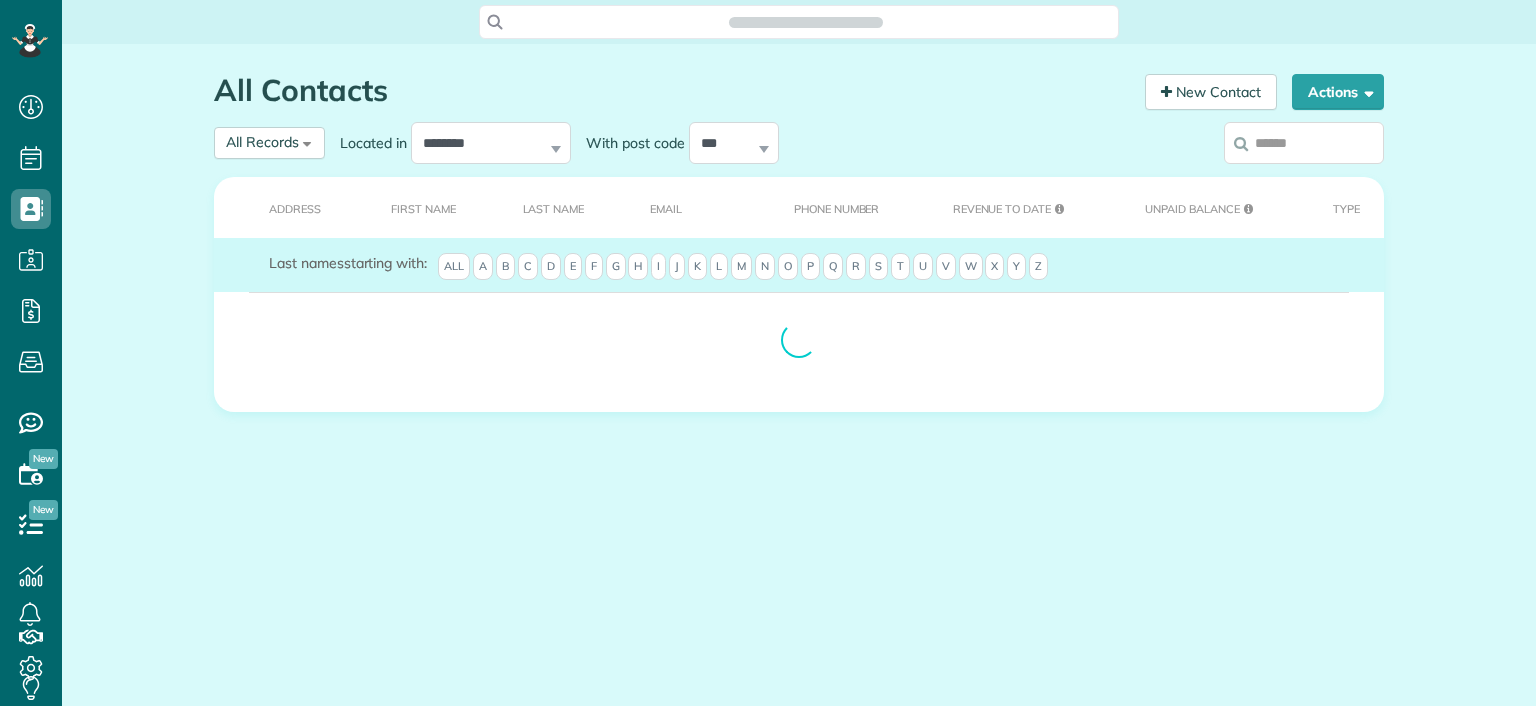 scroll, scrollTop: 0, scrollLeft: 0, axis: both 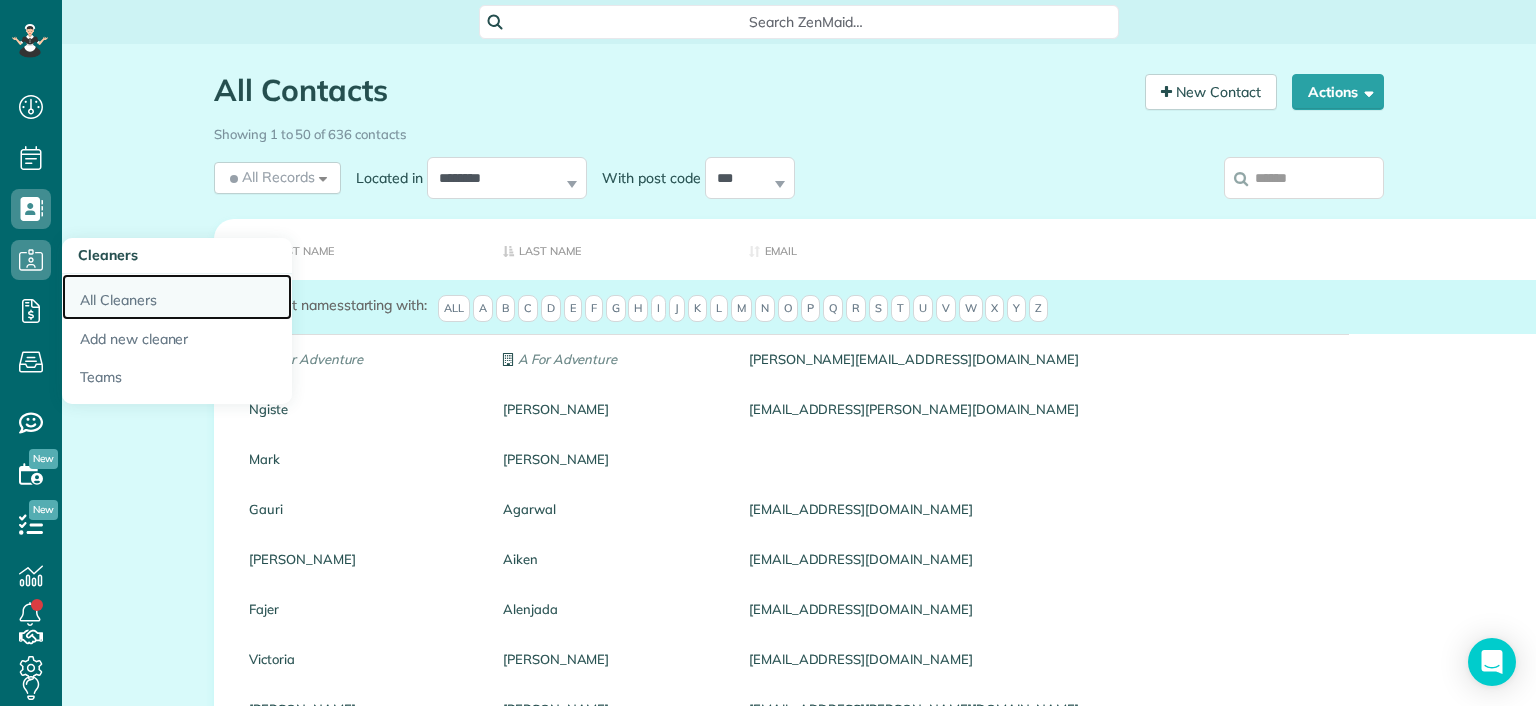 click on "All Cleaners" at bounding box center [177, 297] 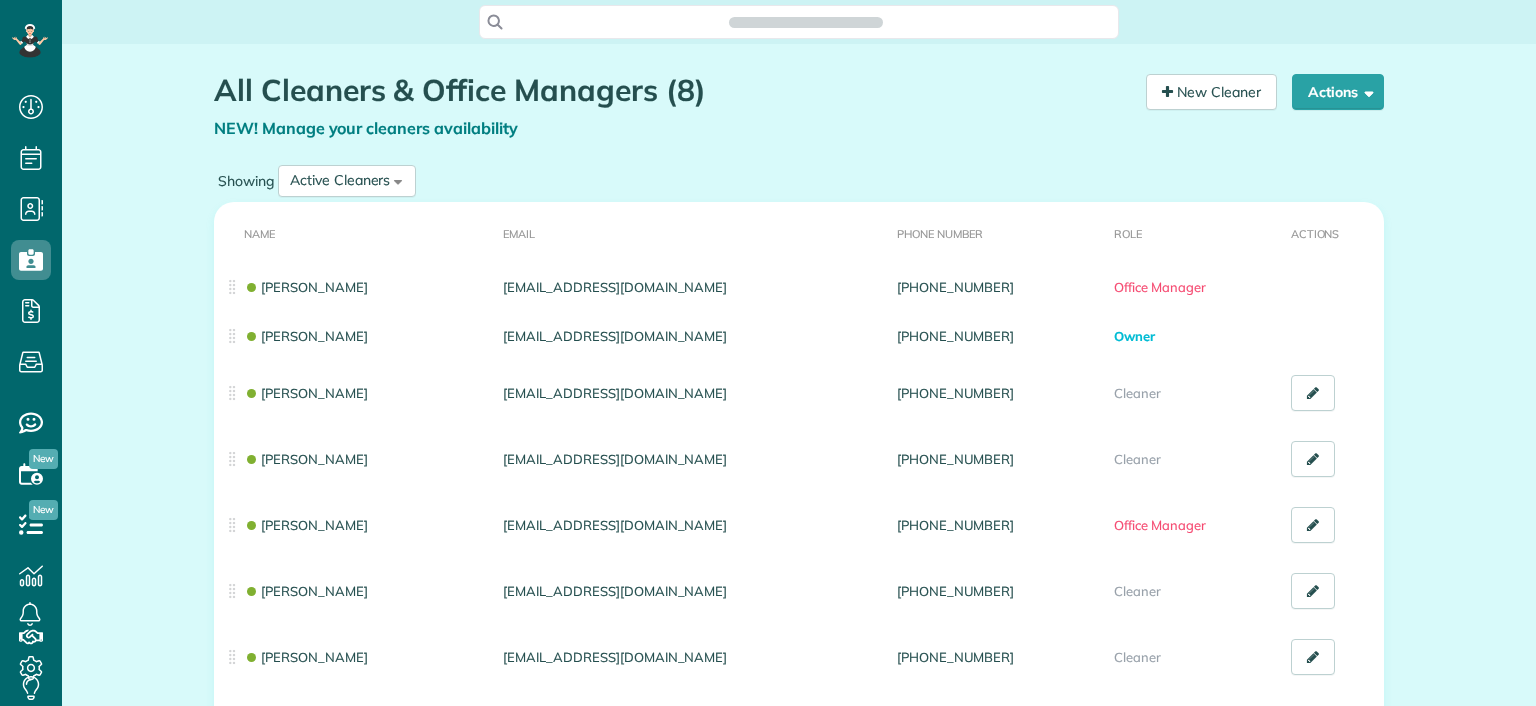 scroll, scrollTop: 0, scrollLeft: 0, axis: both 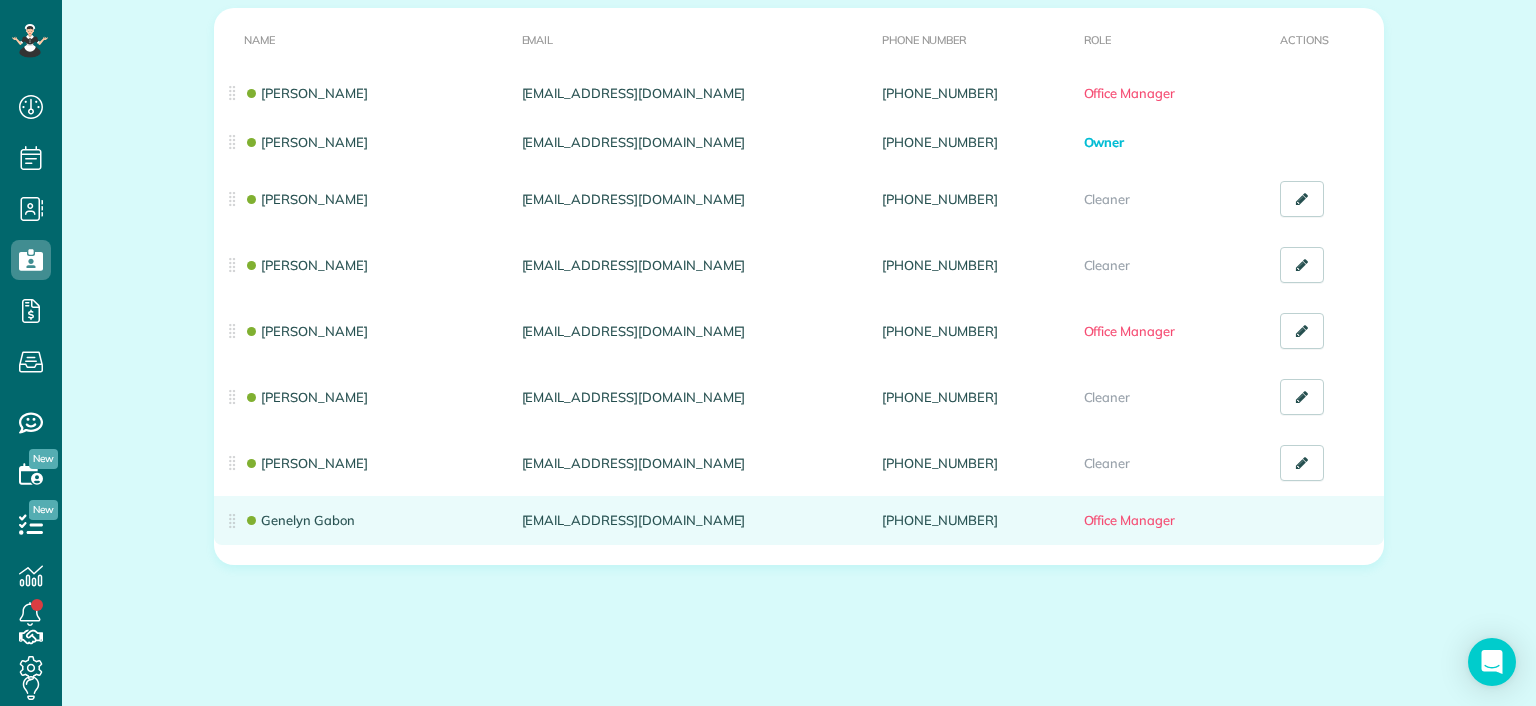 click on "Office Manager" at bounding box center [1129, 520] 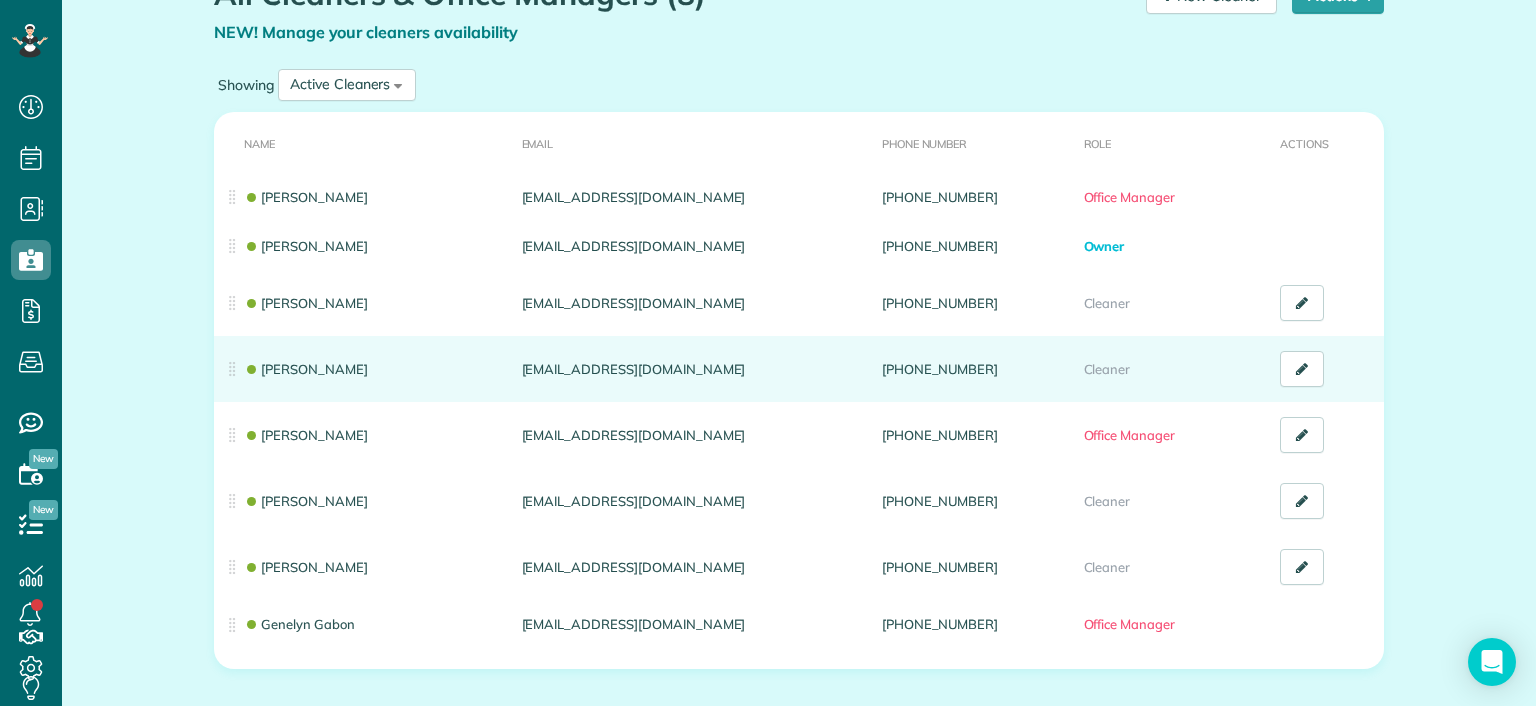 scroll, scrollTop: 0, scrollLeft: 0, axis: both 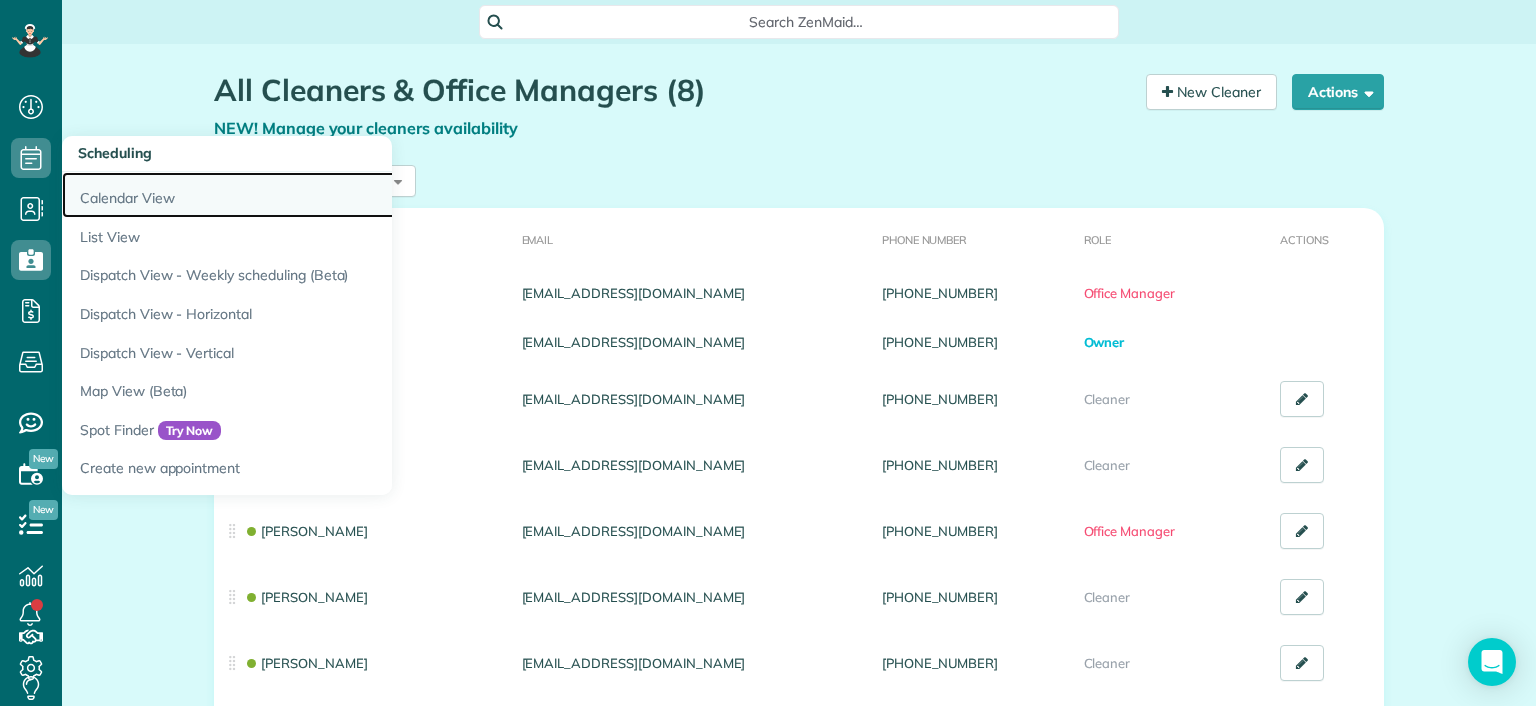 click on "Calendar View" at bounding box center [312, 195] 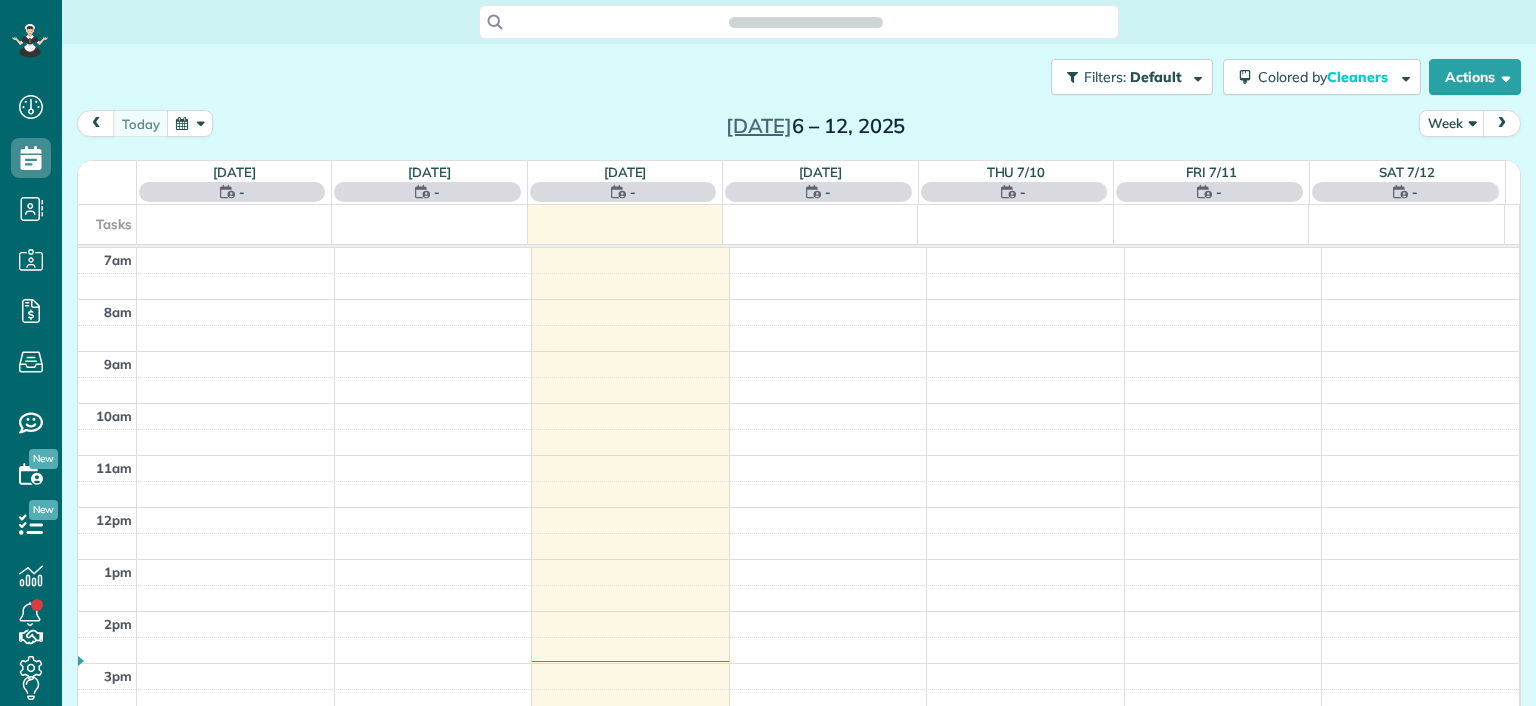 scroll, scrollTop: 0, scrollLeft: 0, axis: both 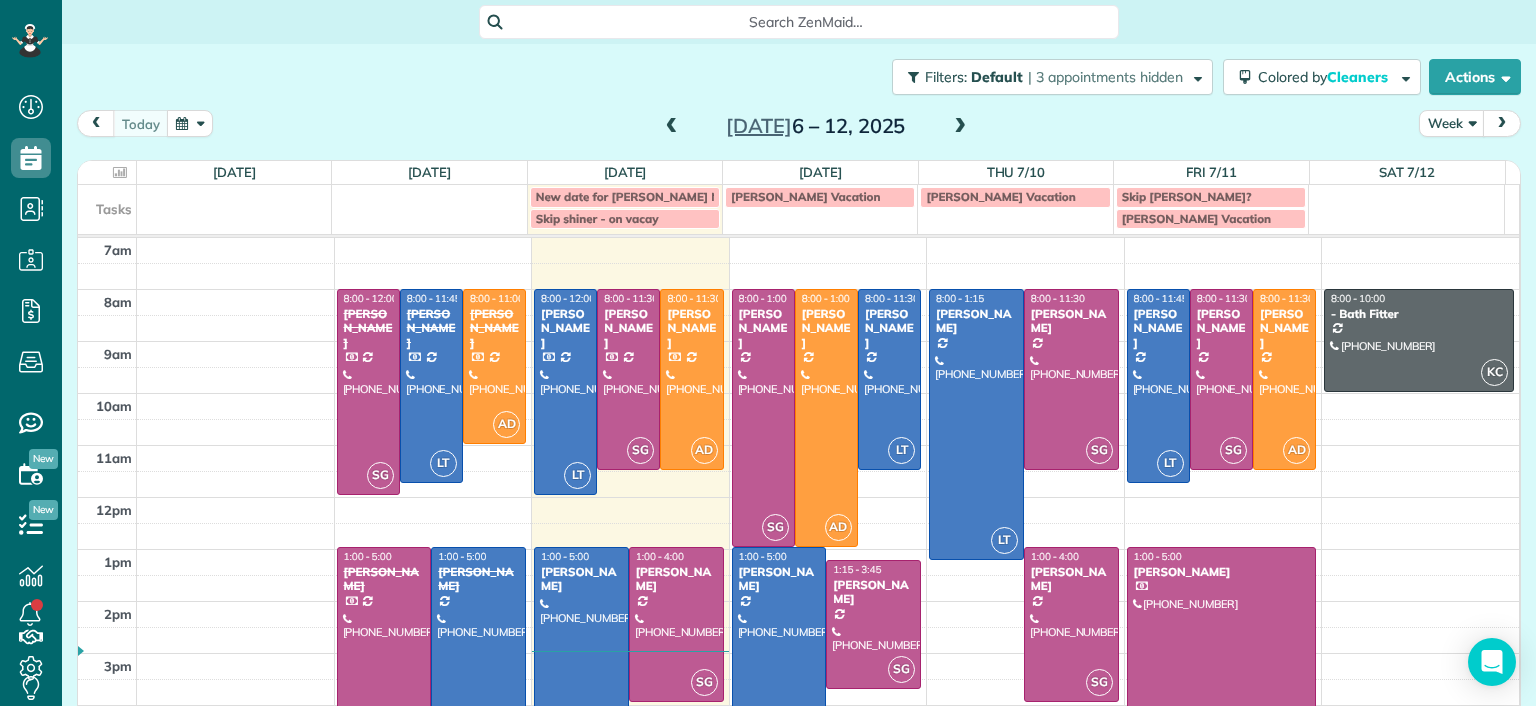 click at bounding box center (960, 127) 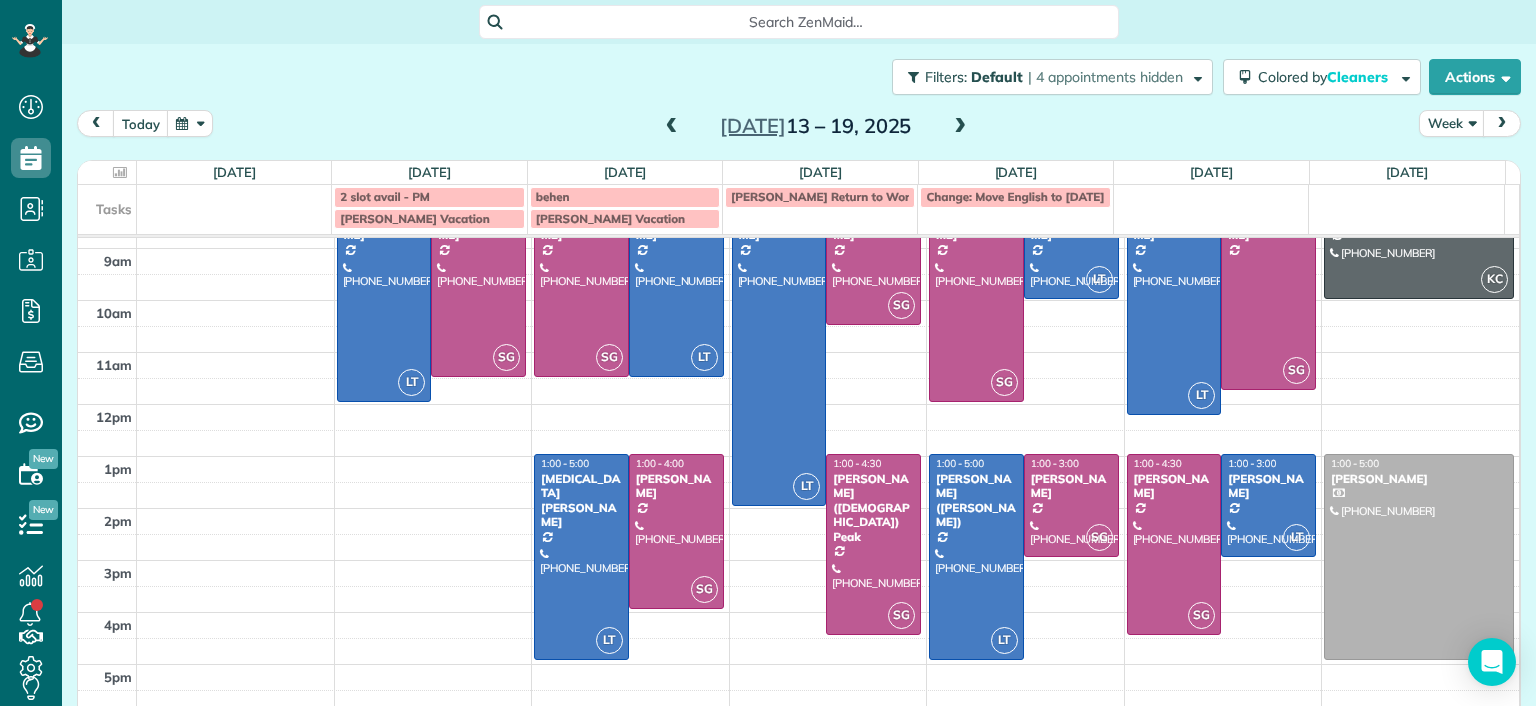 scroll, scrollTop: 0, scrollLeft: 0, axis: both 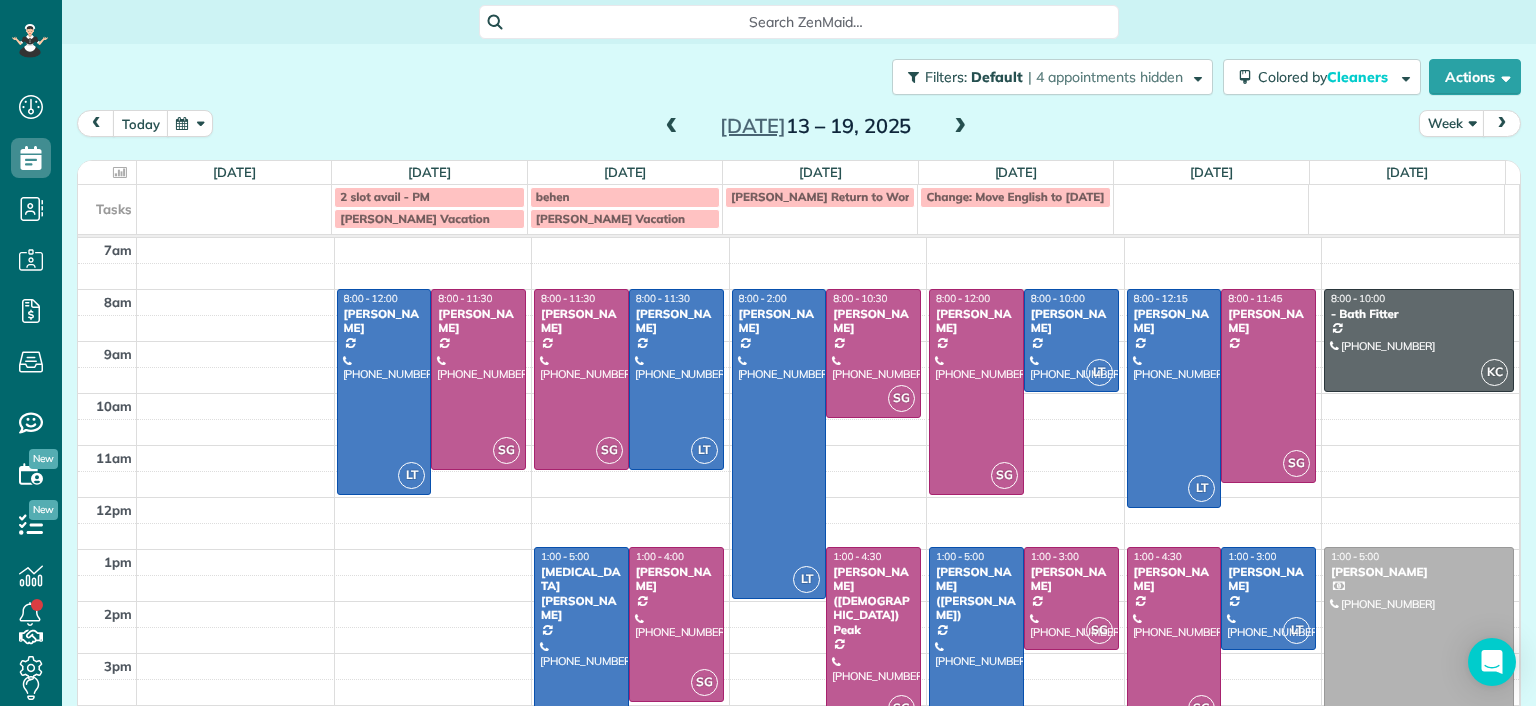 click at bounding box center (672, 127) 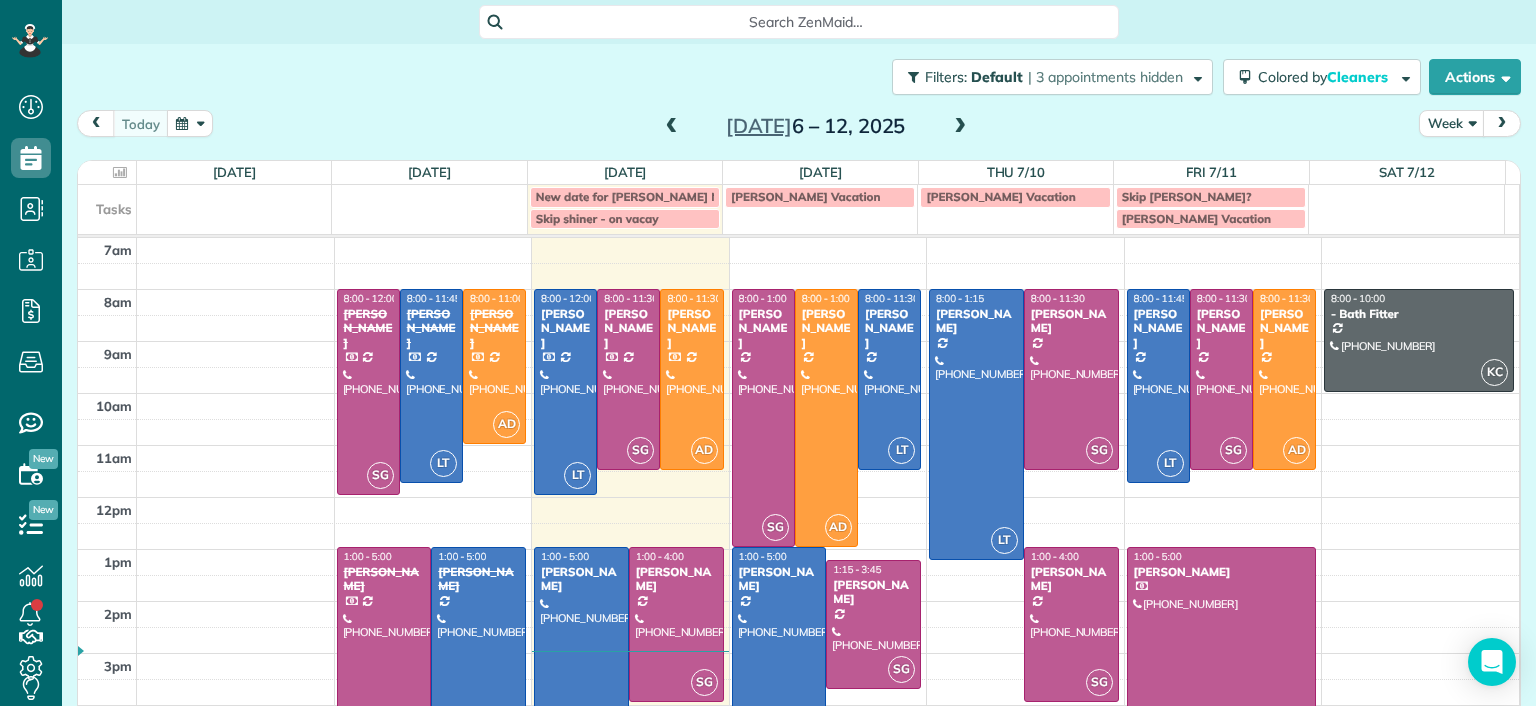 click at bounding box center (960, 127) 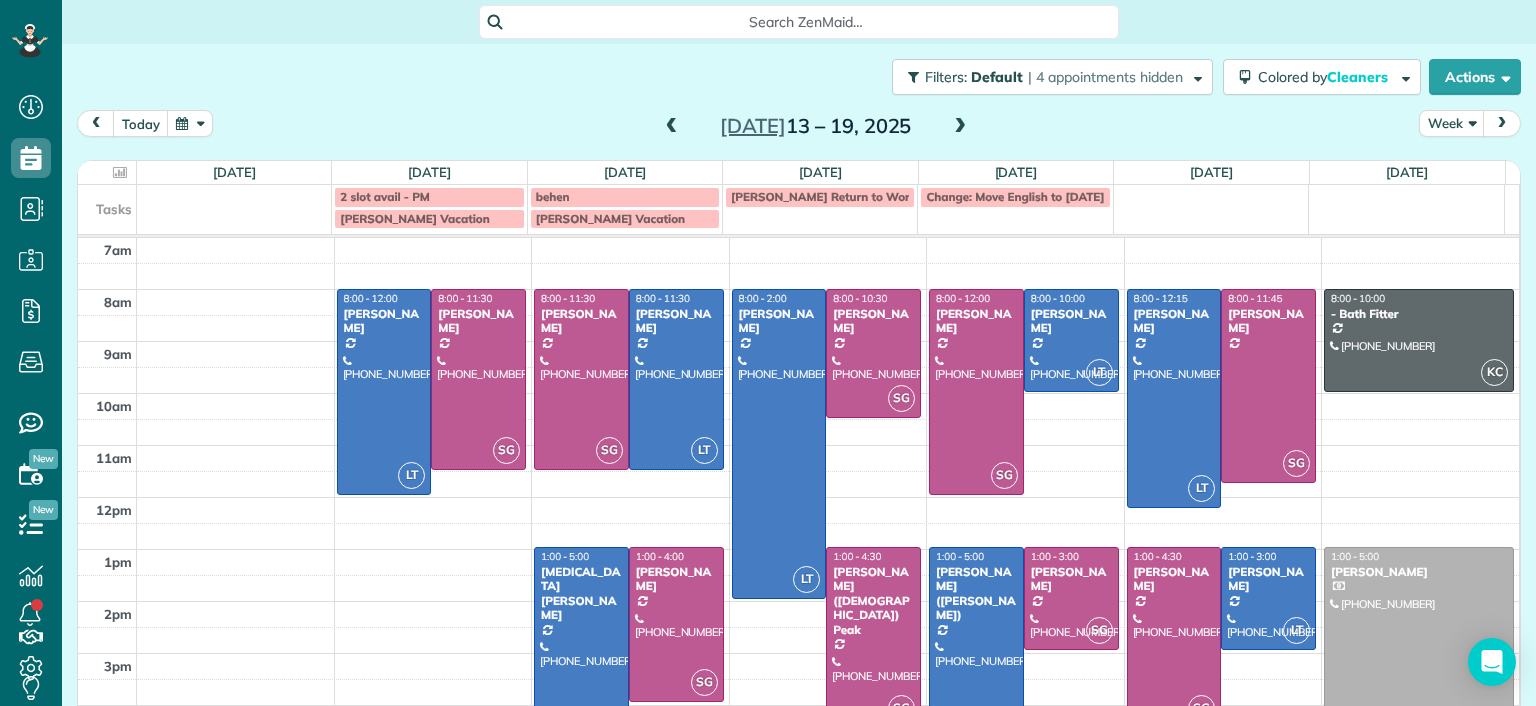 click at bounding box center [960, 127] 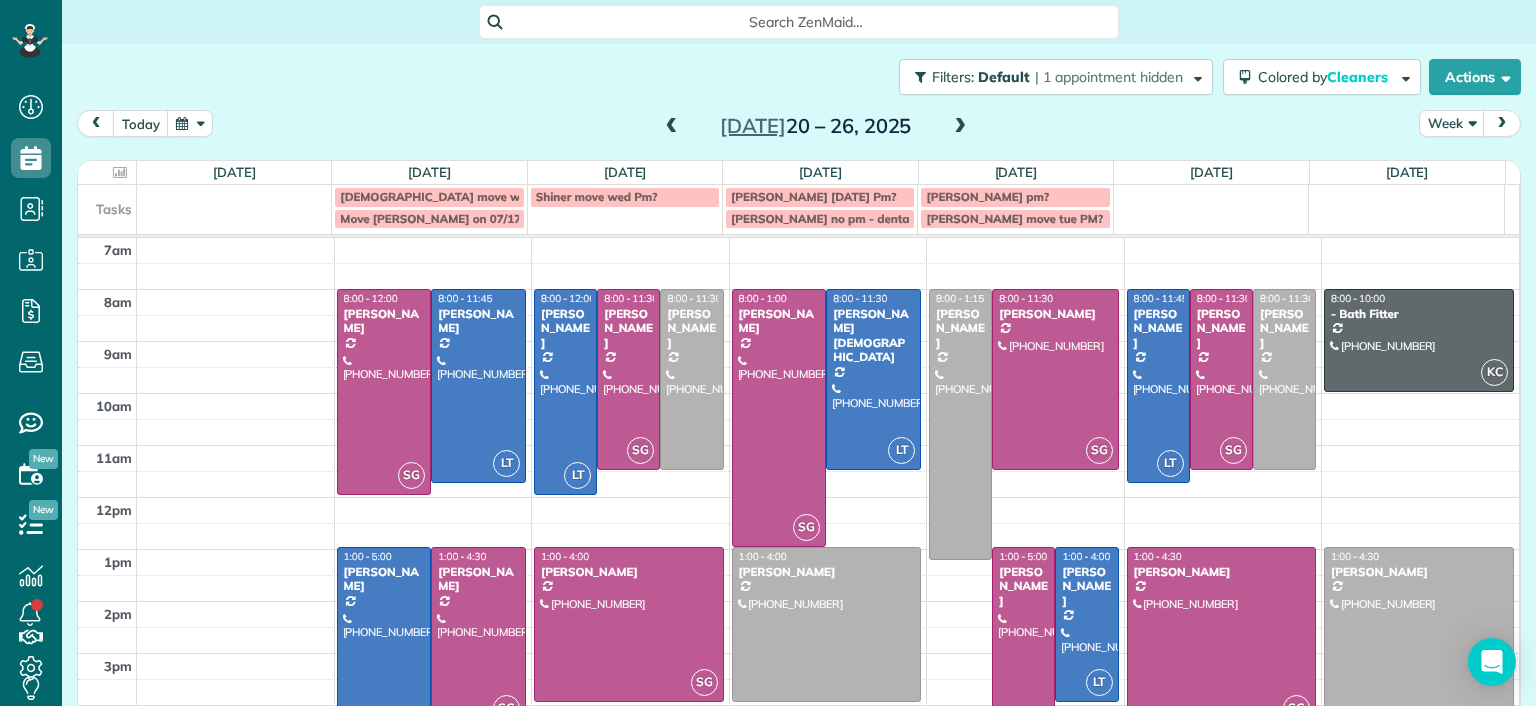 click at bounding box center (672, 127) 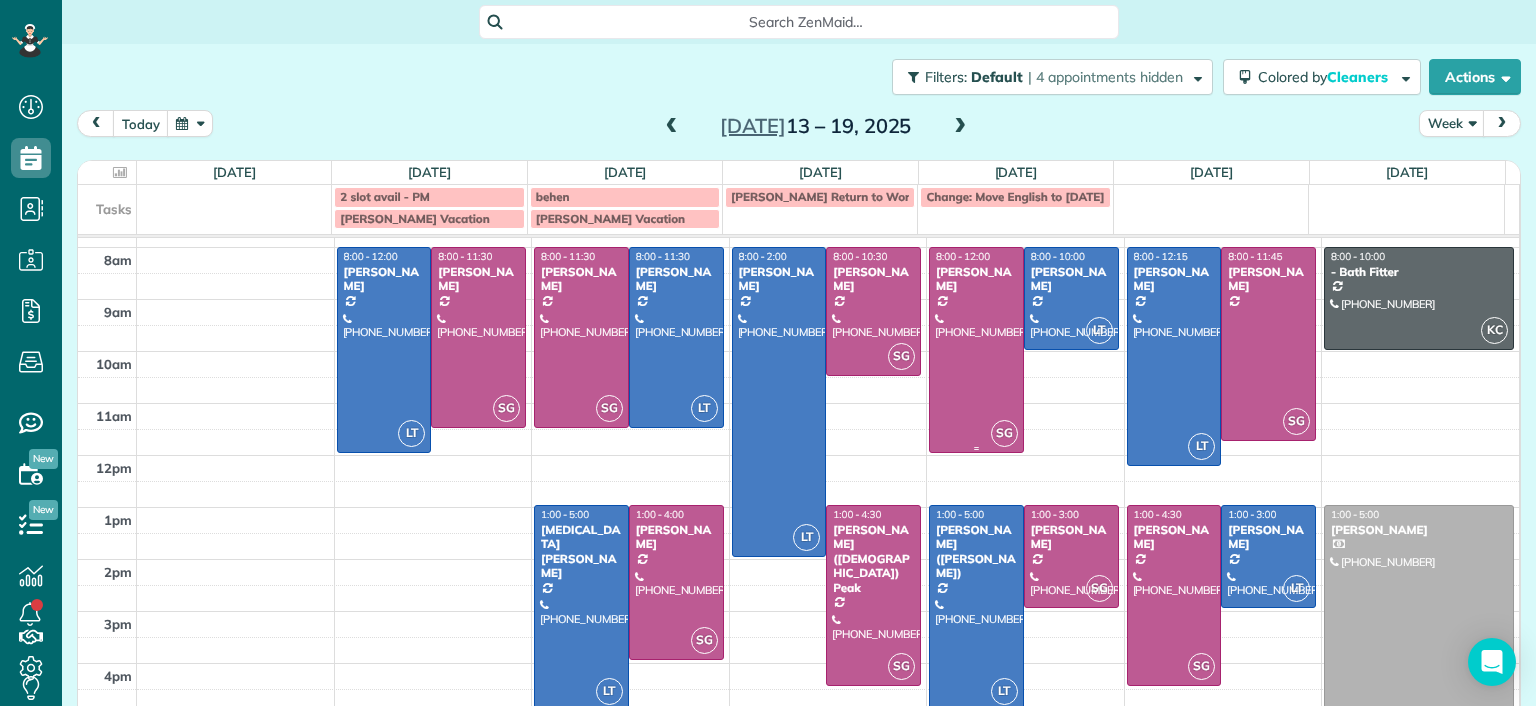 scroll, scrollTop: 0, scrollLeft: 0, axis: both 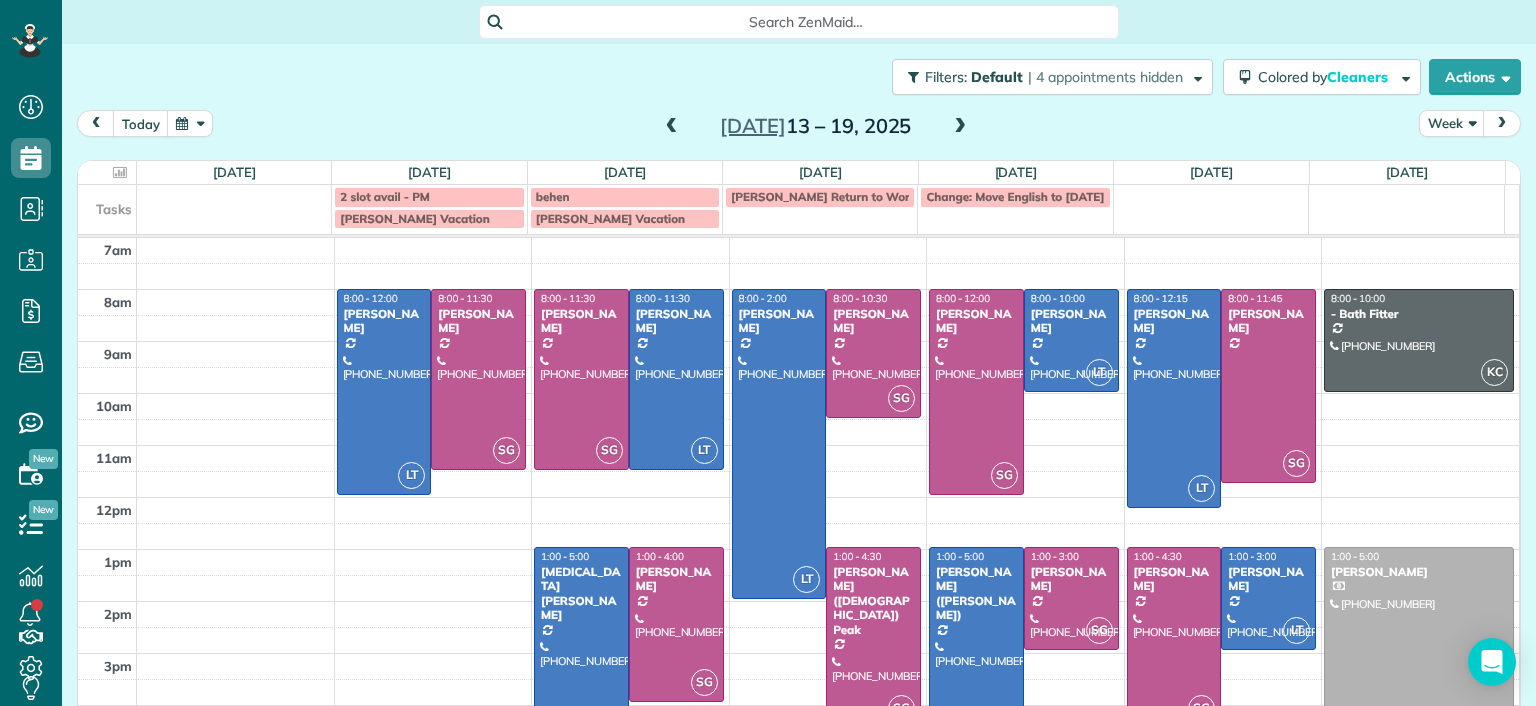 click on "7am 8am 9am 10am 11am 12pm 1pm 2pm 3pm 4pm 5pm LT 8:00 - 12:00 Danielle Leek (616) 322-8093 3506 Enslow Avenue Richmond, VA 23222 SG 8:00 - 11:30 Imani Holmes (804) 245-9696 2816 North Avenue Richmond, VA 23222 SG 8:00 - 11:30 Jessica Knight (804) 514-1890 1815 Floyd Avenue Richmond, VA 23220 LT 8:00 - 11:30 Galia Moran (703) 593-4027 5937 Kings Crest Drive Chesterfield, VA 23832 LT 1:00 - 5:00 Alli Robbins (651) 792-6217 2410 Bryan Park Avenue Richmond, VA 23228 SG 1:00 - 4:00 Tracy Jones (703) 231-6094 301 Virginia Street Richmond, VA 23219 LT 8:00 - 2:00 Julie Weissend (804) 370-8320 2710 Monument Avenue Richmond, VA 23220 SG 8:00 - 10:30 Tiffany Stark (804) 855-7663 12351 Dutton Road Midlothian, VA 23113 SG 1:00 - 4:30 Paige (Gay) Peak (804) 319-5916 1017 Horsepen Road Richmond, VA 23229 SG 8:00 - 12:00 Katie Fraker (603) 781-1667 2805 Glen Gary Drive Richmond, VA 23233 LT 8:00 - 10:00 Deborah Bassett (804) 393-2837 8641 Devara Court Richmond, VA 23235 LT 1:00 - 5:00 Chris Ludwig (Harrison) (804) 878-2272" at bounding box center [798, 523] 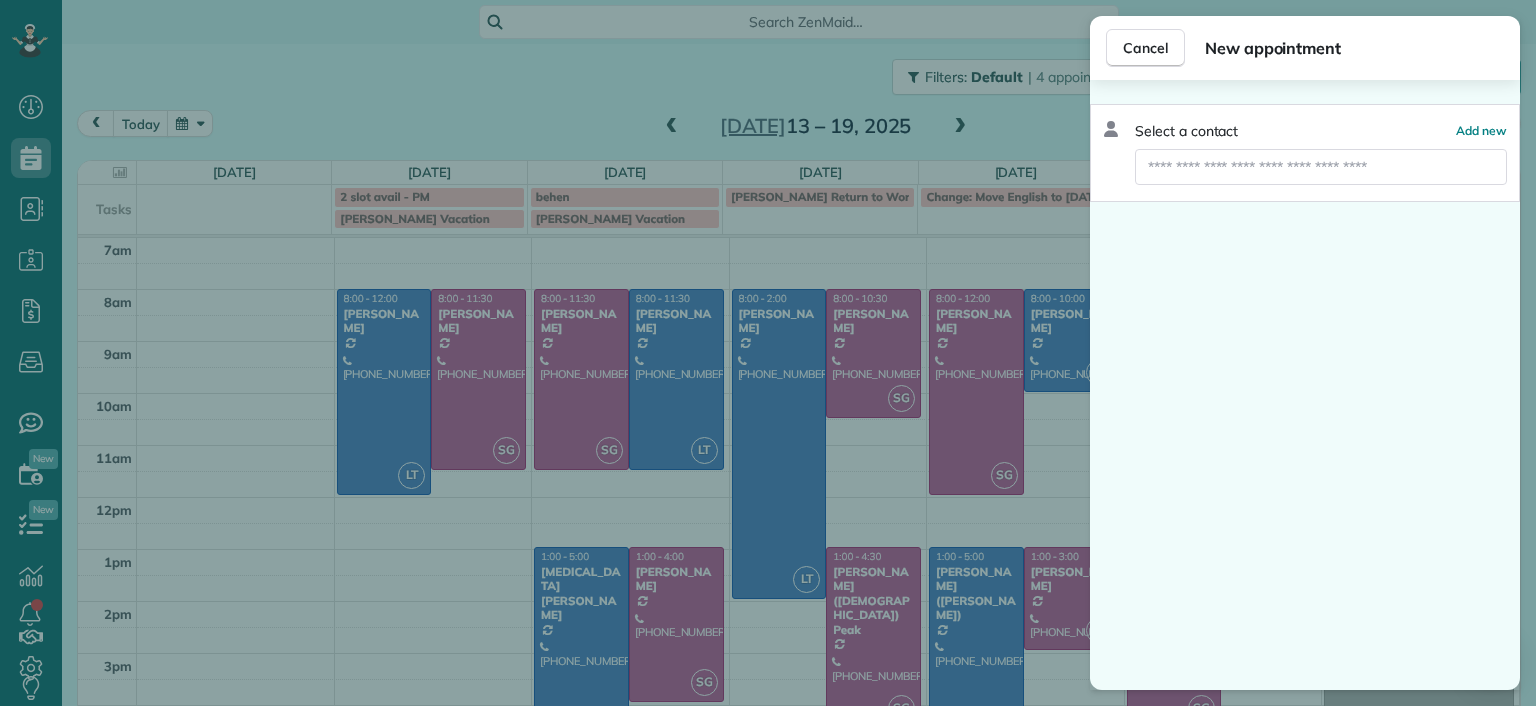 click on "Cancel New appointment Select a contact Add new" at bounding box center [768, 353] 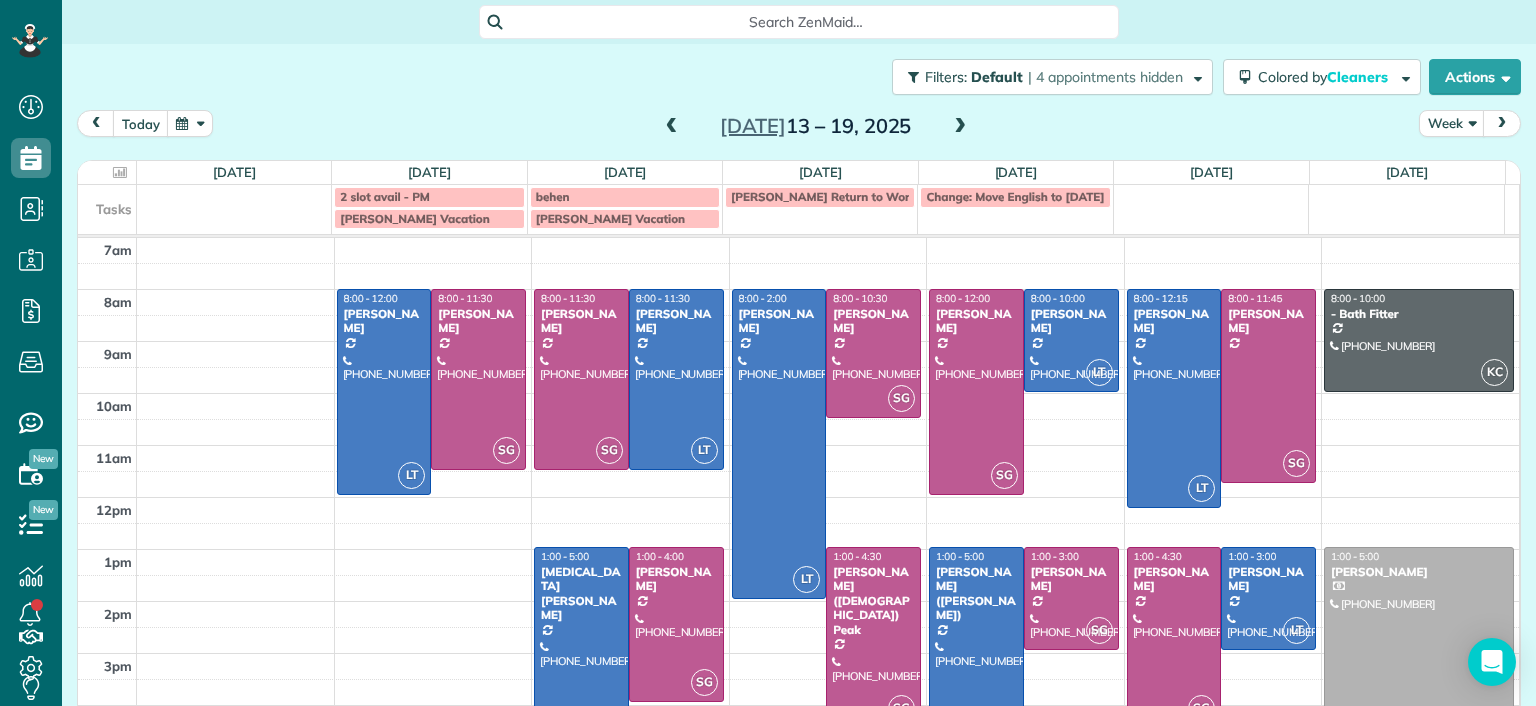 click at bounding box center [960, 127] 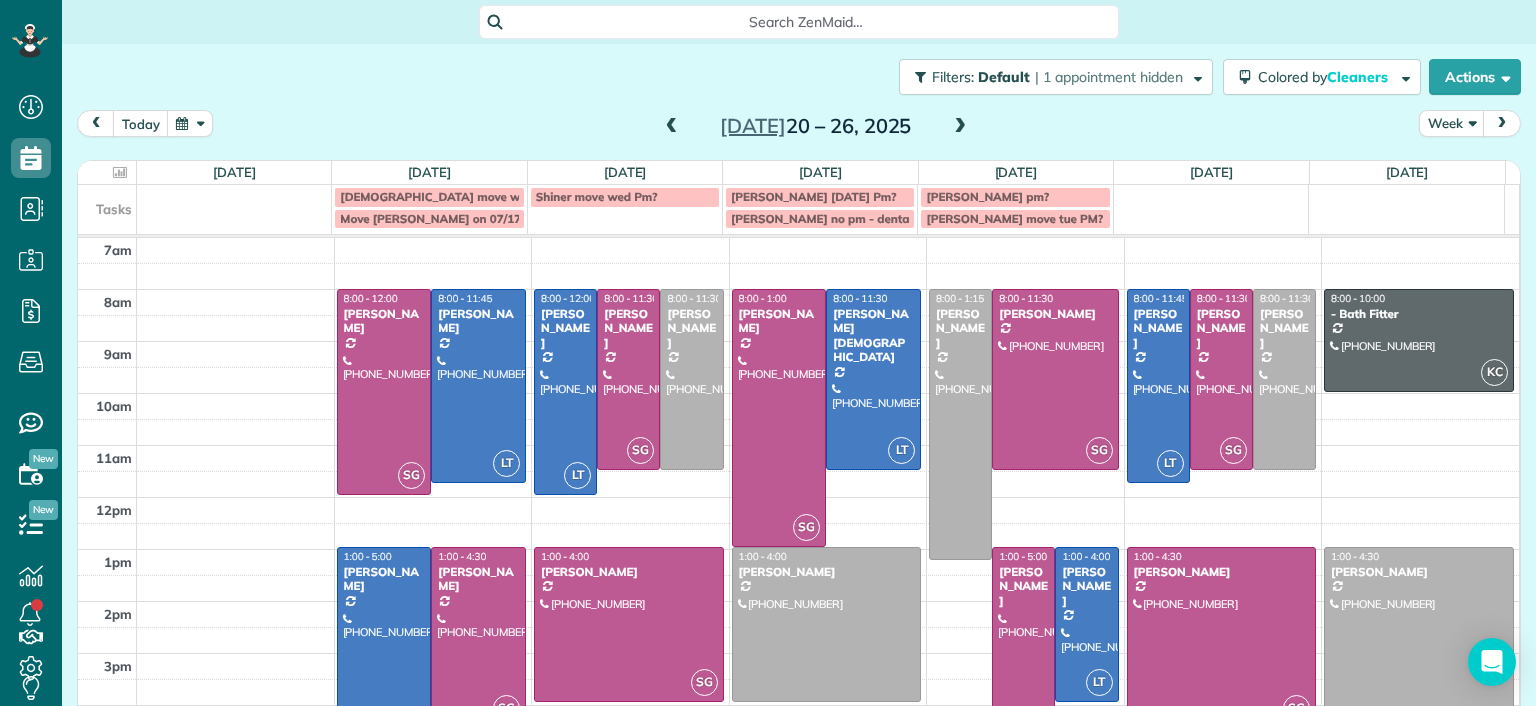 click on "Jul  20 – 26, 2025" at bounding box center [816, 126] 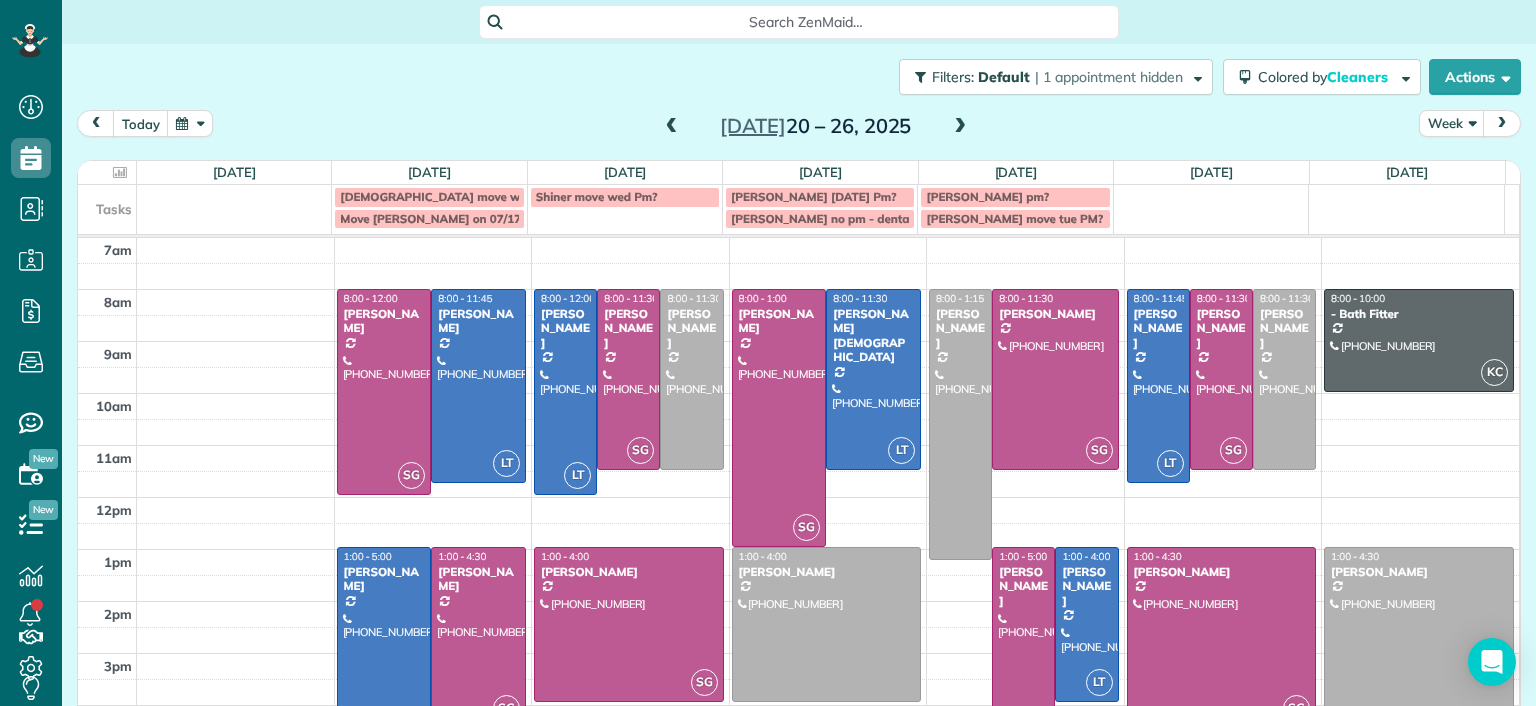drag, startPoint x: 668, startPoint y: 126, endPoint x: 510, endPoint y: 78, distance: 165.13025 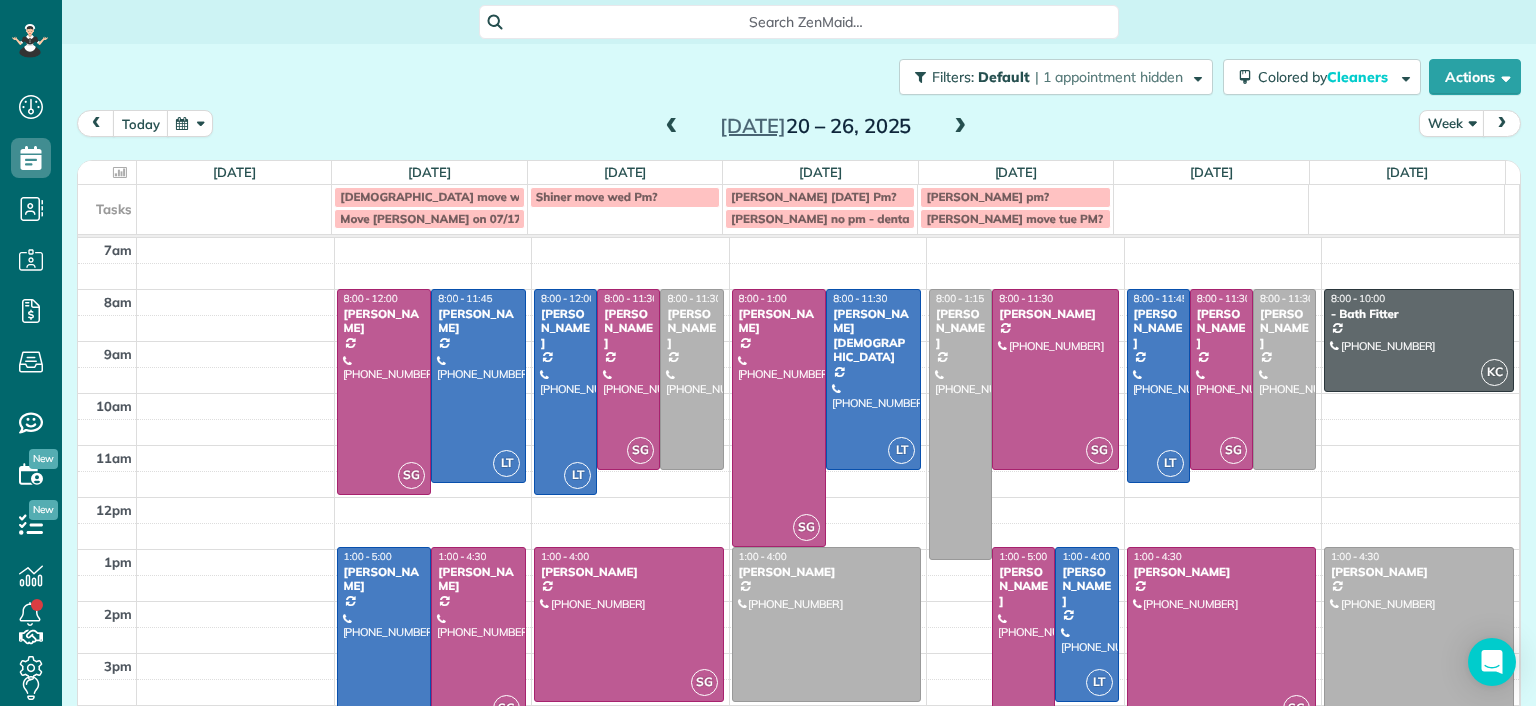click on "Filters:   Default
|  1 appointment hidden
Colored by  Cleaners
Color by Cleaner
Color by Team
Color by Status
Color by Recurrence
Color by Paid/Unpaid
Filters  Default
Schedule Changes
Actions
Create Appointment
Create Task
Clock In/Out
Send Work Orders
Print Route Sheets
Today's Emails/Texts
View Metrics" at bounding box center (799, 355) 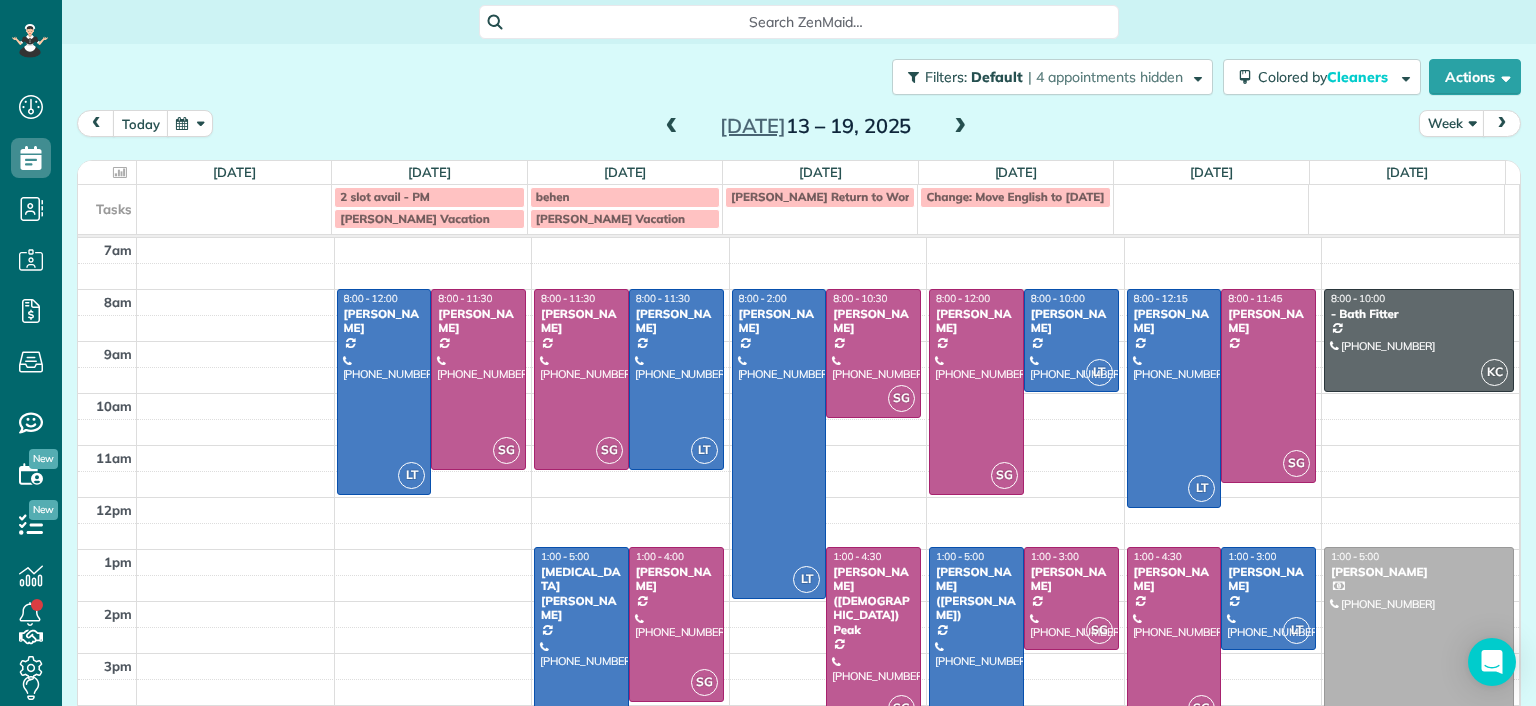 click at bounding box center (672, 127) 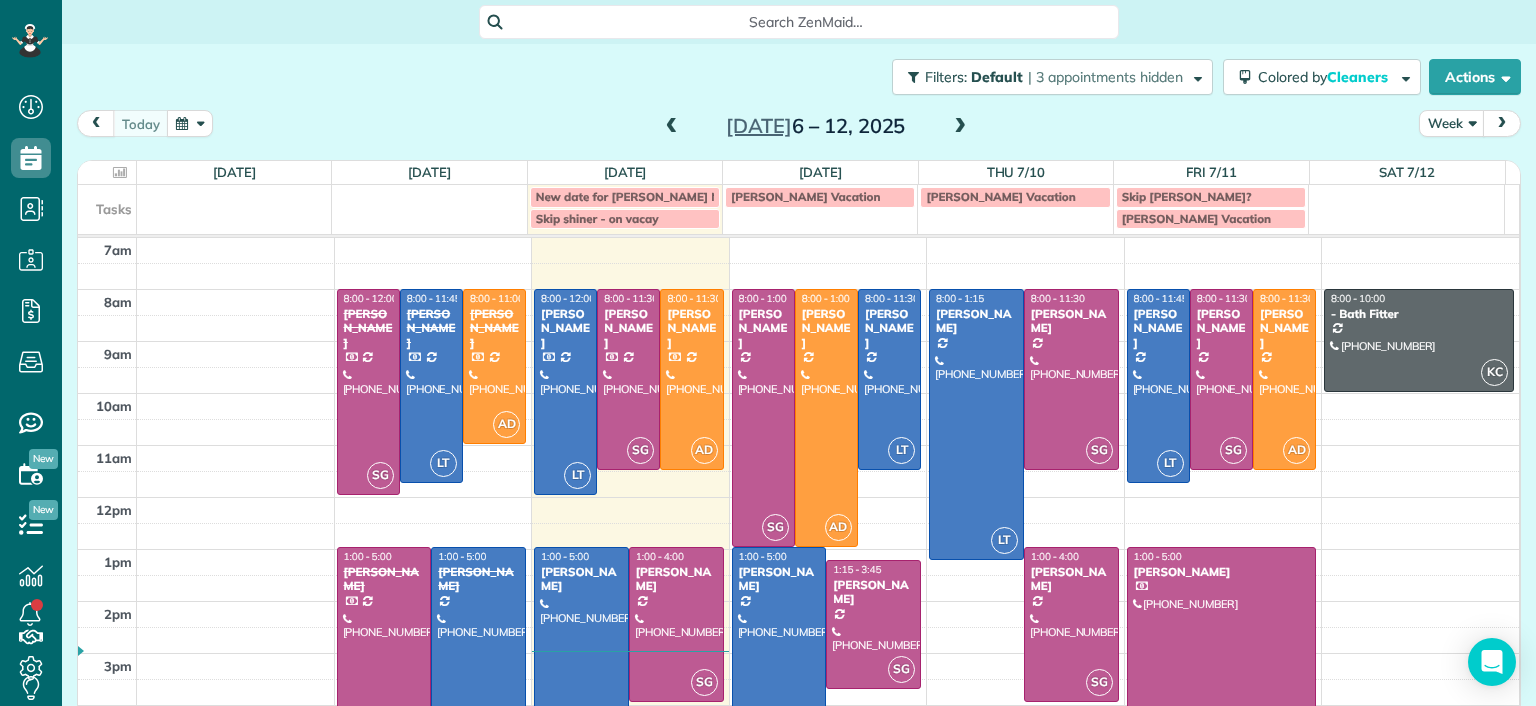 click at bounding box center (960, 127) 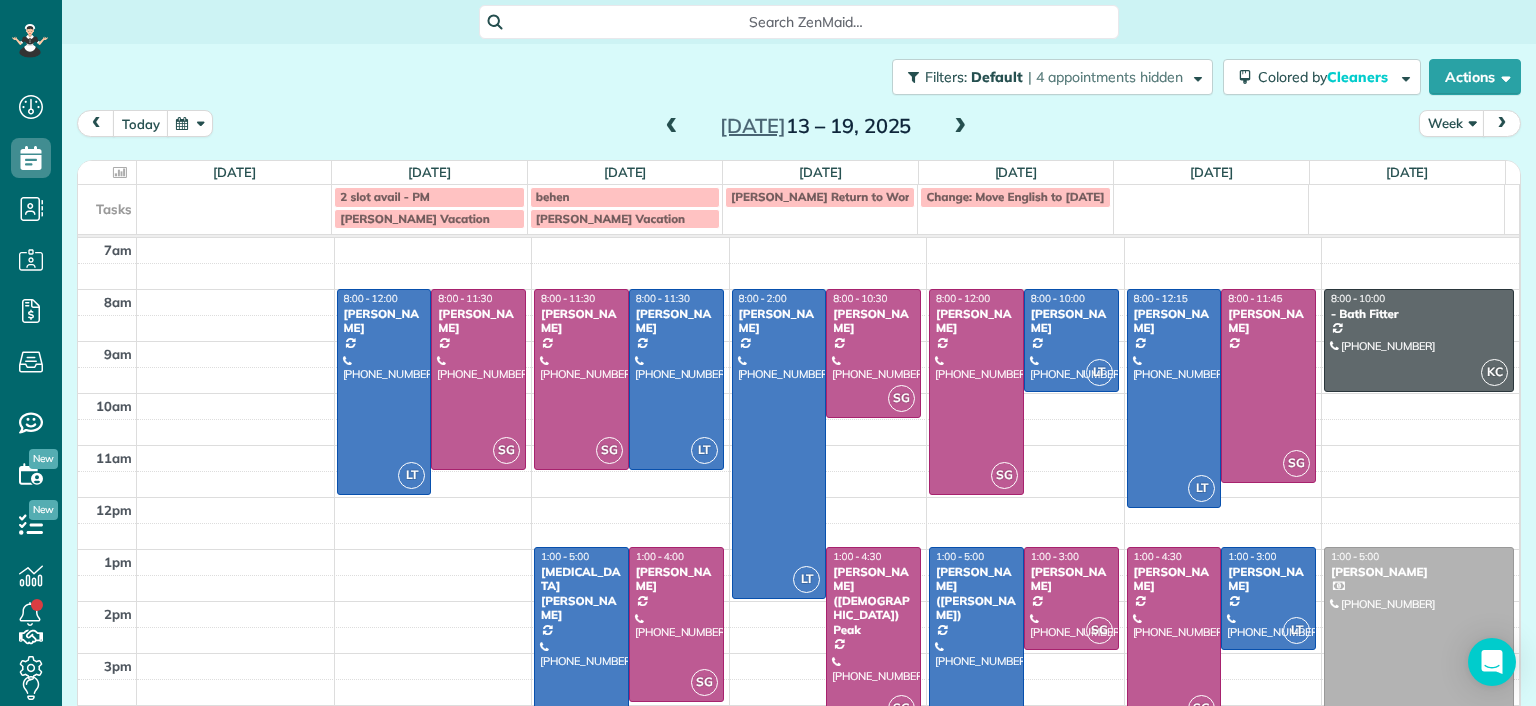 click at bounding box center (960, 127) 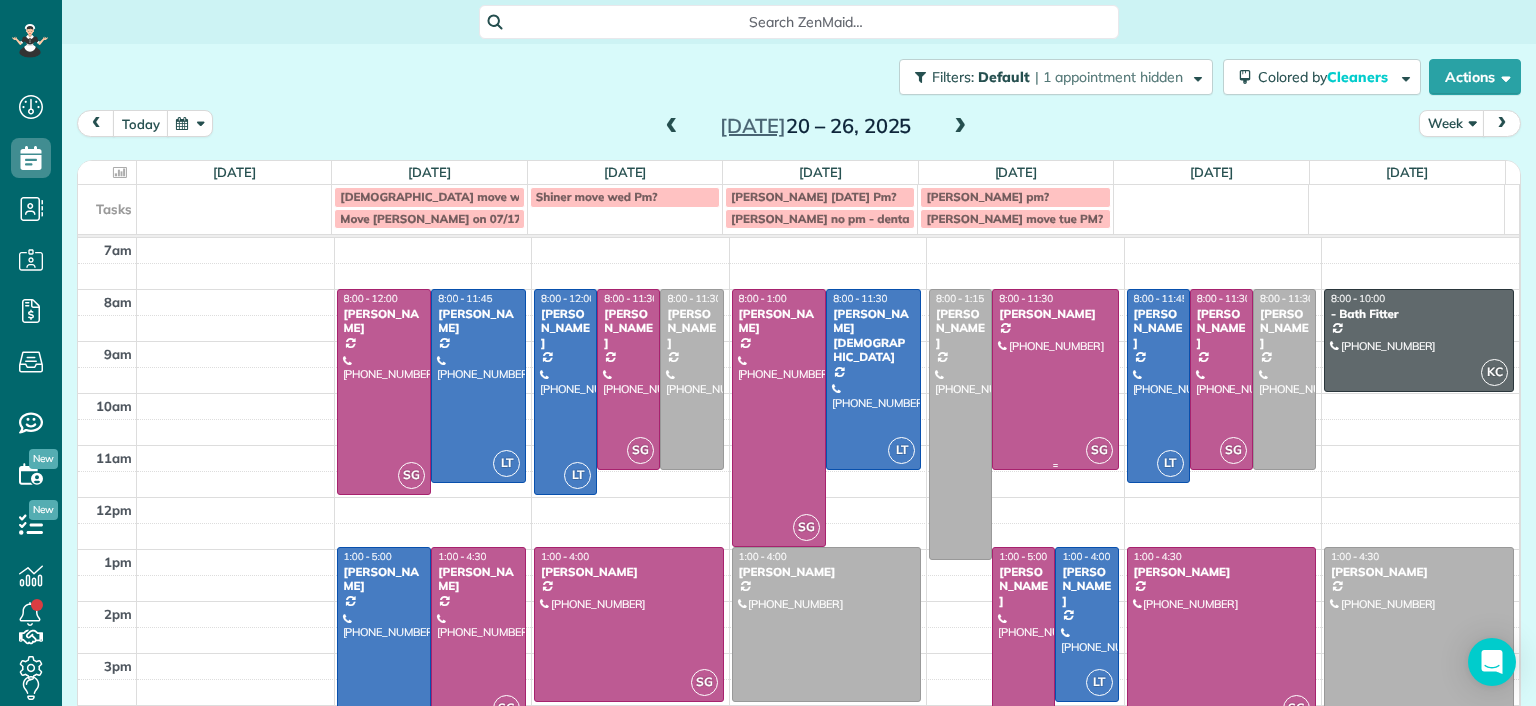 click at bounding box center (1055, 379) 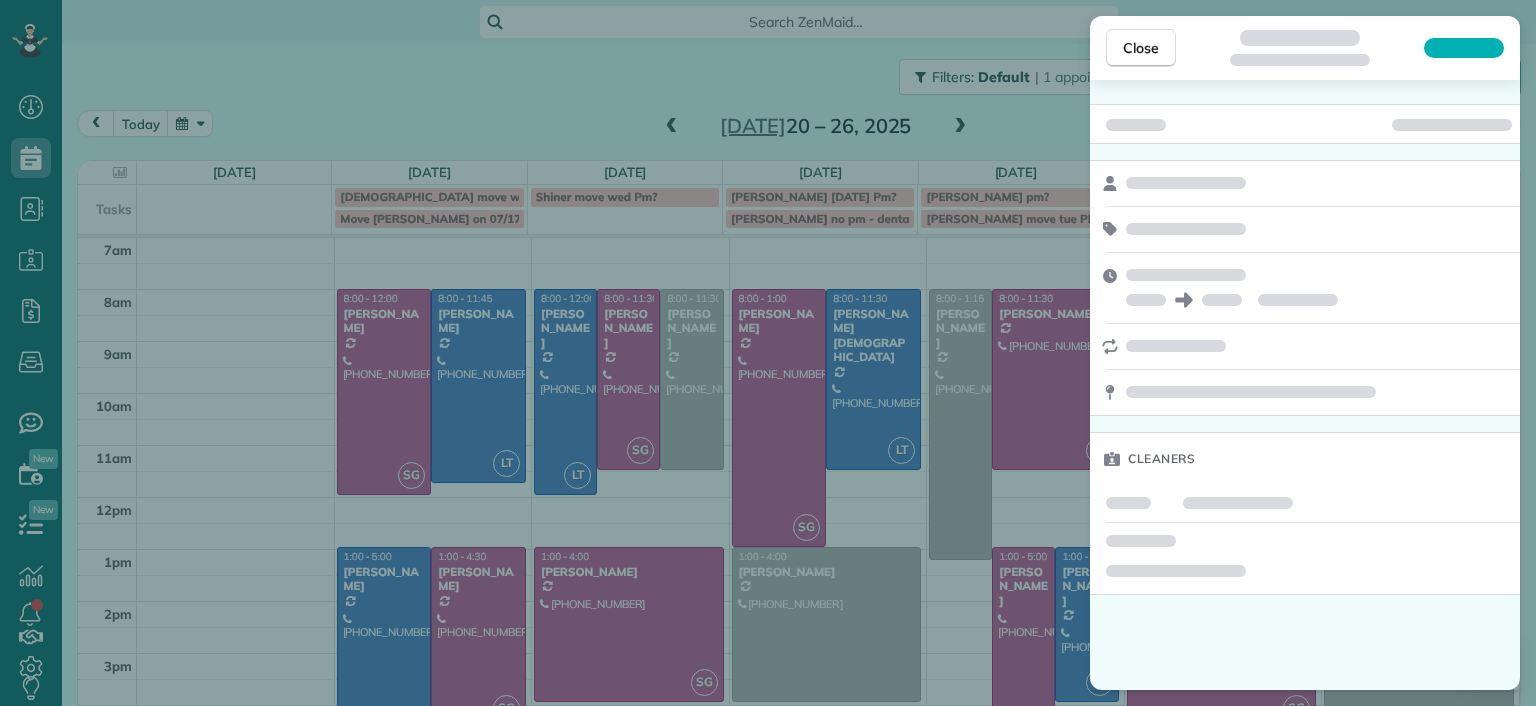 click on "Close   Cleaners" at bounding box center [768, 353] 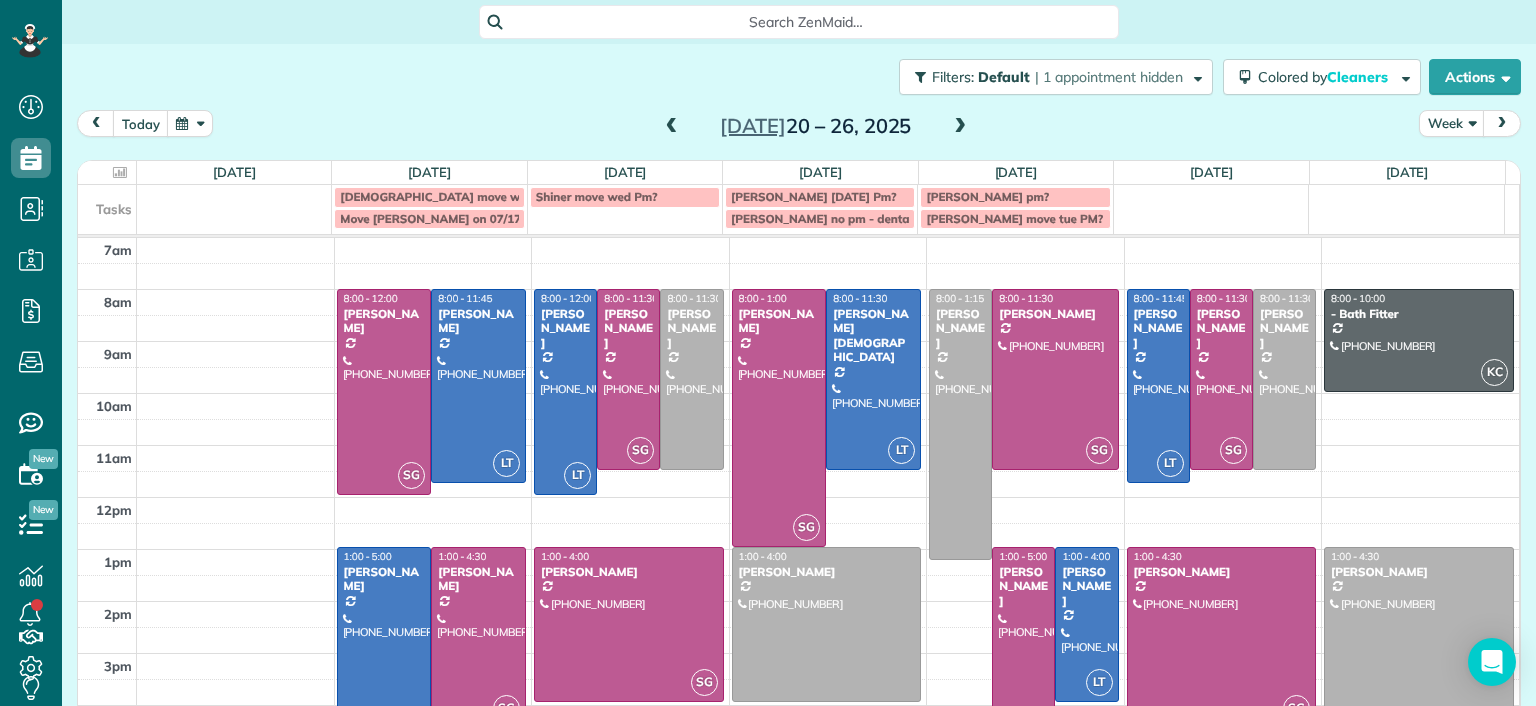 click at bounding box center (672, 127) 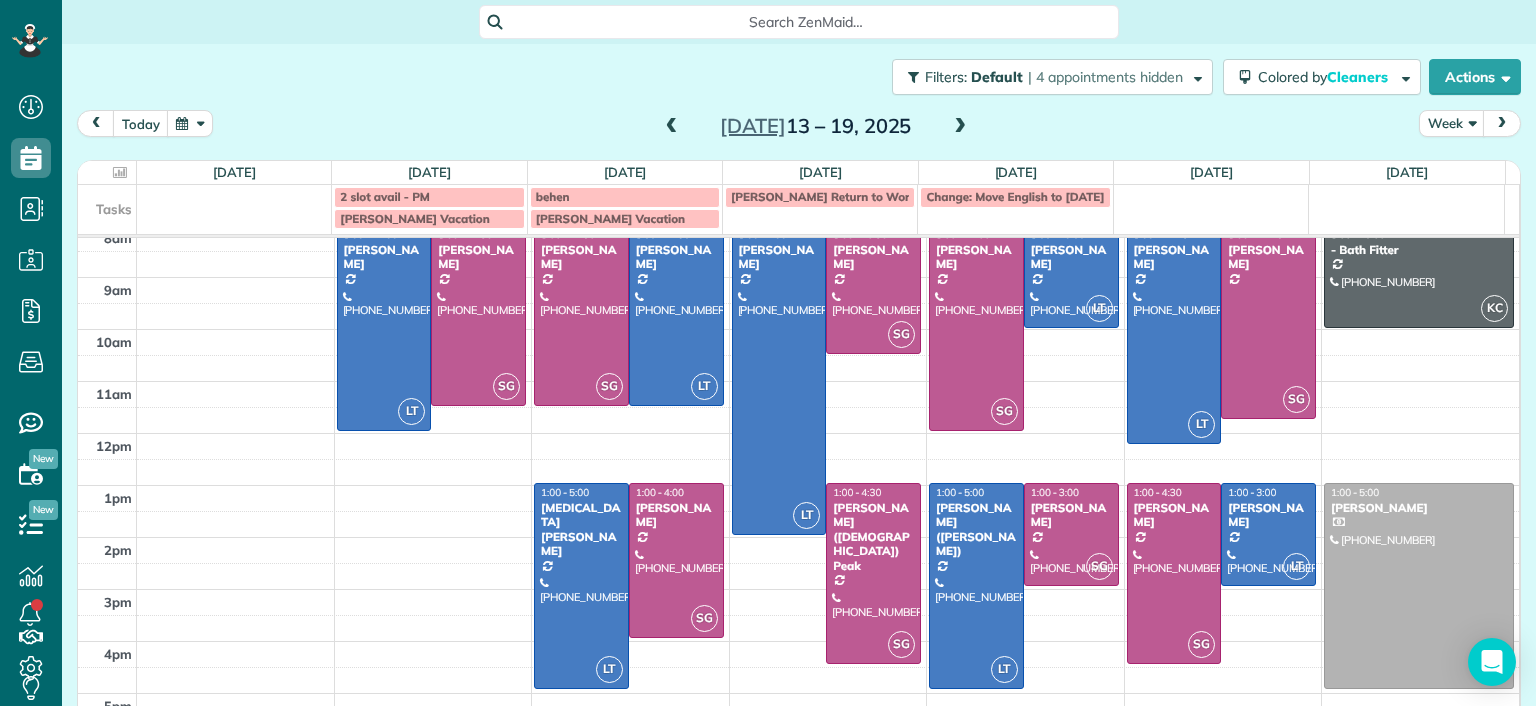 scroll, scrollTop: 93, scrollLeft: 0, axis: vertical 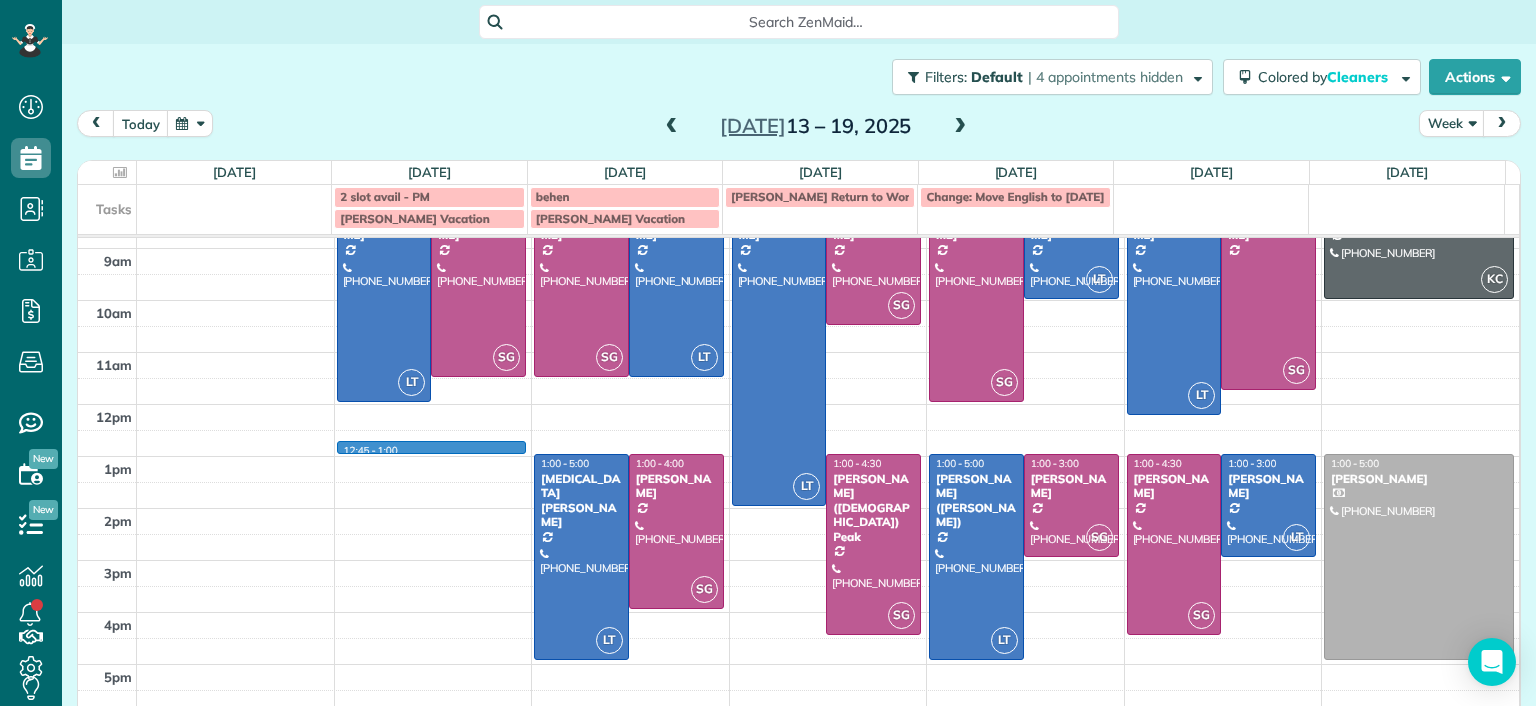 click on "7am 8am 9am 10am 11am 12pm 1pm 2pm 3pm 4pm 5pm 12:45 - 1:00 LT 8:00 - 12:00 Danielle Leek (616) 322-8093 3506 Enslow Avenue Richmond, VA 23222 SG 8:00 - 11:30 Imani Holmes (804) 245-9696 2816 North Avenue Richmond, VA 23222 SG 8:00 - 11:30 Jessica Knight (804) 514-1890 1815 Floyd Avenue Richmond, VA 23220 LT 8:00 - 11:30 Galia Moran (703) 593-4027 5937 Kings Crest Drive Chesterfield, VA 23832 LT 1:00 - 5:00 Alli Robbins (651) 792-6217 2410 Bryan Park Avenue Richmond, VA 23228 SG 1:00 - 4:00 Tracy Jones (703) 231-6094 301 Virginia Street Richmond, VA 23219 LT 8:00 - 2:00 Julie Weissend (804) 370-8320 2710 Monument Avenue Richmond, VA 23220 SG 8:00 - 10:30 Tiffany Stark (804) 855-7663 12351 Dutton Road Midlothian, VA 23113 SG 1:00 - 4:30 Paige (Gay) Peak (804) 319-5916 1017 Horsepen Road Richmond, VA 23229 SG 8:00 - 12:00 Katie Fraker (603) 781-1667 2805 Glen Gary Drive Richmond, VA 23233 LT 8:00 - 10:00 Deborah Bassett (804) 393-2837 8641 Devara Court Richmond, VA 23235 LT 1:00 - 5:00 Chris Ludwig (Harrison)" at bounding box center [798, 430] 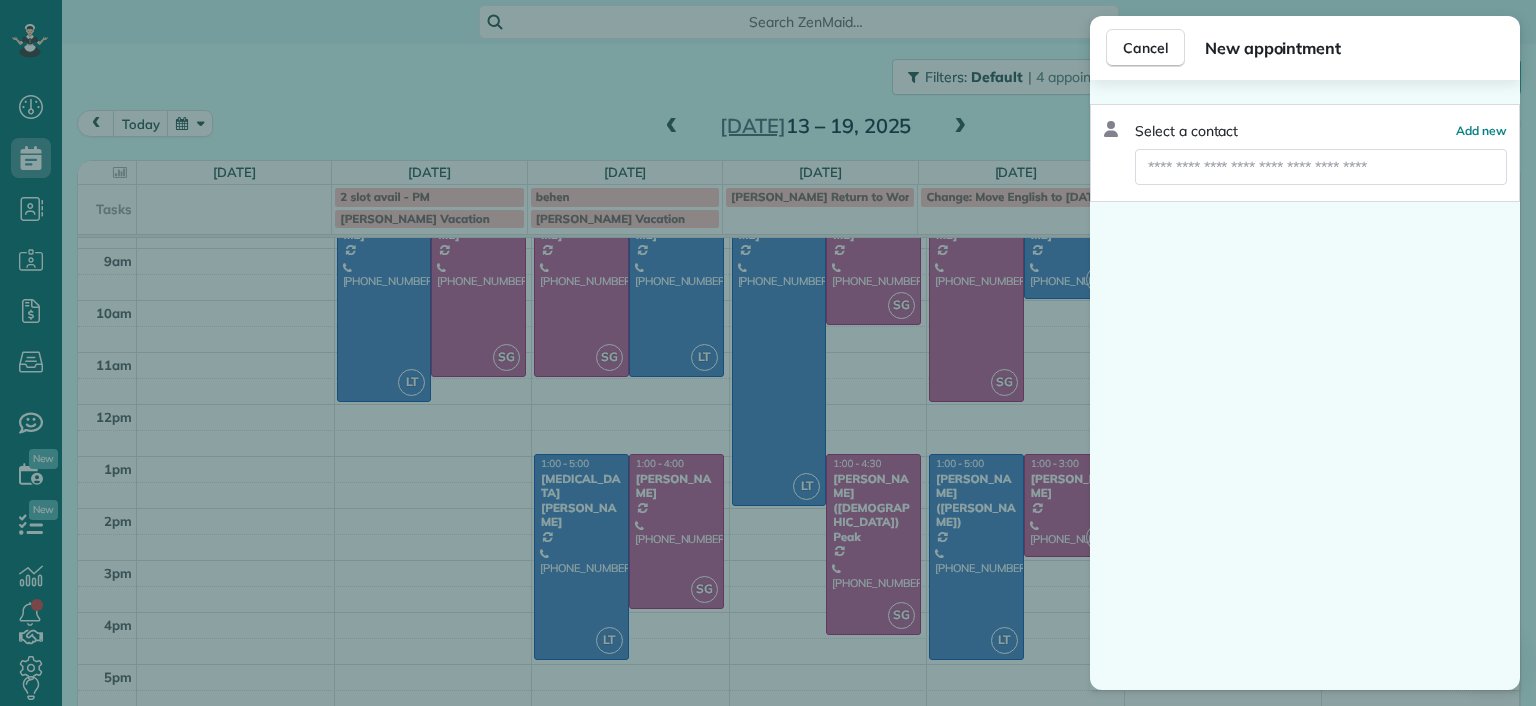 click on "Cancel New appointment Select a contact Add new" at bounding box center (768, 353) 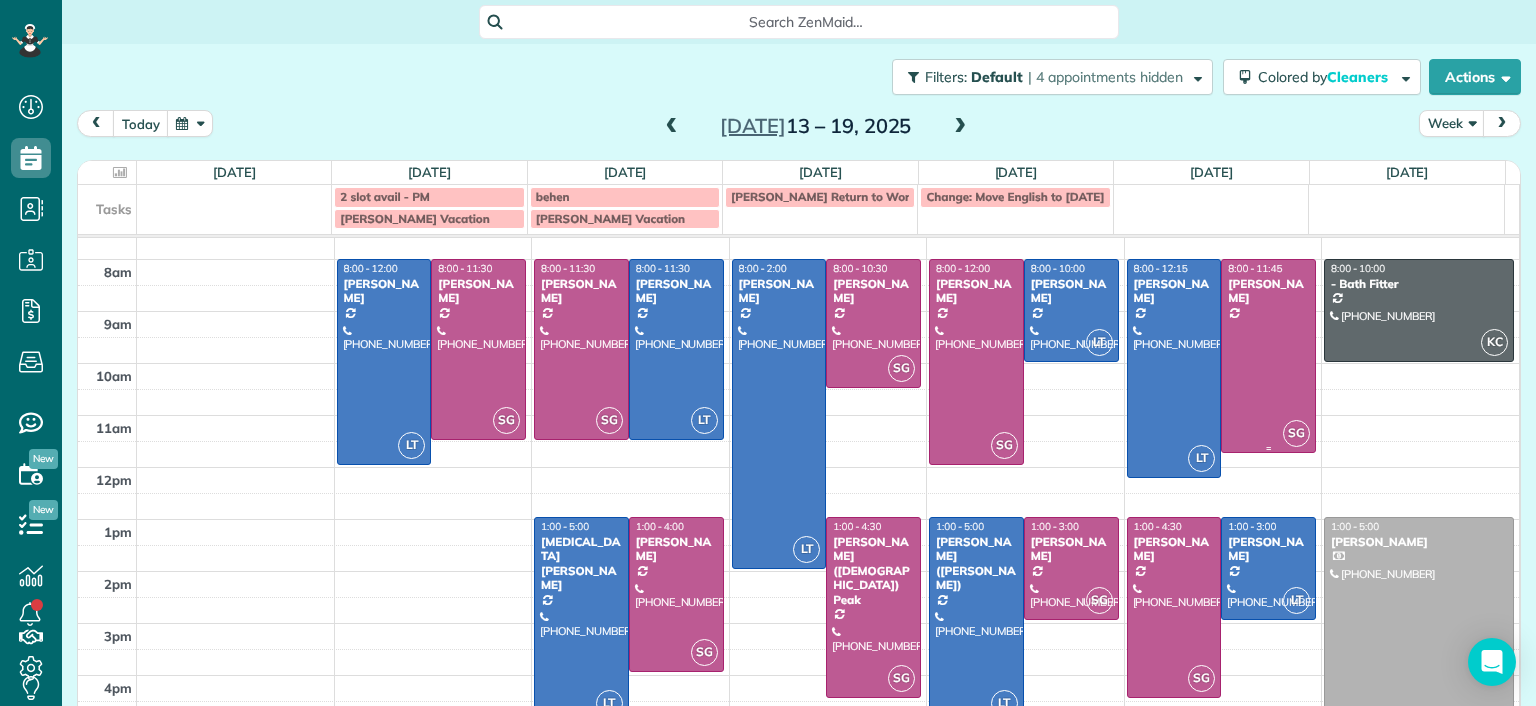 scroll, scrollTop: 0, scrollLeft: 0, axis: both 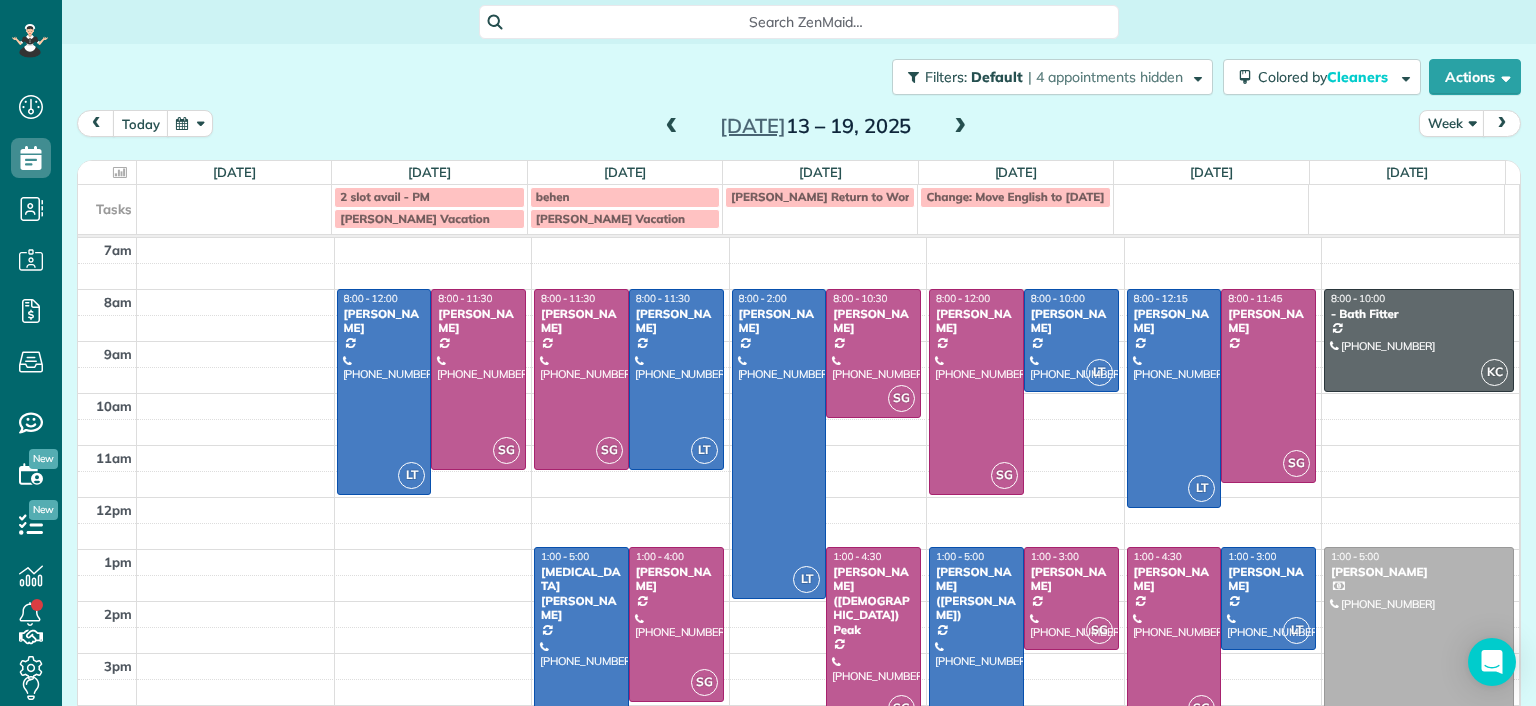 click at bounding box center (672, 127) 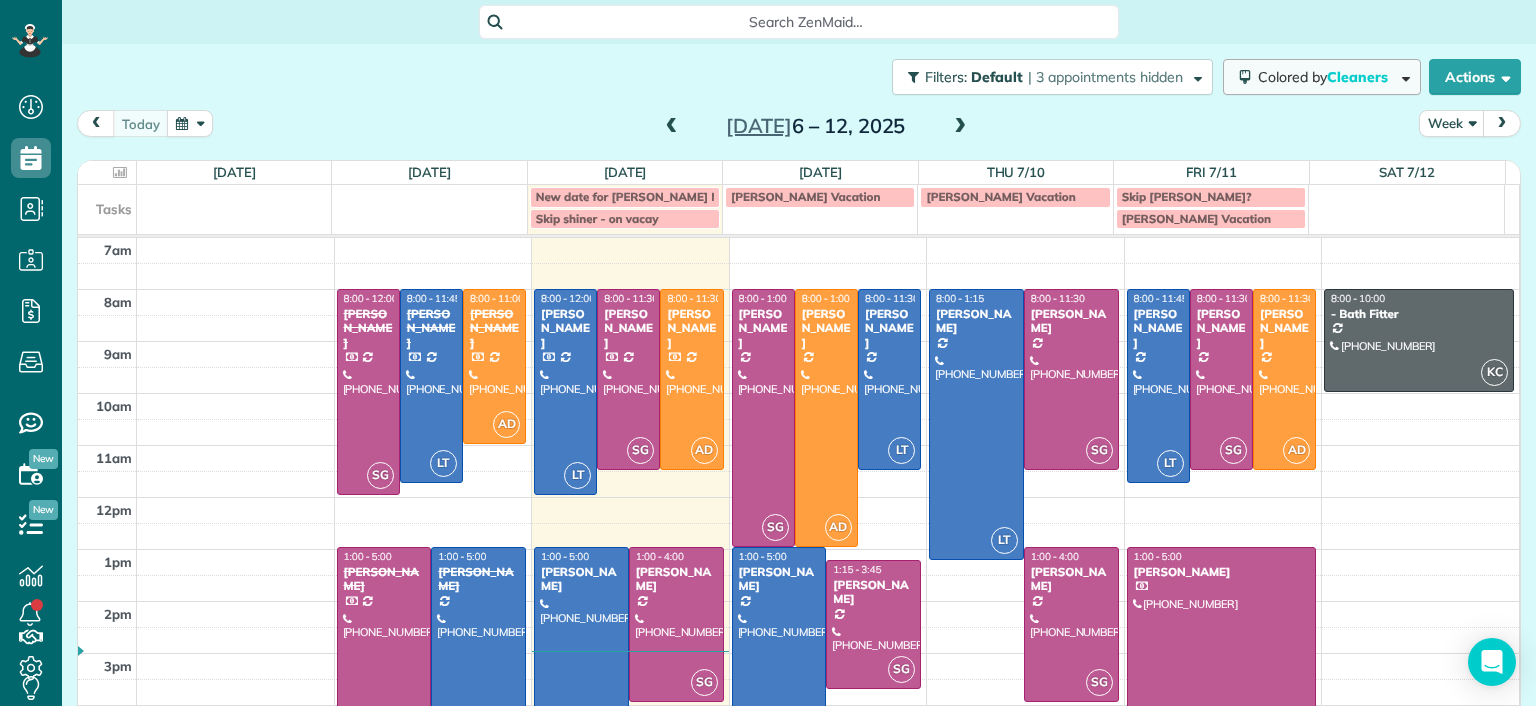 click on "Colored by  Cleaners" at bounding box center (1326, 77) 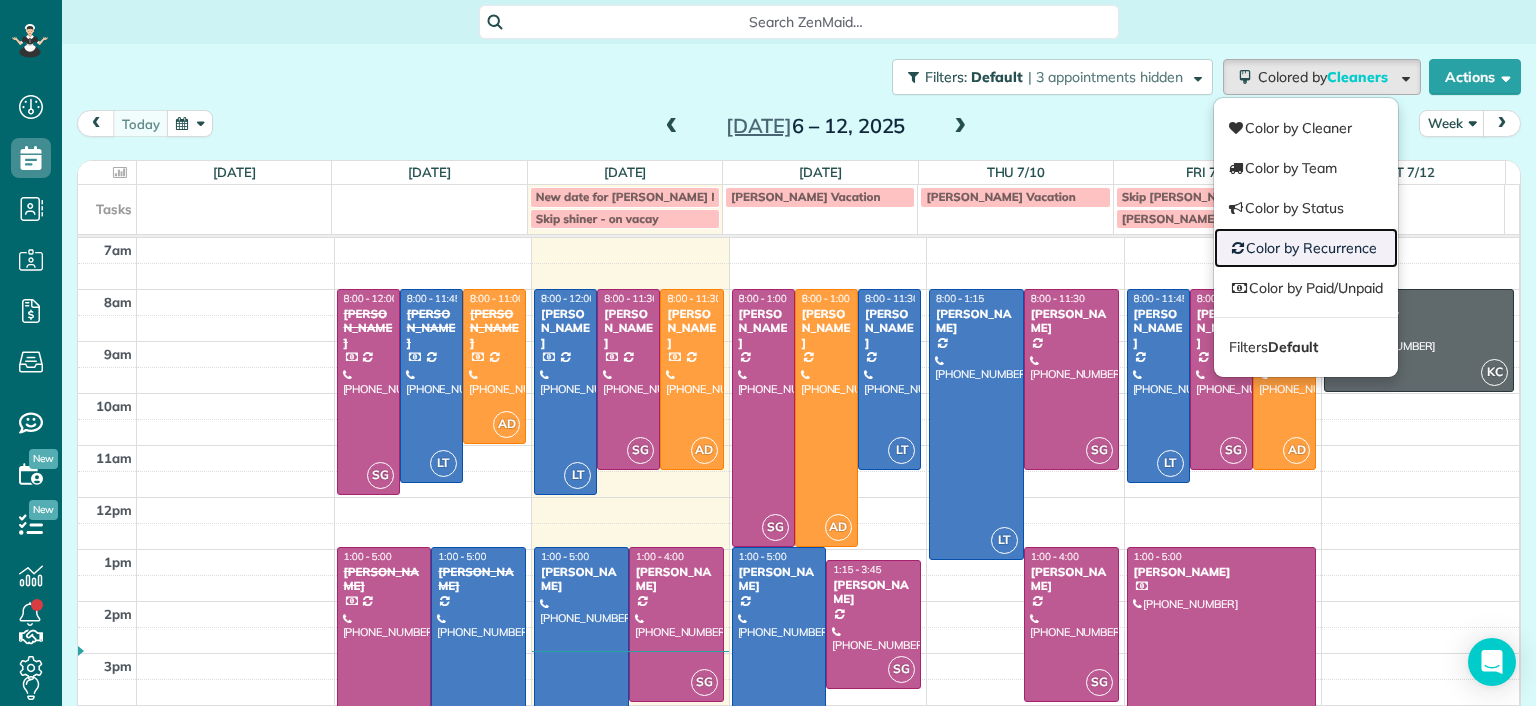 click on "Color by Recurrence" at bounding box center (1306, 248) 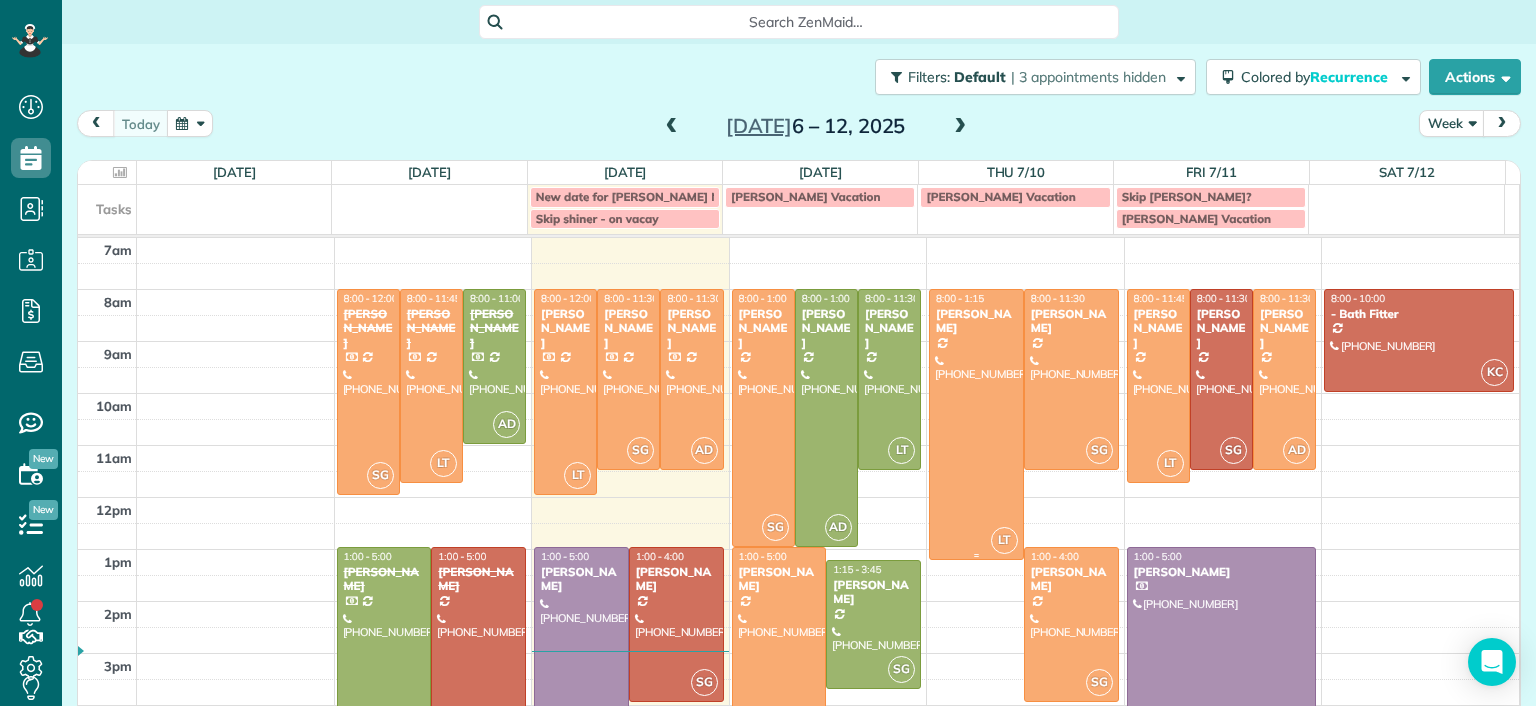 click at bounding box center [976, 424] 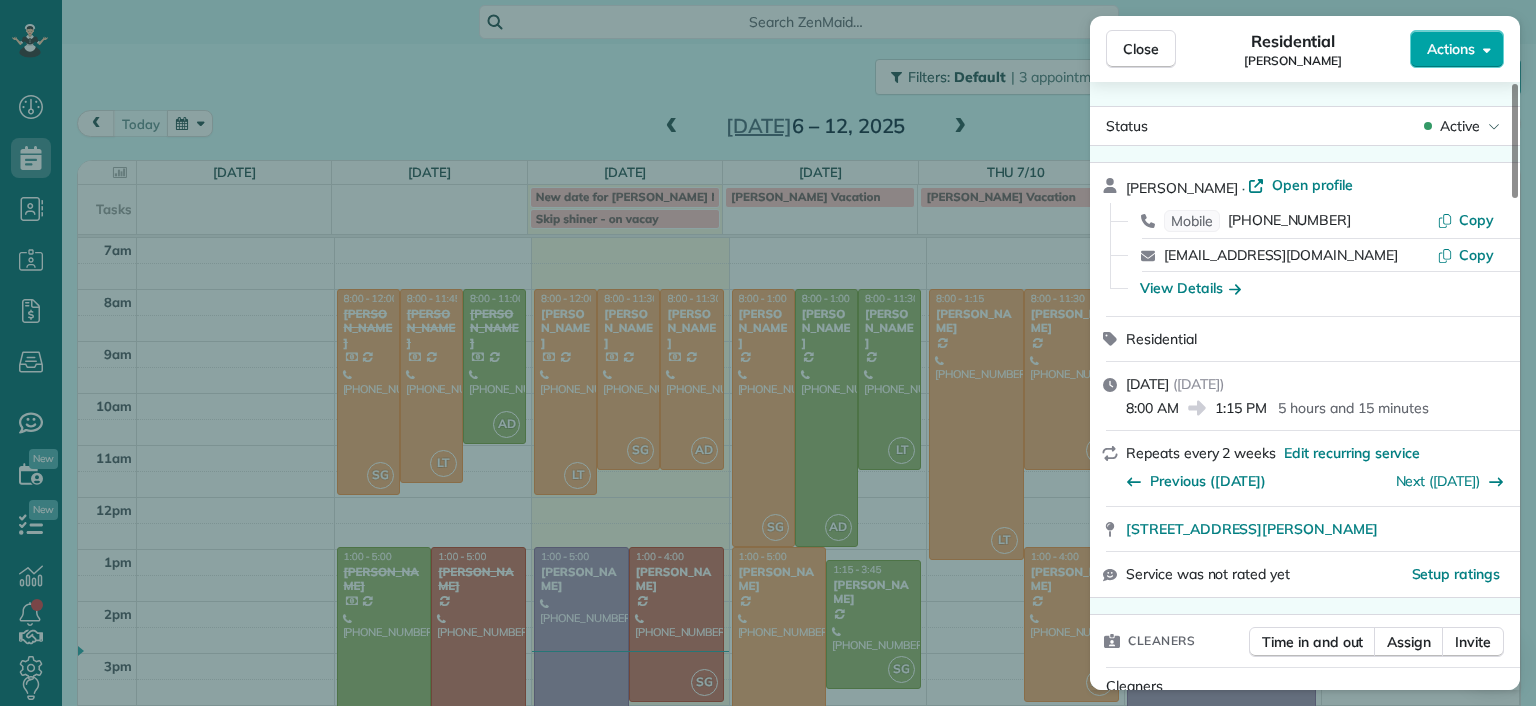 click on "Actions" at bounding box center (1451, 49) 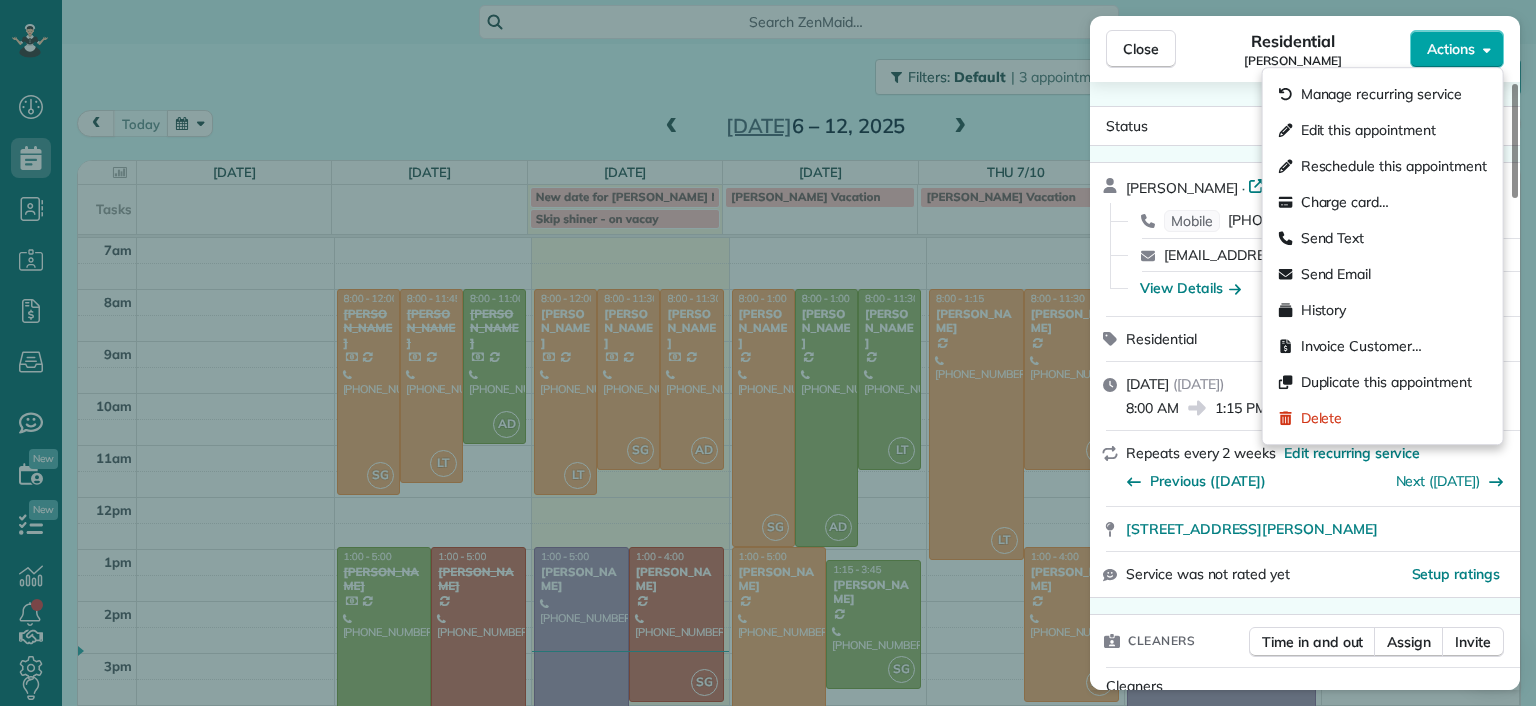 click on "Actions" at bounding box center (1451, 49) 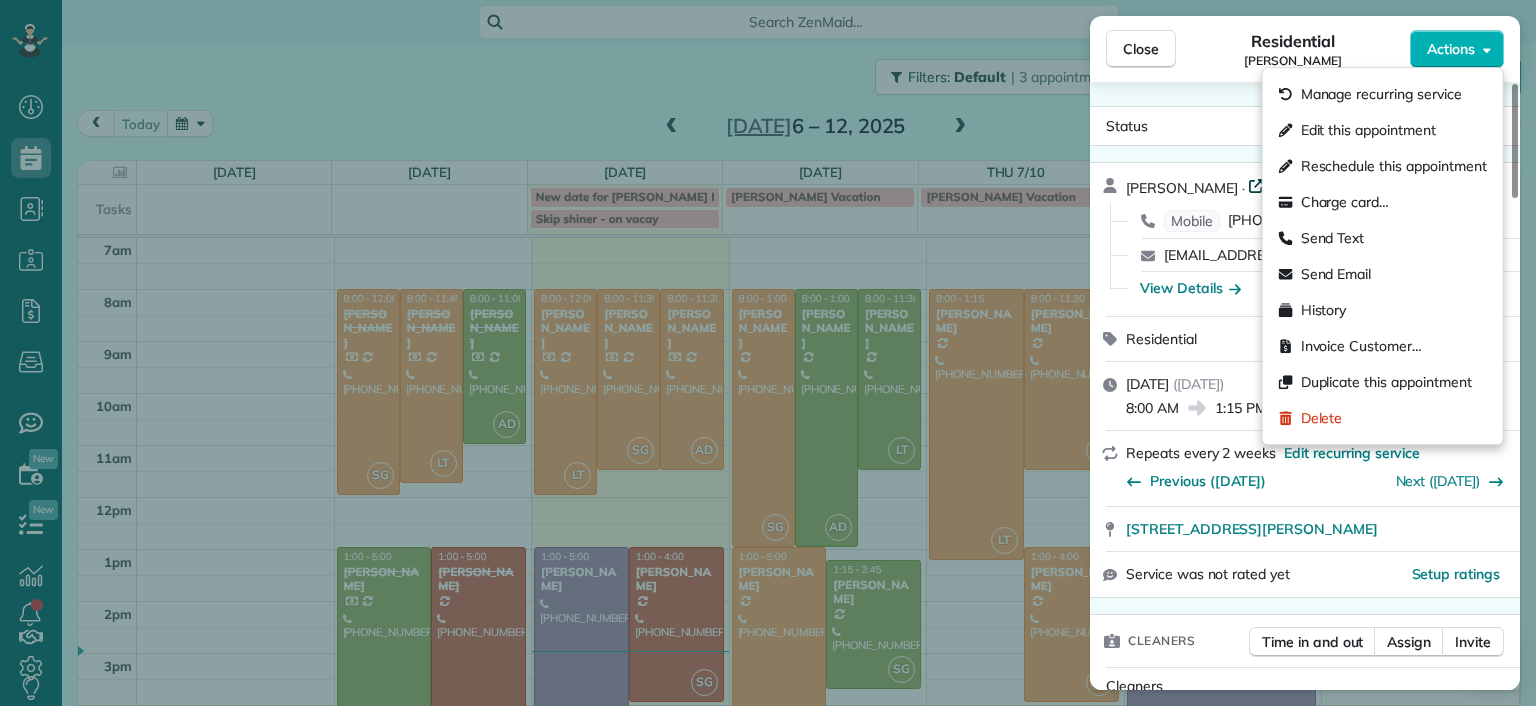 click 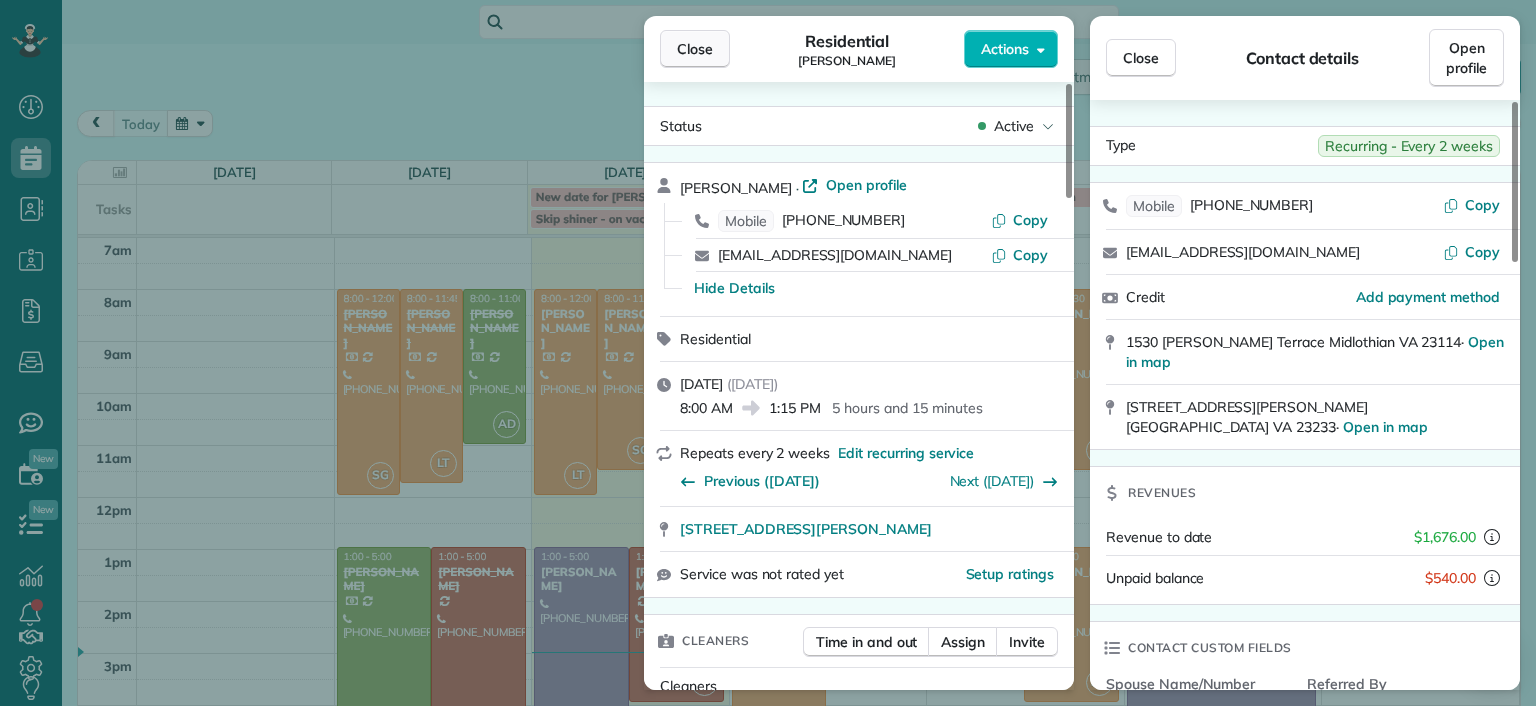 click on "Close" at bounding box center [695, 49] 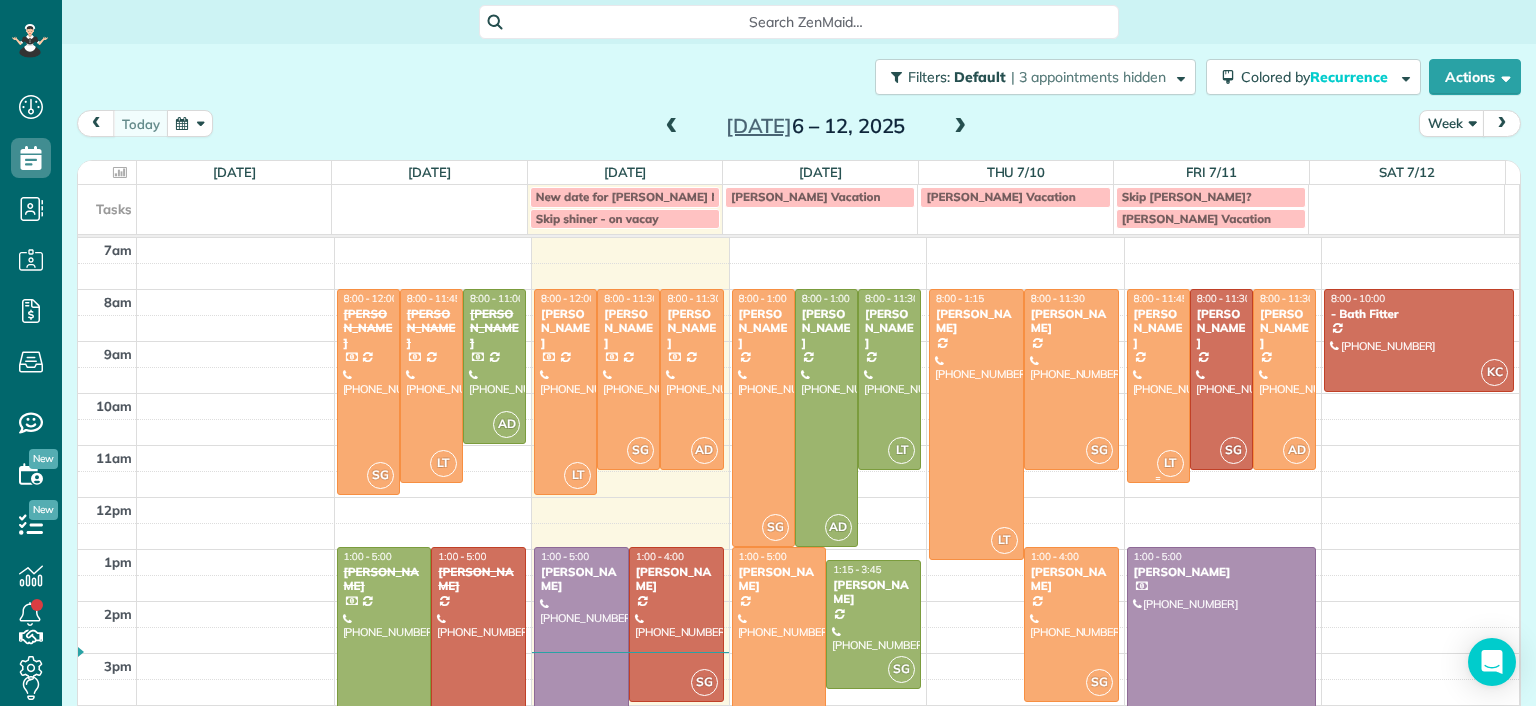 click at bounding box center (1158, 386) 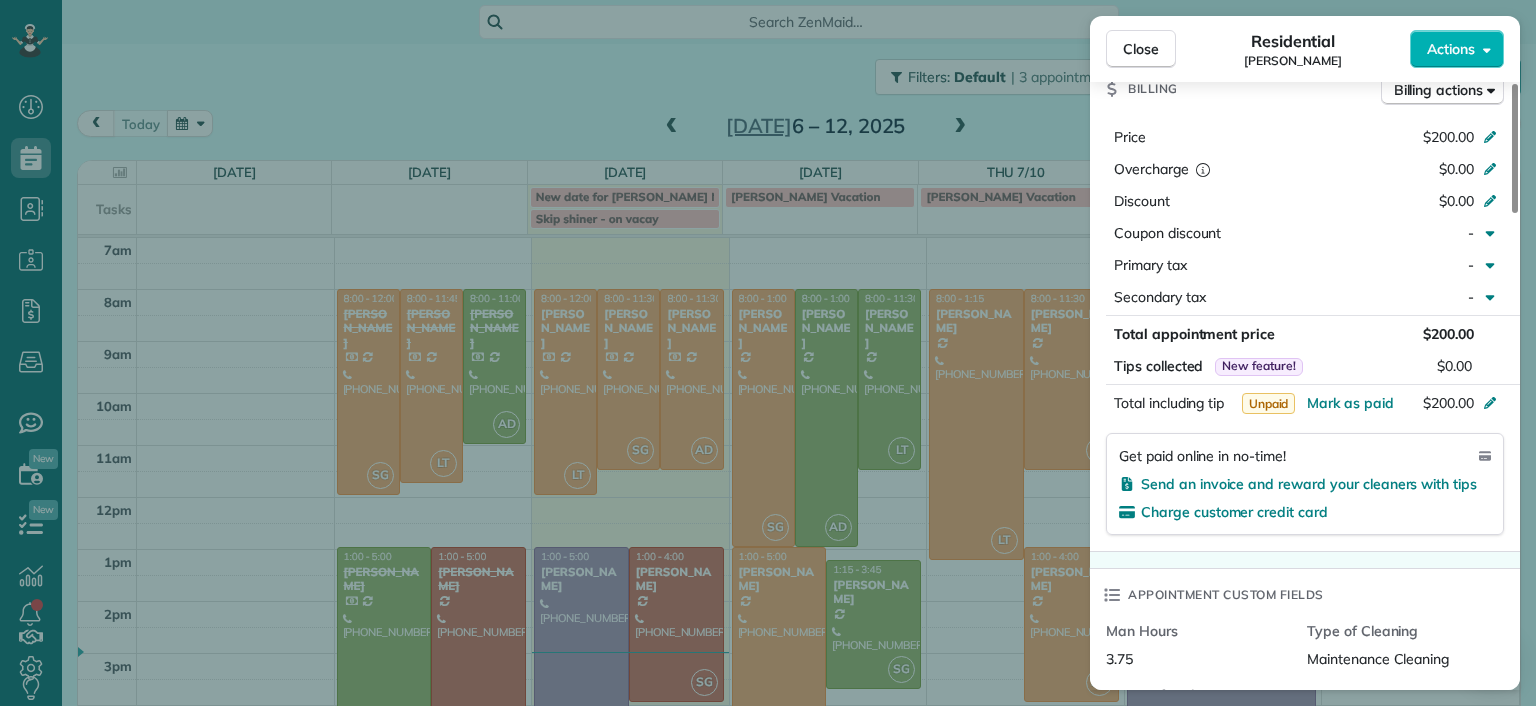 scroll, scrollTop: 1500, scrollLeft: 0, axis: vertical 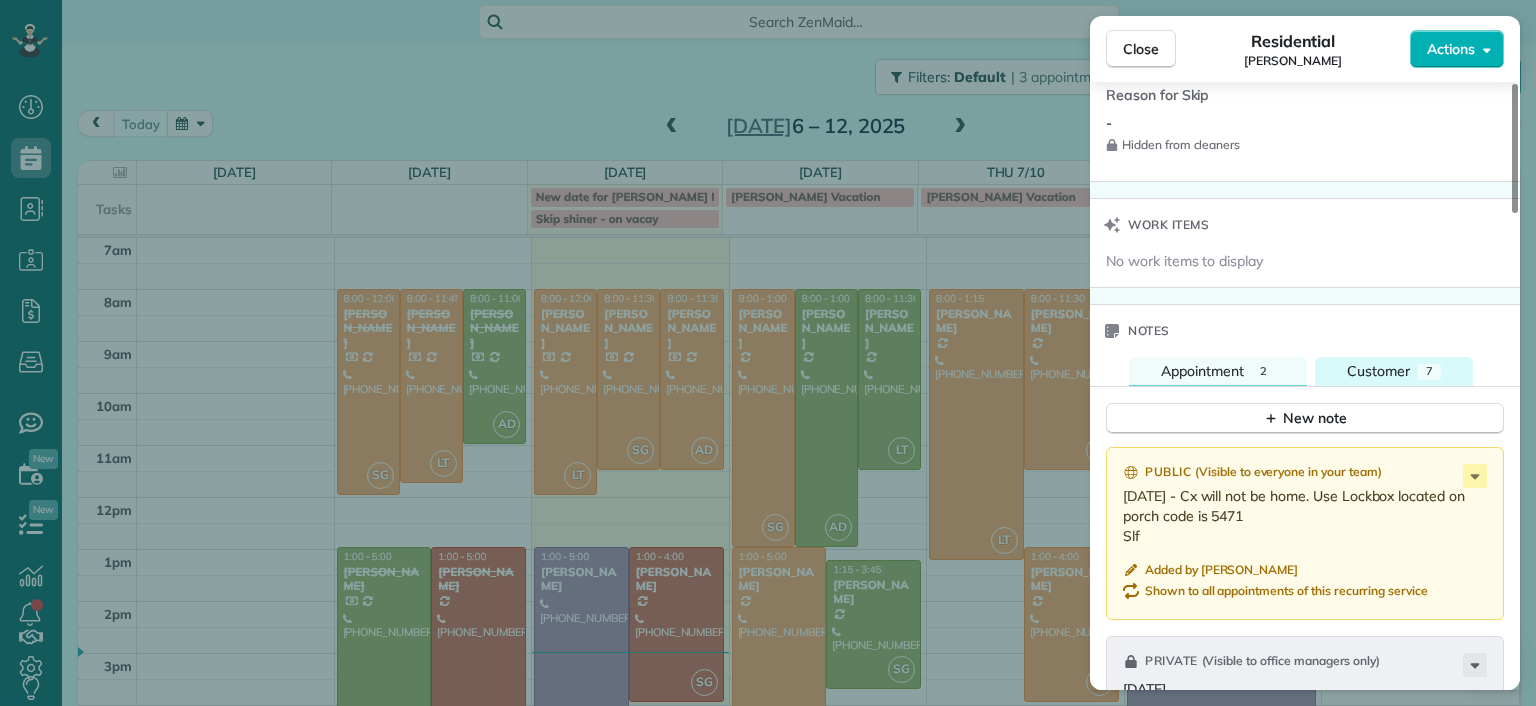 click on "Customer" at bounding box center (1378, 371) 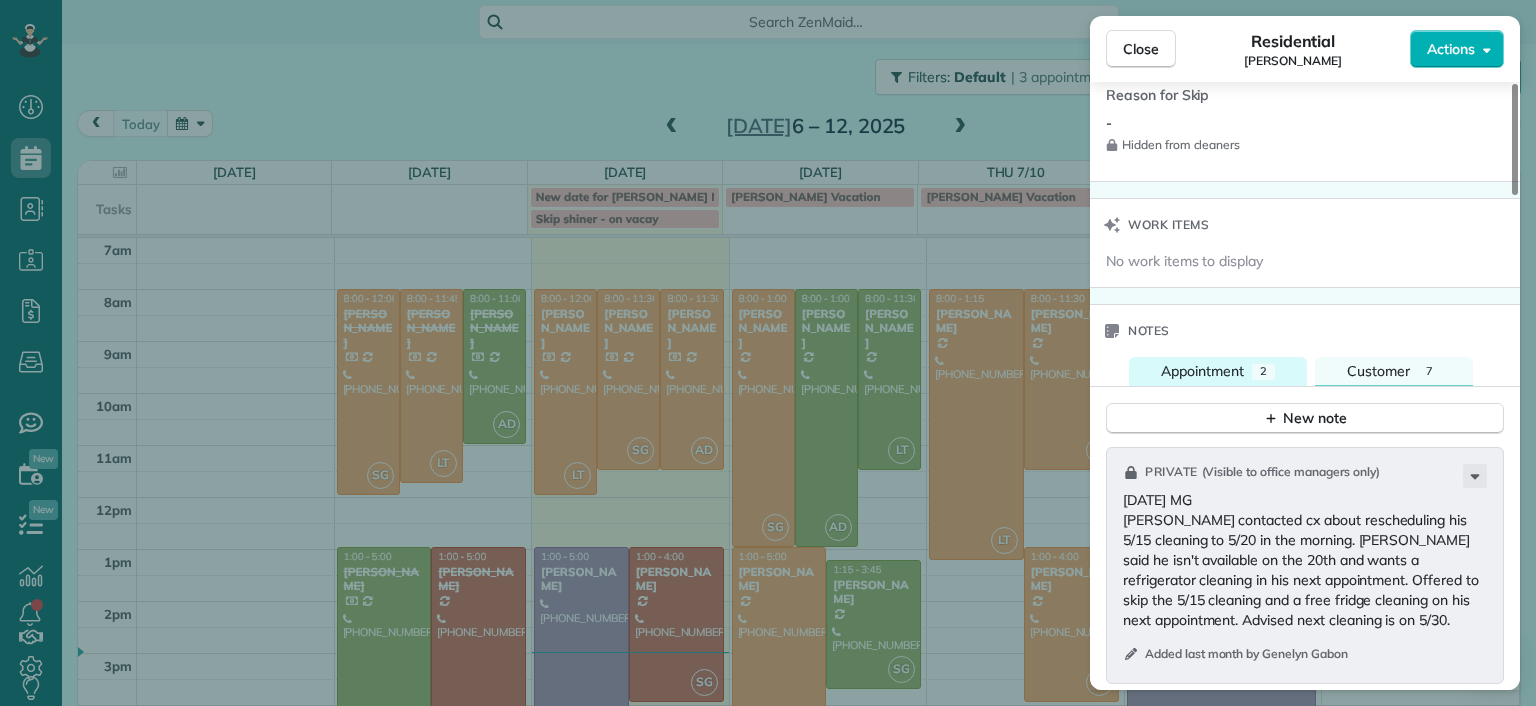 click on "2" at bounding box center [1263, 372] 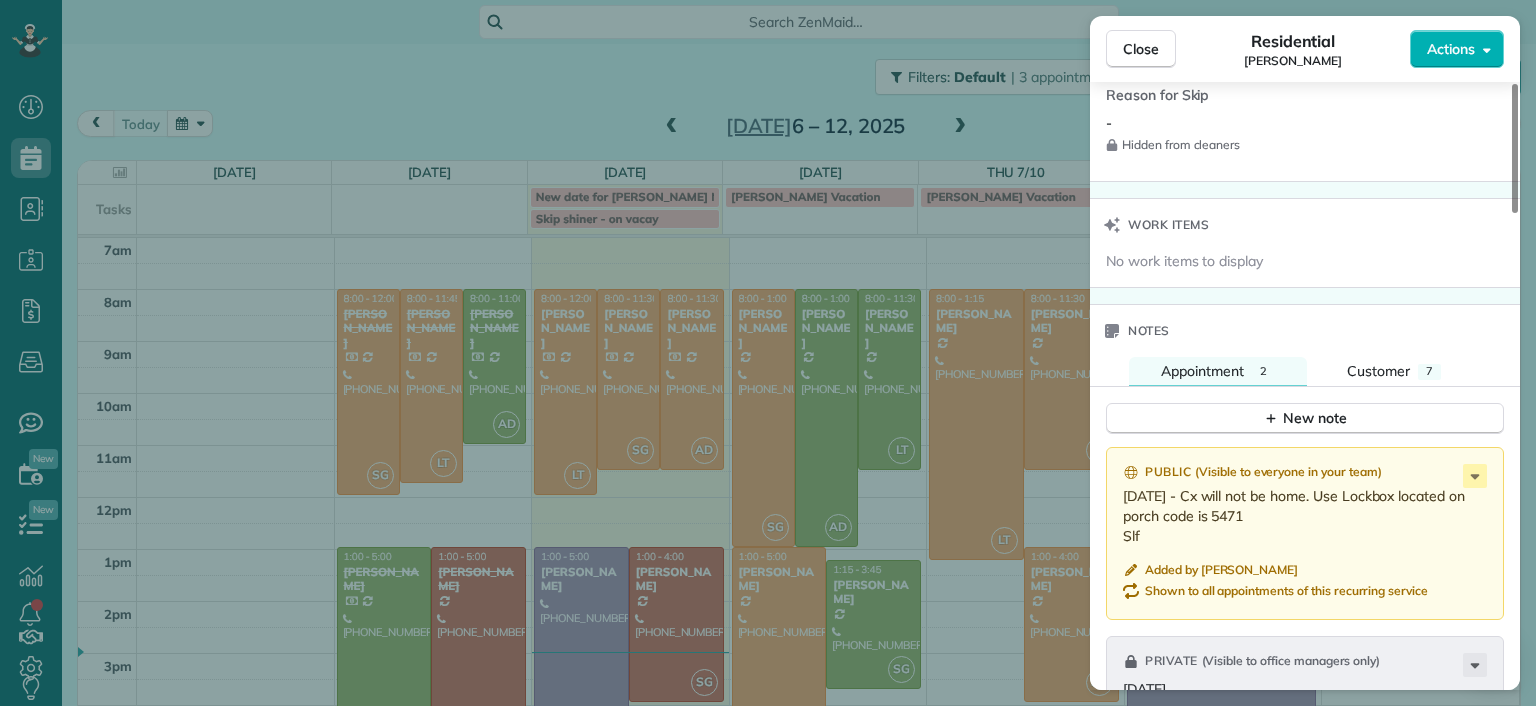 click on "Close Residential Benjamin Underwood Actions Status Active Benjamin Underwood · Open profile Mobile (202) 615-3694 Copy bunderwo@gmail.com Copy View Details Residential Friday, July 11, 2025 ( in 3 days ) 8:00 AM 11:45 AM 3 hours and 45 minutes Repeats every 2 weeks Edit recurring service Previous (Jun 30) Next (Jul 25) 4200 Grove Avenue Richmond VA 23221 Service was not rated yet Setup ratings Cleaners Time in and out Assign Invite Cleaners Laura   Thaller 8:00 AM 11:45 AM Checklist Try Now Keep this appointment up to your standards. Stay on top of every detail, keep your cleaners organised, and your client happy. Assign a checklist Watch a 5 min demo Billing Billing actions Price $200.00 Overcharge $0.00 Discount $0.00 Coupon discount - Primary tax - Secondary tax - Total appointment price $200.00 Tips collected New feature! $0.00 Unpaid Mark as paid Total including tip $200.00 Get paid online in no-time! Send an invoice and reward your cleaners with tips Charge customer credit card Man Hours 3.75 - Notes" at bounding box center [768, 353] 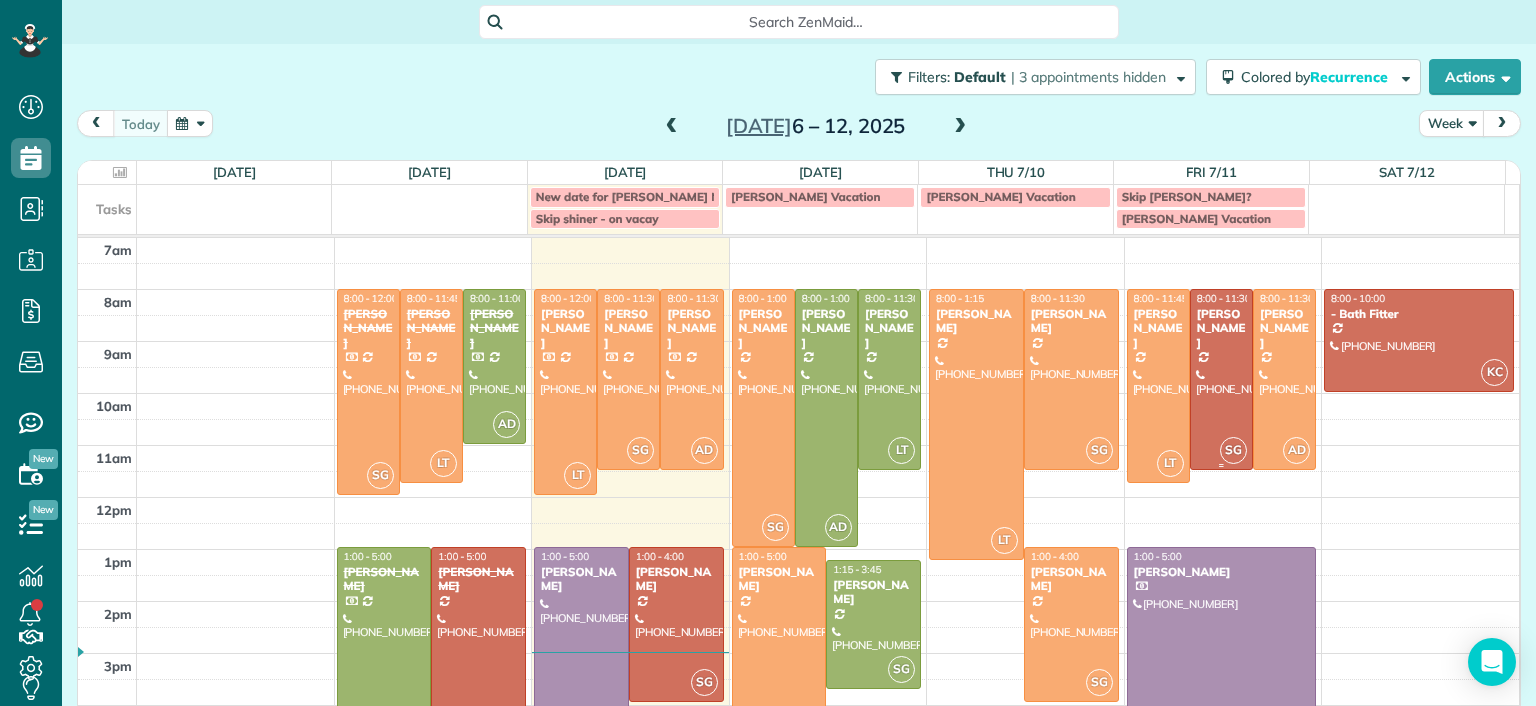 click at bounding box center [1221, 379] 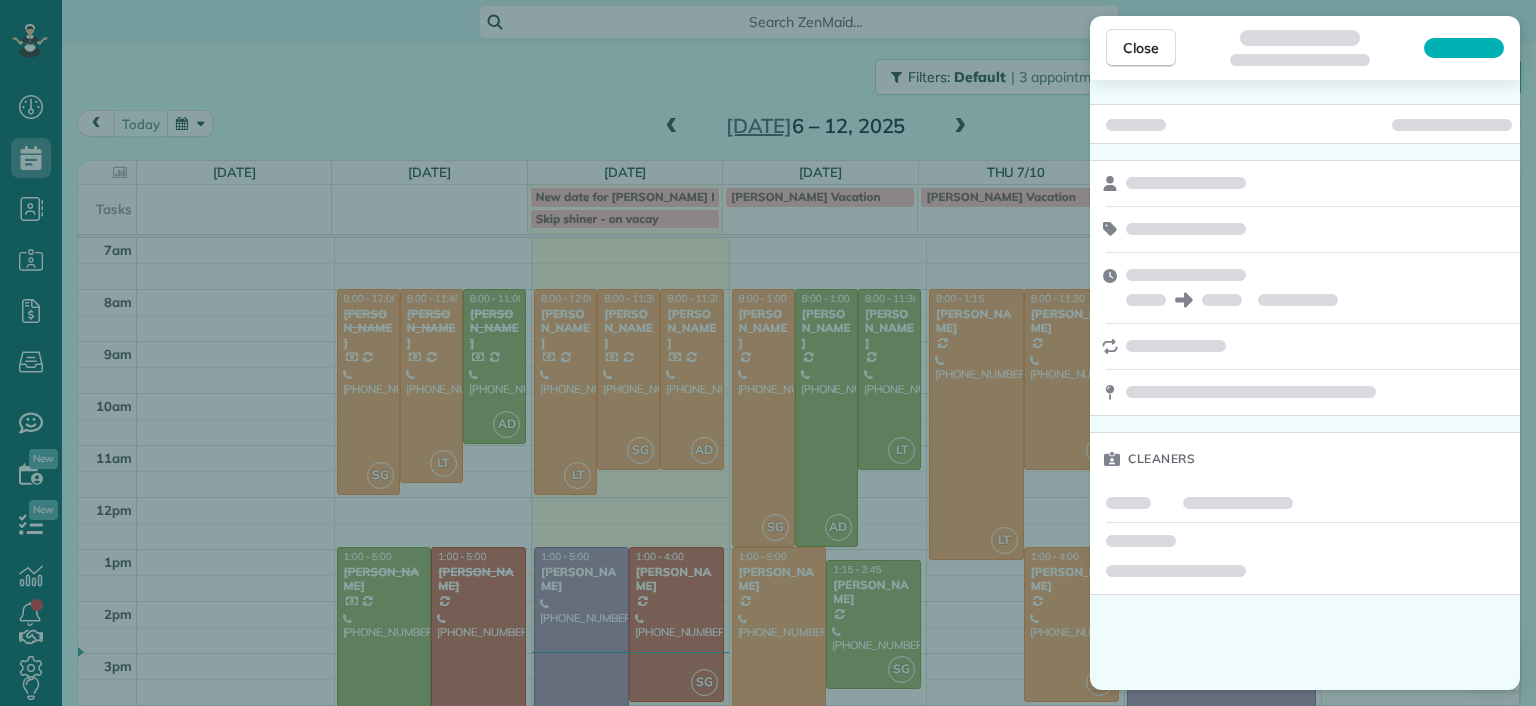 click on "Close   Cleaners" at bounding box center (768, 353) 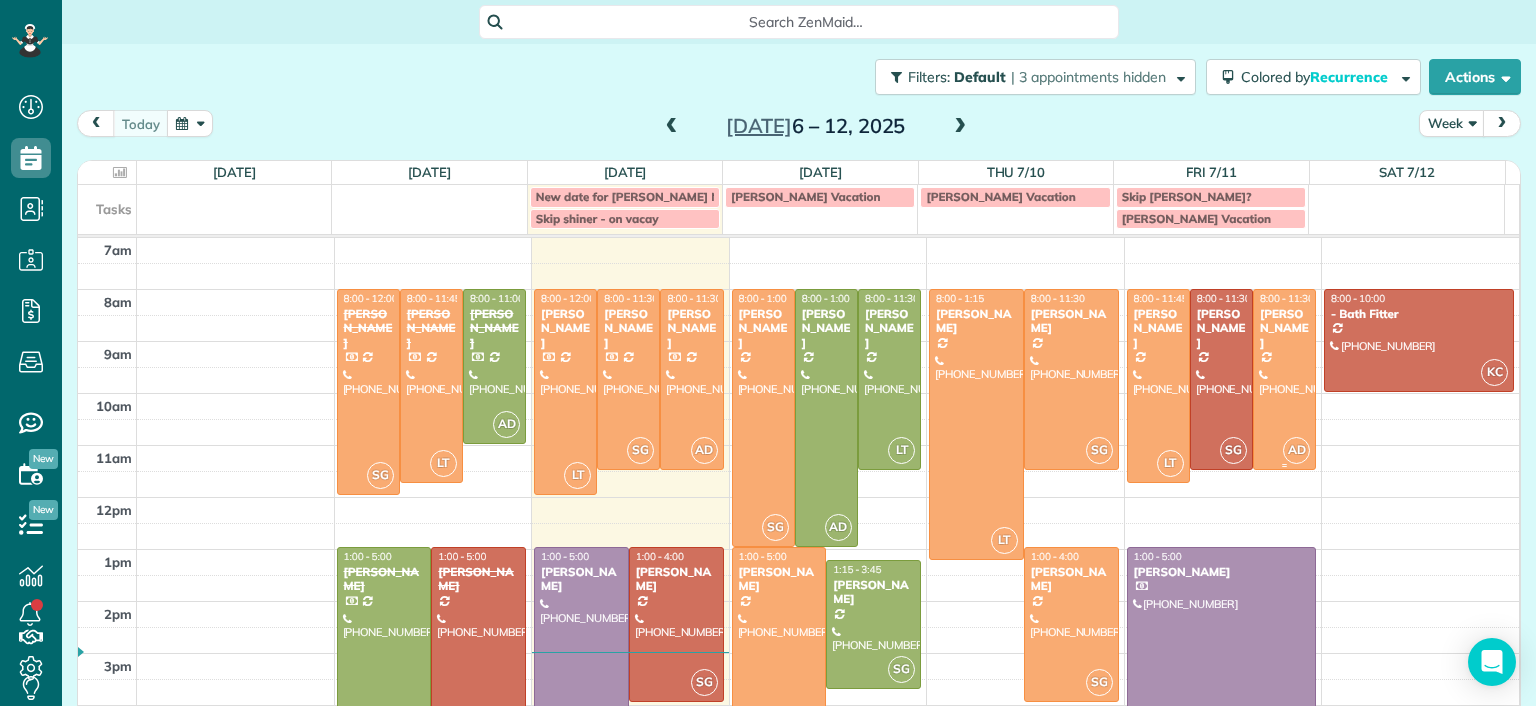 click at bounding box center [1284, 379] 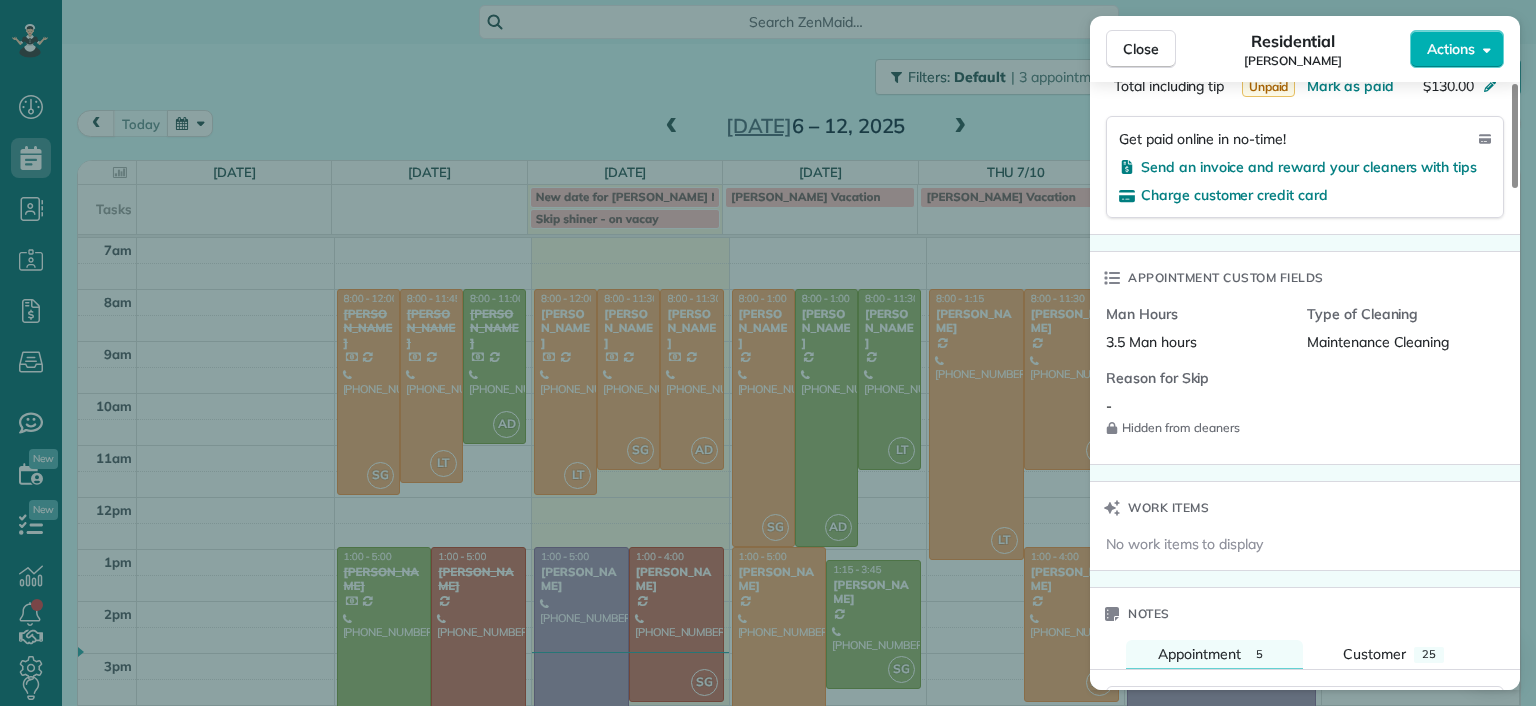 scroll, scrollTop: 1500, scrollLeft: 0, axis: vertical 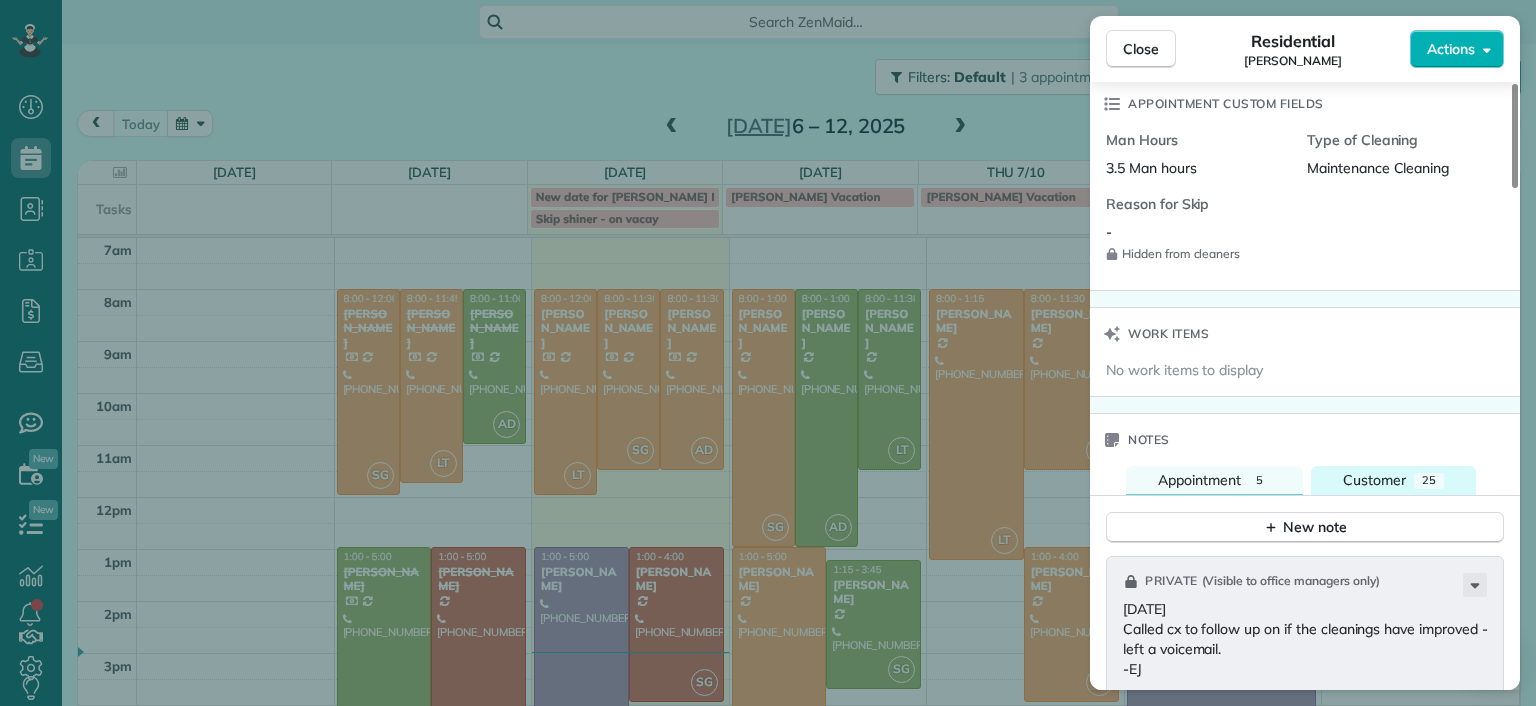 click on "Customer" at bounding box center [1374, 480] 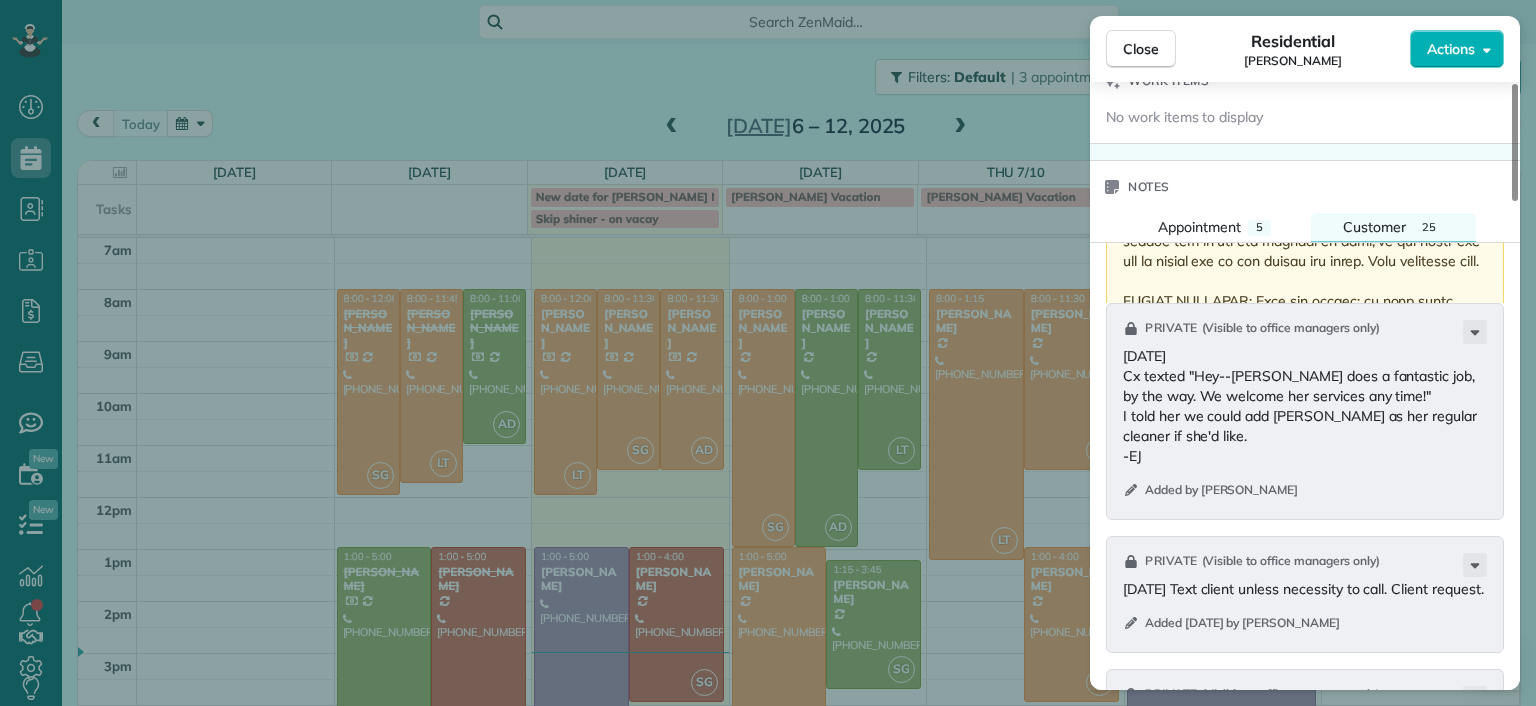 scroll, scrollTop: 1800, scrollLeft: 0, axis: vertical 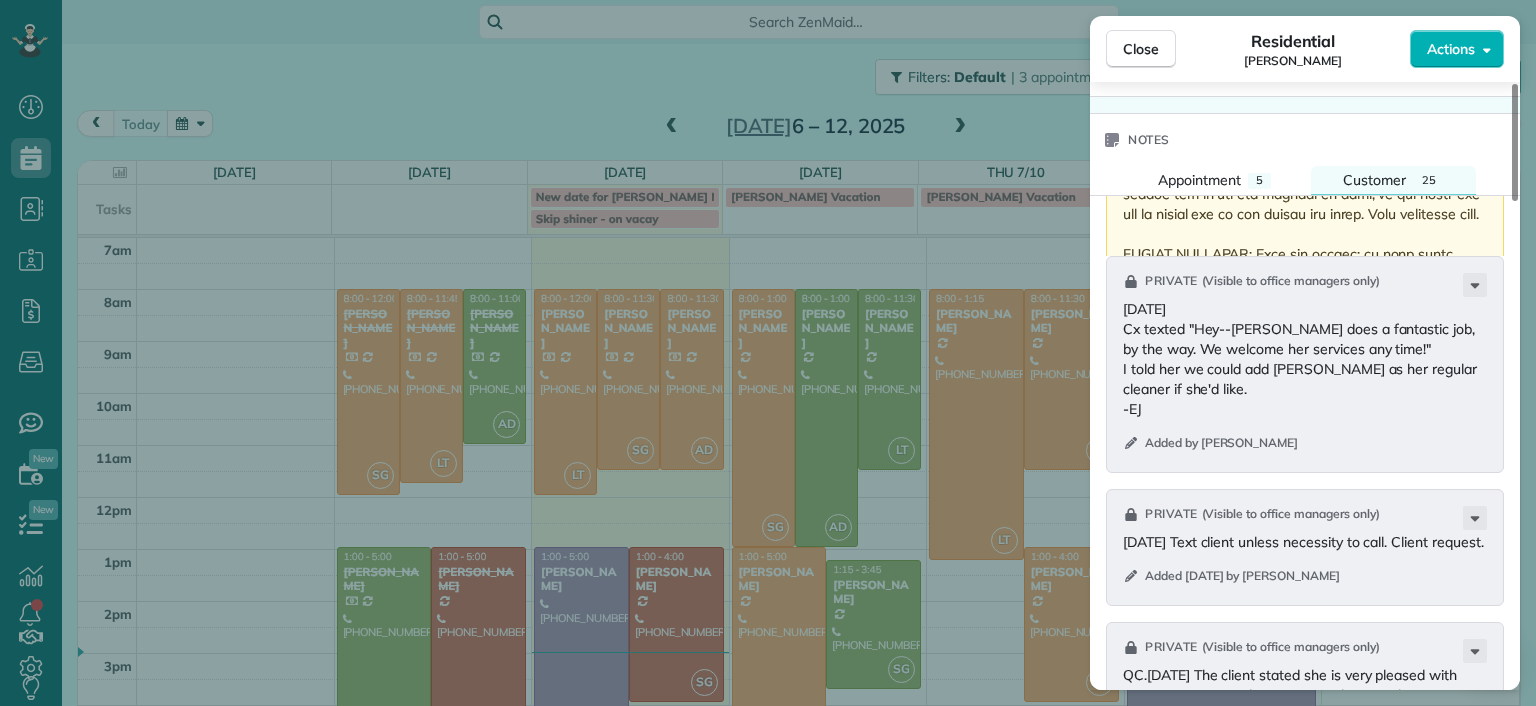 click on "Close Residential Julie Davi Actions Status Active Julie Davi · Open profile Home (804) 217-9317 Copy Mobile (804) 677-0129 Copy juliedavi127@gmail.com Copy juliedavi@verizon.net Copy juliedavi@trinityes.org Copy View Details Residential Friday, July 11, 2025 ( in 3 days ) 8:00 AM 11:30 AM 3 hours and 30 minutes Repeats every 2 weeks Edit recurring service Previous (Jun 26) Next (Jul 25) 2967 Dragana Drive Henrico VA 23233 Service was not rated yet Setup ratings Cleaners Time in and out Assign Invite Cleaners Ashley   Davis 8:00 AM 11:30 AM Checklist Try Now Keep this appointment up to your standards. Stay on top of every detail, keep your cleaners organised, and your client happy. Assign a checklist Watch a 5 min demo Billing Billing actions Price $130.00 Overcharge $0.00 Discount $0.00 Coupon discount - Primary tax - Secondary tax - Total appointment price $130.00 Tips collected New feature! $0.00 Unpaid Mark as paid Total including tip $130.00 Get paid online in no-time! Charge customer credit card - 5 25" at bounding box center [768, 353] 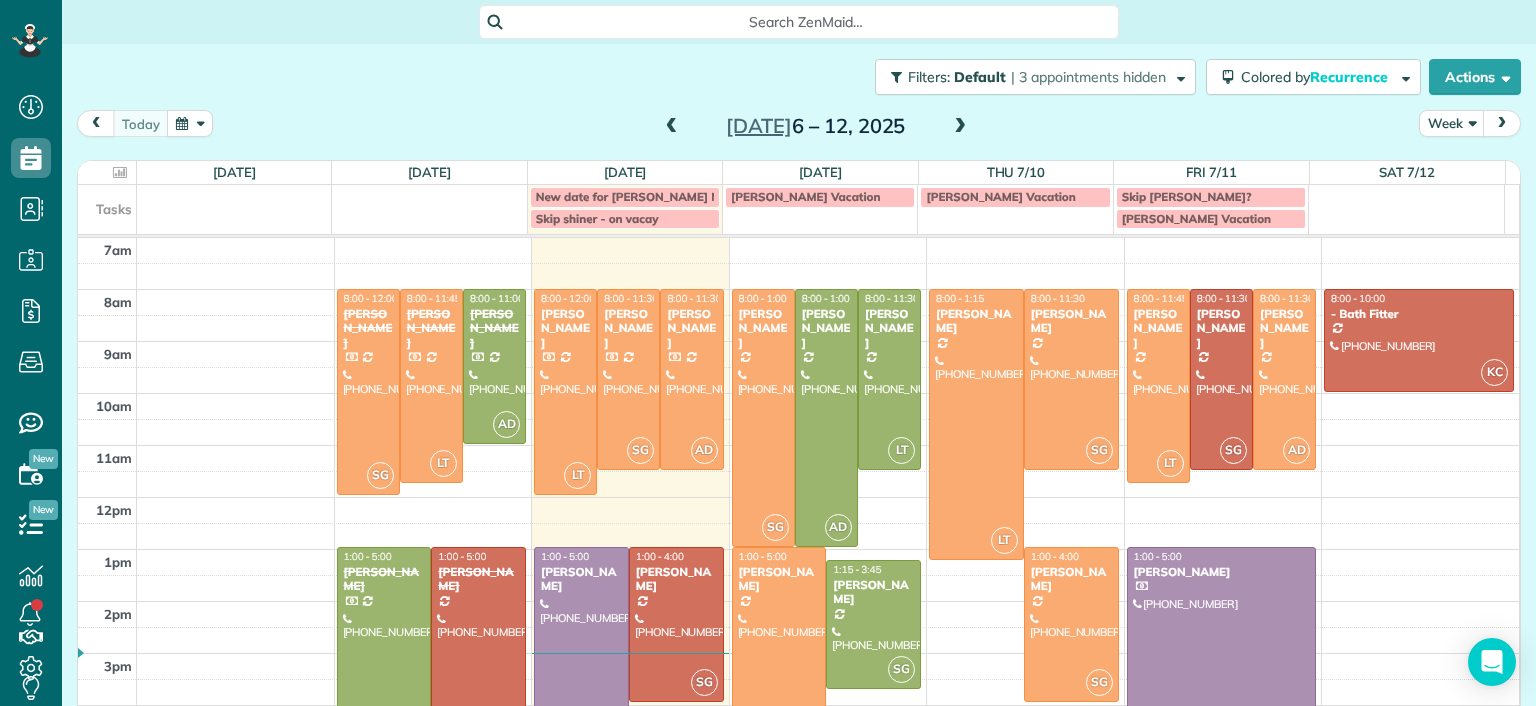 click at bounding box center (960, 127) 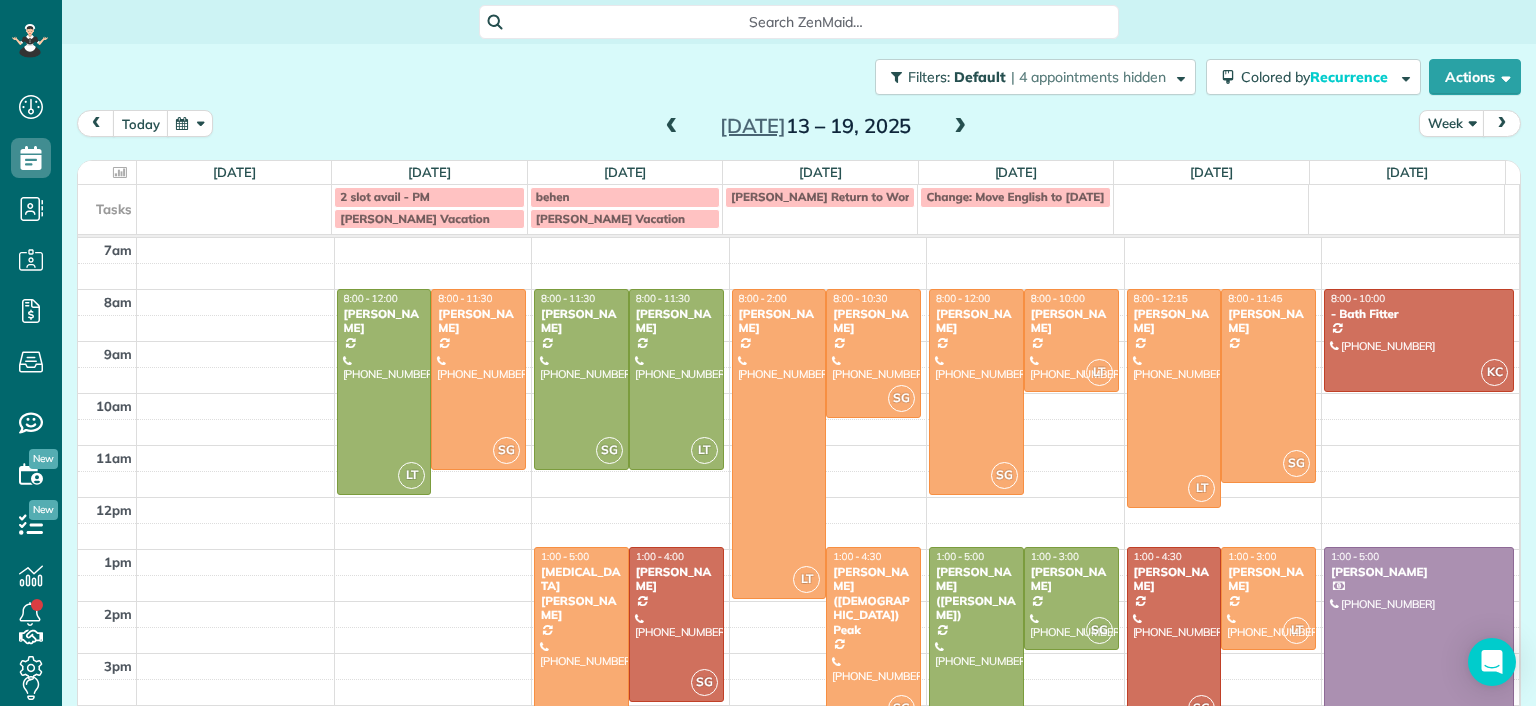 click on "Jul  13 – 19, 2025" at bounding box center [816, 126] 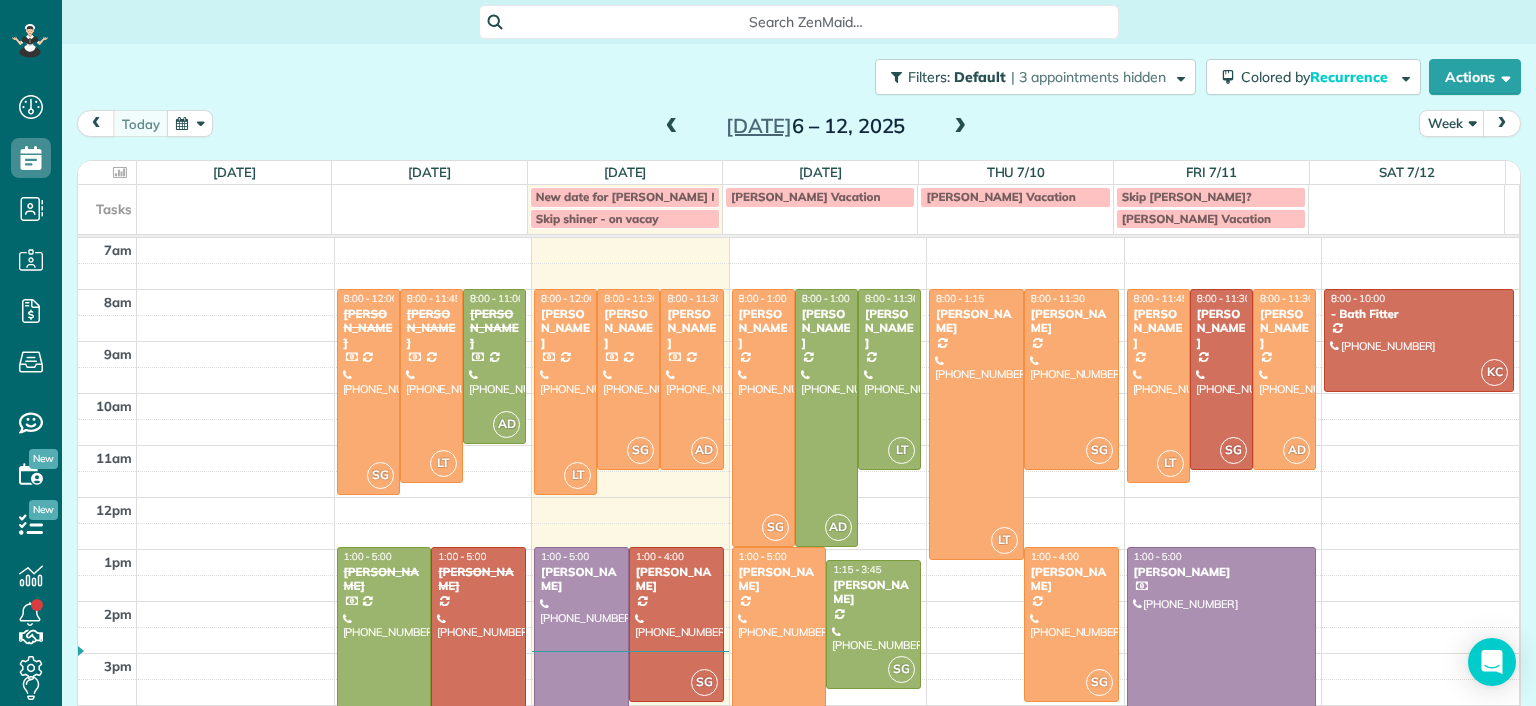 click at bounding box center (581, 650) 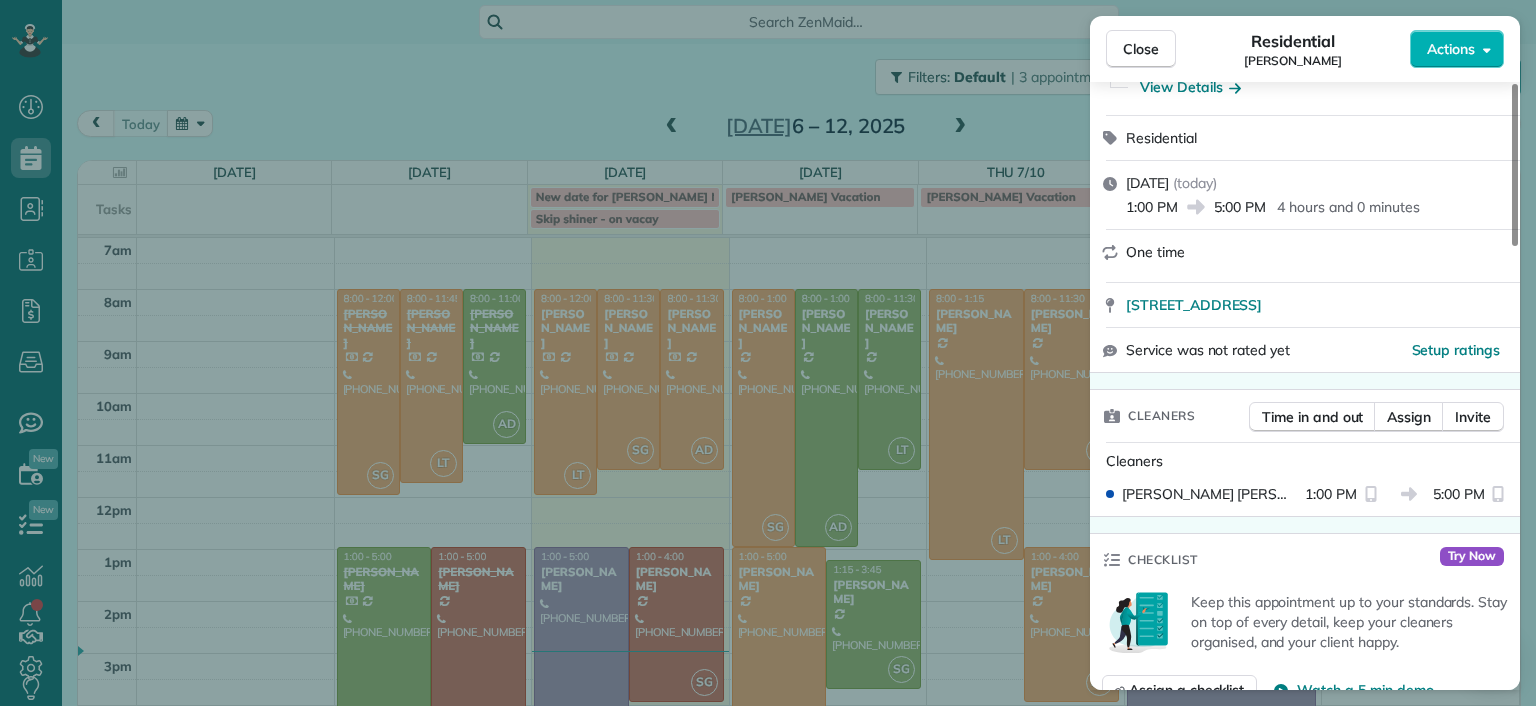 scroll, scrollTop: 0, scrollLeft: 0, axis: both 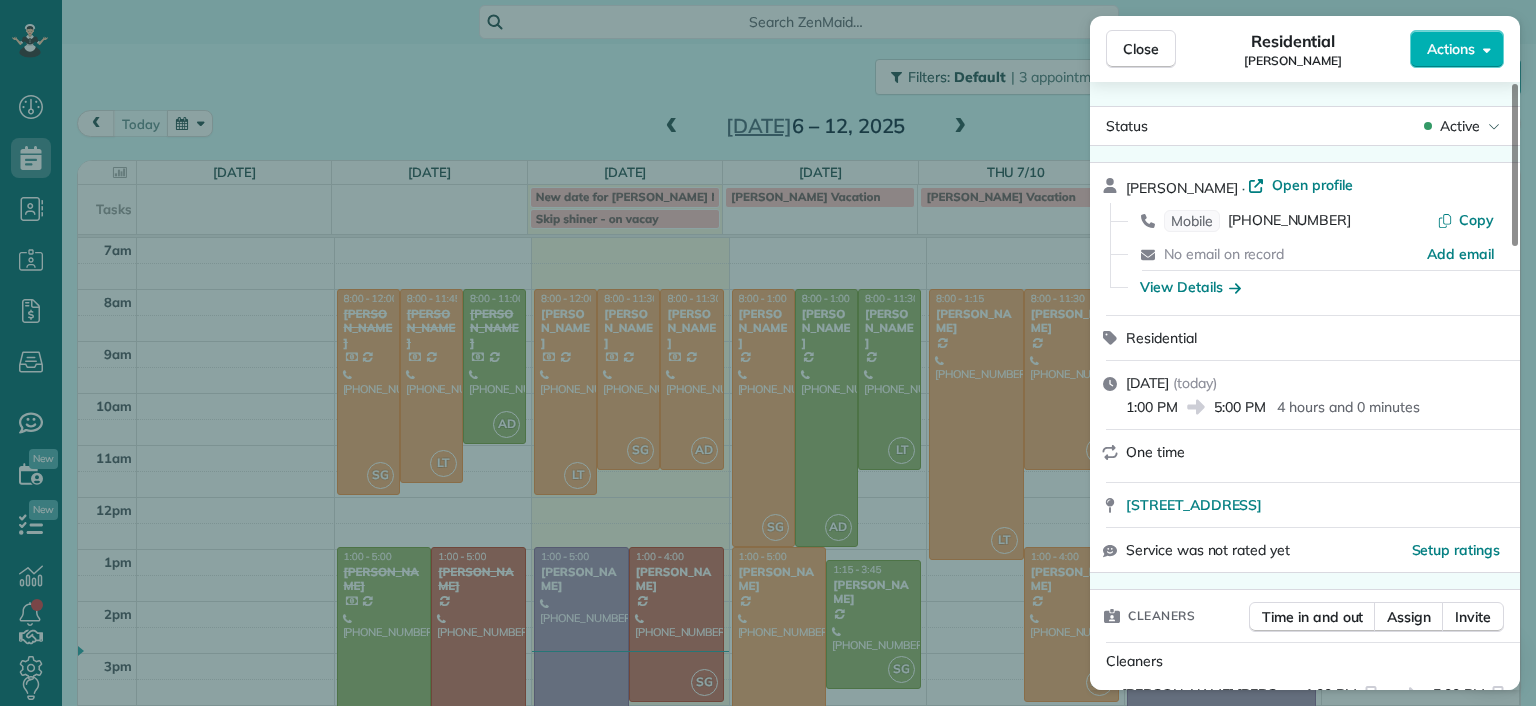 click on "Close Residential Lila Jenkins Actions Status Active Lila Jenkins · Open profile Mobile (301) 357-4299 Copy No email on record Add email View Details Residential Tuesday, July 08, 2025 ( today ) 1:00 PM 5:00 PM 4 hours and 0 minutes One time 109 North Juniper Avenue Highland Springs VA 23075 Service was not rated yet Setup ratings Cleaners Time in and out Assign Invite Cleaners Laura   Thaller 1:00 PM 5:00 PM Checklist Try Now Keep this appointment up to your standards. Stay on top of every detail, keep your cleaners organised, and your client happy. Assign a checklist Watch a 5 min demo Billing Billing actions Price $0.00 Overcharge $0.00 Discount $0.00 Coupon discount - Primary tax - Secondary tax - Total appointment price $0.00 Tips collected New feature! $0.00 Mark as paid Total including tip $0.00 Get paid online in no-time! Send an invoice and reward your cleaners with tips Charge customer credit card Appointment custom fields Man Hours - Type of Cleaning  - Reason for Skip - Hidden from cleaners Notes" at bounding box center [768, 353] 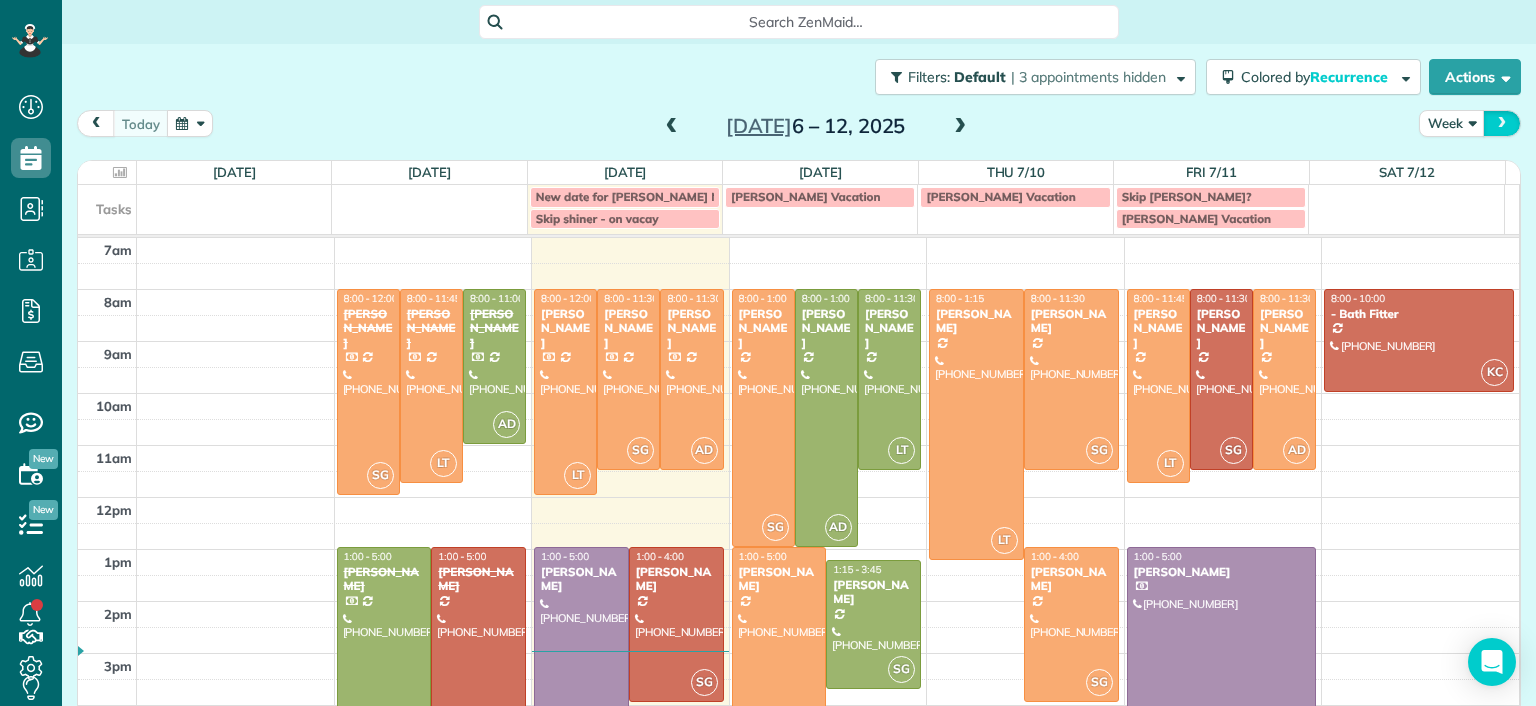 click at bounding box center (1502, 123) 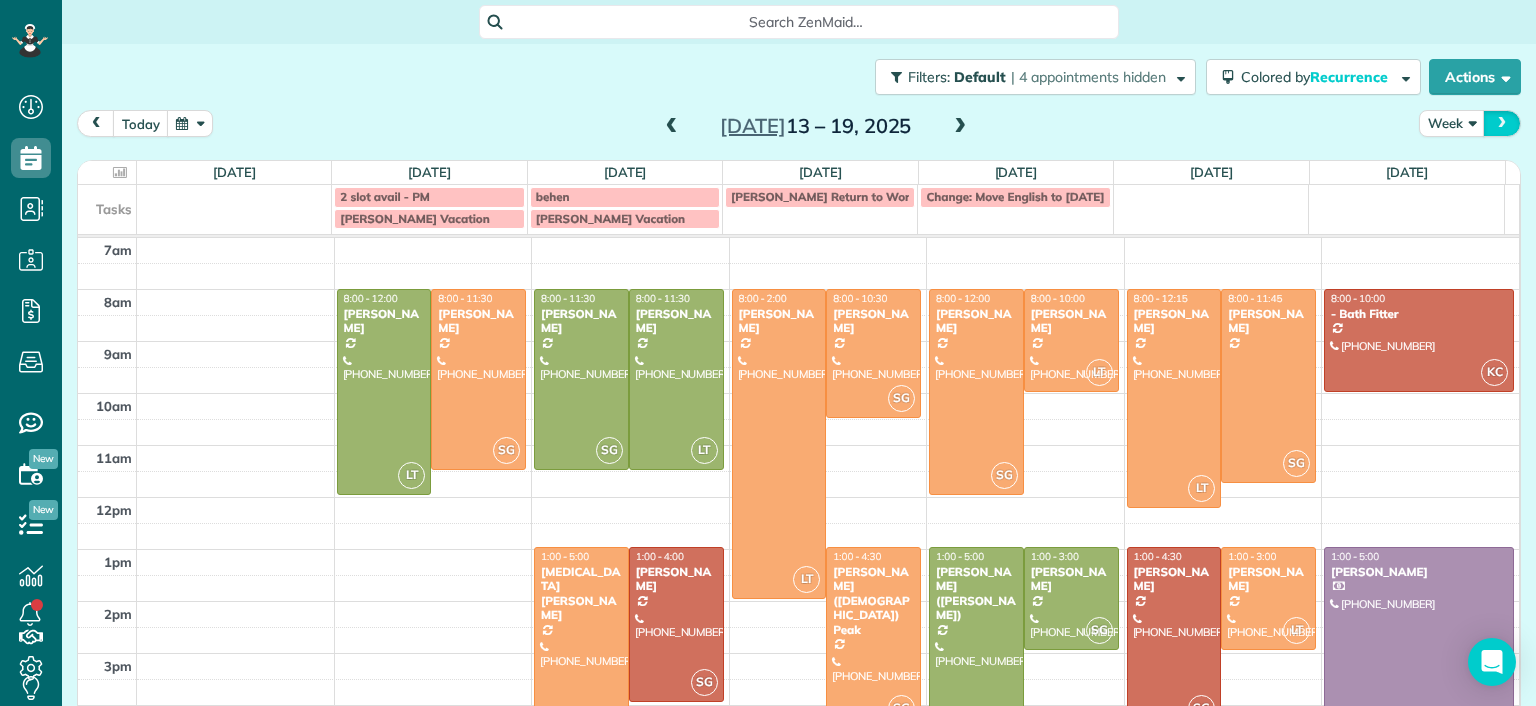 click at bounding box center (1502, 123) 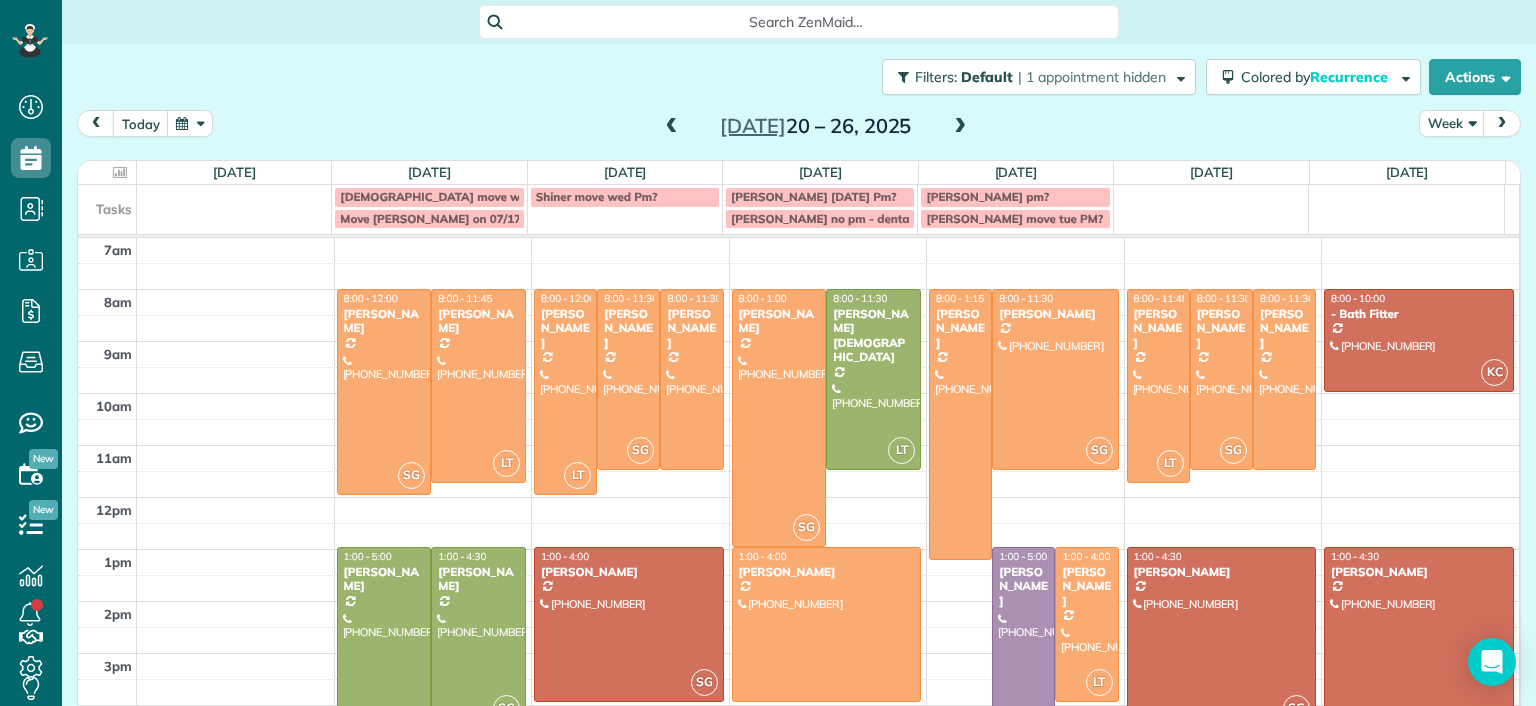 click at bounding box center (1419, 637) 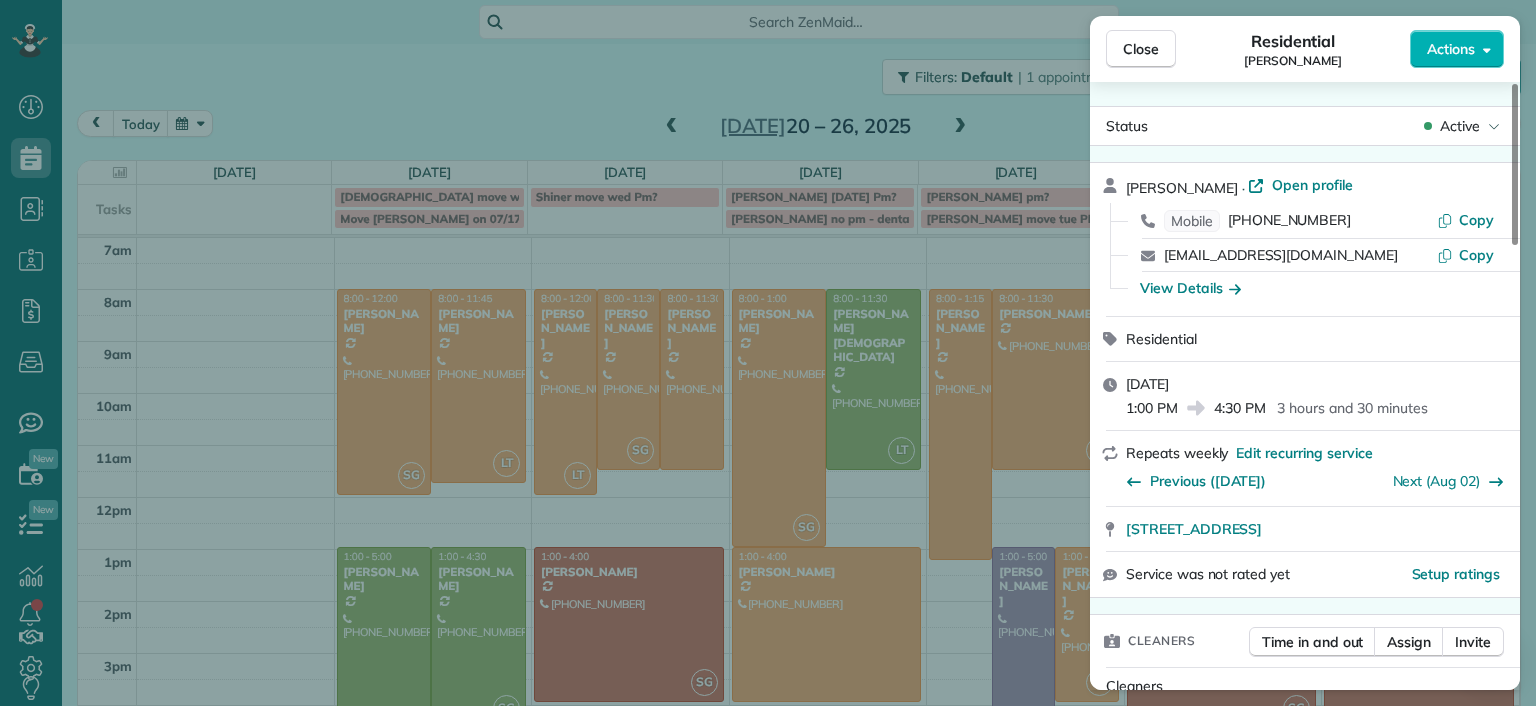 click on "Close Residential Julie Sims Actions" at bounding box center (1305, 49) 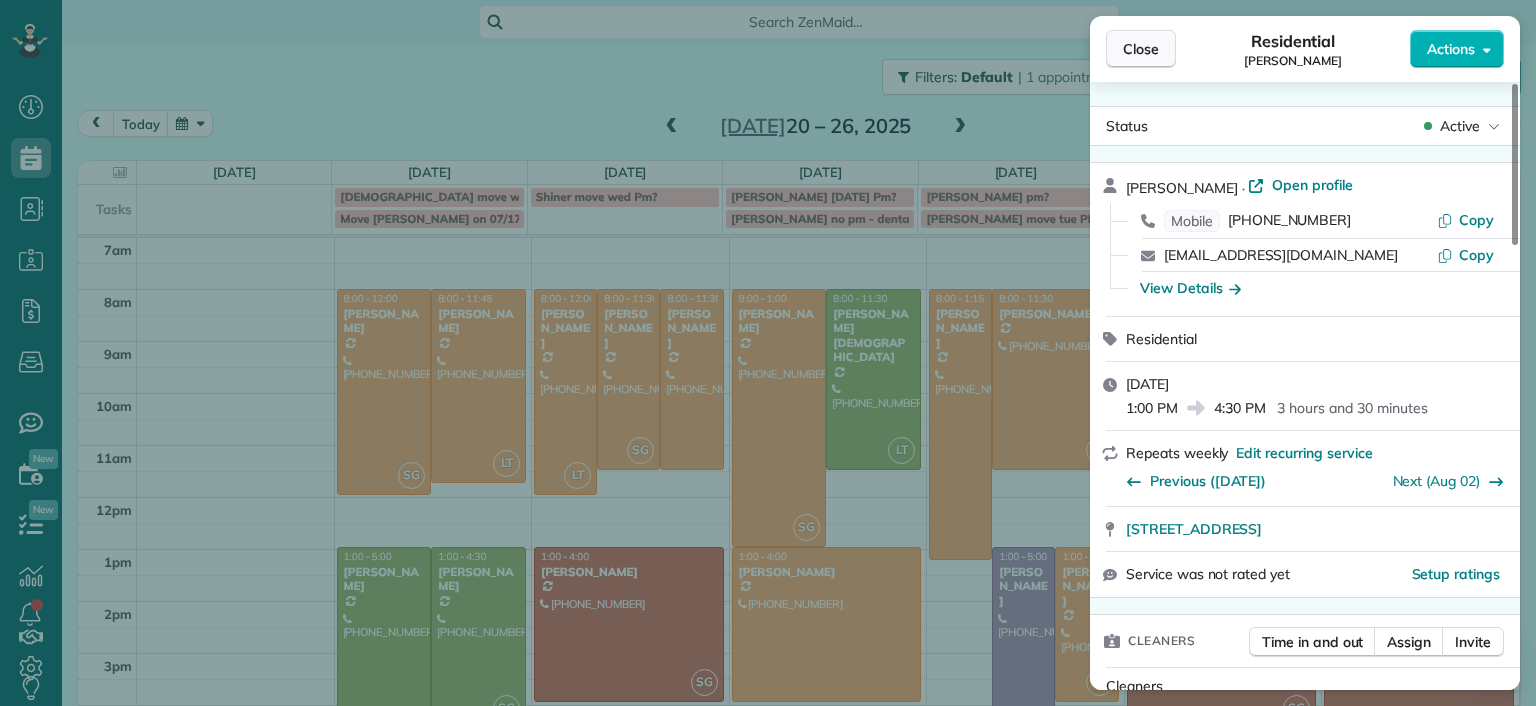 click on "Close" at bounding box center (1141, 49) 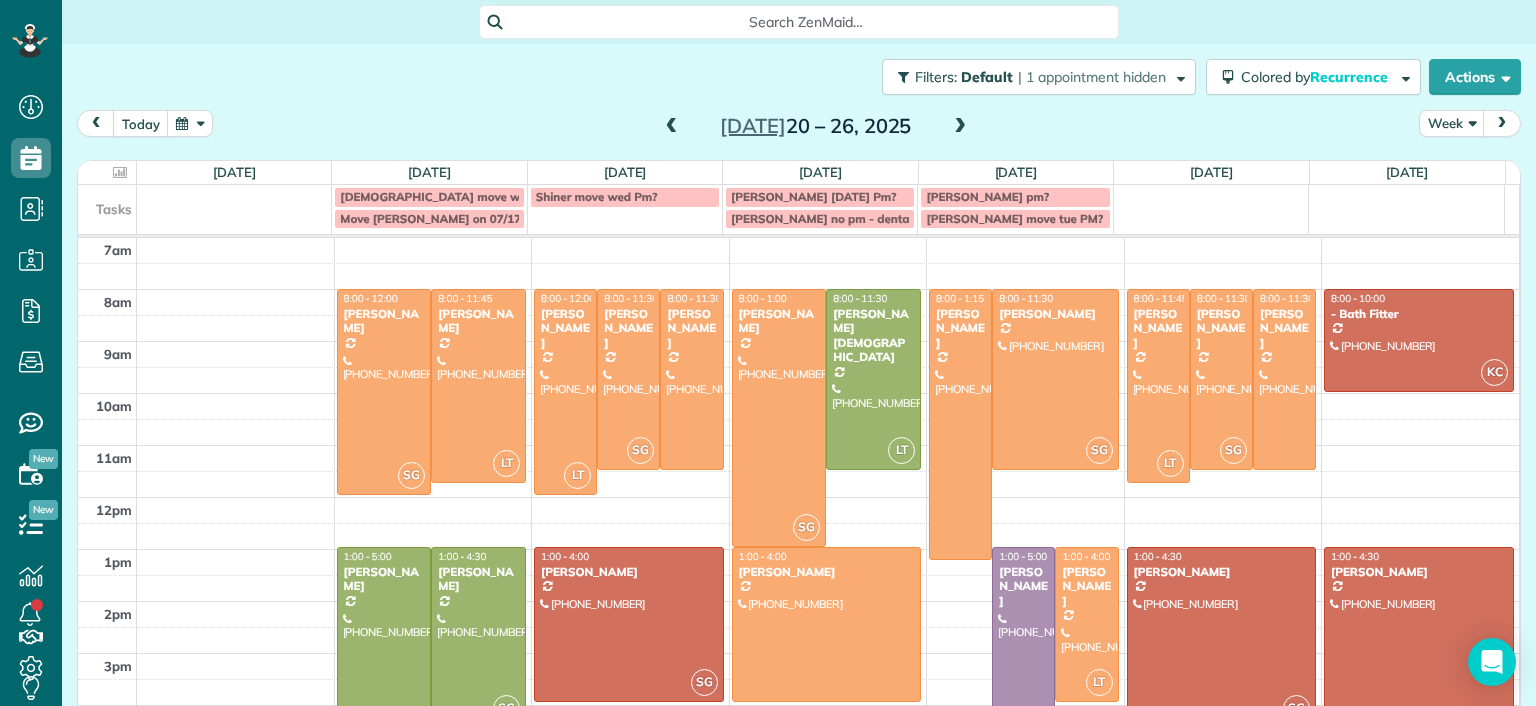 click at bounding box center (672, 127) 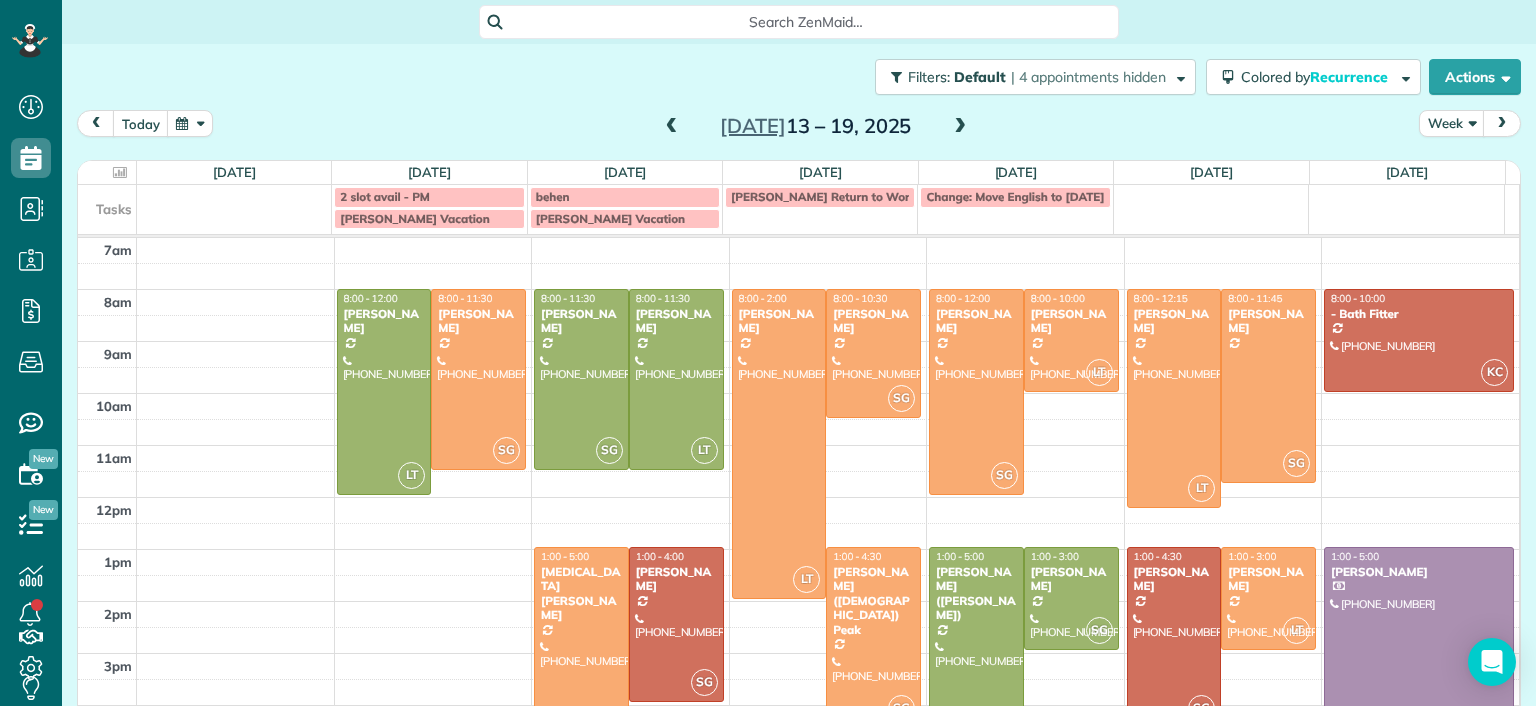 click at bounding box center (672, 127) 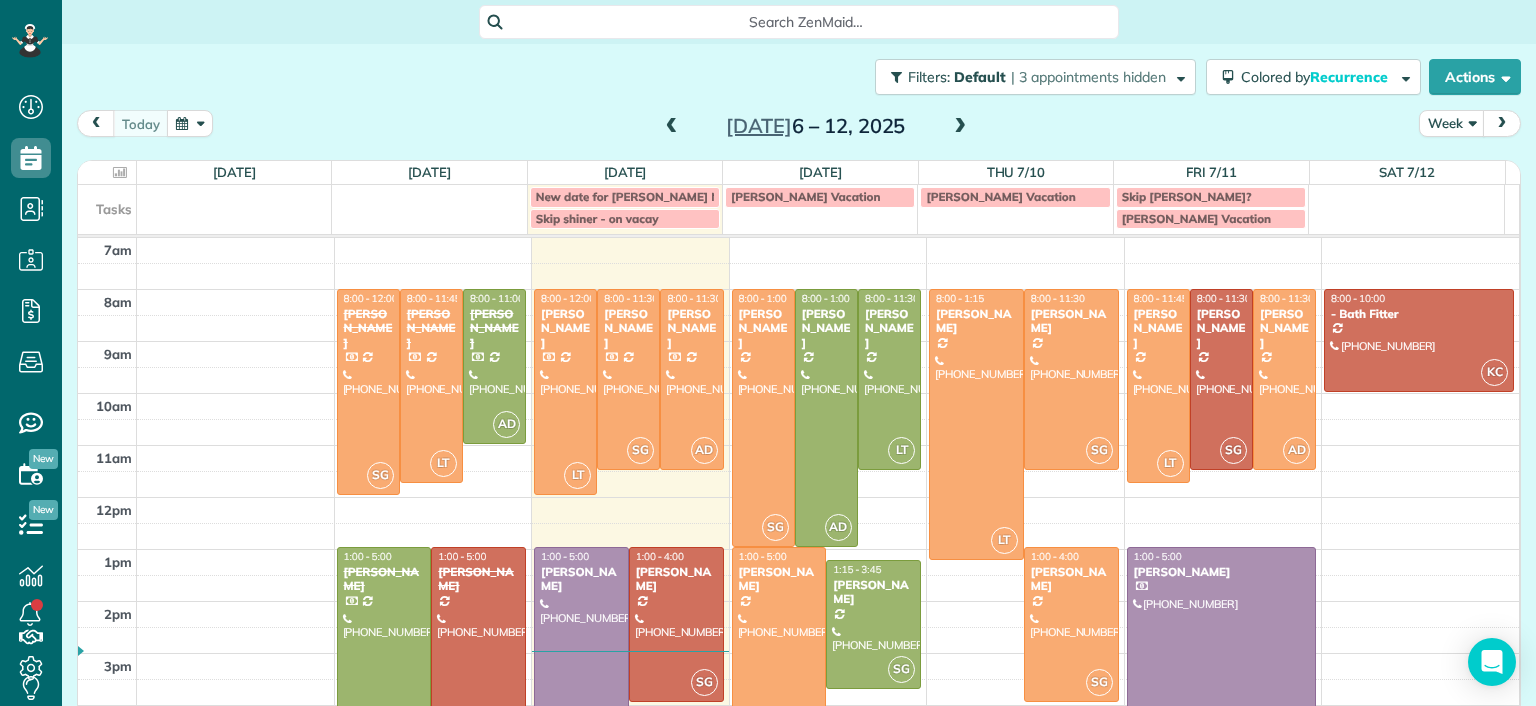click at bounding box center [960, 127] 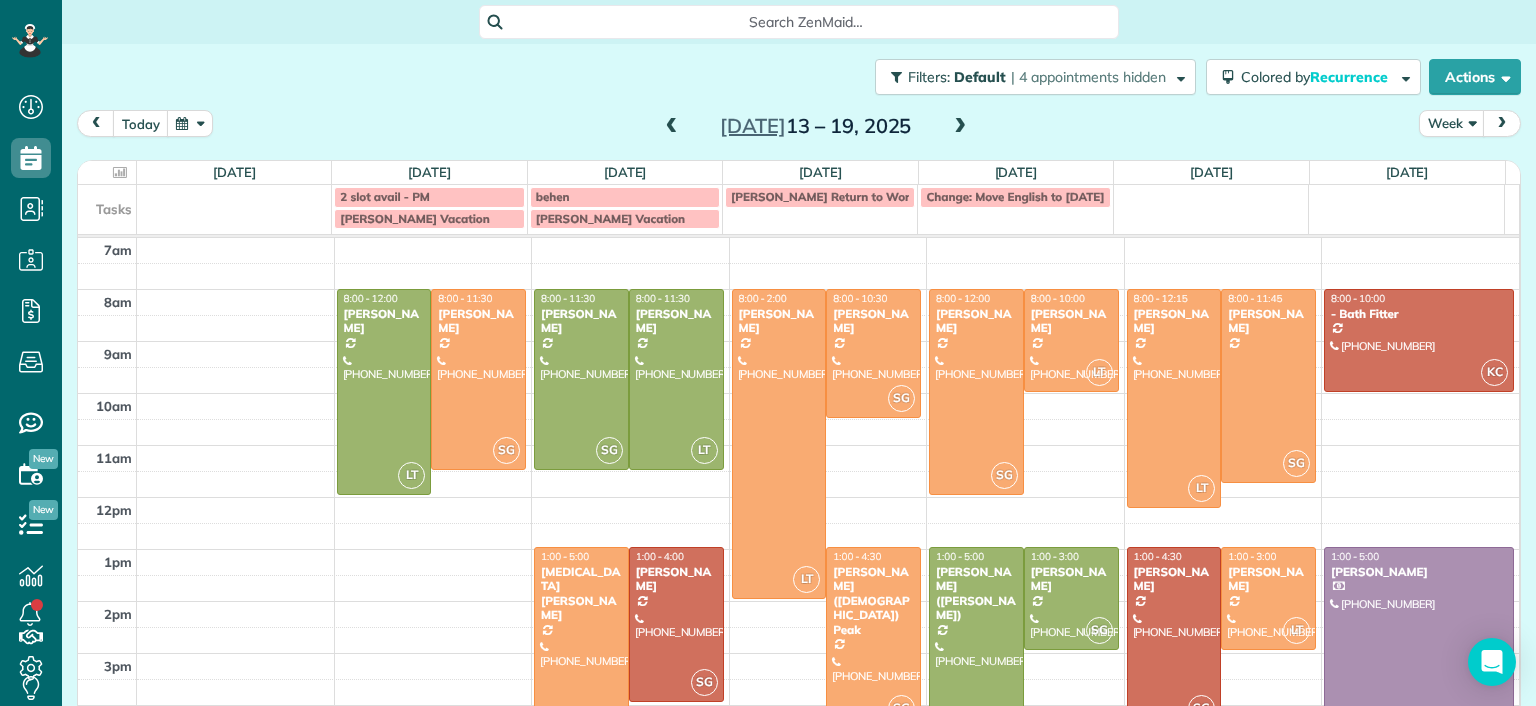 click at bounding box center [672, 127] 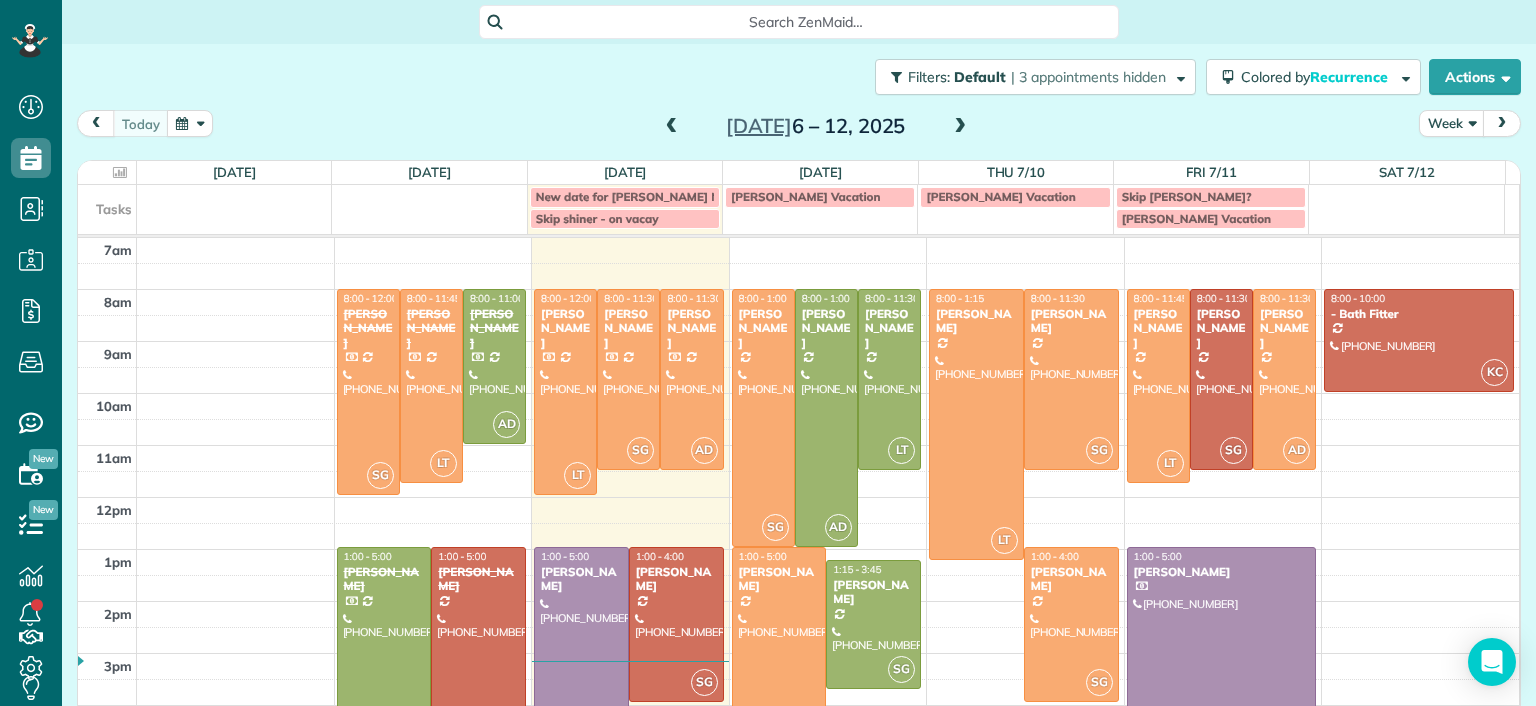 click at bounding box center [672, 127] 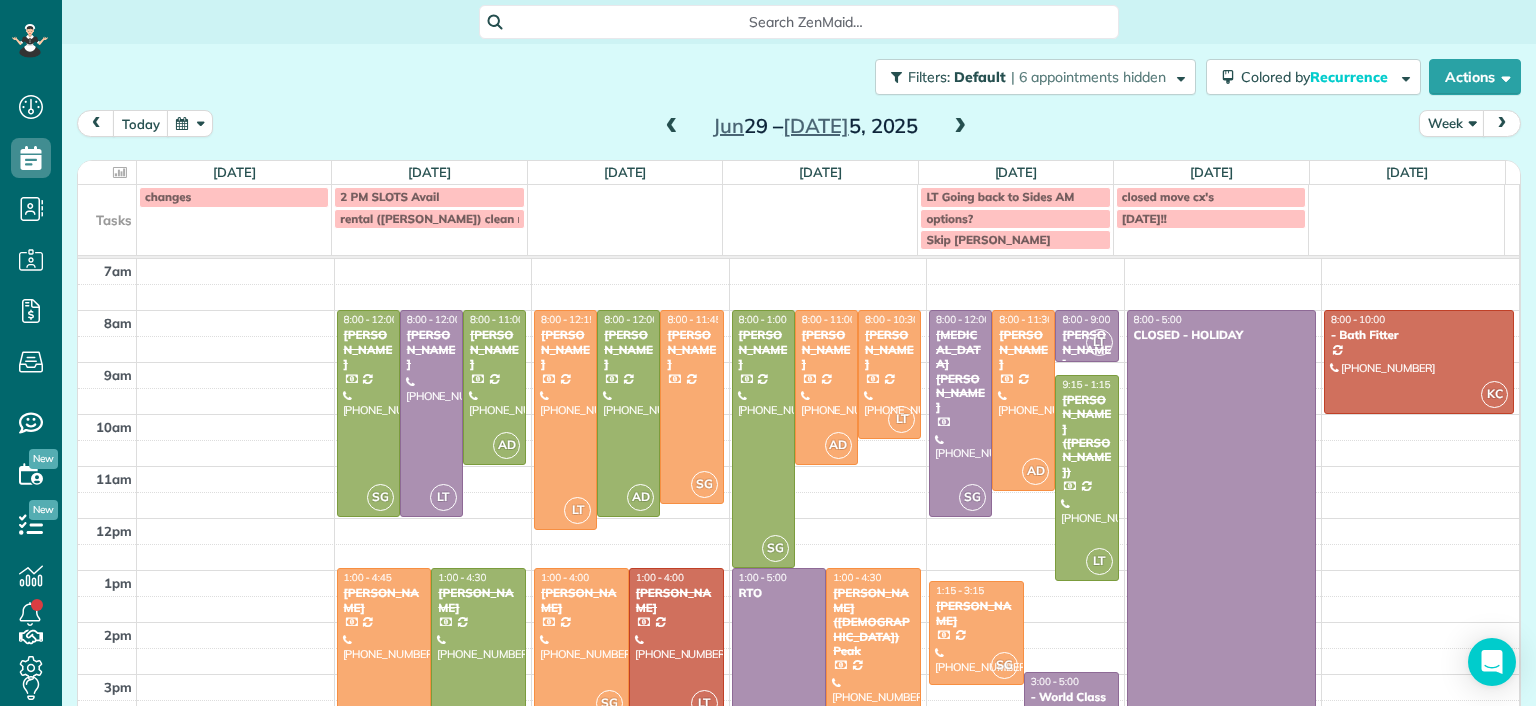 click at bounding box center (672, 127) 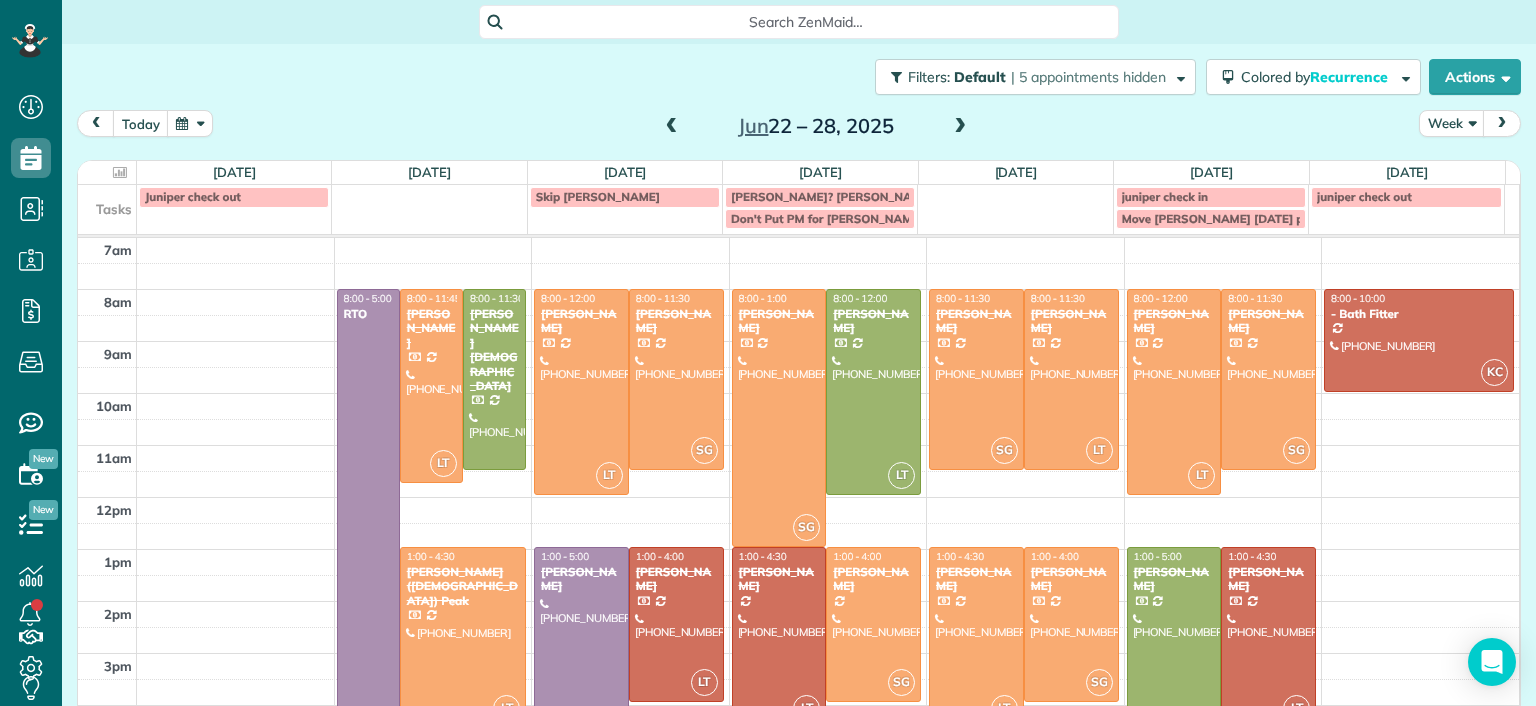 click at bounding box center (960, 127) 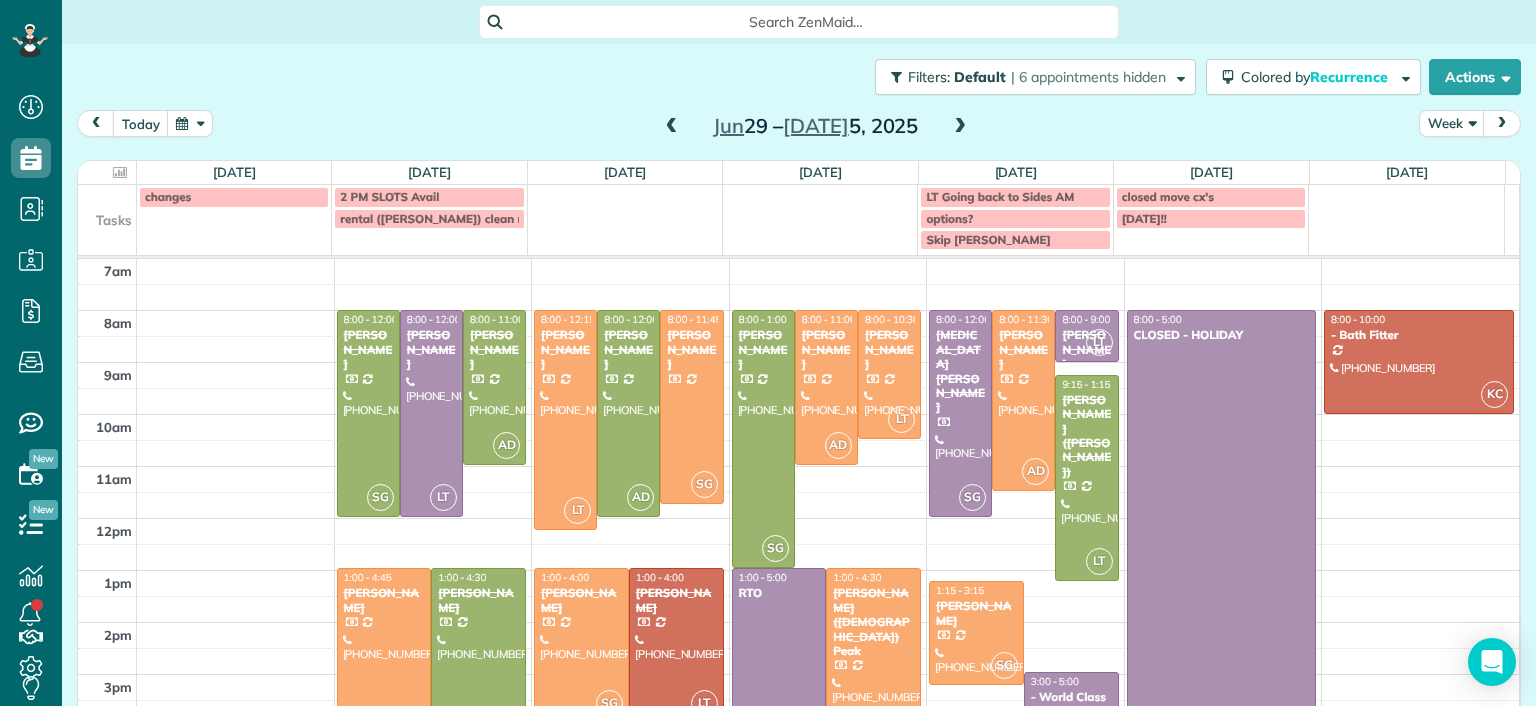 click at bounding box center (960, 127) 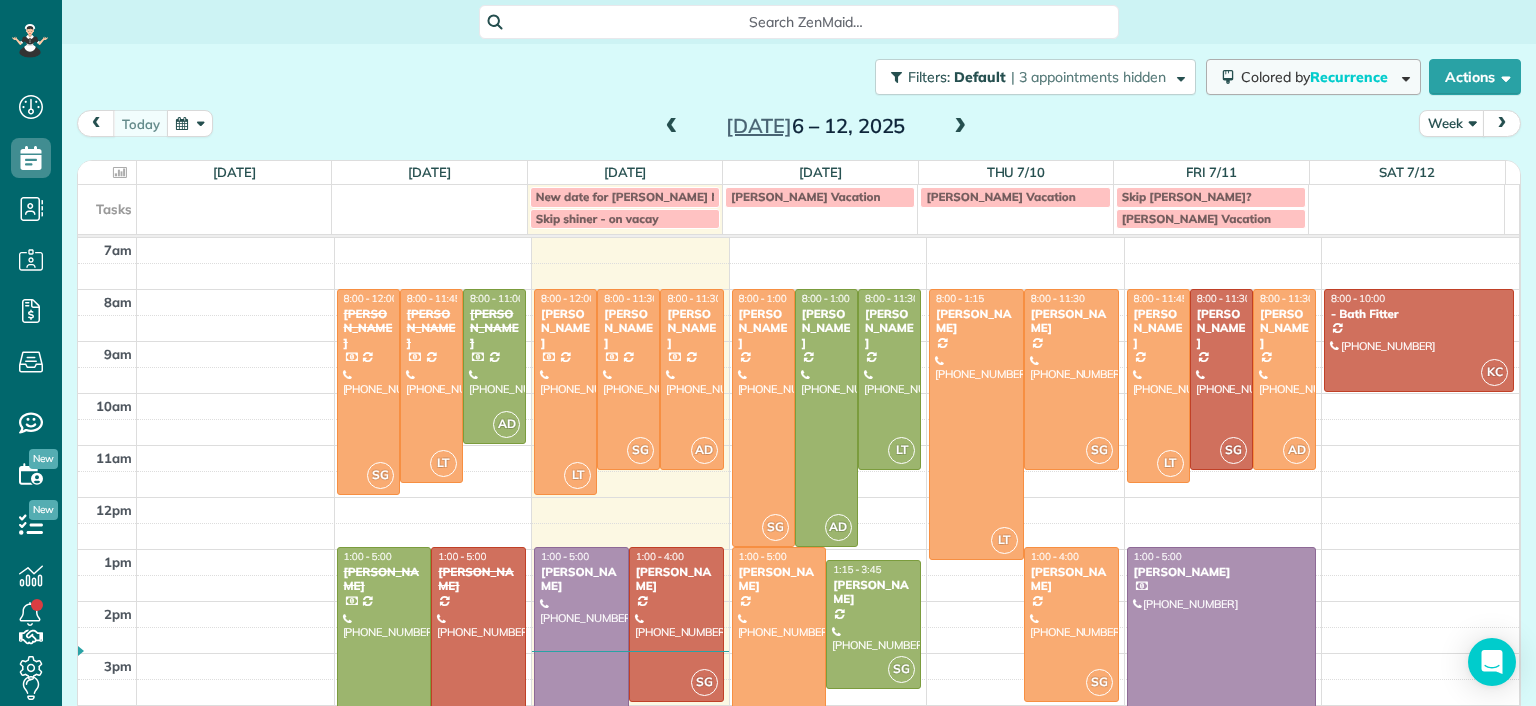 click on "Recurrence" at bounding box center [1350, 77] 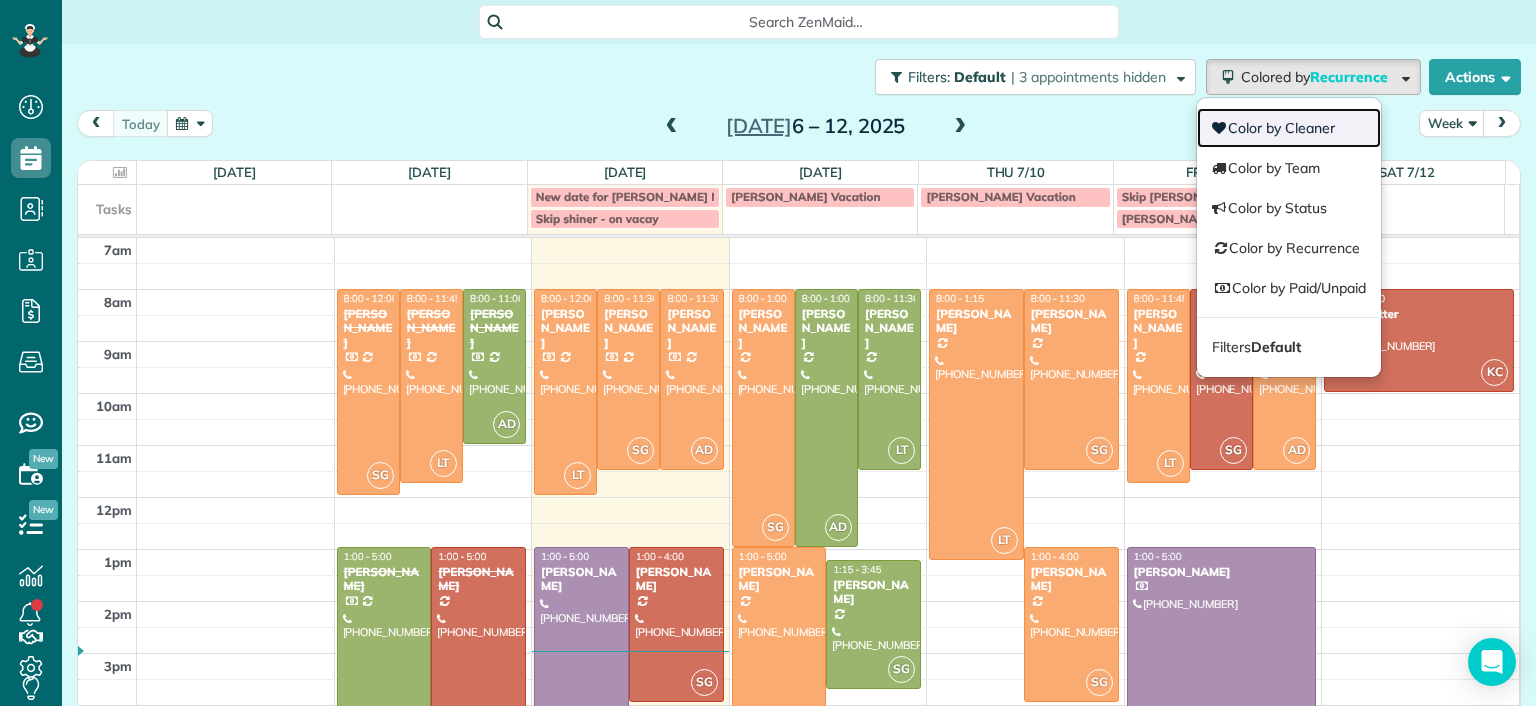 click on "Color by Cleaner" at bounding box center (1289, 128) 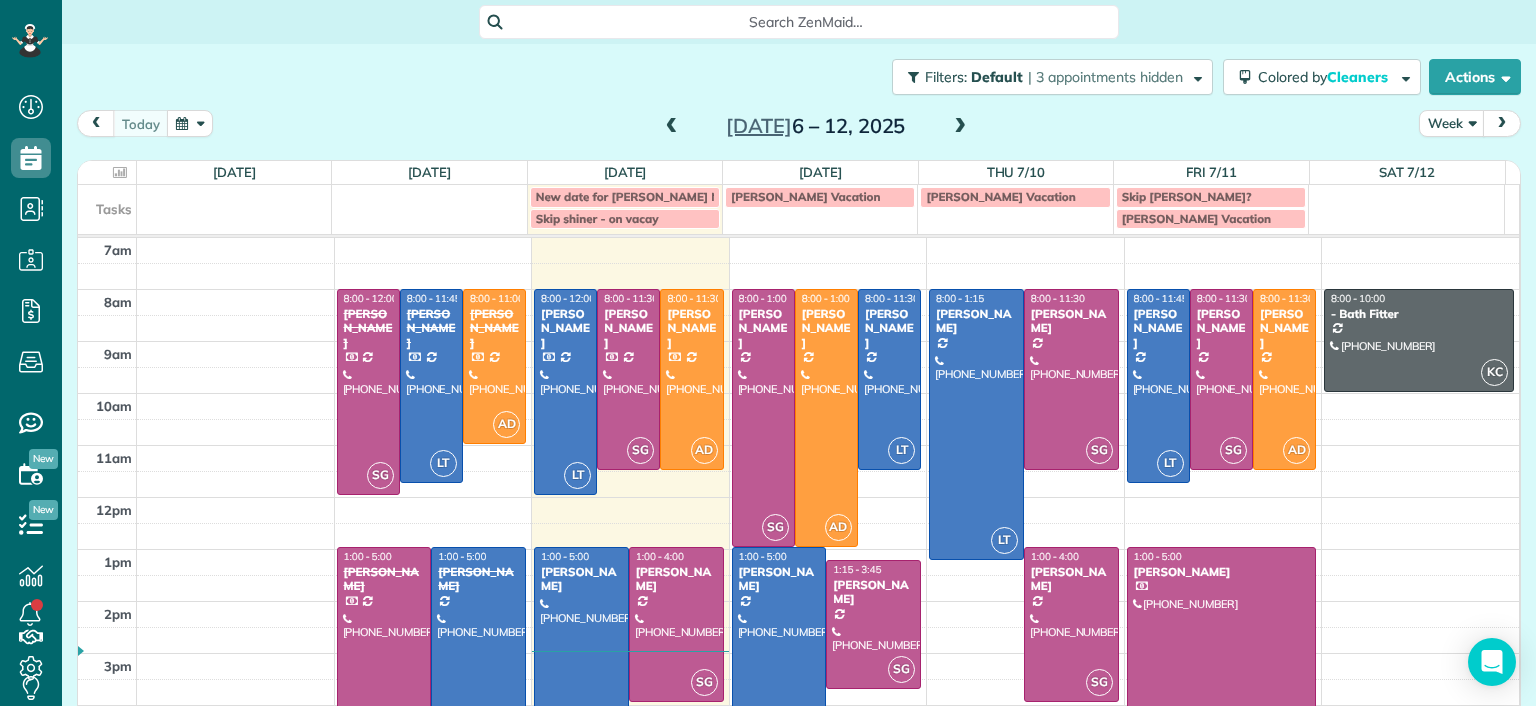 click at bounding box center (960, 127) 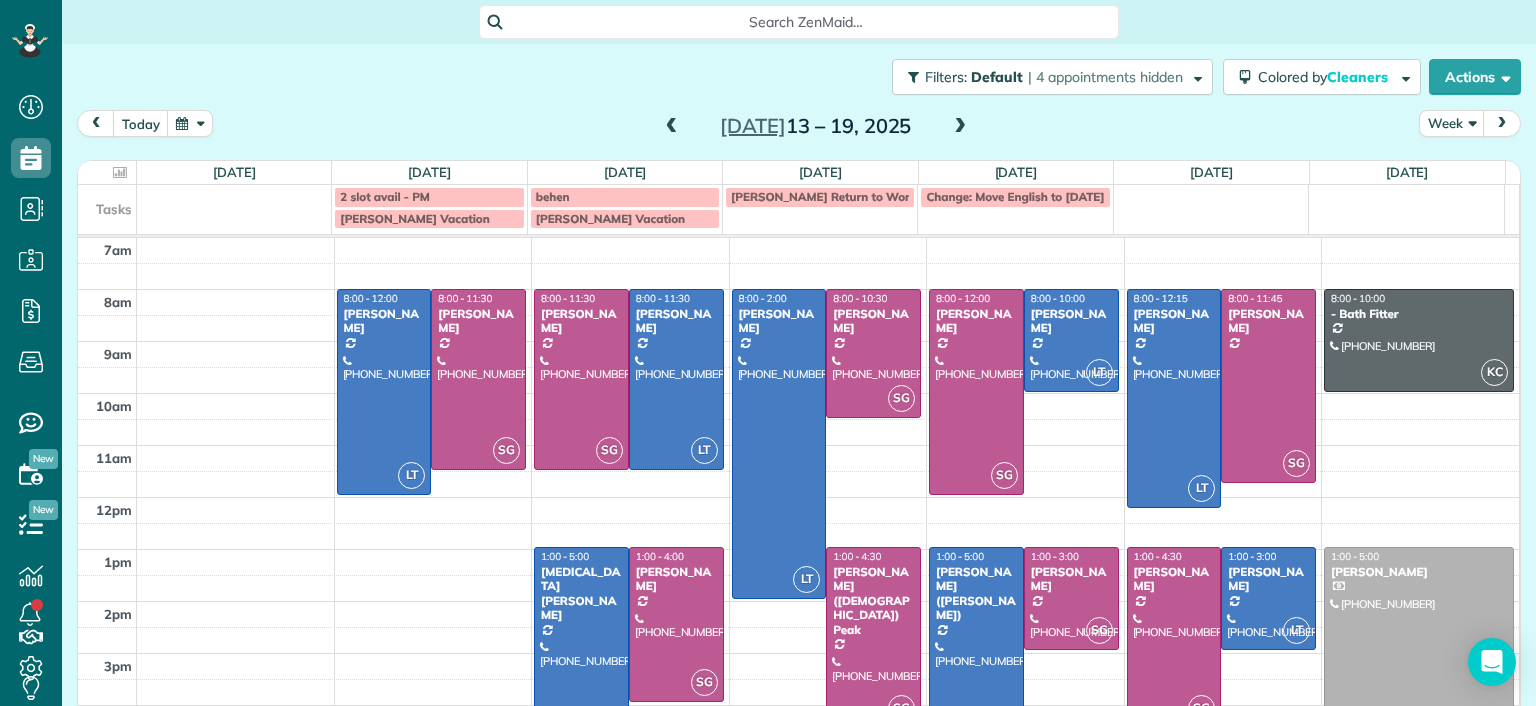 click at bounding box center [672, 127] 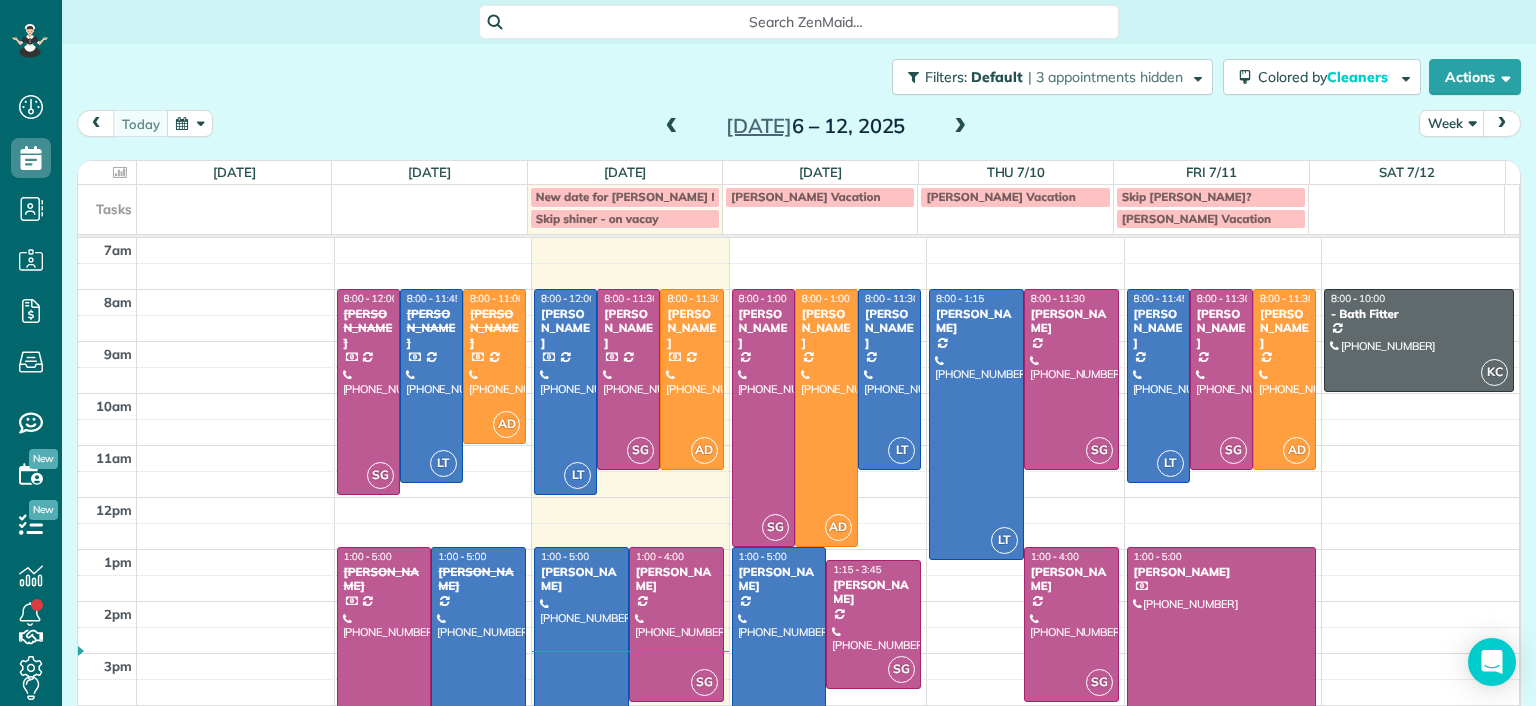 click at bounding box center (581, 650) 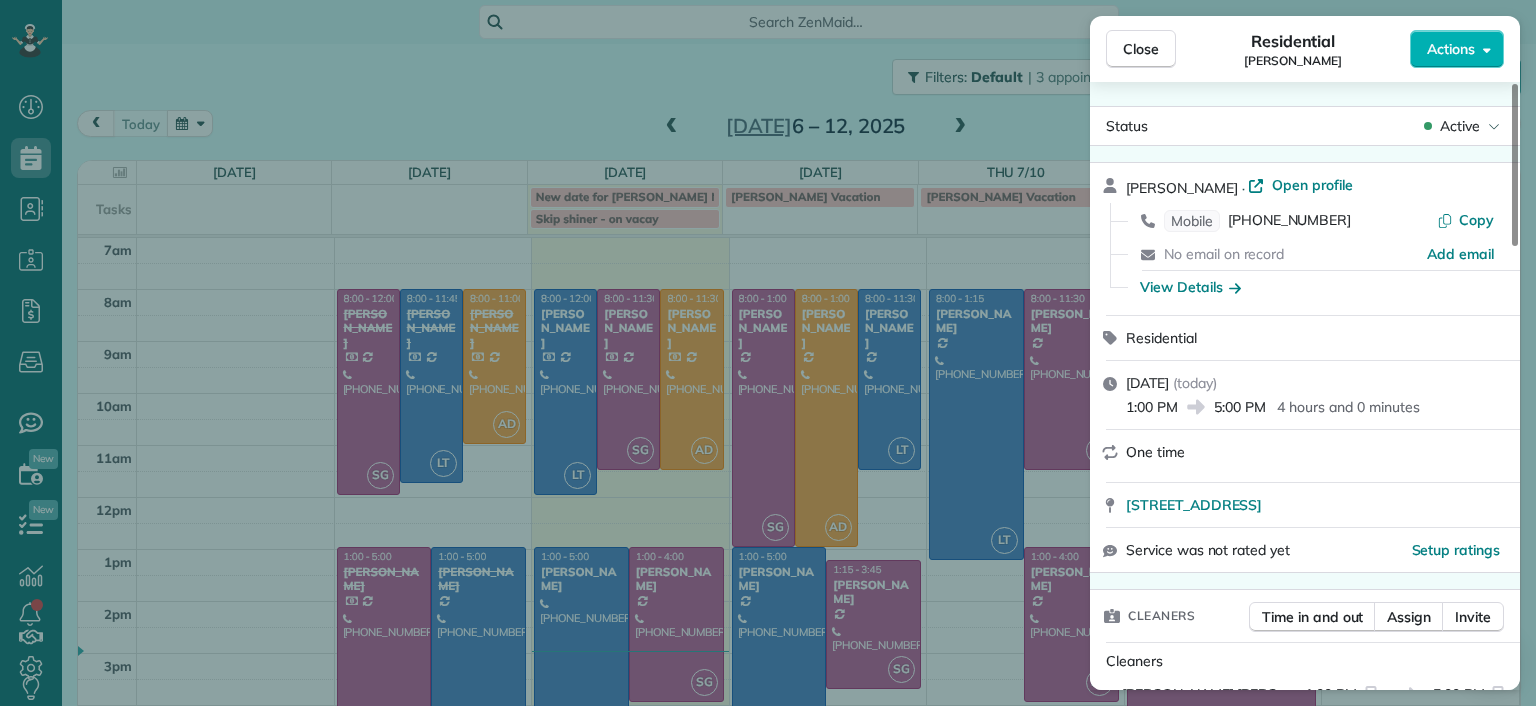 click on "Close Residential Lila Jenkins Actions Status Active Lila Jenkins · Open profile Mobile (301) 357-4299 Copy No email on record Add email View Details Residential Tuesday, July 08, 2025 ( today ) 1:00 PM 5:00 PM 4 hours and 0 minutes One time 109 North Juniper Avenue Highland Springs VA 23075 Service was not rated yet Setup ratings Cleaners Time in and out Assign Invite Cleaners Laura   Thaller 1:00 PM 5:00 PM Checklist Try Now Keep this appointment up to your standards. Stay on top of every detail, keep your cleaners organised, and your client happy. Assign a checklist Watch a 5 min demo Billing Billing actions Price $0.00 Overcharge $0.00 Discount $0.00 Coupon discount - Primary tax - Secondary tax - Total appointment price $0.00 Tips collected New feature! $0.00 Mark as paid Total including tip $0.00 Get paid online in no-time! Send an invoice and reward your cleaners with tips Charge customer credit card Appointment custom fields Man Hours - Type of Cleaning  - Reason for Skip - Hidden from cleaners Notes" at bounding box center [768, 353] 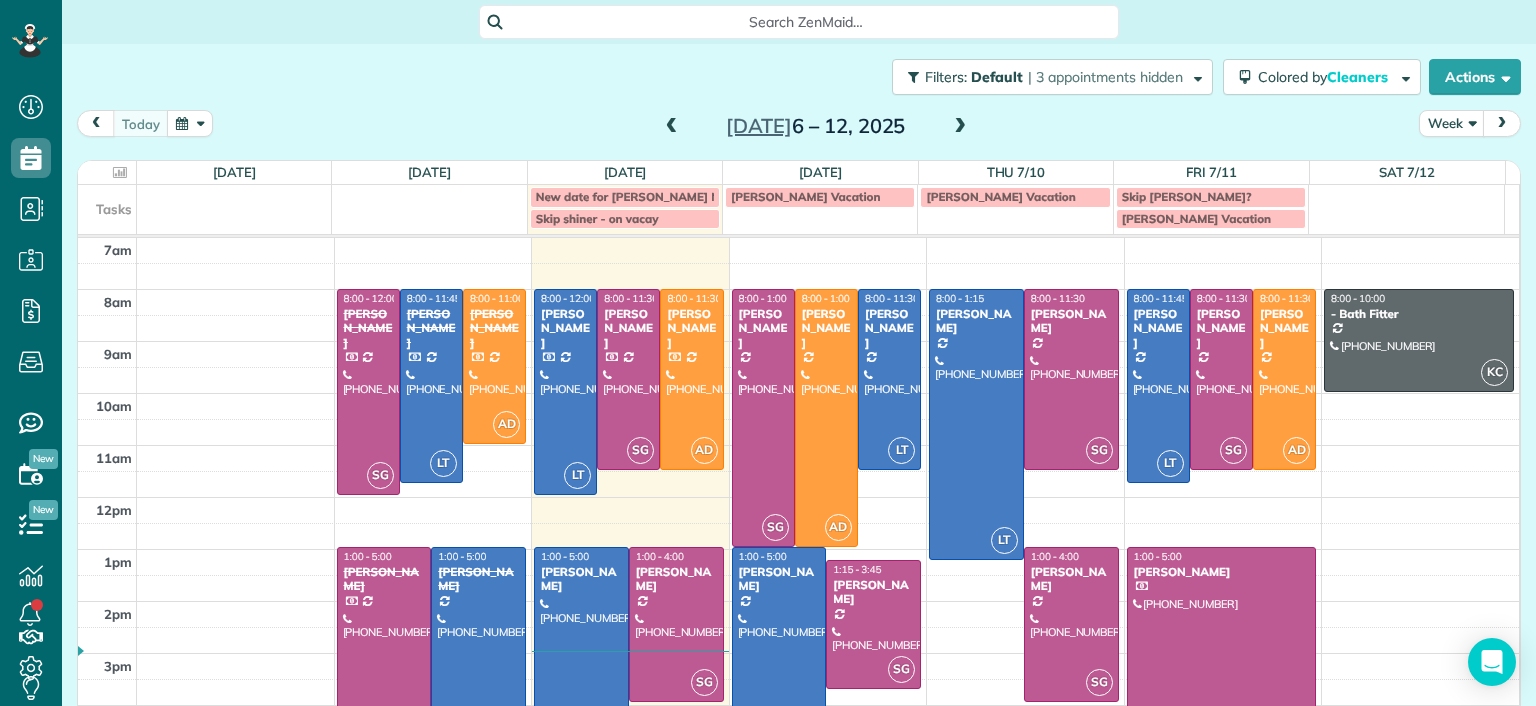 click at bounding box center (960, 127) 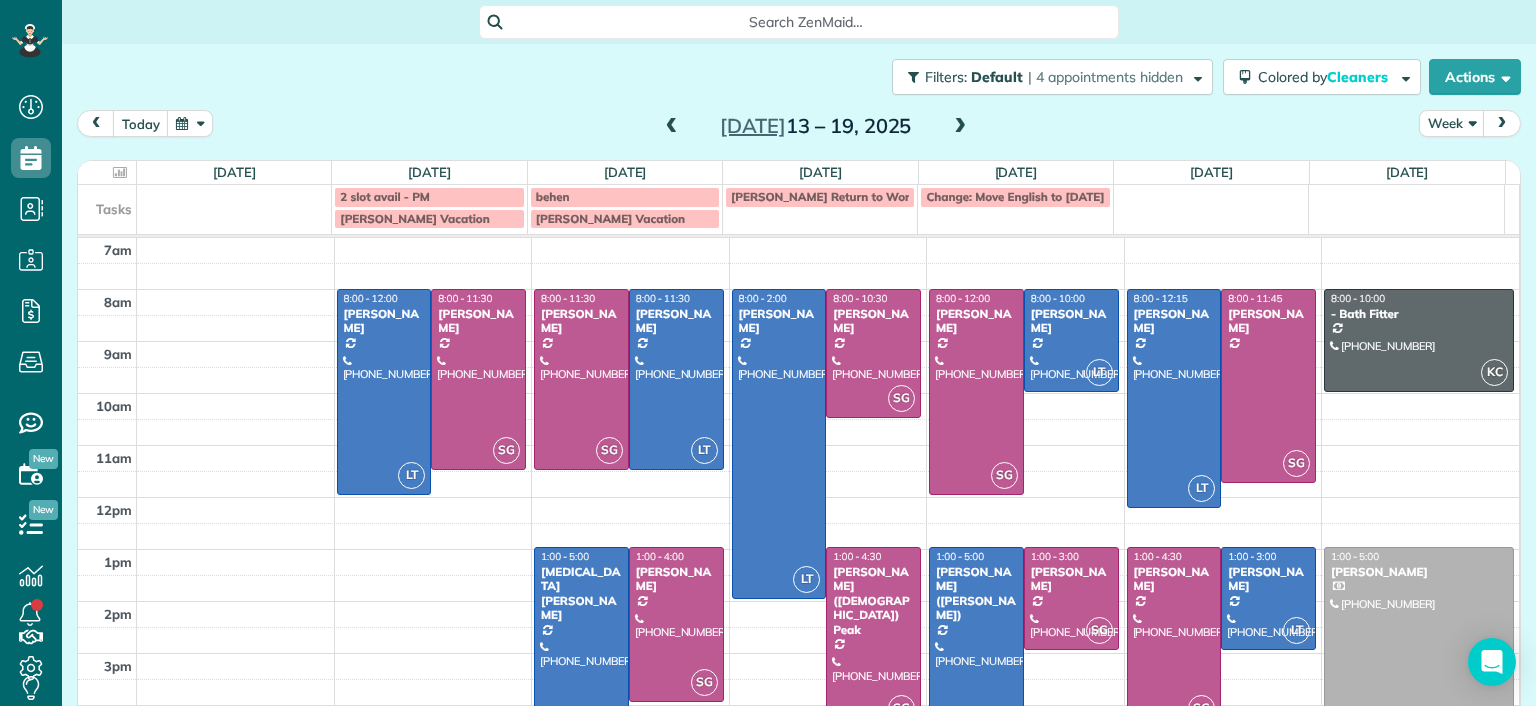 click on "Search ZenMaid…" at bounding box center [806, 22] 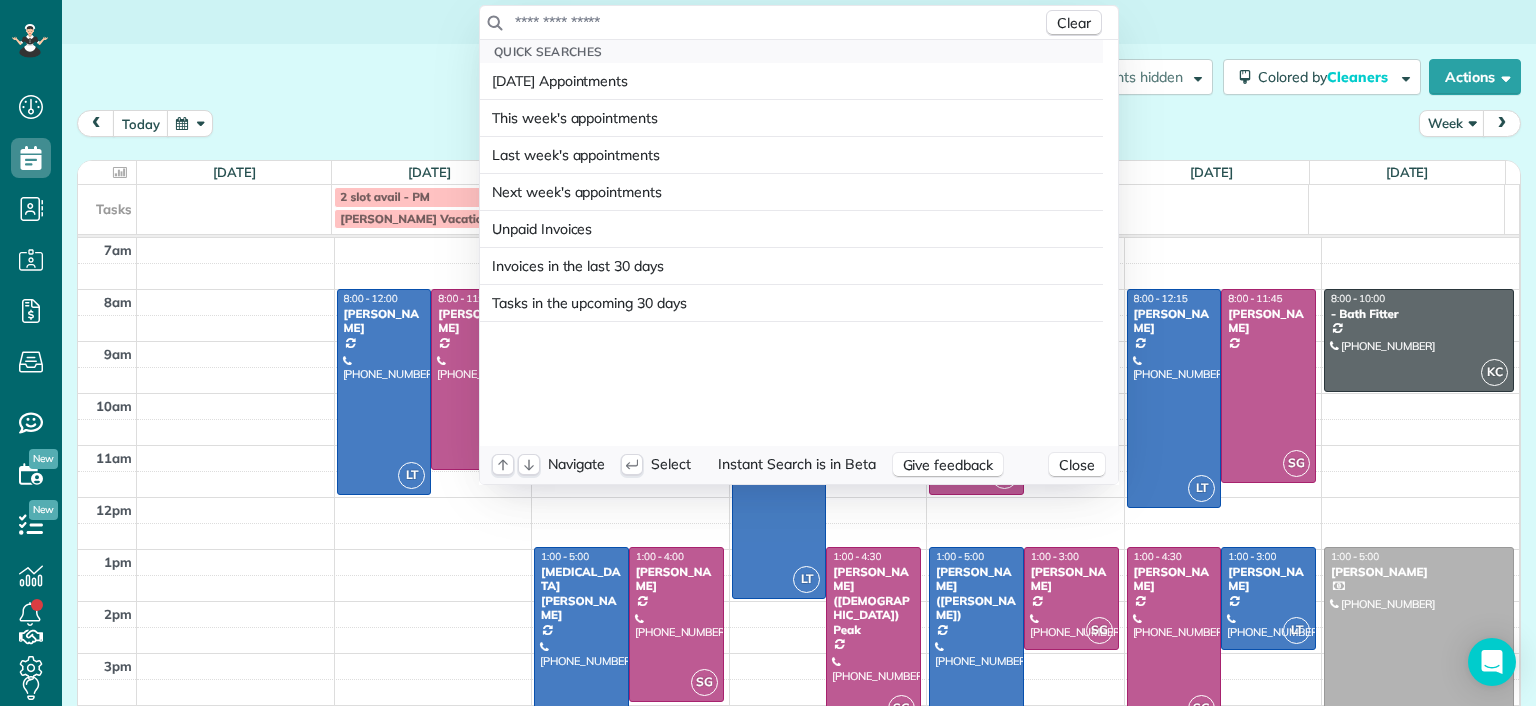 click at bounding box center (778, 22) 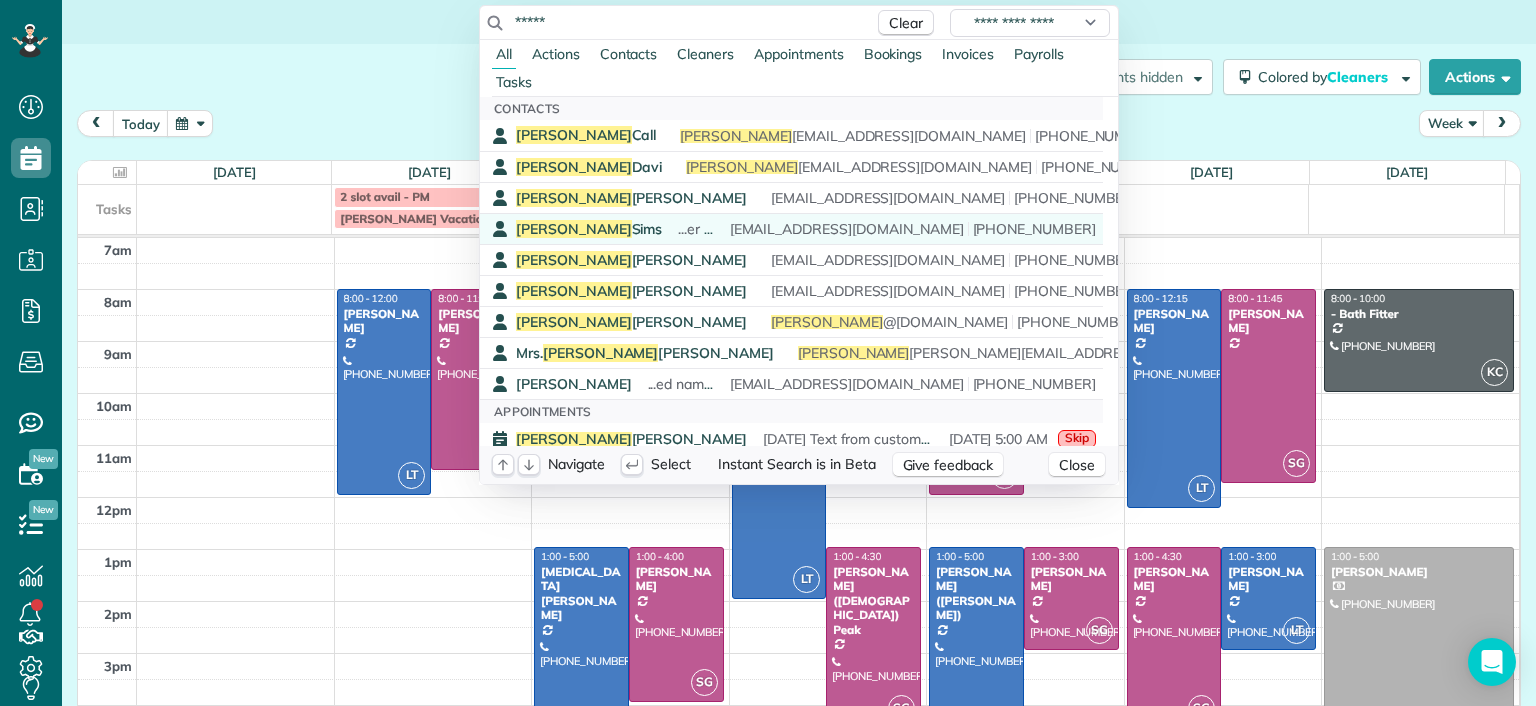 type on "*****" 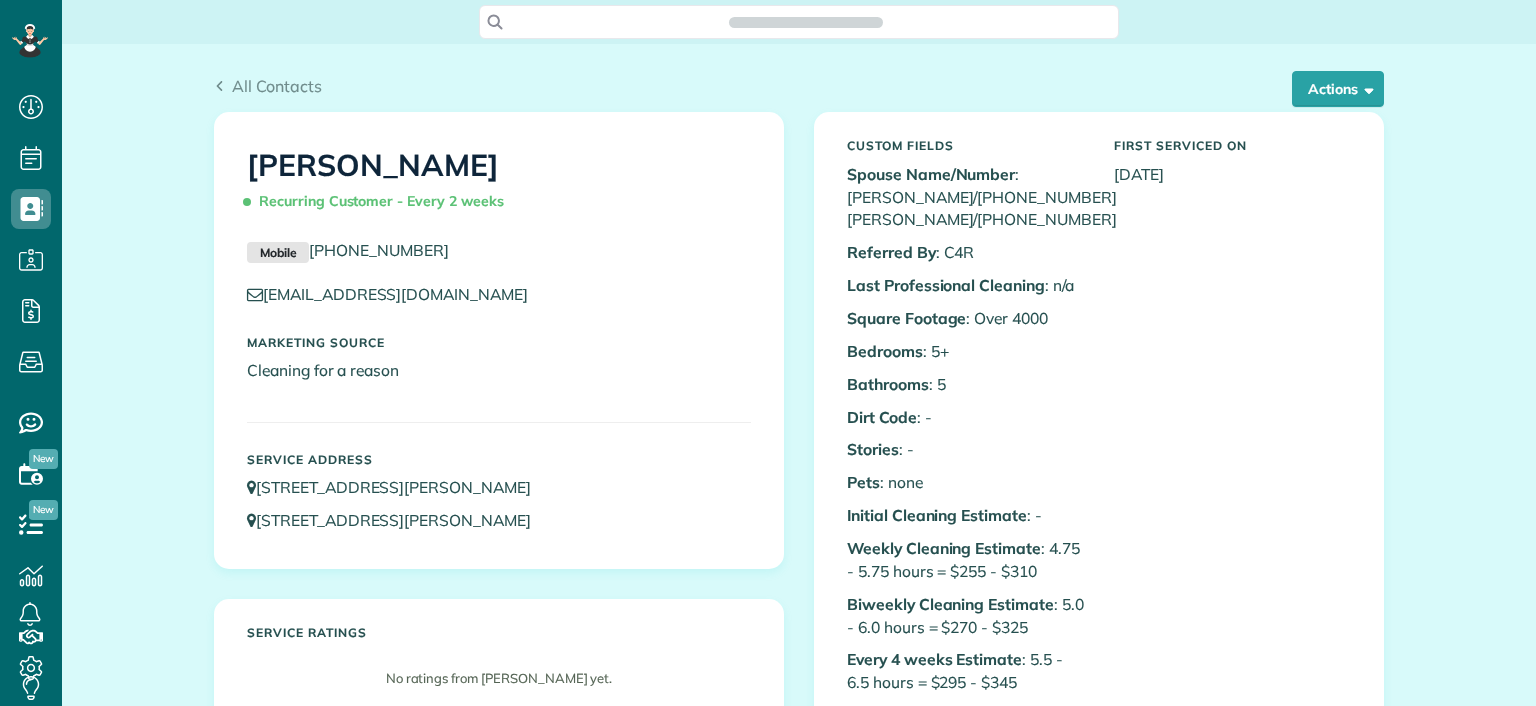 scroll, scrollTop: 0, scrollLeft: 0, axis: both 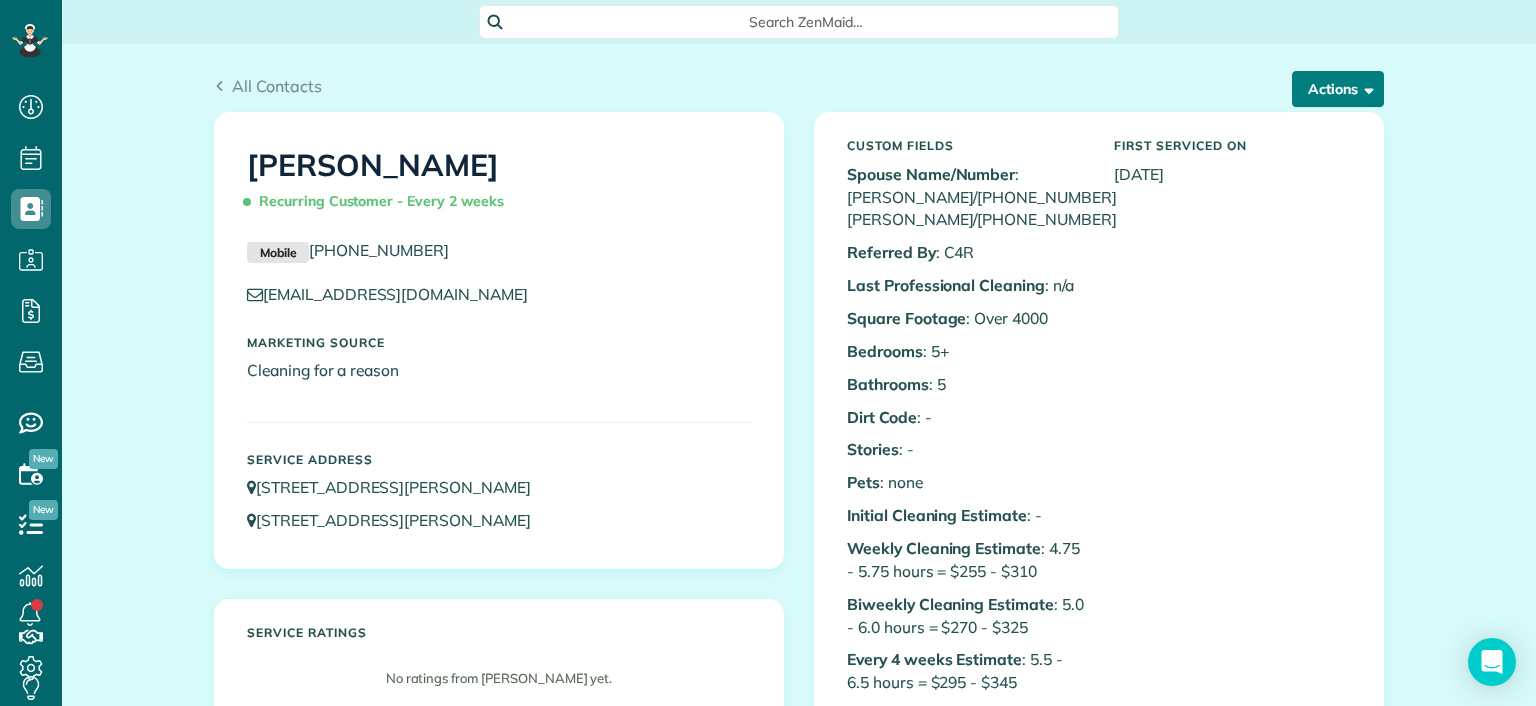 click on "Actions" at bounding box center (1338, 89) 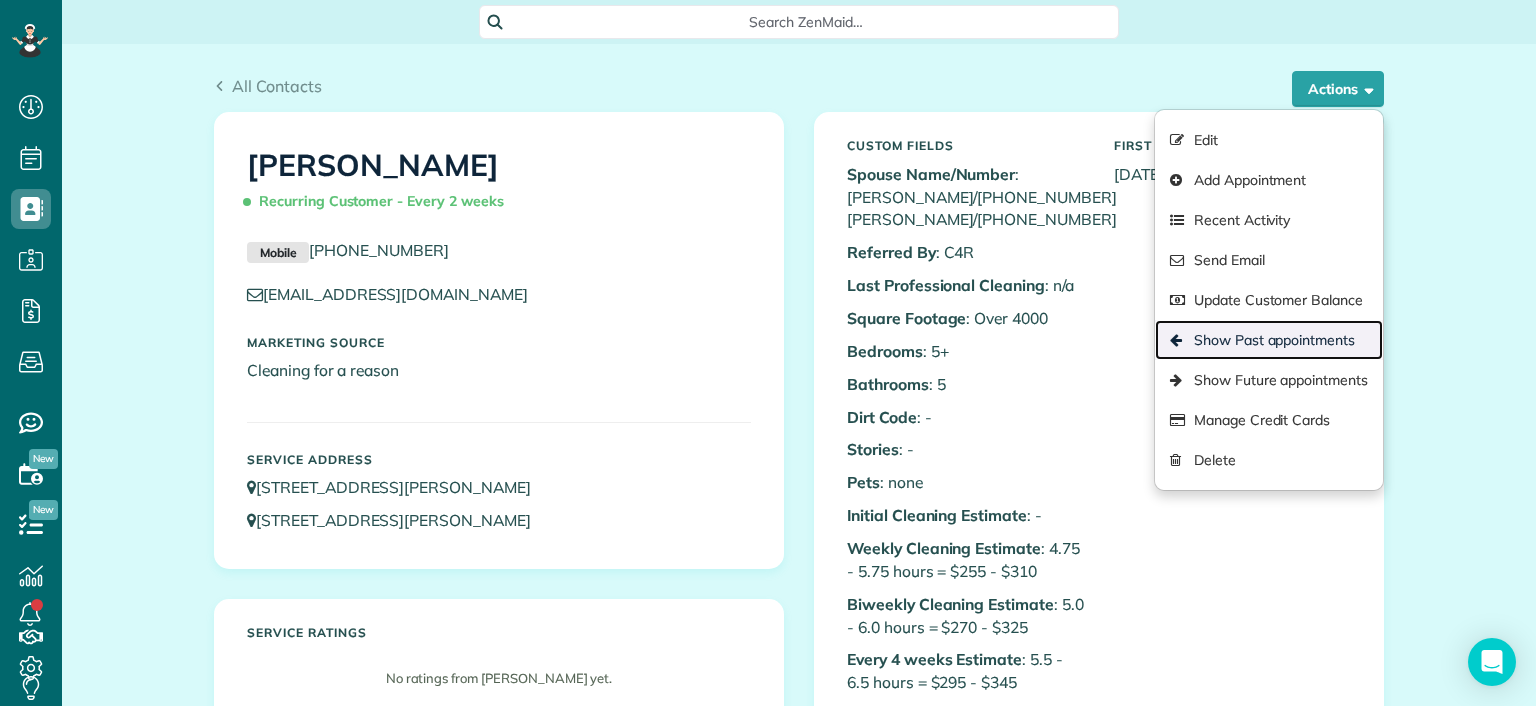 click on "Show Past appointments" at bounding box center (1269, 340) 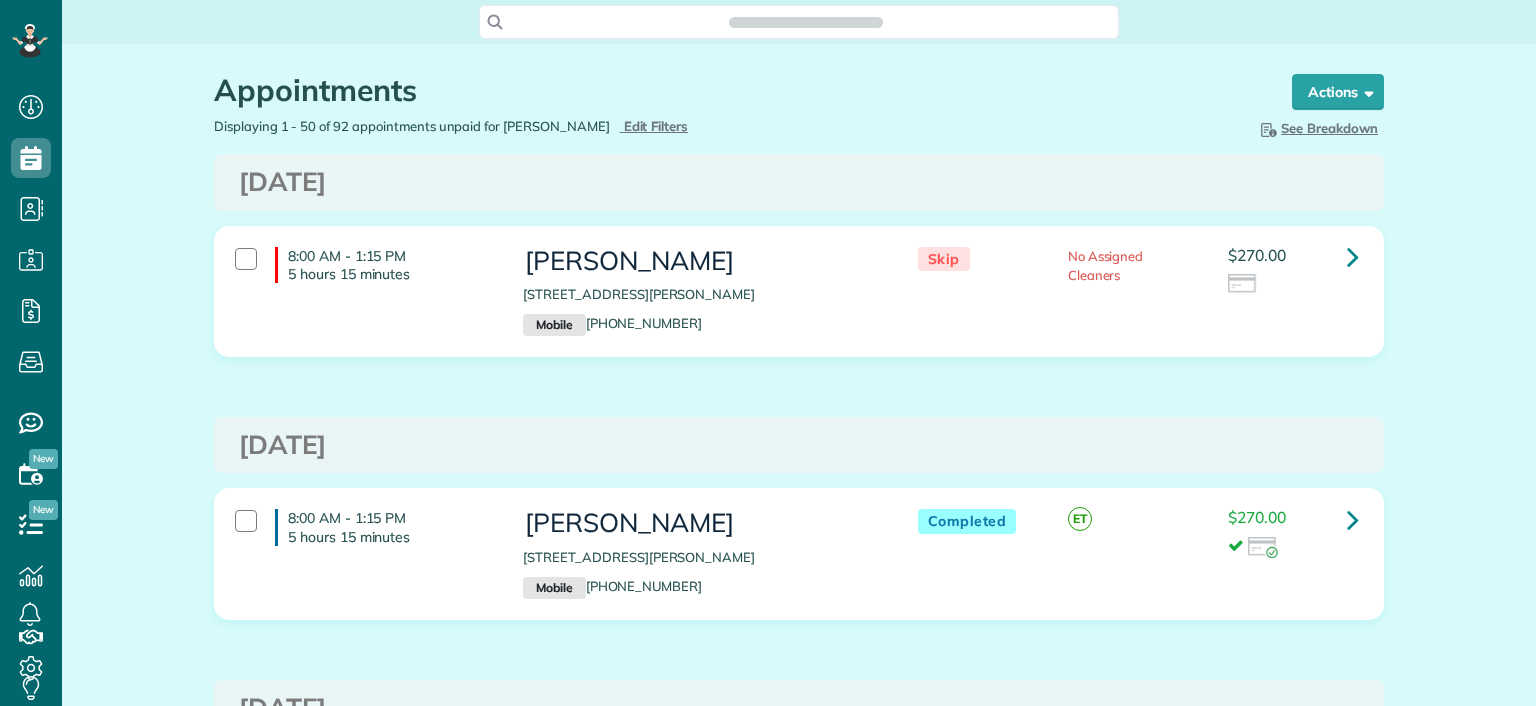 scroll, scrollTop: 0, scrollLeft: 0, axis: both 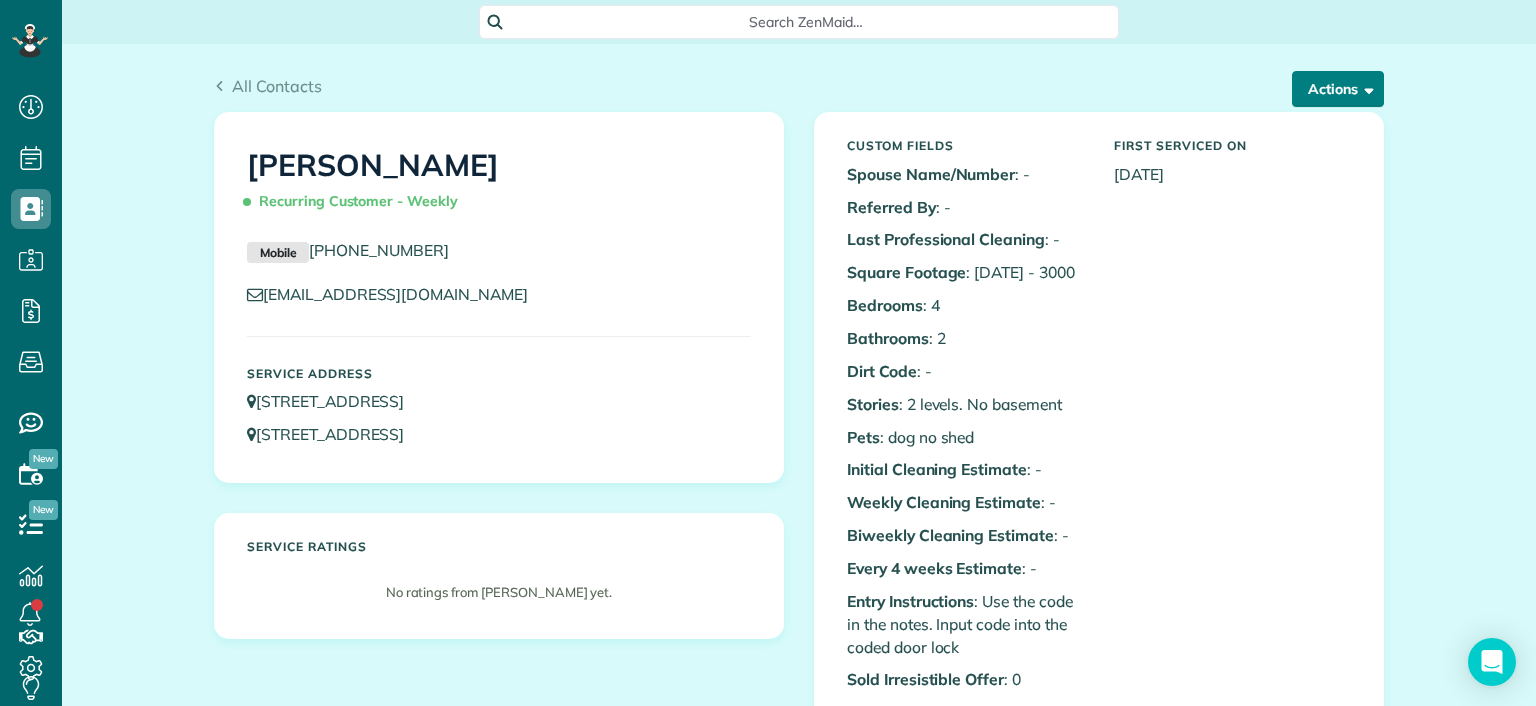 click on "Actions" at bounding box center [1338, 89] 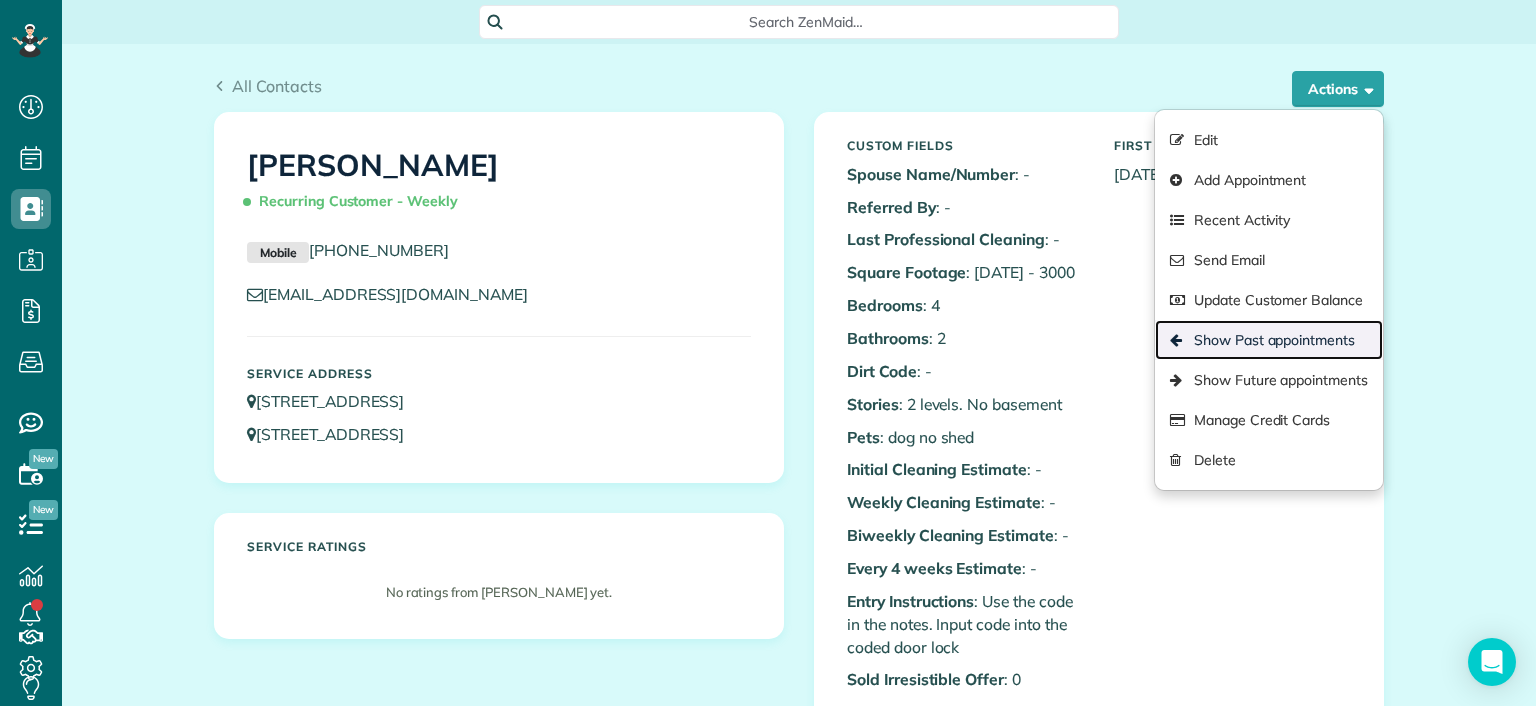 click on "Show Past appointments" at bounding box center [1269, 340] 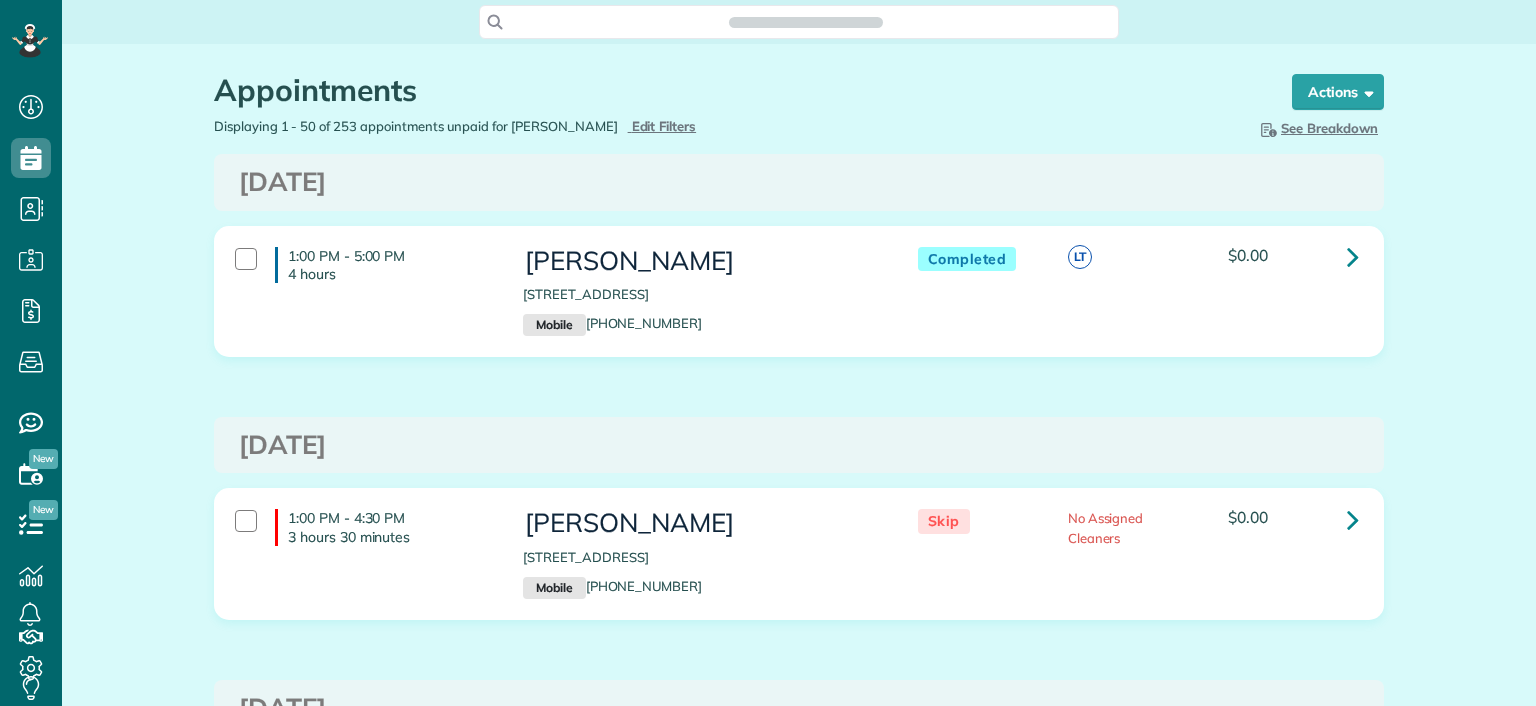 scroll, scrollTop: 0, scrollLeft: 0, axis: both 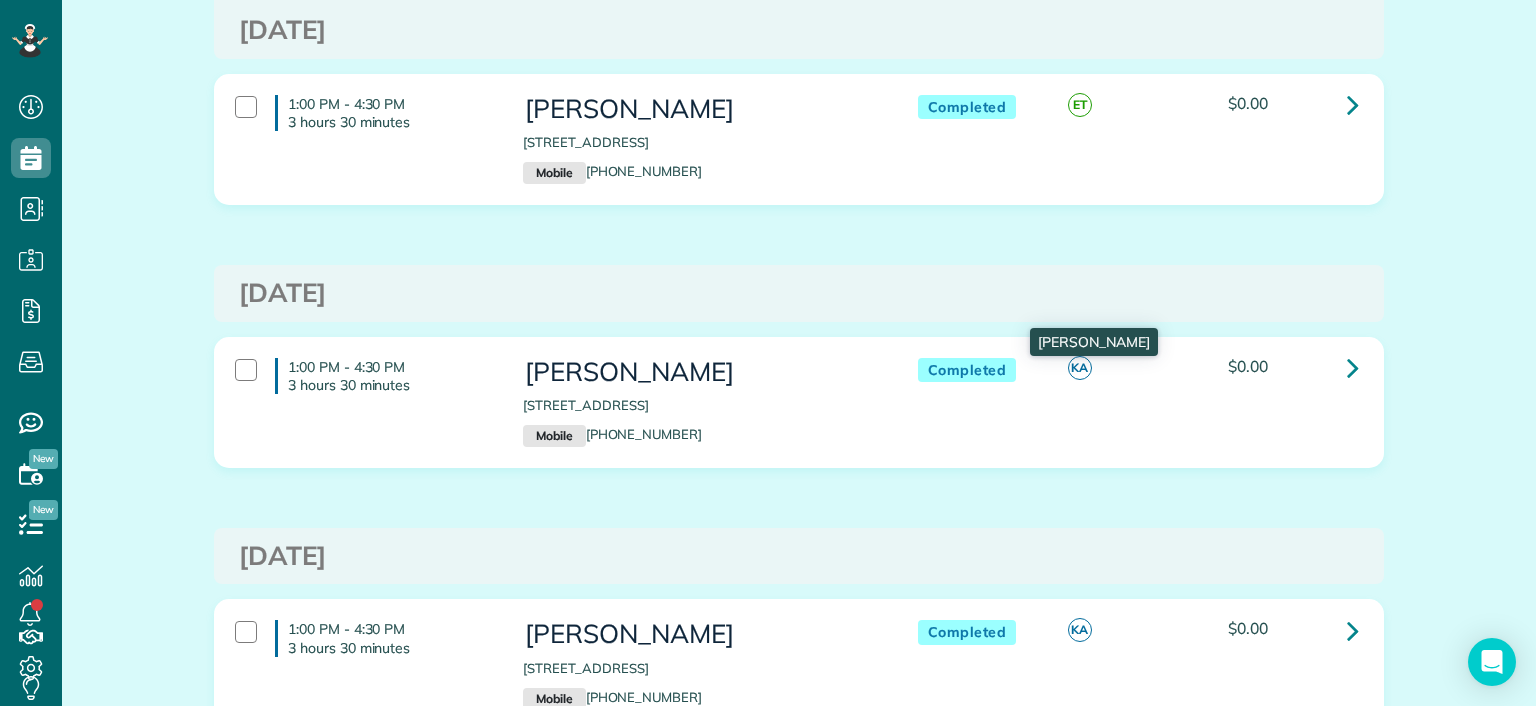 click on "KA" at bounding box center (1080, 368) 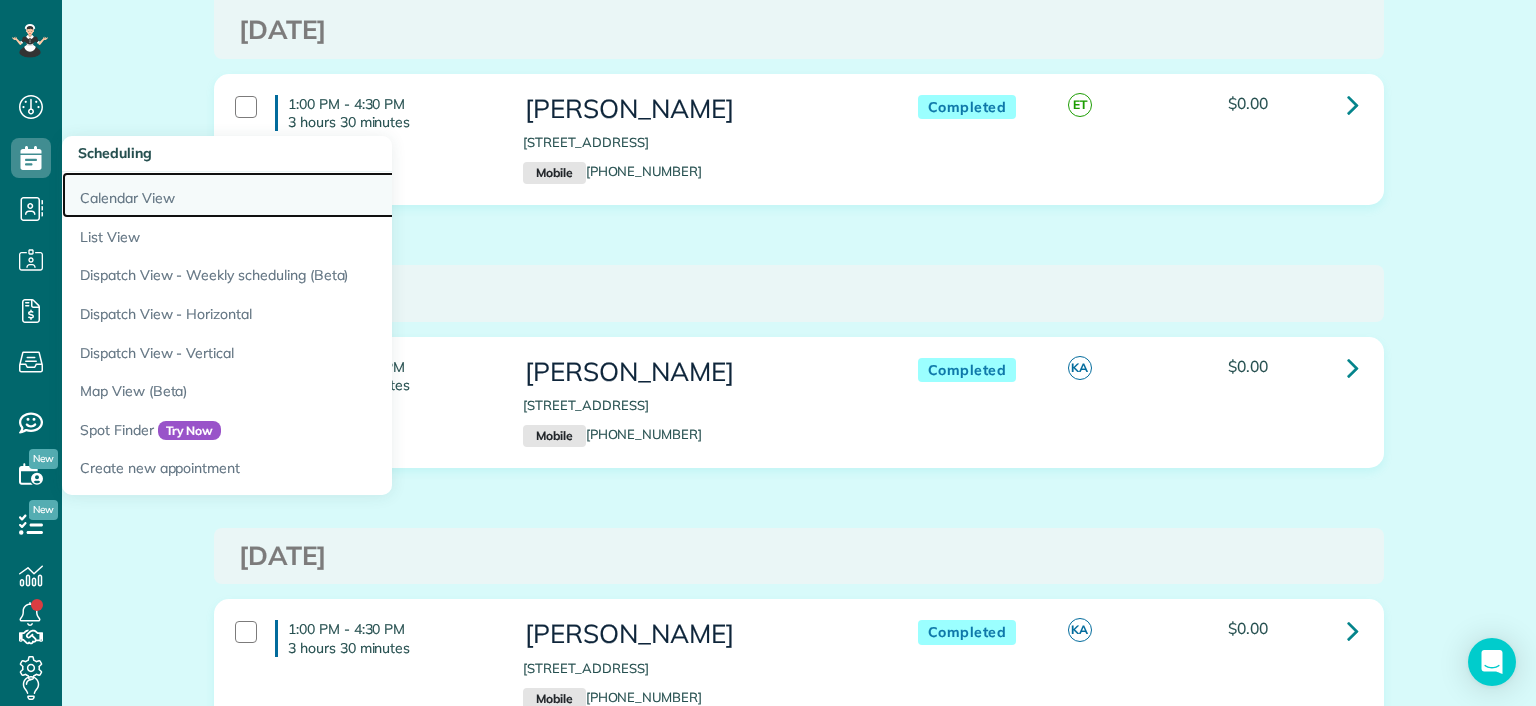 click on "Calendar View" at bounding box center (312, 195) 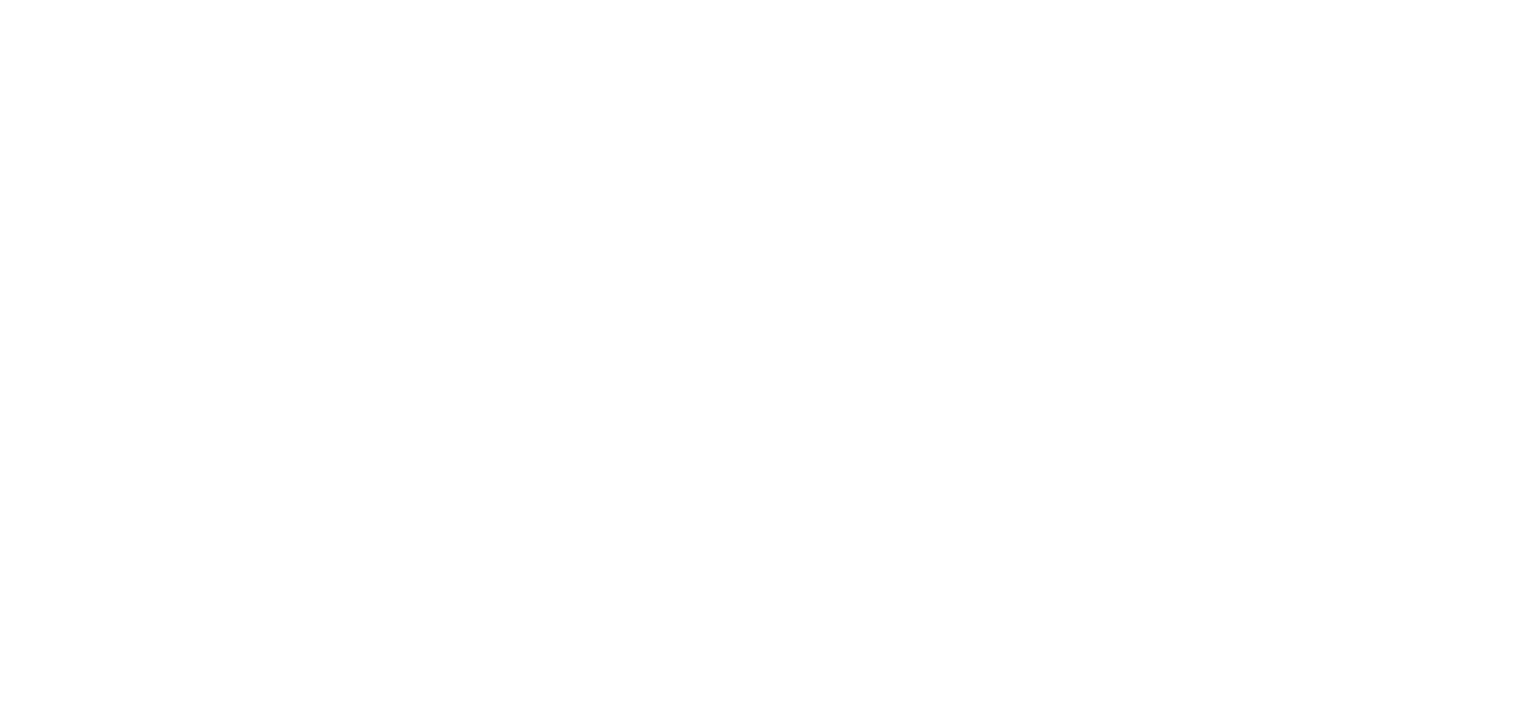 scroll, scrollTop: 0, scrollLeft: 0, axis: both 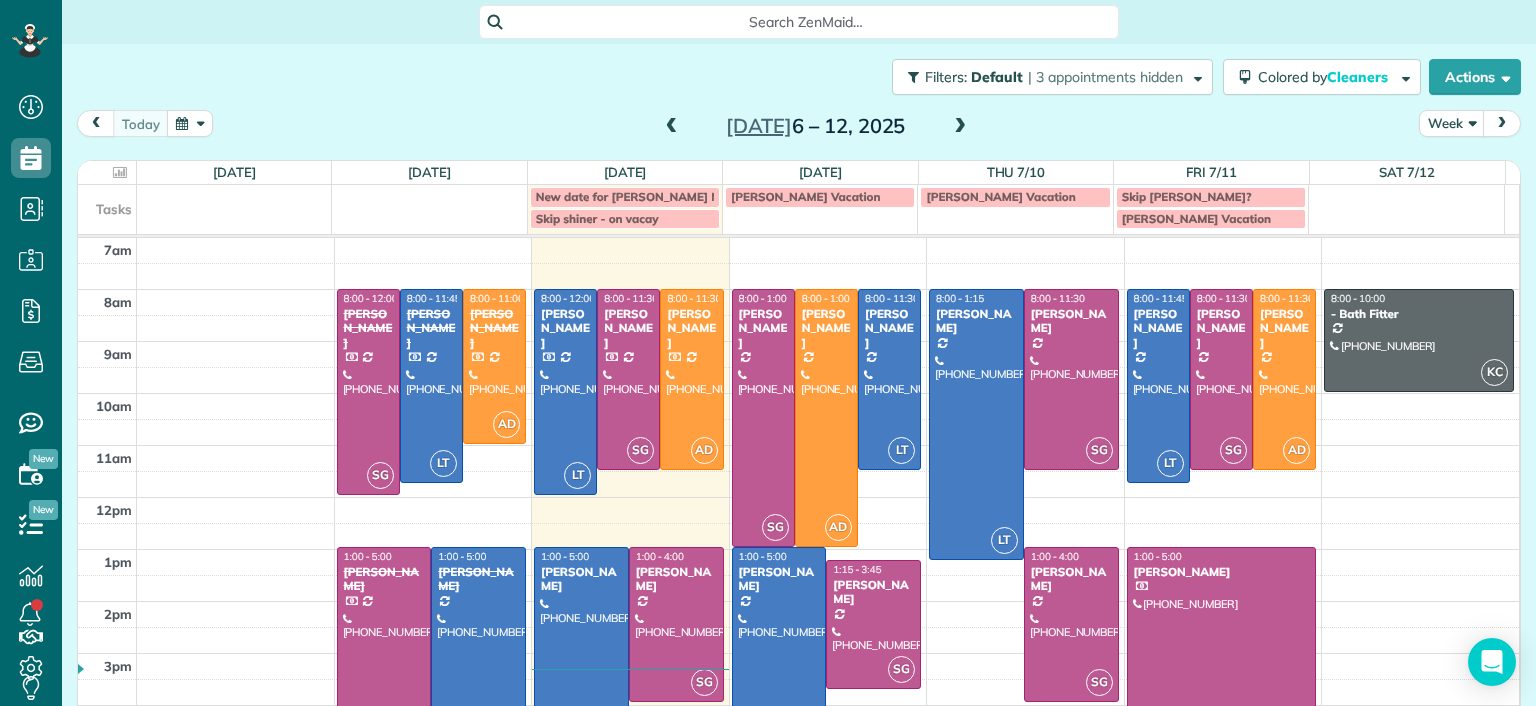 click at bounding box center [1502, 123] 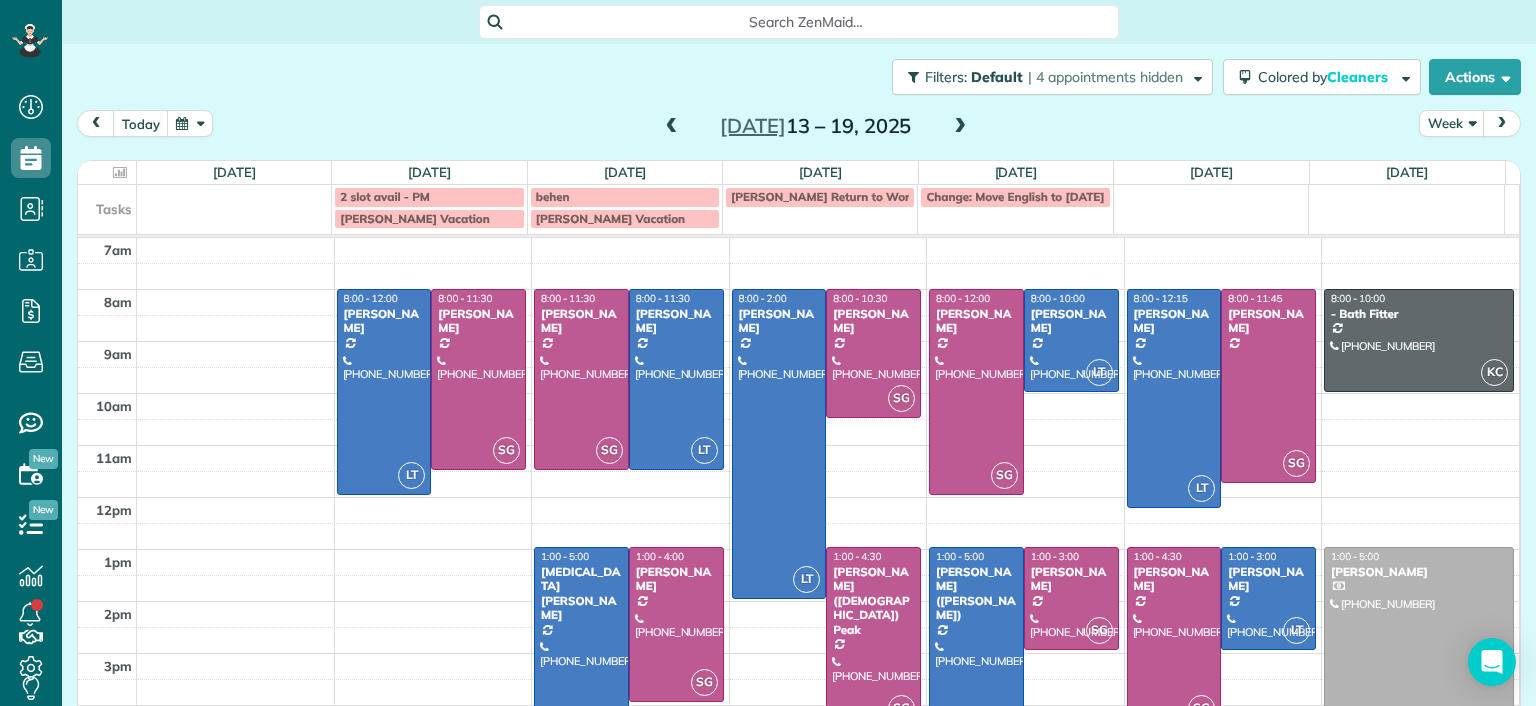 drag, startPoint x: 462, startPoint y: 232, endPoint x: 497, endPoint y: 184, distance: 59.405388 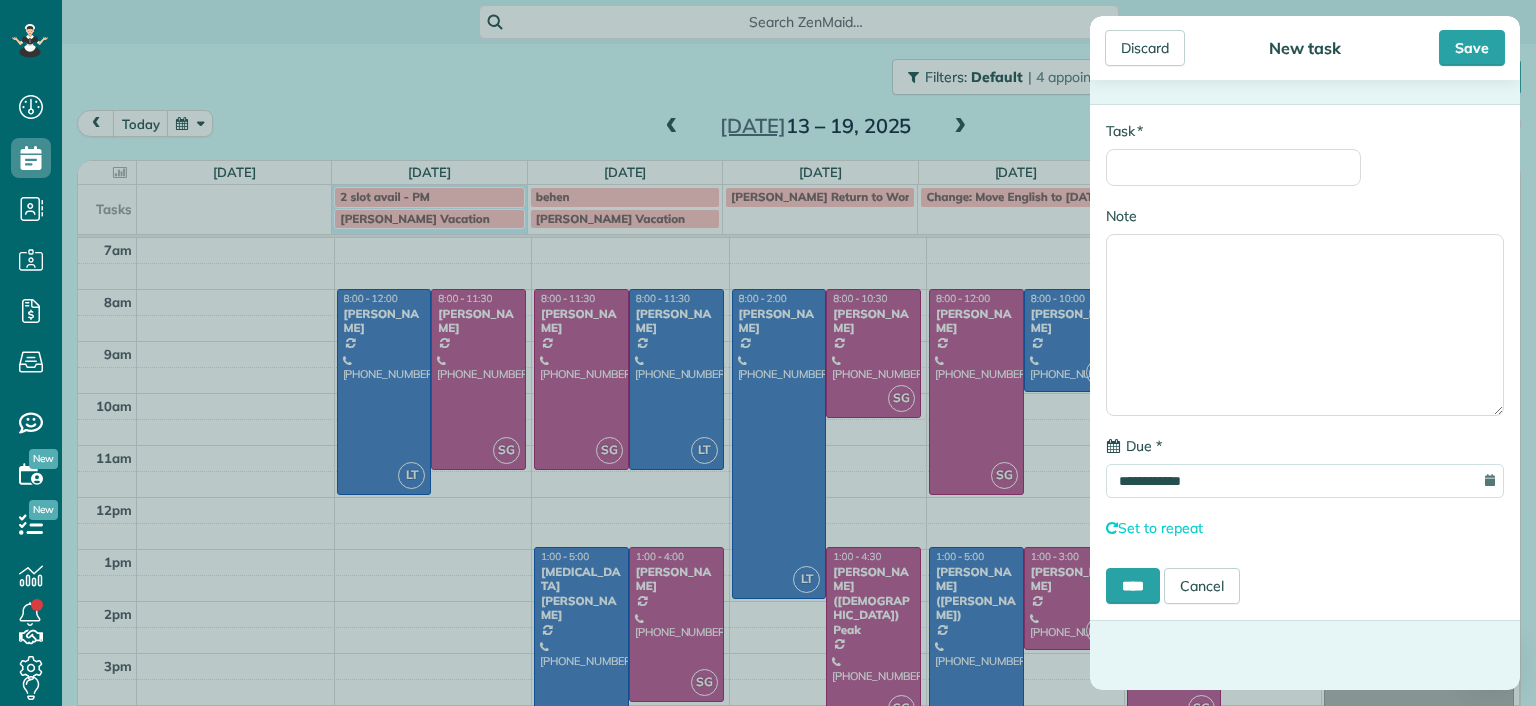 click on "**********" at bounding box center (768, 353) 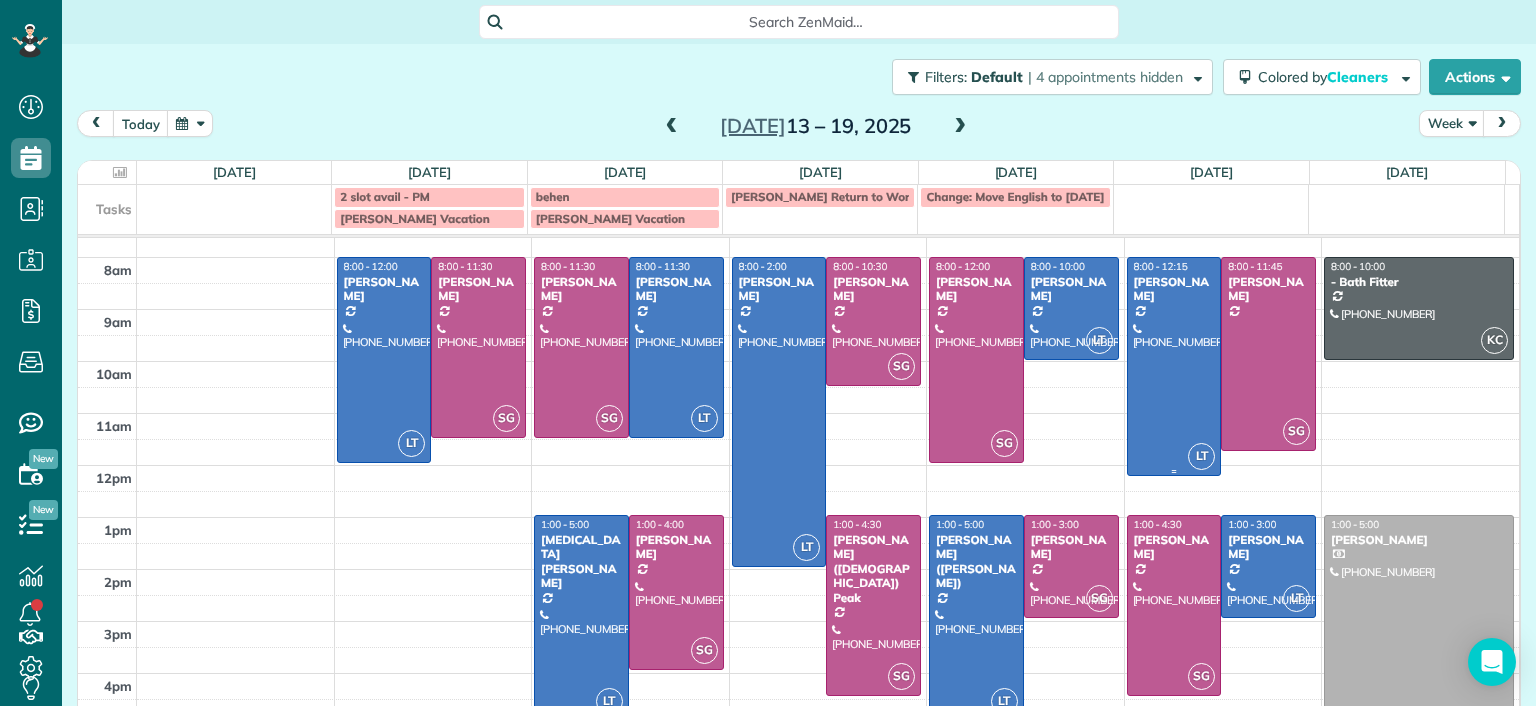scroll, scrollTop: 0, scrollLeft: 0, axis: both 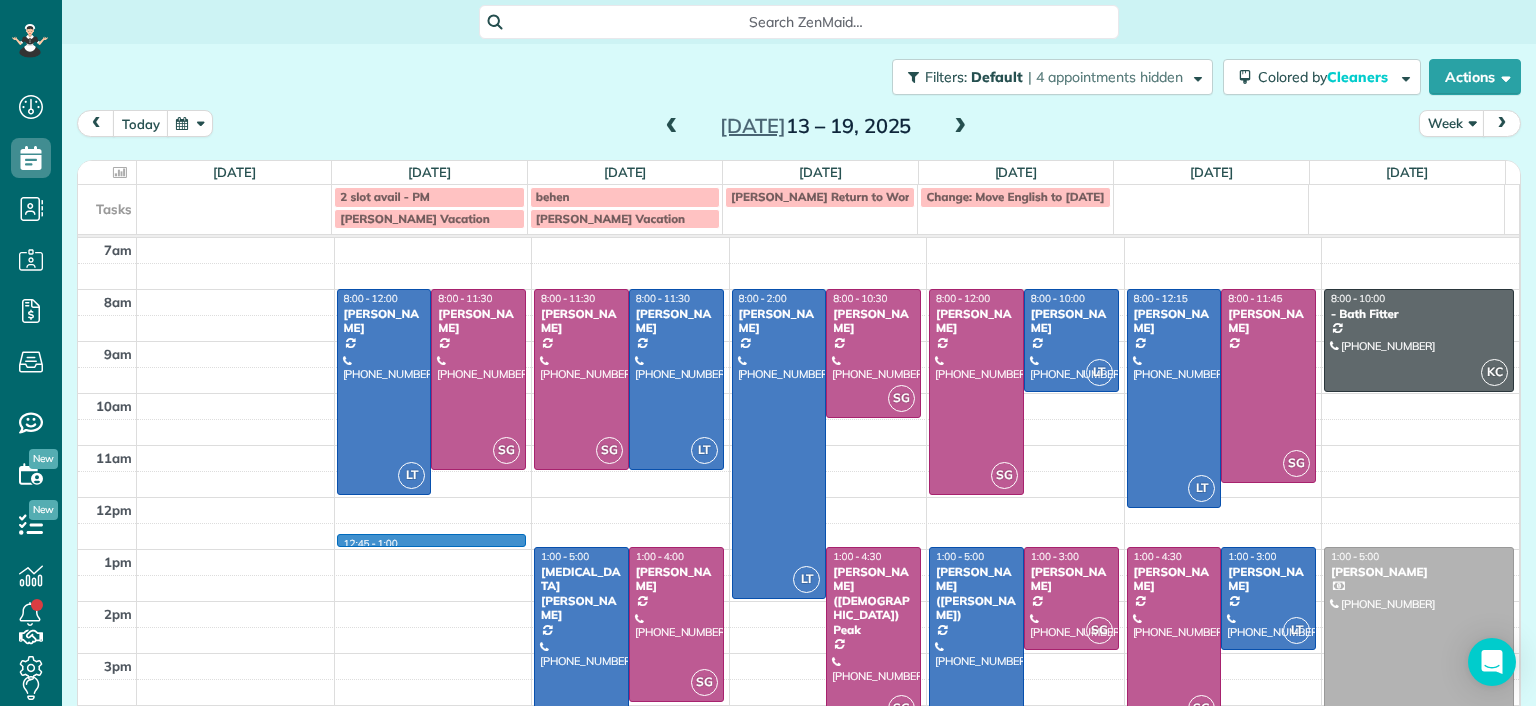 click on "7am 8am 9am 10am 11am 12pm 1pm 2pm 3pm 4pm 5pm 12:45 - 1:00 LT 8:00 - 12:00 [PERSON_NAME] [PHONE_NUMBER] [STREET_ADDRESS][PERSON_NAME] SG 8:00 - 11:30 [PERSON_NAME] [PHONE_NUMBER] [STREET_ADDRESS] SG 8:00 - 11:30 [PERSON_NAME] [PHONE_NUMBER] [STREET_ADDRESS][PERSON_NAME] LT 8:00 - 11:30 [PERSON_NAME] [PHONE_NUMBER] [STREET_ADDRESS] LT 1:00 - 5:00 [MEDICAL_DATA][PERSON_NAME] [PHONE_NUMBER] [STREET_ADDRESS][PERSON_NAME] SG 1:00 - 4:00 [PERSON_NAME] (703) 231-[GEOGRAPHIC_DATA][STREET_ADDRESS][US_STATE] LT 8:00 - 2:00 [PERSON_NAME] [PHONE_NUMBER] [STREET_ADDRESS] SG 8:00 - 10:30 [PERSON_NAME] [PHONE_NUMBER] [STREET_ADDRESS][GEOGRAPHIC_DATA][PERSON_NAME] 1:00 - 4:30 [PERSON_NAME] ([DEMOGRAPHIC_DATA]) Peak [PHONE_NUMBER] [STREET_ADDRESS] SG 8:00 - 12:00 [PERSON_NAME] [PHONE_NUMBER] [STREET_ADDRESS][PERSON_NAME] LT 8:00 - 10:00 [PERSON_NAME] [PHONE_NUMBER] [STREET_ADDRESS] LT 1:00 - 5:00 [PERSON_NAME] ([PERSON_NAME])" at bounding box center (798, 523) 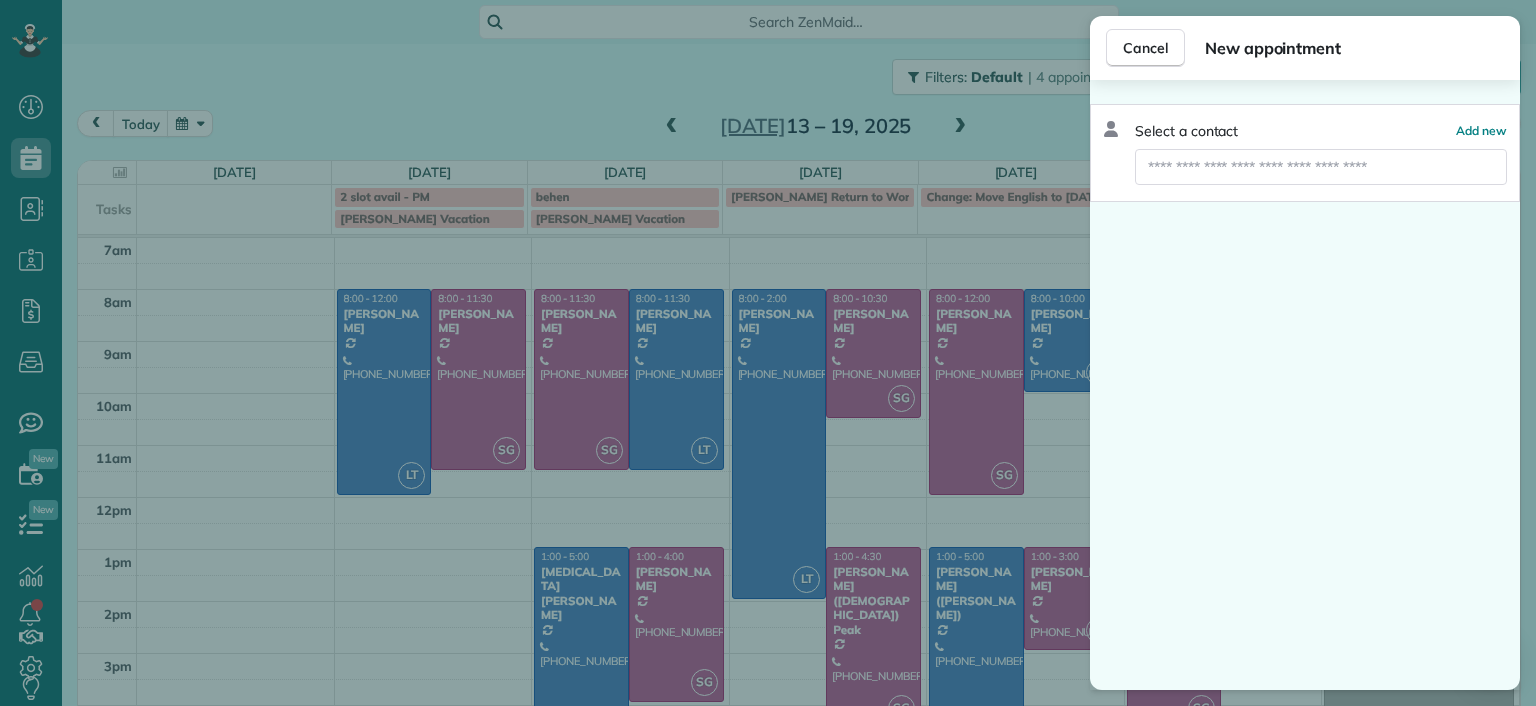 click on "Cancel New appointment Select a contact Add new" at bounding box center [768, 353] 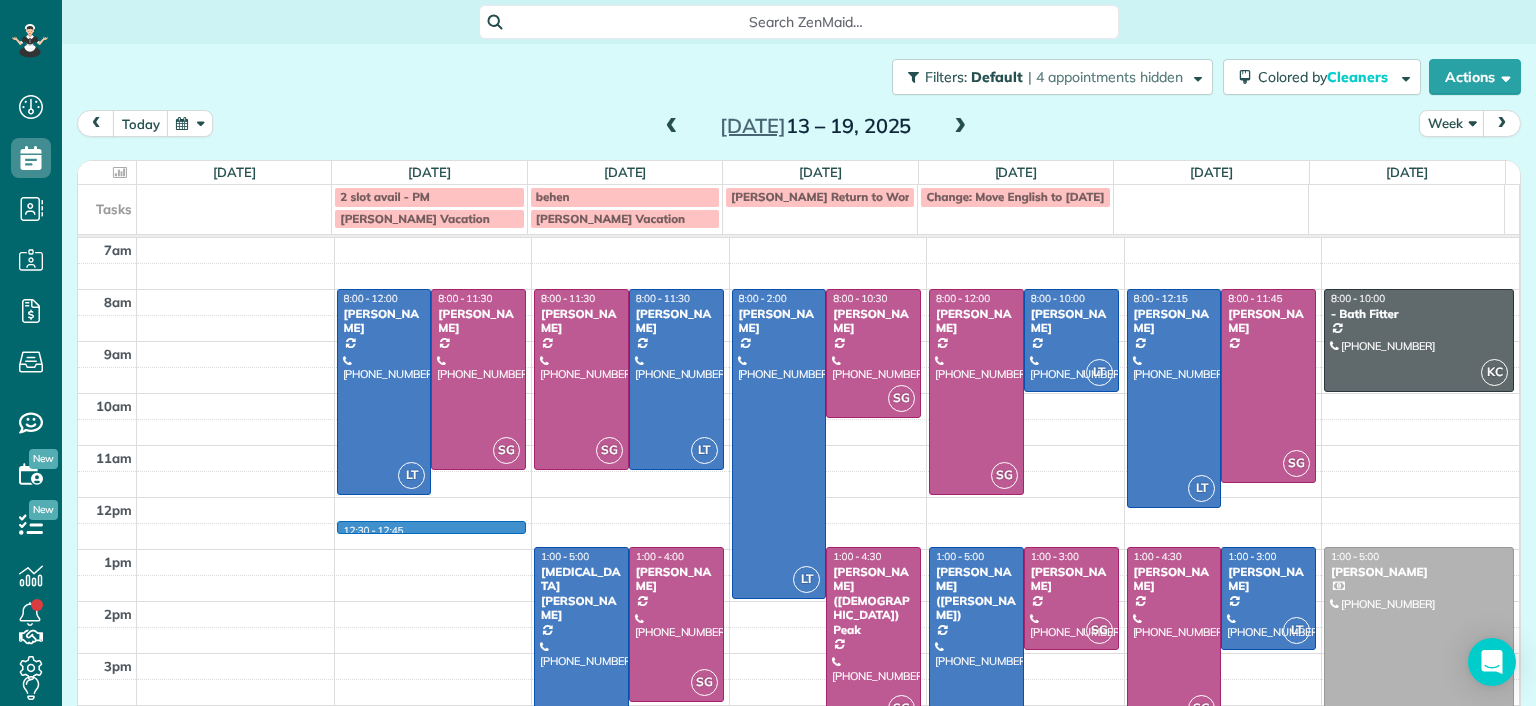 click on "7am 8am 9am 10am 11am 12pm 1pm 2pm 3pm 4pm 5pm 12:30 - 12:45 LT 8:00 - 12:00 [PERSON_NAME] [PHONE_NUMBER] [STREET_ADDRESS][PERSON_NAME] SG 8:00 - 11:30 [PERSON_NAME] [PHONE_NUMBER] [STREET_ADDRESS] SG 8:00 - 11:30 [PERSON_NAME] [PHONE_NUMBER] [STREET_ADDRESS][PERSON_NAME] LT 8:00 - 11:30 [PERSON_NAME] [PHONE_NUMBER] [STREET_ADDRESS] LT 1:00 - 5:00 [MEDICAL_DATA][PERSON_NAME] [PHONE_NUMBER] [STREET_ADDRESS][PERSON_NAME] SG 1:00 - 4:00 [PERSON_NAME] (703) 231-[GEOGRAPHIC_DATA][STREET_ADDRESS][US_STATE] LT 8:00 - 2:00 [PERSON_NAME] [PHONE_NUMBER] [STREET_ADDRESS] SG 8:00 - 10:30 [PERSON_NAME] [PHONE_NUMBER] [STREET_ADDRESS][GEOGRAPHIC_DATA][PERSON_NAME] 1:00 - 4:30 [PERSON_NAME] ([DEMOGRAPHIC_DATA]) Peak [PHONE_NUMBER] [STREET_ADDRESS] SG 8:00 - 12:00 [PERSON_NAME] [PHONE_NUMBER] [STREET_ADDRESS][PERSON_NAME] LT 8:00 - 10:00 [PERSON_NAME] [PHONE_NUMBER] [STREET_ADDRESS] LT 1:00 - 5:00 [PERSON_NAME] ([PERSON_NAME])" at bounding box center (798, 523) 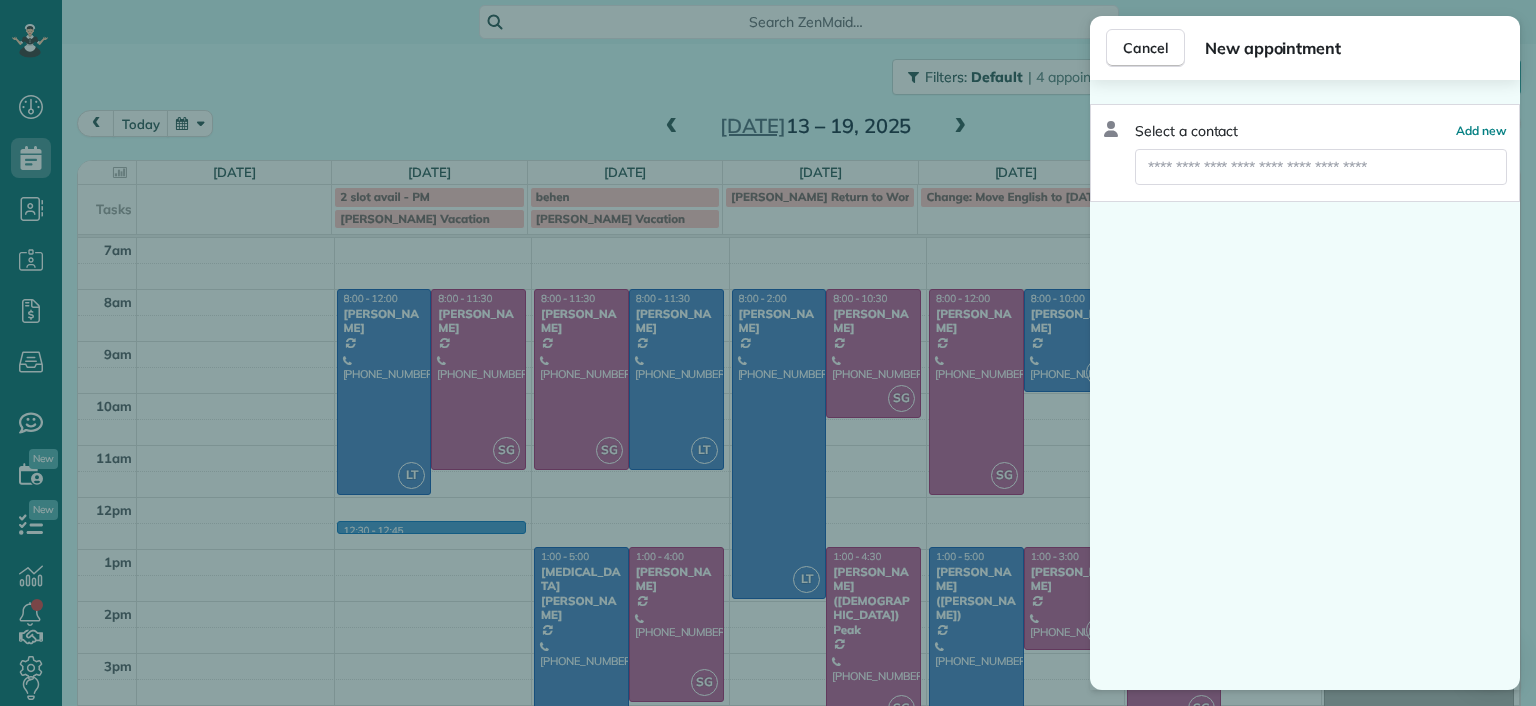 click on "Cancel New appointment Select a contact Add new" at bounding box center [768, 353] 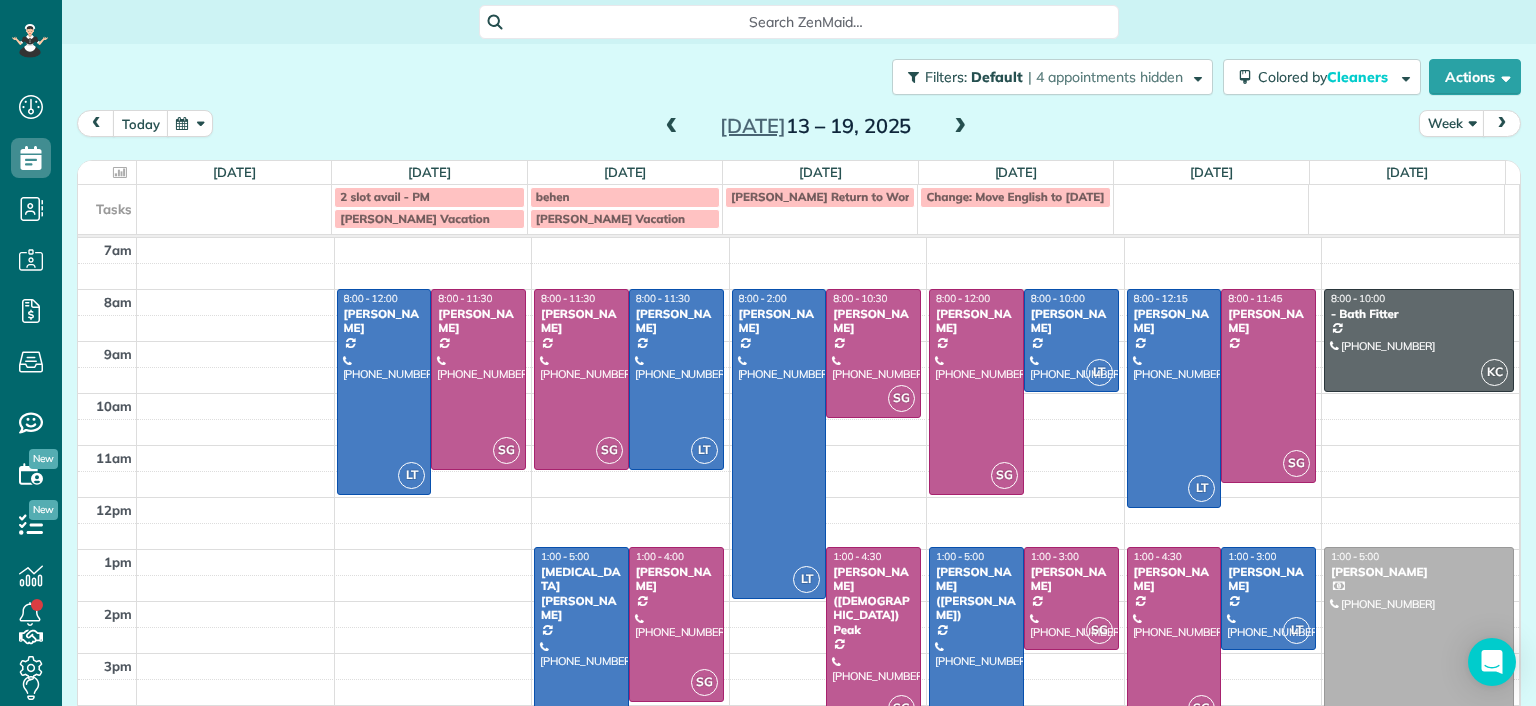 click at bounding box center (960, 127) 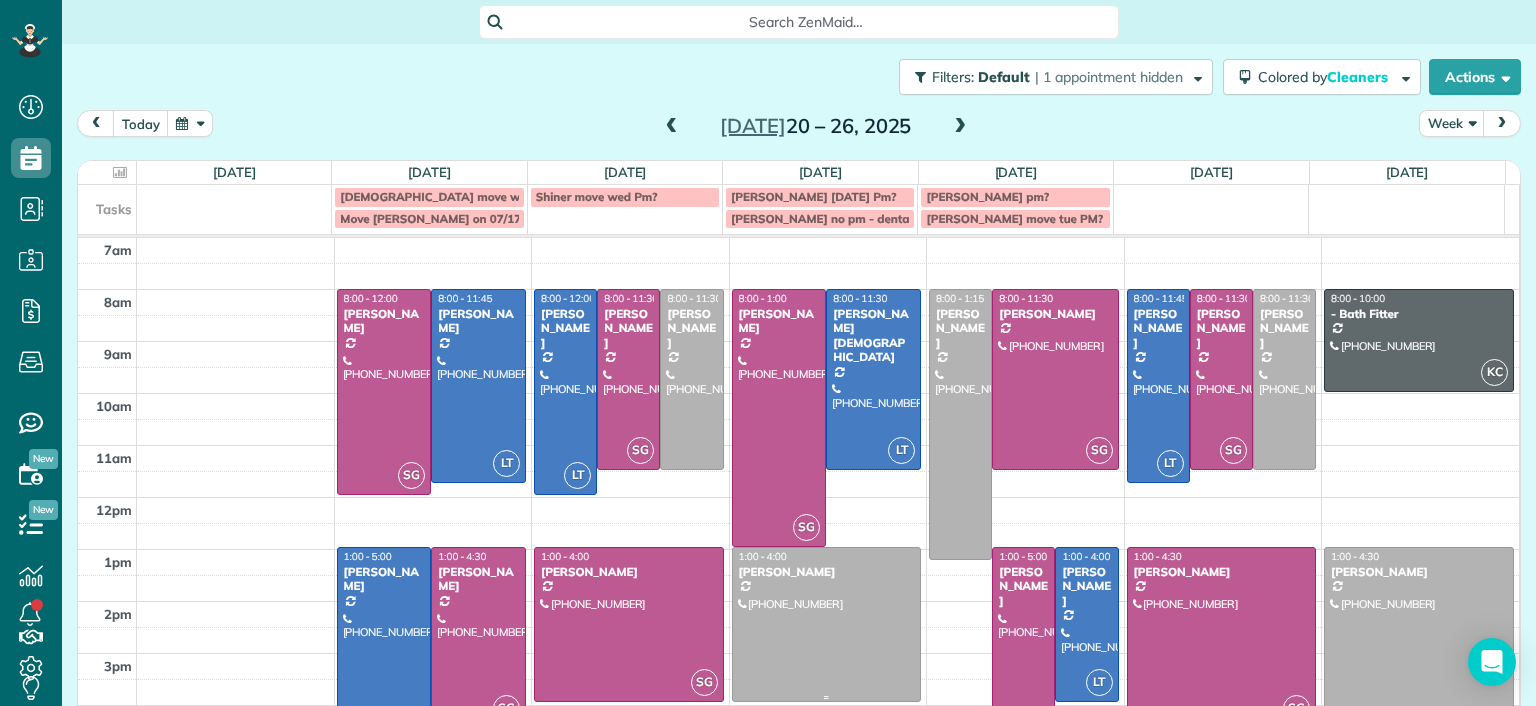 drag, startPoint x: 812, startPoint y: 641, endPoint x: 775, endPoint y: 641, distance: 37 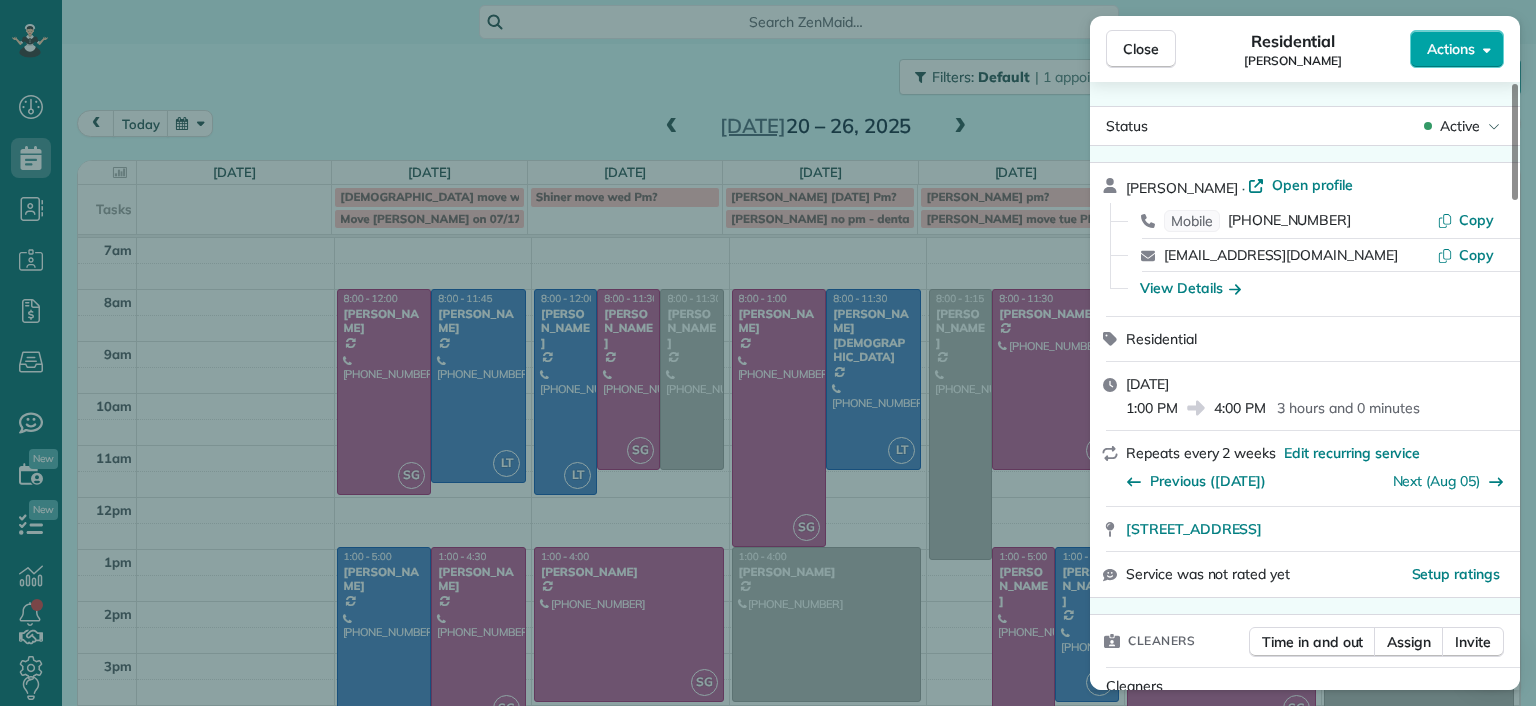 click on "Close Residential [PERSON_NAME] Actions" at bounding box center [1305, 49] 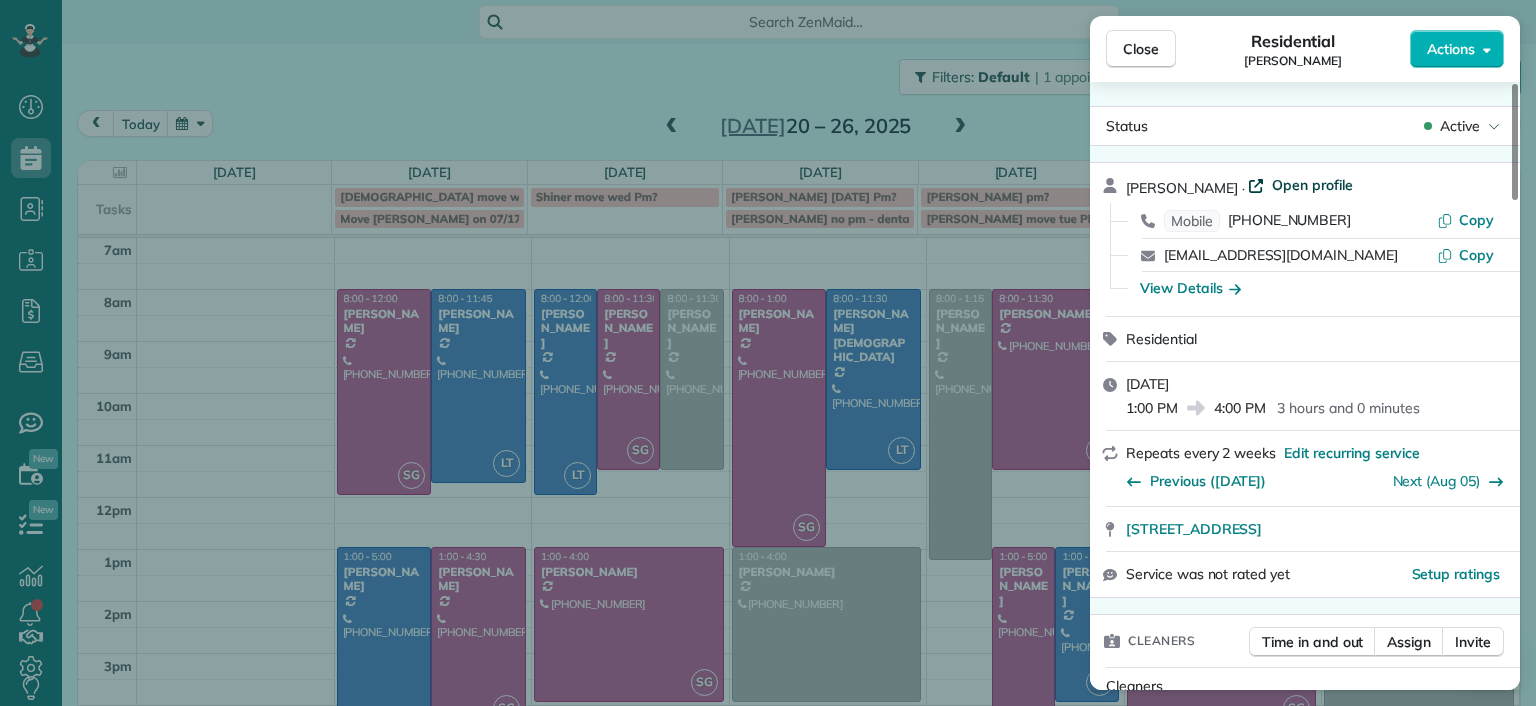 click on "Open profile" at bounding box center [1312, 185] 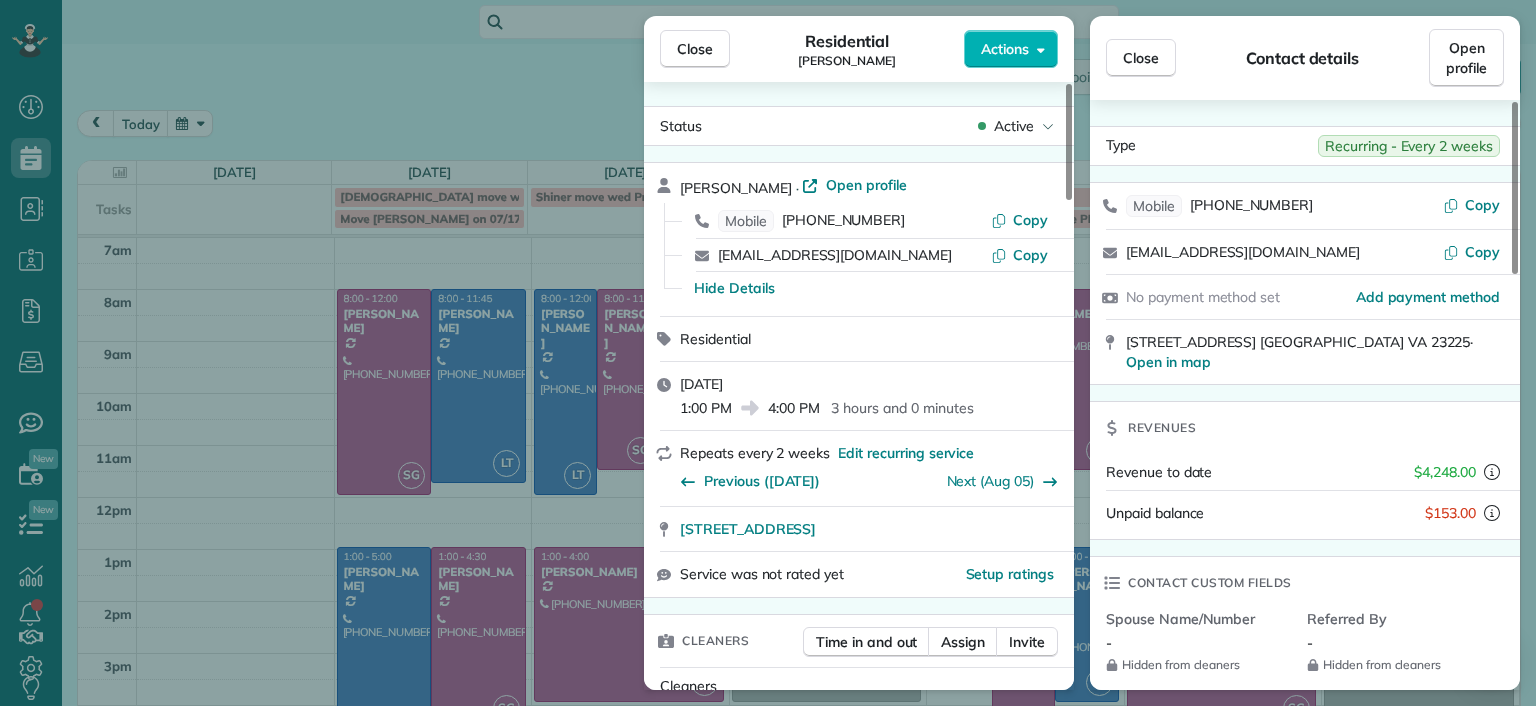 click on "Close Residential [PERSON_NAME] Actions Status Active [PERSON_NAME] · Open profile Mobile [PHONE_NUMBER] Copy [EMAIL_ADDRESS][DOMAIN_NAME] Copy Hide Details Residential [DATE] 1:00 PM 4:00 PM 3 hours and 0 minutes Repeats every 2 weeks Edit recurring service Previous ([DATE]) Next ([DATE]) [STREET_ADDRESS] Service was not rated yet Setup ratings Cleaners Time in and out Assign Invite Cleaners No cleaners assigned yet Checklist Try Now Keep this appointment up to your standards. Stay on top of every detail, keep your cleaners organised, and your client happy. Assign a checklist Watch a 5 min demo Billing Billing actions Price $153.00 Overcharge $0.00 Discount $0.00 Coupon discount - Primary tax - Secondary tax - Total appointment price $153.00 Tips collected New feature! $0.00 Unpaid Mark as paid Total including tip $153.00 Get paid online in no-time! Send an invoice and reward your cleaners with tips Charge customer credit card Appointment custom fields Man Hours 3 Man Hours - 8 (" at bounding box center [768, 353] 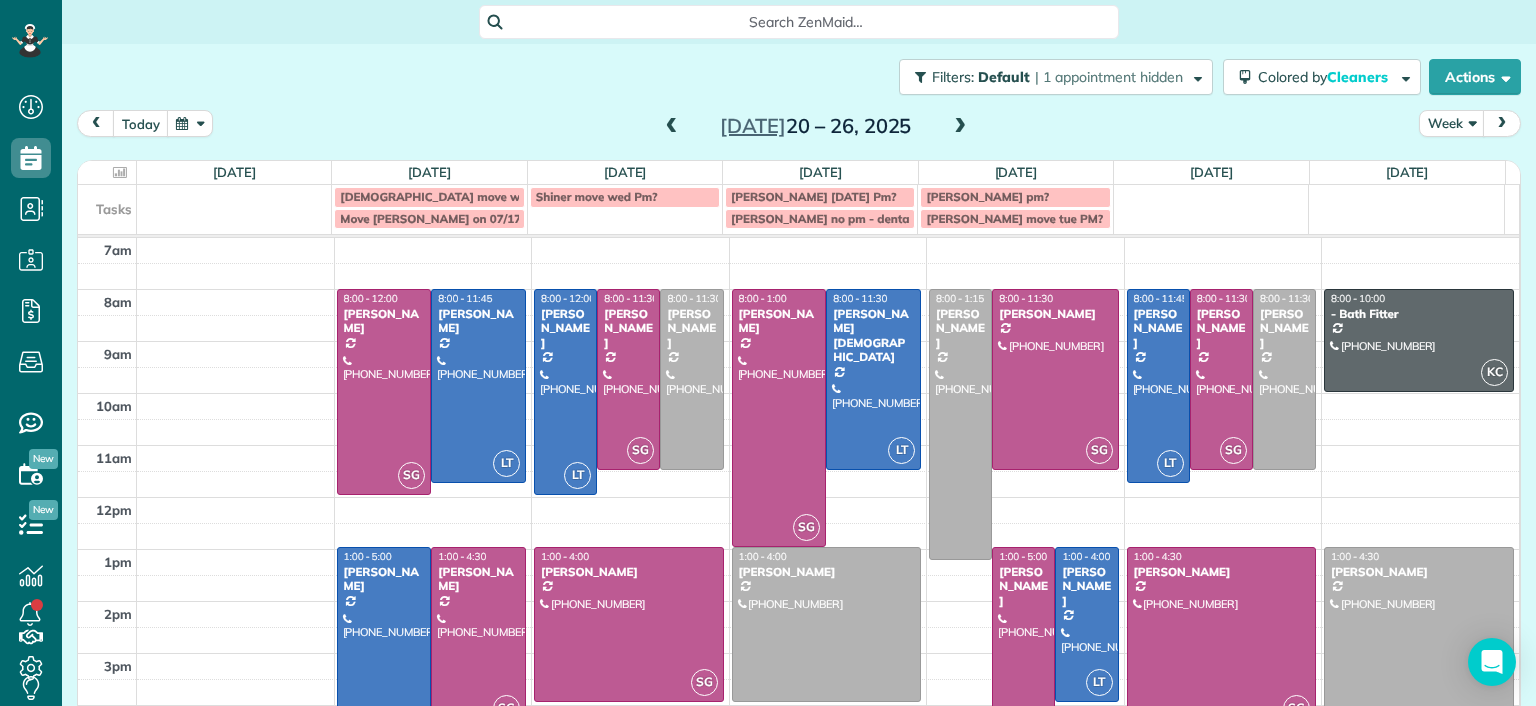 click at bounding box center (672, 127) 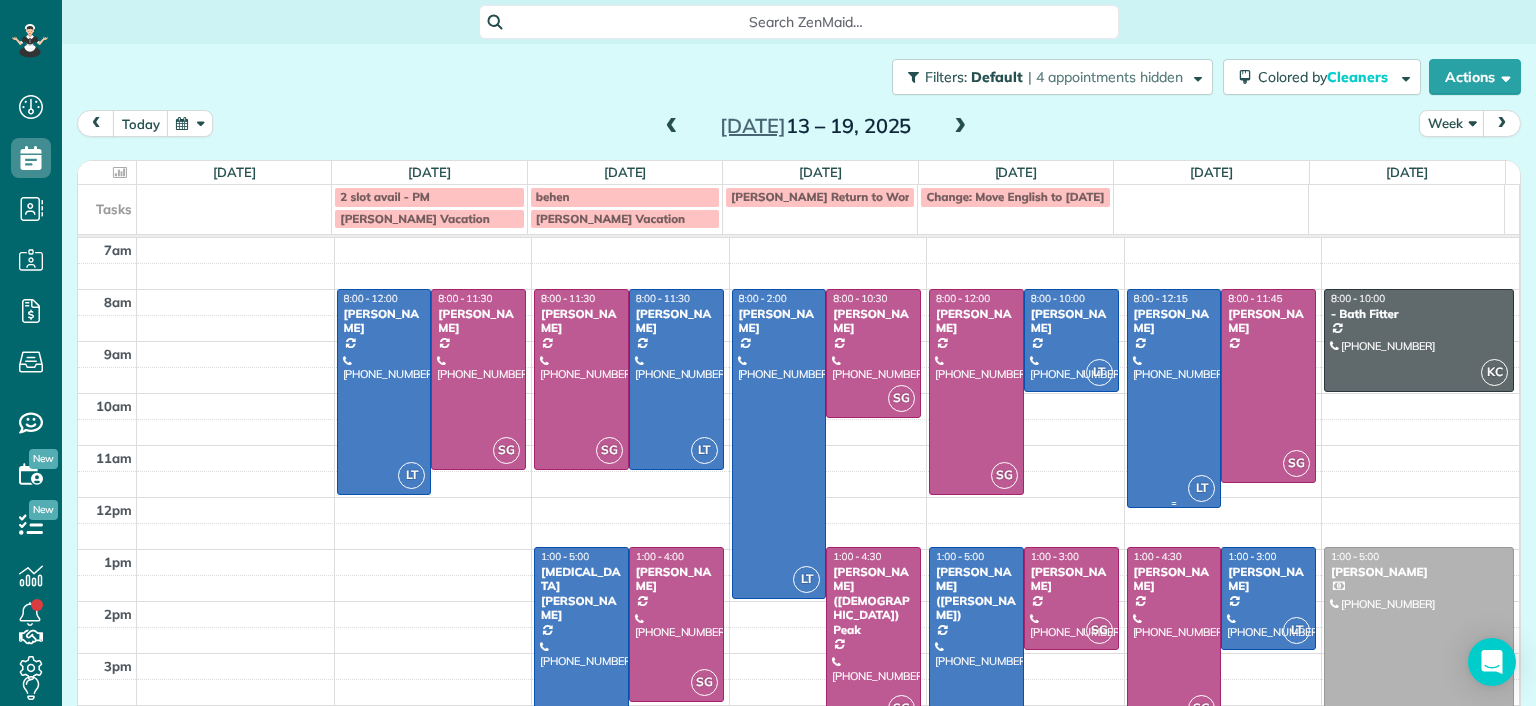 click at bounding box center [1174, 398] 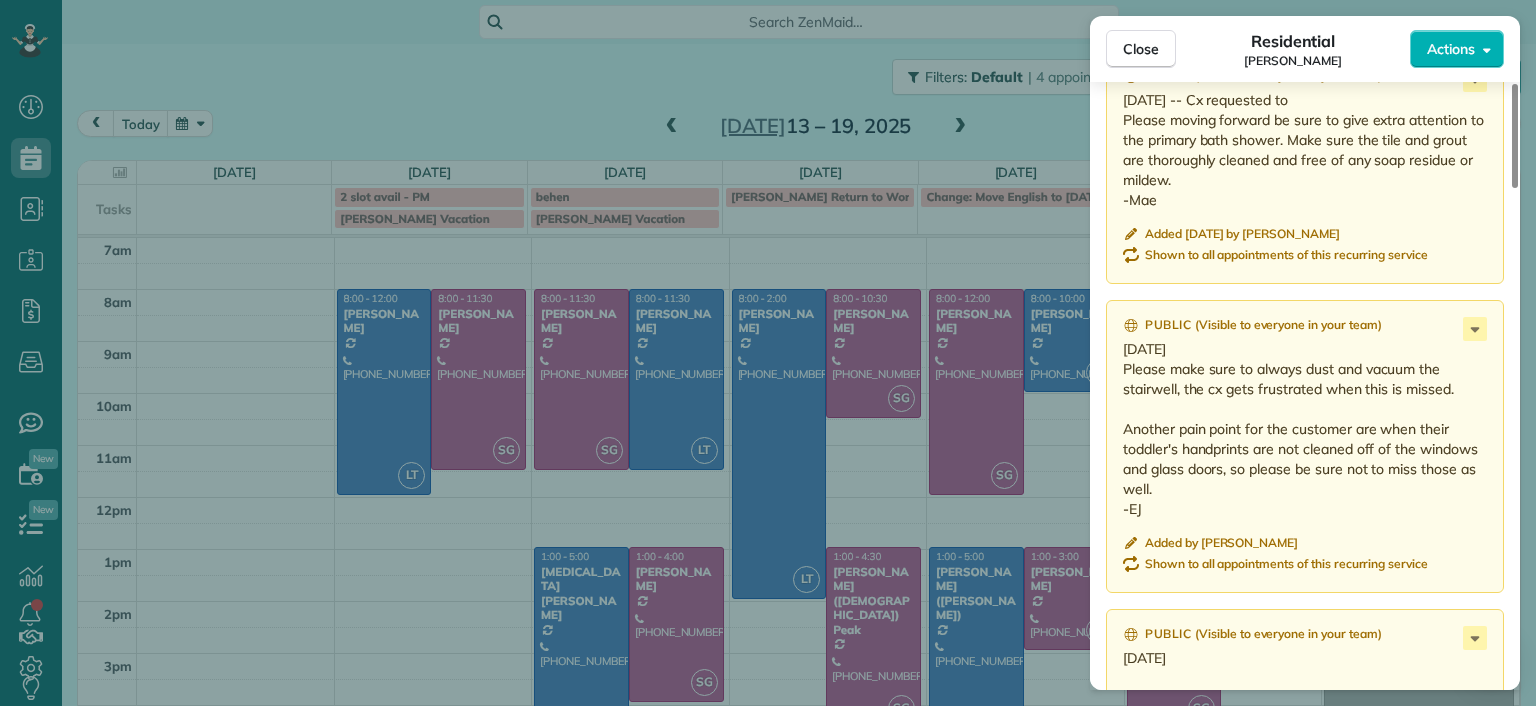 scroll, scrollTop: 1700, scrollLeft: 0, axis: vertical 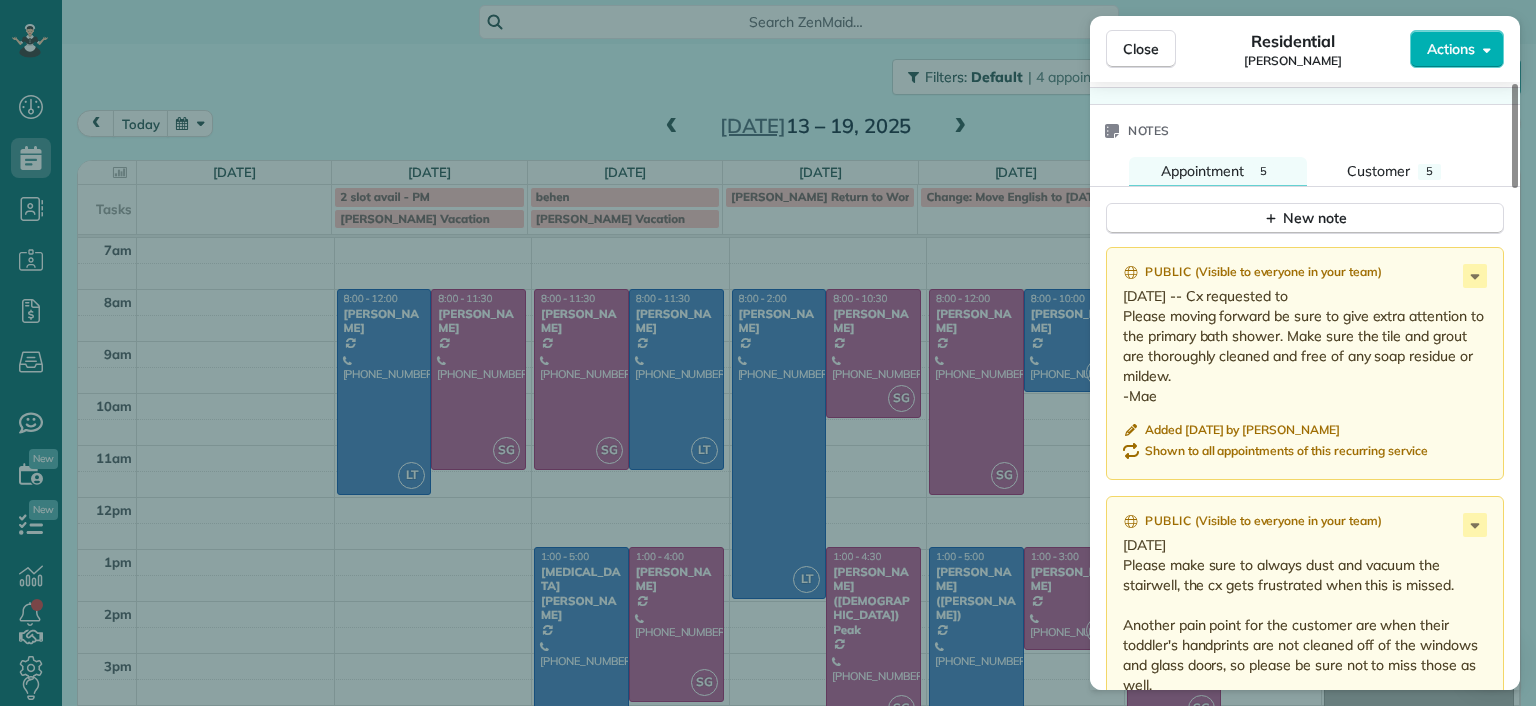 click on "Close Residential [PERSON_NAME] Actions Status Active [PERSON_NAME] · Open profile Mobile [PHONE_NUMBER] Copy [EMAIL_ADDRESS][DOMAIN_NAME] Copy View Details Residential [DATE] ( next week ) 8:00 AM 12:15 PM 4 hours and 15 minutes Repeats every 2 weeks Edit recurring service Previous ([DATE]) Next ([DATE]) [STREET_ADDRESS] Service was not rated yet Setup ratings Cleaners Time in and out Assign Invite Cleaners [PERSON_NAME] 8:00 AM 12:15 PM Checklist Try Now Keep this appointment up to your standards. Stay on top of every detail, keep your cleaners organised, and your client happy. Assign a checklist Watch a 5 min demo Billing Billing actions Price $230.00 Overcharge $0.00 Discount $0.00 Coupon discount - Primary tax - Secondary tax - Total appointment price $230.00 Tips collected New feature! $0.00 Unpaid Mark as paid Total including tip $230.00 Get paid online in no-time! Send an invoice and reward your cleaners with tips Charge customer credit card Appointment custom fields -" at bounding box center [768, 353] 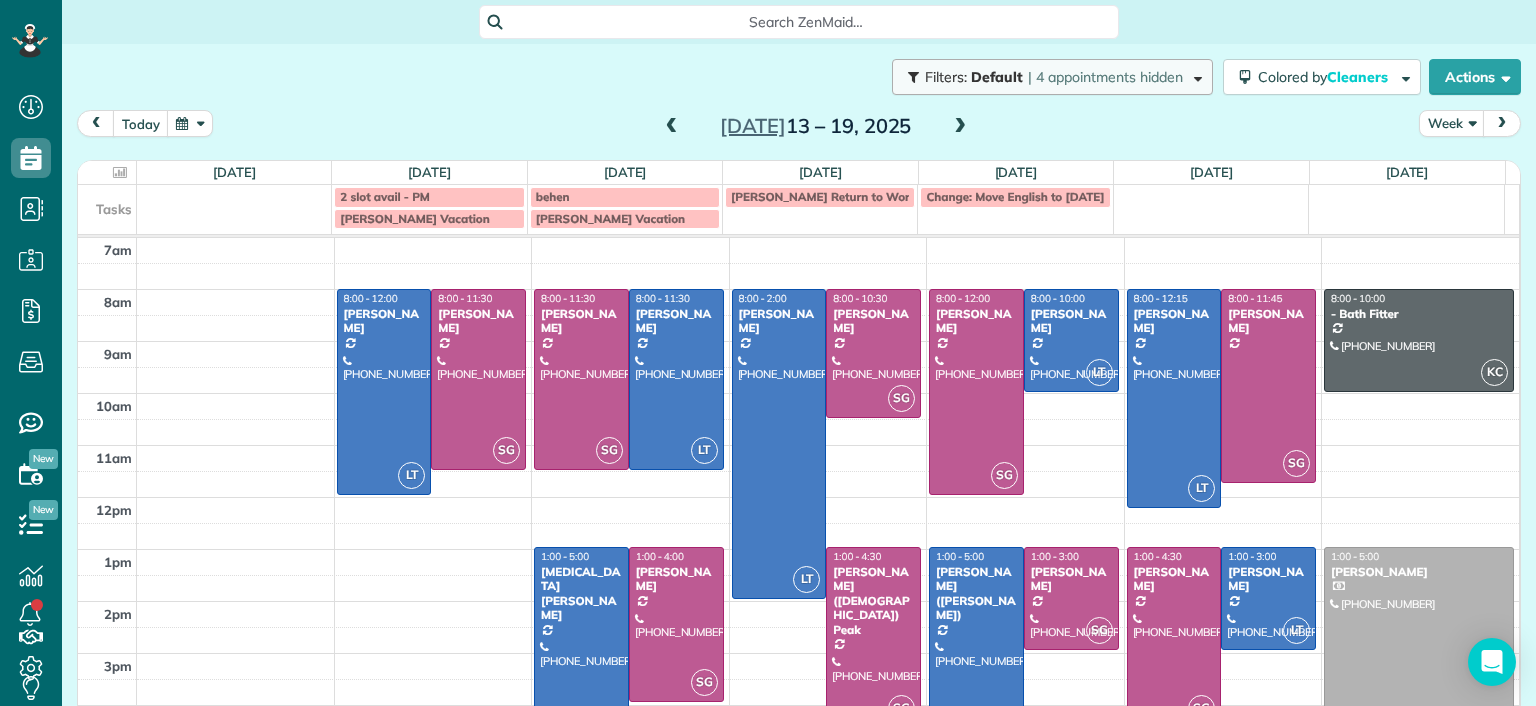 click on "|  4 appointments hidden" at bounding box center [1105, 77] 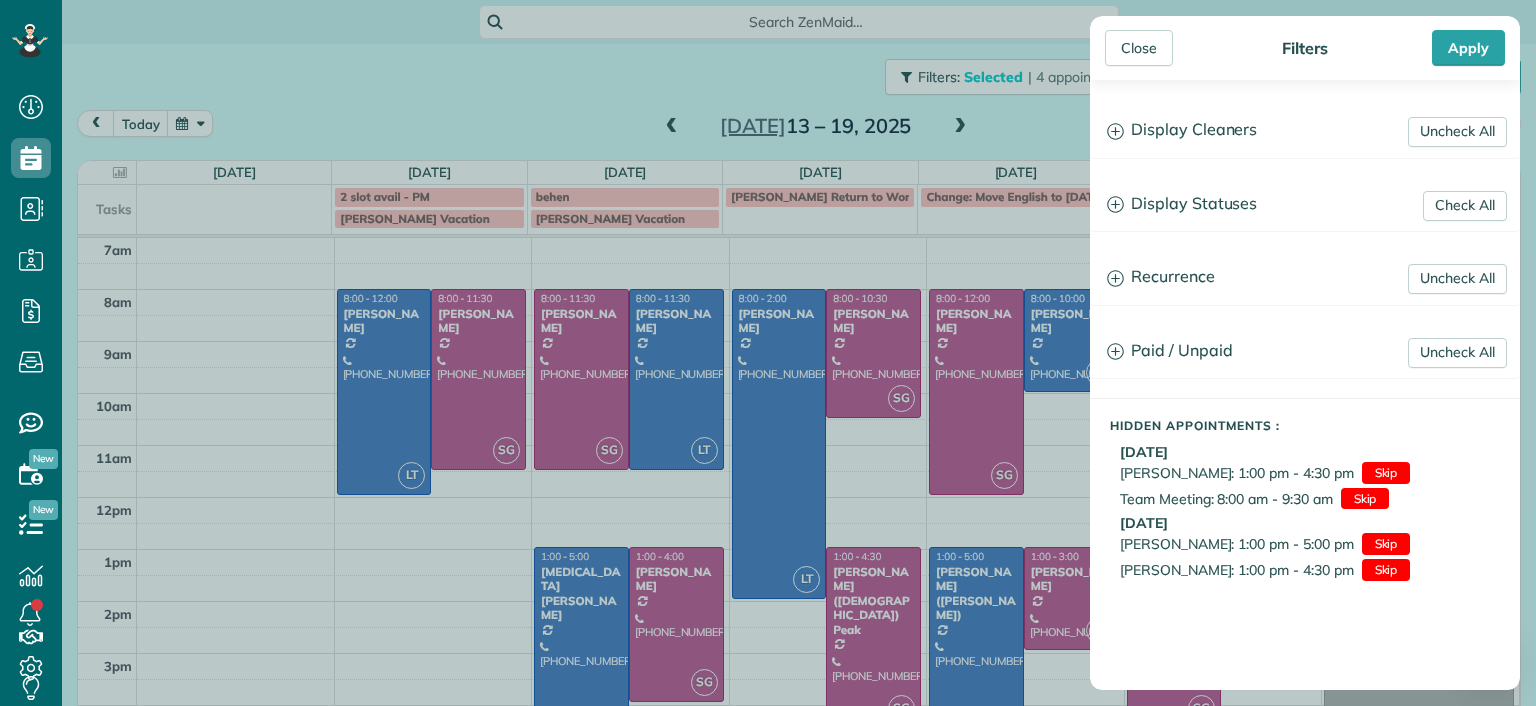 click on "Close
Filters
Apply
Uncheck All
Display Cleaners
[PERSON_NAME]
[PERSON_NAME]
[PERSON_NAME]
[PERSON_NAME]
[PERSON_NAME]
[PERSON_NAME]
[PERSON_NAME]" at bounding box center [768, 353] 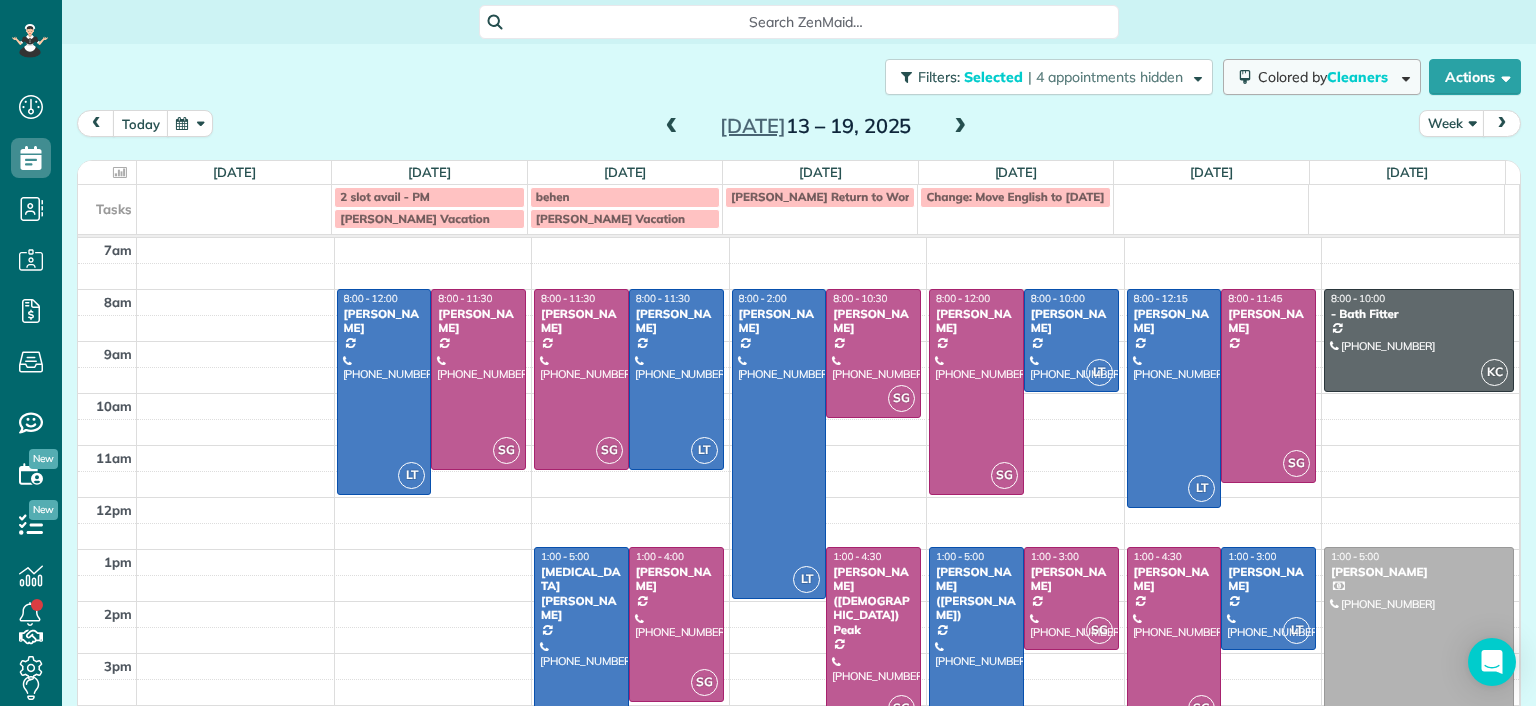 click on "Cleaners" at bounding box center [1359, 77] 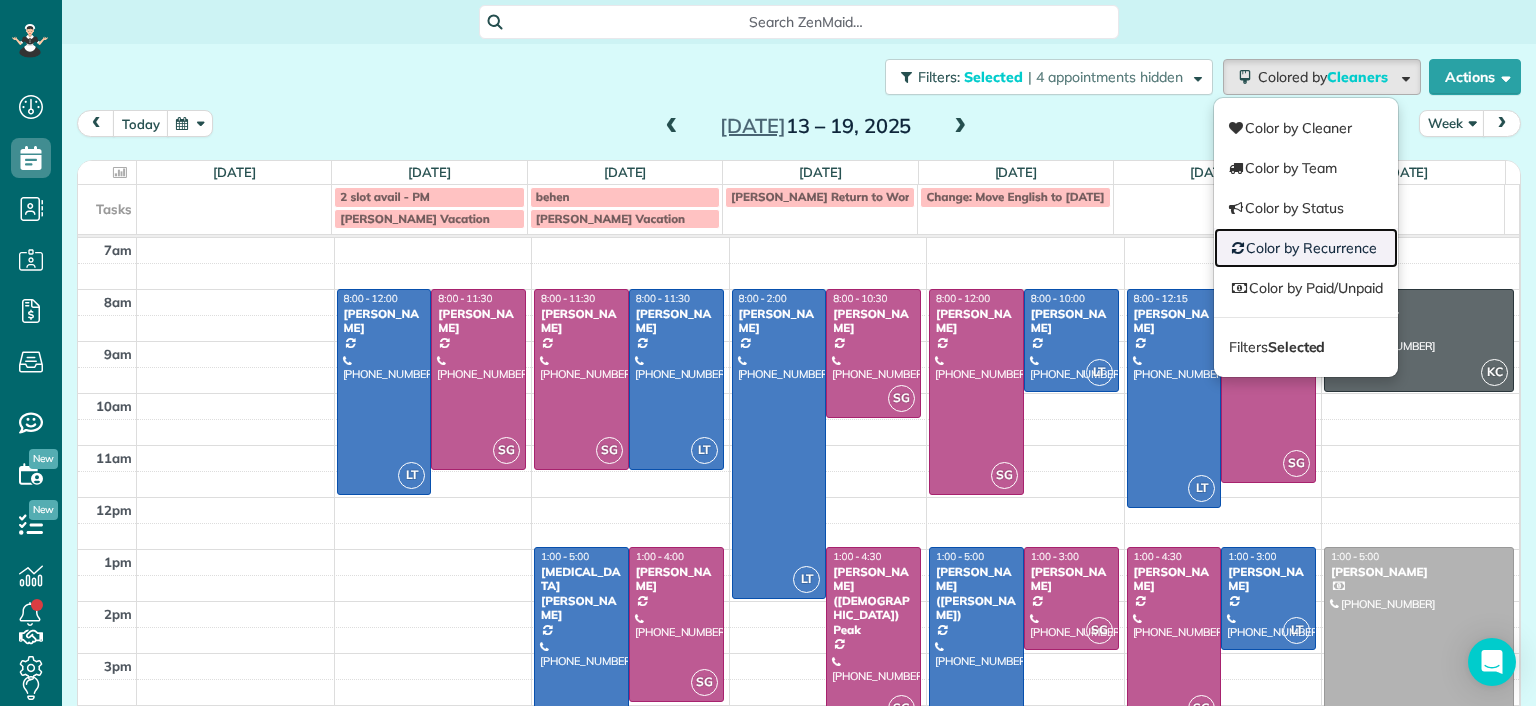 click on "Color by Recurrence" at bounding box center [1306, 248] 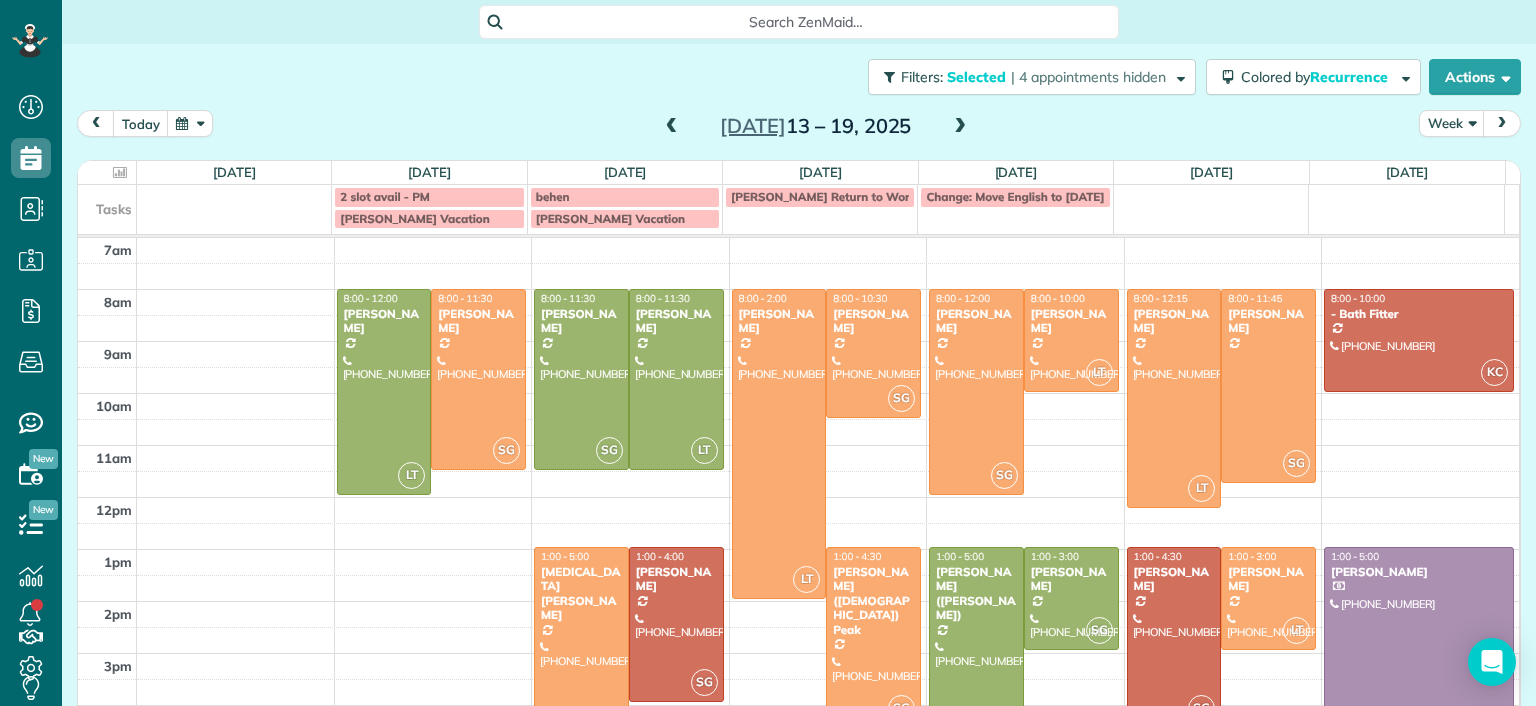 click at bounding box center [960, 127] 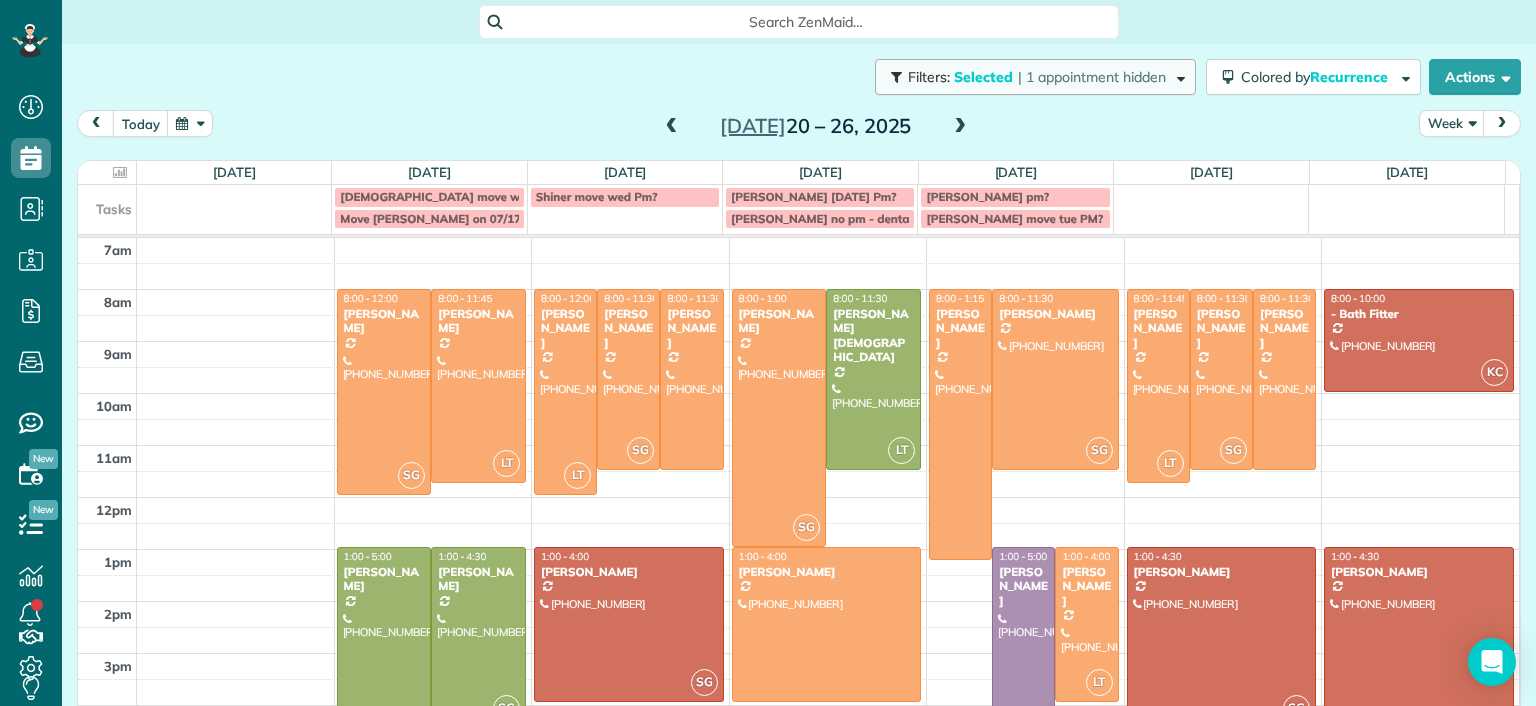click on "|  1 appointment hidden" at bounding box center (1092, 77) 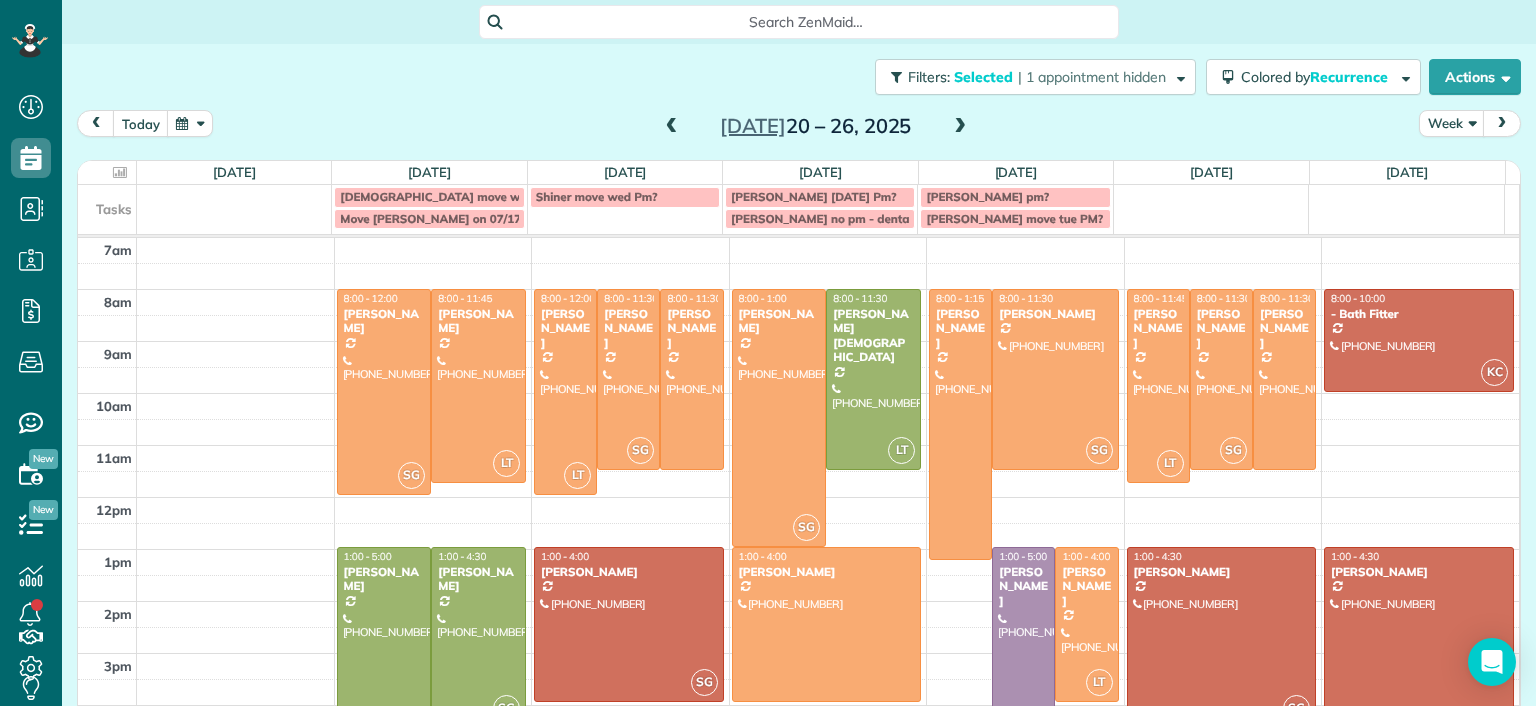 click on "Close
Filters
Apply
Uncheck All
Display Cleaners
[PERSON_NAME]
[PERSON_NAME]
[PERSON_NAME]
[PERSON_NAME]
[PERSON_NAME]
[PERSON_NAME]
[PERSON_NAME]" at bounding box center [768, 353] 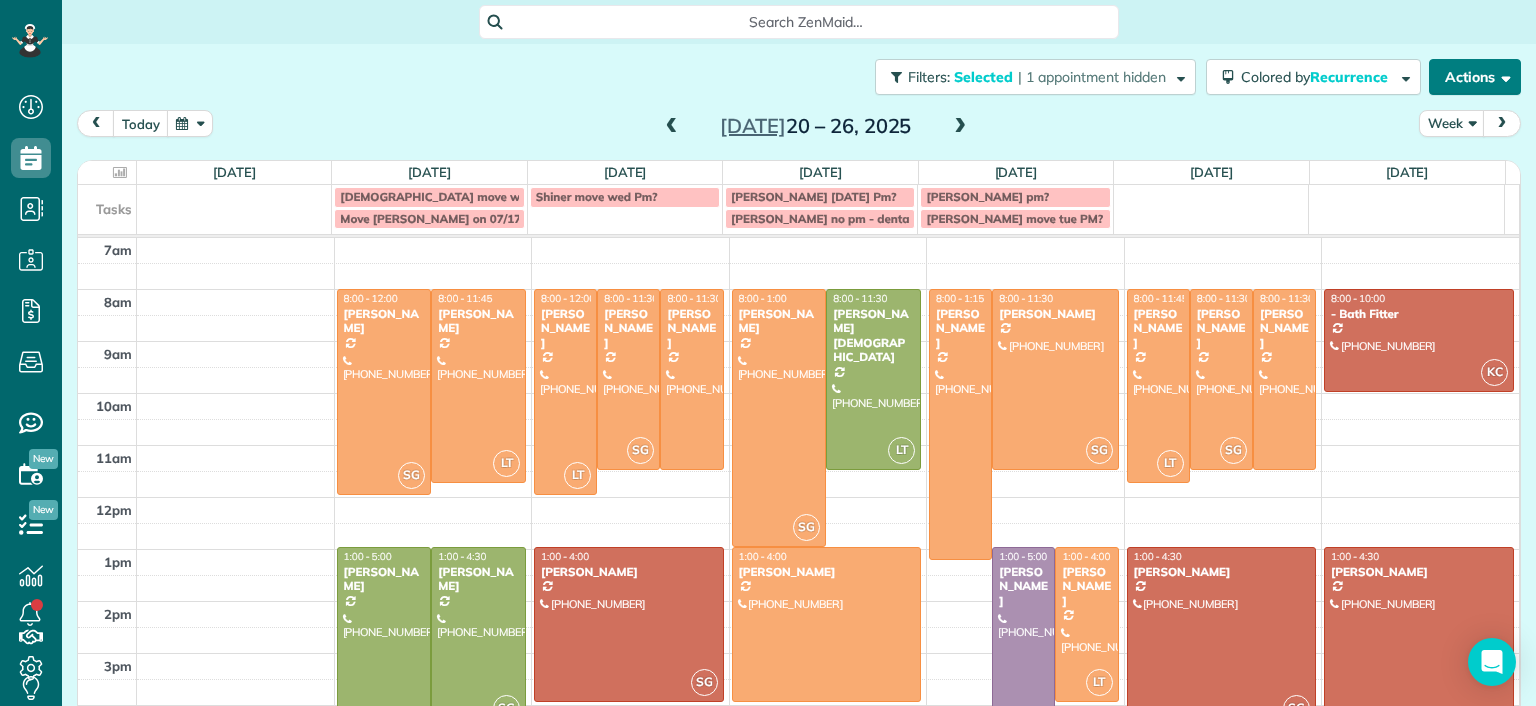 click on "Actions" at bounding box center (1475, 77) 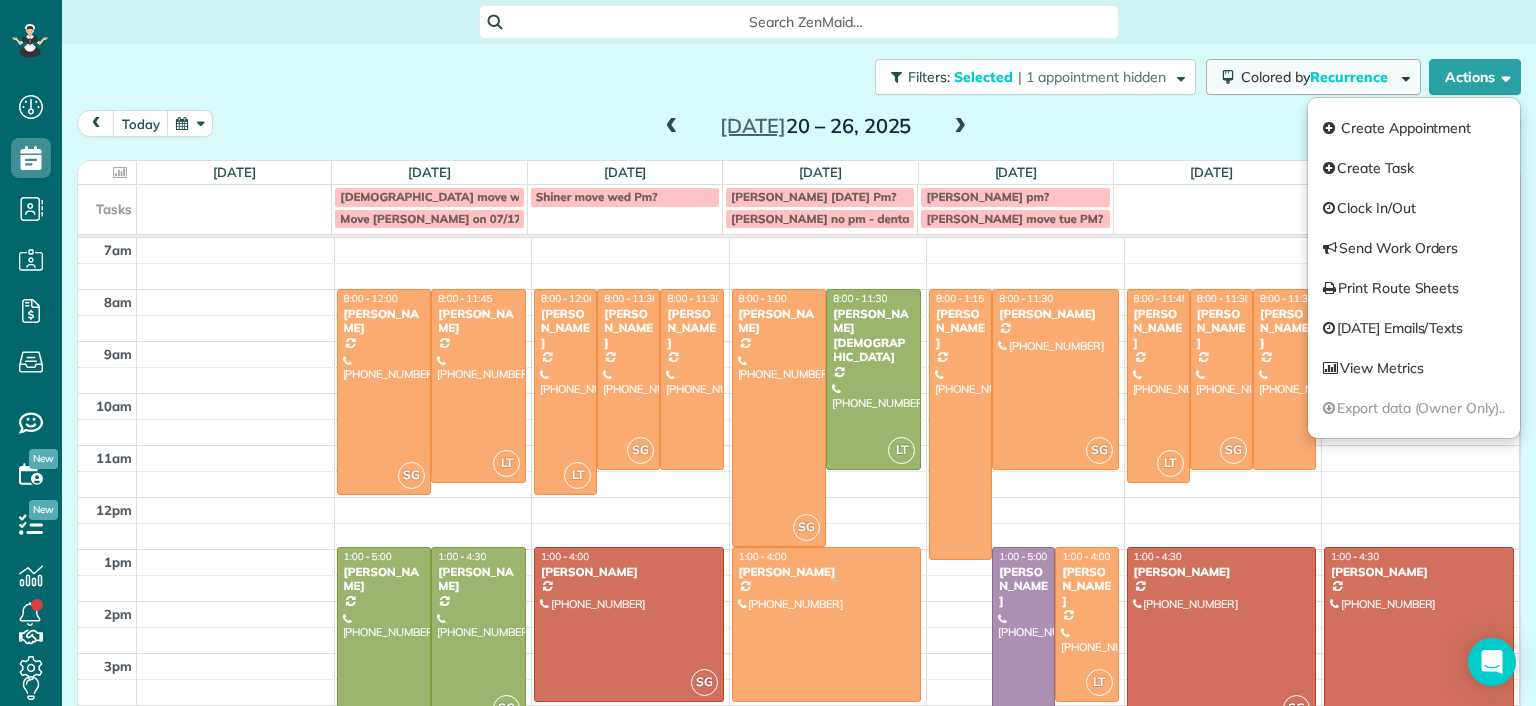 click on "Recurrence" at bounding box center [1350, 77] 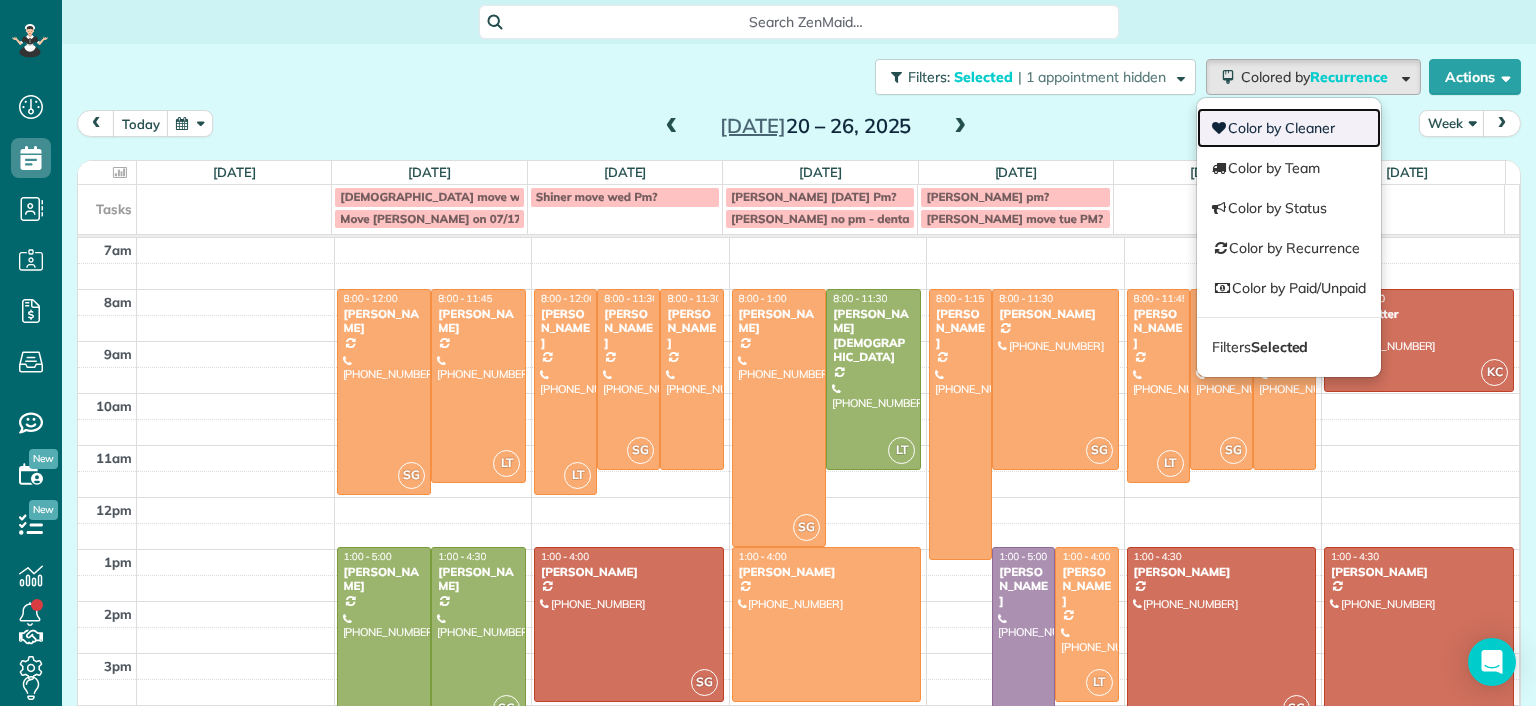 click on "Color by Cleaner" at bounding box center [1289, 128] 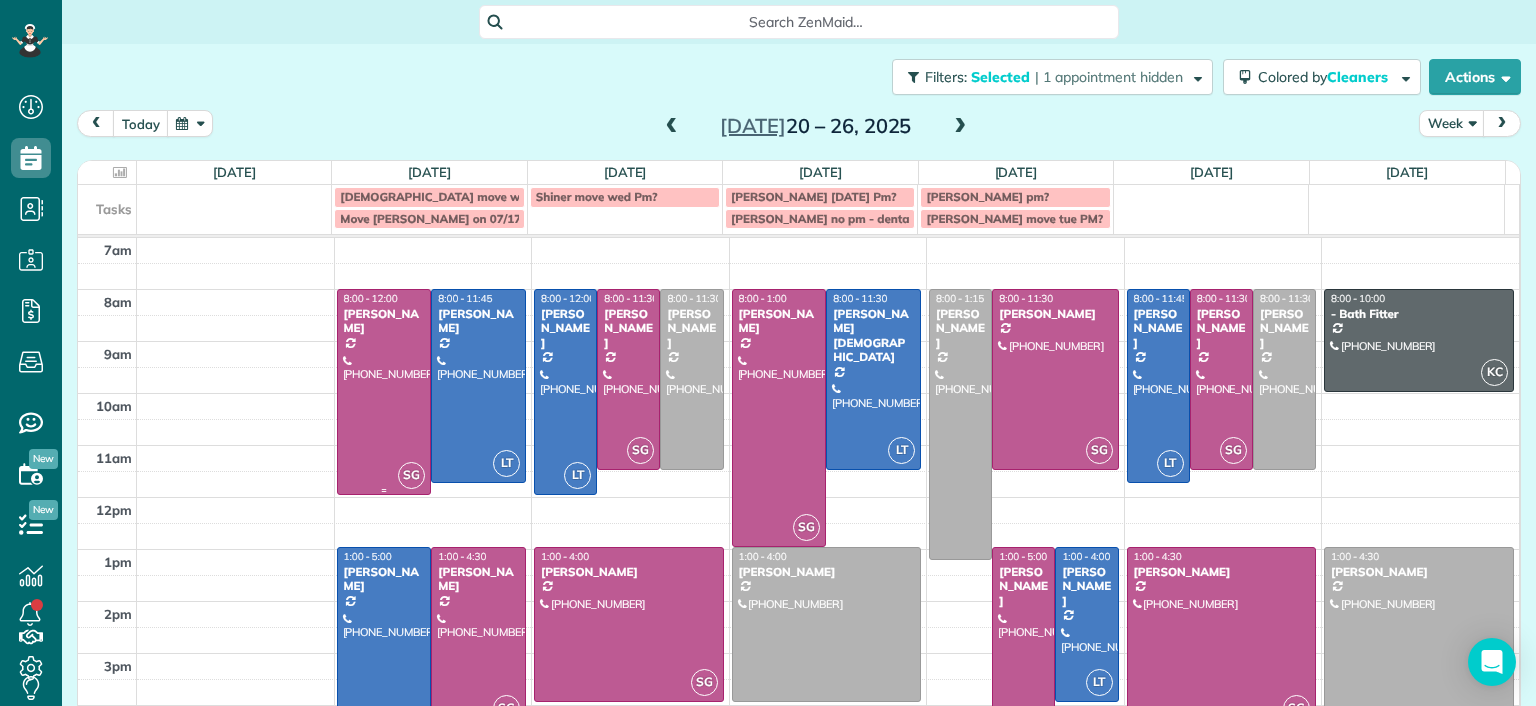 click at bounding box center (384, 392) 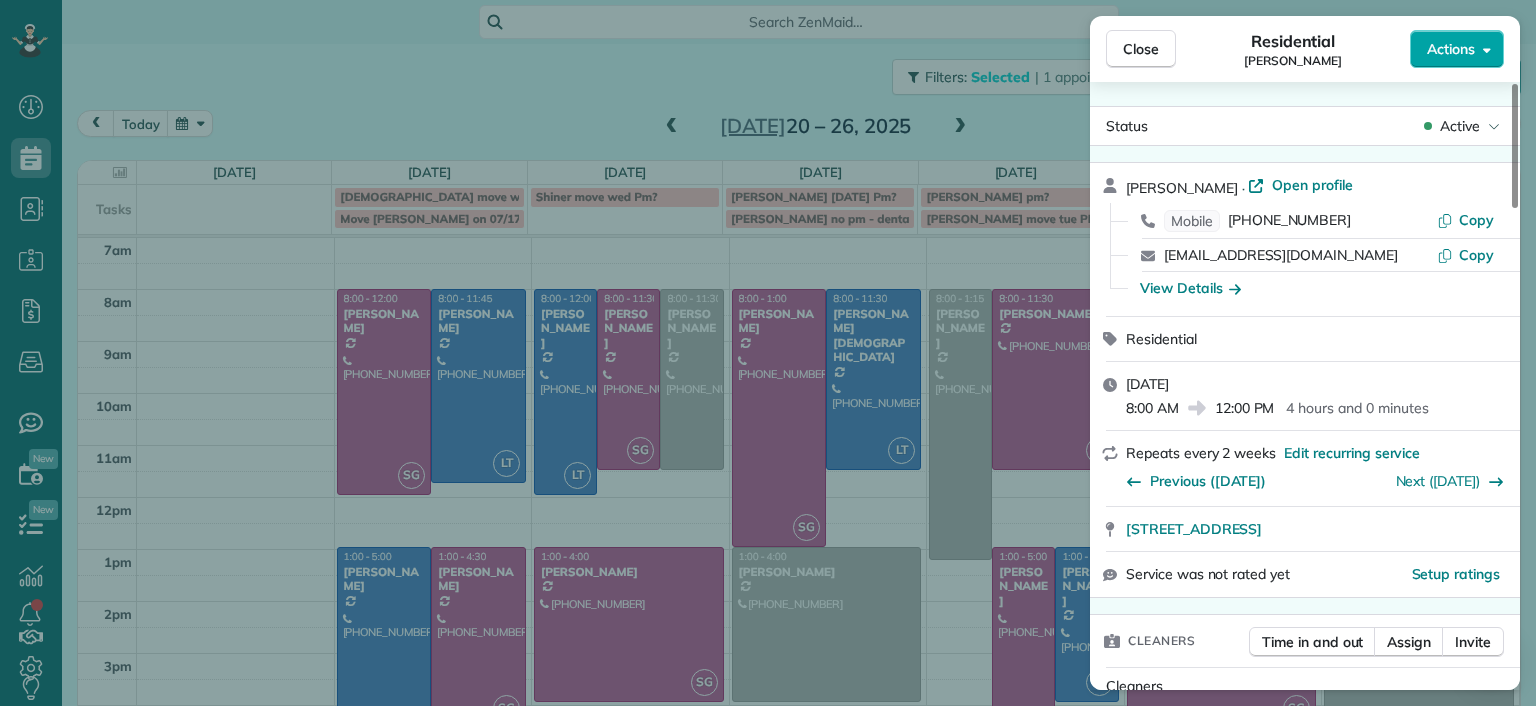 click on "Actions" at bounding box center [1451, 49] 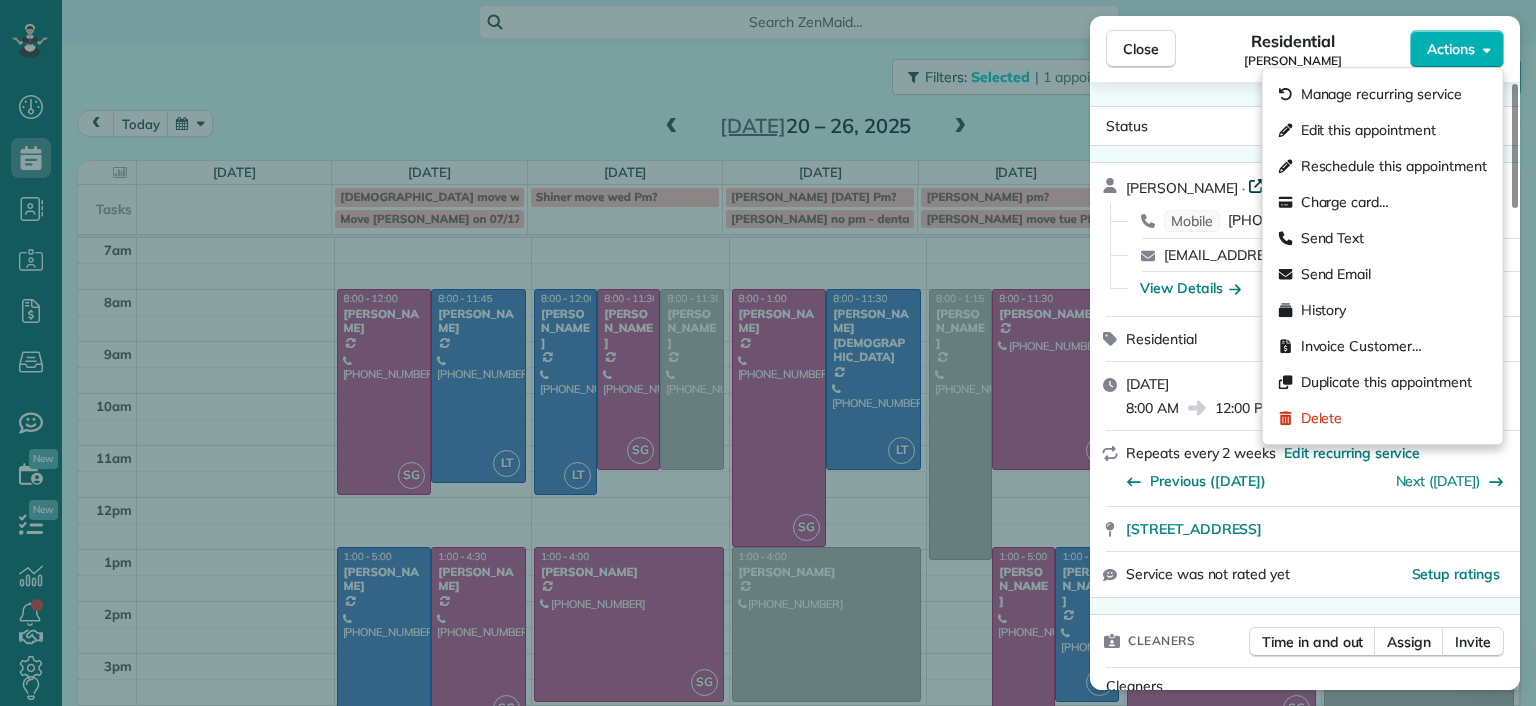 click on "Open profile" at bounding box center [1312, 185] 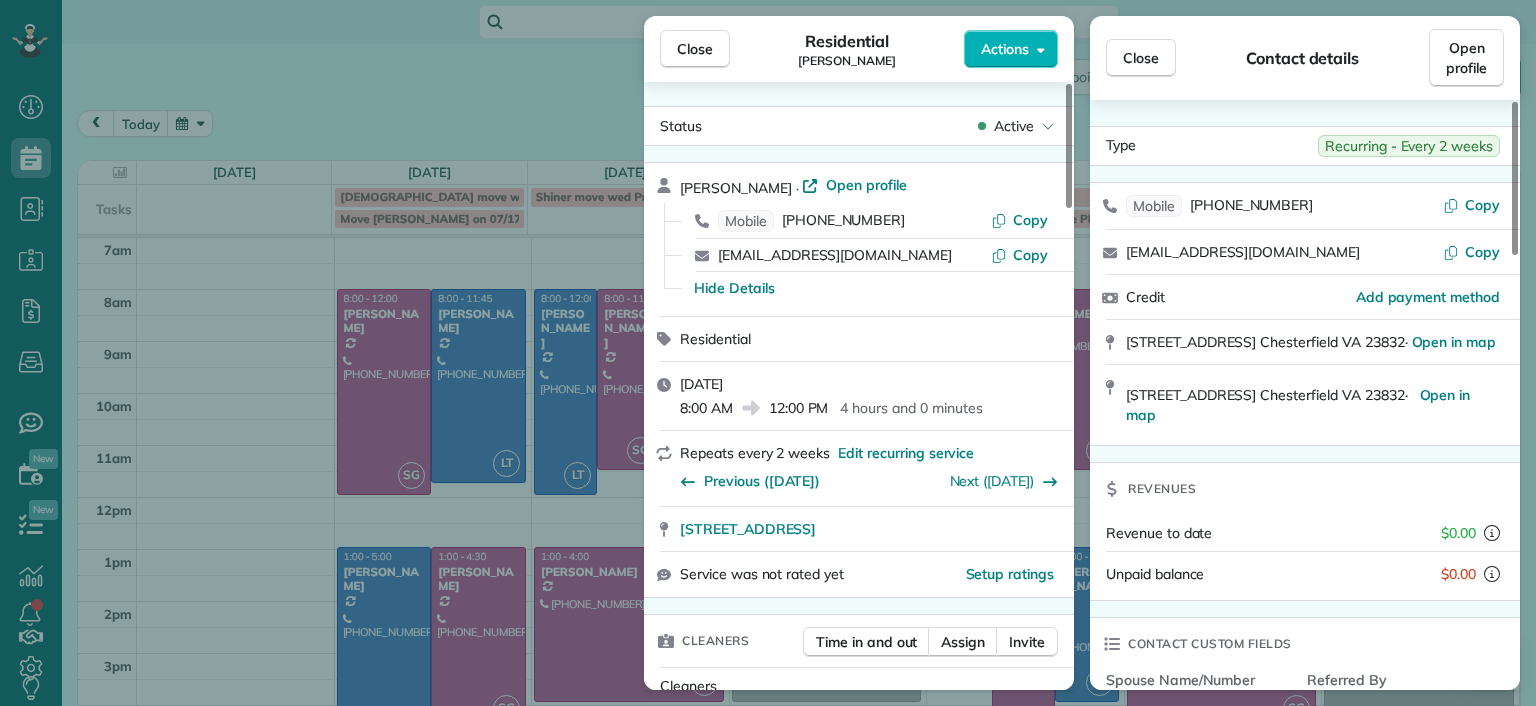 click on "Close Residential [PERSON_NAME] Actions Status Active [PERSON_NAME] · Open profile Mobile [PHONE_NUMBER] Copy [EMAIL_ADDRESS][DOMAIN_NAME] Copy Hide Details Residential [DATE] 8:00 AM 12:00 PM 4 hours and 0 minutes Repeats every 2 weeks Edit recurring service Previous ([DATE]) Next ([DATE]) [STREET_ADDRESS] Service was not rated yet Setup ratings Cleaners Time in and out Assign Invite Cleaners [PERSON_NAME] 8:00 AM 12:00 PM Checklist Try Now Keep this appointment up to your standards. Stay on top of every detail, keep your cleaners organised, and your client happy. Assign a checklist Watch a 5 min demo Billing Billing actions Price $220.00 Overcharge $0.00 Discount $0.00 Coupon discount - Primary tax - Secondary tax - Total appointment price $220.00 Tips collected New feature! $0.00 Unpaid Mark as paid Total including tip $220.00 Get paid online in no-time! Send an invoice and reward your cleaners with tips Charge customer credit card Appointment custom fields - 3" at bounding box center (768, 353) 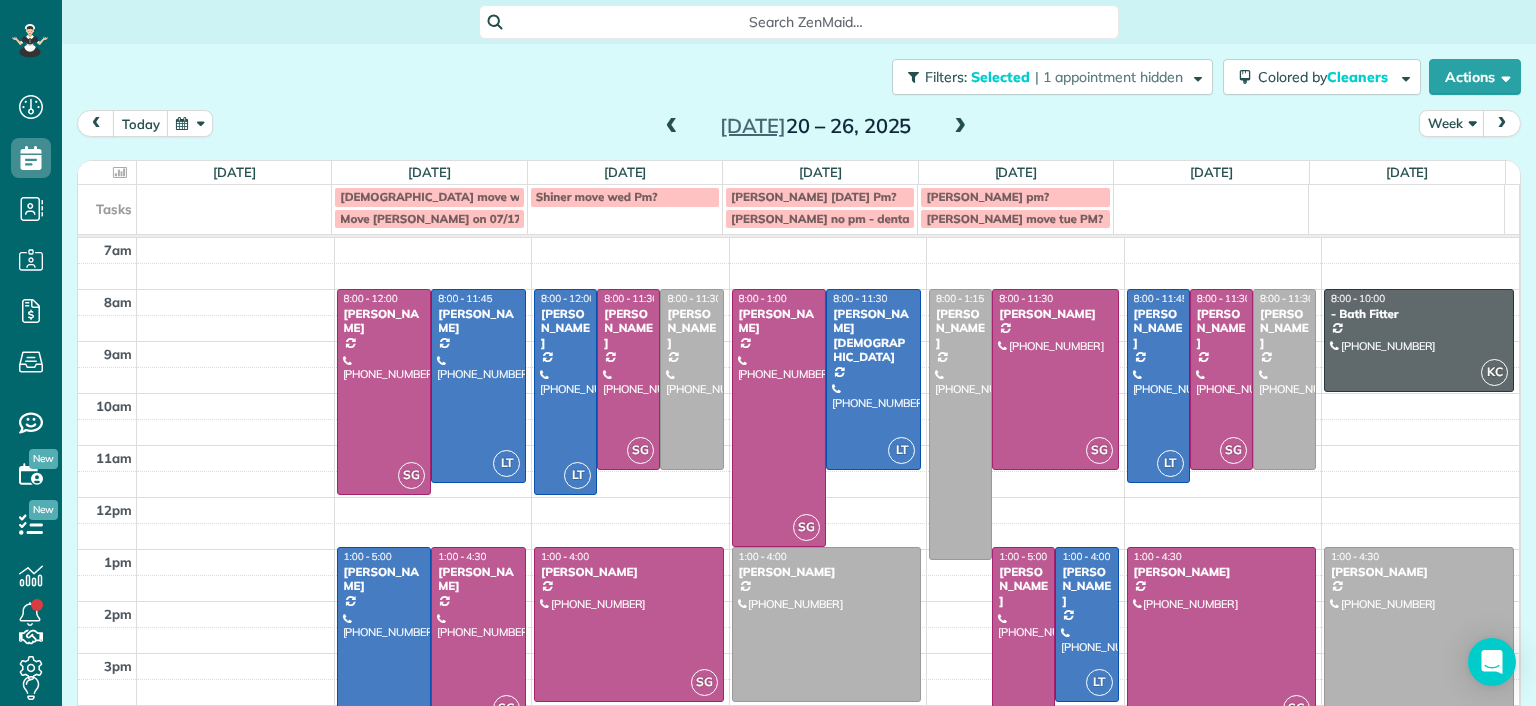 click at bounding box center [672, 127] 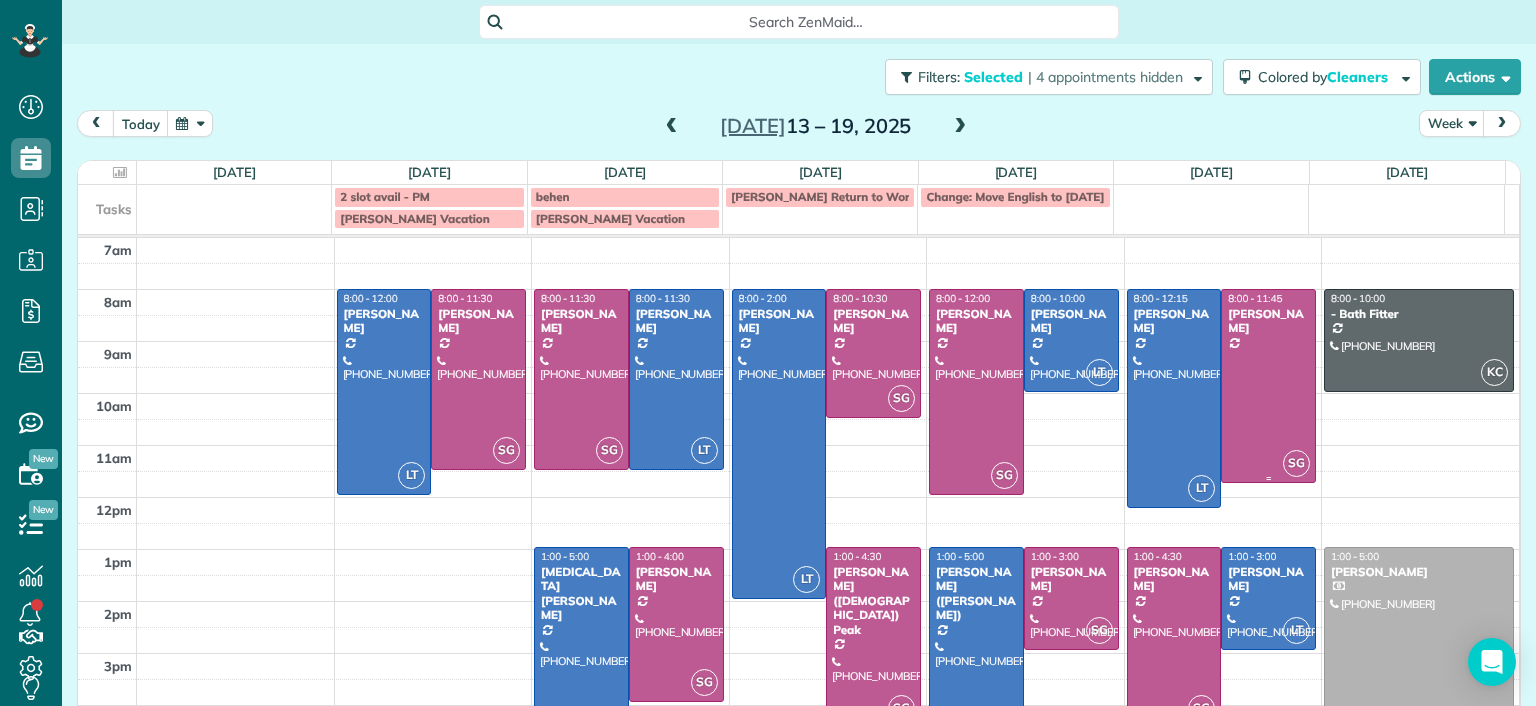 click at bounding box center [1268, 386] 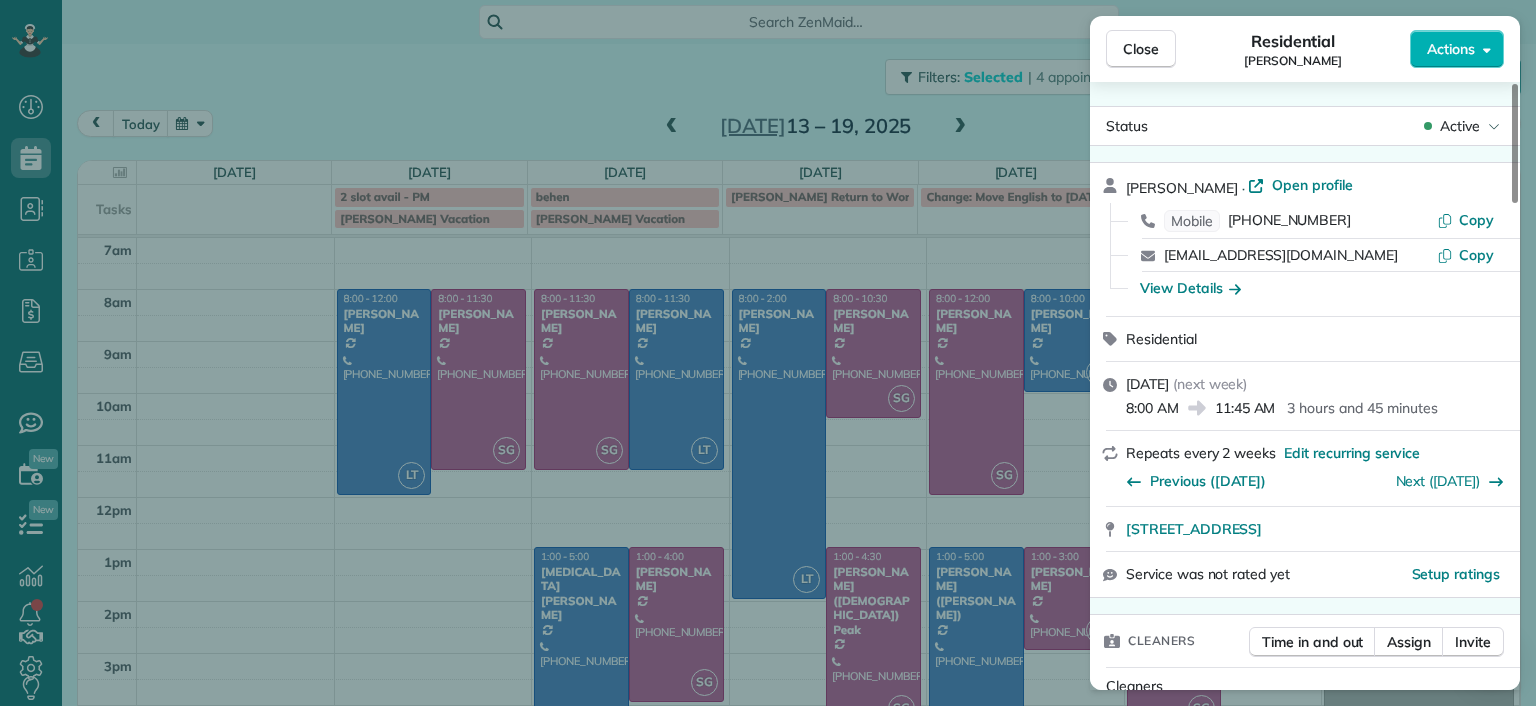 click on "Close Residential [PERSON_NAME] Actions Status Active [PERSON_NAME] · Open profile Mobile [PHONE_NUMBER] Copy [EMAIL_ADDRESS][DOMAIN_NAME] Copy View Details Residential [DATE] ( next week ) 8:00 AM 11:45 AM 3 hours and 45 minutes Repeats every 2 weeks Edit recurring service Previous ([DATE]) Next ([DATE]) [STREET_ADDRESS] Service was not rated yet Setup ratings Cleaners Time in and out Assign Invite Cleaners [PERSON_NAME] 8:00 AM 11:45 AM Checklist Try Now Keep this appointment up to your standards. Stay on top of every detail, keep your cleaners organised, and your client happy. Assign a checklist Watch a 5 min demo Billing Billing actions Price $194.00 Overcharge $0.00 Discount $0.00 Coupon discount - Primary tax - Secondary tax - Total appointment price $194.00 Tips collected New feature! $0.00 Unpaid Mark as paid Total including tip $194.00 Get paid online in no-time! Send an invoice and reward your cleaners with tips Charge customer credit card Appointment custom fields - 4 (" at bounding box center [768, 353] 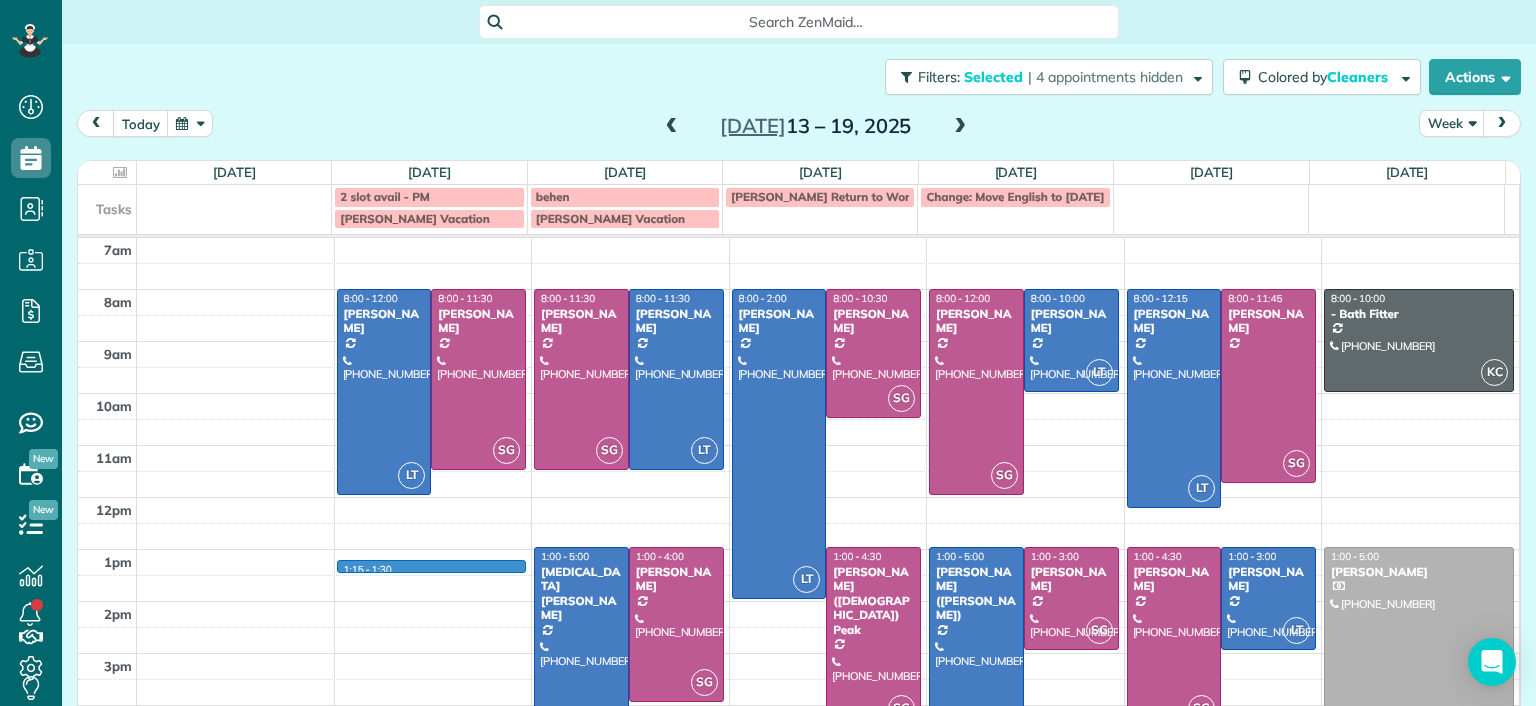 click on "7am 8am 9am 10am 11am 12pm 1pm 2pm 3pm 4pm 5pm 1:15 - 1:30 LT 8:00 - 12:00 [PERSON_NAME] [PHONE_NUMBER] [STREET_ADDRESS][PERSON_NAME] SG 8:00 - 11:30 [PERSON_NAME] [PHONE_NUMBER] [STREET_ADDRESS] SG 8:00 - 11:30 [PERSON_NAME] [PHONE_NUMBER] [STREET_ADDRESS][PERSON_NAME] LT 8:00 - 11:30 [PERSON_NAME] [PHONE_NUMBER] [STREET_ADDRESS] LT 1:00 - 5:00 [MEDICAL_DATA][PERSON_NAME] [PHONE_NUMBER] [STREET_ADDRESS][PERSON_NAME] SG 1:00 - 4:00 [PERSON_NAME] (703) 231-[GEOGRAPHIC_DATA][STREET_ADDRESS][US_STATE] LT 8:00 - 2:00 [PERSON_NAME] [PHONE_NUMBER] [STREET_ADDRESS] SG 8:00 - 10:30 [PERSON_NAME] [PHONE_NUMBER] [STREET_ADDRESS][GEOGRAPHIC_DATA][PERSON_NAME] 1:00 - 4:30 [PERSON_NAME] ([DEMOGRAPHIC_DATA]) Peak [PHONE_NUMBER] [STREET_ADDRESS] SG 8:00 - 12:00 [PERSON_NAME] [PHONE_NUMBER] [STREET_ADDRESS][PERSON_NAME] LT 8:00 - 10:00 [PERSON_NAME] [PHONE_NUMBER] [STREET_ADDRESS] LT 1:00 - 5:00 [PERSON_NAME] ([PERSON_NAME]) SG" at bounding box center [798, 523] 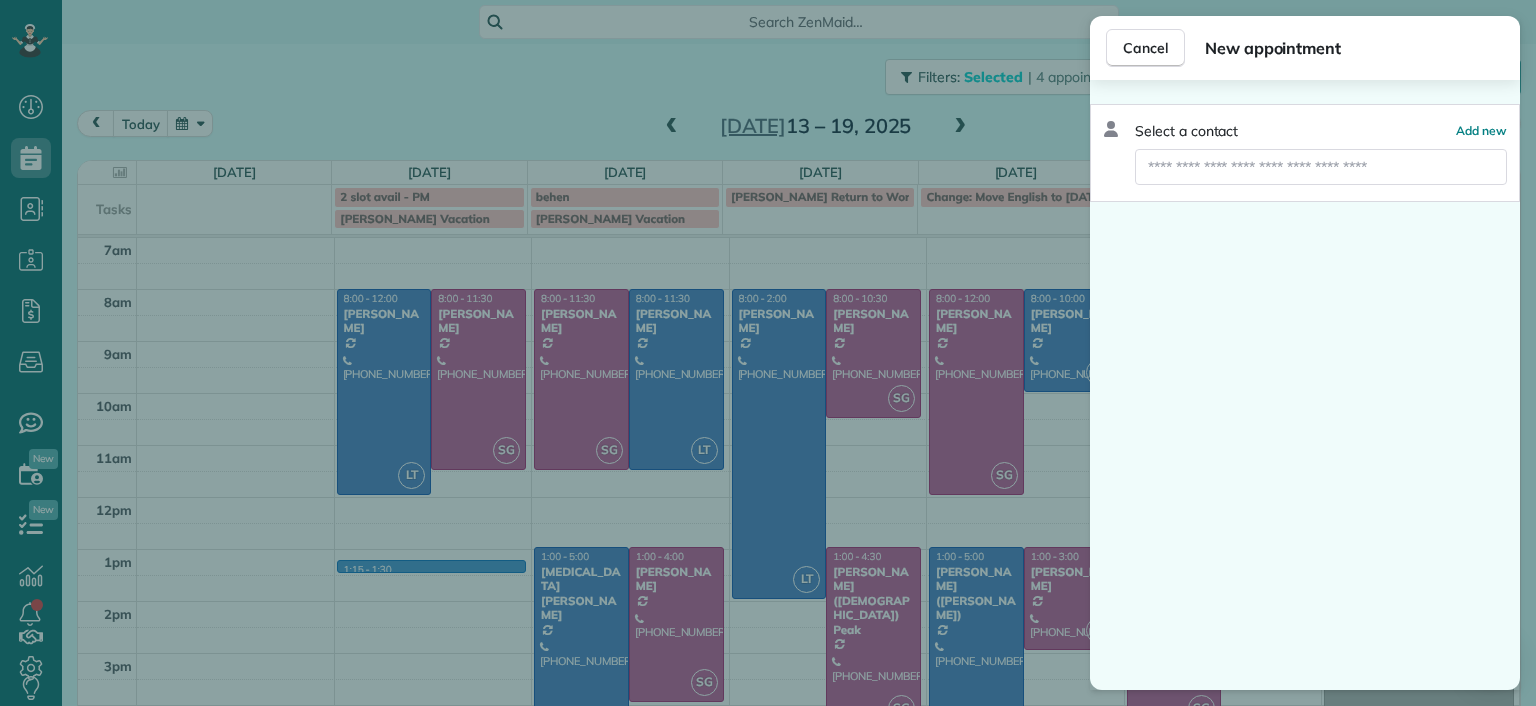 click on "Cancel New appointment Select a contact Add new" at bounding box center (768, 353) 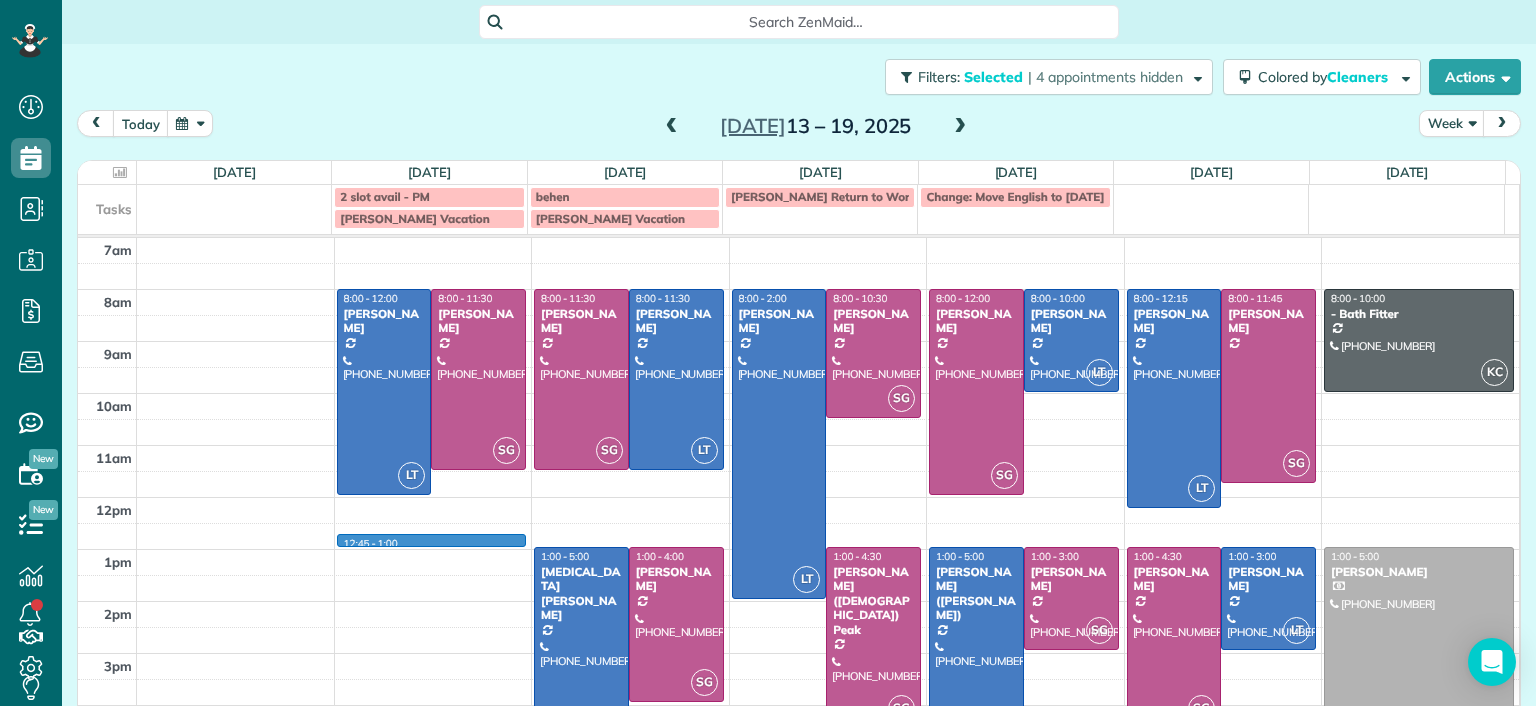 click on "7am 8am 9am 10am 11am 12pm 1pm 2pm 3pm 4pm 5pm 12:45 - 1:00 LT 8:00 - 12:00 [PERSON_NAME] [PHONE_NUMBER] [STREET_ADDRESS][PERSON_NAME] SG 8:00 - 11:30 [PERSON_NAME] [PHONE_NUMBER] [STREET_ADDRESS] SG 8:00 - 11:30 [PERSON_NAME] [PHONE_NUMBER] [STREET_ADDRESS][PERSON_NAME] LT 8:00 - 11:30 [PERSON_NAME] [PHONE_NUMBER] [STREET_ADDRESS] LT 1:00 - 5:00 [MEDICAL_DATA][PERSON_NAME] [PHONE_NUMBER] [STREET_ADDRESS][PERSON_NAME] SG 1:00 - 4:00 [PERSON_NAME] (703) 231-[GEOGRAPHIC_DATA][STREET_ADDRESS][US_STATE] LT 8:00 - 2:00 [PERSON_NAME] [PHONE_NUMBER] [STREET_ADDRESS] SG 8:00 - 10:30 [PERSON_NAME] [PHONE_NUMBER] [STREET_ADDRESS][GEOGRAPHIC_DATA][PERSON_NAME] 1:00 - 4:30 [PERSON_NAME] ([DEMOGRAPHIC_DATA]) Peak [PHONE_NUMBER] [STREET_ADDRESS] SG 8:00 - 12:00 [PERSON_NAME] [PHONE_NUMBER] [STREET_ADDRESS][PERSON_NAME] LT 8:00 - 10:00 [PERSON_NAME] [PHONE_NUMBER] [STREET_ADDRESS] LT 1:00 - 5:00 [PERSON_NAME] ([PERSON_NAME])" at bounding box center [798, 523] 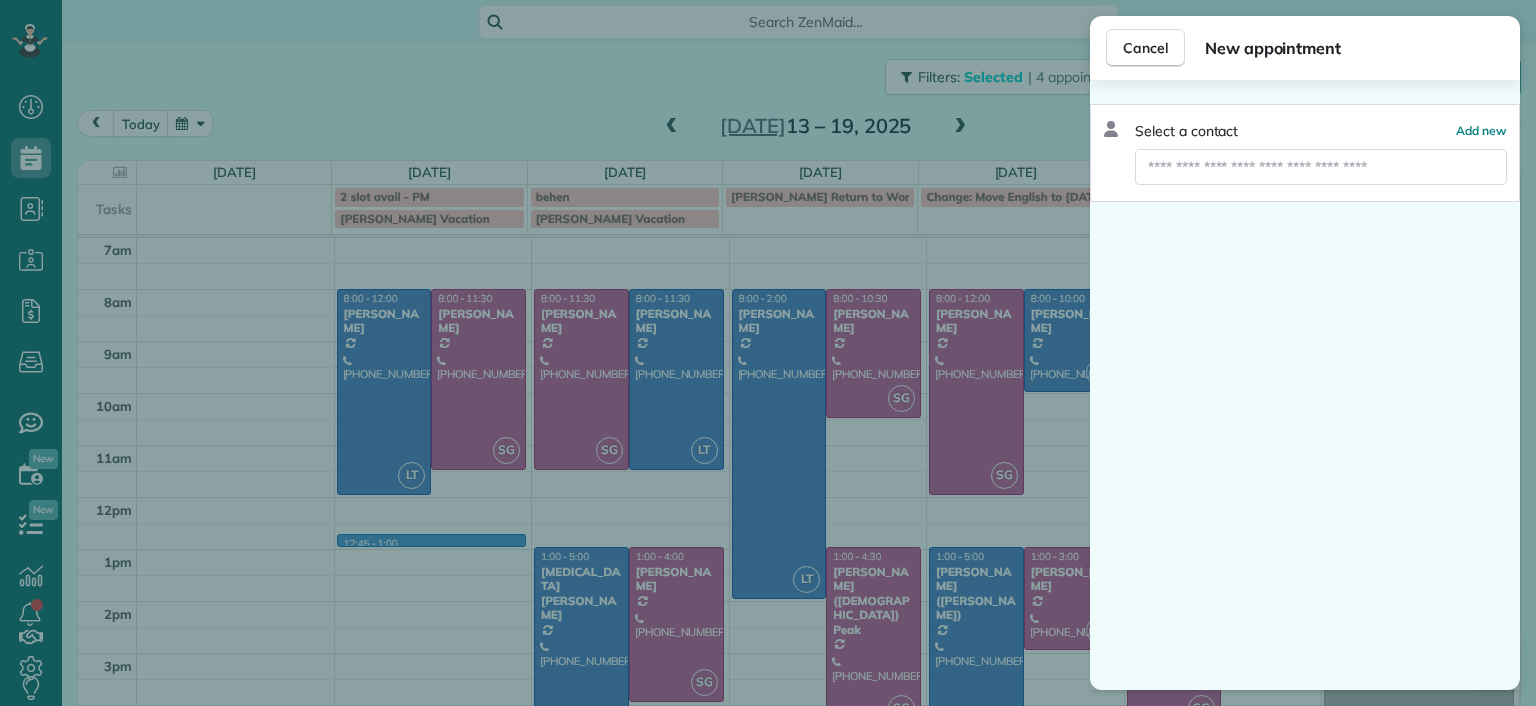 click on "Cancel New appointment Select a contact Add new" at bounding box center (768, 353) 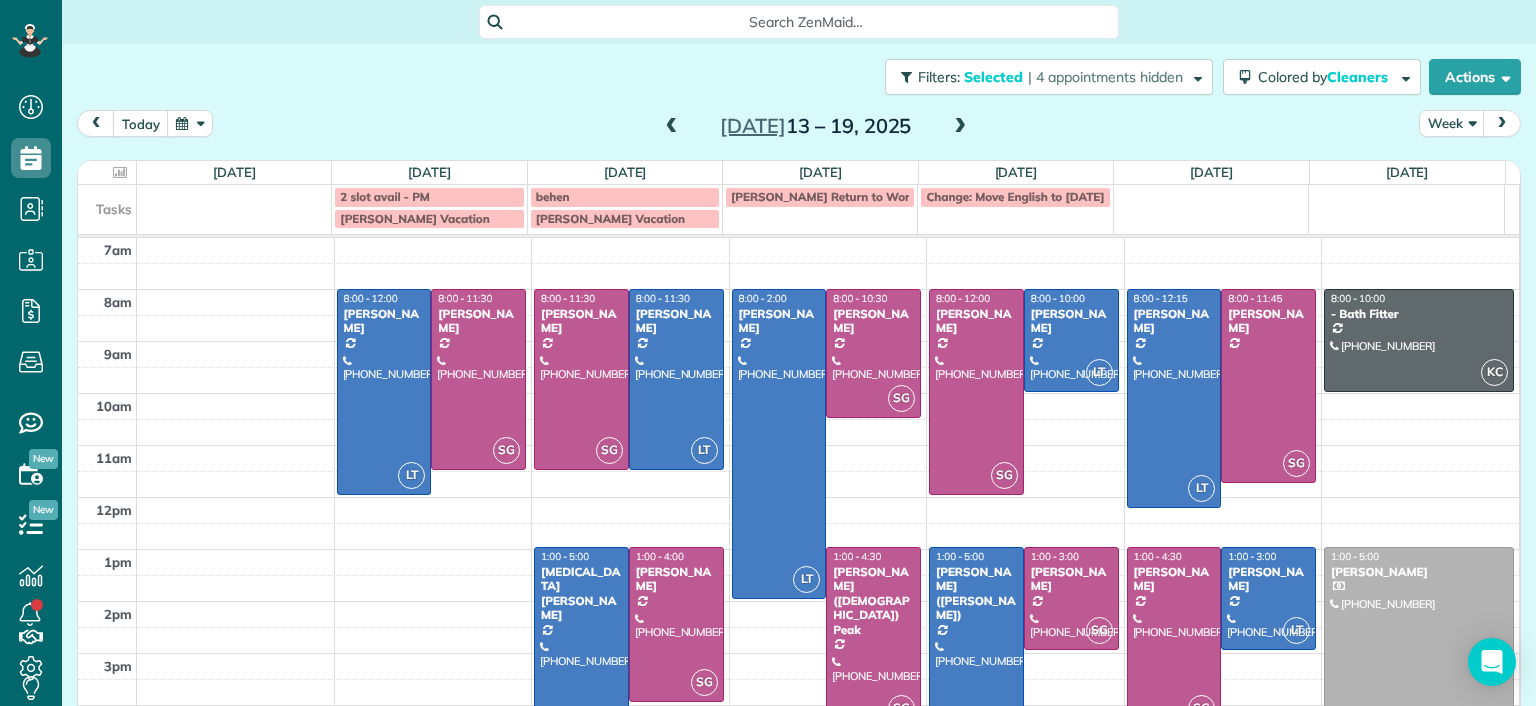 click at bounding box center (1502, 123) 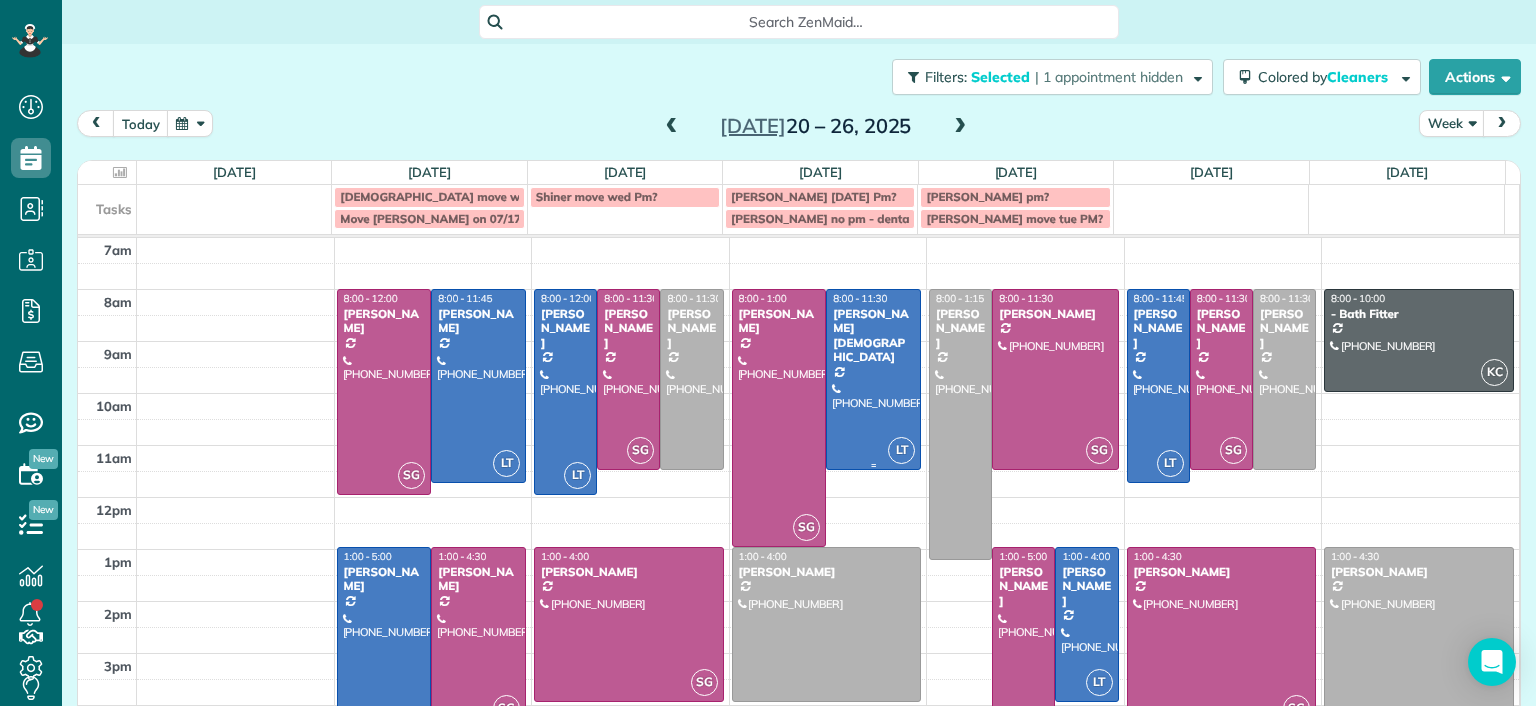 click at bounding box center [873, 379] 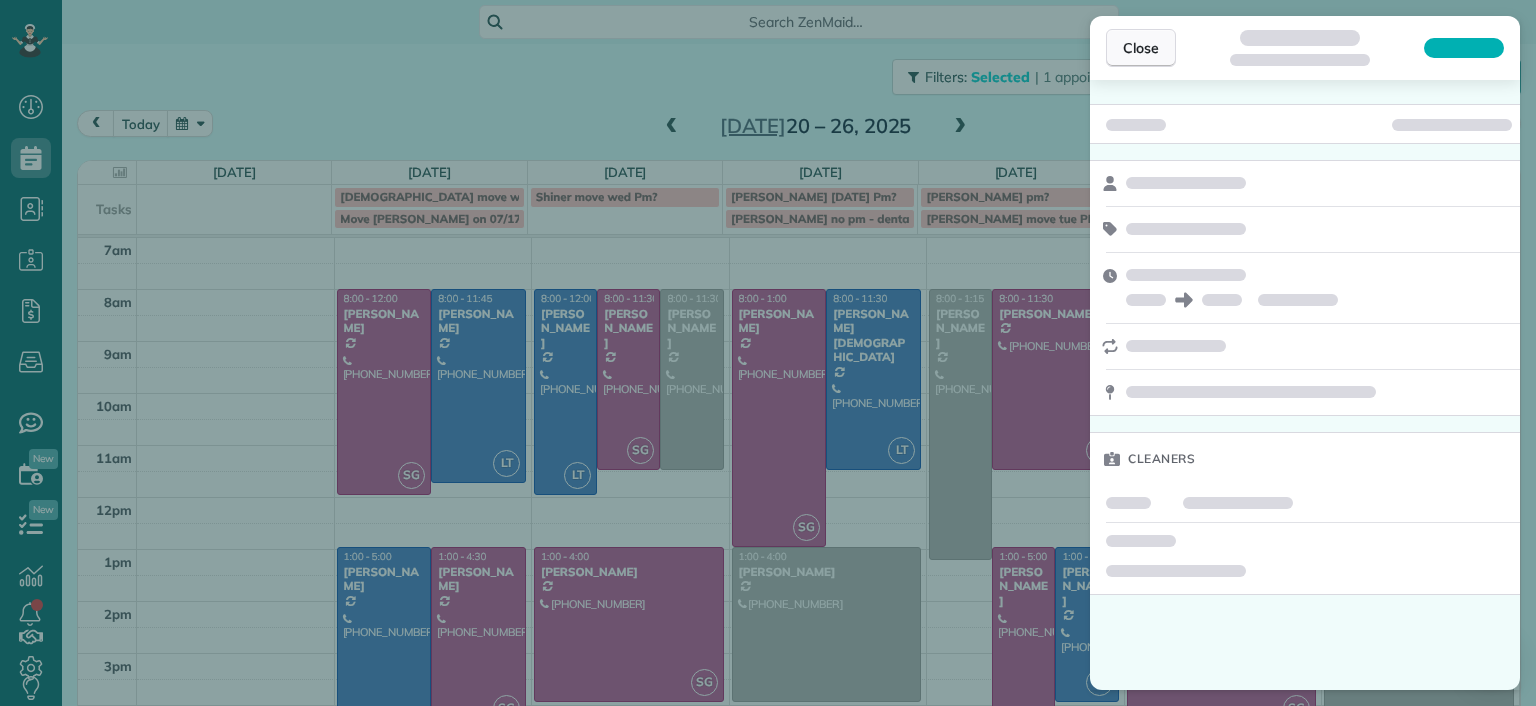 click on "Close" at bounding box center (1141, 48) 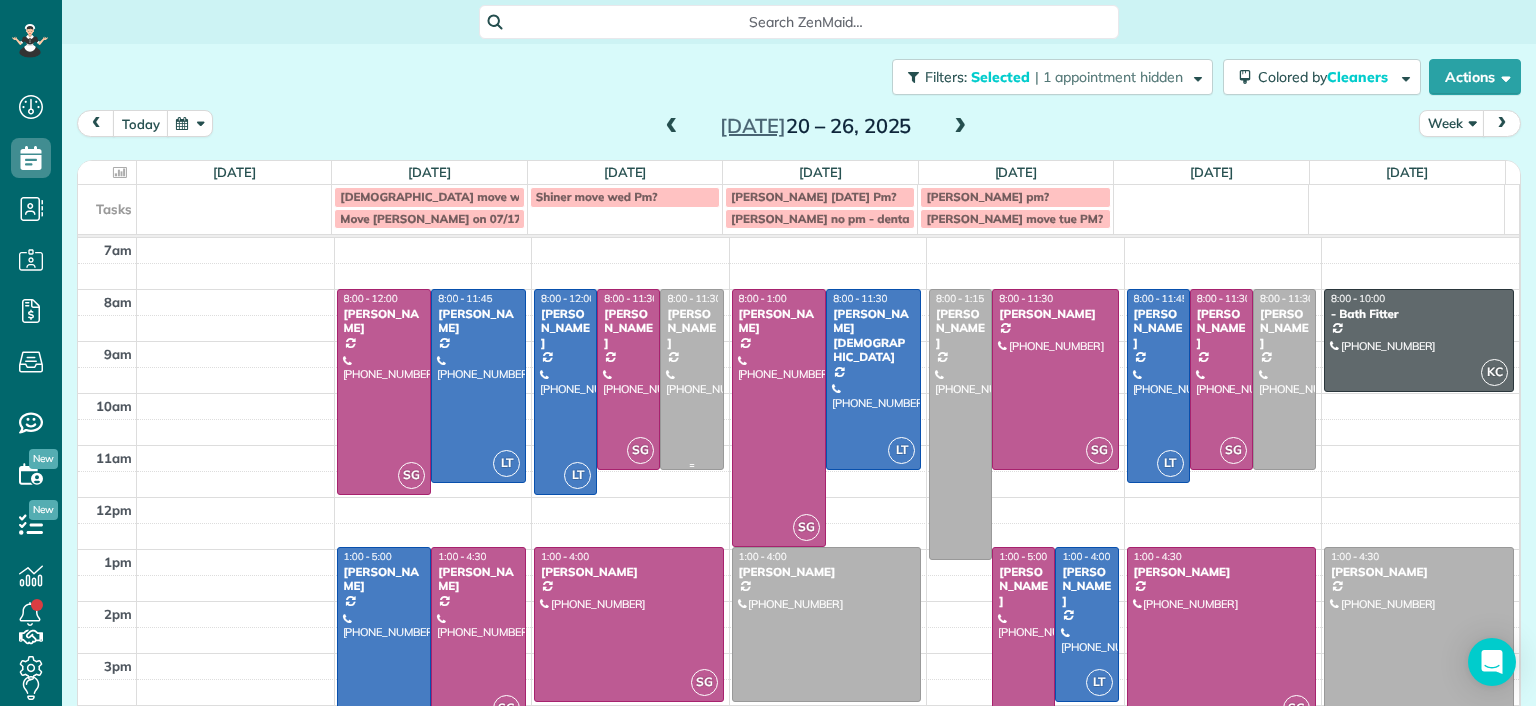 click at bounding box center [691, 379] 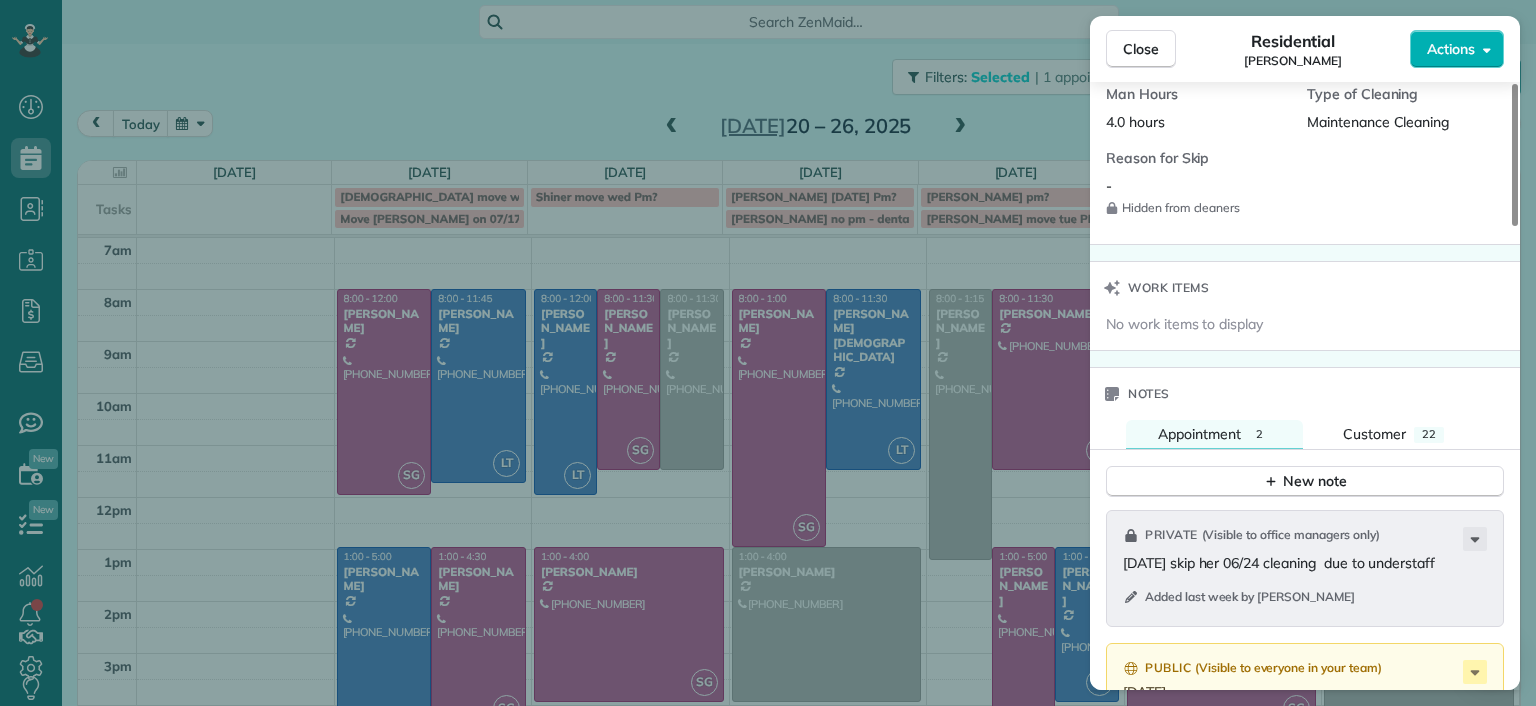 scroll, scrollTop: 1506, scrollLeft: 0, axis: vertical 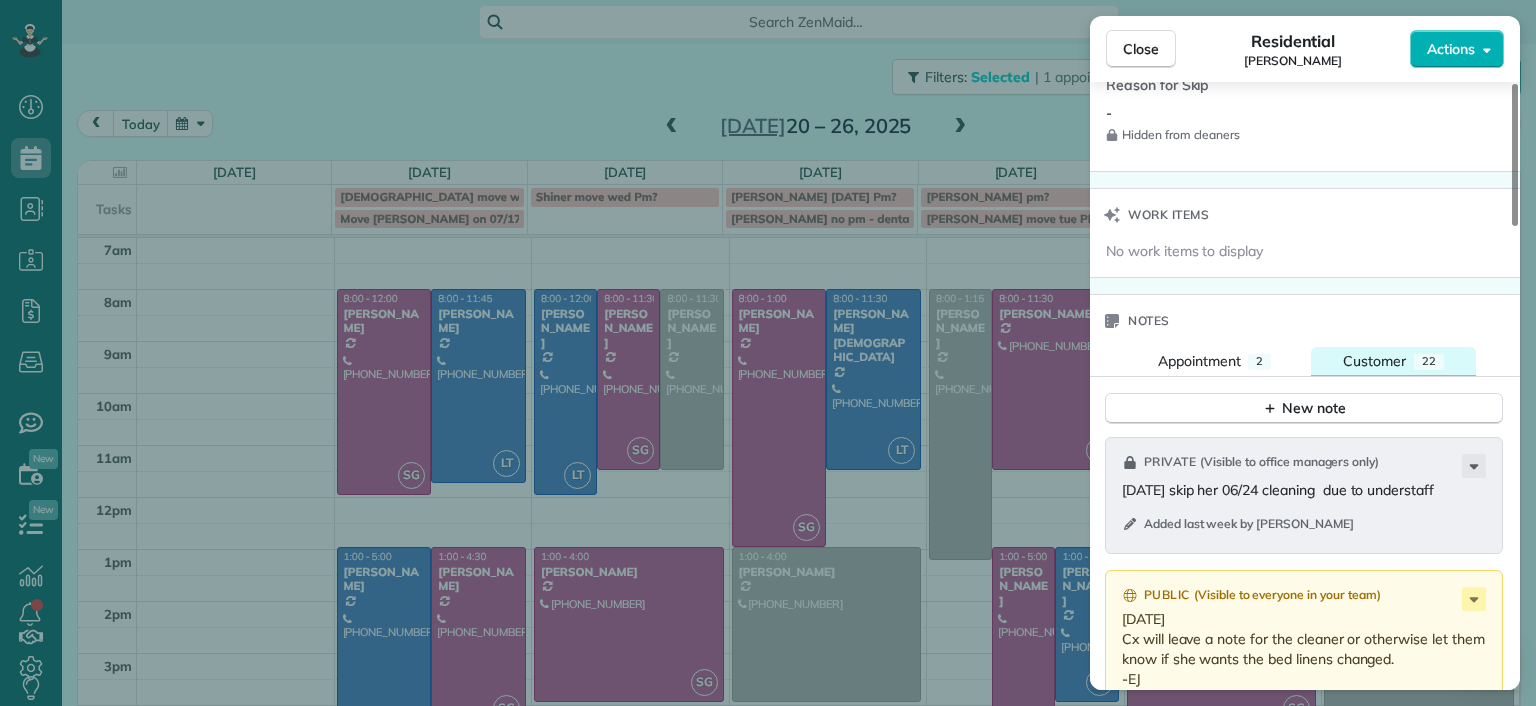 click on "Customer" at bounding box center (1374, 361) 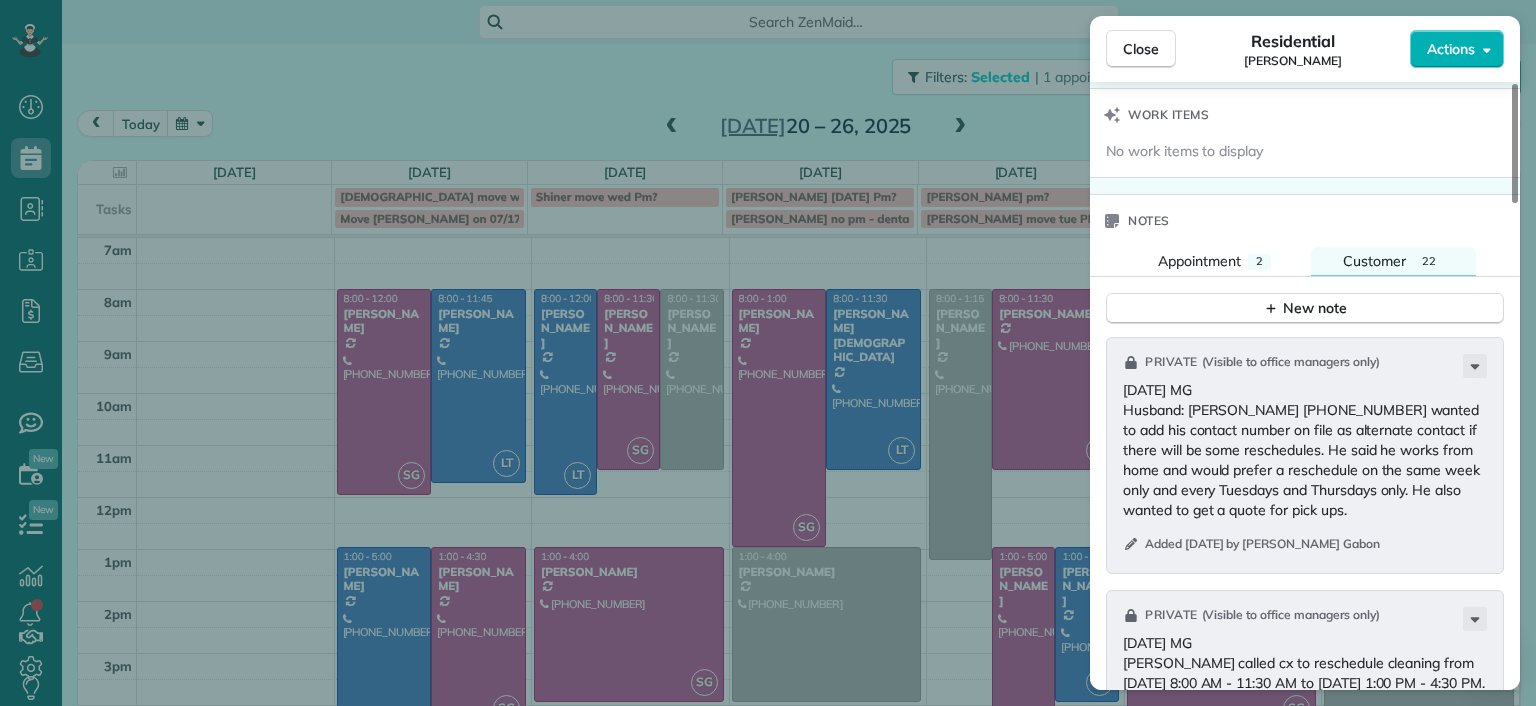 scroll, scrollTop: 1806, scrollLeft: 0, axis: vertical 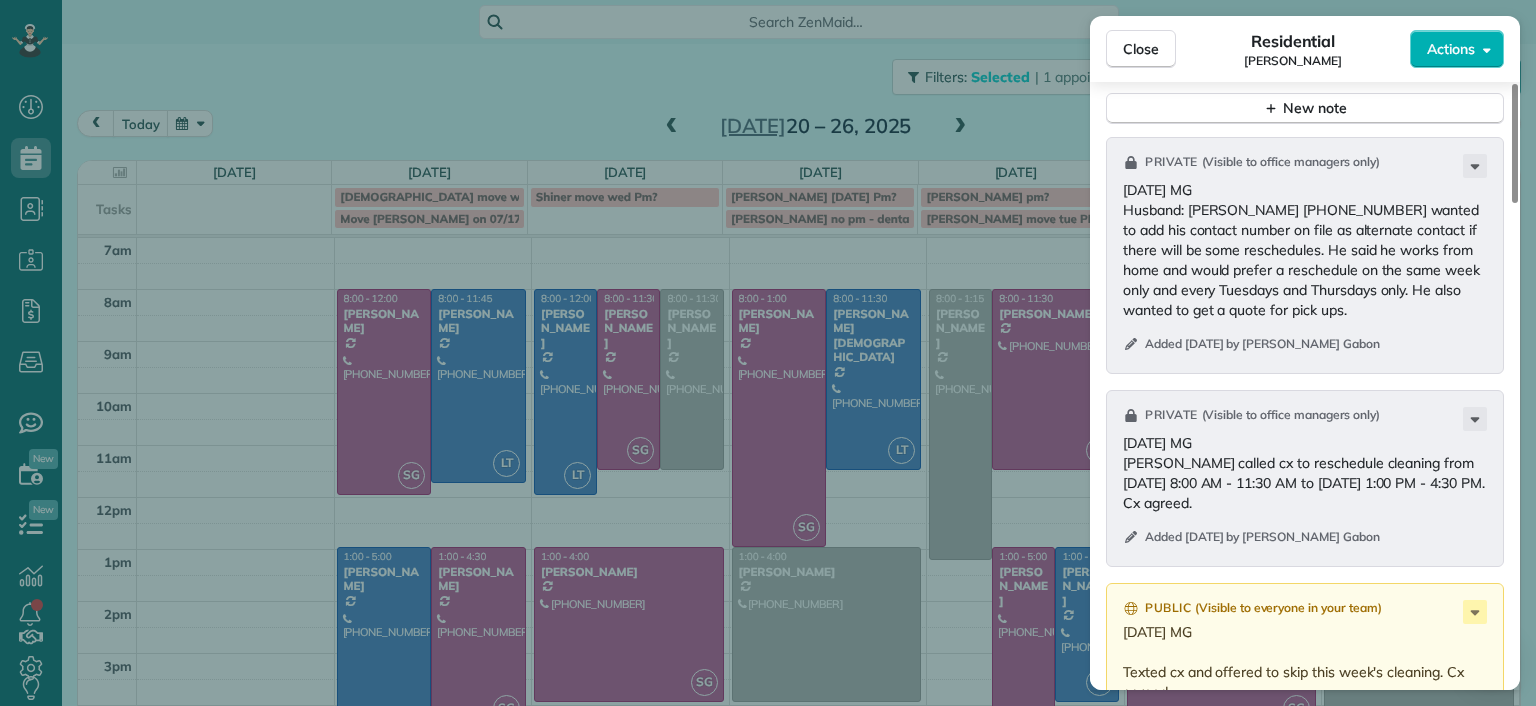 click on "Close Residential [PERSON_NAME] Actions Status Active [PERSON_NAME] · Open profile Mobile [PHONE_NUMBER] Copy [EMAIL_ADDRESS][DOMAIN_NAME] Copy View Details Residential [DATE] 8:00 AM 11:30 AM 3 hours and 30 minutes Repeats every 2 weeks Edit recurring service Previous ([DATE]) Next ([DATE]) [STREET_ADDRESS] Service was not rated yet Setup ratings Cleaners Time in and out Assign Invite Cleaners No cleaners assigned yet Checklist Try Now Keep this appointment up to your standards. Stay on top of every detail, keep your cleaners organised, and your client happy. Assign a checklist Watch a 5 min demo Billing Billing actions Price $156.00 Overcharge $0.00 Discount $0.00 Coupon discount - Primary tax - Secondary tax - Total appointment price $156.00 Tips collected New feature! $0.00 Unpaid Mark as paid Total including tip $156.00 Get paid online in no-time! Send an invoice and reward your cleaners with tips Charge customer credit card Appointment custom fields Man Hours 4.0 hours -" at bounding box center [768, 353] 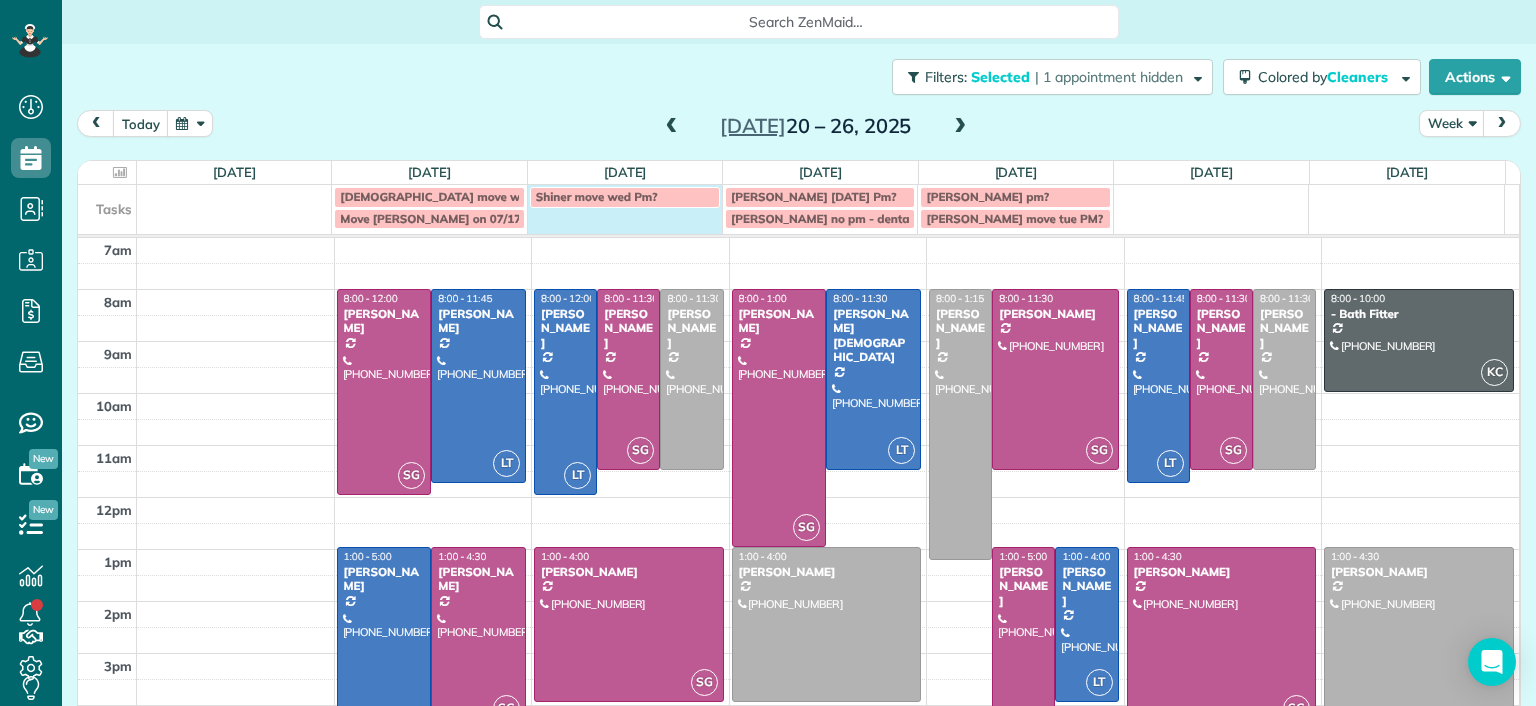 click on "Shiner move wed Pm?" at bounding box center (624, 207) 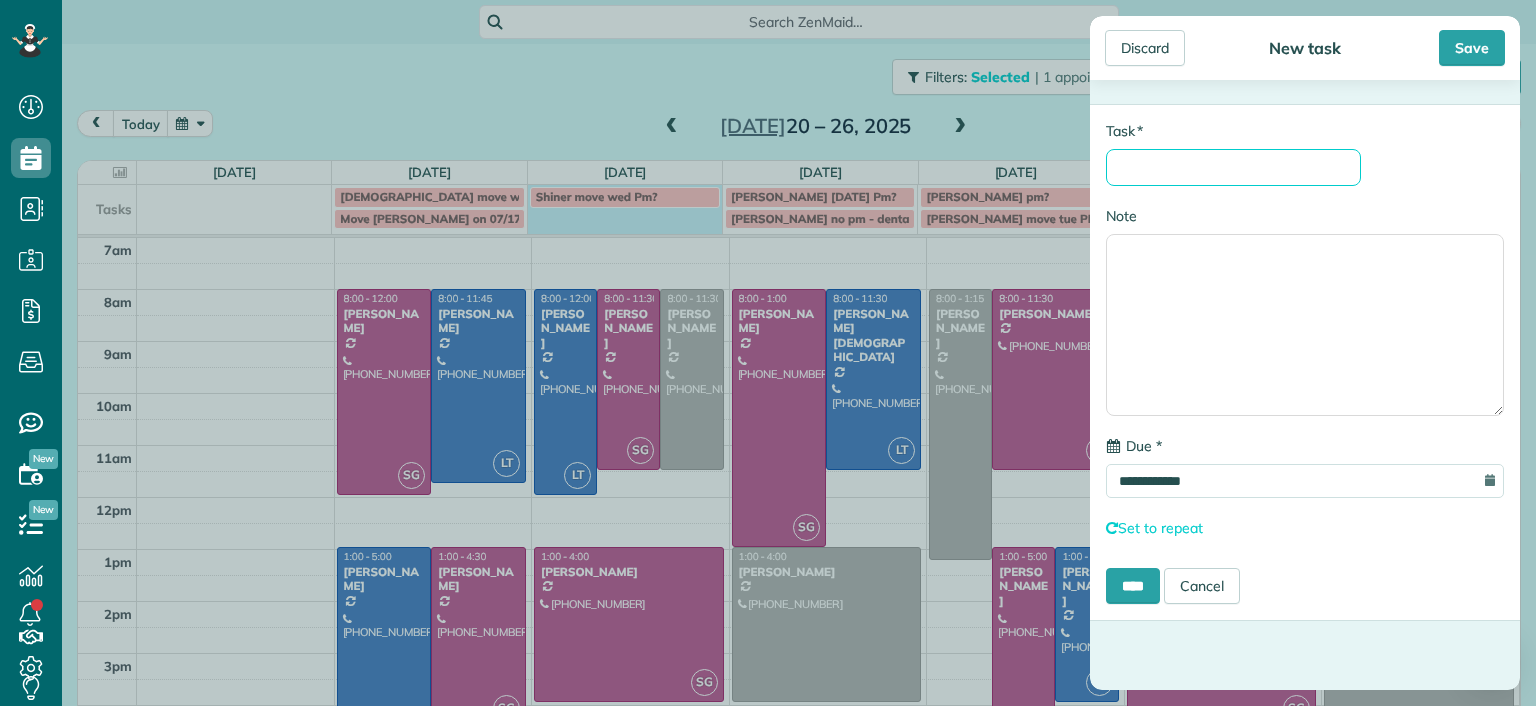 click on "*  Task" at bounding box center [1233, 167] 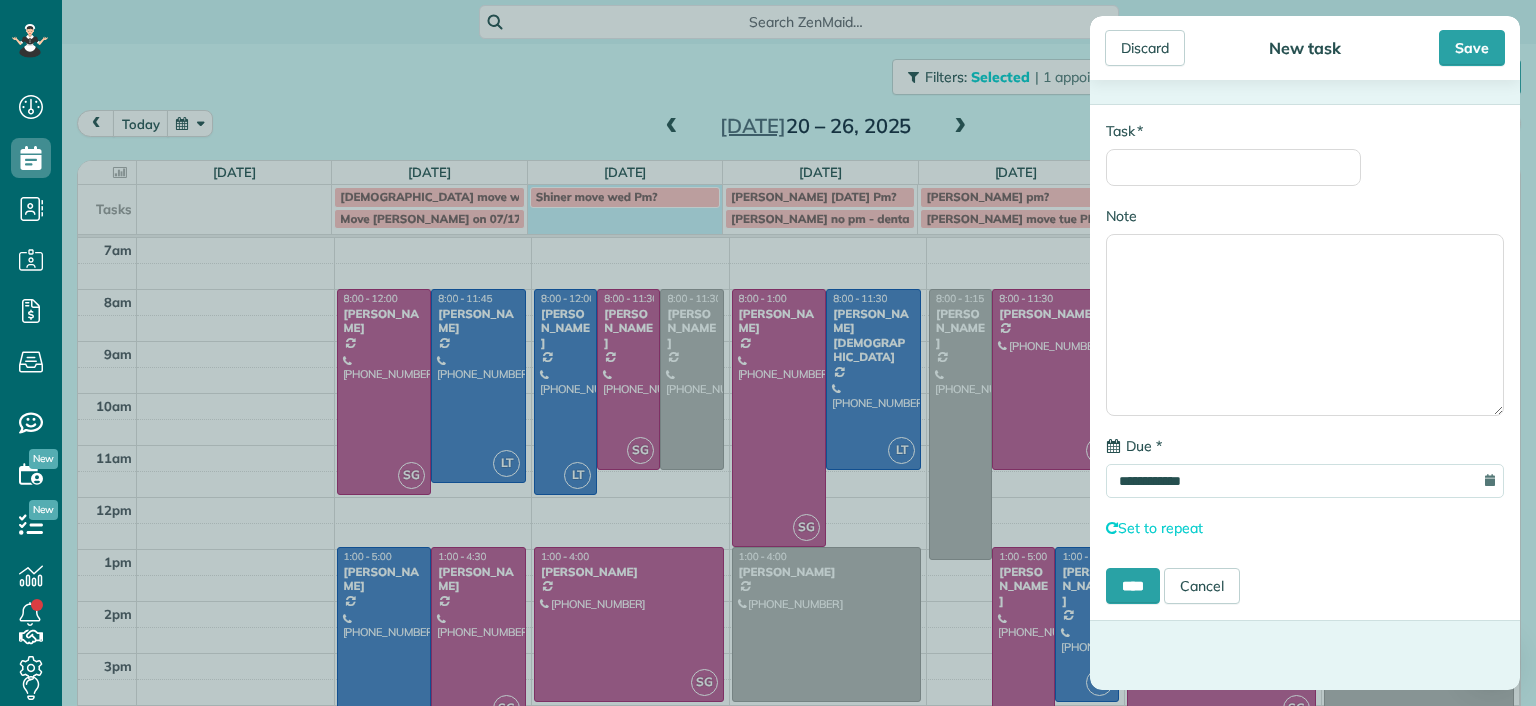 click on "**********" at bounding box center (768, 353) 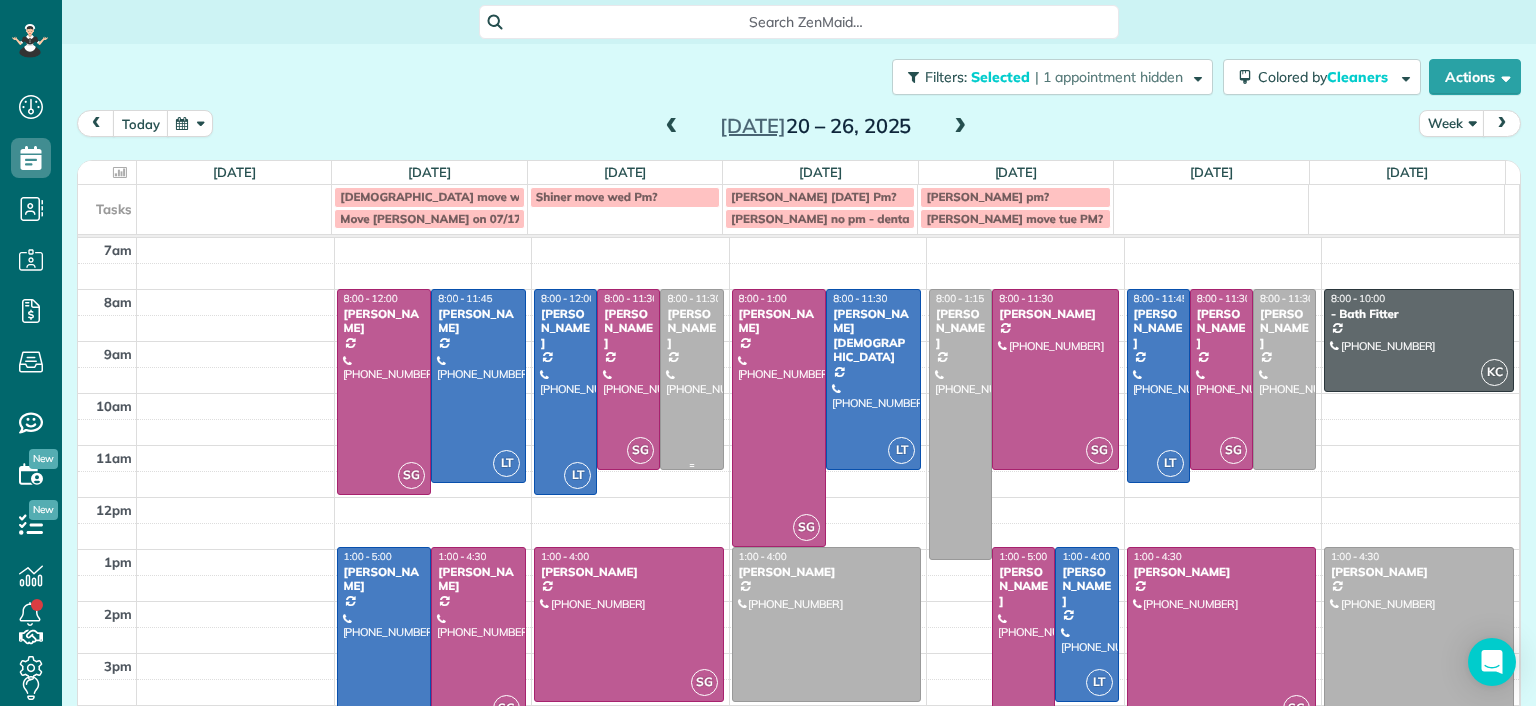 click at bounding box center [691, 379] 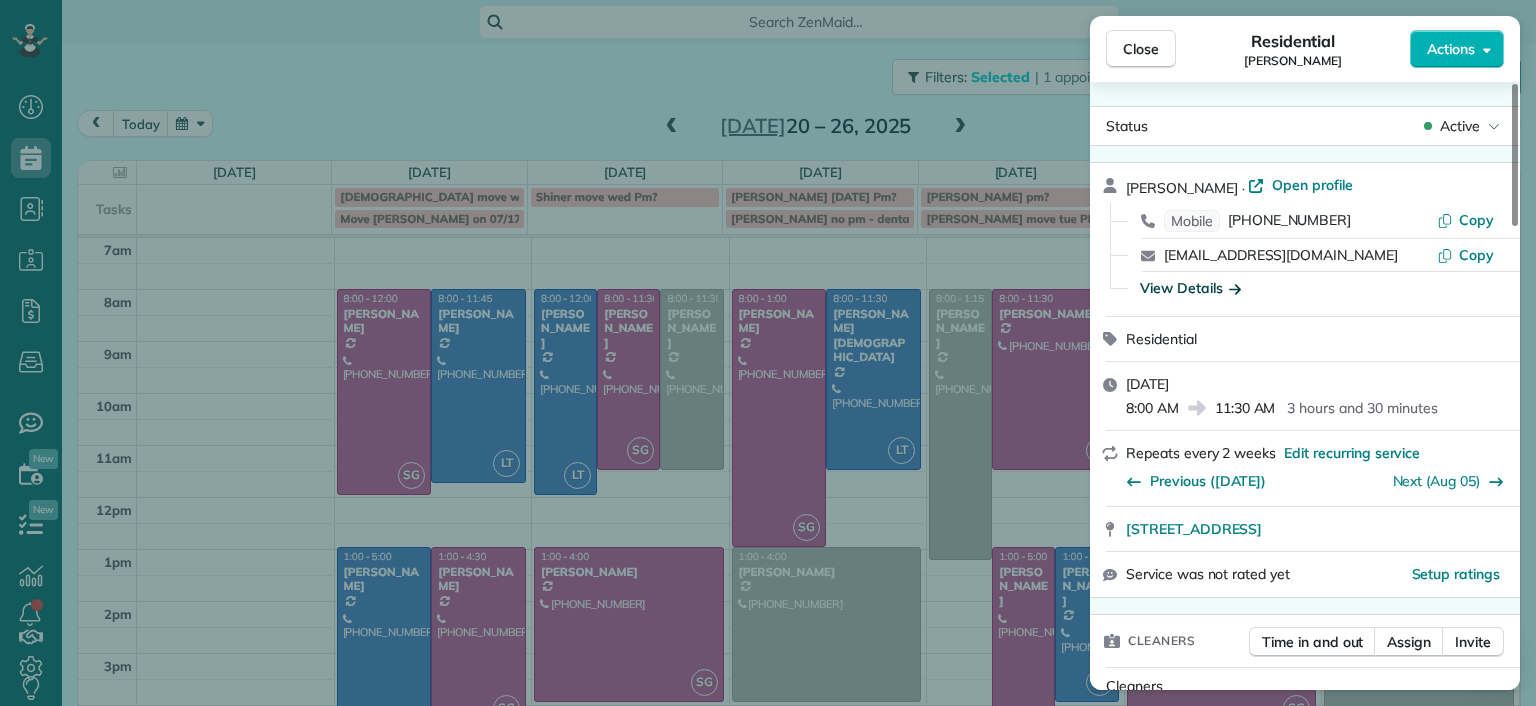 click 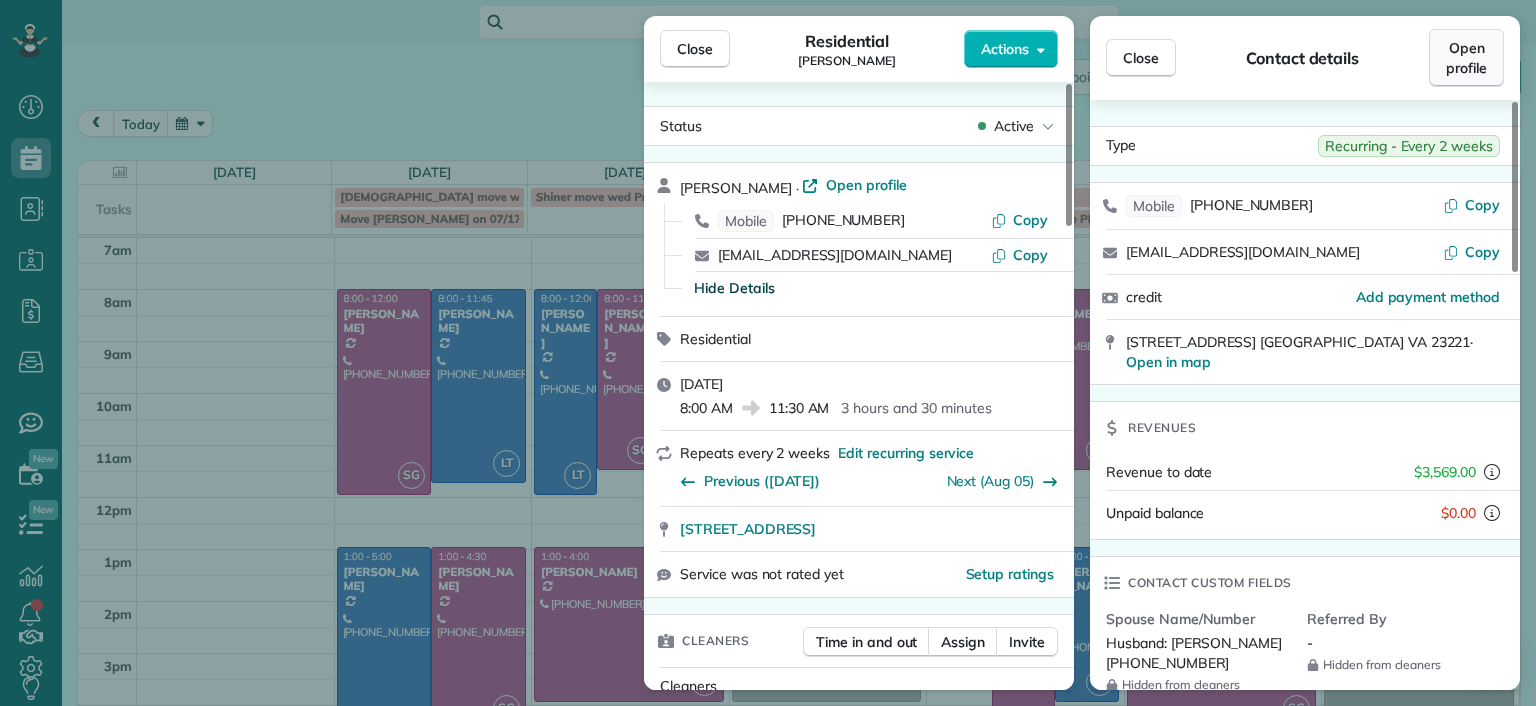 click on "Open profile" at bounding box center [1466, 58] 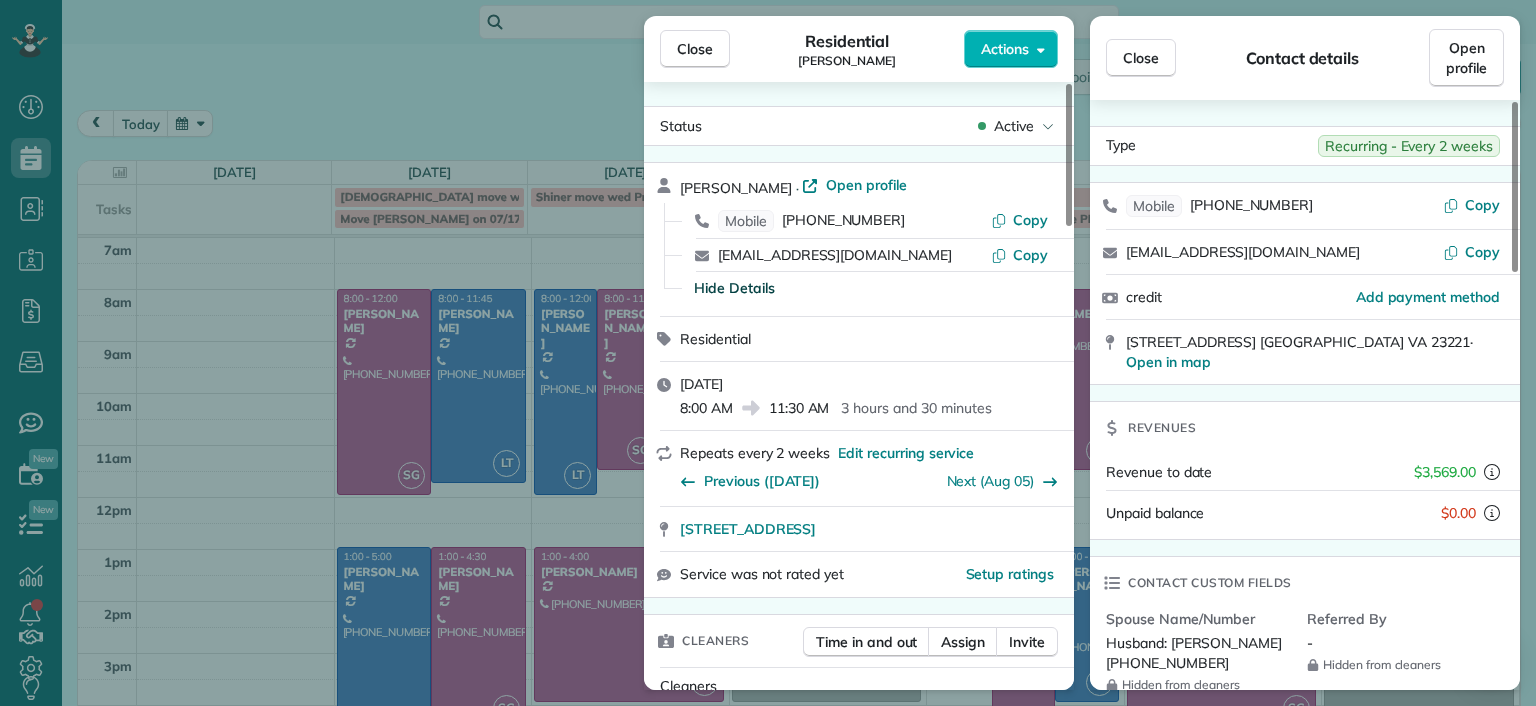 click on "Close Residential [PERSON_NAME] Actions Status Active [PERSON_NAME] · Open profile Mobile [PHONE_NUMBER] Copy [EMAIL_ADDRESS][DOMAIN_NAME] Copy Hide Details Residential [DATE] 8:00 AM 11:30 AM 3 hours and 30 minutes Repeats every 2 weeks Edit recurring service Previous ([DATE]) Next ([DATE]) [STREET_ADDRESS] Service was not rated yet Setup ratings Cleaners Time in and out Assign Invite Cleaners No cleaners assigned yet Checklist Try Now Keep this appointment up to your standards. Stay on top of every detail, keep your cleaners organised, and your client happy. Assign a checklist Watch a 5 min demo Billing Billing actions Price $156.00 Overcharge $0.00 Discount $0.00 Coupon discount - Primary tax - Secondary tax - Total appointment price $156.00 Tips collected New feature! $0.00 Unpaid Mark as paid Total including tip $156.00 Get paid online in no-time! Send an invoice and reward your cleaners with tips Charge customer credit card Appointment custom fields Man Hours 4.0 hours -" at bounding box center [768, 353] 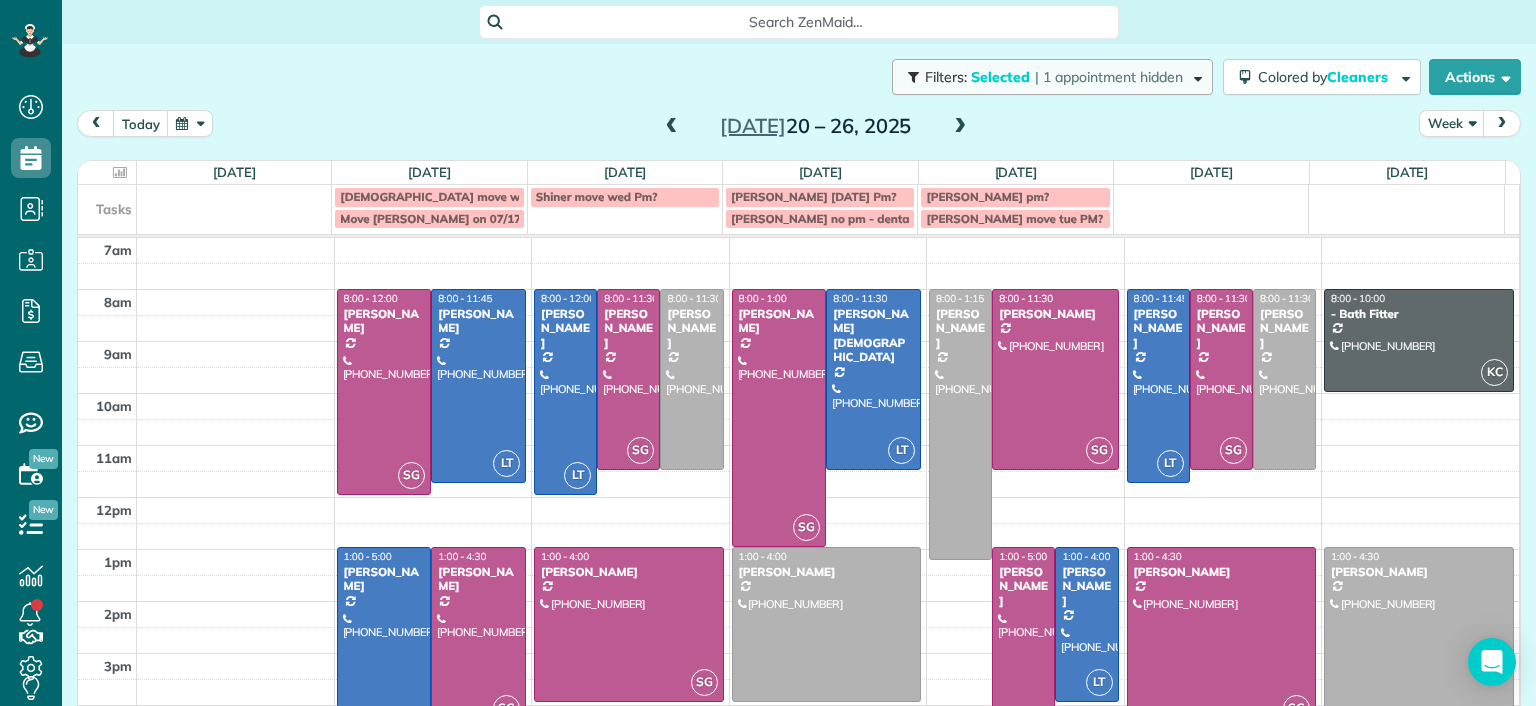 click on "|  1 appointment hidden" at bounding box center [1109, 77] 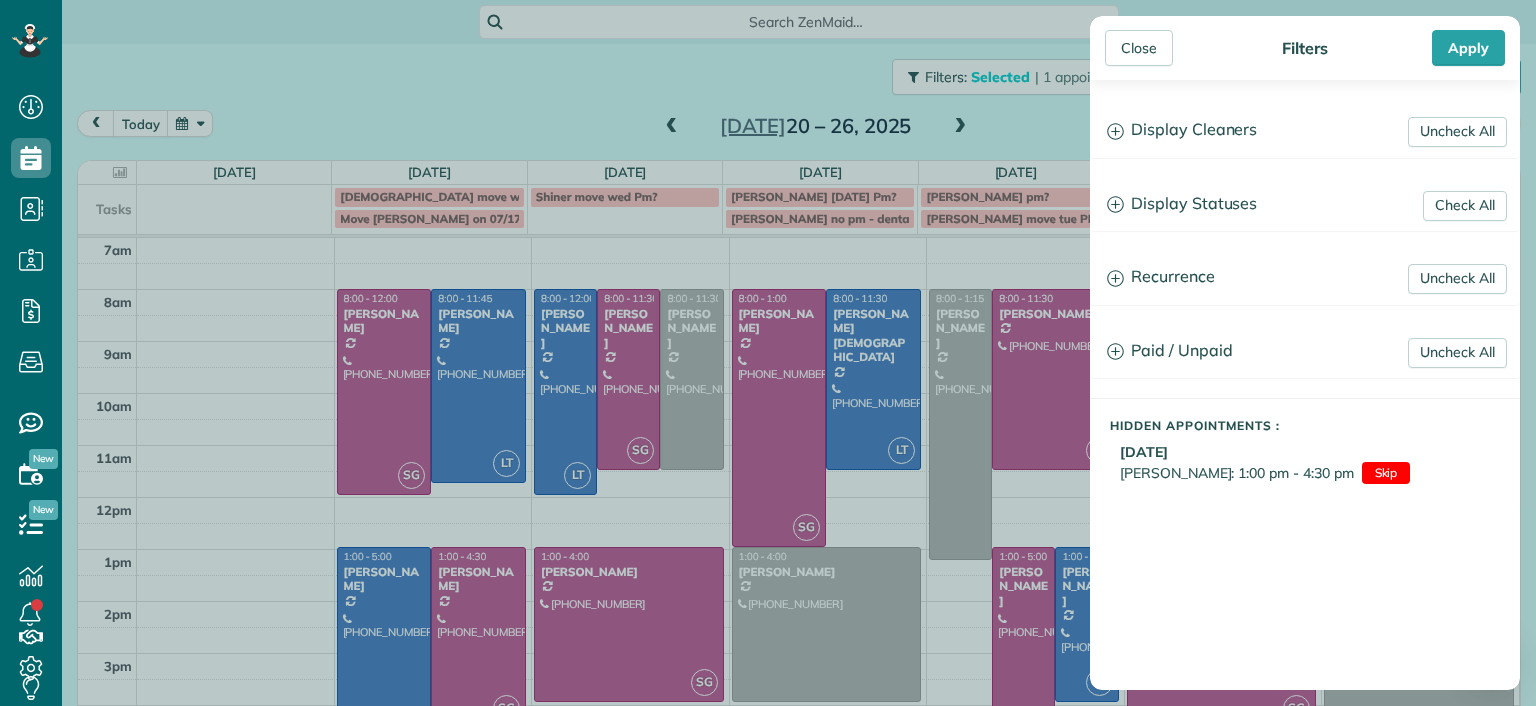 drag, startPoint x: 262, startPoint y: 271, endPoint x: 499, endPoint y: 184, distance: 252.46385 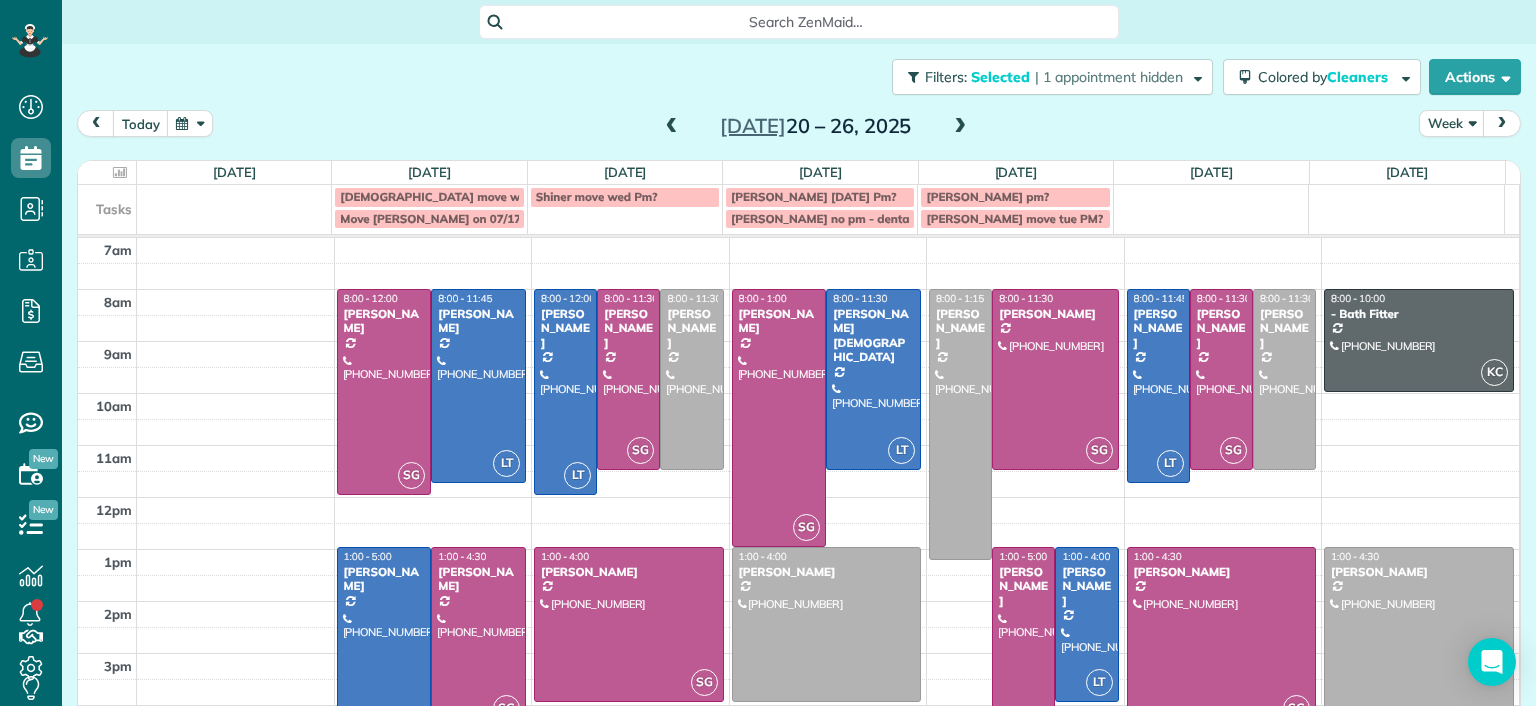 click at bounding box center [672, 127] 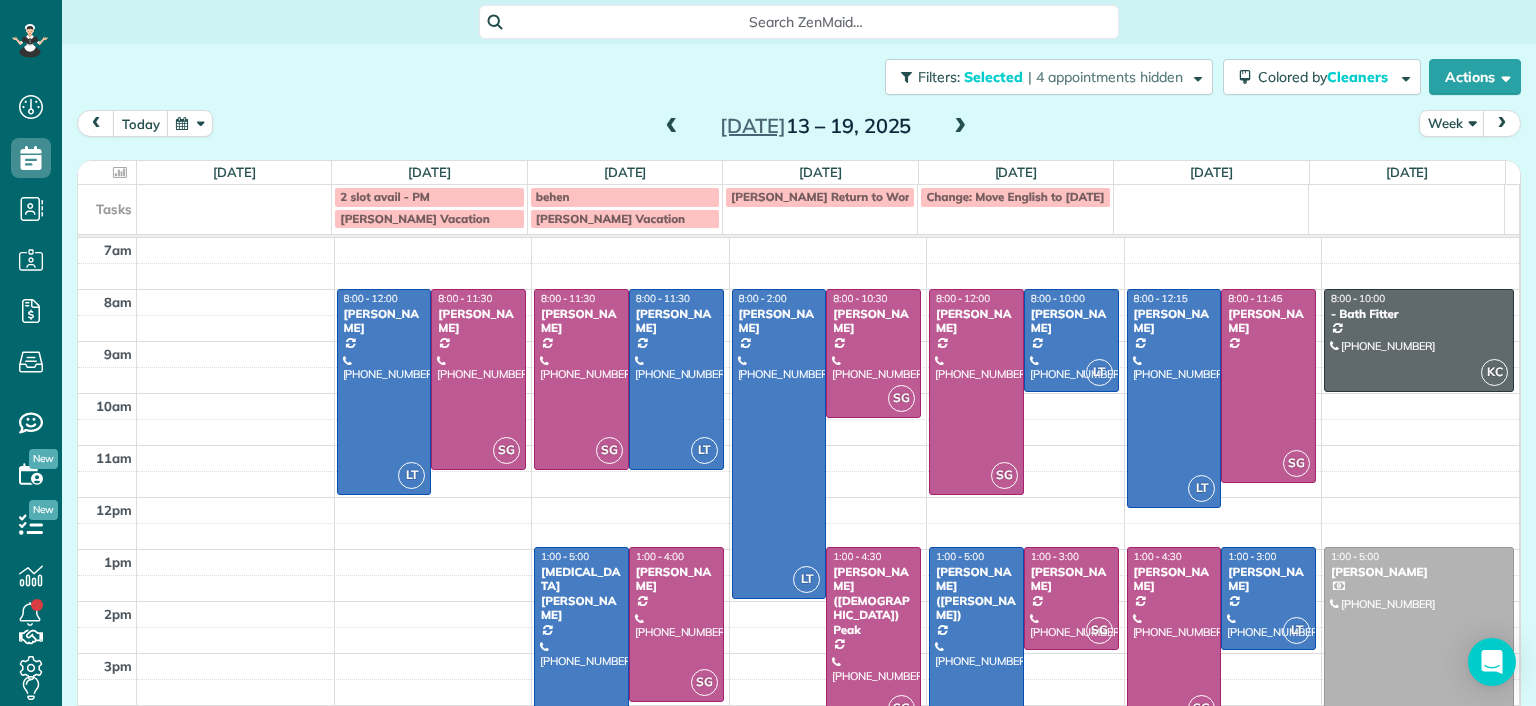 click on "7am 8am 9am 10am 11am 12pm 1pm 2pm 3pm 4pm 5pm LT 8:00 - 12:00 [PERSON_NAME] [PHONE_NUMBER] [STREET_ADDRESS][PERSON_NAME] SG 8:00 - 11:30 [PERSON_NAME] [PHONE_NUMBER] [STREET_ADDRESS] SG 8:00 - 11:30 [PERSON_NAME] [PHONE_NUMBER] [STREET_ADDRESS][PERSON_NAME] LT 8:00 - 11:30 [PERSON_NAME] [PHONE_NUMBER] [STREET_ADDRESS] LT 1:00 - 5:00 [MEDICAL_DATA][PERSON_NAME] [PHONE_NUMBER] [STREET_ADDRESS][PERSON_NAME] SG 1:00 - 4:00 [PERSON_NAME] (703) 231-[GEOGRAPHIC_DATA][STREET_ADDRESS][US_STATE] LT 8:00 - 2:00 [PERSON_NAME] [PHONE_NUMBER] [STREET_ADDRESS] SG 8:00 - 10:30 [PERSON_NAME] [PHONE_NUMBER] [STREET_ADDRESS][GEOGRAPHIC_DATA][PERSON_NAME] 1:00 - 4:30 [PERSON_NAME] ([DEMOGRAPHIC_DATA]) Peak [PHONE_NUMBER] [STREET_ADDRESS] SG 8:00 - 12:00 [PERSON_NAME] [PHONE_NUMBER] [STREET_ADDRESS][PERSON_NAME] LT 8:00 - 10:00 [PERSON_NAME] [PHONE_NUMBER] [STREET_ADDRESS] LT 1:00 - 5:00 [PERSON_NAME] ([PERSON_NAME]) [PHONE_NUMBER]" at bounding box center (798, 523) 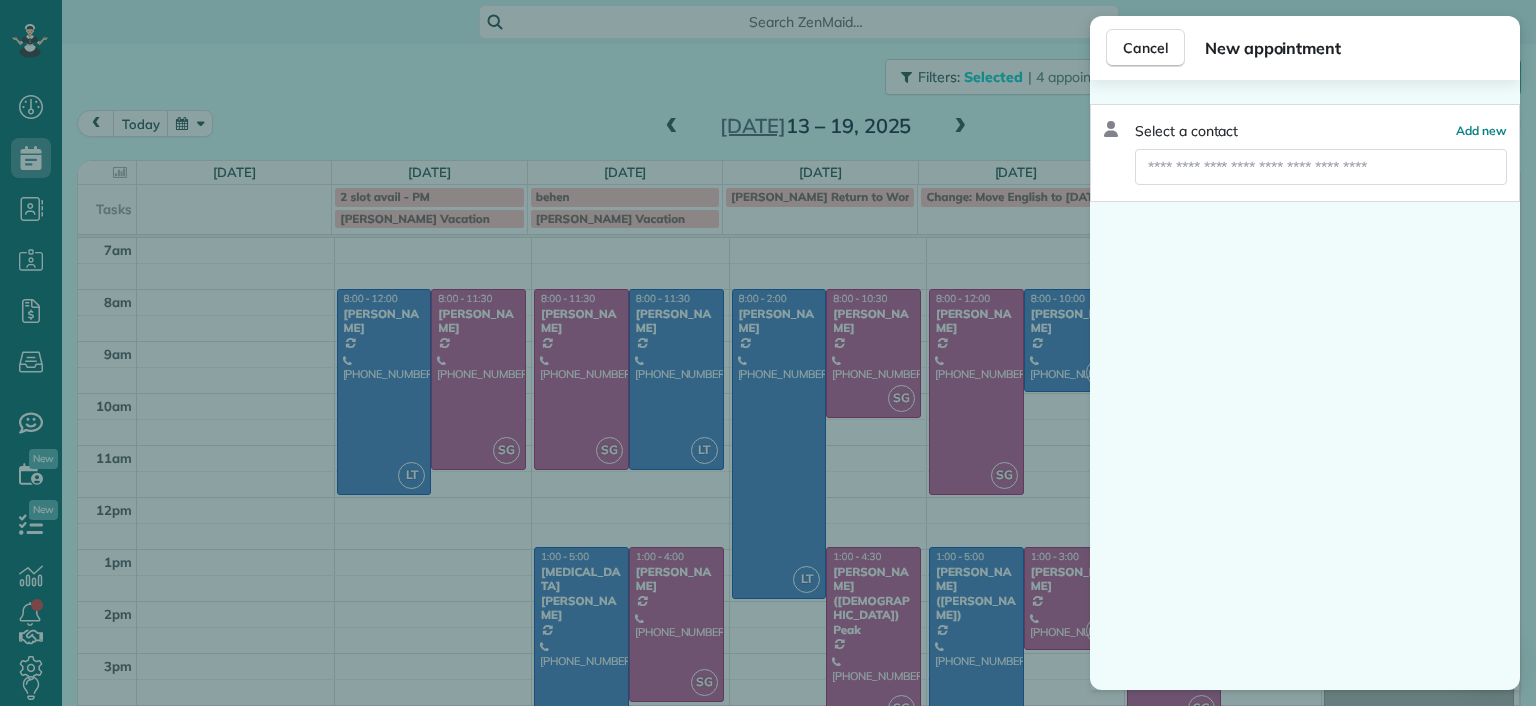 click on "Cancel New appointment Select a contact Add new" at bounding box center [768, 353] 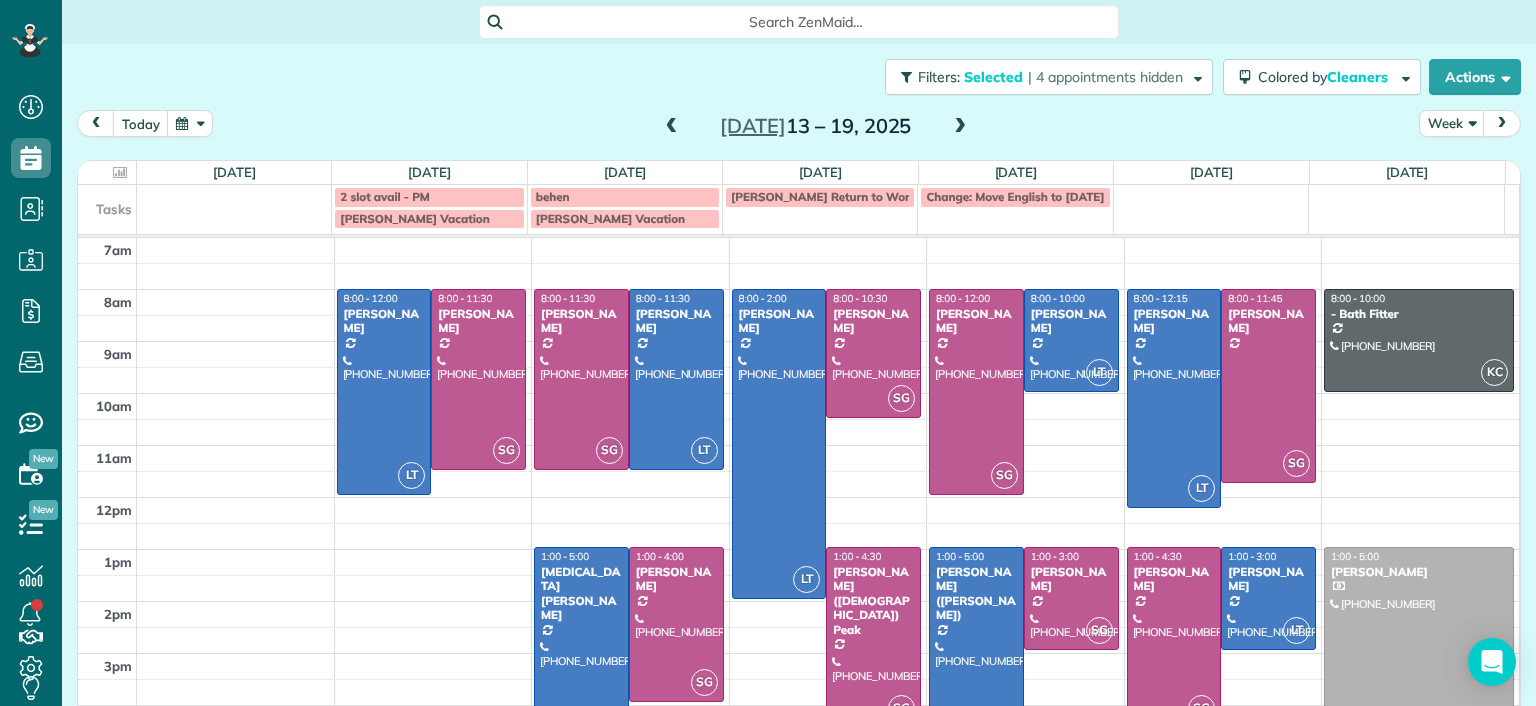 click on "7am 8am 9am 10am 11am 12pm 1pm 2pm 3pm 4pm 5pm LT 8:00 - 12:00 [PERSON_NAME] [PHONE_NUMBER] [STREET_ADDRESS][PERSON_NAME] SG 8:00 - 11:30 [PERSON_NAME] [PHONE_NUMBER] [STREET_ADDRESS] SG 8:00 - 11:30 [PERSON_NAME] [PHONE_NUMBER] [STREET_ADDRESS][PERSON_NAME] LT 8:00 - 11:30 [PERSON_NAME] [PHONE_NUMBER] [STREET_ADDRESS] LT 1:00 - 5:00 [MEDICAL_DATA][PERSON_NAME] [PHONE_NUMBER] [STREET_ADDRESS][PERSON_NAME] SG 1:00 - 4:00 [PERSON_NAME] (703) 231-[GEOGRAPHIC_DATA][STREET_ADDRESS][US_STATE] LT 8:00 - 2:00 [PERSON_NAME] [PHONE_NUMBER] [STREET_ADDRESS] SG 8:00 - 10:30 [PERSON_NAME] [PHONE_NUMBER] [STREET_ADDRESS][GEOGRAPHIC_DATA][PERSON_NAME] 1:00 - 4:30 [PERSON_NAME] ([DEMOGRAPHIC_DATA]) Peak [PHONE_NUMBER] [STREET_ADDRESS] SG 8:00 - 12:00 [PERSON_NAME] [PHONE_NUMBER] [STREET_ADDRESS][PERSON_NAME] LT 8:00 - 10:00 [PERSON_NAME] [PHONE_NUMBER] [STREET_ADDRESS] LT 1:00 - 5:00 [PERSON_NAME] ([PERSON_NAME]) [PHONE_NUMBER]" at bounding box center (798, 523) 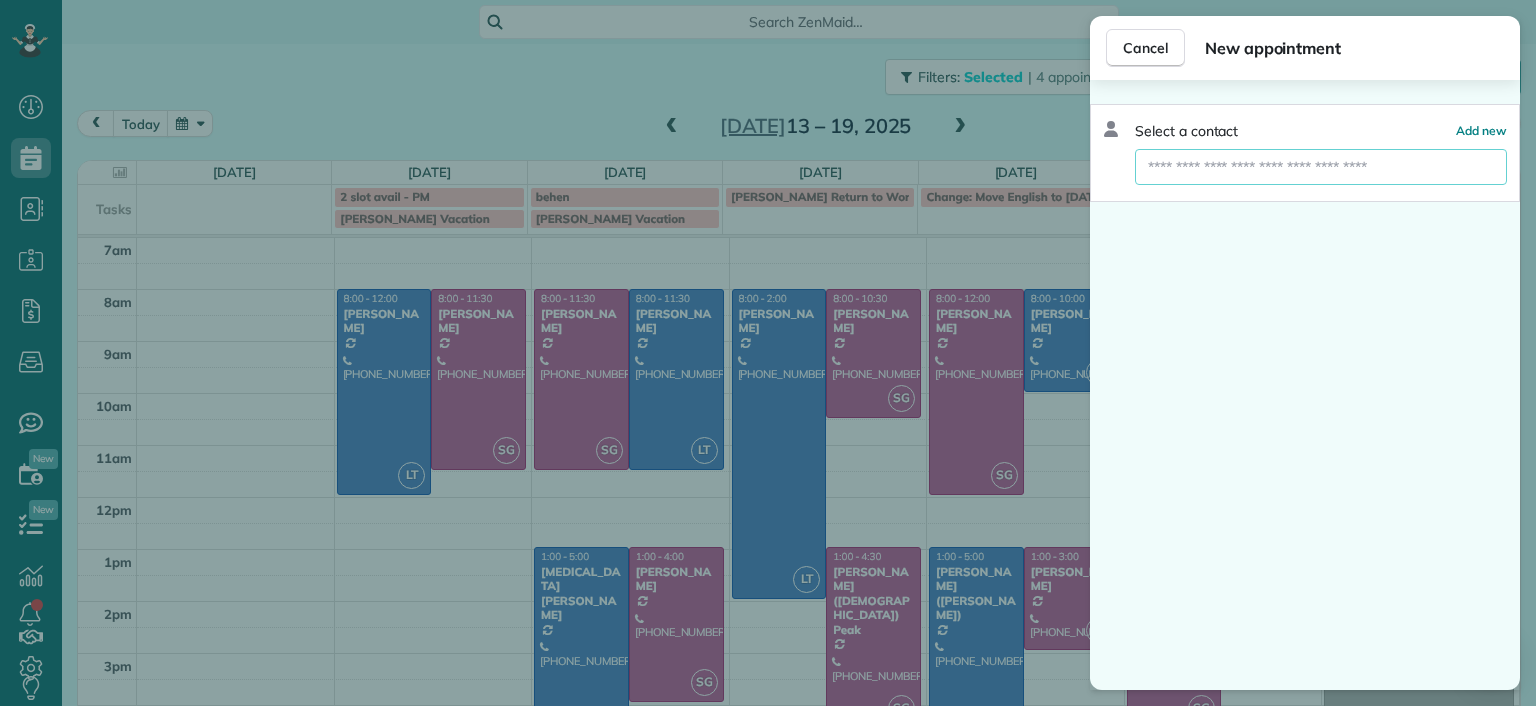 click at bounding box center [1321, 167] 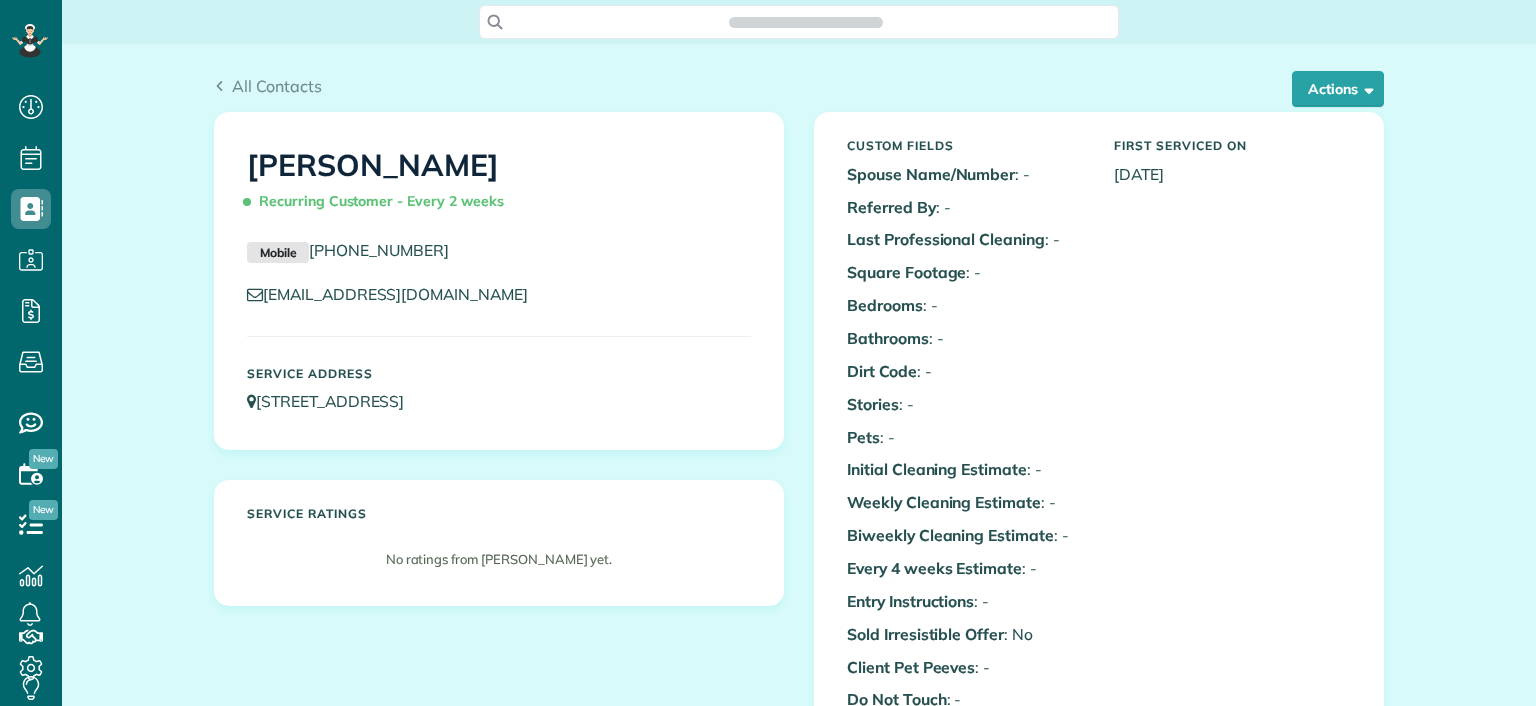 scroll, scrollTop: 0, scrollLeft: 0, axis: both 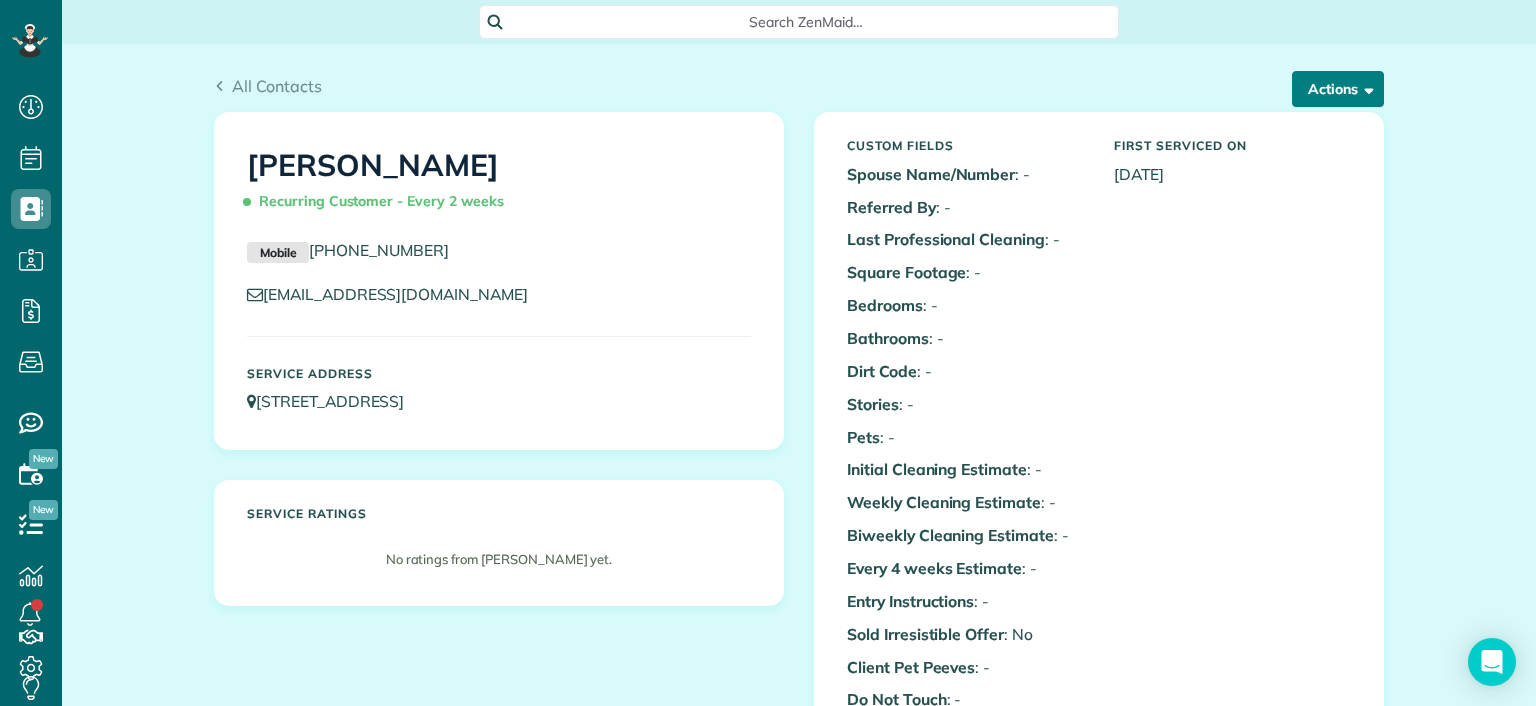 click on "Actions" at bounding box center [1338, 89] 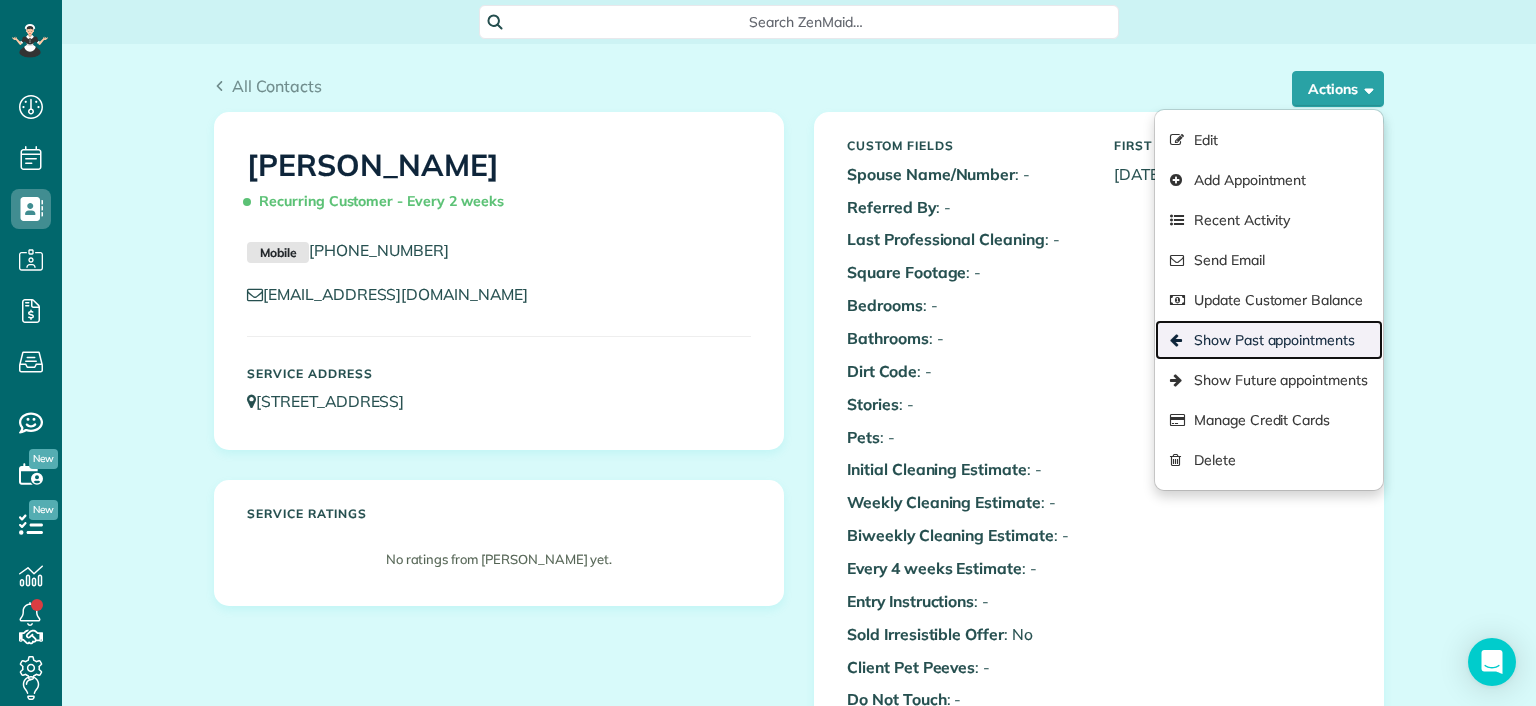 click on "Show Past appointments" at bounding box center (1269, 340) 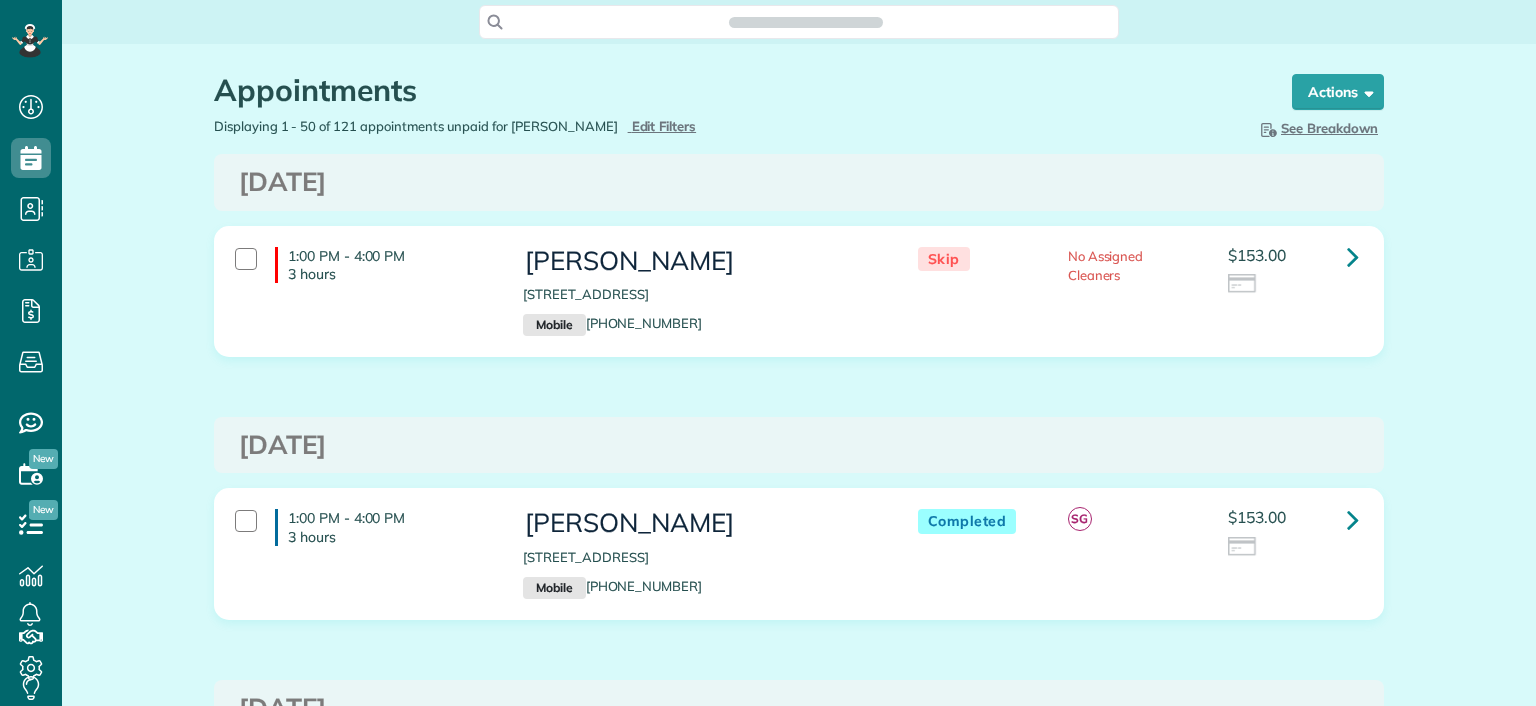 scroll, scrollTop: 0, scrollLeft: 0, axis: both 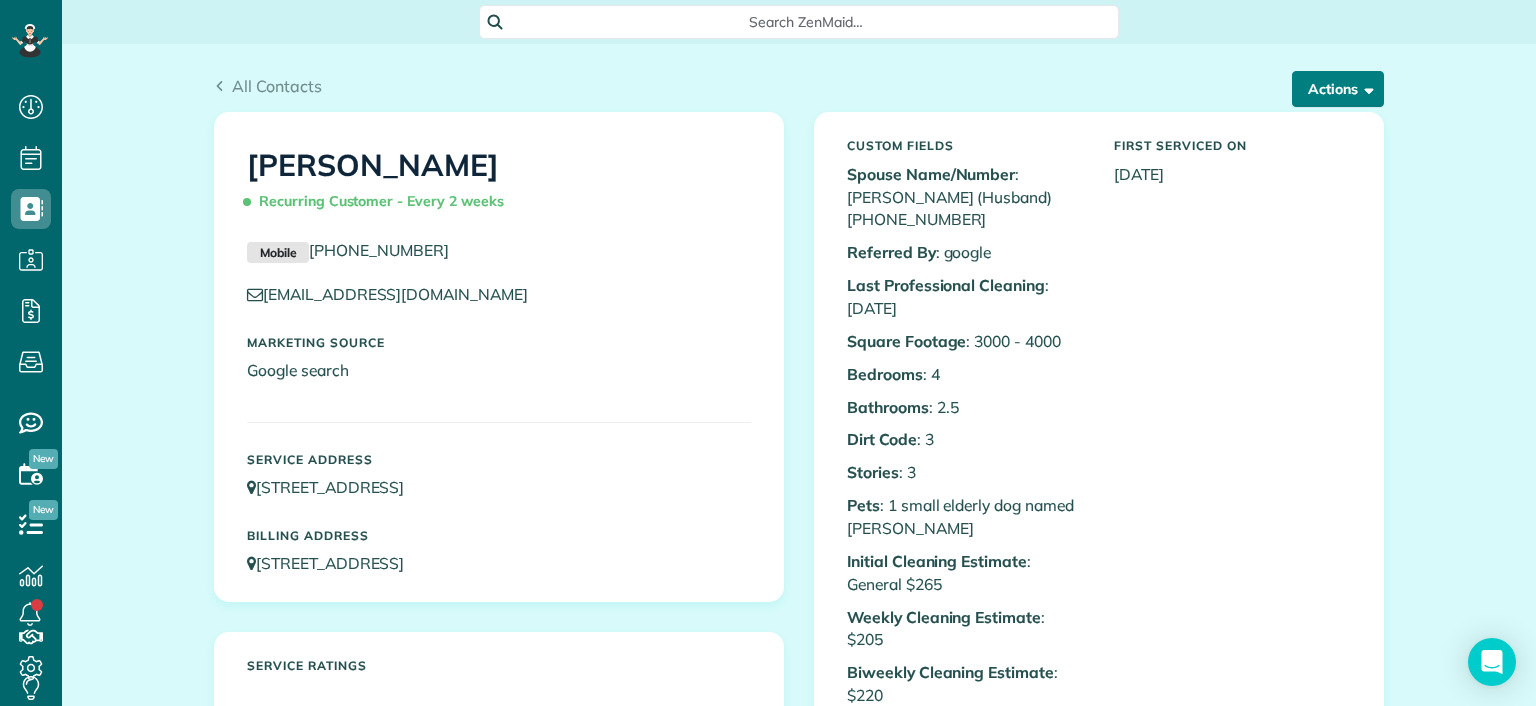 click on "Actions" at bounding box center (1338, 89) 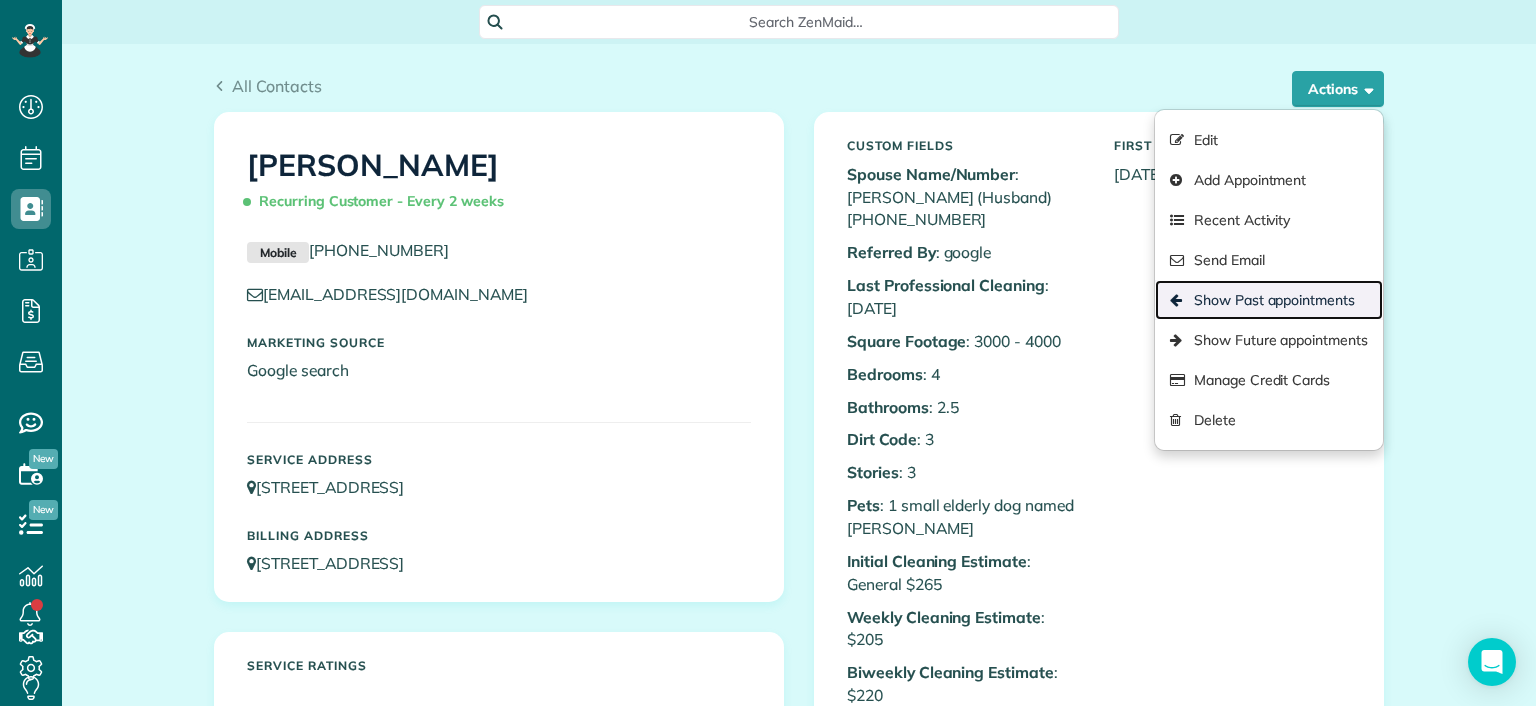 click on "Show Past appointments" at bounding box center [1269, 300] 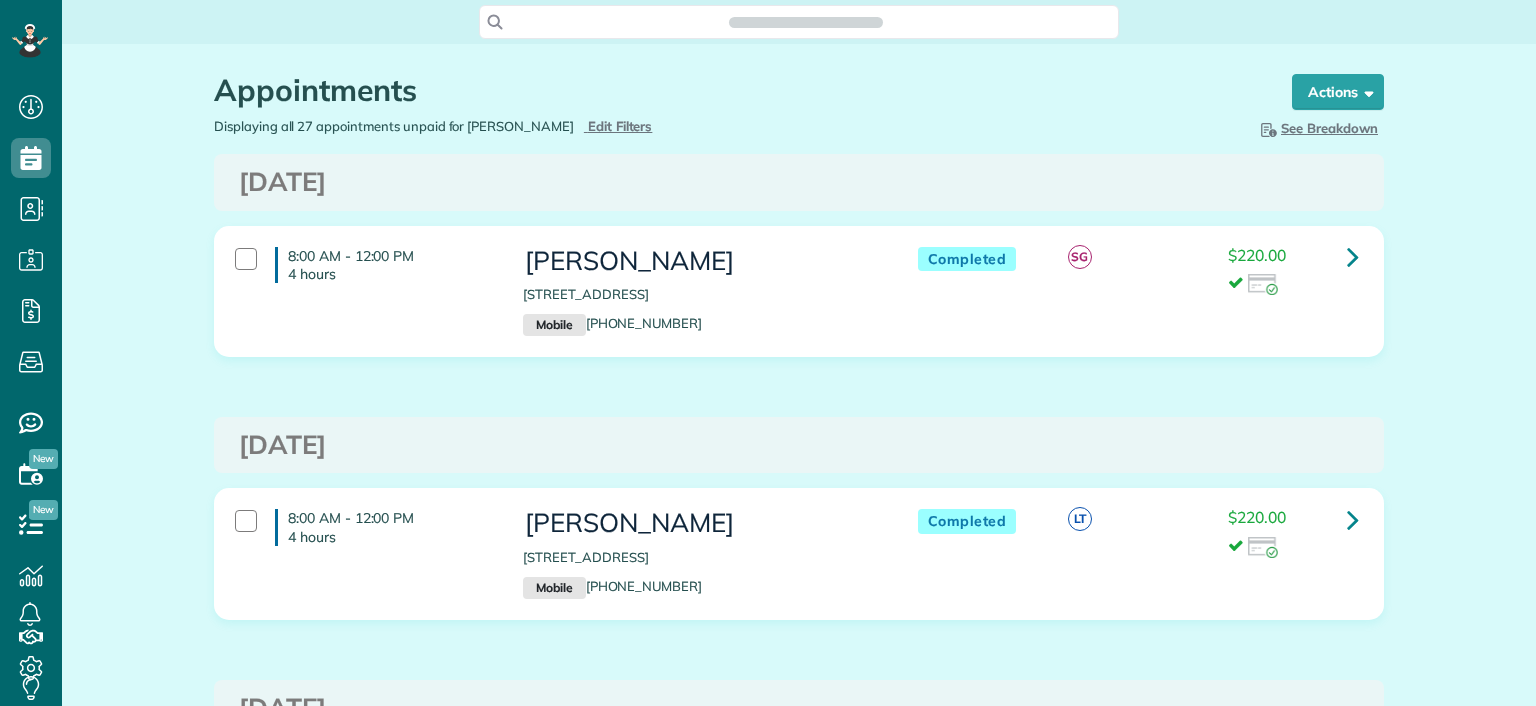 scroll, scrollTop: 0, scrollLeft: 0, axis: both 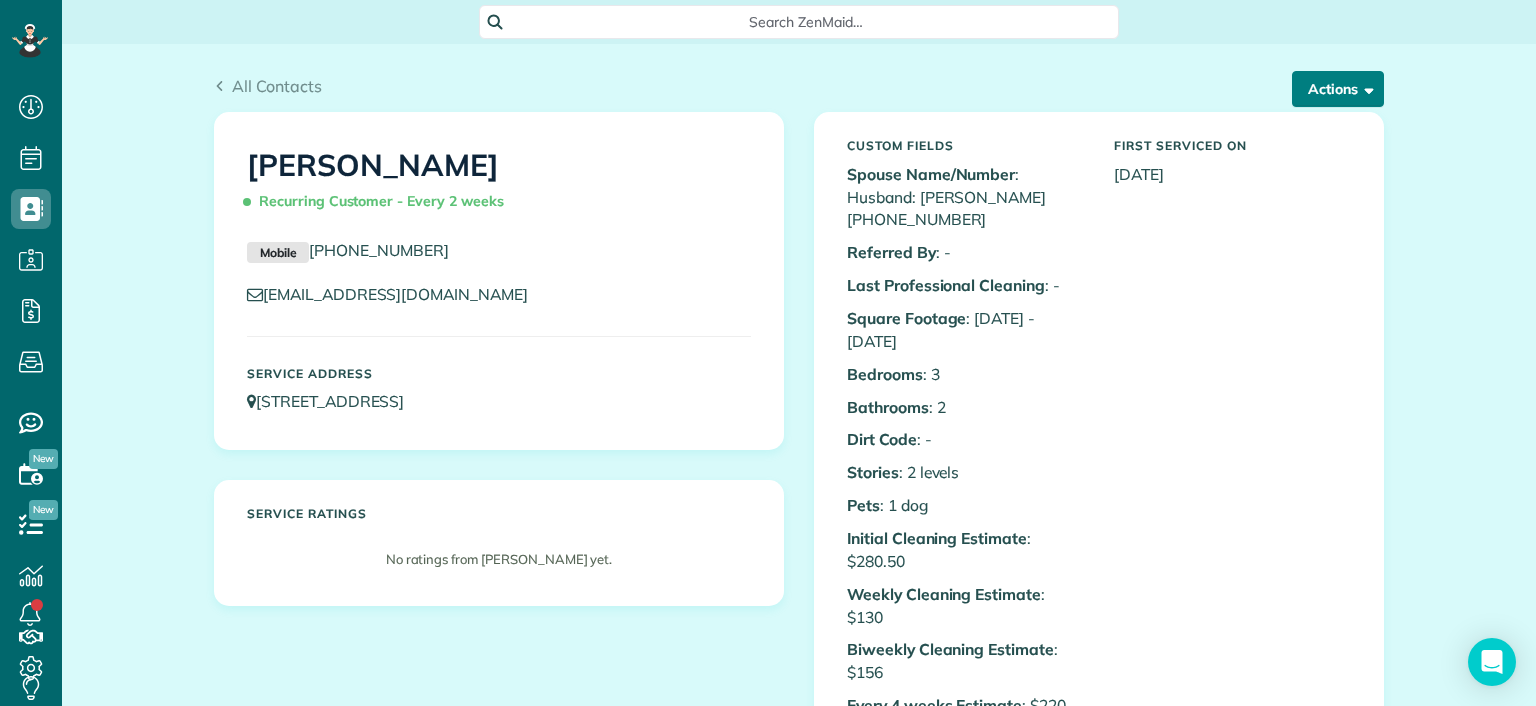 click on "Actions" at bounding box center (1338, 89) 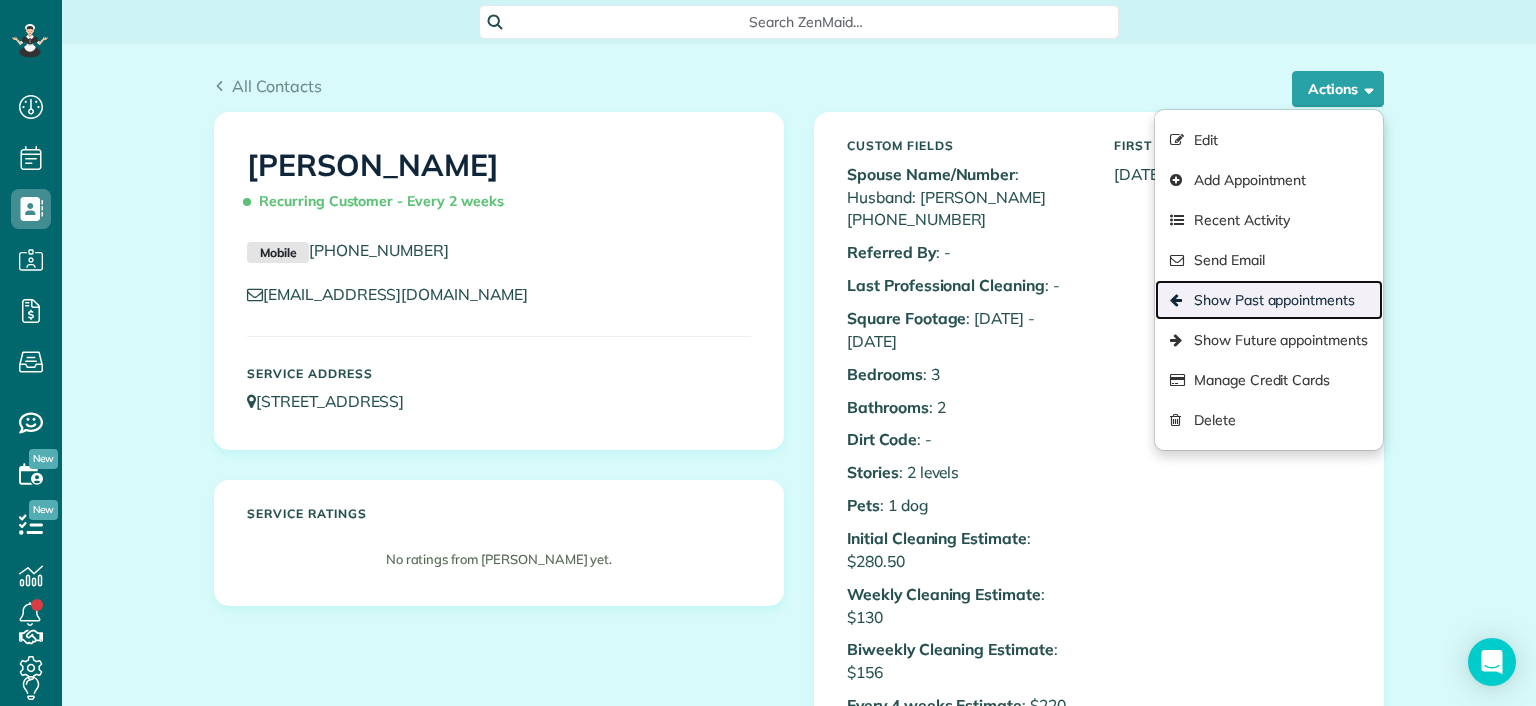 click on "Show Past appointments" at bounding box center (1269, 300) 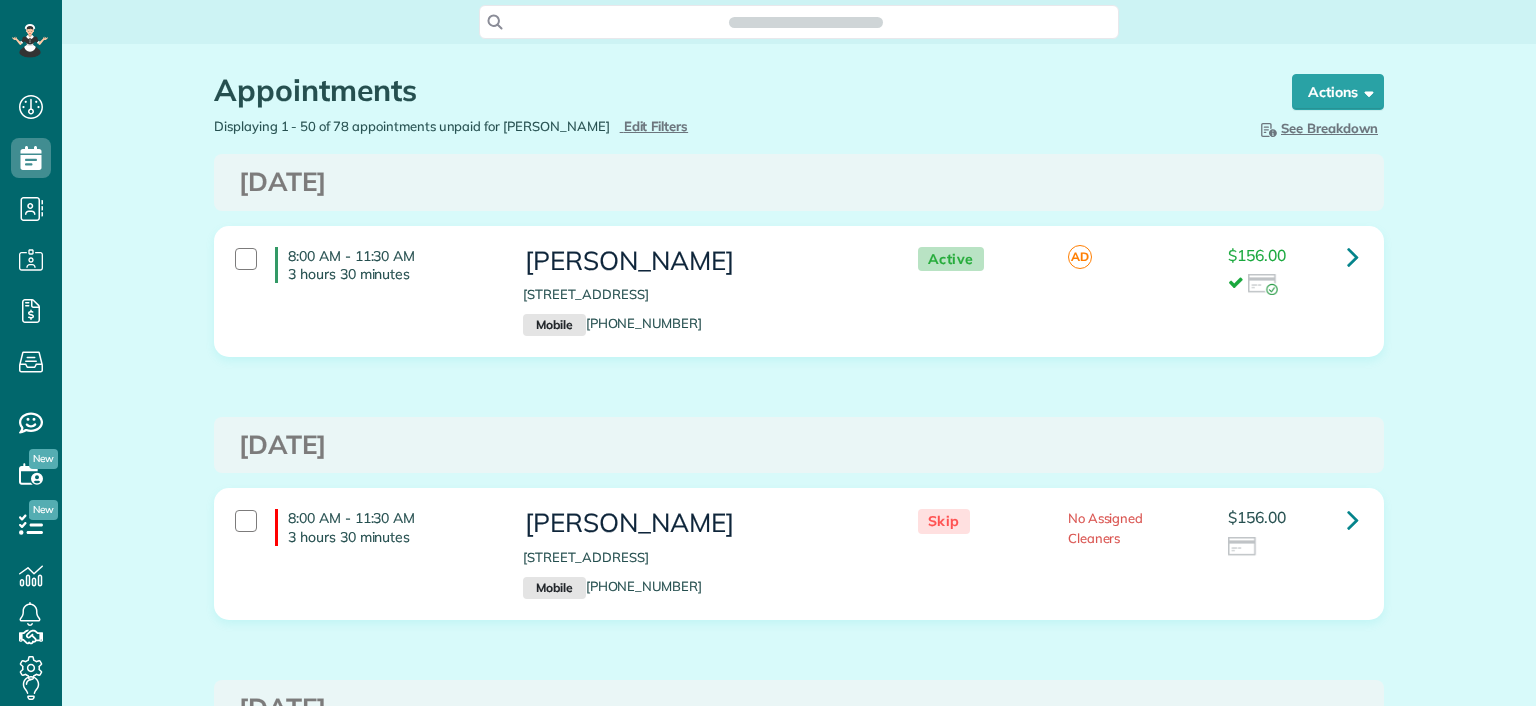 scroll, scrollTop: 0, scrollLeft: 0, axis: both 